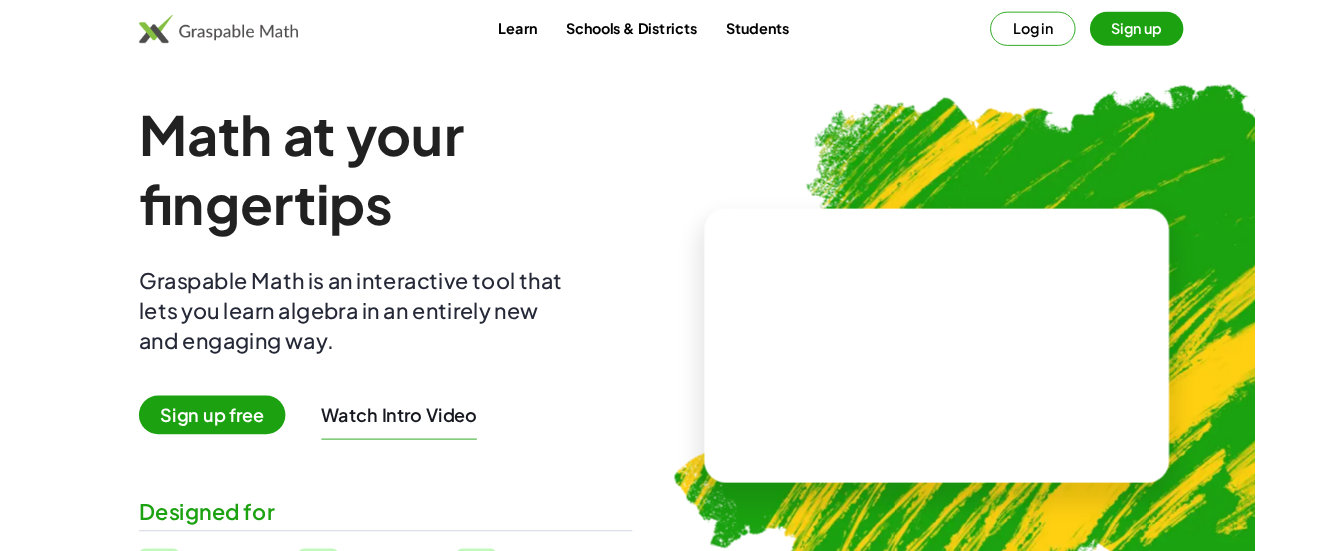 scroll, scrollTop: 0, scrollLeft: 0, axis: both 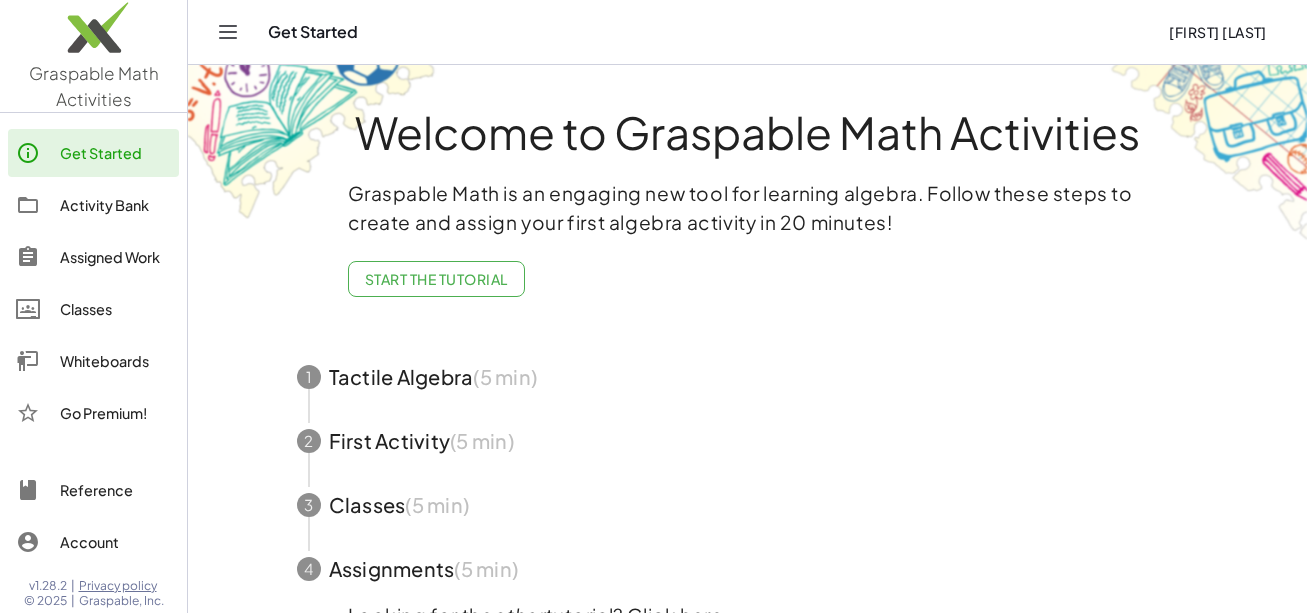 click on "Whiteboards" 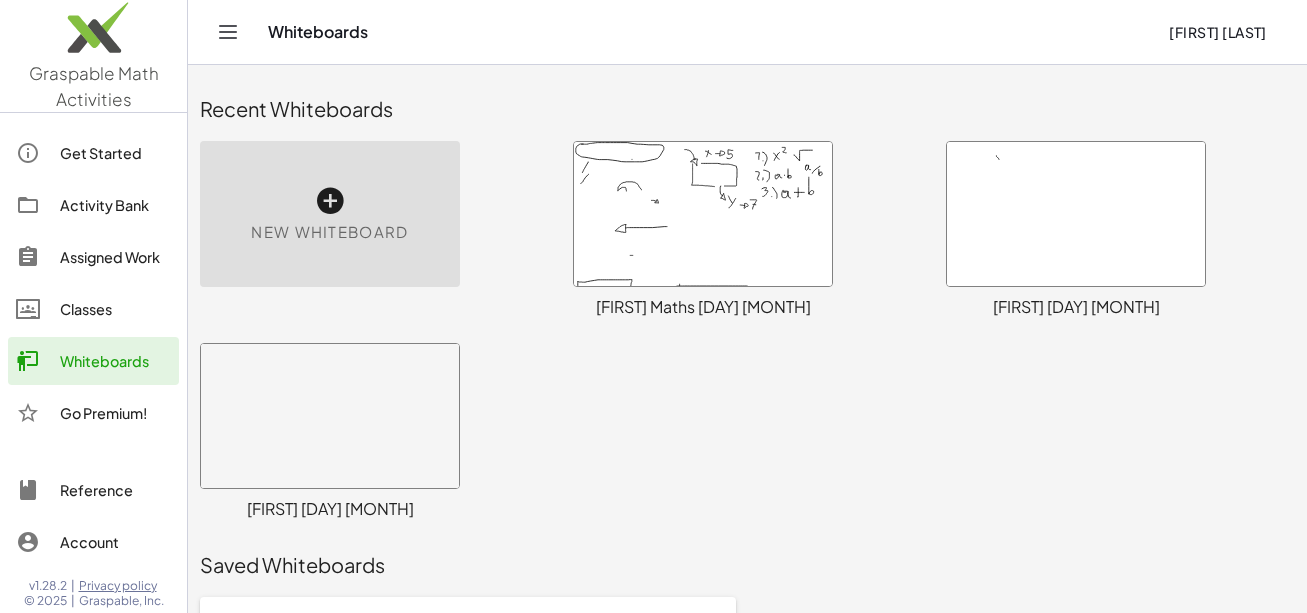 click on "New Whiteboard" at bounding box center [330, 214] 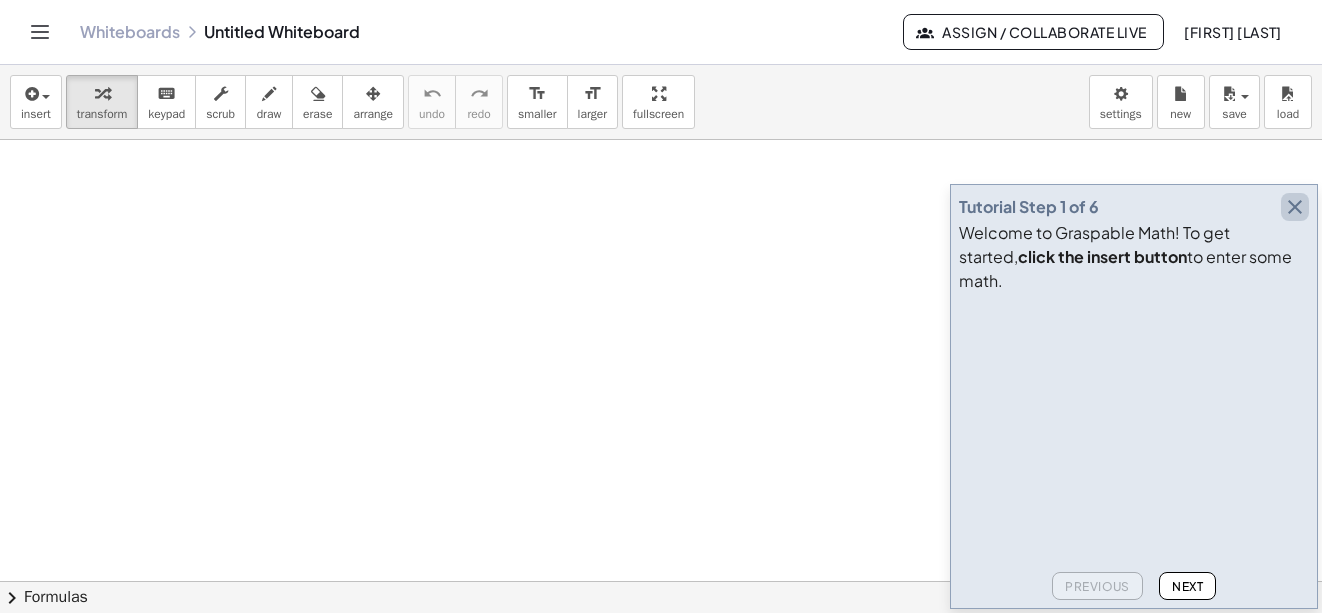 click at bounding box center [1295, 207] 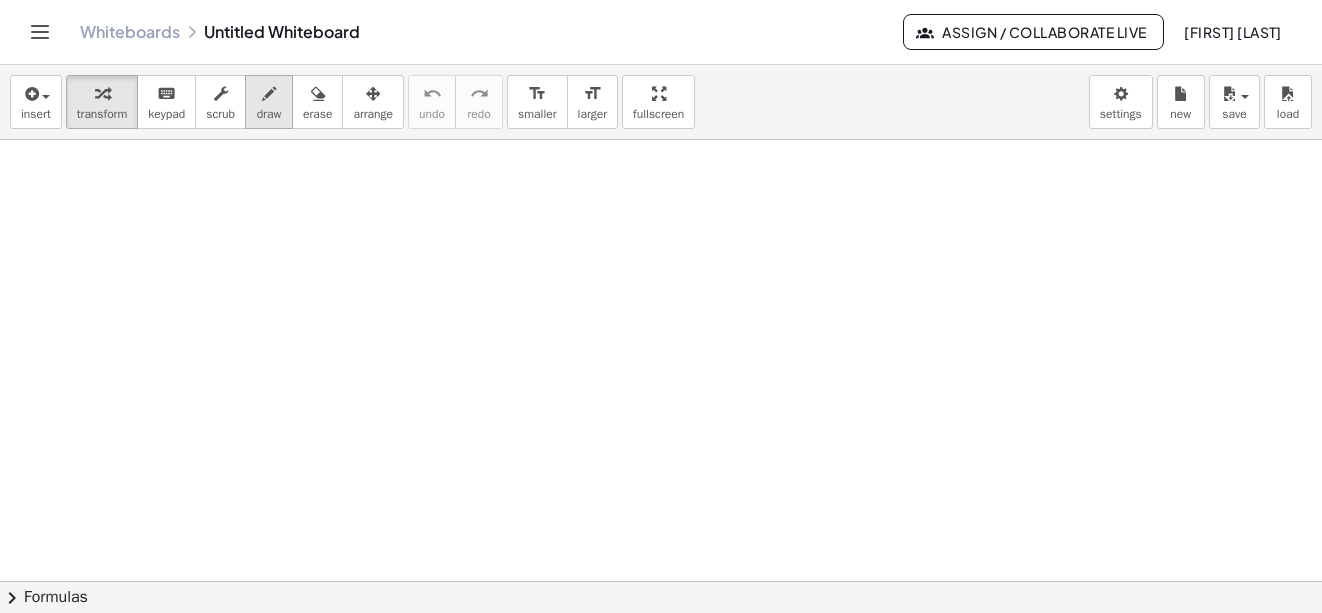 click at bounding box center [269, 93] 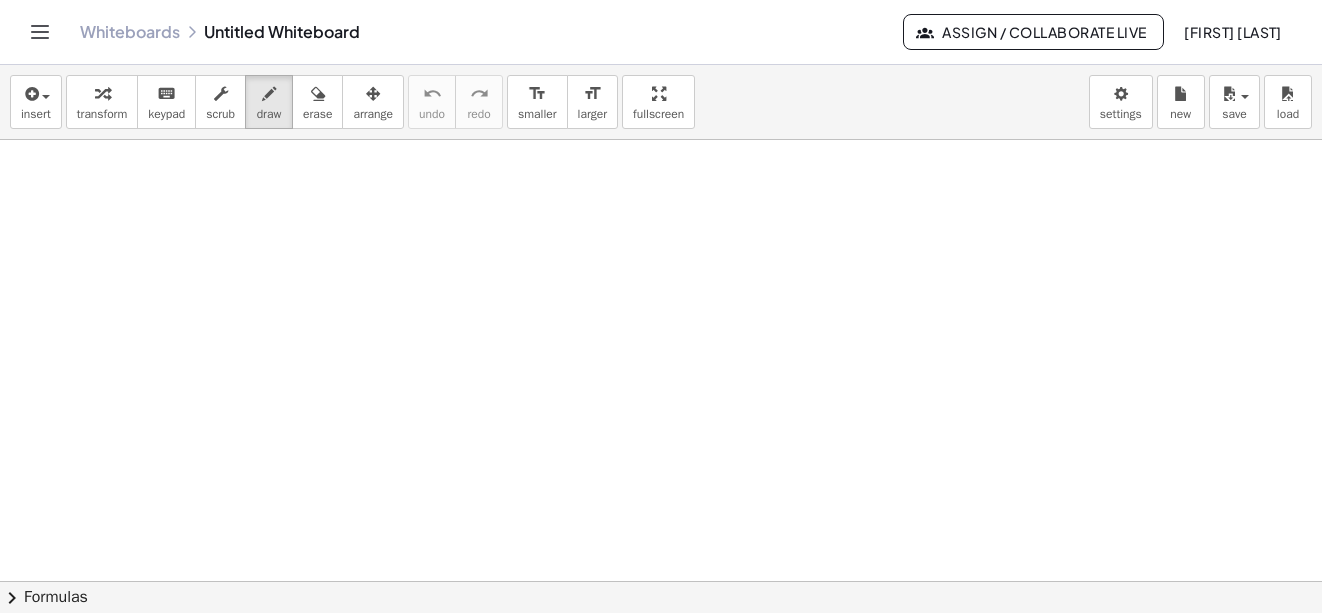 drag, startPoint x: 146, startPoint y: 212, endPoint x: 161, endPoint y: 210, distance: 15.132746 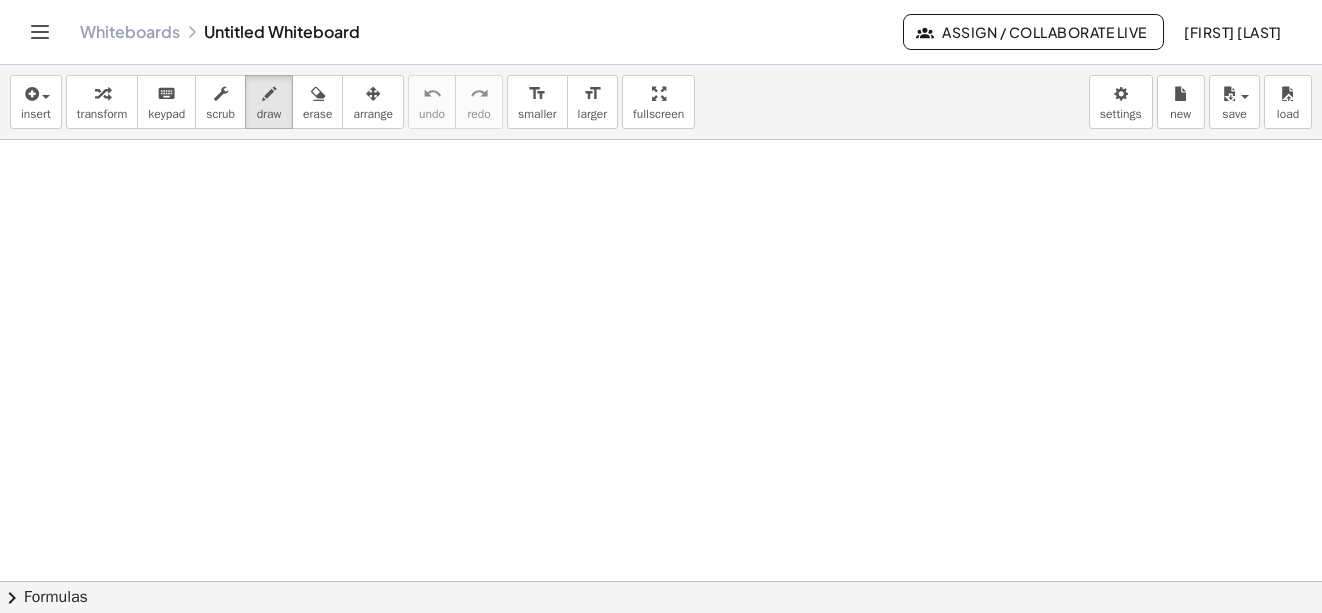 click on "Assign / Collaborate Live" 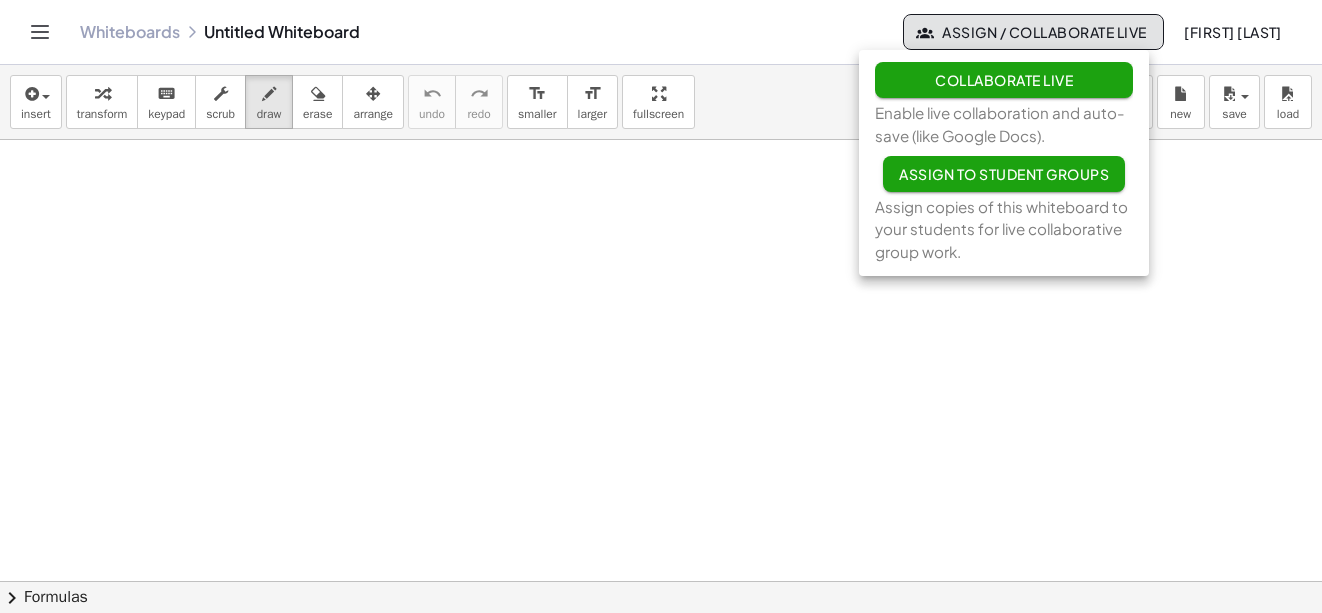click on "Collaborate Live" 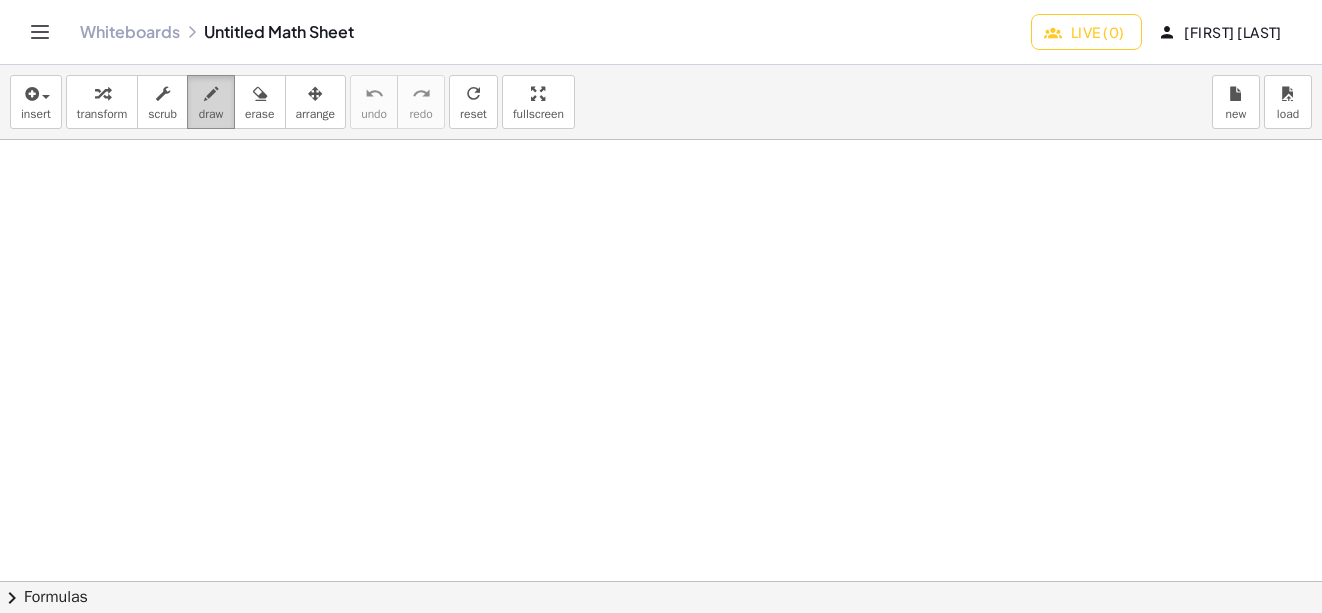 click at bounding box center [211, 94] 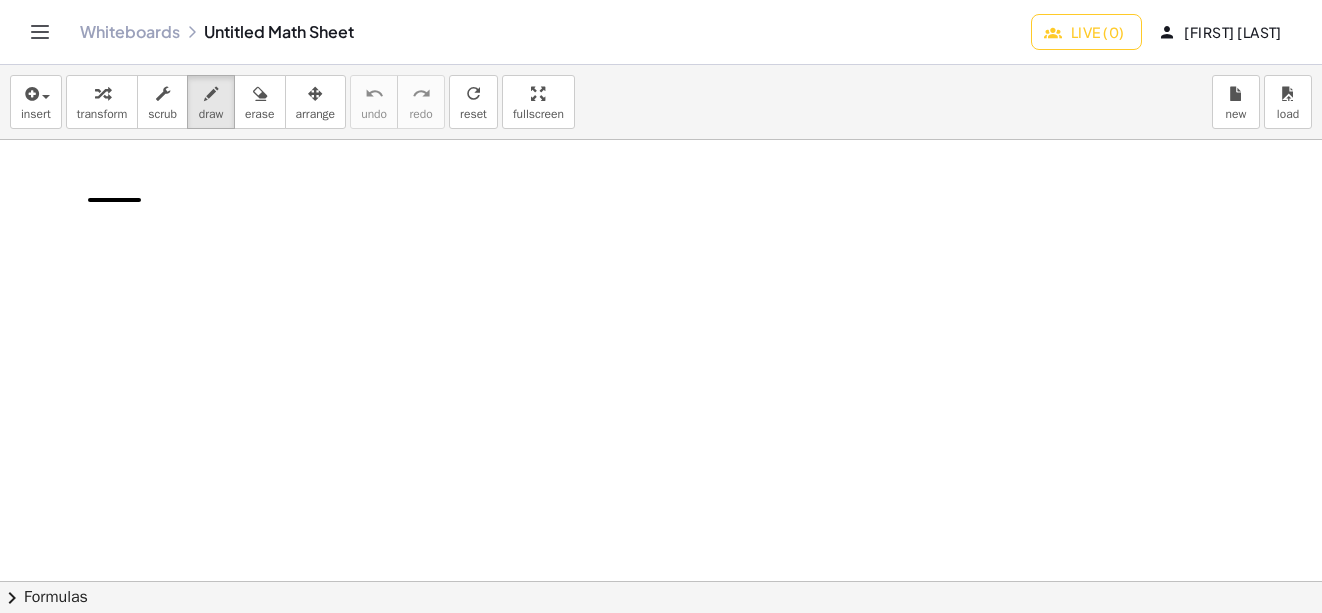 drag, startPoint x: 90, startPoint y: 200, endPoint x: 139, endPoint y: 200, distance: 49 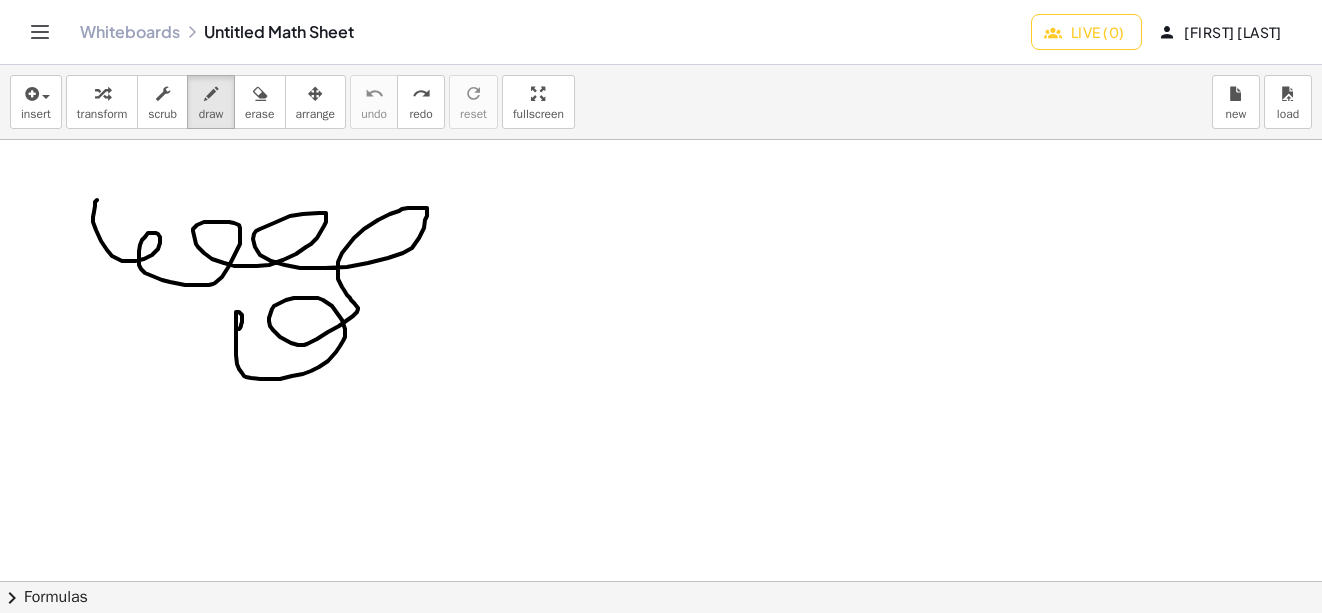 drag, startPoint x: 97, startPoint y: 200, endPoint x: 206, endPoint y: 337, distance: 175.07141 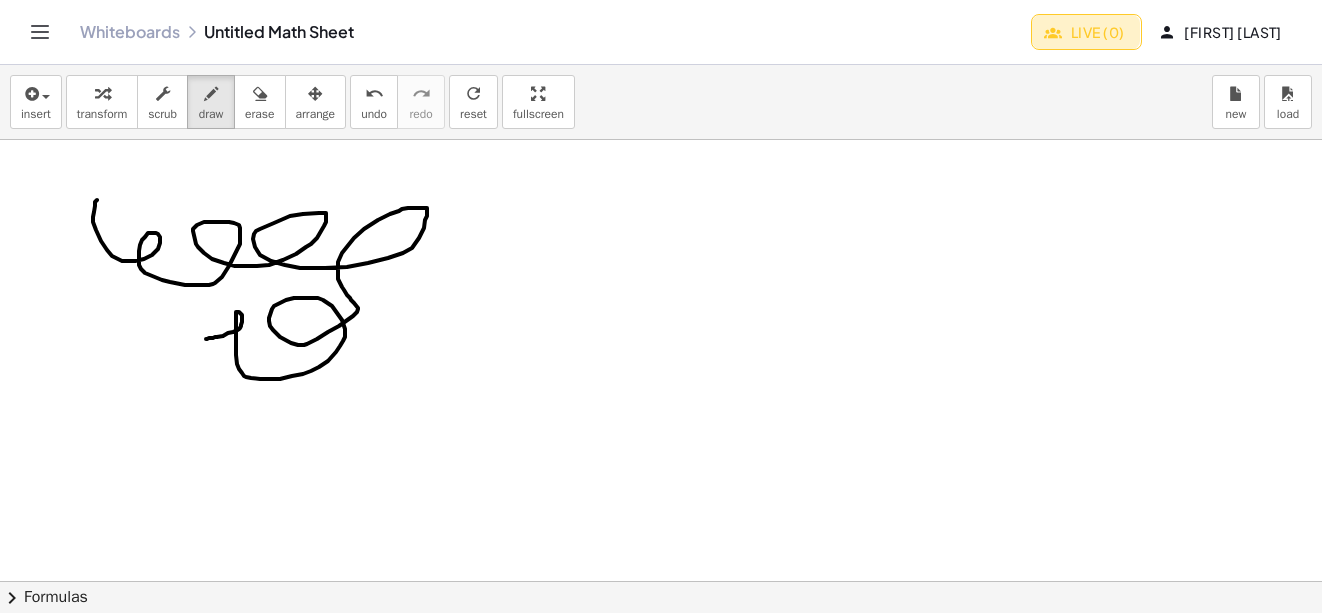 click on "Live (0)" 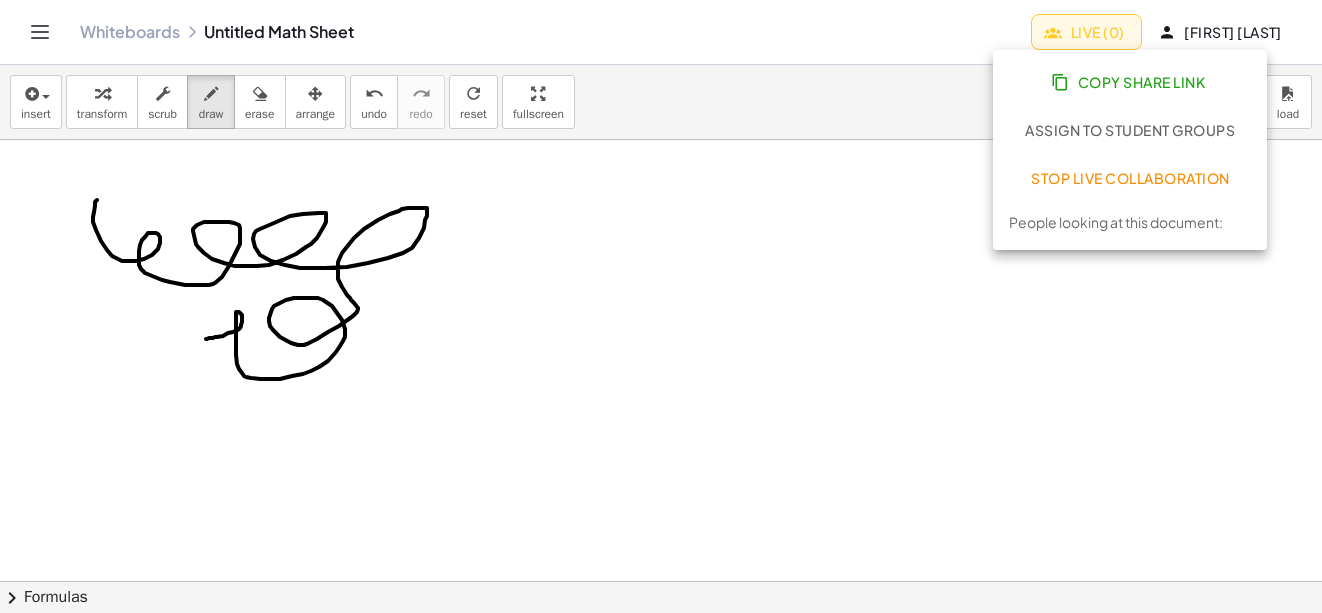 click on "Stop Live Collaboration" 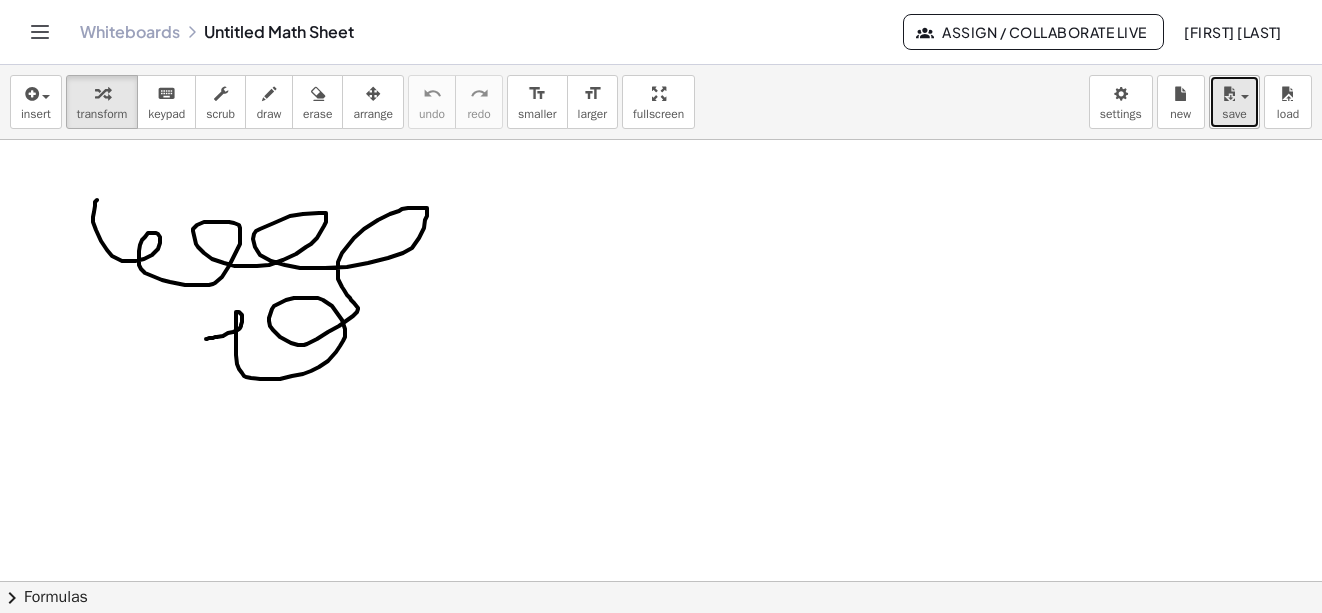 click at bounding box center (1245, 97) 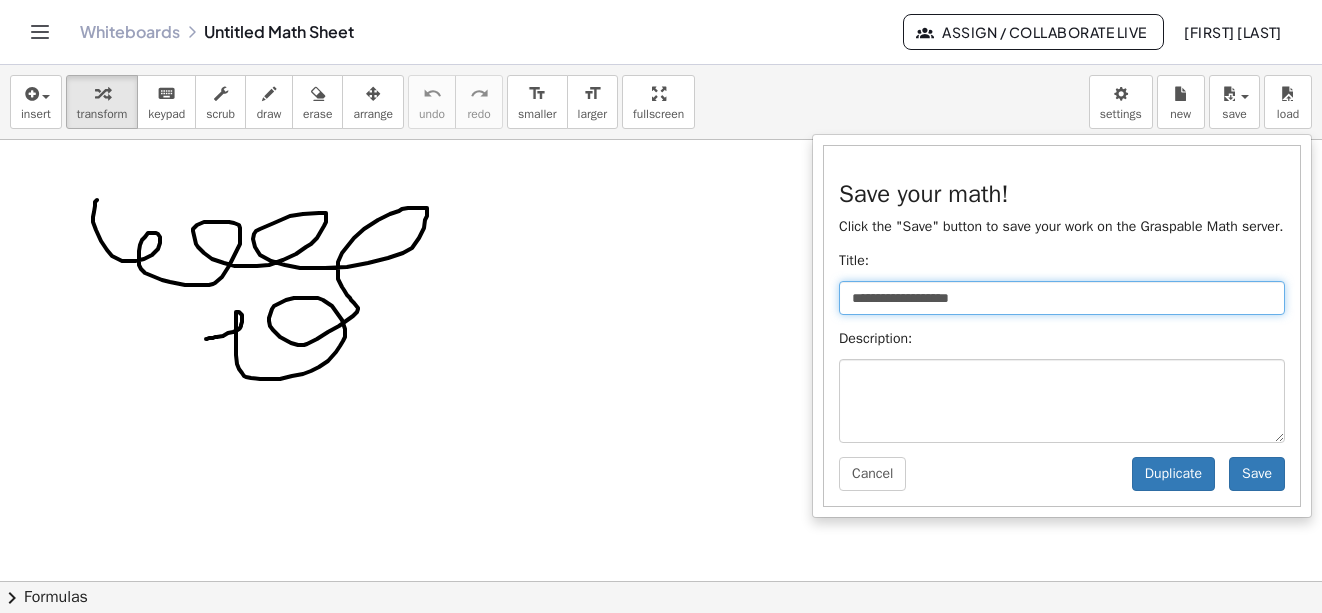 click on "**********" at bounding box center [1062, 298] 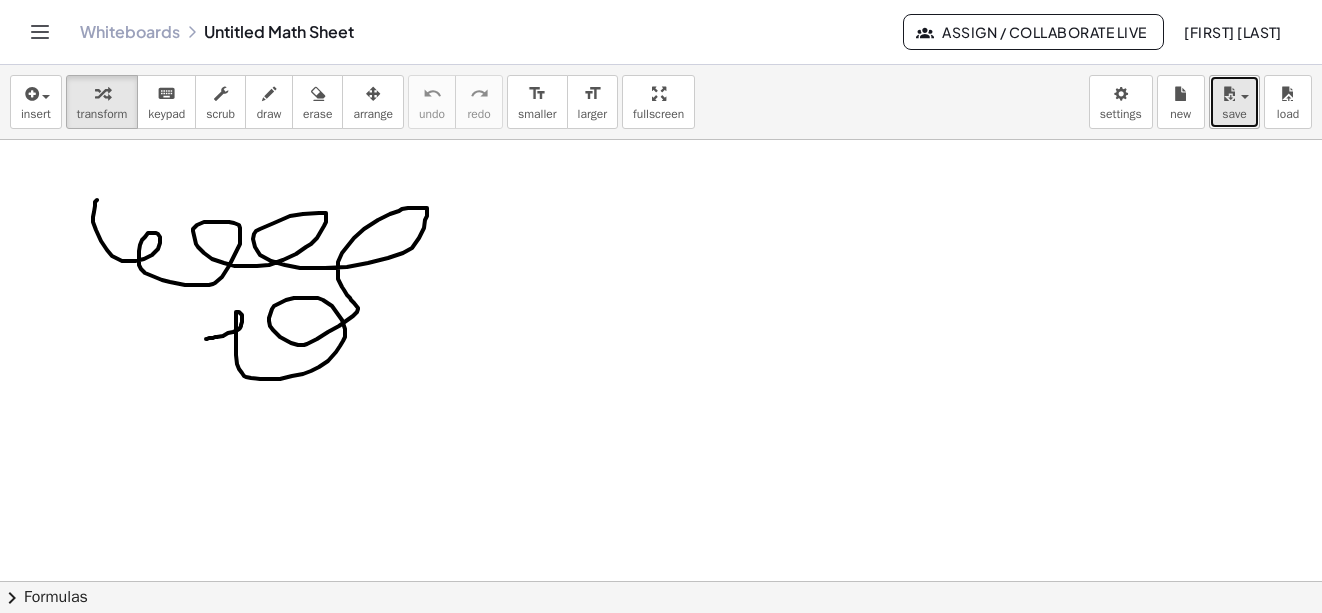 click on "save" at bounding box center (1234, 102) 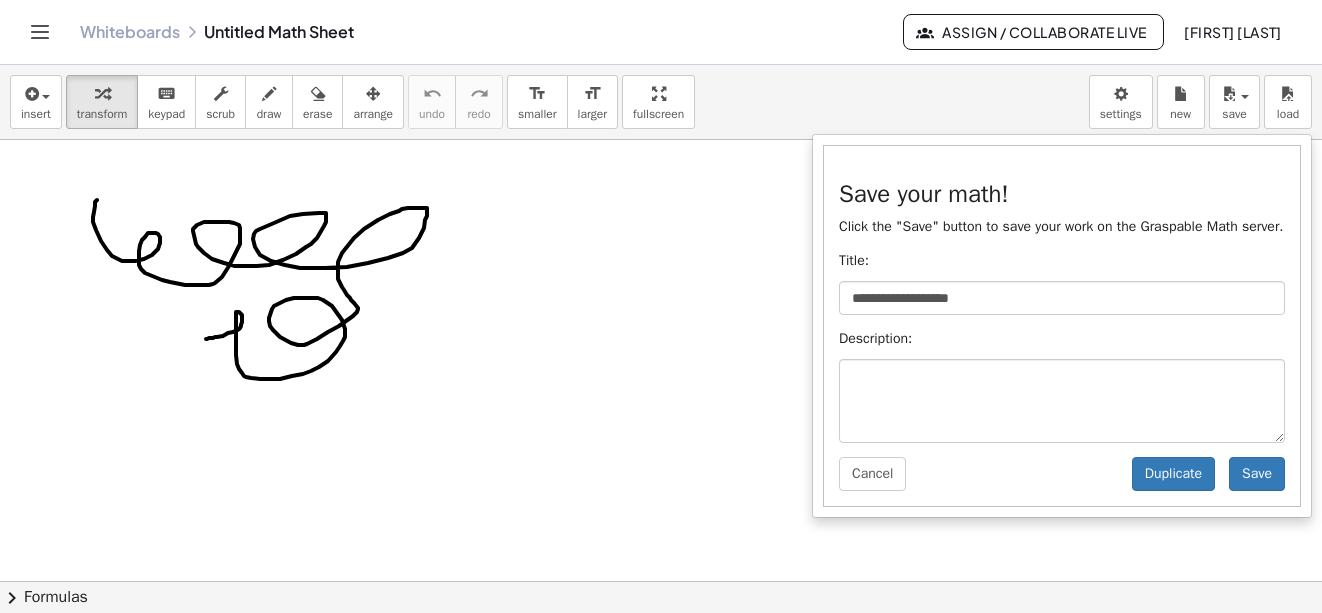 click on "**********" at bounding box center [1062, 326] 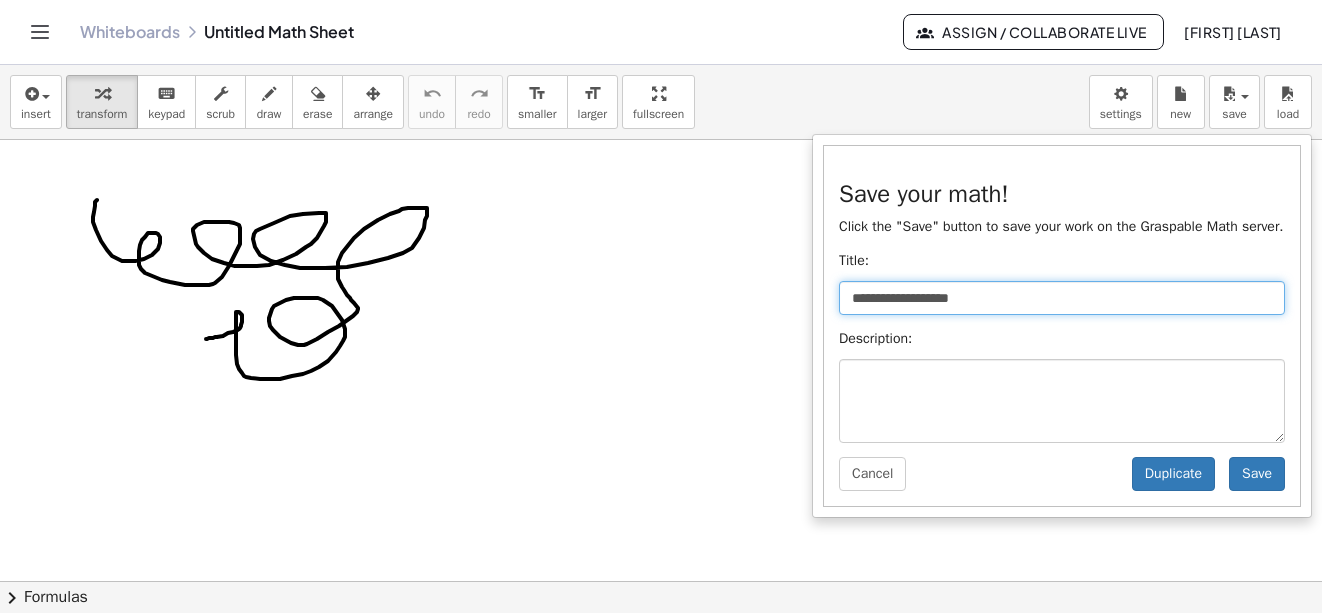 click on "**********" at bounding box center [1062, 298] 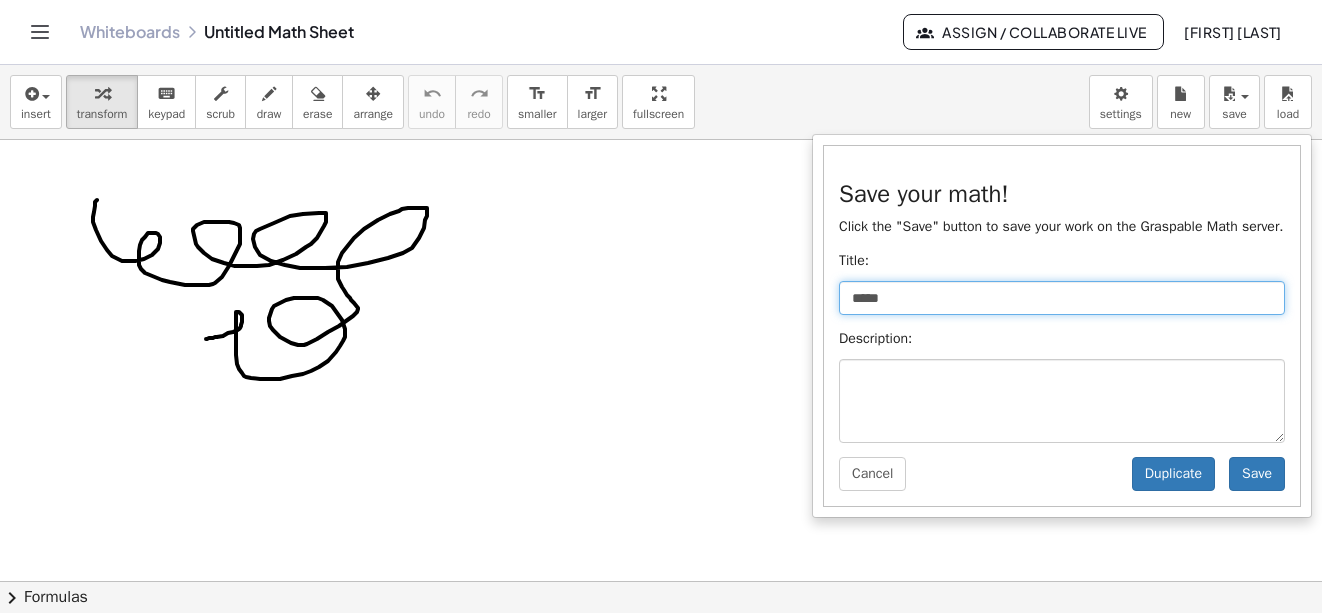 click on "*****" at bounding box center [1062, 298] 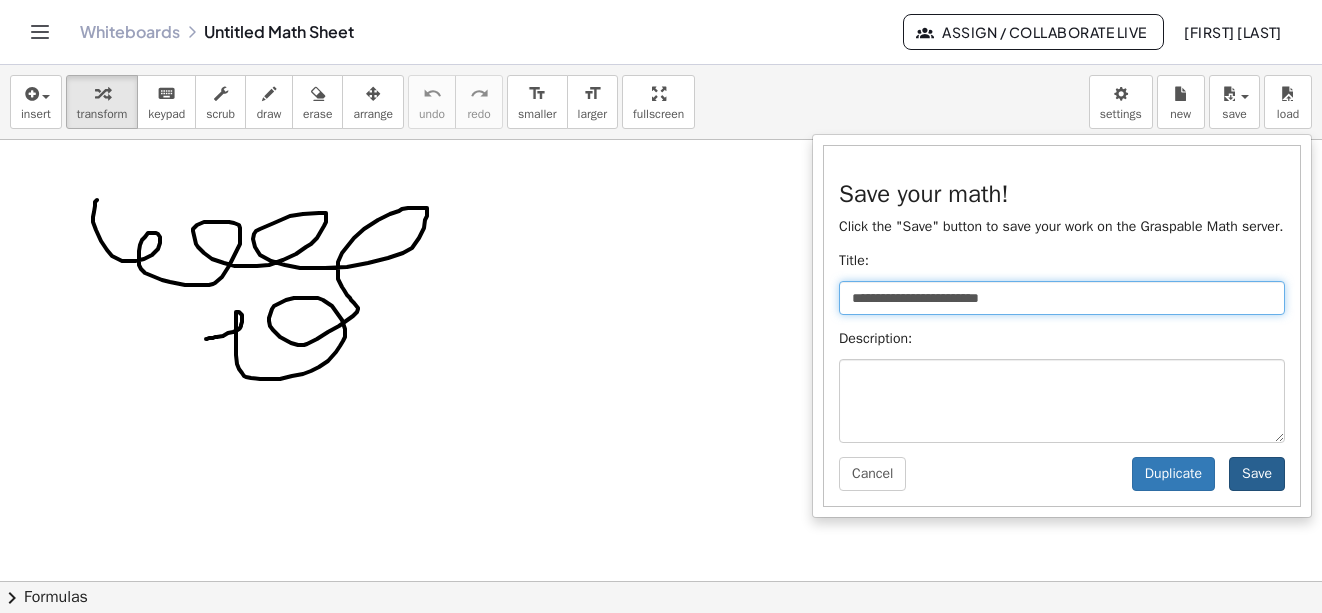 type on "**********" 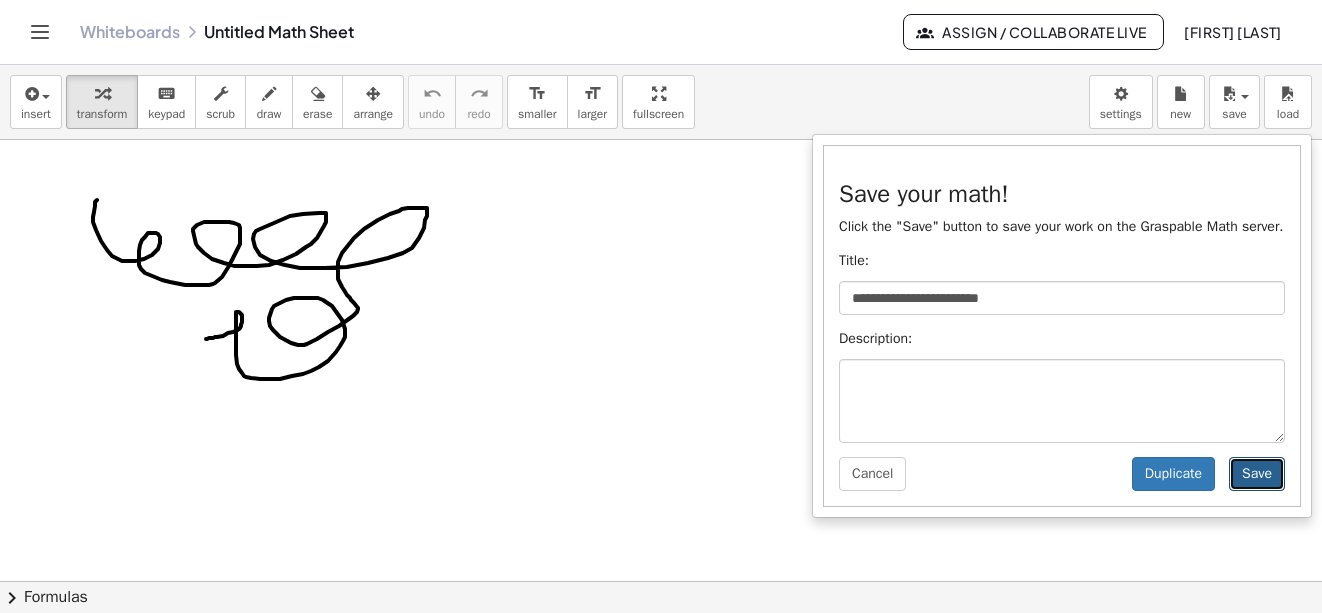 click on "Save" at bounding box center [1257, 474] 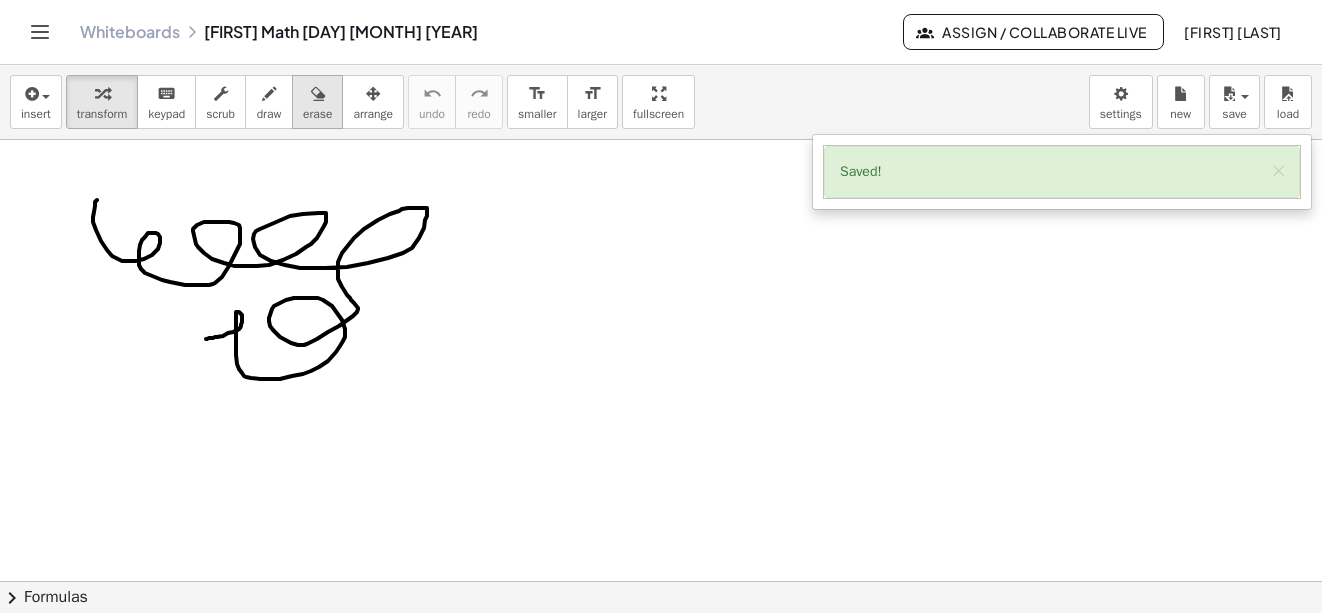 click on "erase" at bounding box center [317, 114] 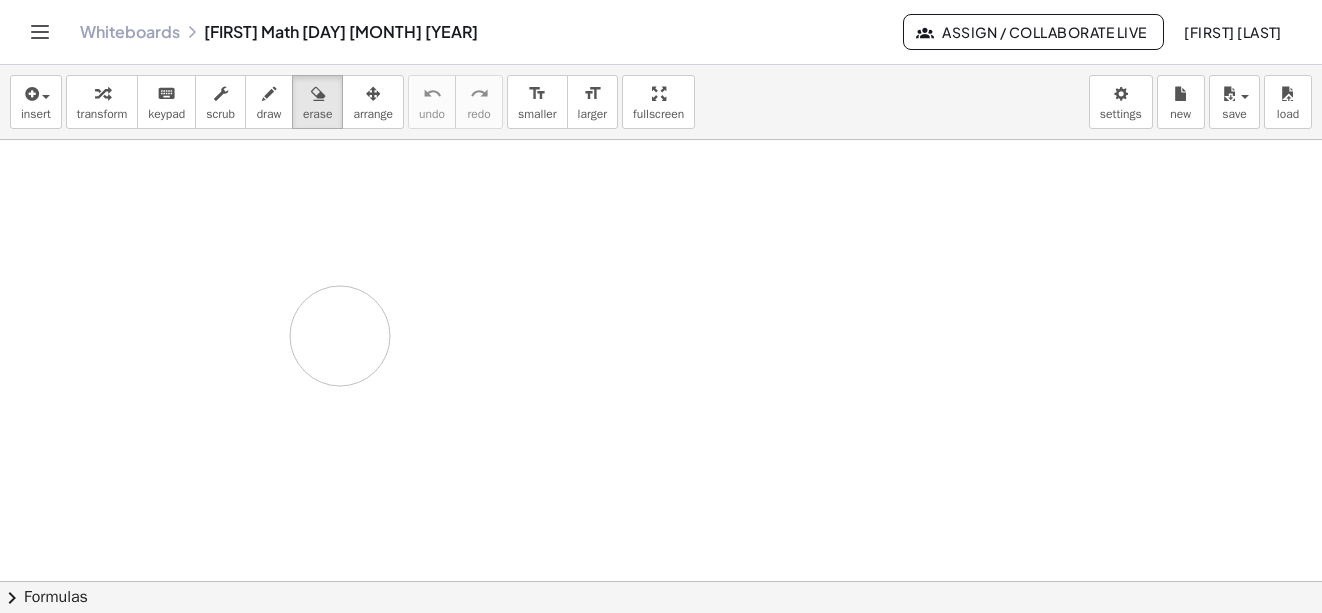 drag, startPoint x: 147, startPoint y: 307, endPoint x: 340, endPoint y: 335, distance: 195.02051 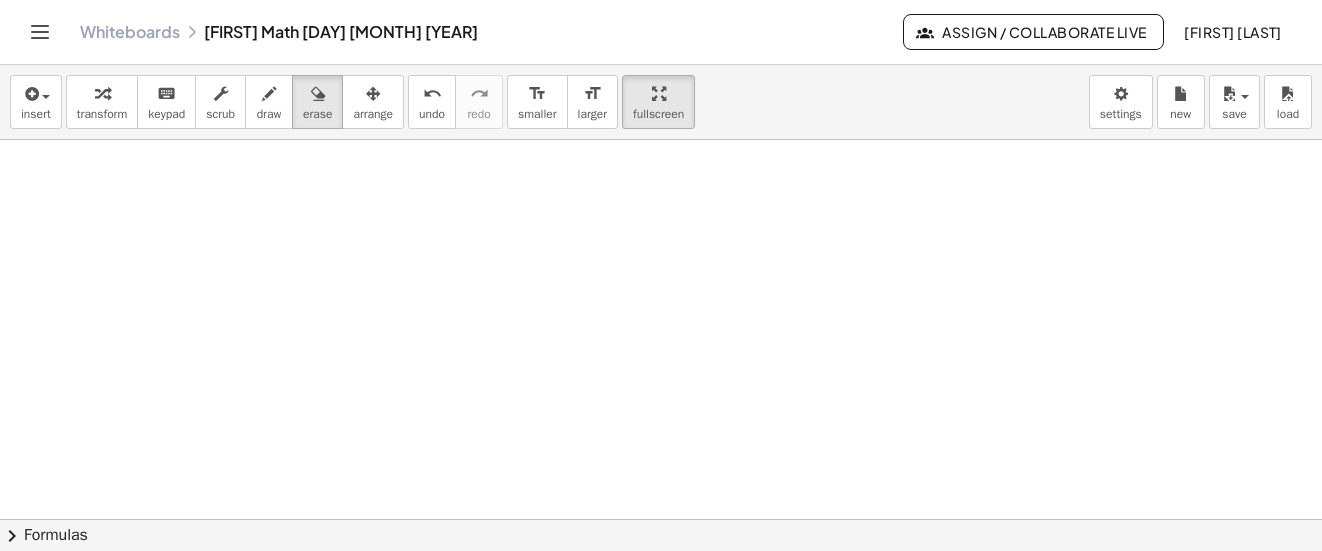 drag, startPoint x: 664, startPoint y: 113, endPoint x: 618, endPoint y: 157, distance: 63.655323 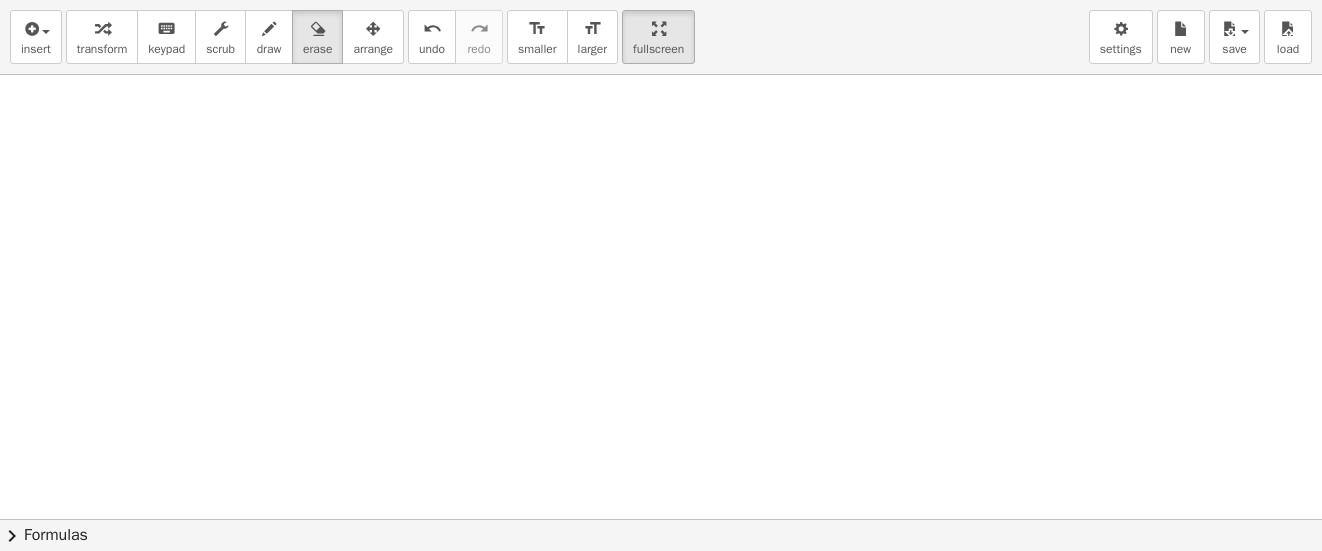 click on "insert select one: Math Expression Function Text Youtube Video Graphing Geometry Geometry 3D transform keyboard keypad scrub draw erase arrange undo undo redo redo format_size smaller format_size larger fullscreen load   save Saved! × new settings × chevron_right  Formulas
Drag one side of a formula onto a highlighted expression on the canvas to apply it.
Quadratic Formula
+ · a · x 2 + · b · x + c = 0
⇔
x = · ( − b ± 2 √ ( + b 2 − · 4 · a · c ) ) · 2 · a
+ x 2 + · p · x + q = 0
⇔
x = − · p · 2 ± 2 √ ( + ( · p · 2 ) 2 − q )
Manually Factoring a Quadratic
+ x 2 + · b · x + c
· ( + x + )" at bounding box center [661, 275] 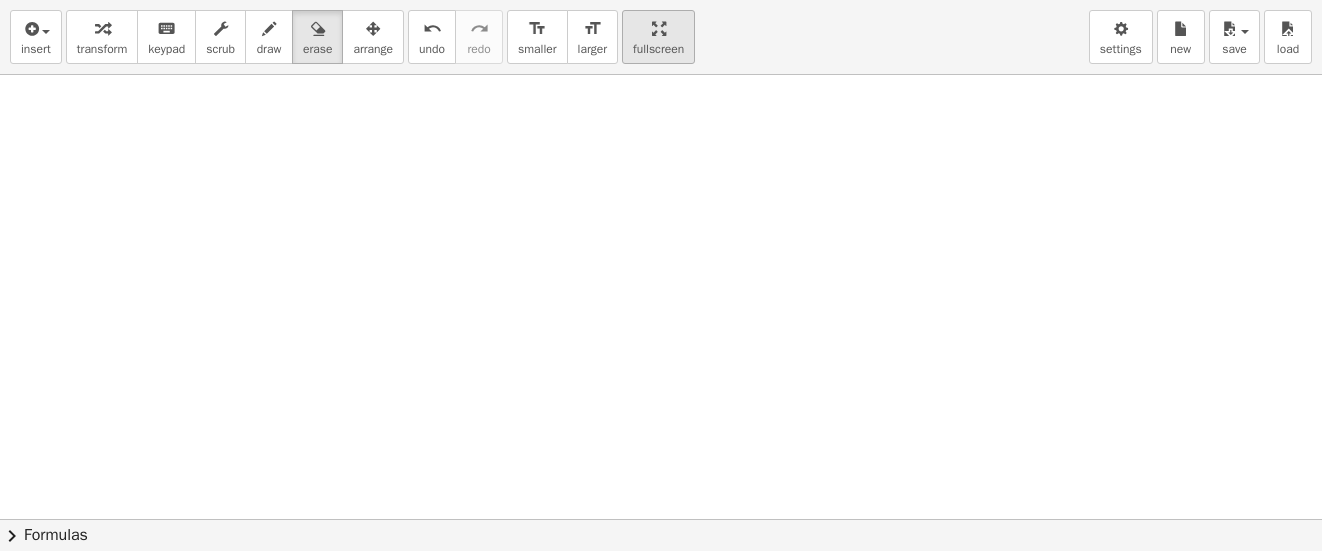 drag, startPoint x: 663, startPoint y: 52, endPoint x: 696, endPoint y: 38, distance: 35.846897 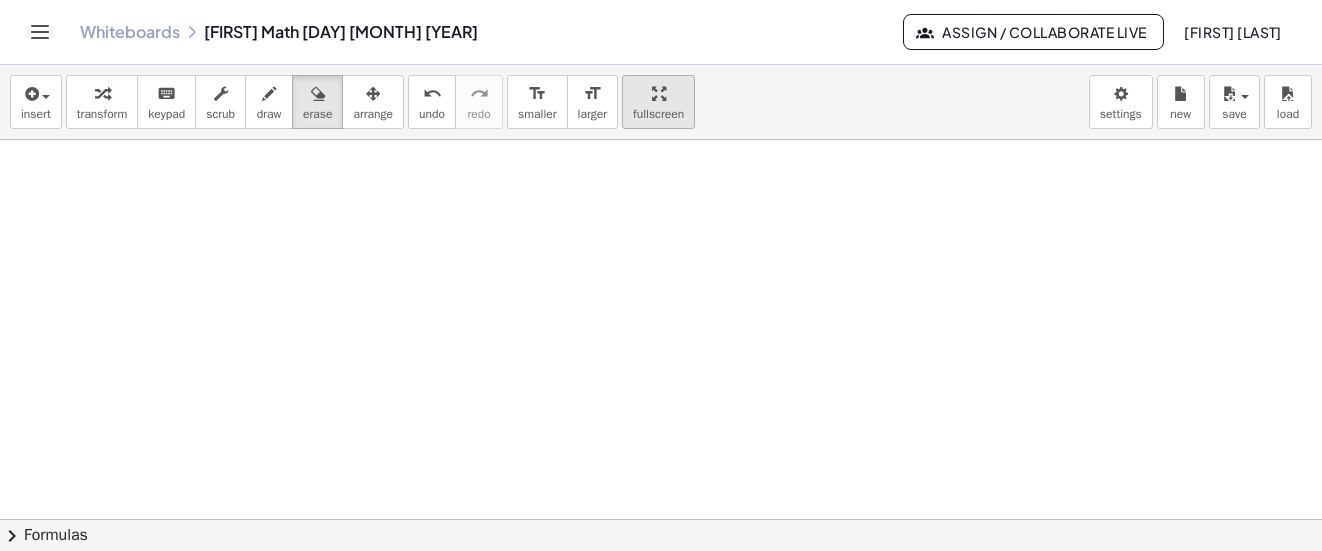 click on "Graspable Math Activities Get Started Activity Bank Assigned Work Classes Whiteboards Go Premium! Reference Account v1.28.2 | Privacy policy © [YEAR] | Graspable, Inc. Whiteboards [FIRST] Math [DAY] [MONTH] [YEAR] Assign / Collaborate Live  [FIRST] [LAST]   insert select one: Math Expression Function Text Youtube Video Graphing Geometry Geometry 3D transform keyboard keypad scrub draw erase arrange undo undo redo redo format_size smaller format_size larger fullscreen load   save Saved! × new settings × chevron_right  Formulas
Drag one side of a formula onto a highlighted expression on the canvas to apply it.
Quadratic Formula
+ · a · x 2 + · b · x + c = 0
⇔
x = · ( − b ± 2 √ ( + b 2 − · 4 · a · c ) ) · 2 · a
+ x 2 + · p · x + q = 0
⇔
x = −" at bounding box center [661, 275] 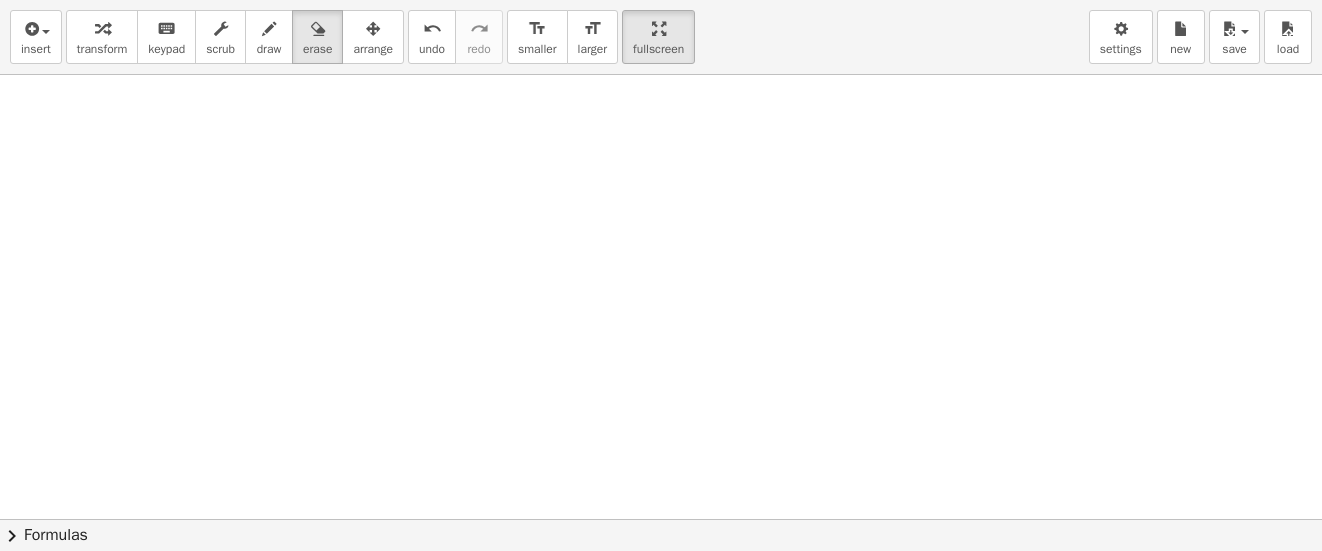 click on "insert select one: Math Expression Function Text Youtube Video Graphing Geometry Geometry 3D transform keyboard keypad scrub draw erase arrange undo undo redo redo format_size smaller format_size larger fullscreen load   save Saved! × new settings × chevron_right  Formulas
Drag one side of a formula onto a highlighted expression on the canvas to apply it.
Quadratic Formula
+ · a · x 2 + · b · x + c = 0
⇔
x = · ( − b ± 2 √ ( + b 2 − · 4 · a · c ) ) · 2 · a
+ x 2 + · p · x + q = 0
⇔
x = − · p · 2 ± 2 √ ( + ( · p · 2 ) 2 − q )
Manually Factoring a Quadratic
+ x 2 + · b · x + c
· ( + x + )" at bounding box center (661, 275) 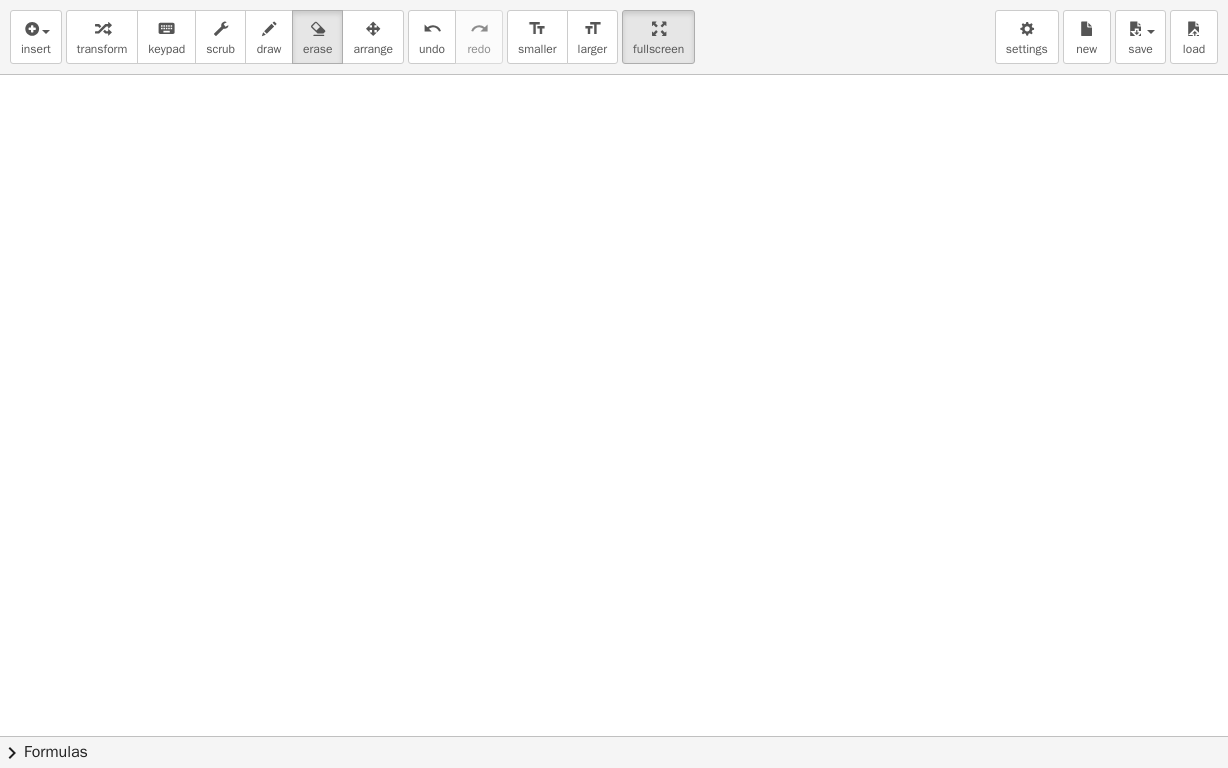 drag, startPoint x: 657, startPoint y: 48, endPoint x: 692, endPoint y: 35, distance: 37.336308 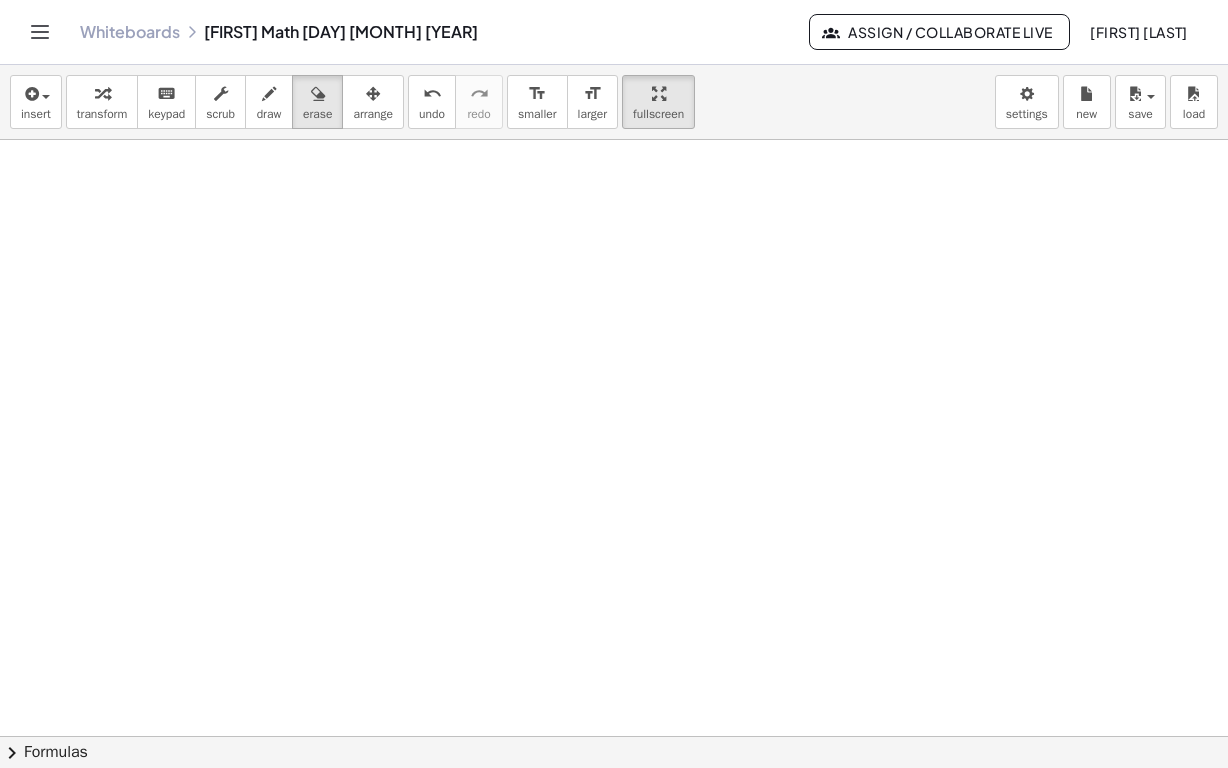 click on "Graspable Math Activities Get Started Activity Bank Assigned Work Classes Whiteboards Go Premium! Reference Account v1.28.2 | Privacy policy © [YEAR] | Graspable, Inc. Whiteboards [FIRST] Math [DAY] [MONTH] [YEAR] Assign / Collaborate Live  [FIRST] [LAST]   insert select one: Math Expression Function Text Youtube Video Graphing Geometry Geometry 3D transform keyboard keypad scrub draw erase arrange undo undo redo redo format_size smaller format_size larger fullscreen load   save Saved! × new settings × chevron_right  Formulas
Drag one side of a formula onto a highlighted expression on the canvas to apply it.
Quadratic Formula
+ · a · x 2 + · b · x + c = 0
⇔
x = · ( − b ± 2 √ ( + b 2 − · 4 · a · c ) ) · 2 · a
+ x 2 + · p · x + q = 0
⇔
x = −" at bounding box center [614, 384] 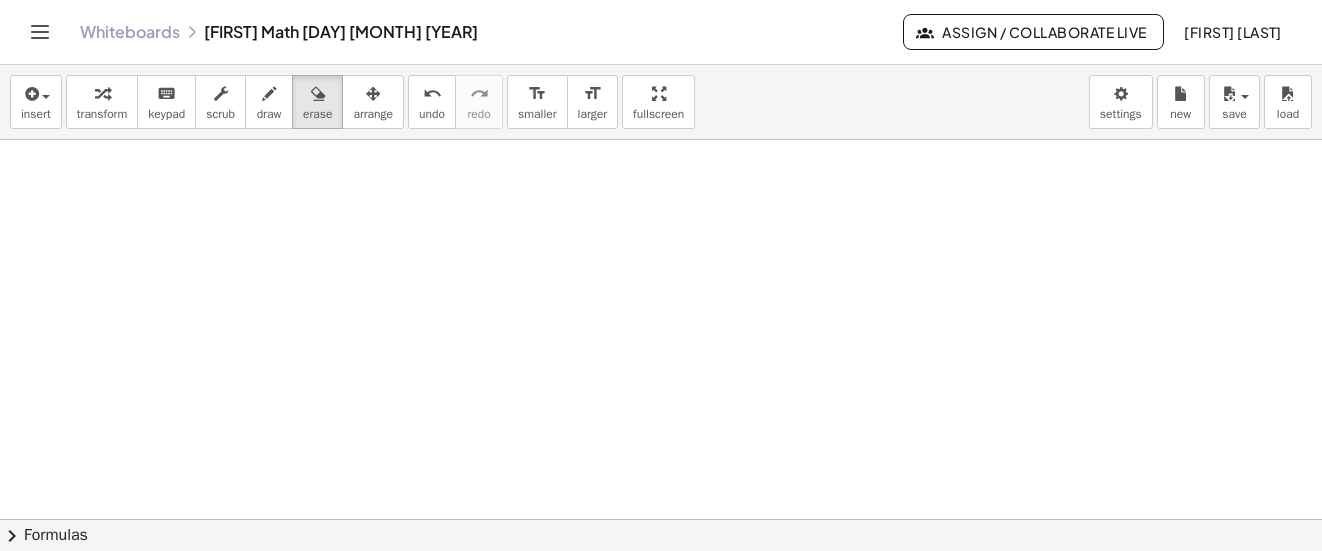 scroll, scrollTop: 100, scrollLeft: 0, axis: vertical 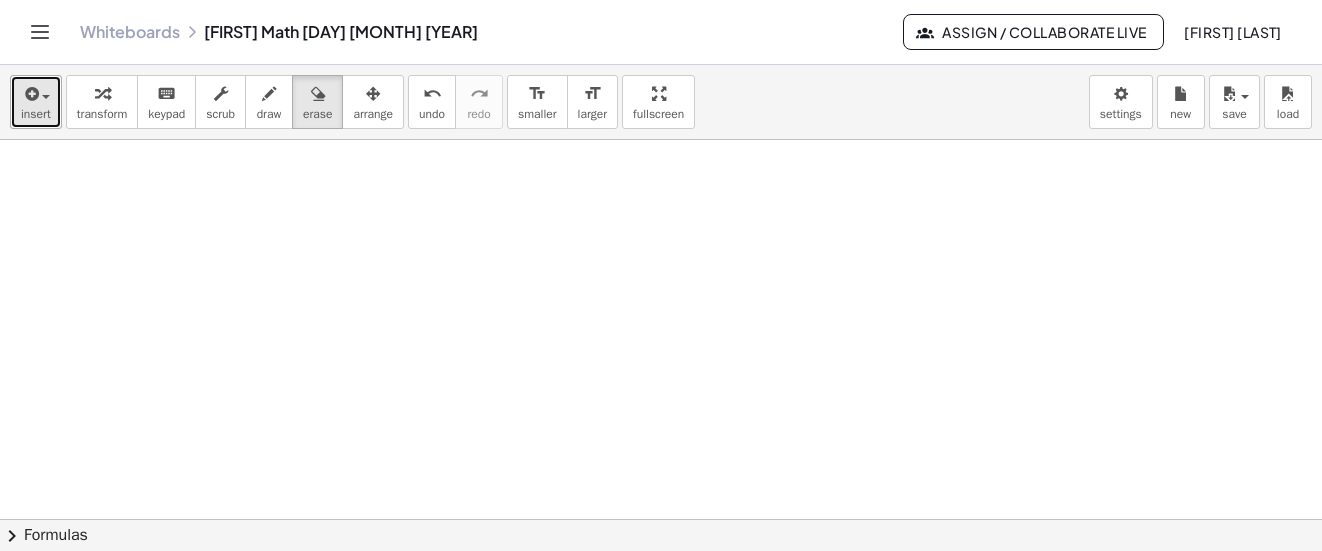 click at bounding box center [41, 96] 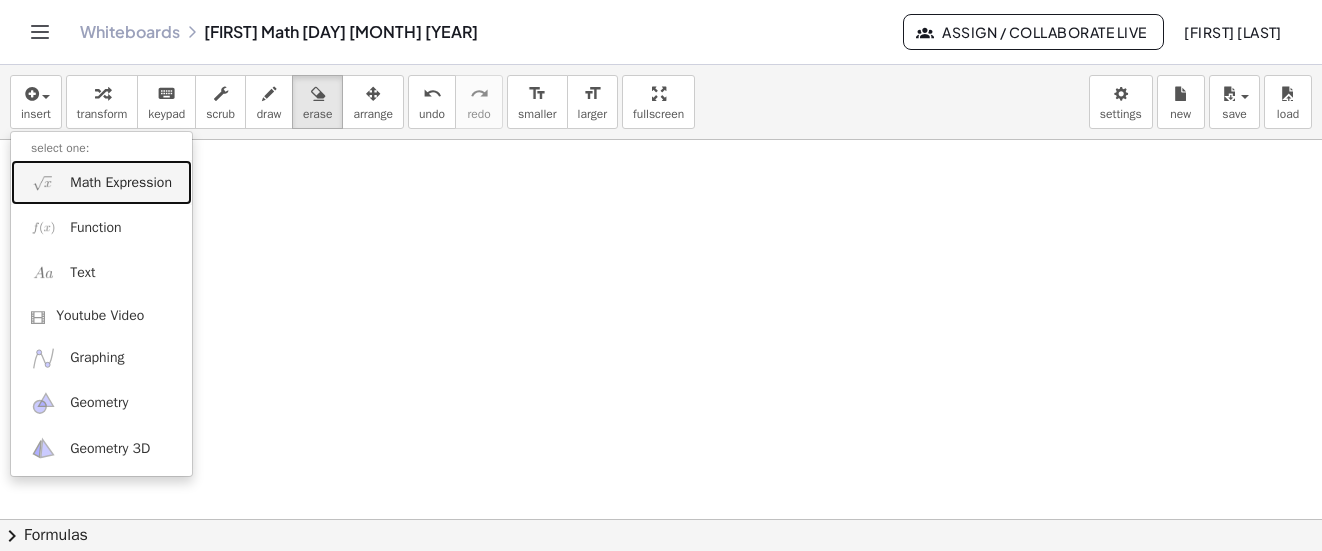 click on "Math Expression" at bounding box center [121, 183] 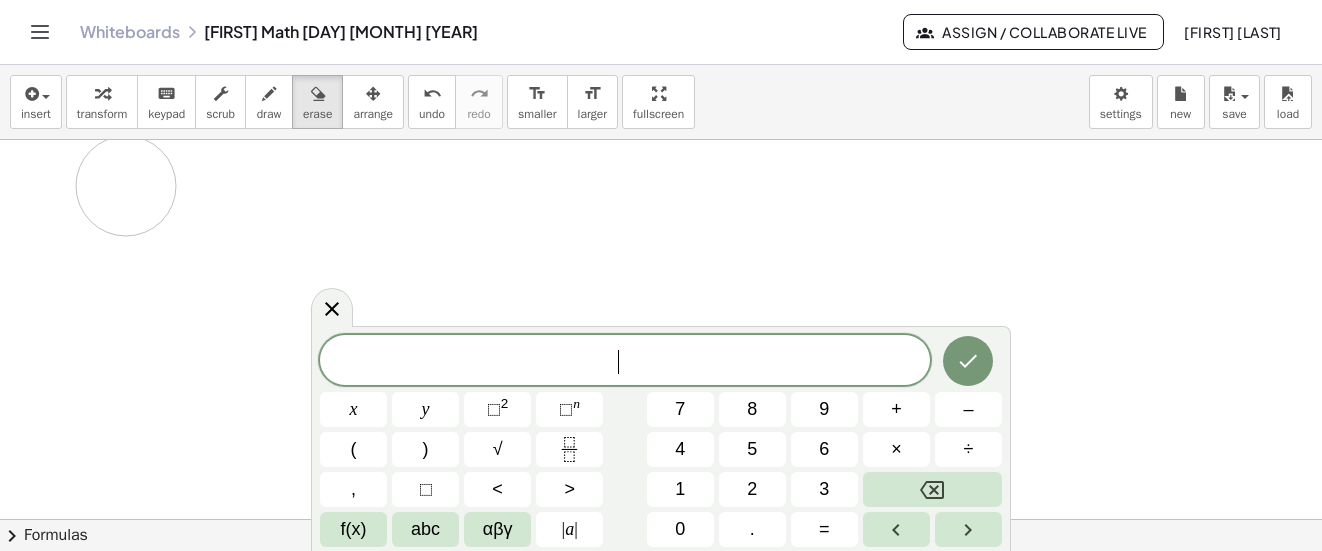 click at bounding box center (661, 481) 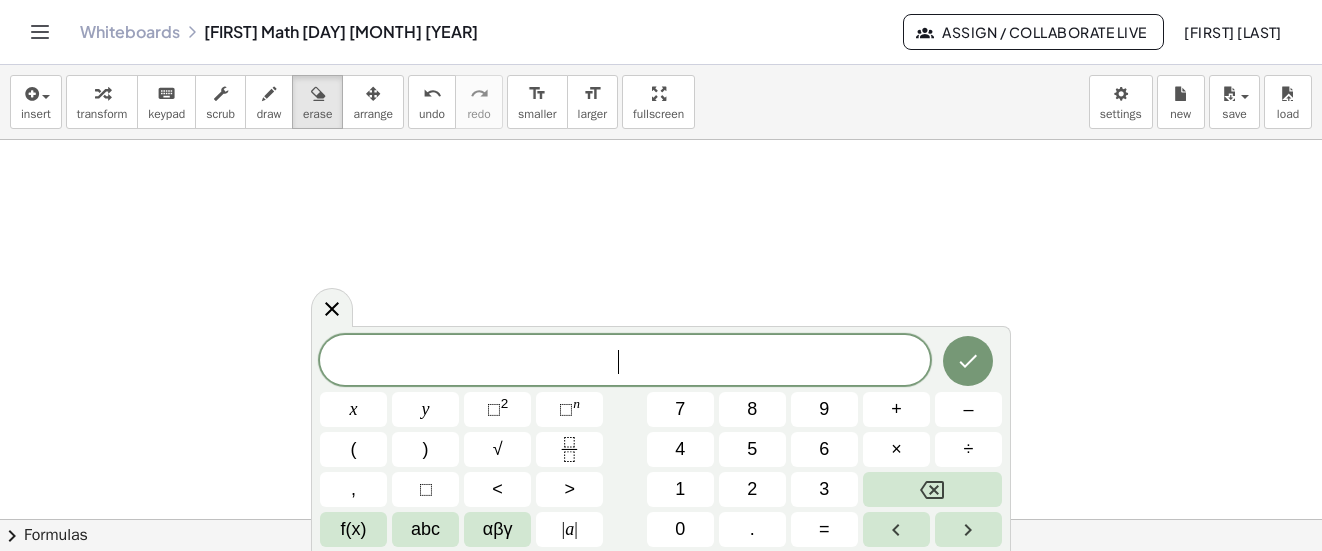 scroll, scrollTop: 400, scrollLeft: 0, axis: vertical 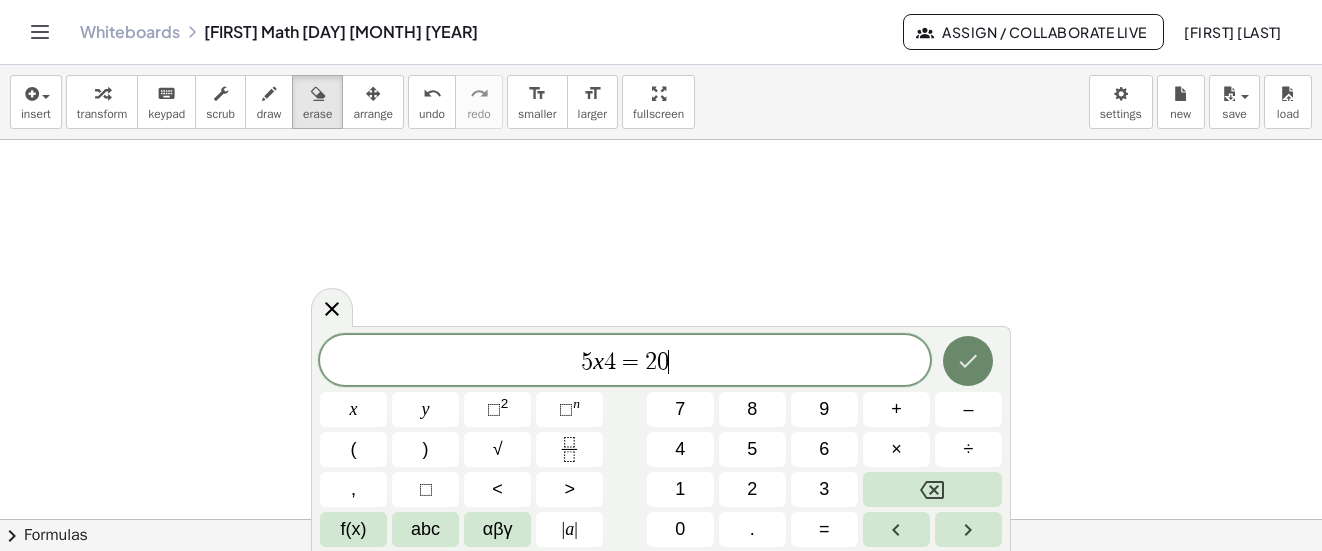 click 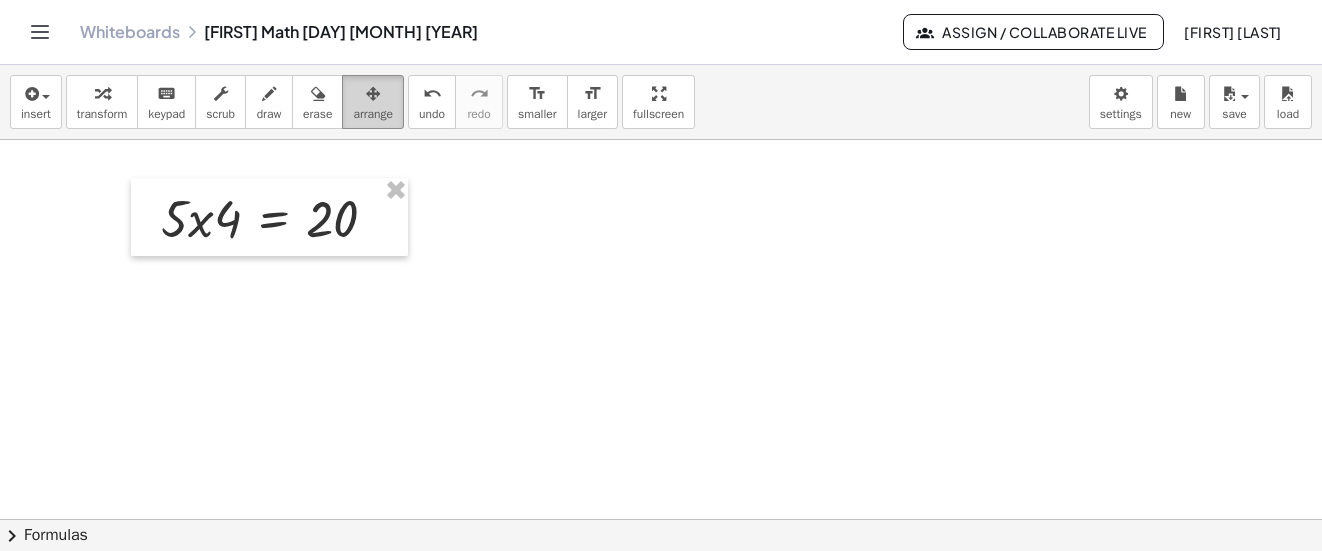 click at bounding box center [373, 94] 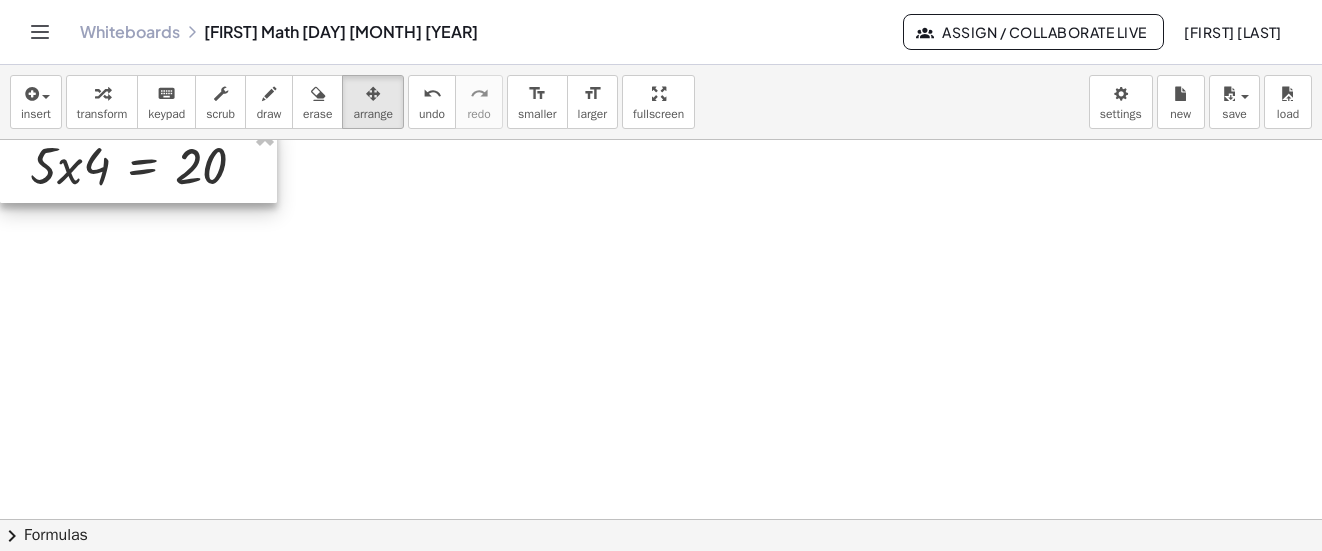 drag, startPoint x: 313, startPoint y: 218, endPoint x: 156, endPoint y: 165, distance: 165.70456 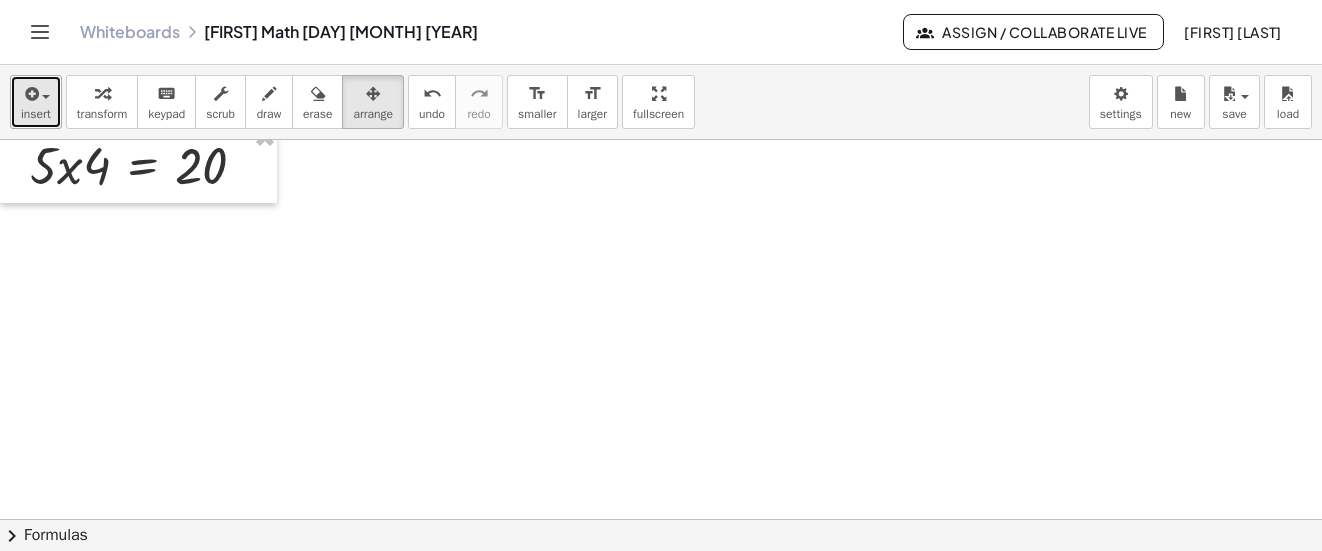 click on "insert" at bounding box center (36, 114) 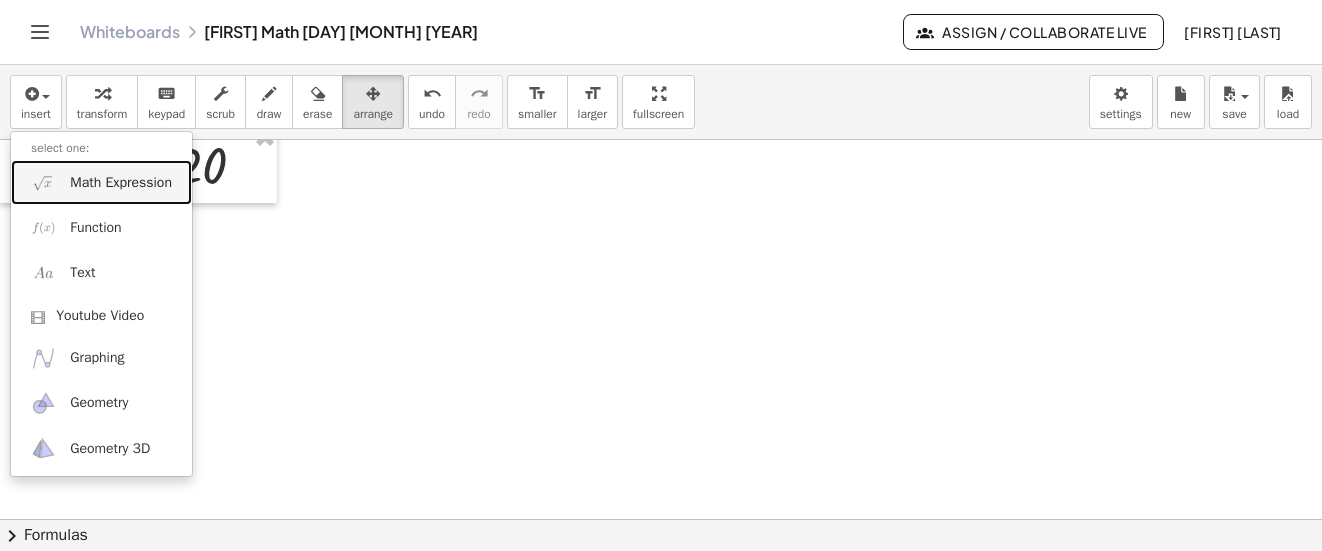 click on "Math Expression" at bounding box center [101, 182] 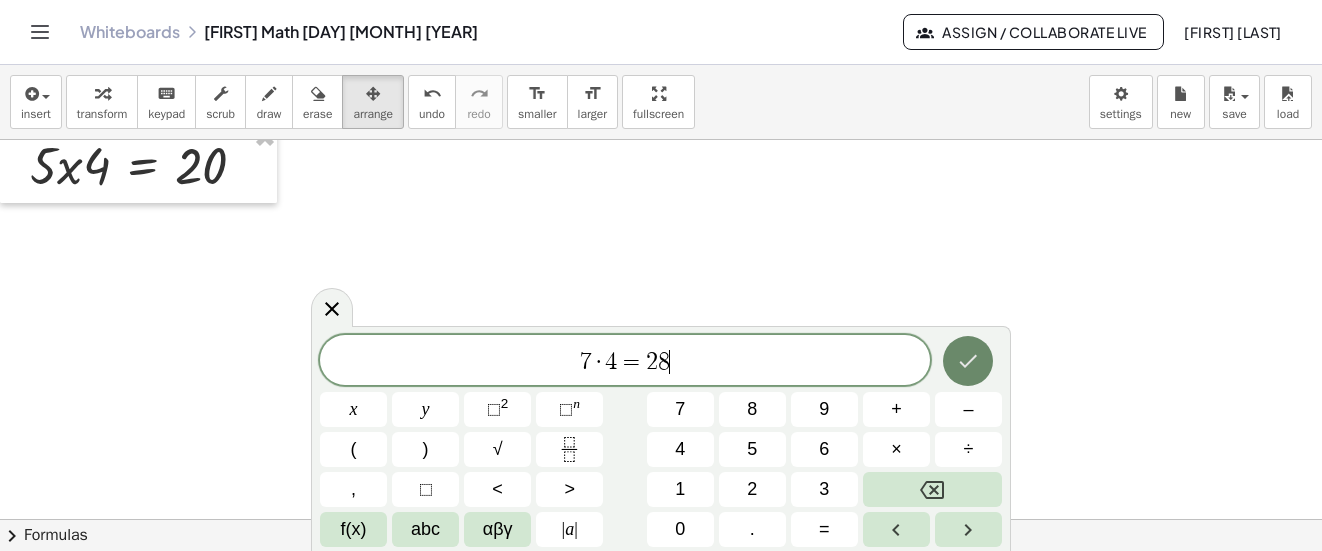 click 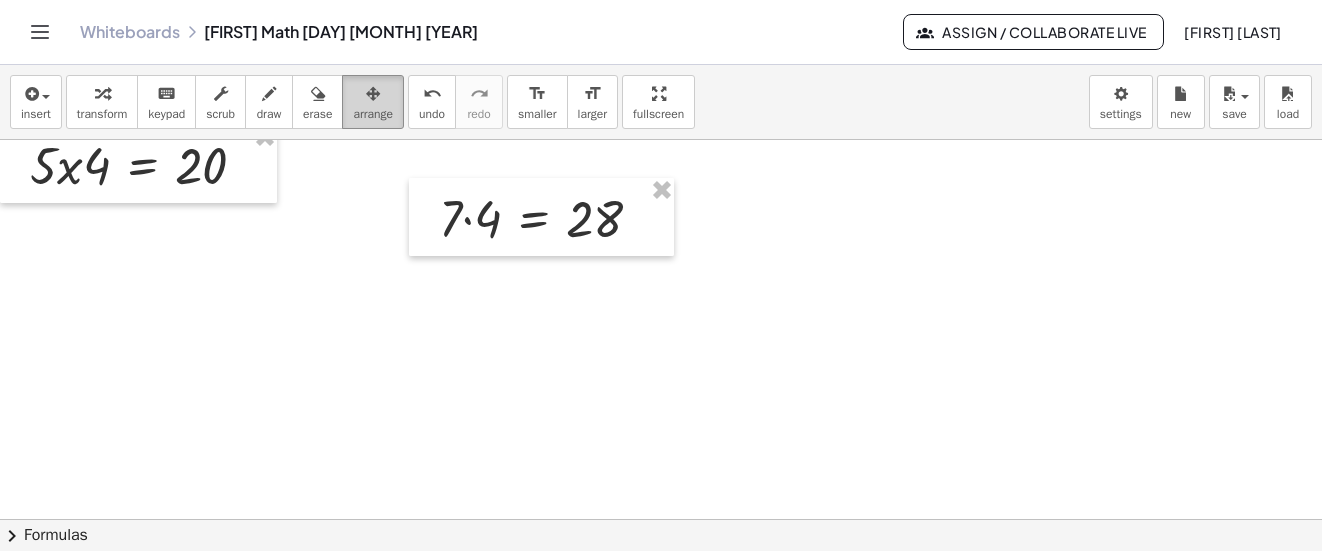 click at bounding box center (373, 93) 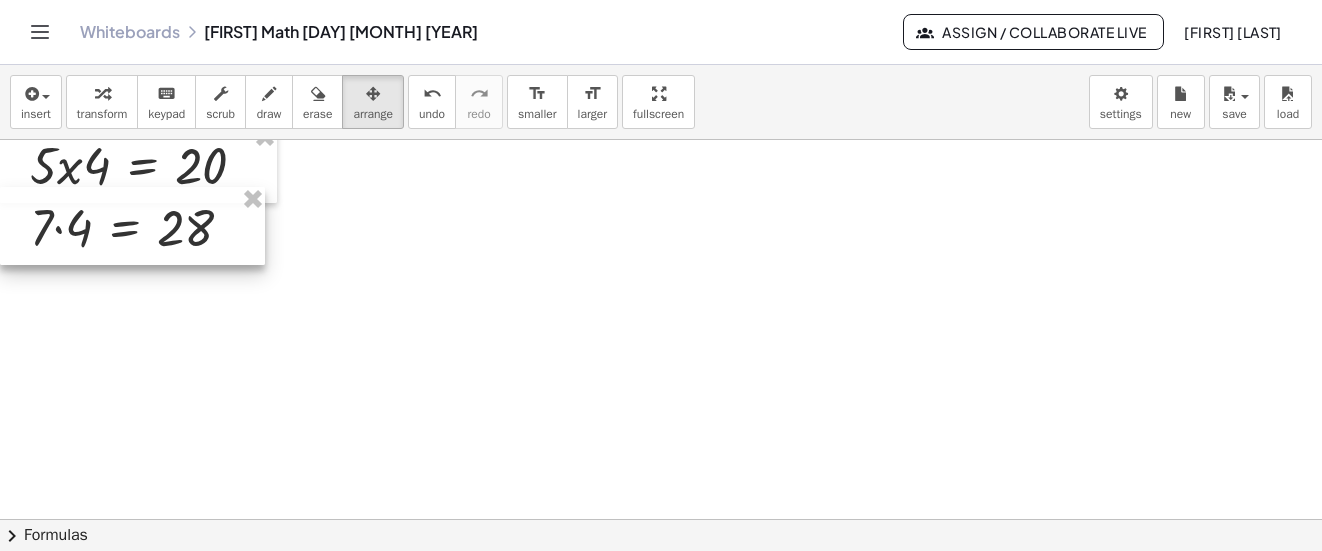 drag, startPoint x: 519, startPoint y: 207, endPoint x: 101, endPoint y: 216, distance: 418.0969 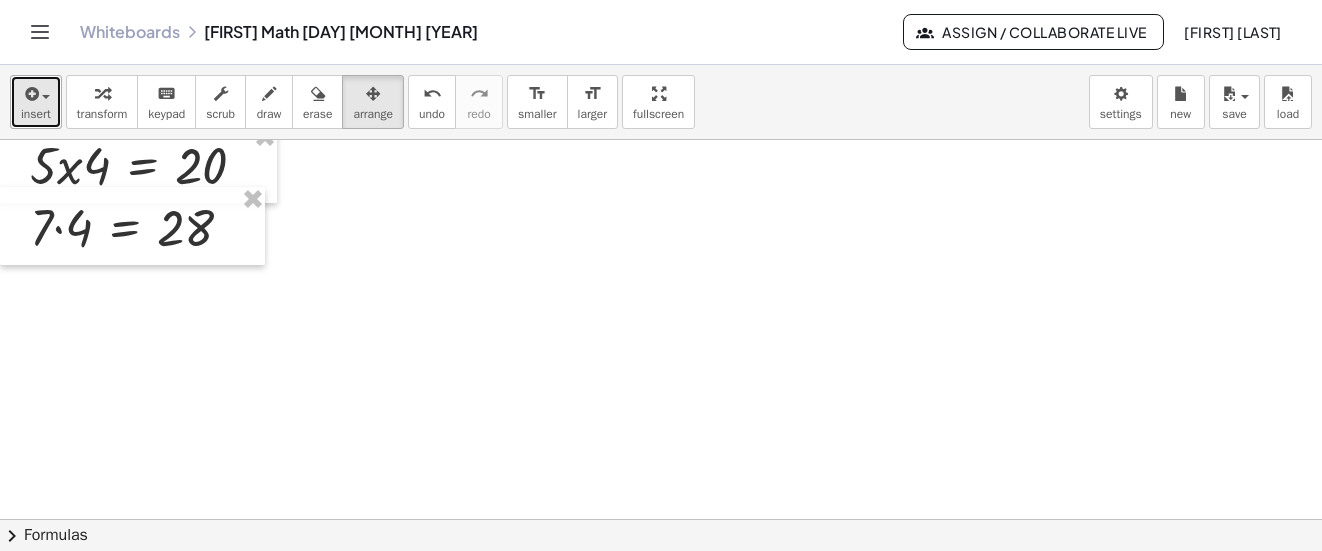 click on "insert" at bounding box center (36, 102) 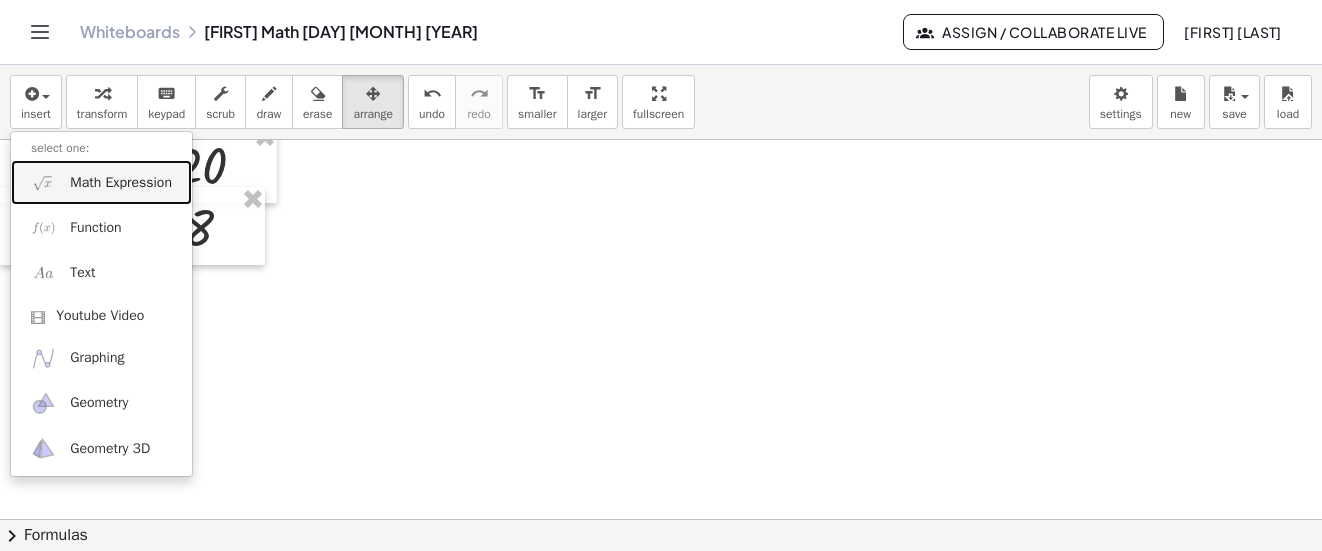 click on "Math Expression" at bounding box center (121, 183) 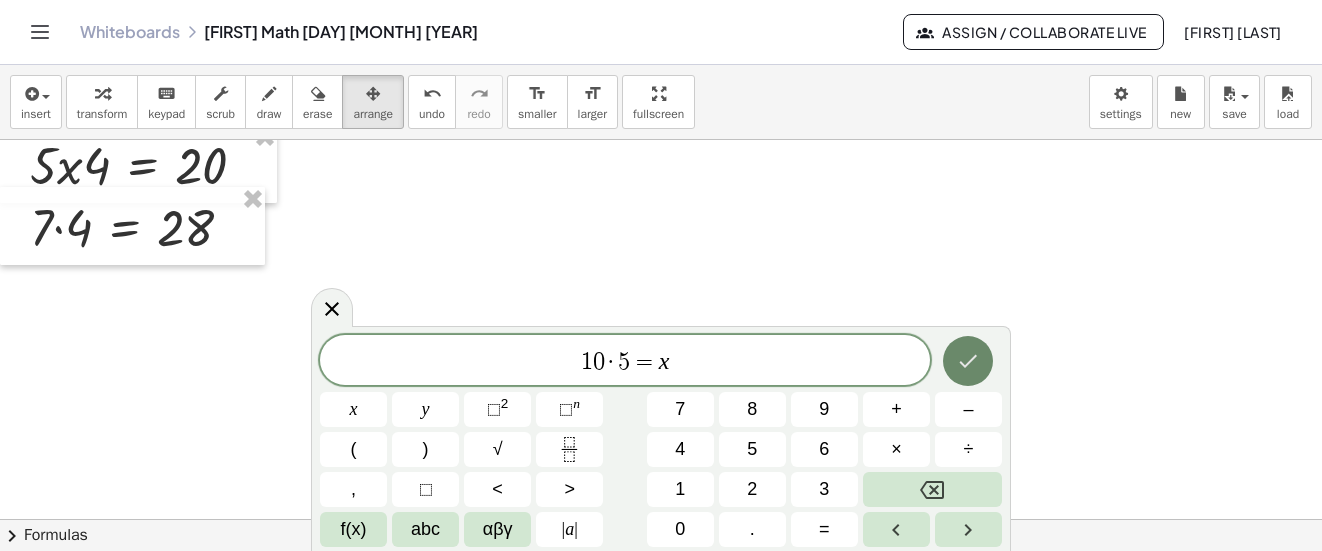 click at bounding box center (968, 361) 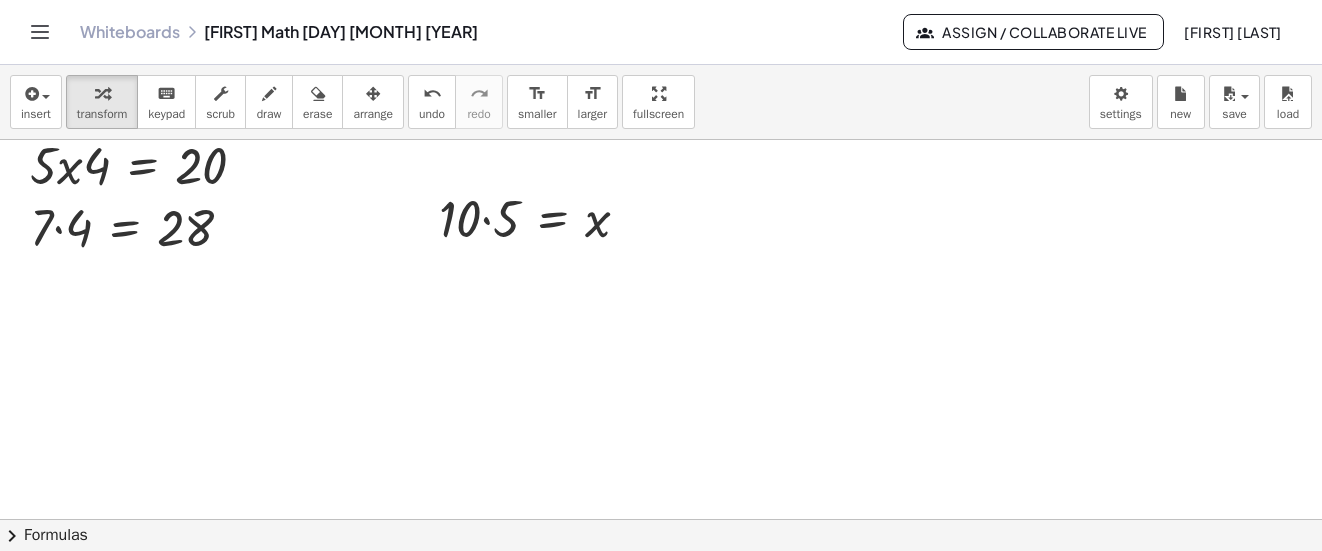 click on "insert select one: Math Expression Function Text Youtube Video Graphing Geometry Geometry 3D transform keyboard keypad scrub draw erase arrange undo undo redo redo format_size smaller format_size larger fullscreen load   save Saved! × new settings" at bounding box center (661, 102) 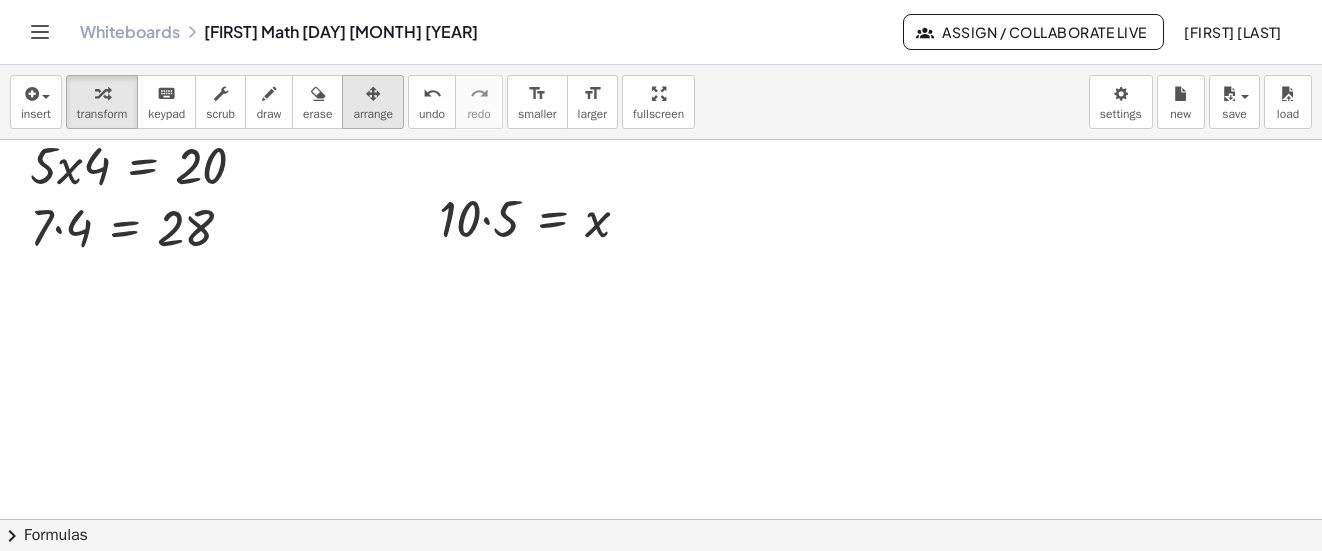 click at bounding box center [373, 93] 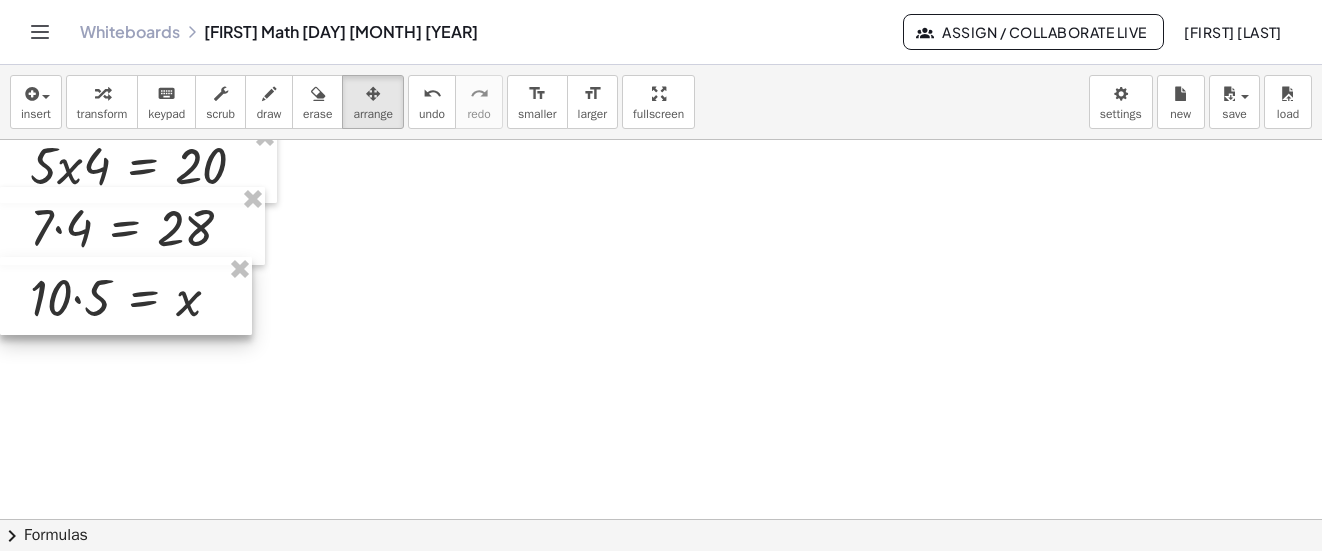 drag, startPoint x: 518, startPoint y: 229, endPoint x: 106, endPoint y: 308, distance: 419.50568 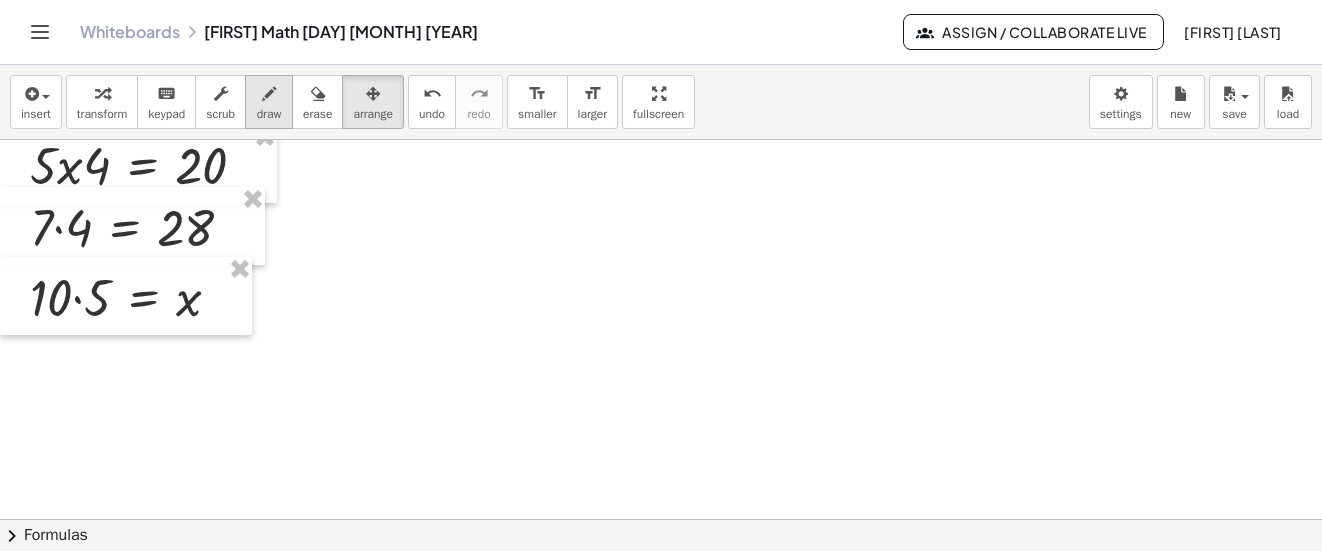 click on "draw" at bounding box center (269, 114) 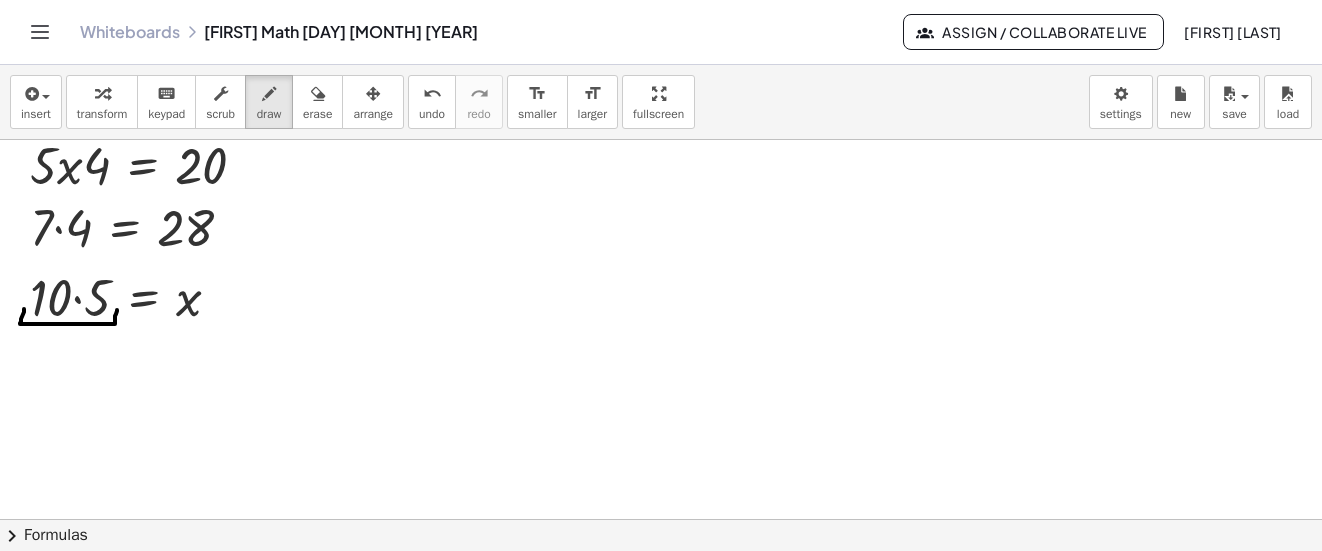 drag, startPoint x: 24, startPoint y: 309, endPoint x: 117, endPoint y: 310, distance: 93.00538 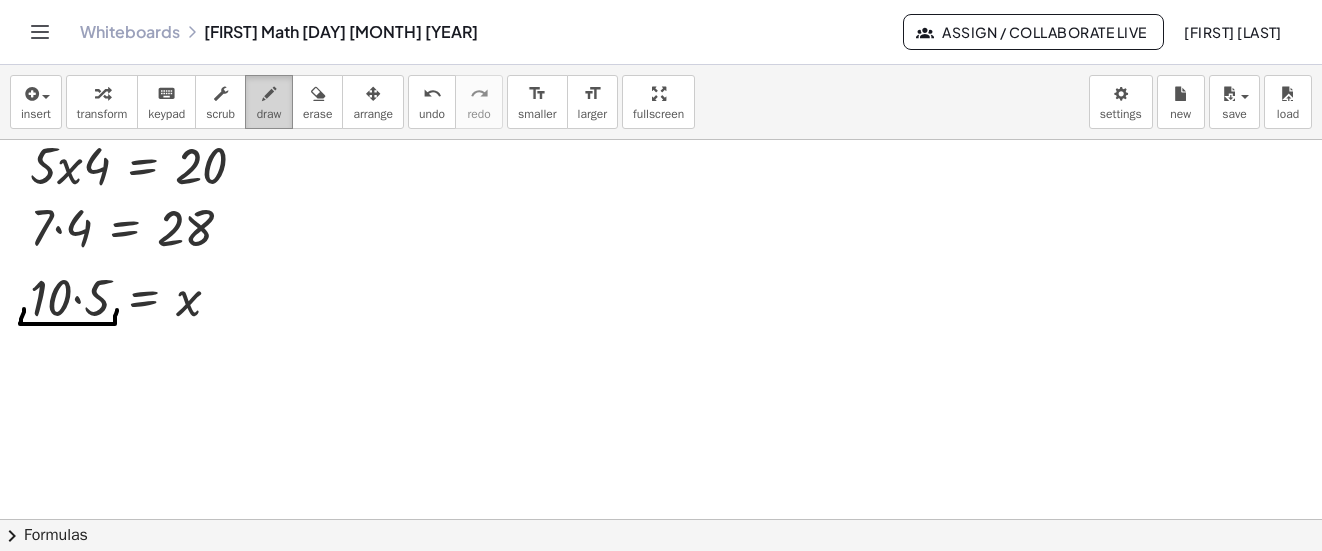 click at bounding box center [269, 93] 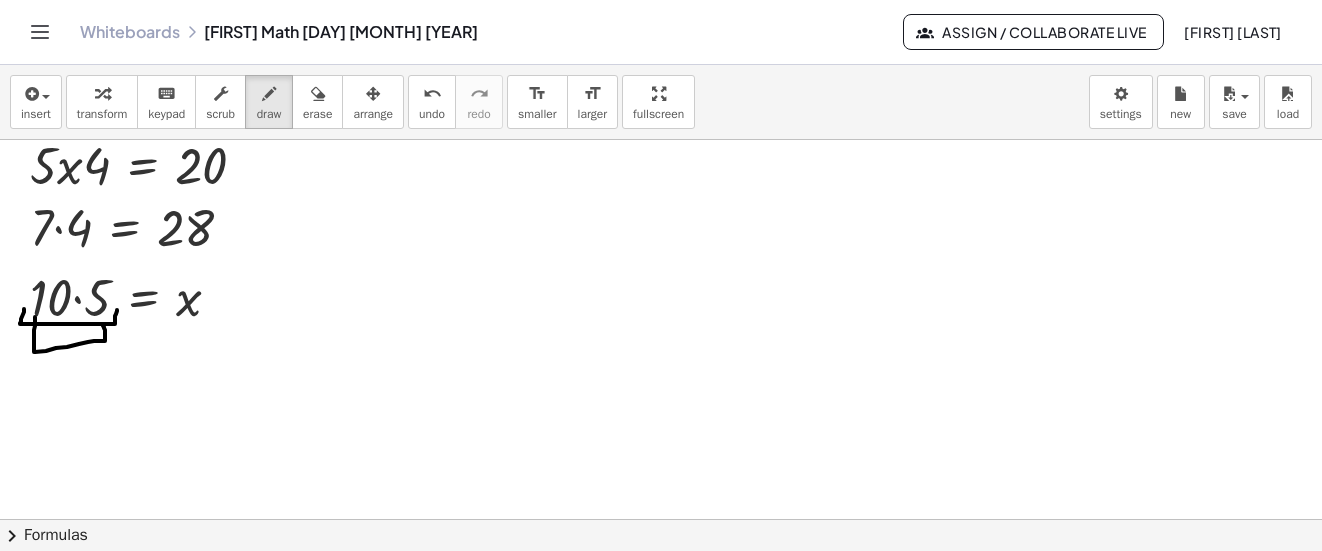 drag, startPoint x: 35, startPoint y: 317, endPoint x: 103, endPoint y: 326, distance: 68.593 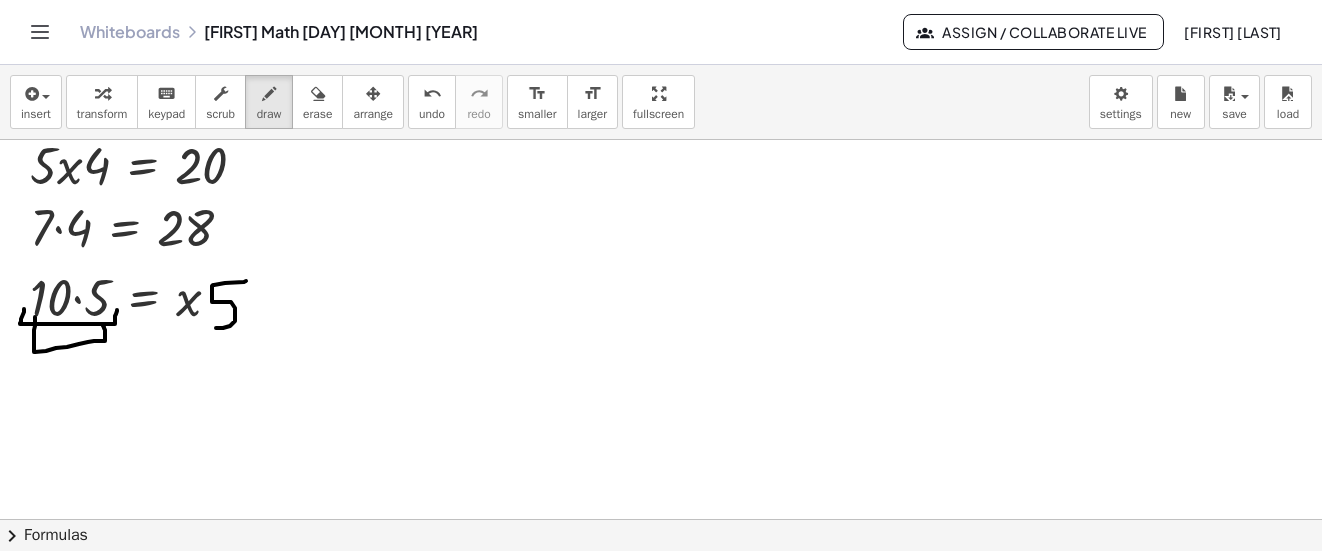 drag, startPoint x: 246, startPoint y: 281, endPoint x: 267, endPoint y: 303, distance: 30.413813 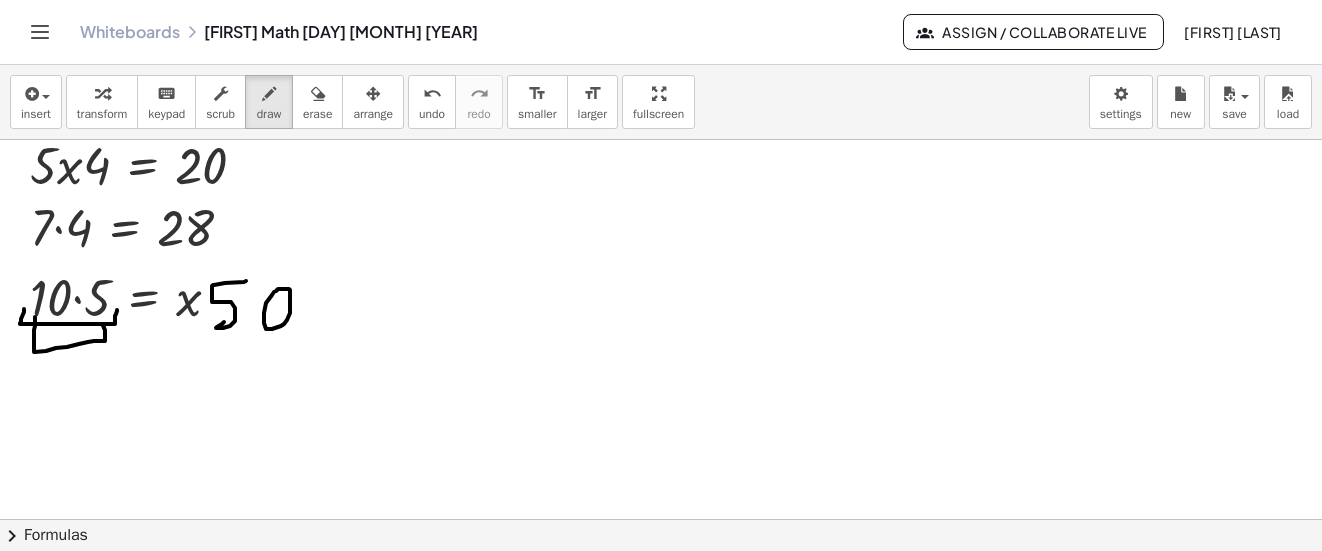 click at bounding box center [661, 181] 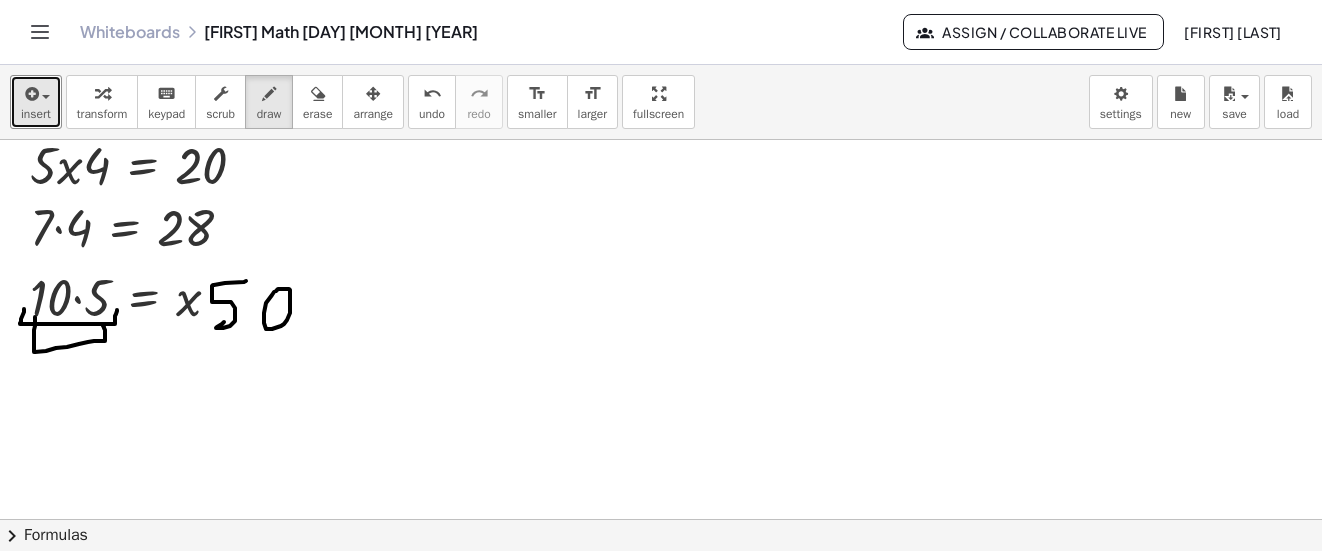 drag, startPoint x: 42, startPoint y: 113, endPoint x: 107, endPoint y: 148, distance: 73.82411 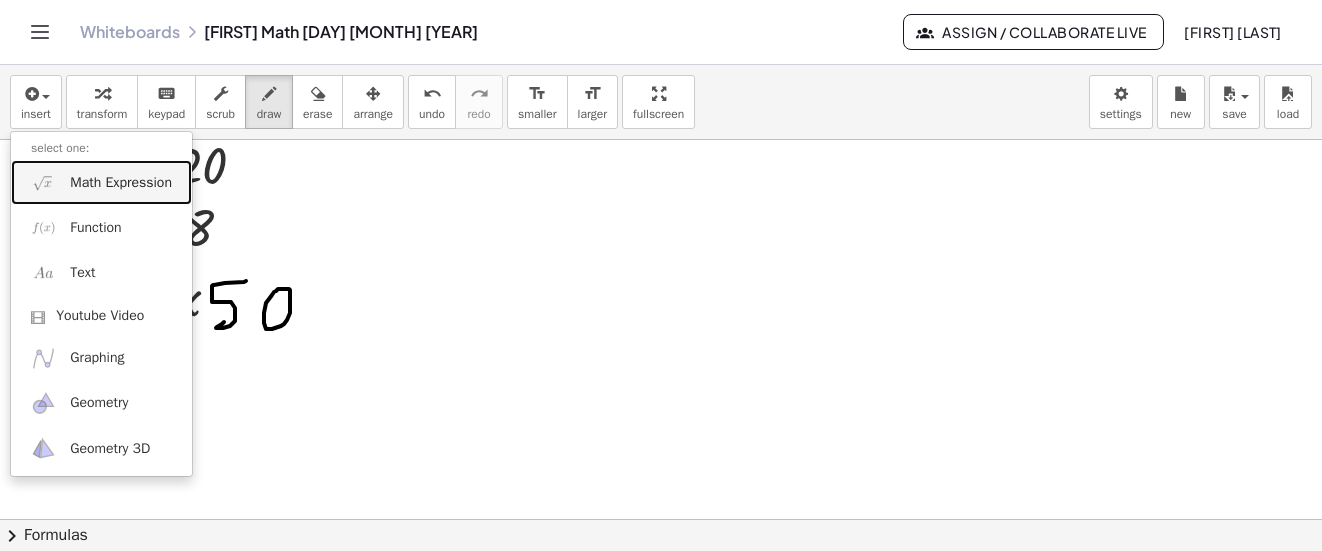 click on "Math Expression" at bounding box center [121, 183] 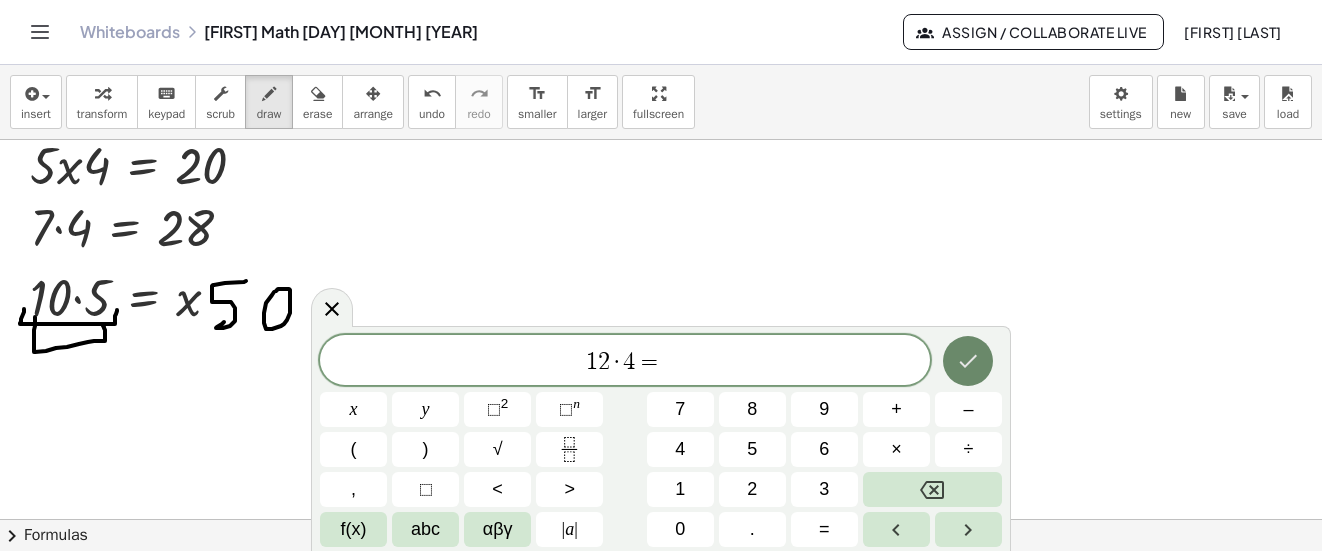 click at bounding box center (968, 361) 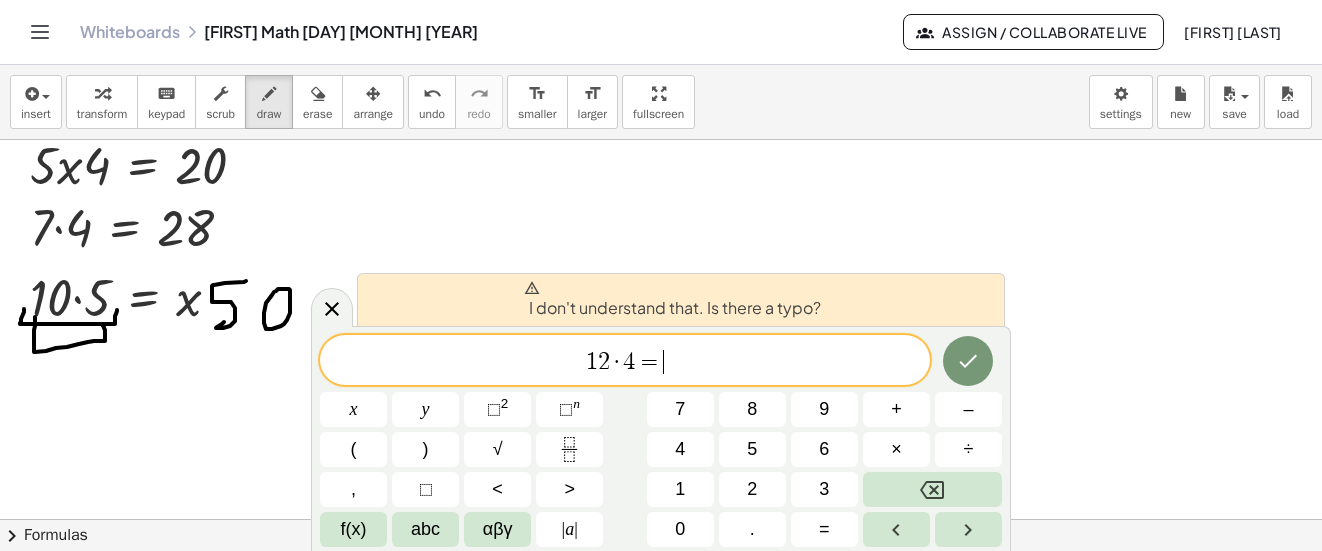 click on "1 2 · 4 = ​" at bounding box center [625, 362] 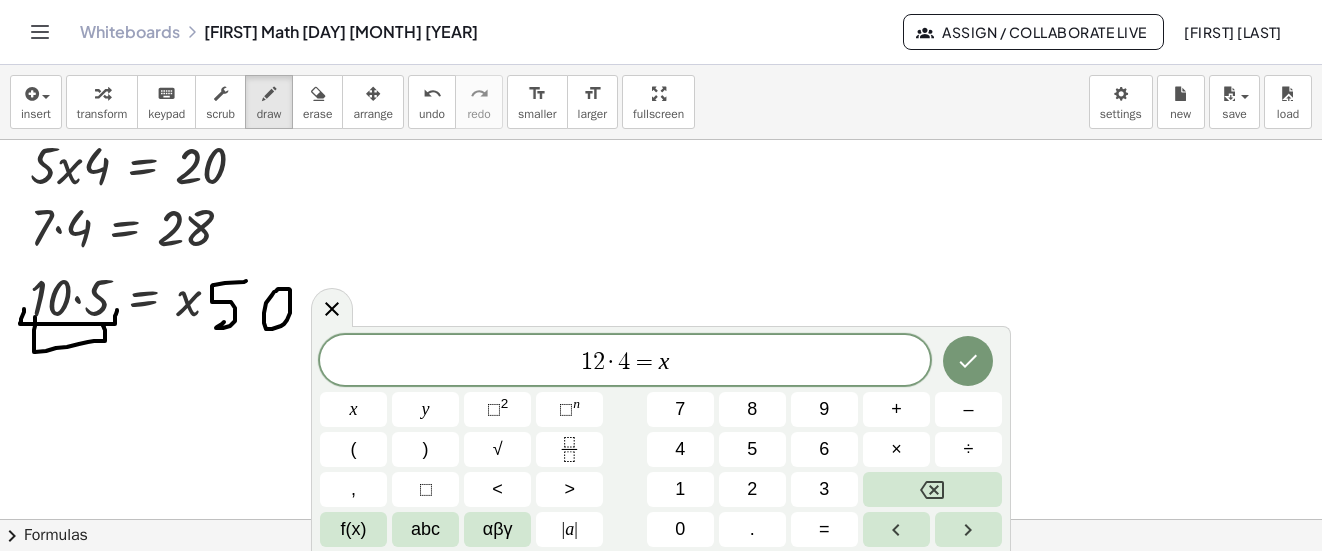 click 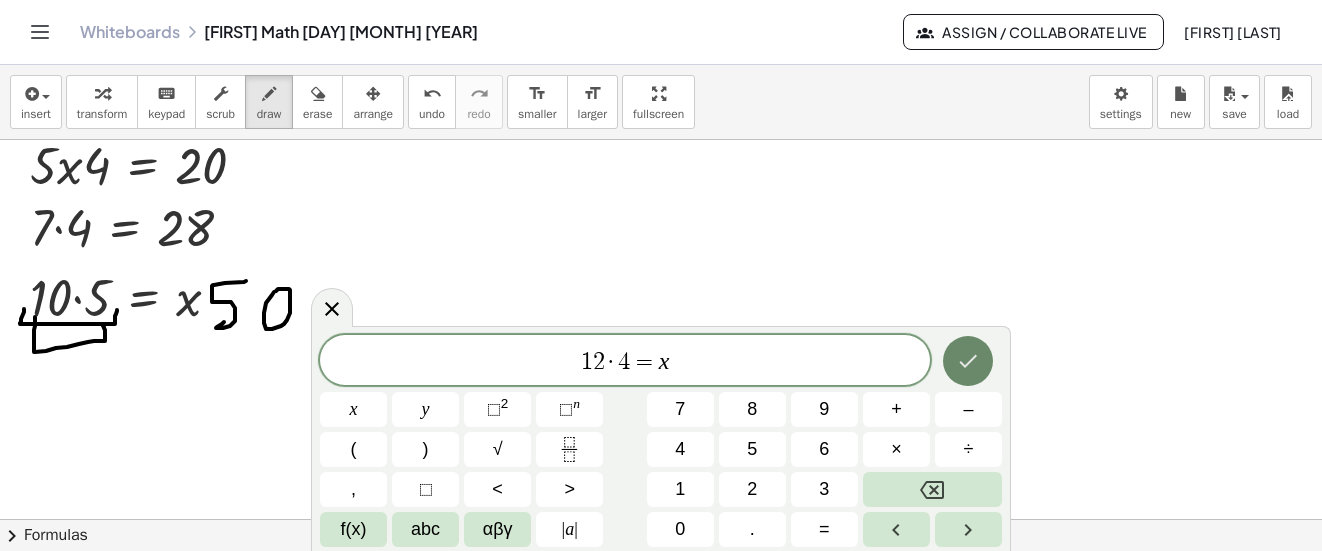 click at bounding box center (968, 361) 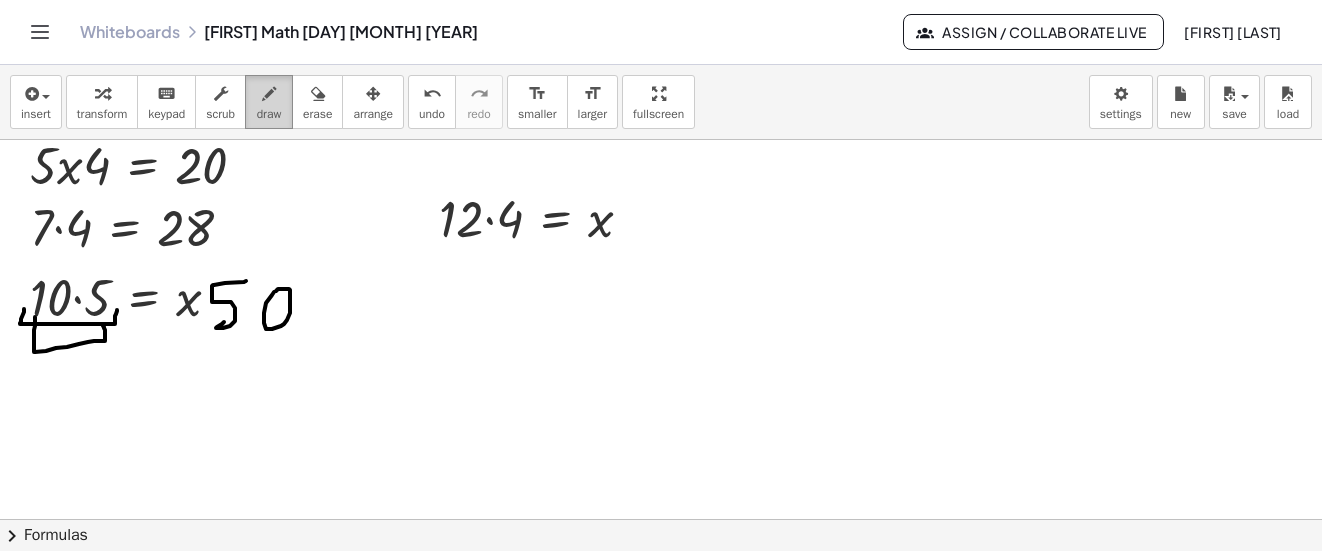 click at bounding box center (269, 94) 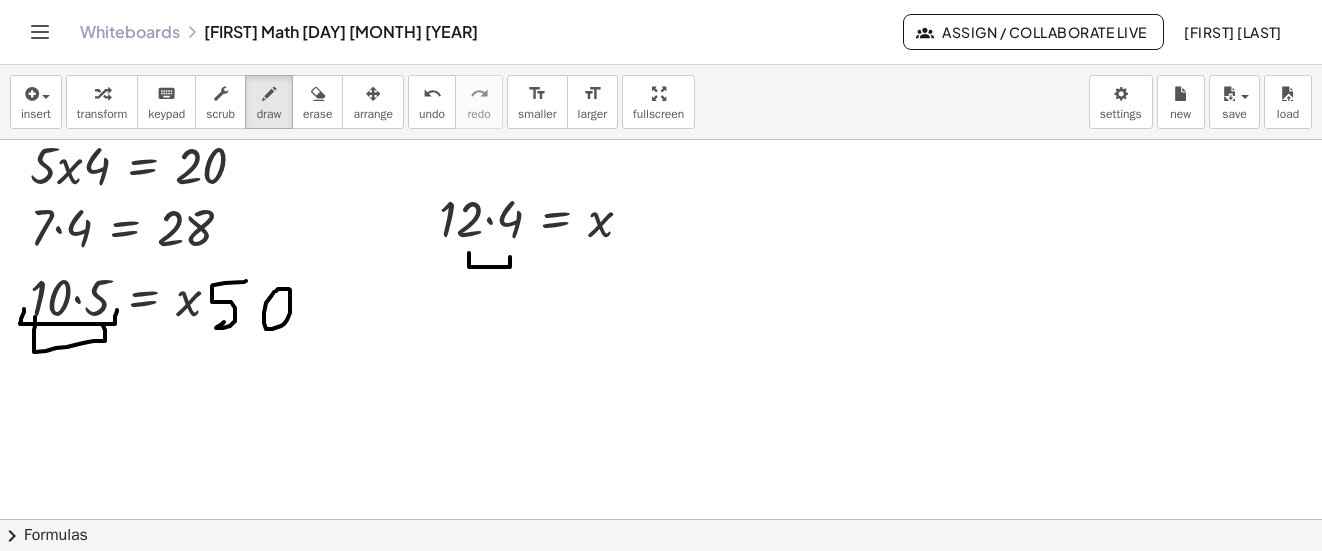 drag, startPoint x: 469, startPoint y: 253, endPoint x: 510, endPoint y: 257, distance: 41.19466 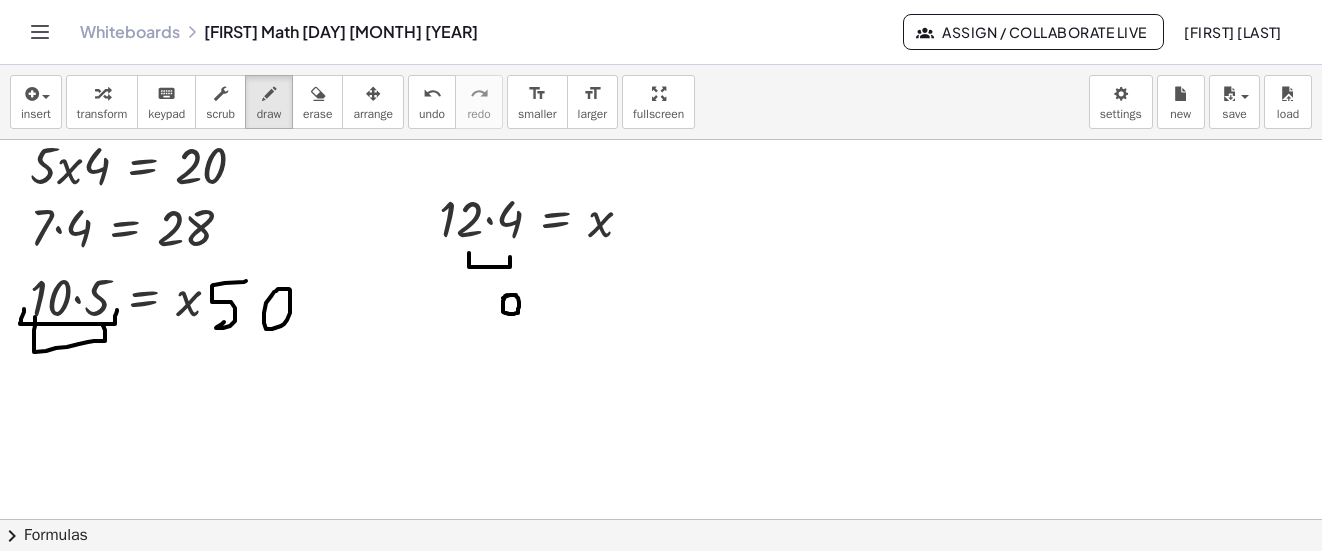 click at bounding box center [661, 181] 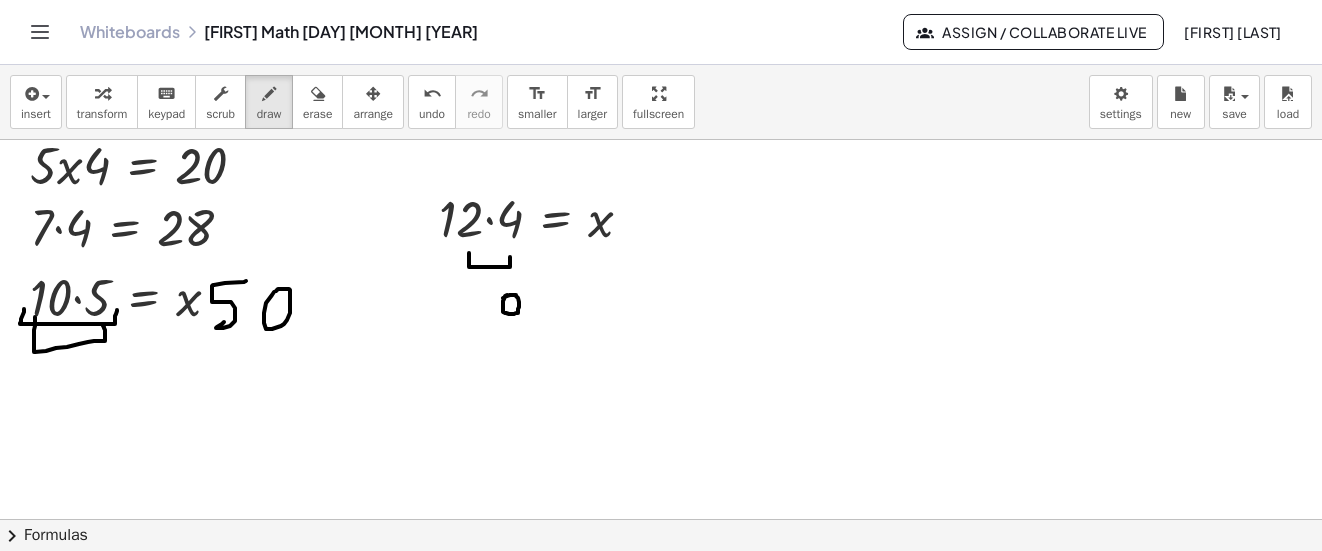 drag, startPoint x: 424, startPoint y: 102, endPoint x: 446, endPoint y: 133, distance: 38.013157 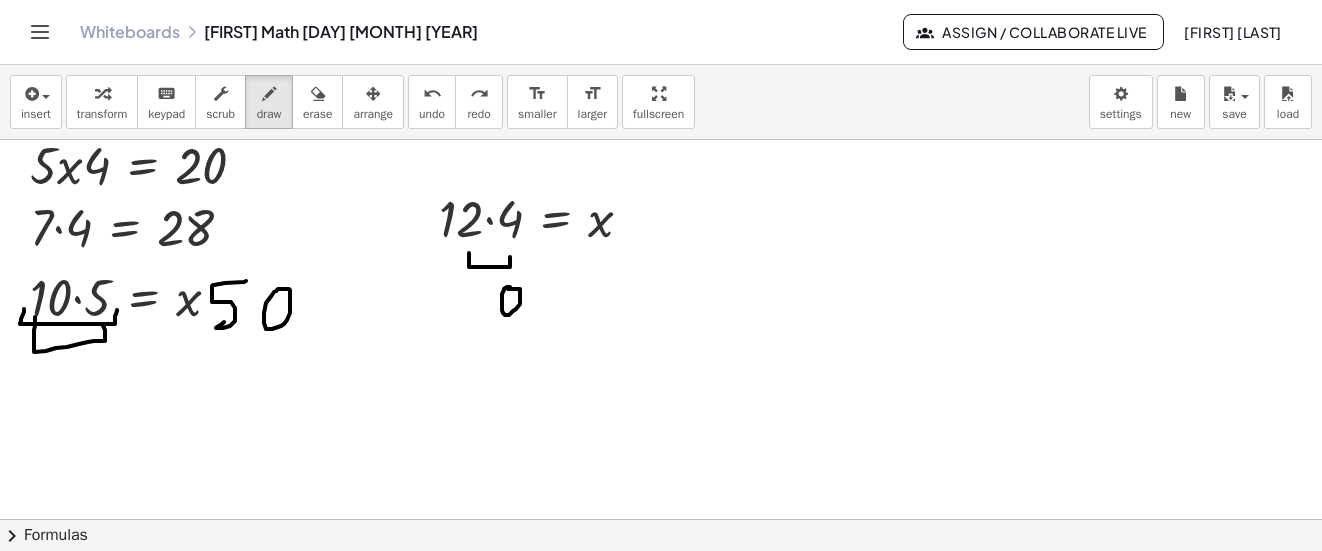 click at bounding box center (661, 181) 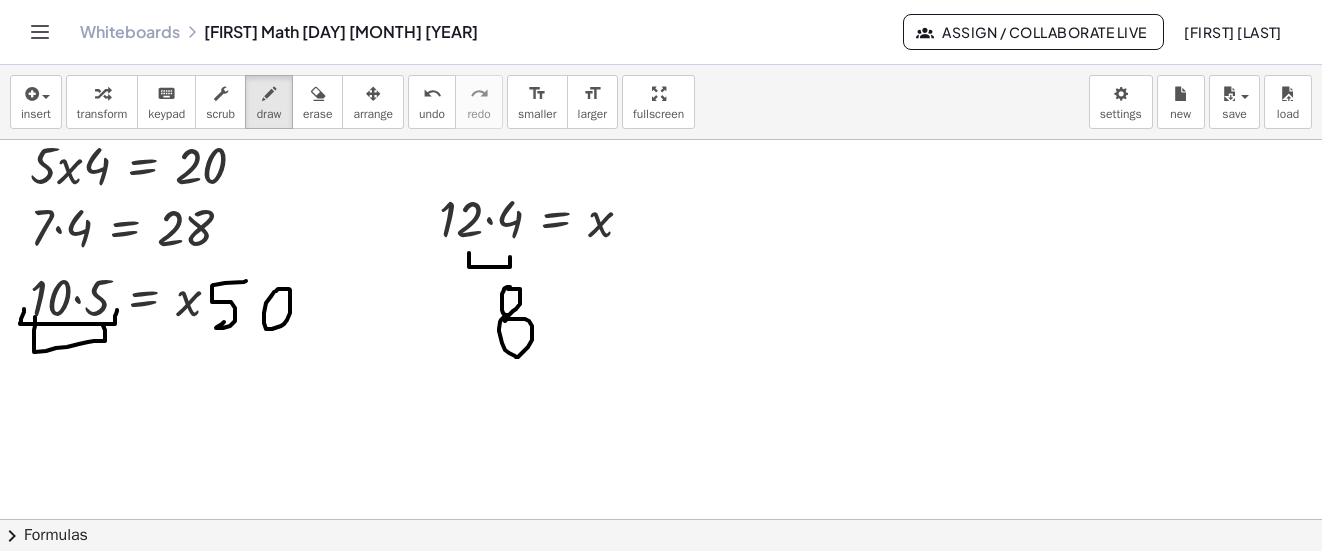 click at bounding box center [661, 181] 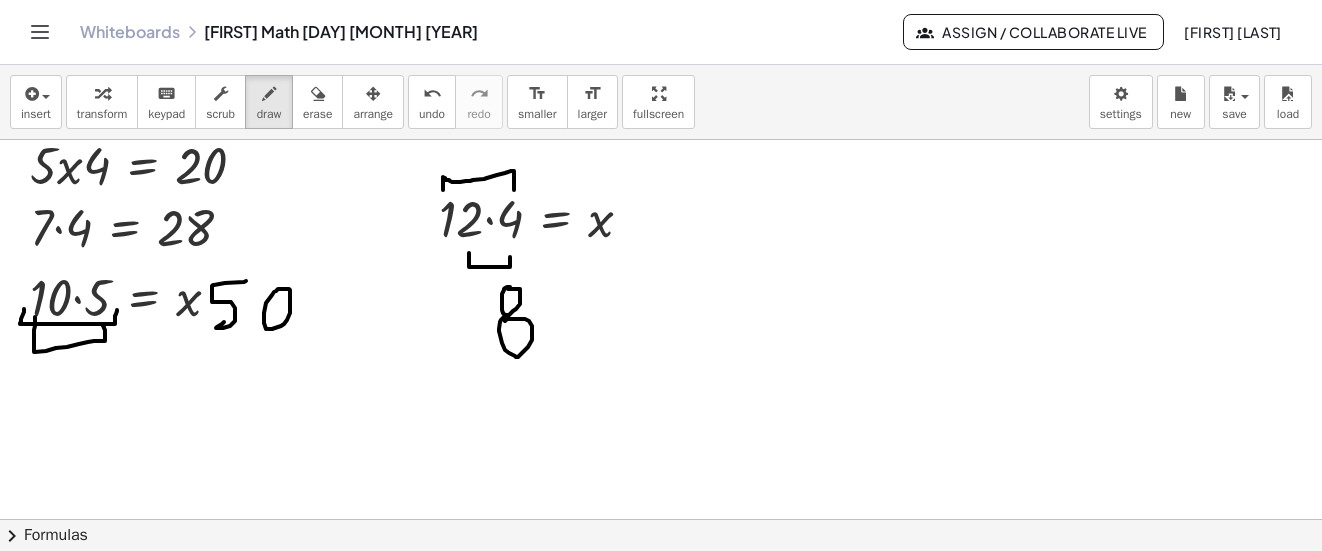 drag, startPoint x: 514, startPoint y: 190, endPoint x: 443, endPoint y: 190, distance: 71 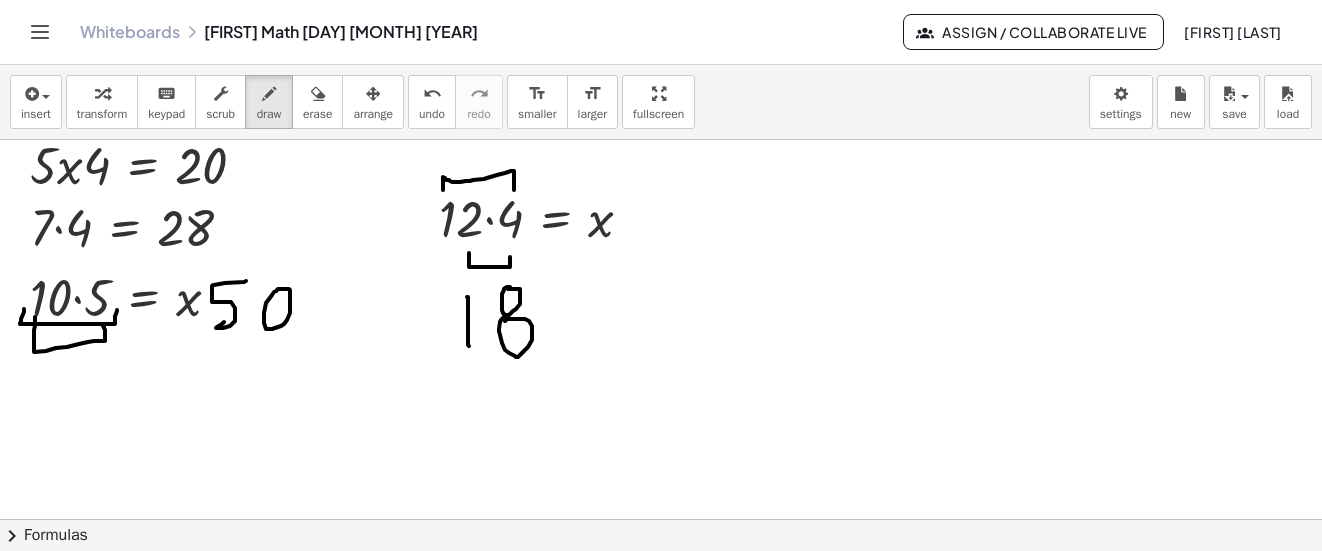 drag, startPoint x: 467, startPoint y: 297, endPoint x: 469, endPoint y: 346, distance: 49.0408 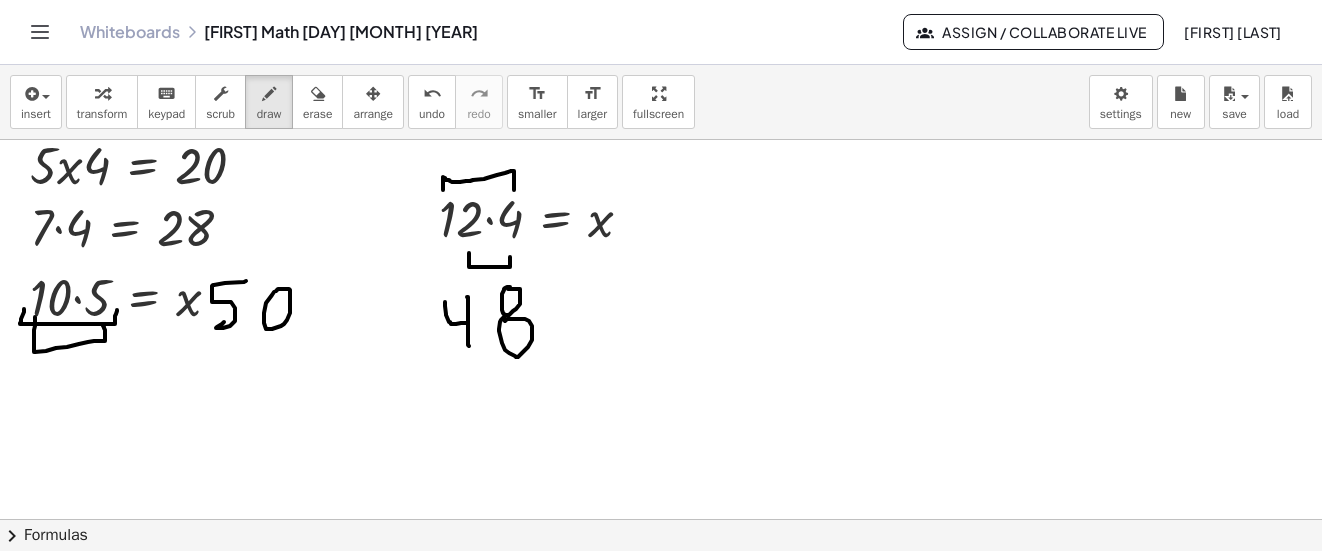 drag, startPoint x: 466, startPoint y: 323, endPoint x: 445, endPoint y: 302, distance: 29.698484 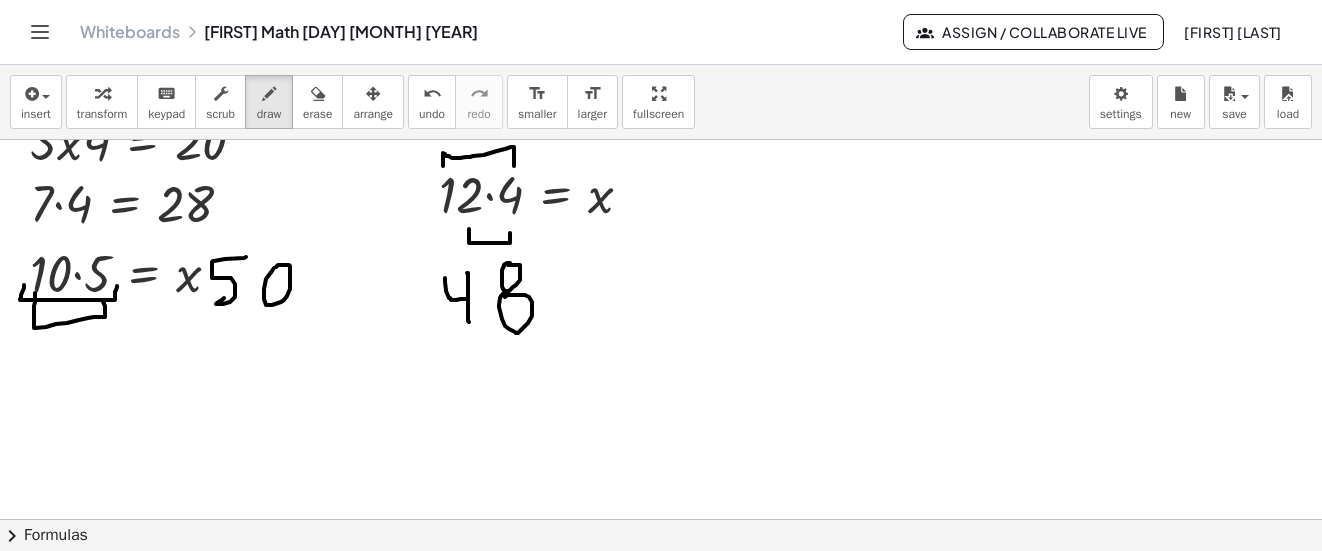 scroll, scrollTop: 300, scrollLeft: 0, axis: vertical 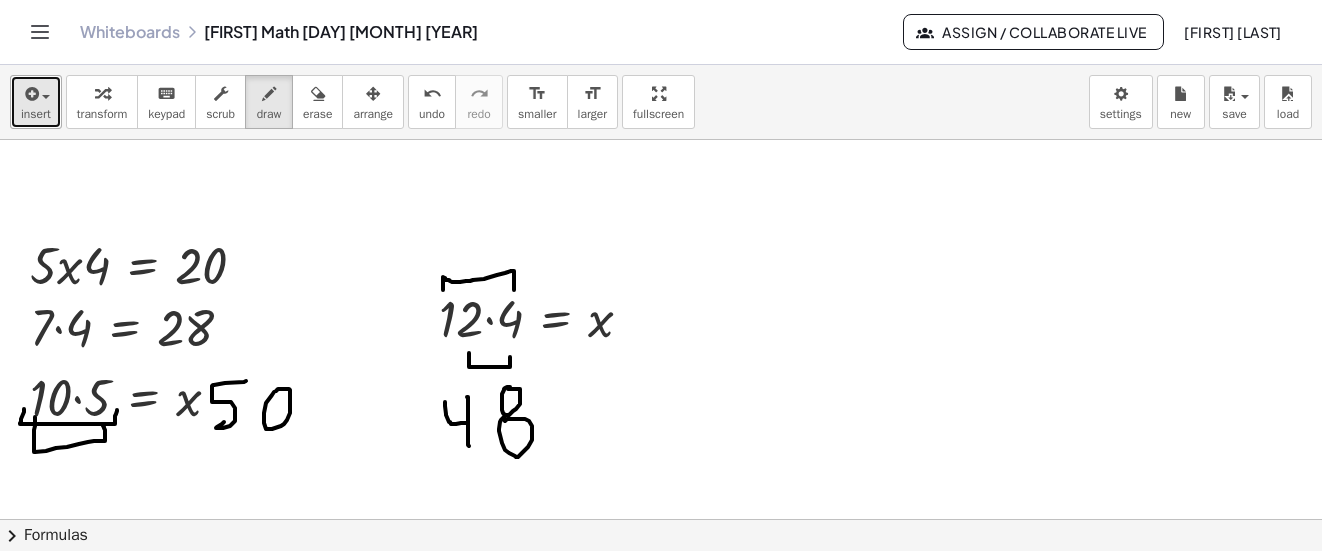 click on "insert" at bounding box center [36, 102] 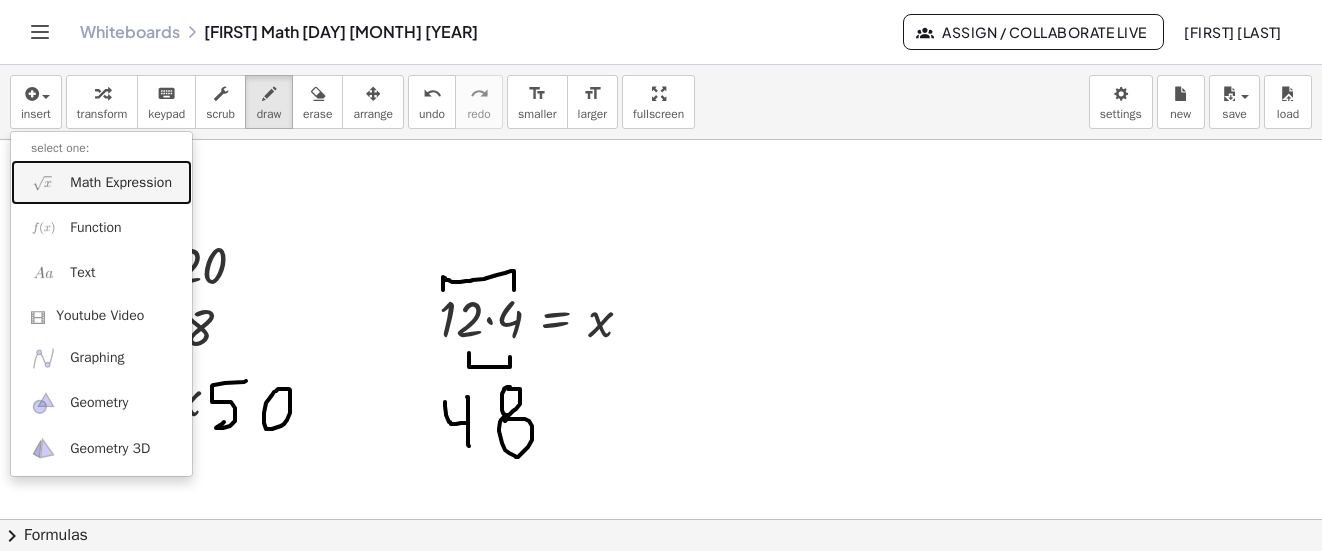 click on "Math Expression" at bounding box center (121, 183) 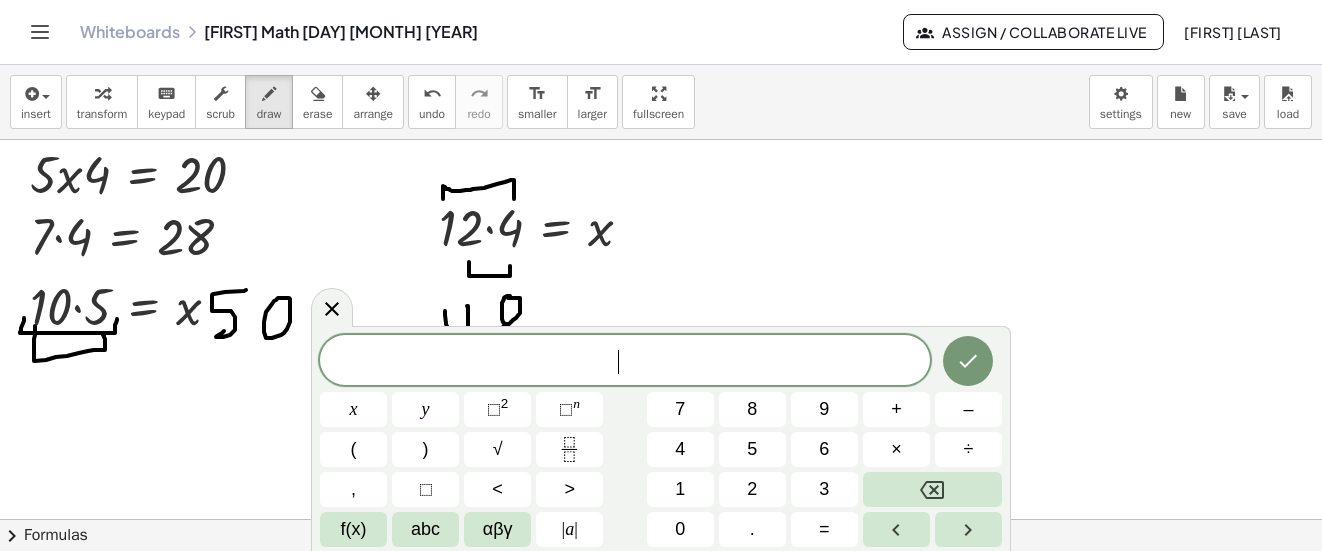 scroll, scrollTop: 400, scrollLeft: 0, axis: vertical 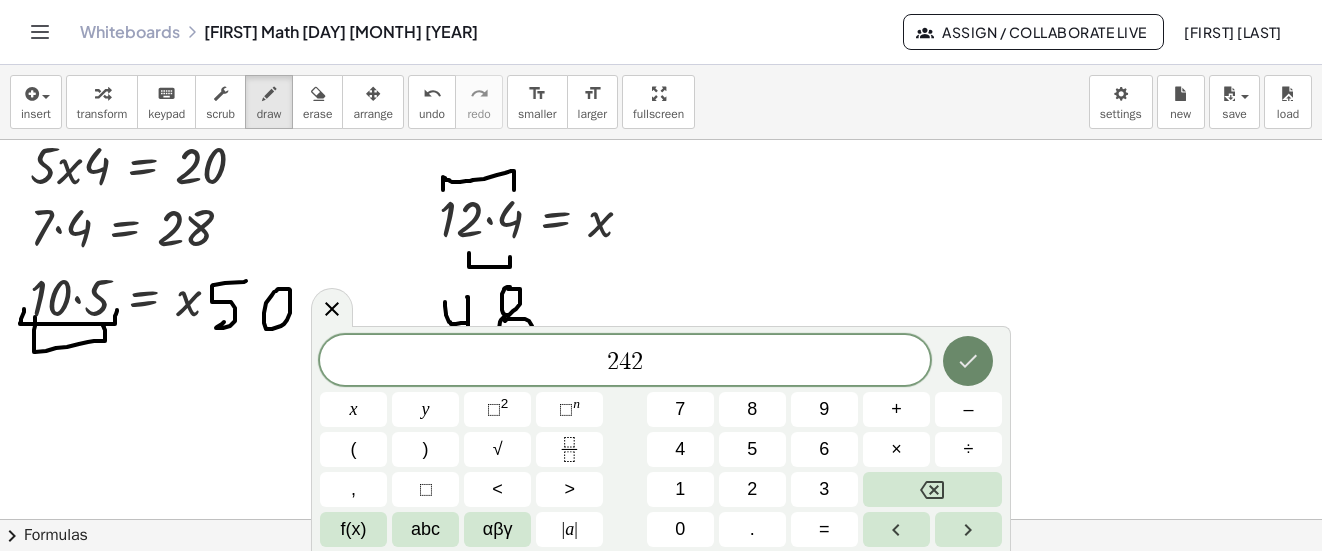 click at bounding box center [968, 361] 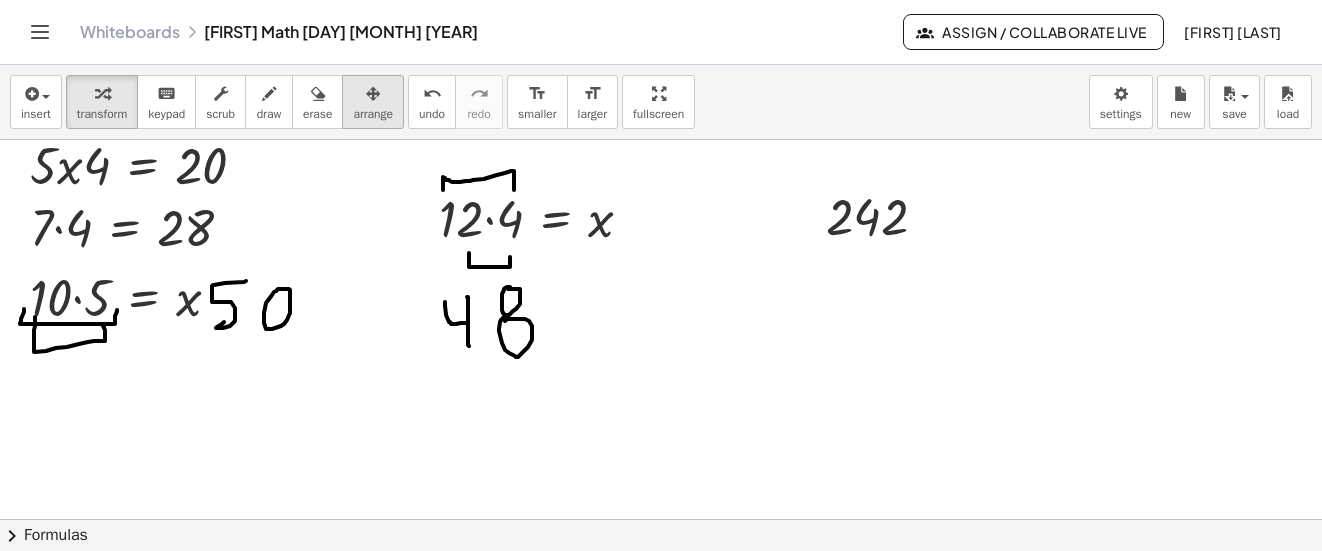 click at bounding box center [373, 93] 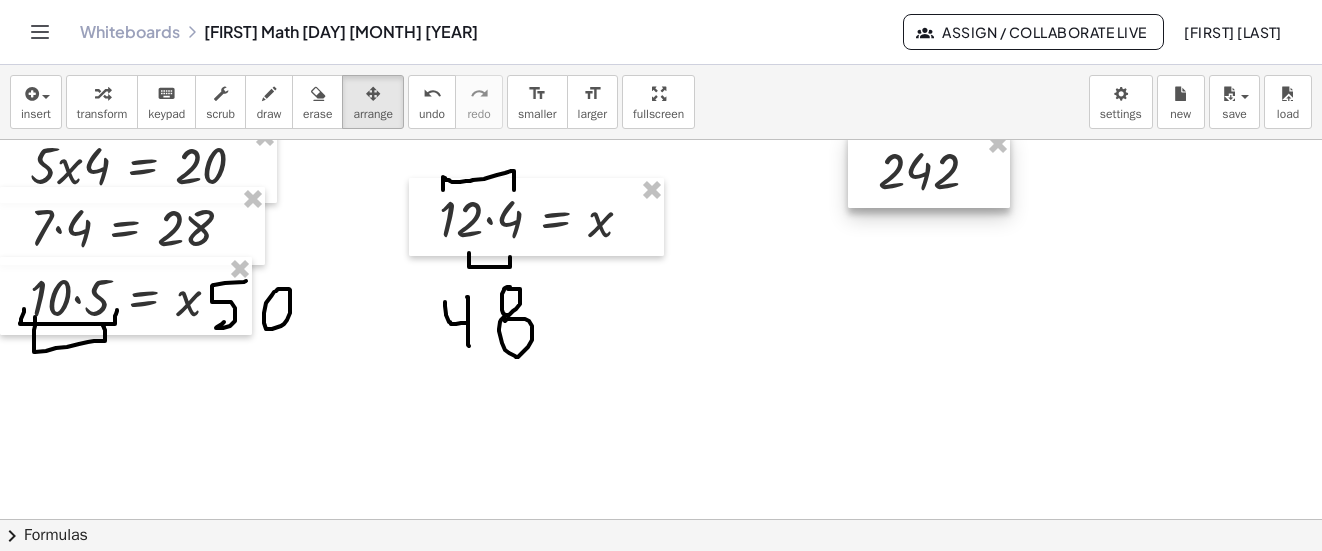 drag, startPoint x: 847, startPoint y: 209, endPoint x: 859, endPoint y: 260, distance: 52.392746 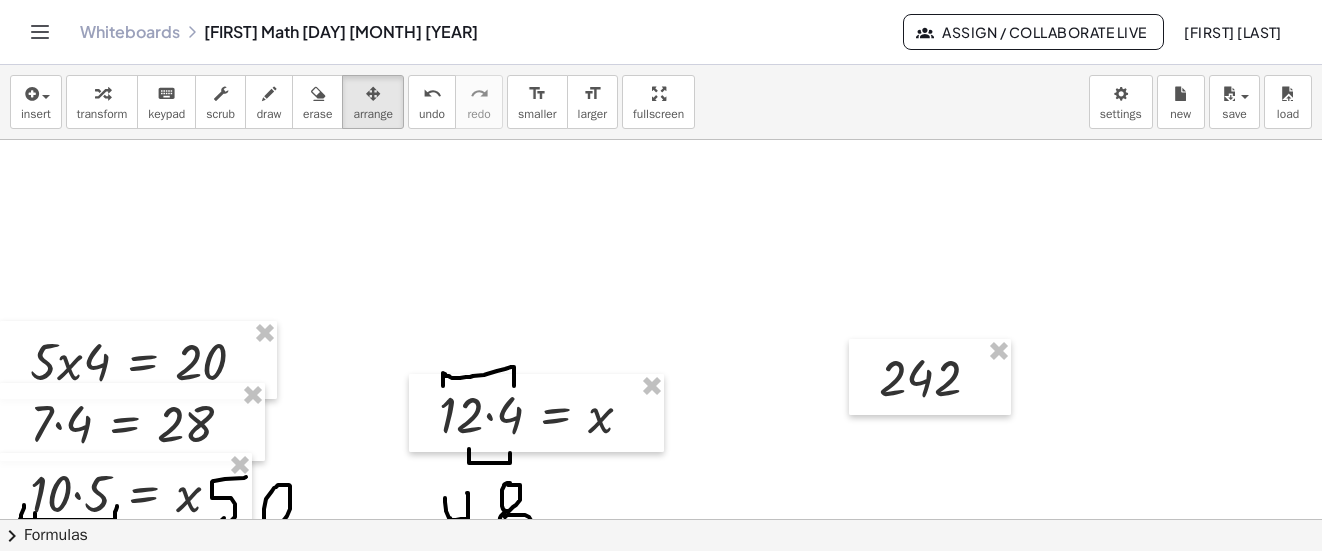 scroll, scrollTop: 200, scrollLeft: 0, axis: vertical 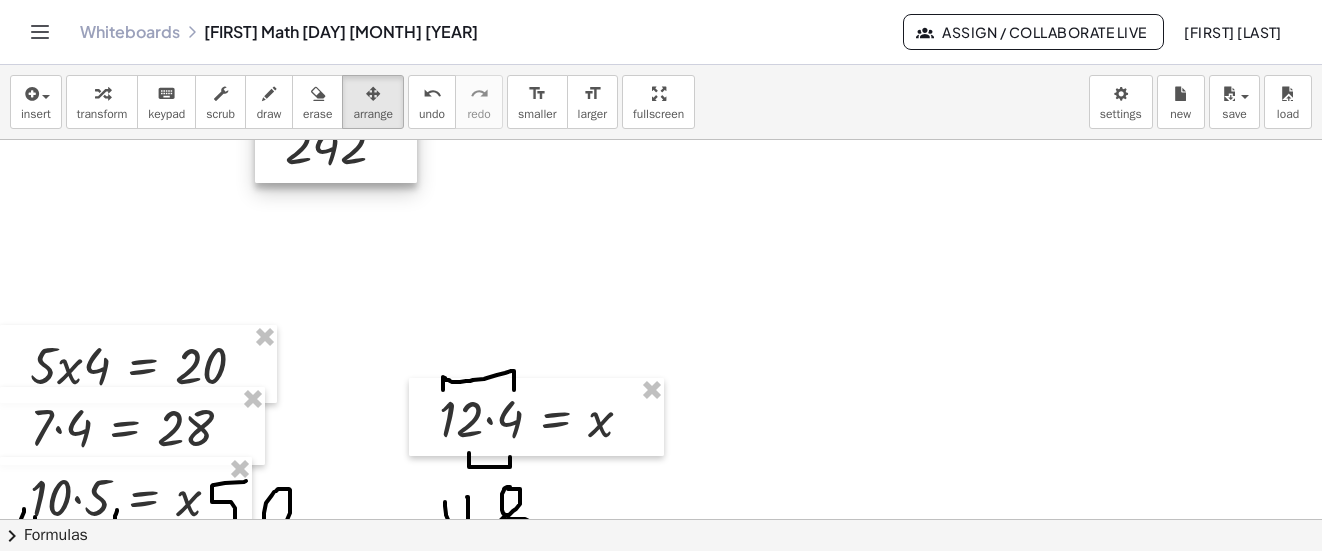 drag, startPoint x: 926, startPoint y: 409, endPoint x: 323, endPoint y: 190, distance: 641.53723 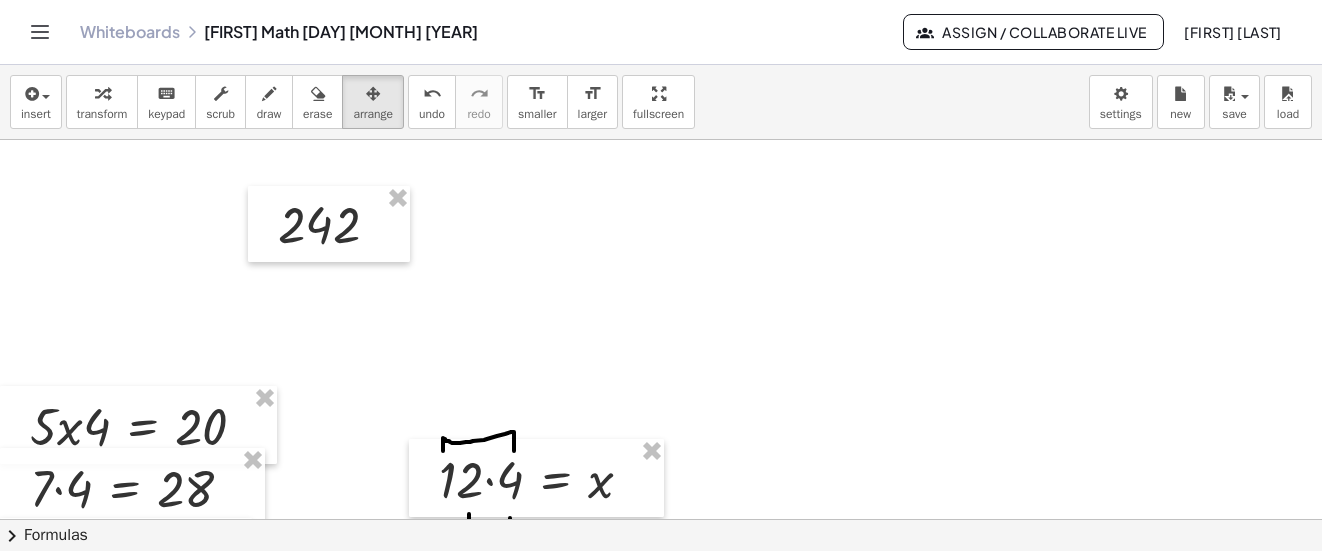 scroll, scrollTop: 0, scrollLeft: 0, axis: both 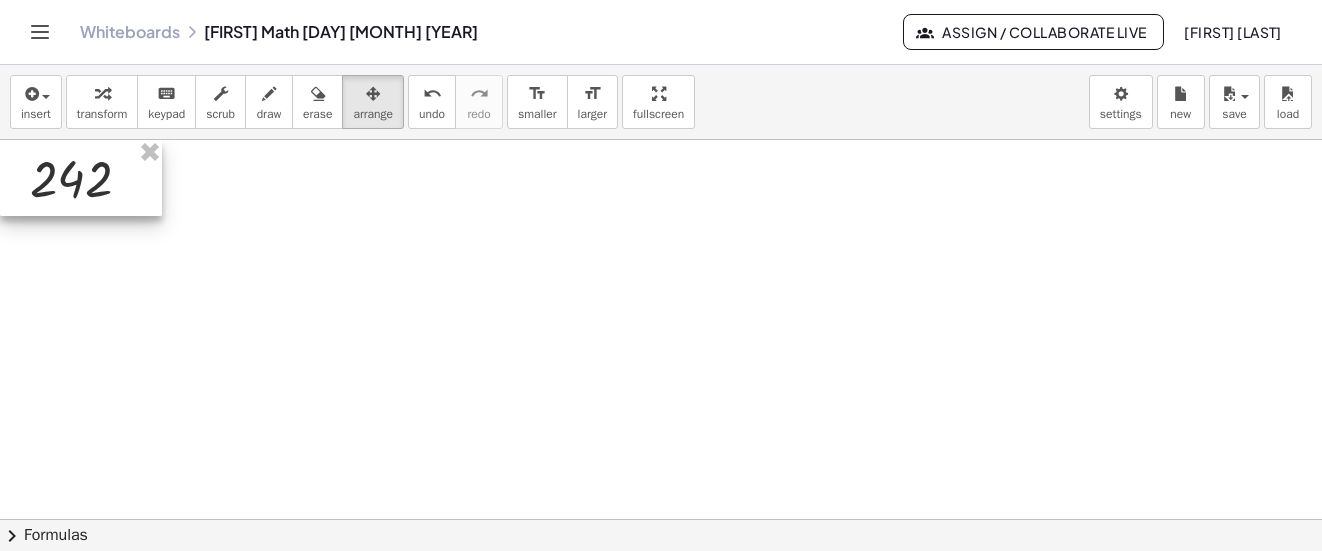 drag, startPoint x: 349, startPoint y: 387, endPoint x: 103, endPoint y: 176, distance: 324.09412 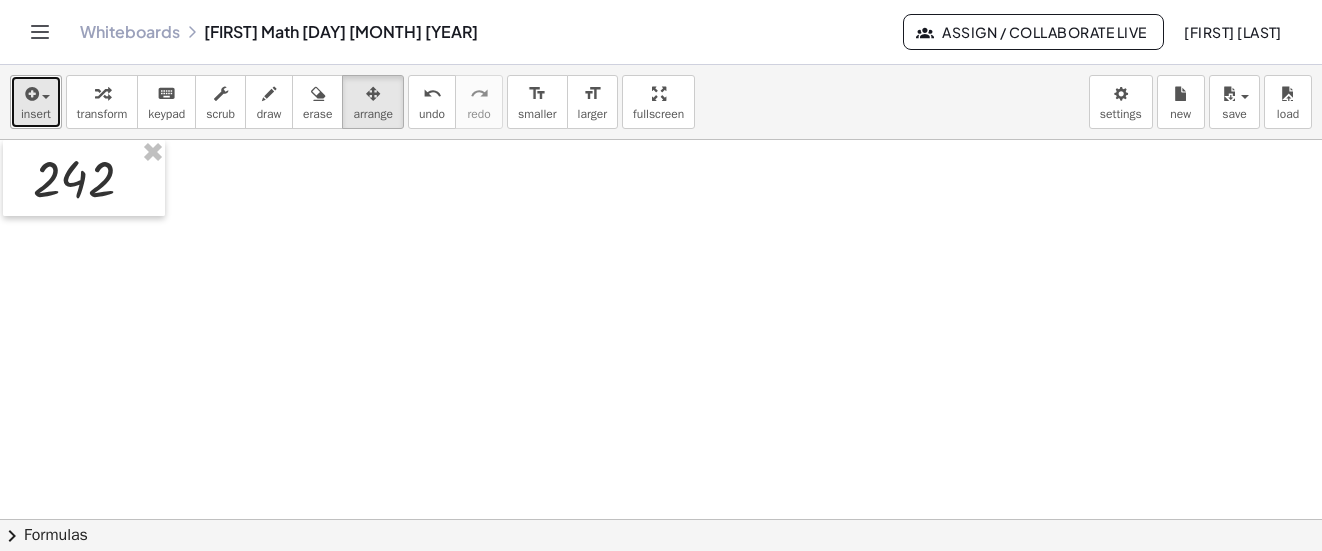 click at bounding box center (36, 93) 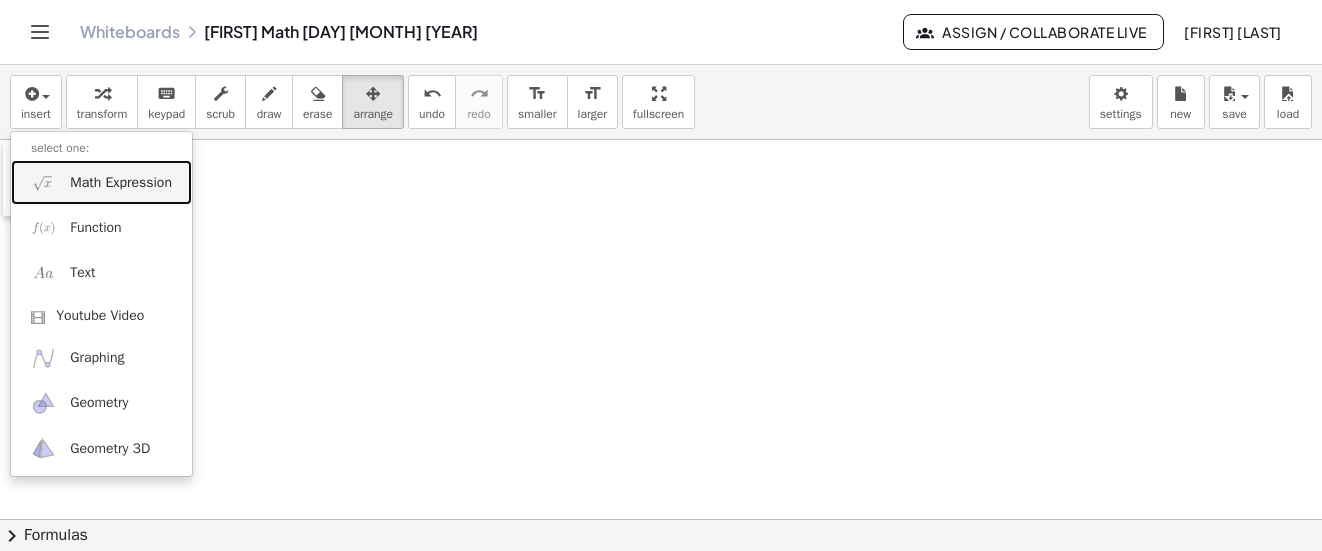 click on "Math Expression" at bounding box center (101, 182) 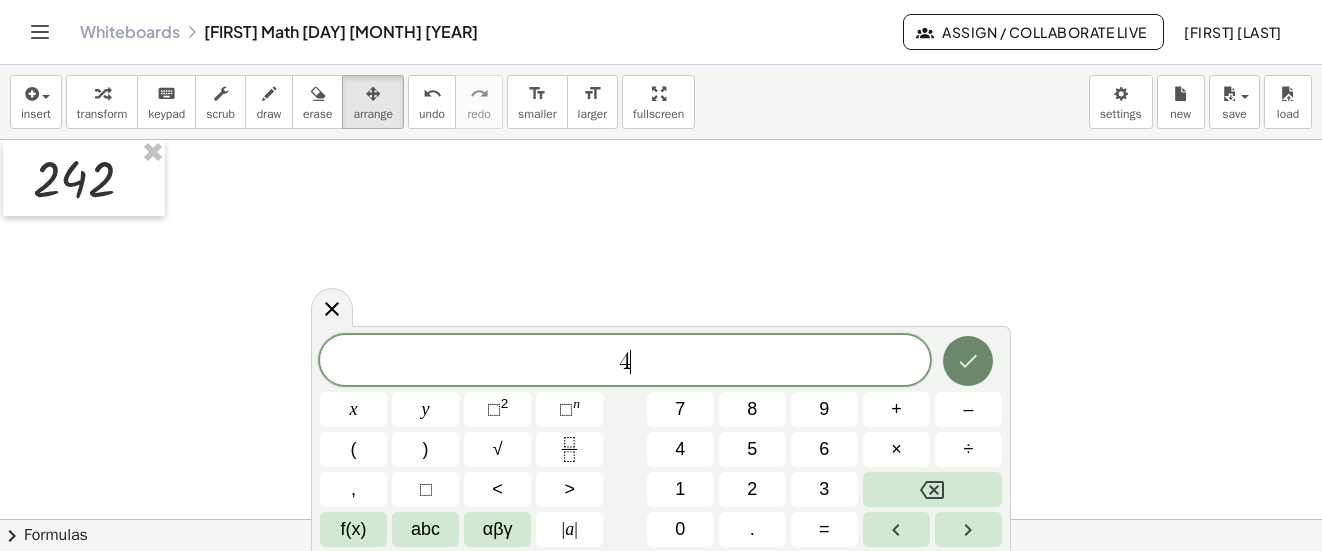 click at bounding box center (968, 361) 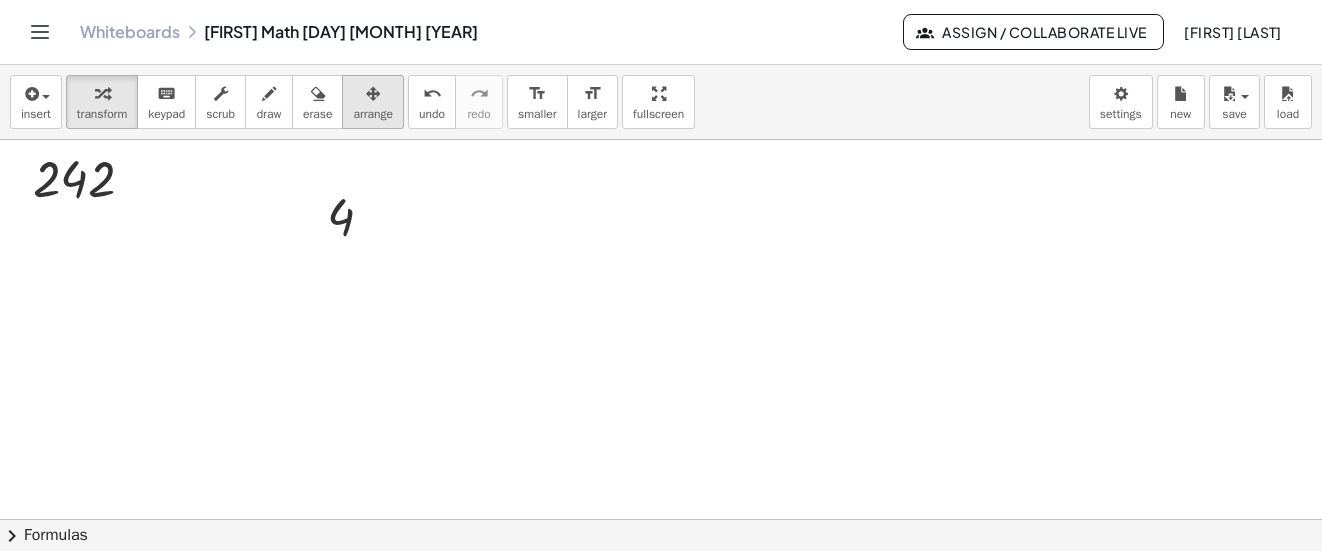 click on "arrange" at bounding box center [373, 102] 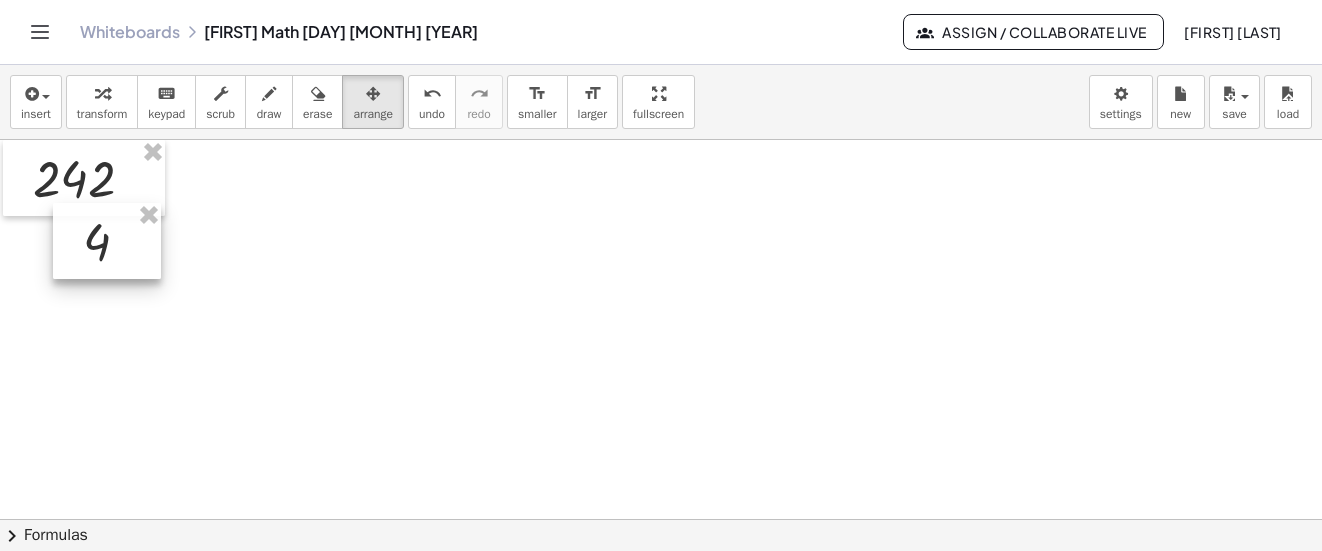 drag, startPoint x: 343, startPoint y: 208, endPoint x: 100, endPoint y: 233, distance: 244.28262 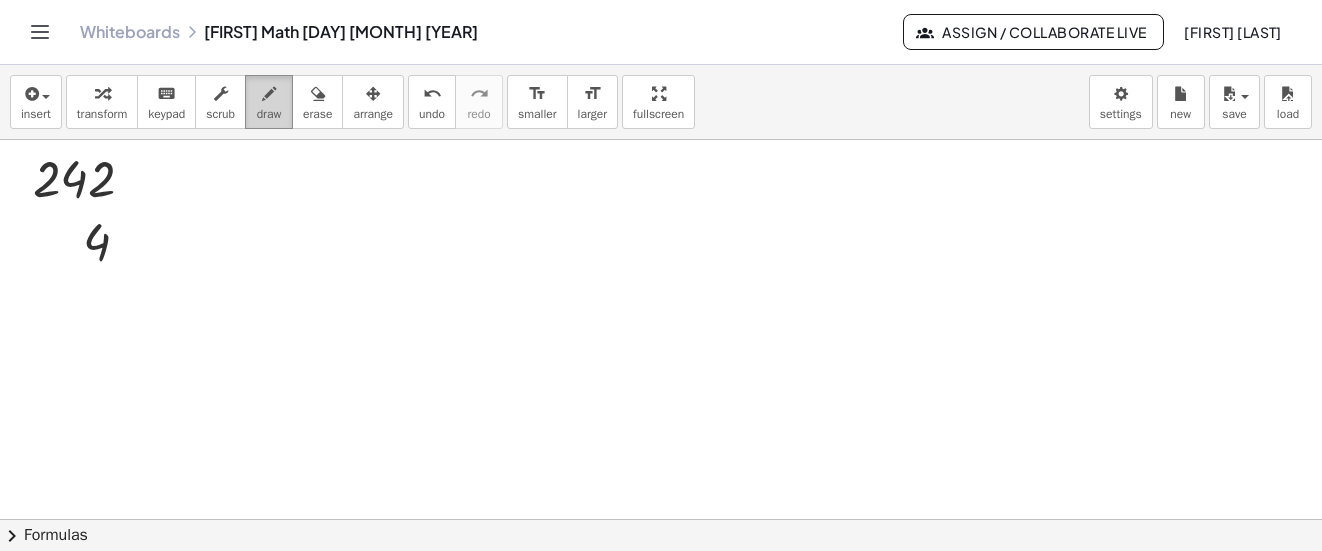 click on "draw" at bounding box center (269, 102) 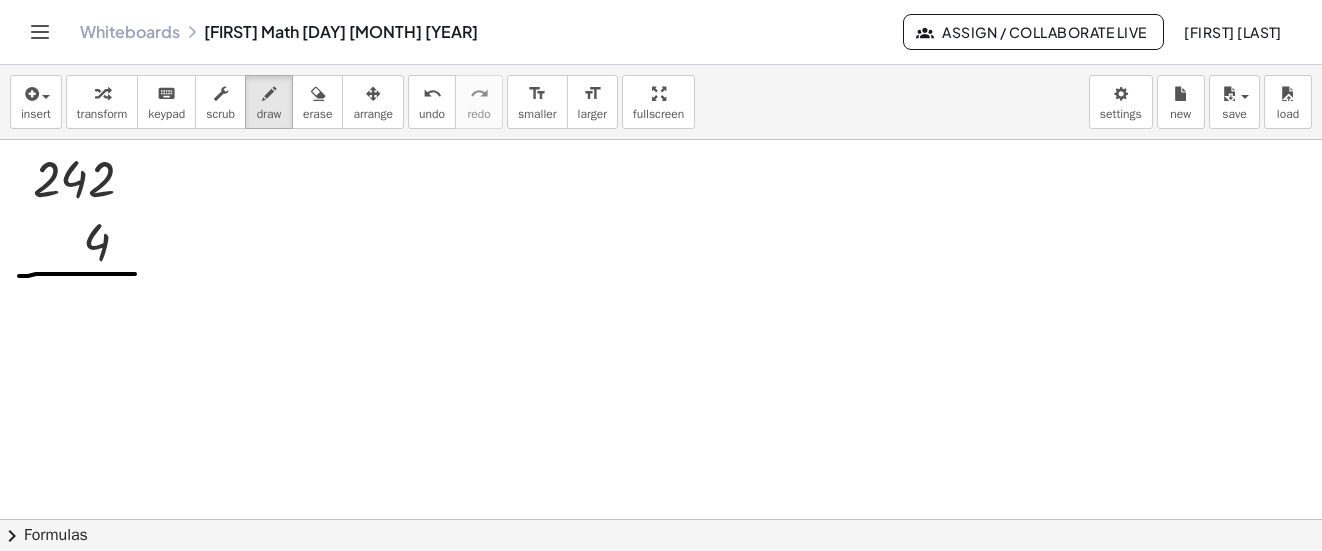 drag, startPoint x: 19, startPoint y: 276, endPoint x: 135, endPoint y: 274, distance: 116.01724 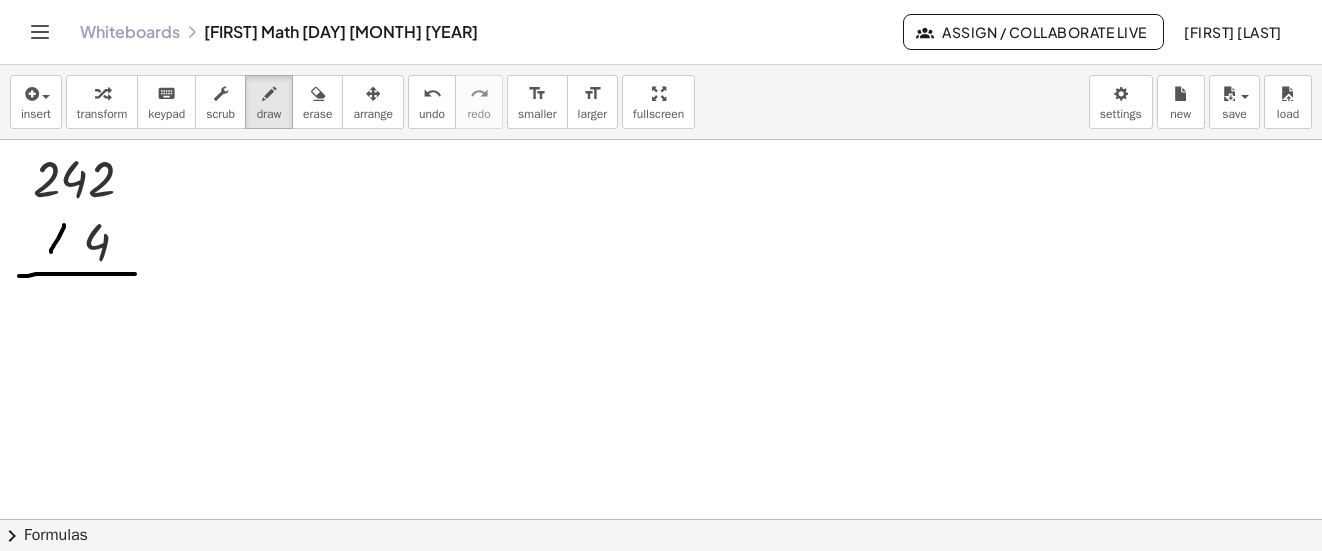 drag, startPoint x: 64, startPoint y: 225, endPoint x: 51, endPoint y: 252, distance: 29.966648 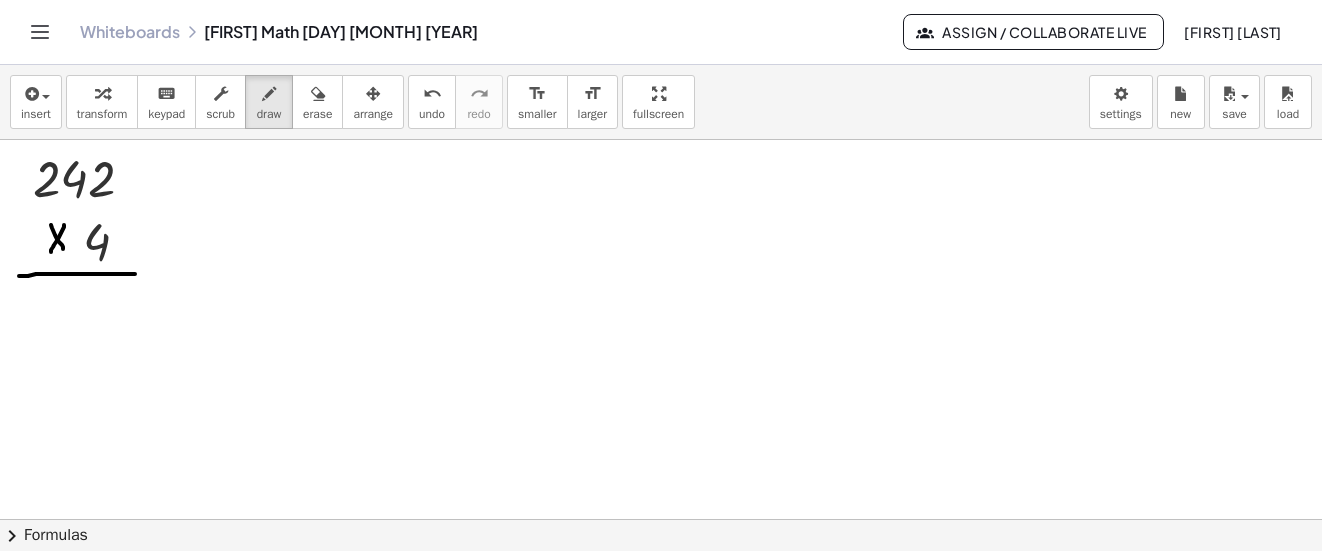 drag, startPoint x: 51, startPoint y: 225, endPoint x: 63, endPoint y: 249, distance: 26.832815 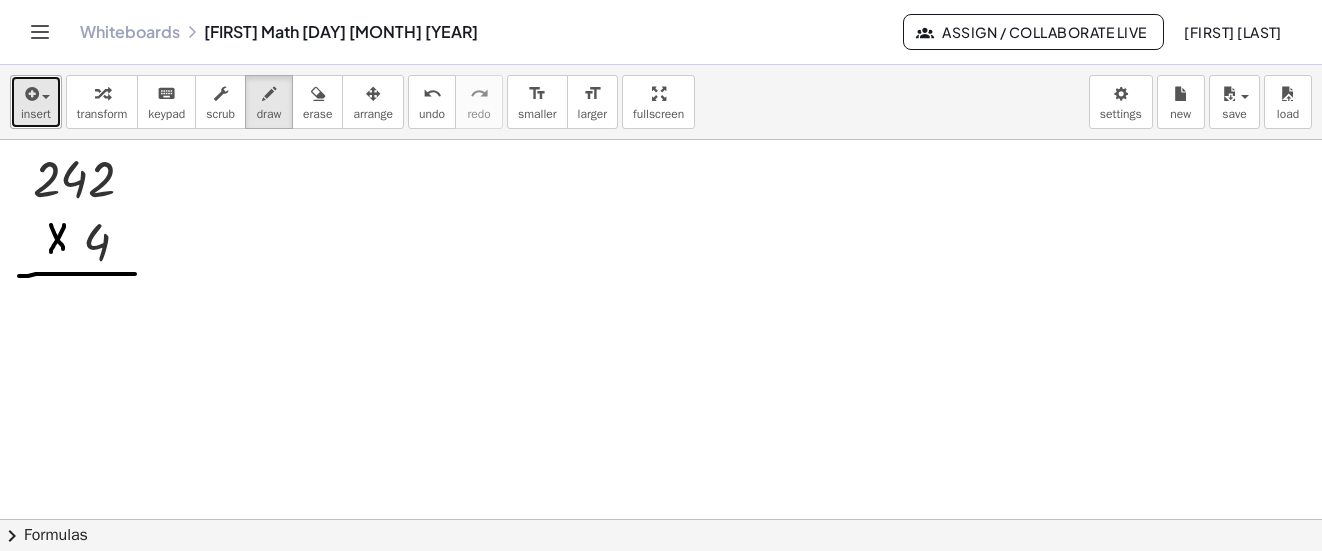 click at bounding box center [36, 93] 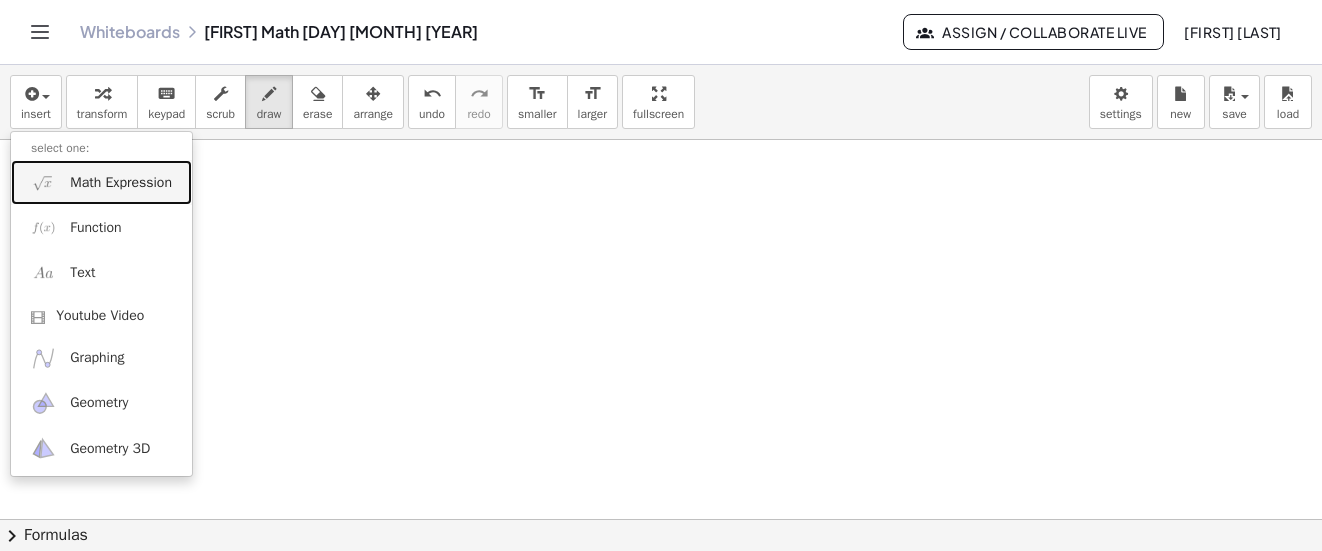 click on "Math Expression" at bounding box center (121, 183) 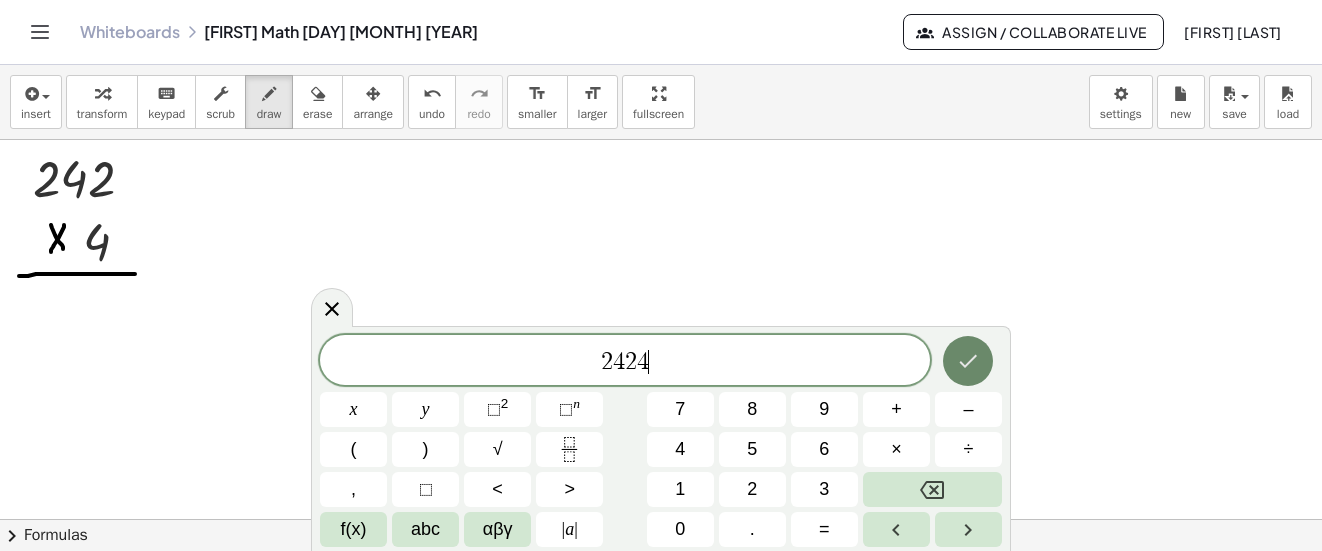 click at bounding box center (968, 361) 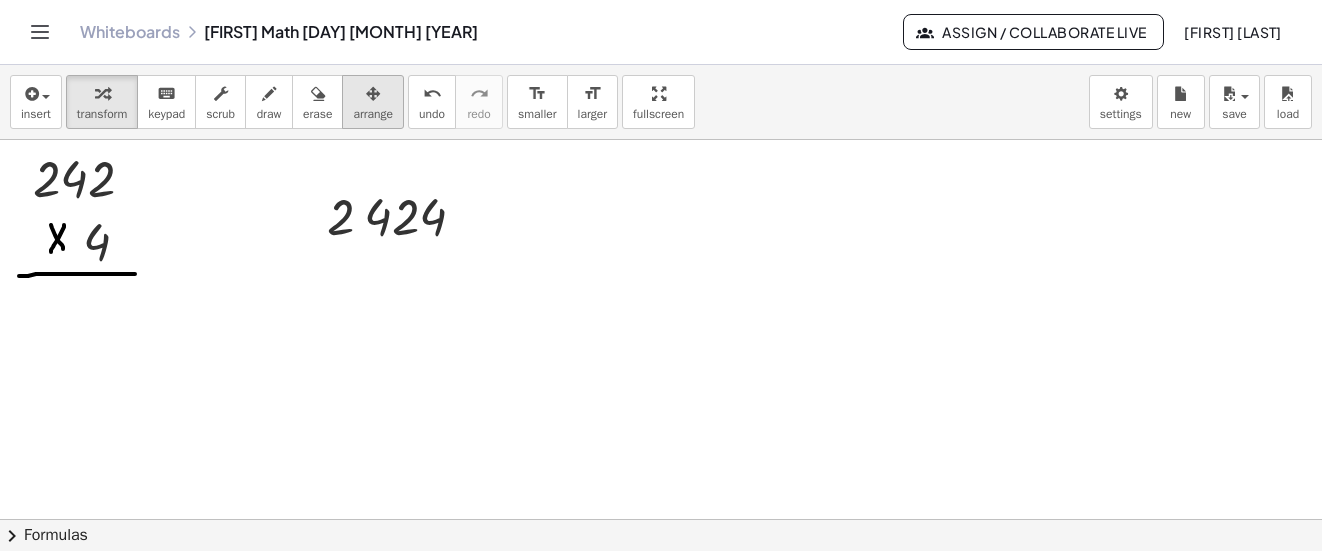 click on "arrange" at bounding box center [373, 102] 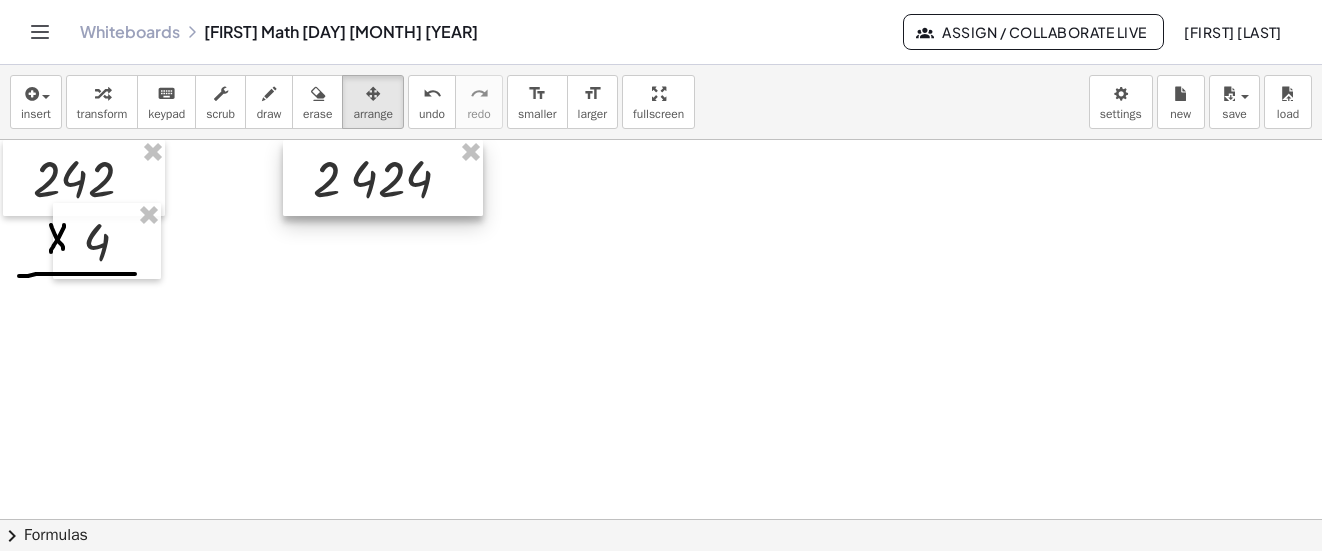 drag, startPoint x: 438, startPoint y: 217, endPoint x: 333, endPoint y: 154, distance: 122.44999 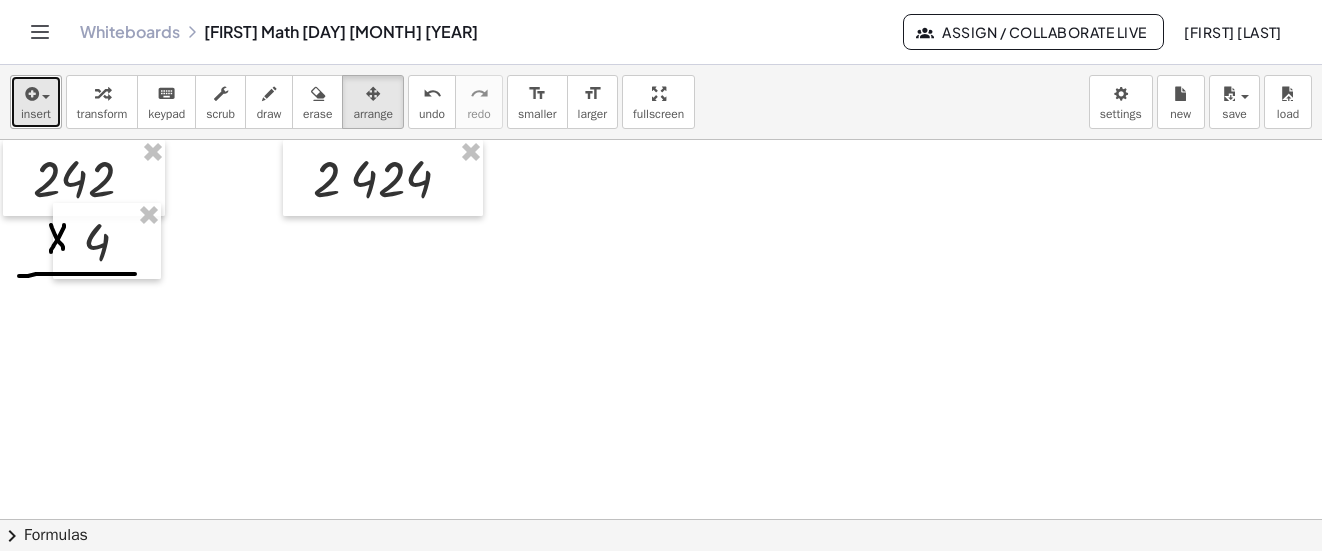 click on "insert" at bounding box center (36, 114) 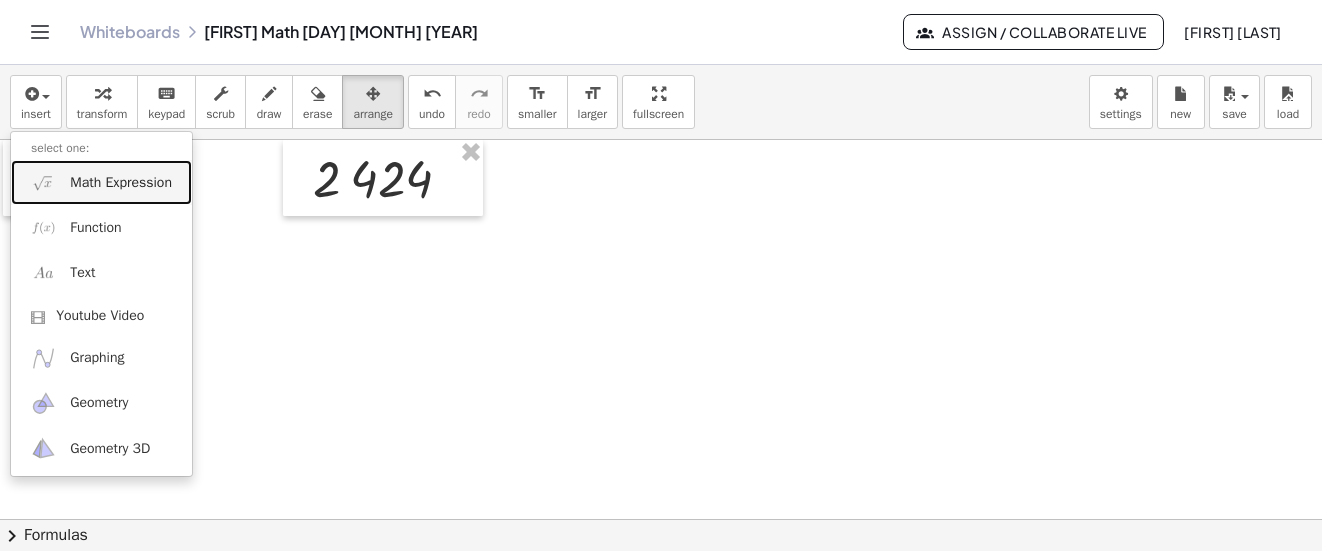 click on "Math Expression" at bounding box center [121, 183] 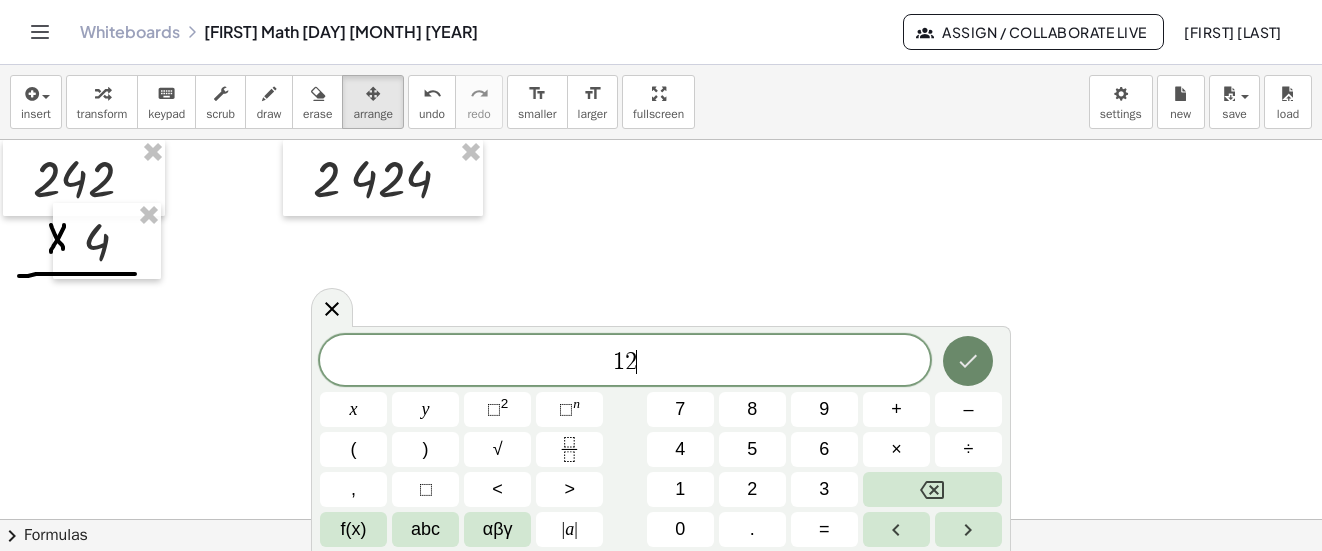click at bounding box center (968, 361) 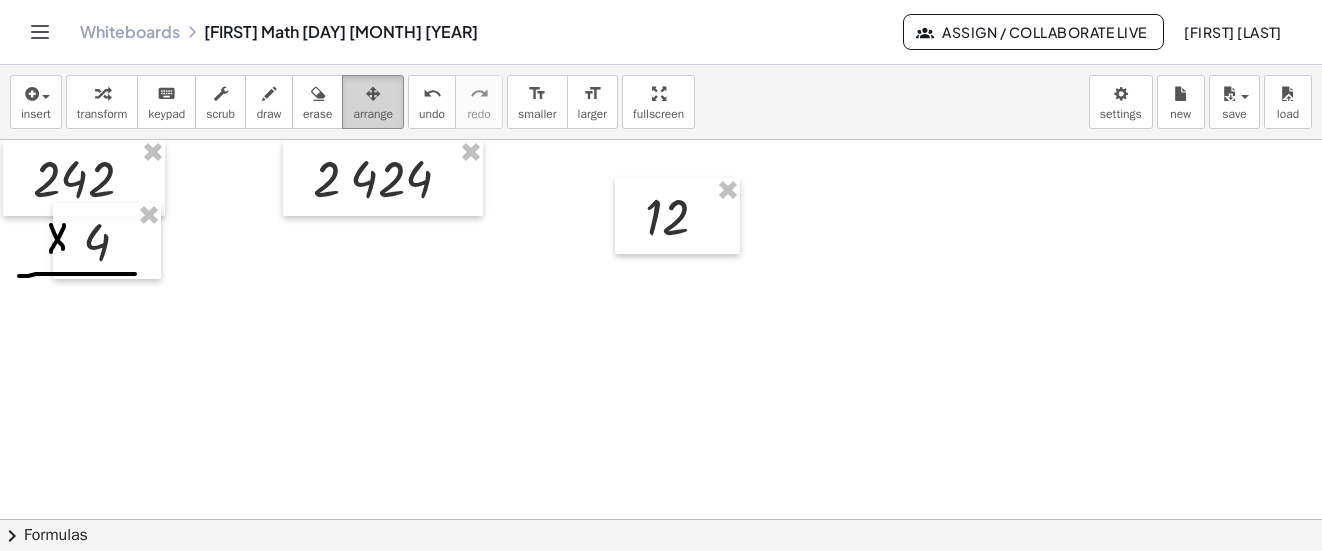 click at bounding box center (373, 93) 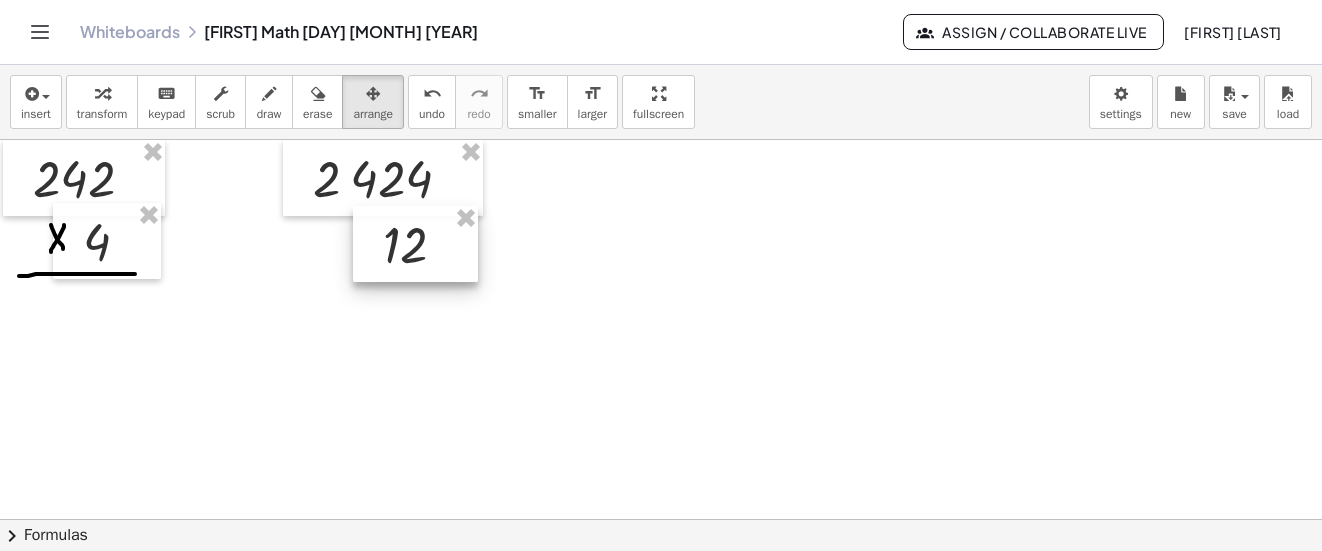 drag, startPoint x: 668, startPoint y: 229, endPoint x: 450, endPoint y: 246, distance: 218.66183 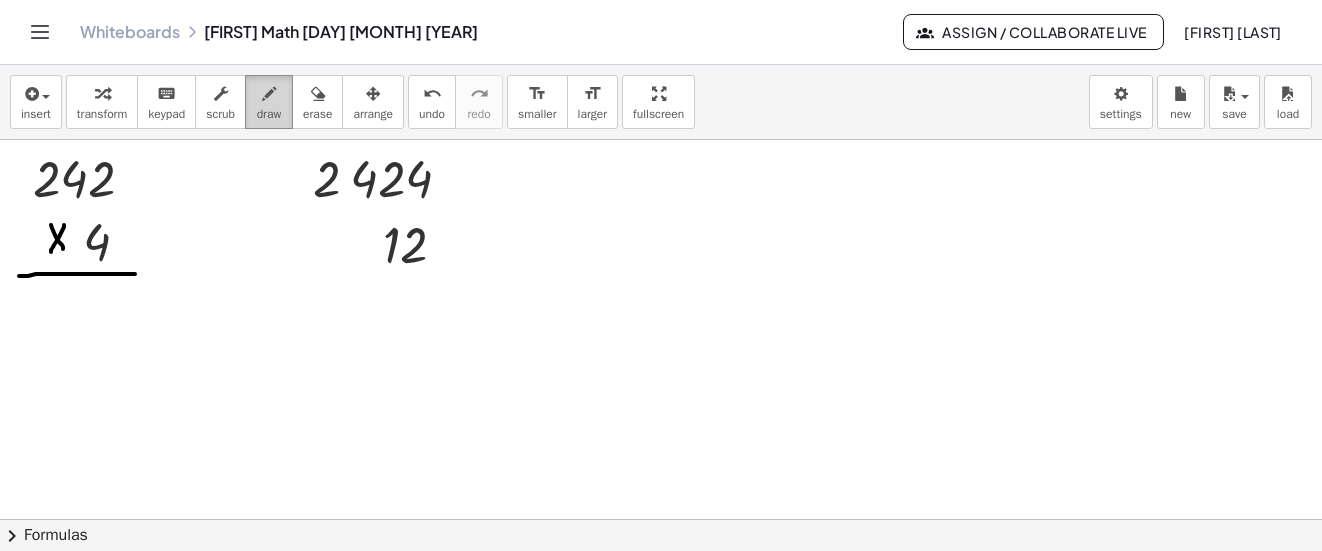 click on "draw" at bounding box center (269, 102) 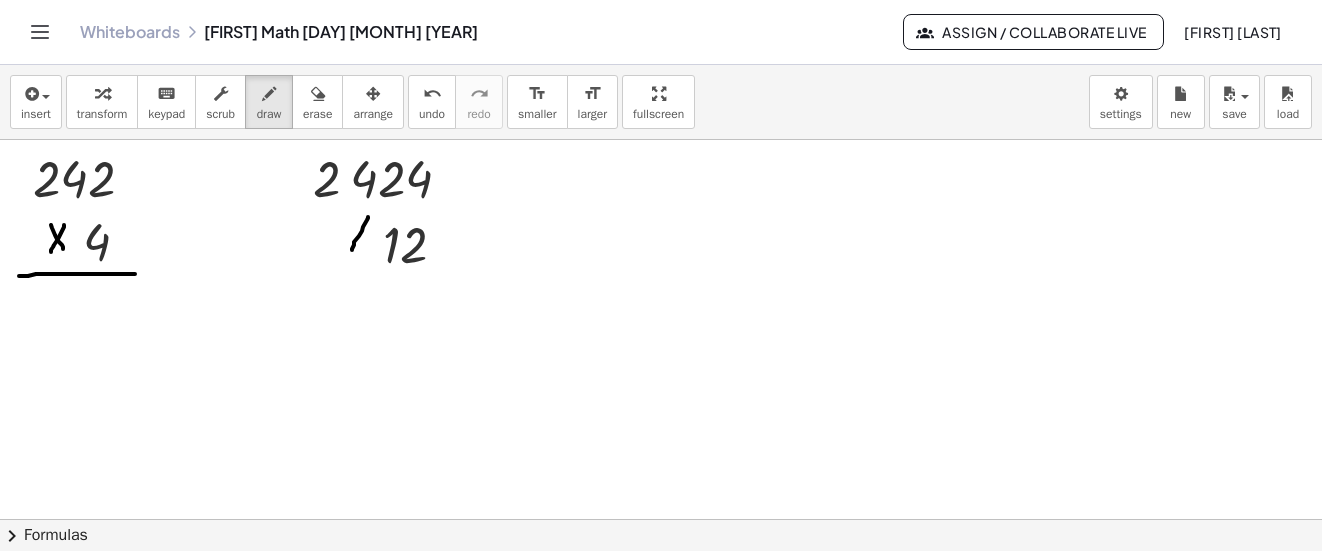 drag, startPoint x: 352, startPoint y: 250, endPoint x: 368, endPoint y: 217, distance: 36.67424 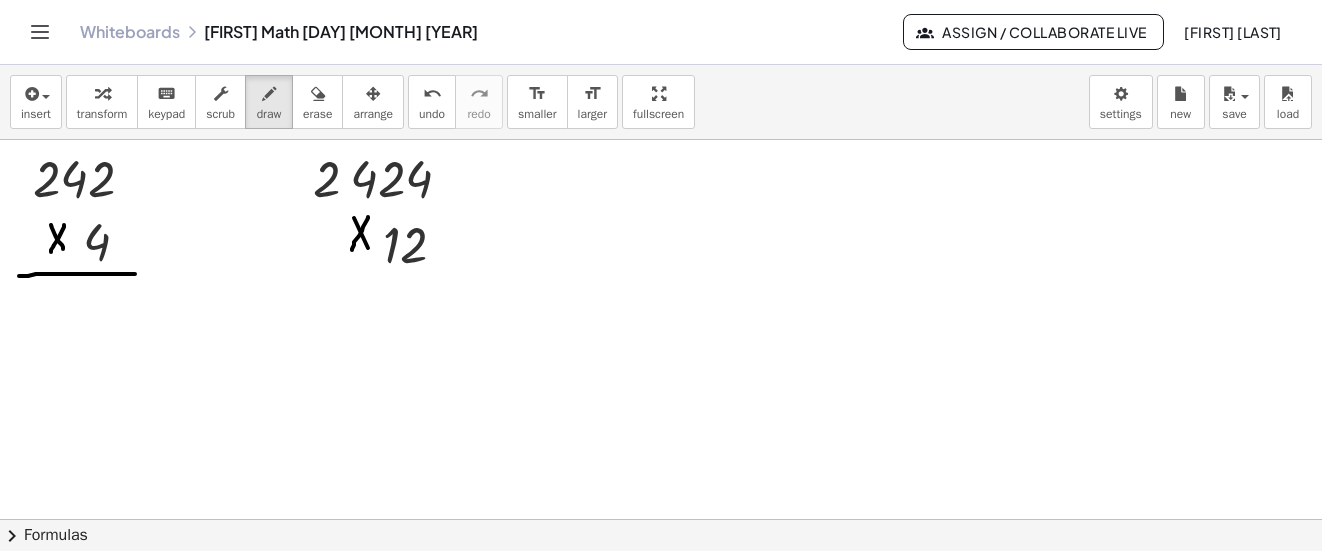 click at bounding box center (661, 708) 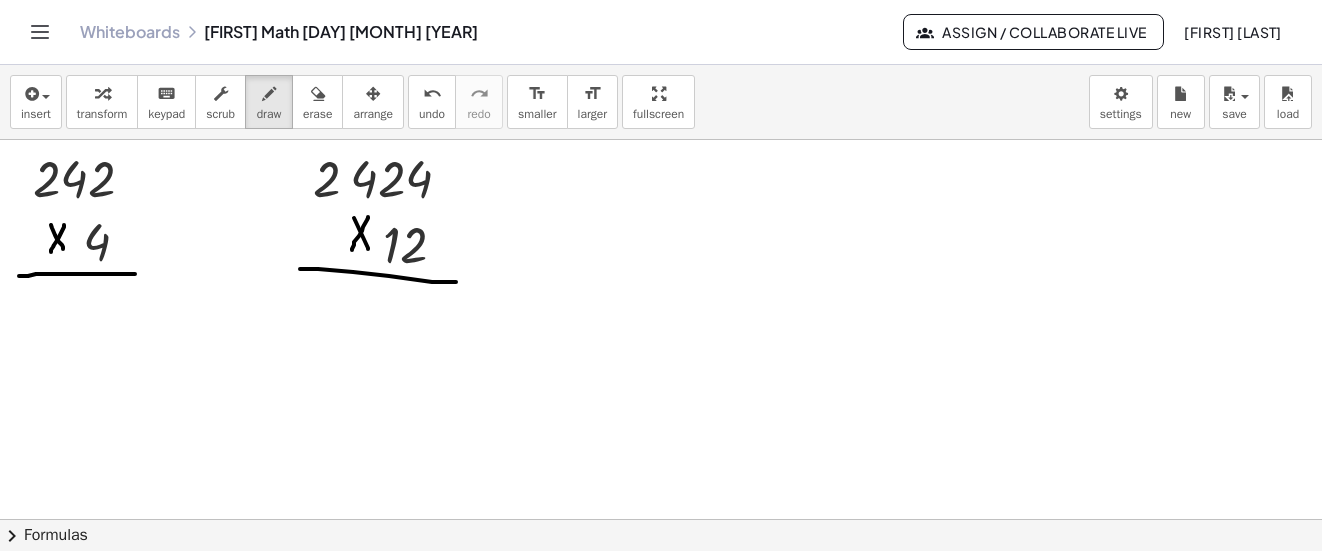 drag, startPoint x: 300, startPoint y: 269, endPoint x: 514, endPoint y: 235, distance: 216.6841 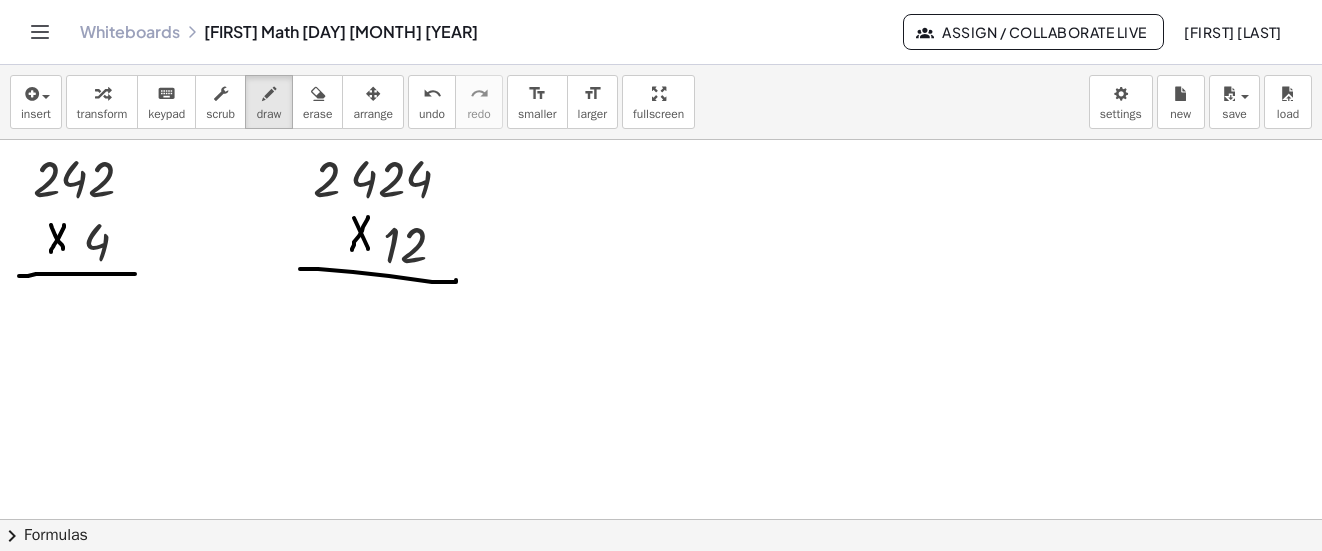 click on "Assign / Collaborate Live" 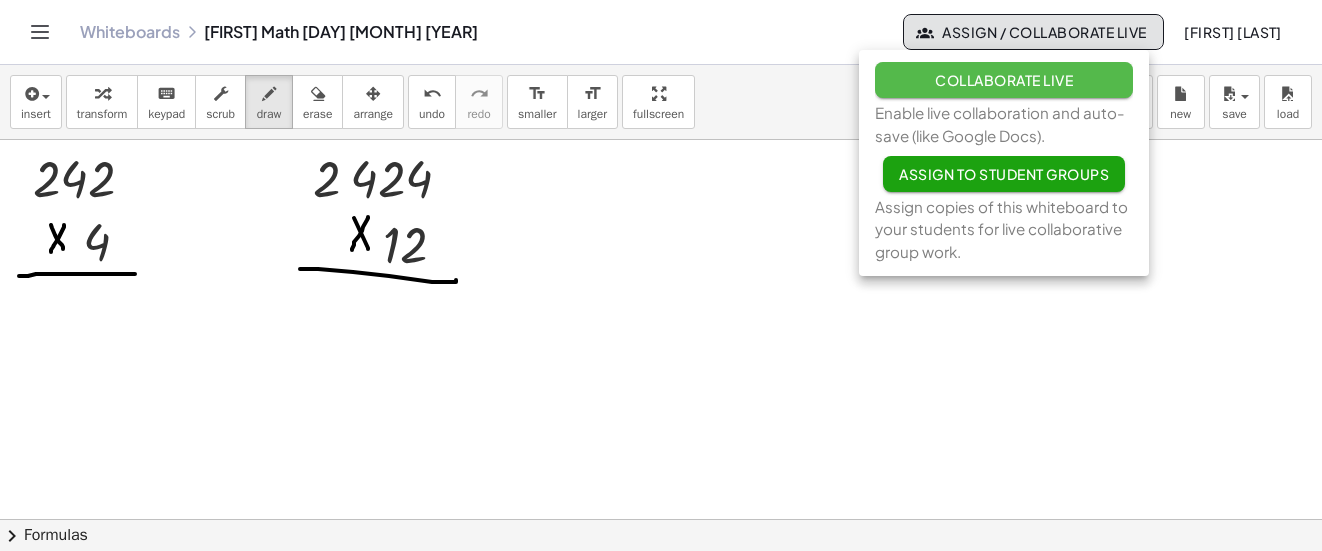 click on "Collaborate Live" 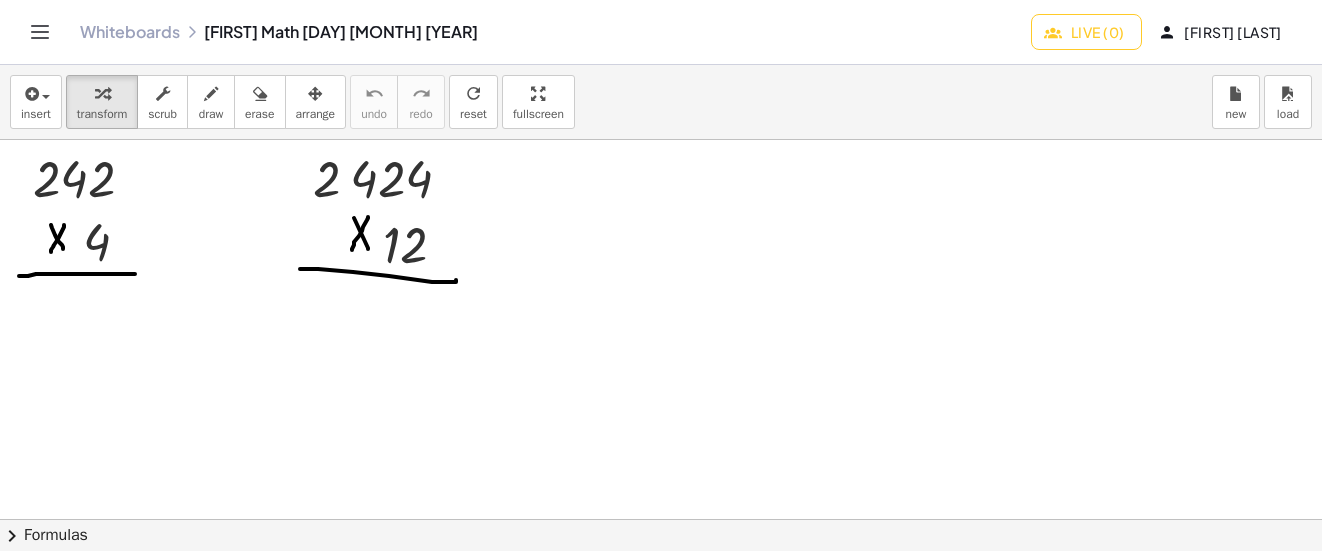 click on "Live (0)" 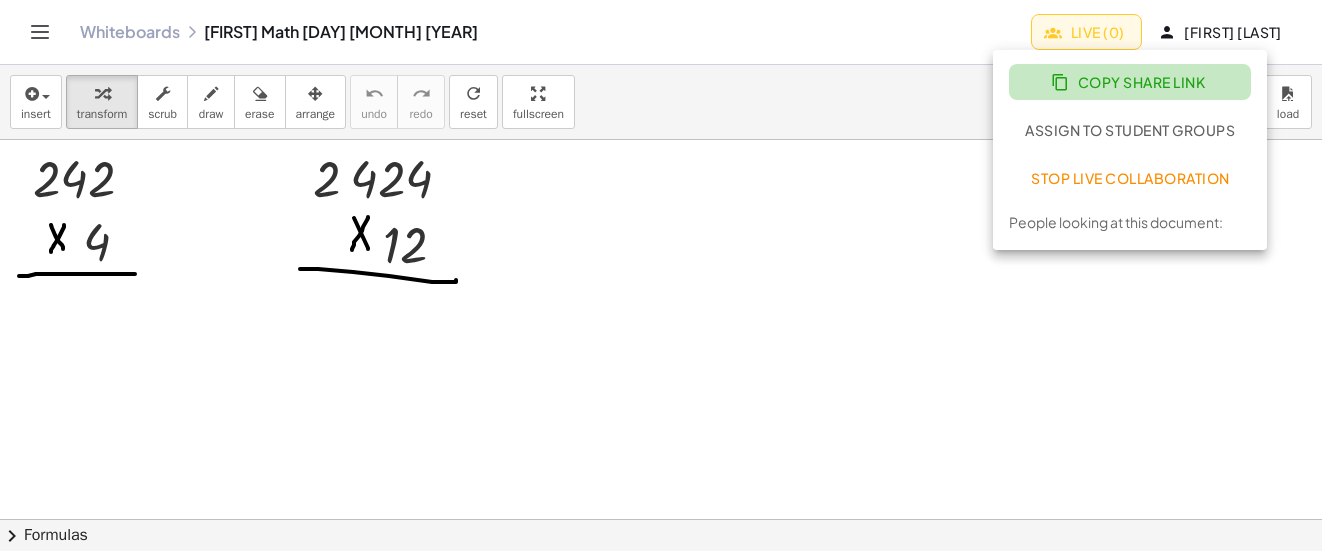 click on "Copy Share Link" 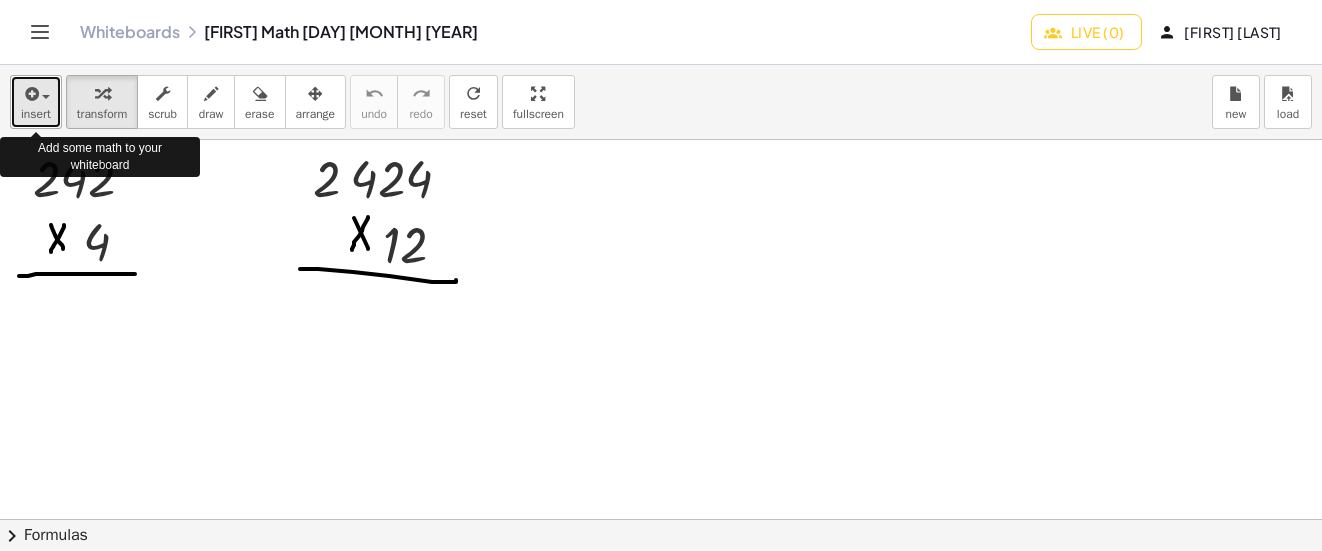 click at bounding box center [30, 94] 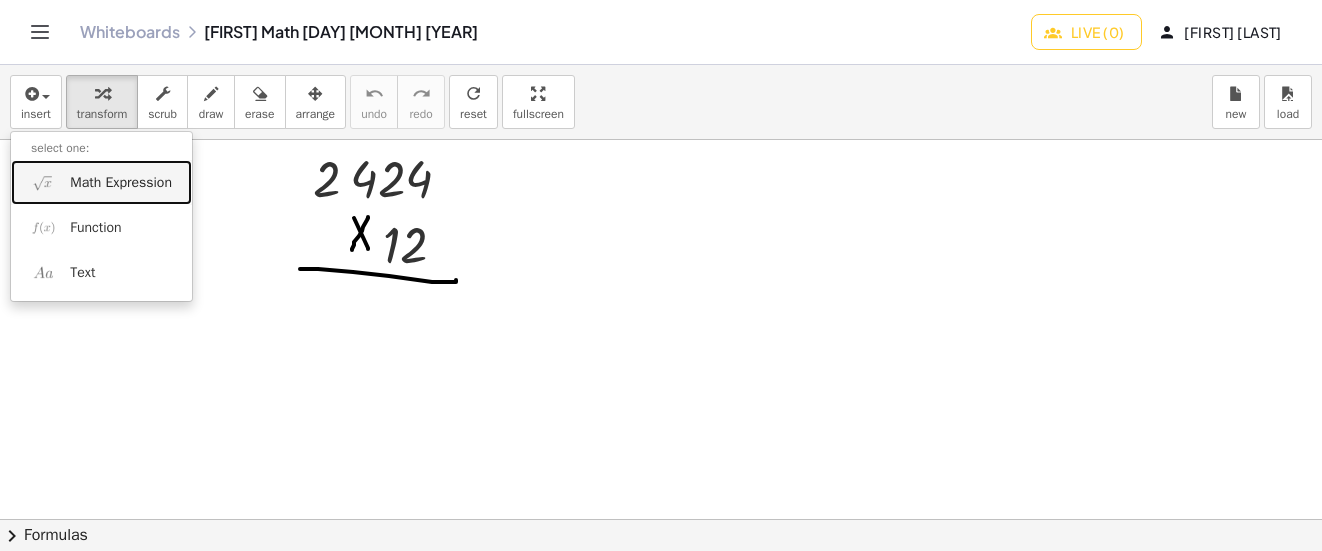 click on "Math Expression" at bounding box center [121, 183] 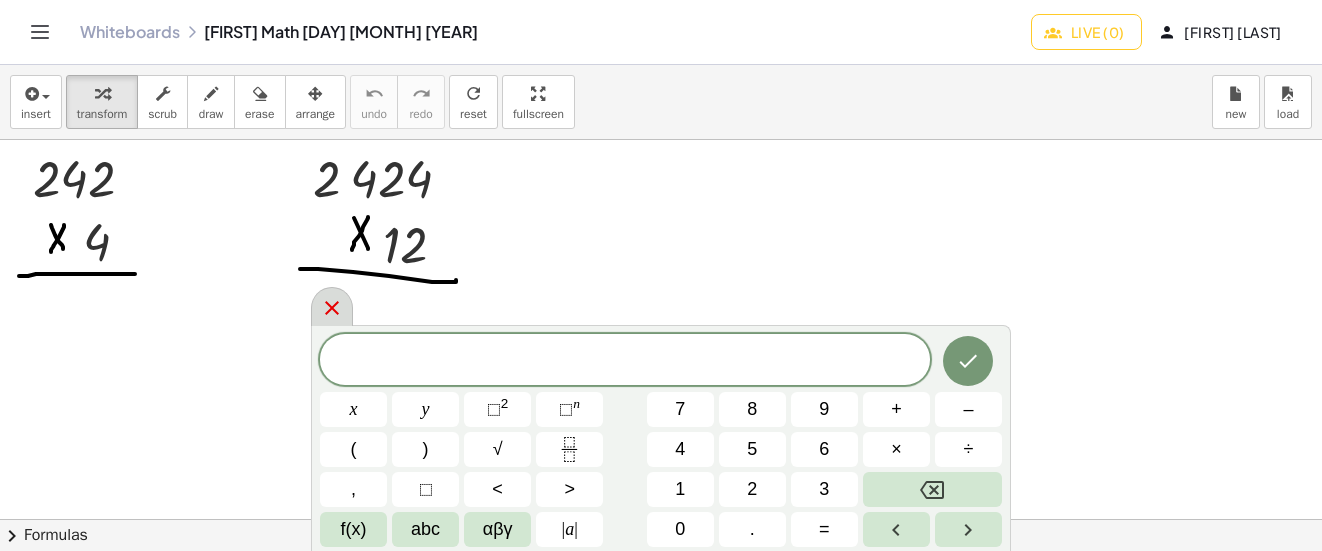 click 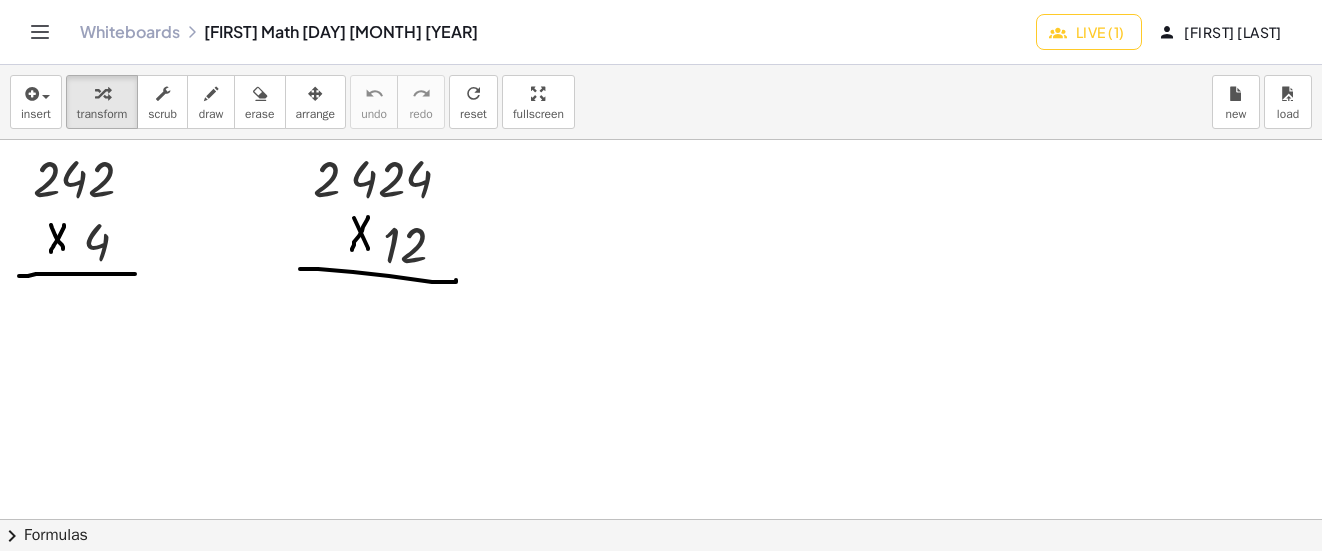 click on "Live (1)" 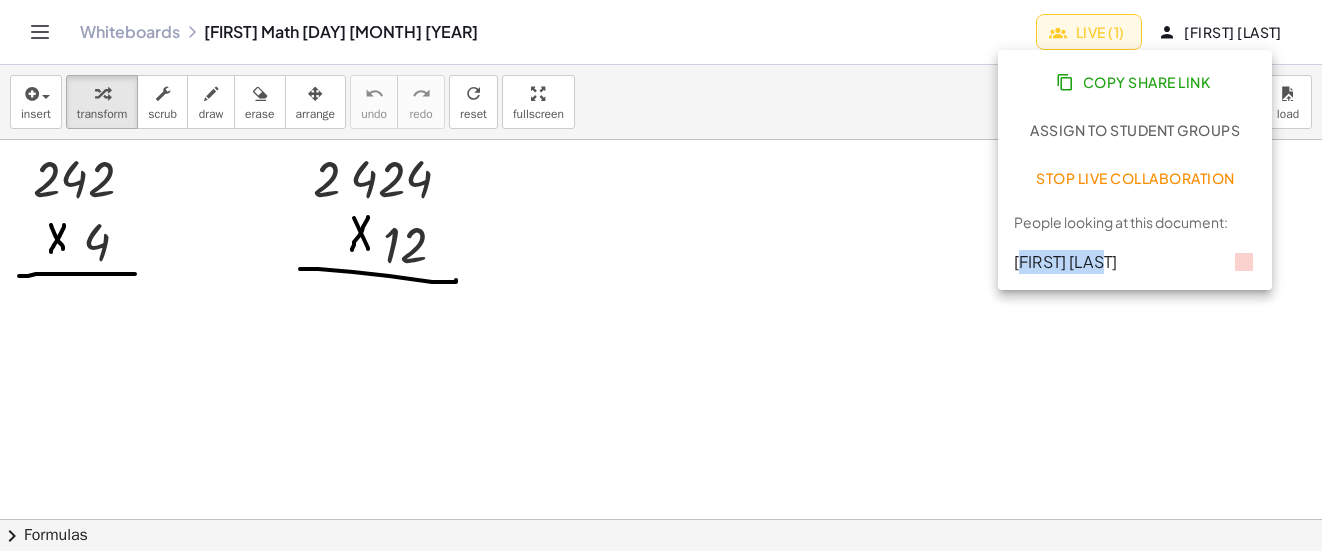 drag, startPoint x: 1023, startPoint y: 257, endPoint x: 1126, endPoint y: 253, distance: 103.077644 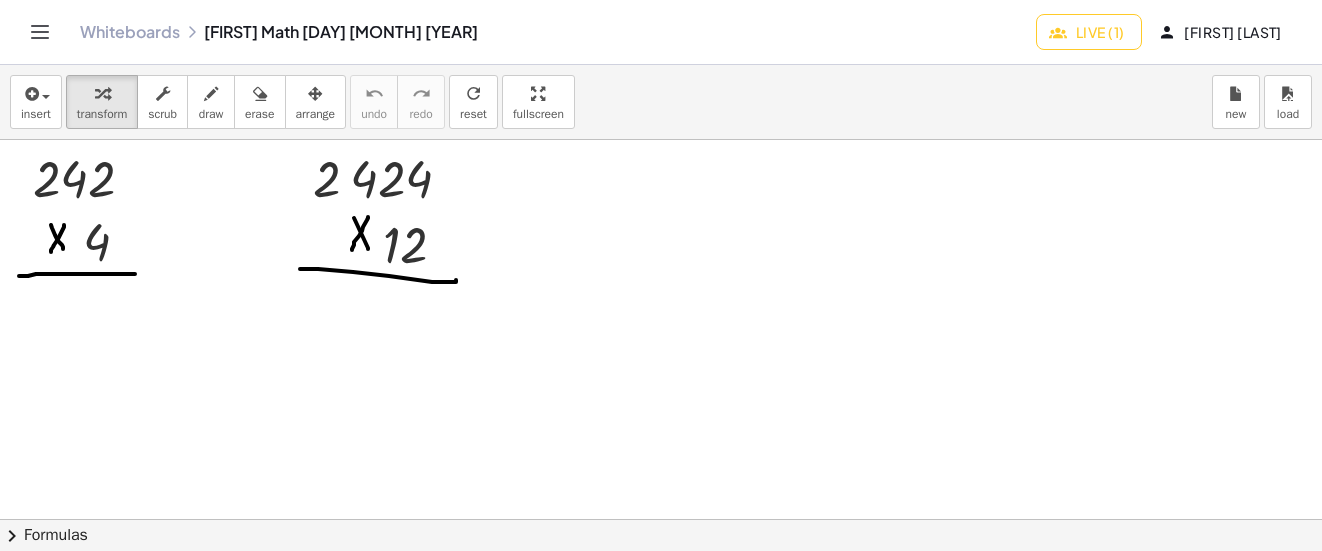 click at bounding box center (661, 519) 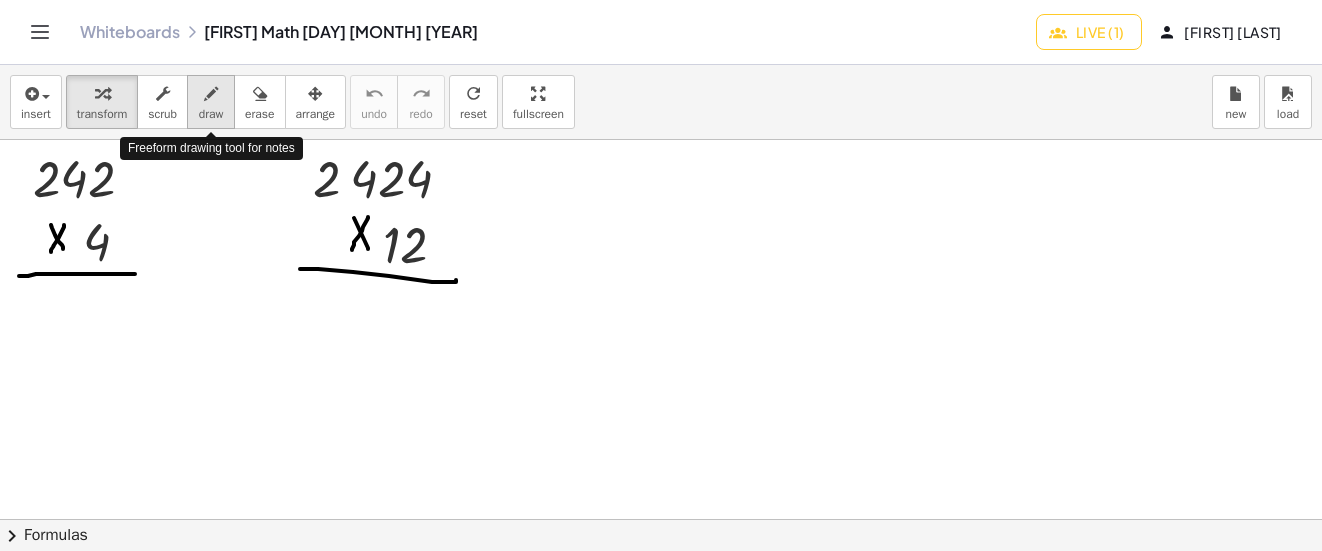 click at bounding box center (211, 94) 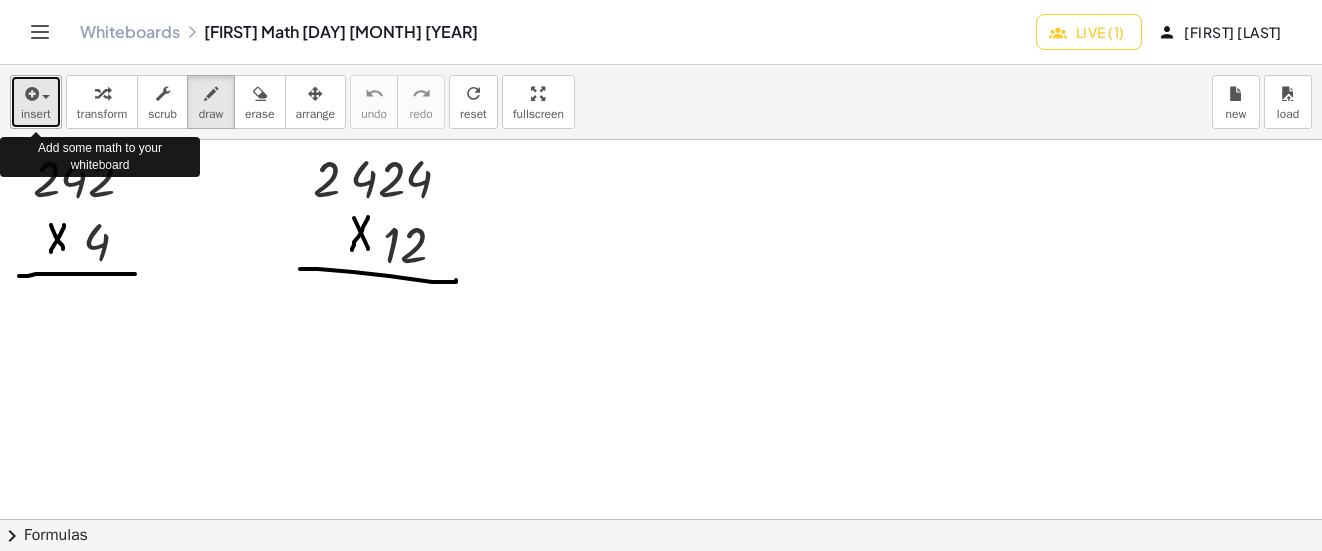click on "insert" at bounding box center [36, 102] 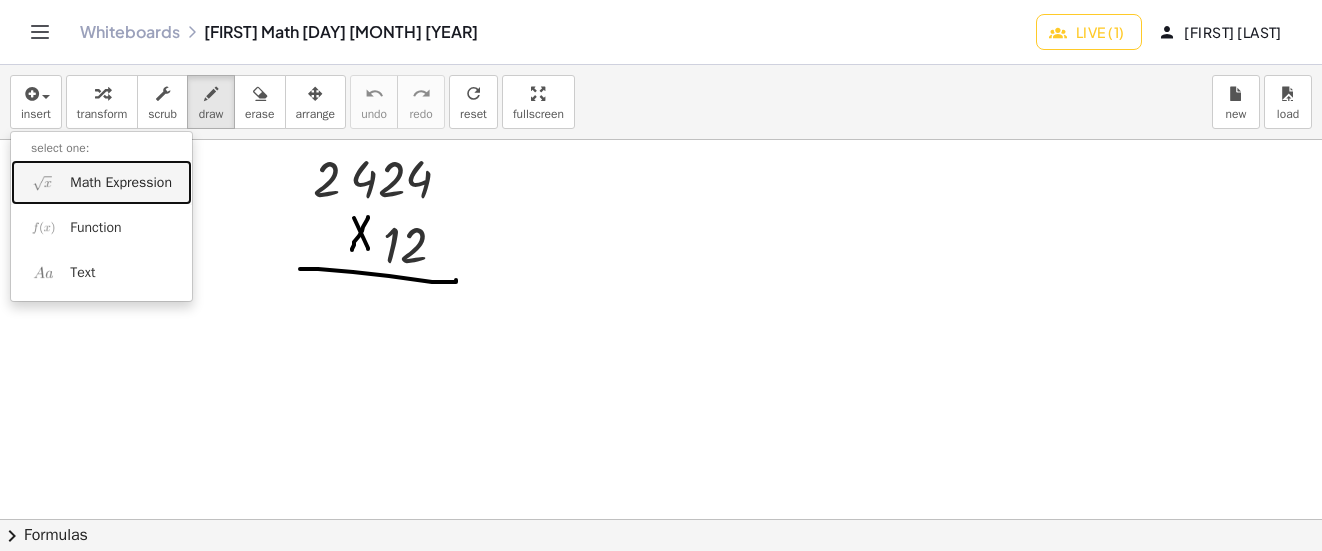click on "Math Expression" at bounding box center [121, 183] 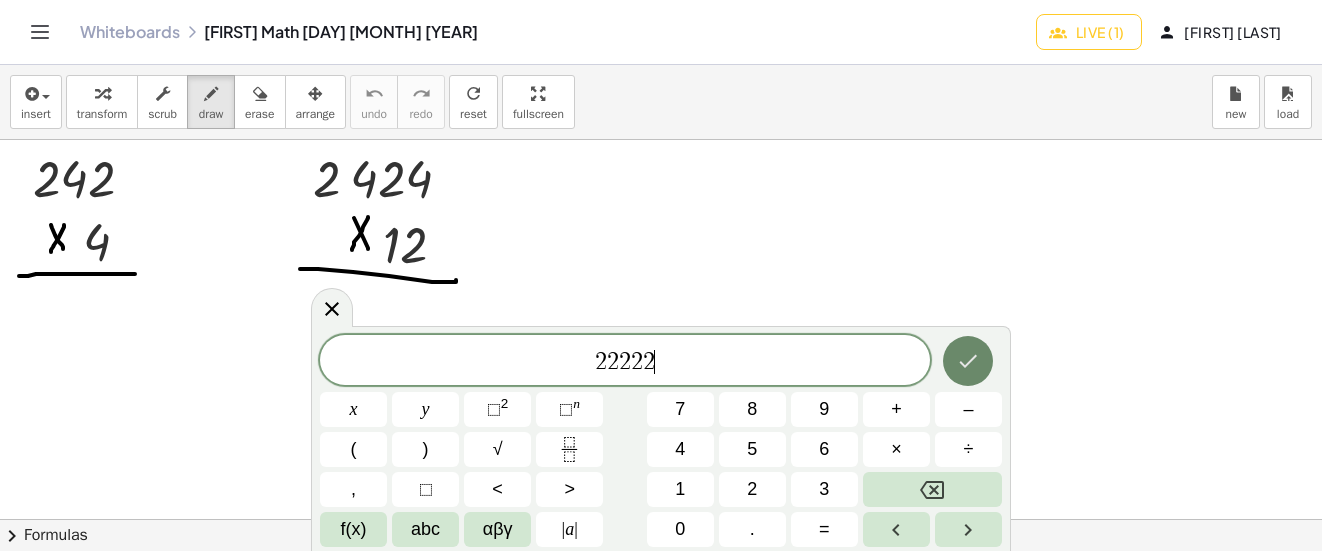 click 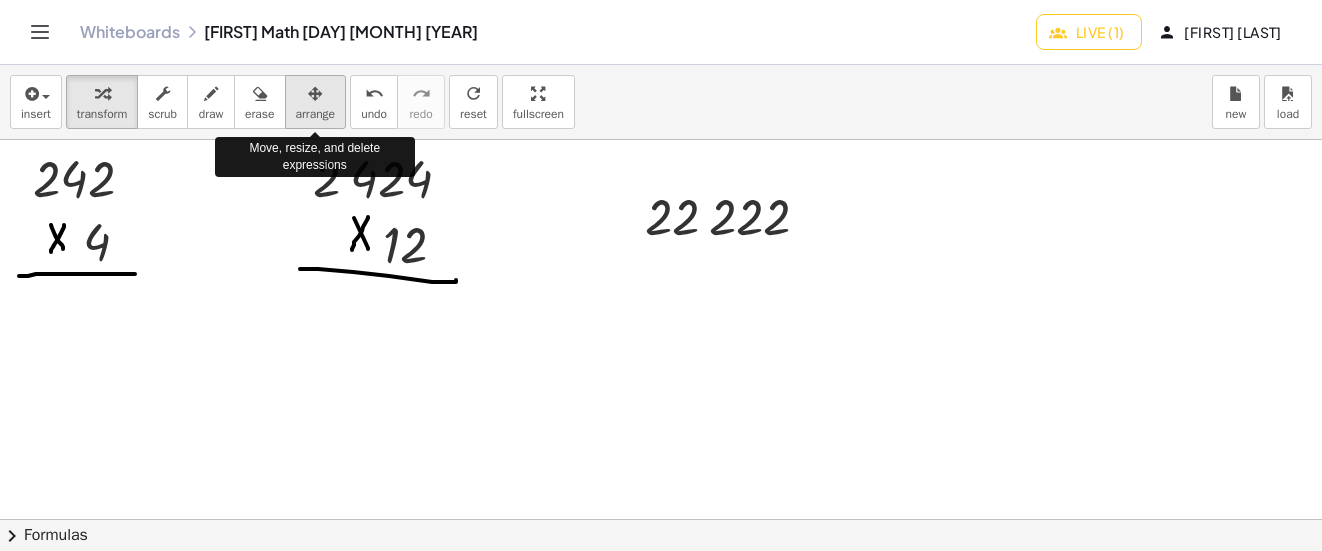 click at bounding box center [316, 93] 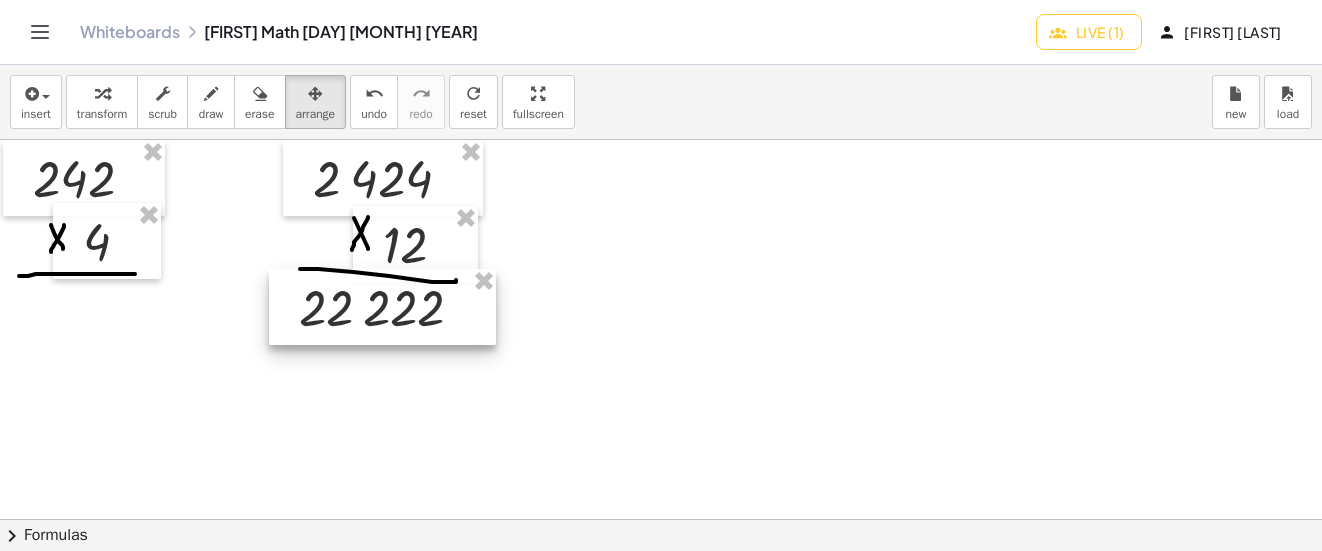 drag, startPoint x: 744, startPoint y: 217, endPoint x: 398, endPoint y: 308, distance: 357.7667 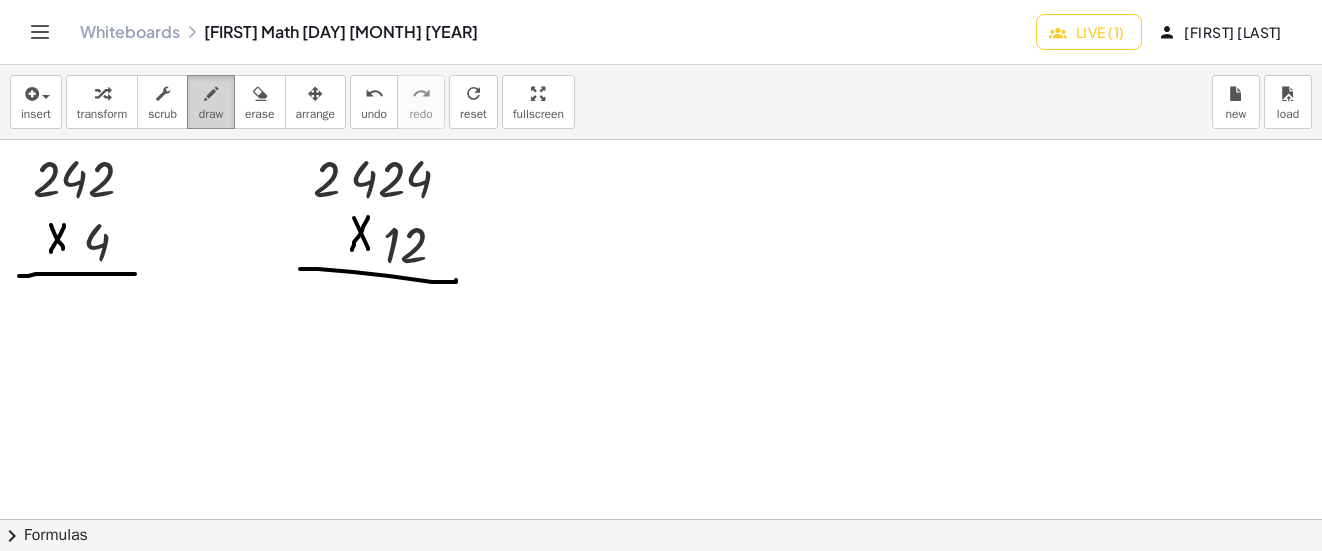 click at bounding box center [211, 94] 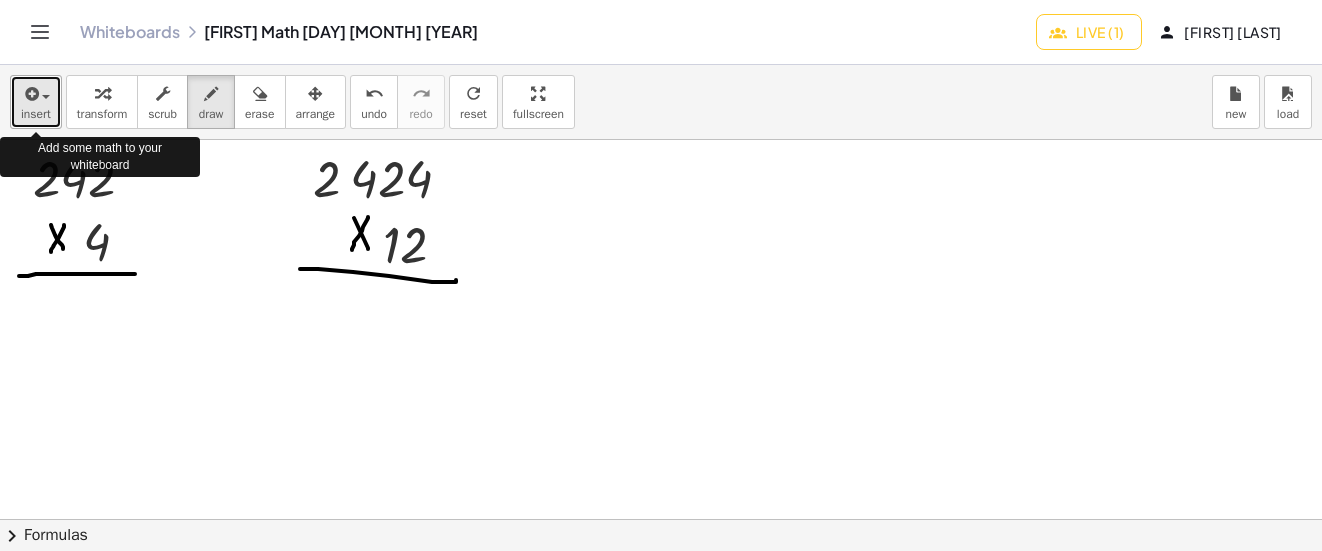 click at bounding box center (30, 94) 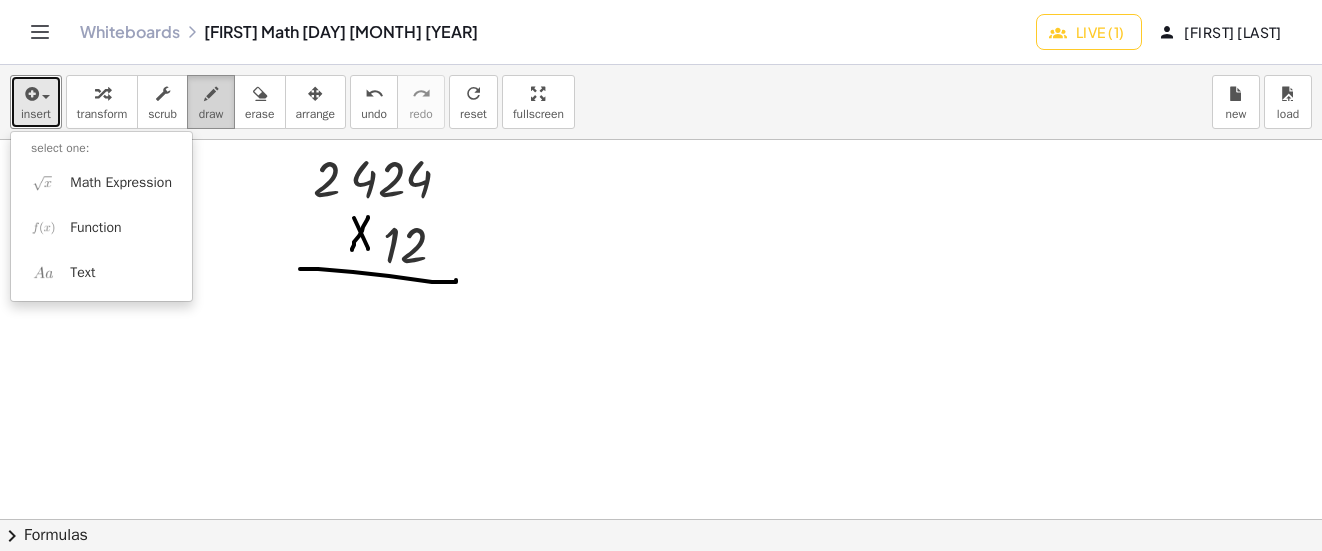 click at bounding box center (211, 93) 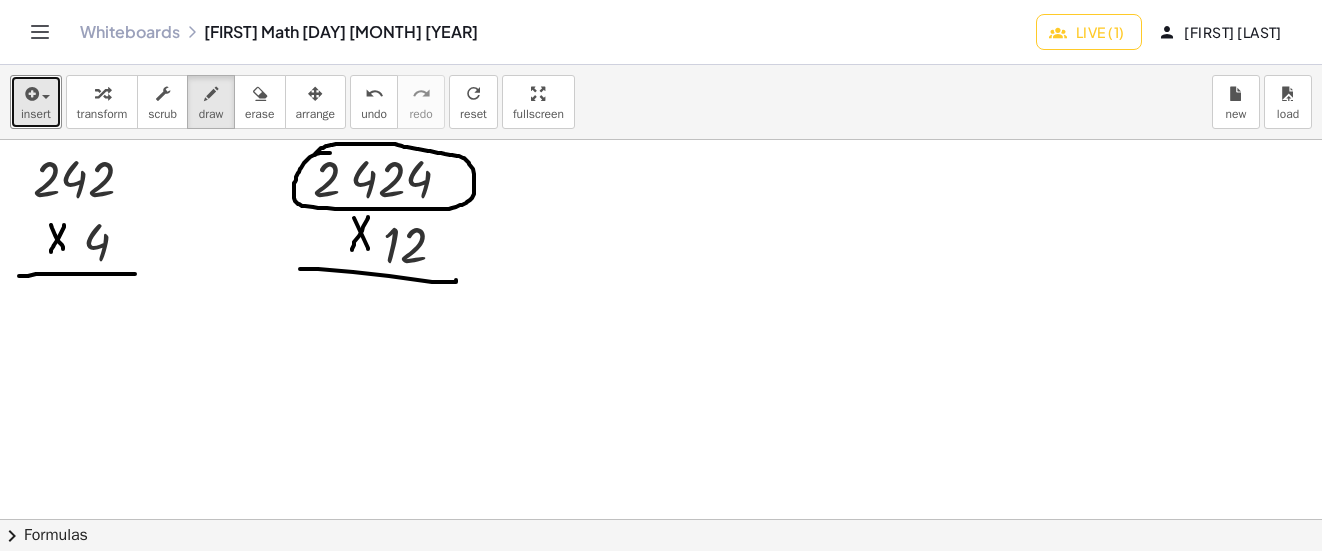 click at bounding box center [661, 519] 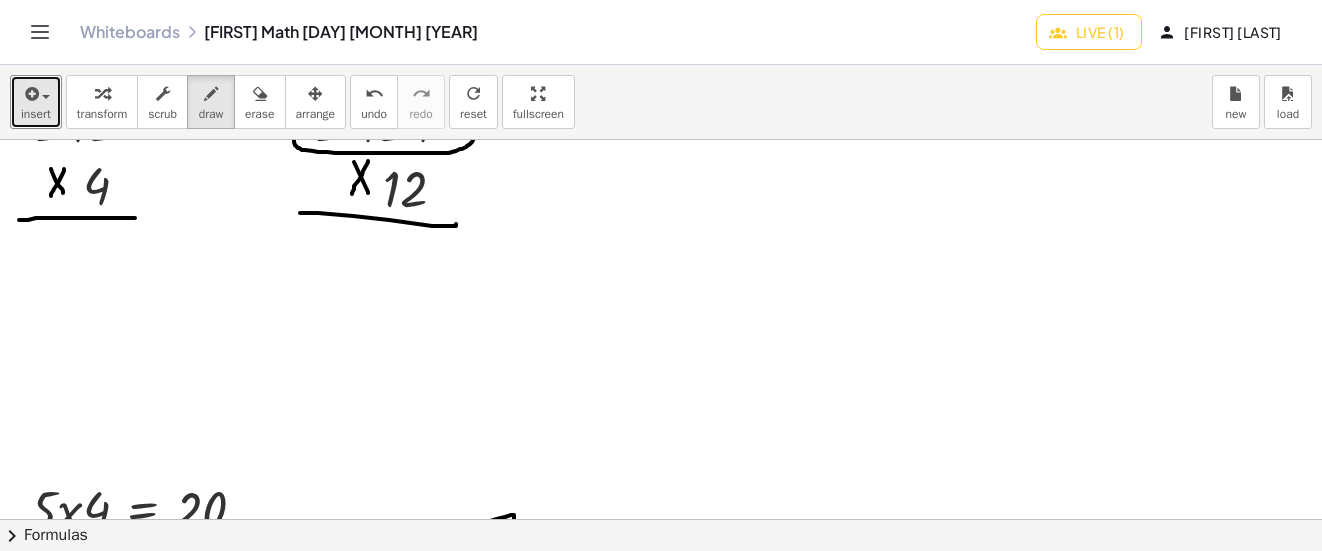 scroll, scrollTop: 0, scrollLeft: 0, axis: both 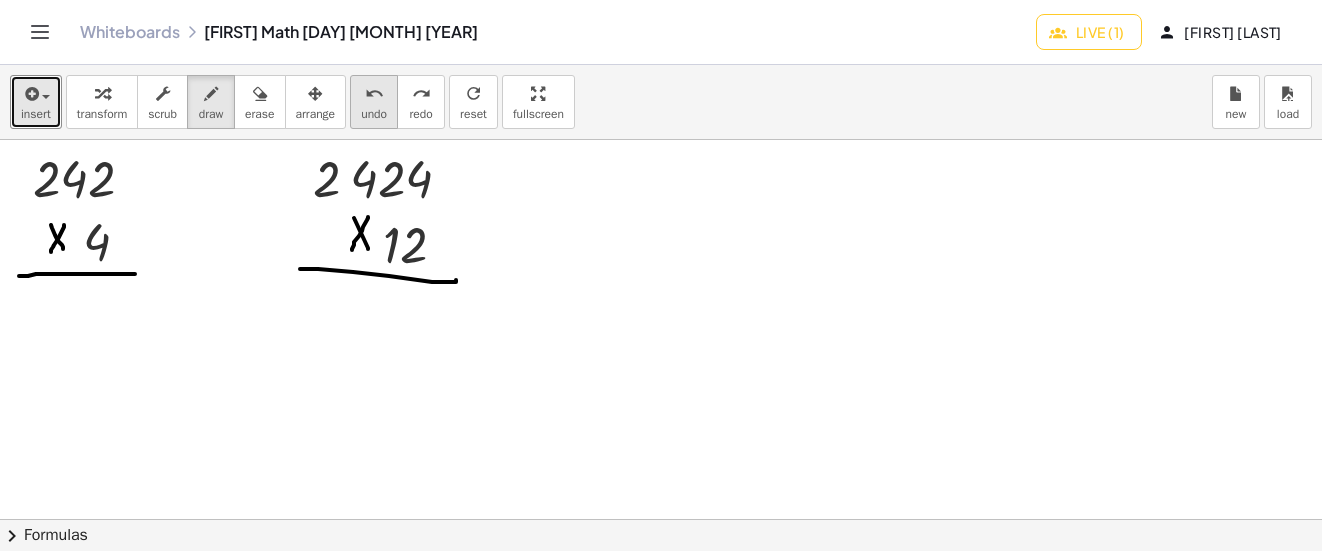 click on "undo" at bounding box center [374, 94] 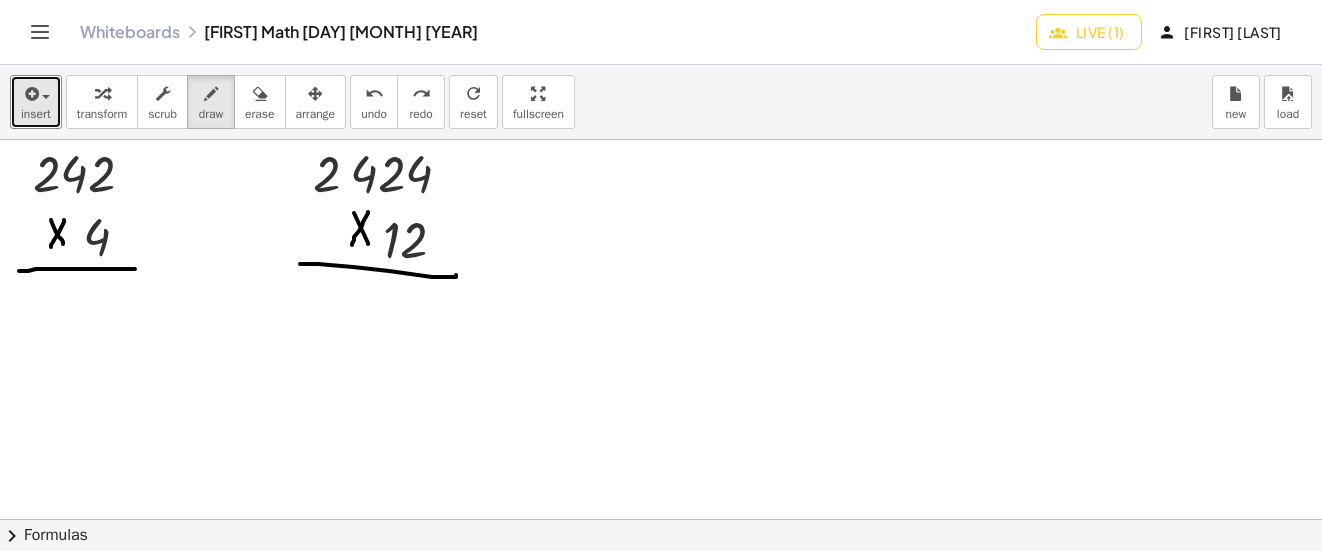 scroll, scrollTop: 0, scrollLeft: 0, axis: both 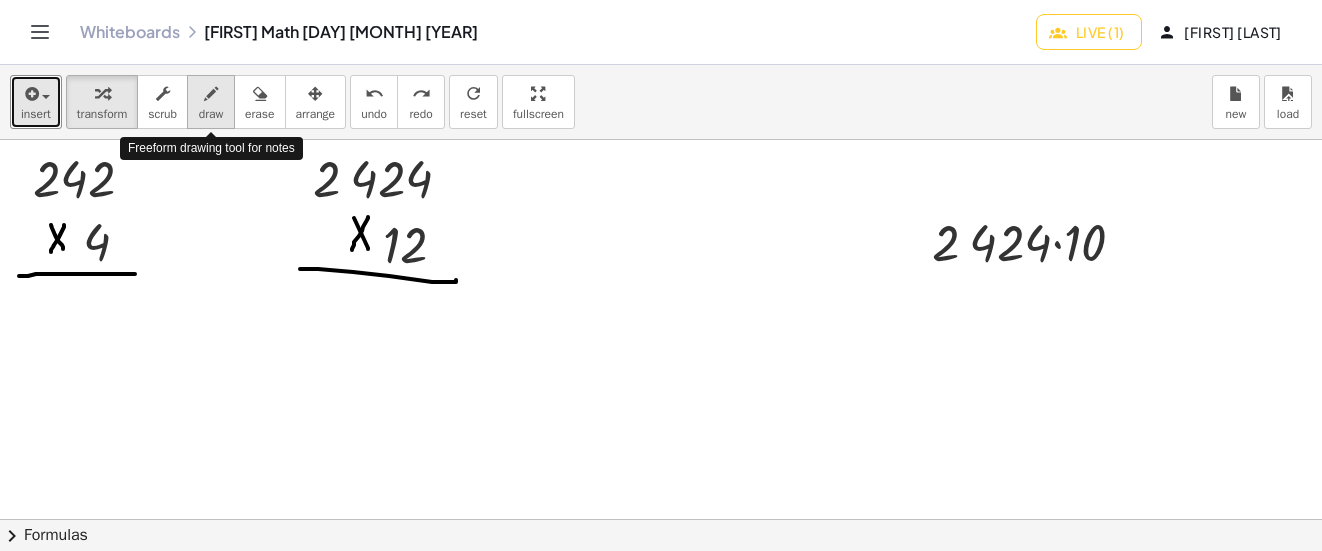 click at bounding box center (211, 94) 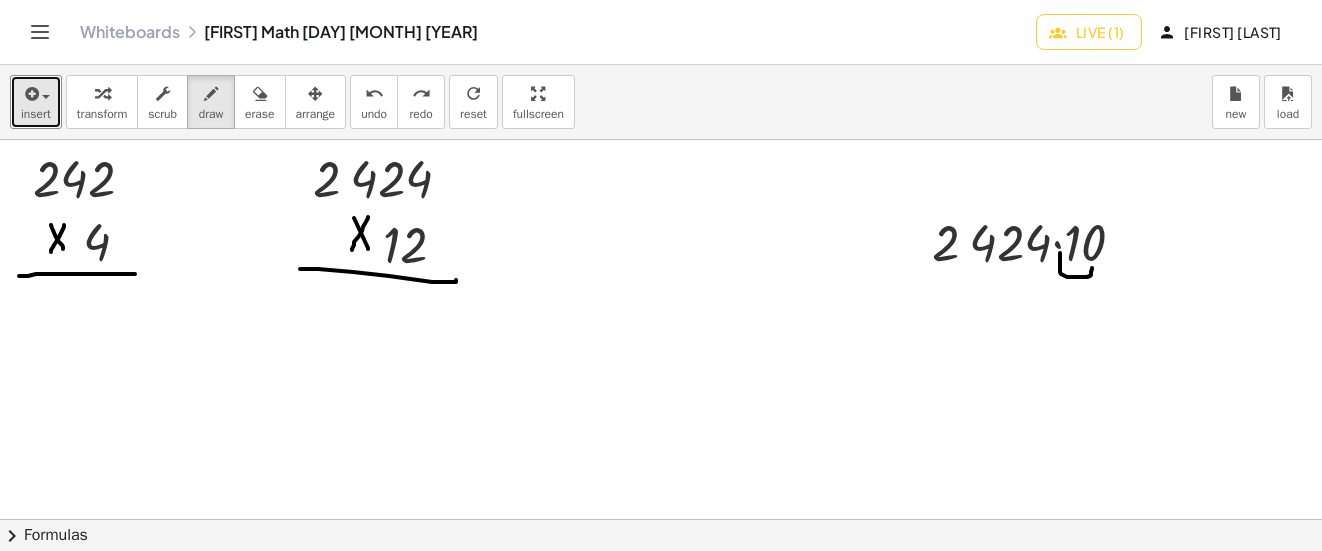 drag, startPoint x: 1060, startPoint y: 253, endPoint x: 1092, endPoint y: 268, distance: 35.341194 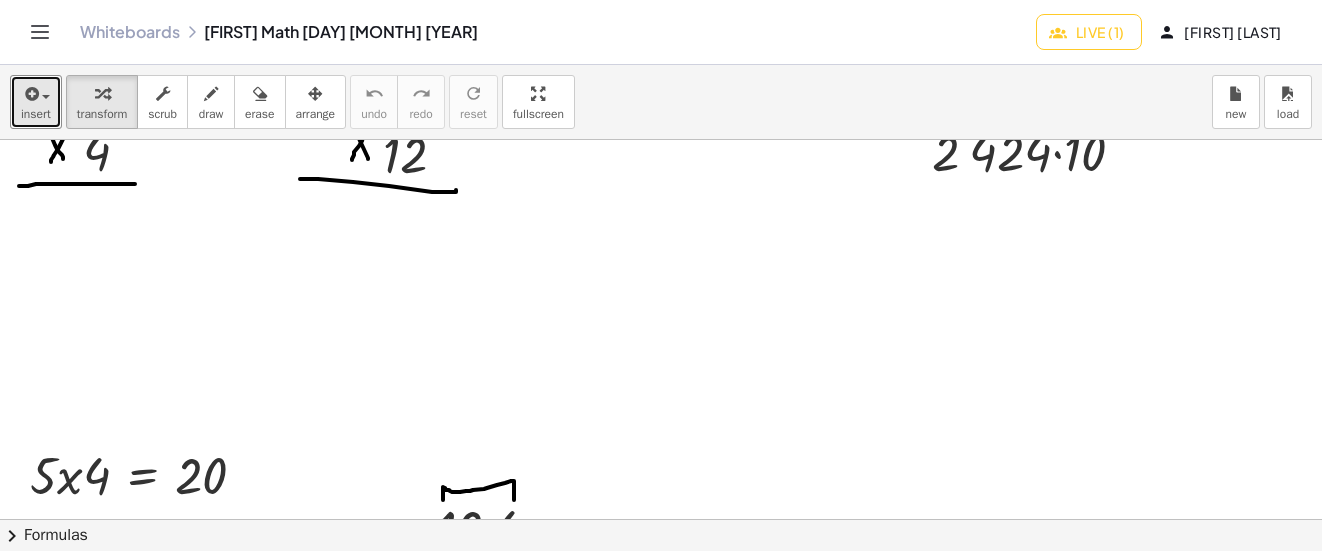 scroll, scrollTop: 0, scrollLeft: 0, axis: both 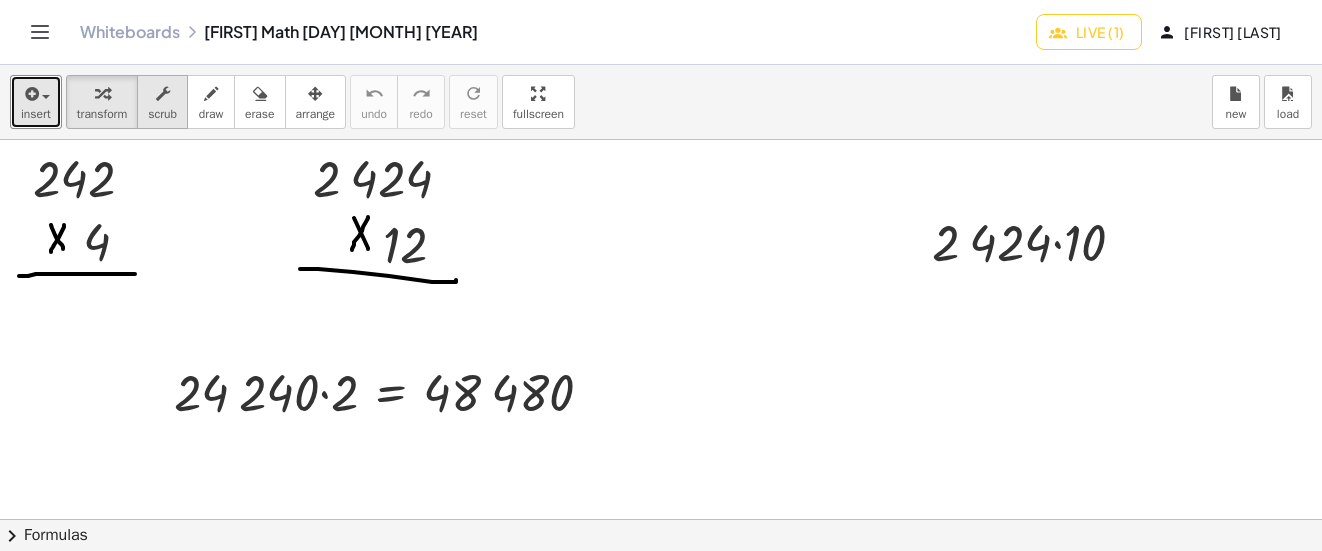 click on "scrub" at bounding box center (162, 114) 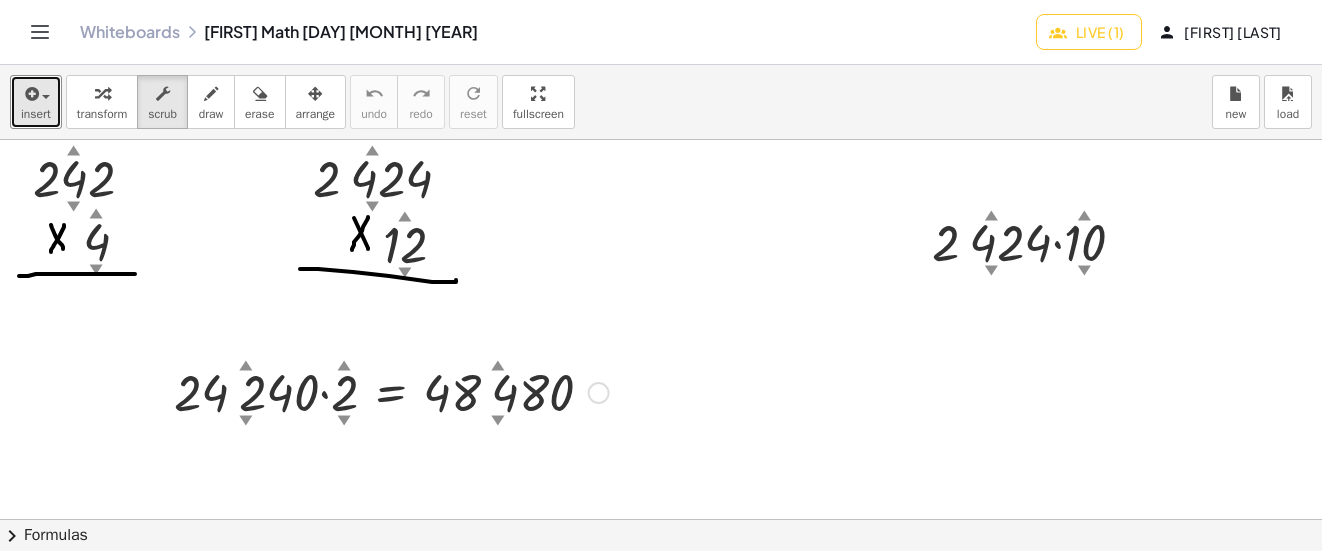 click at bounding box center (391, 391) 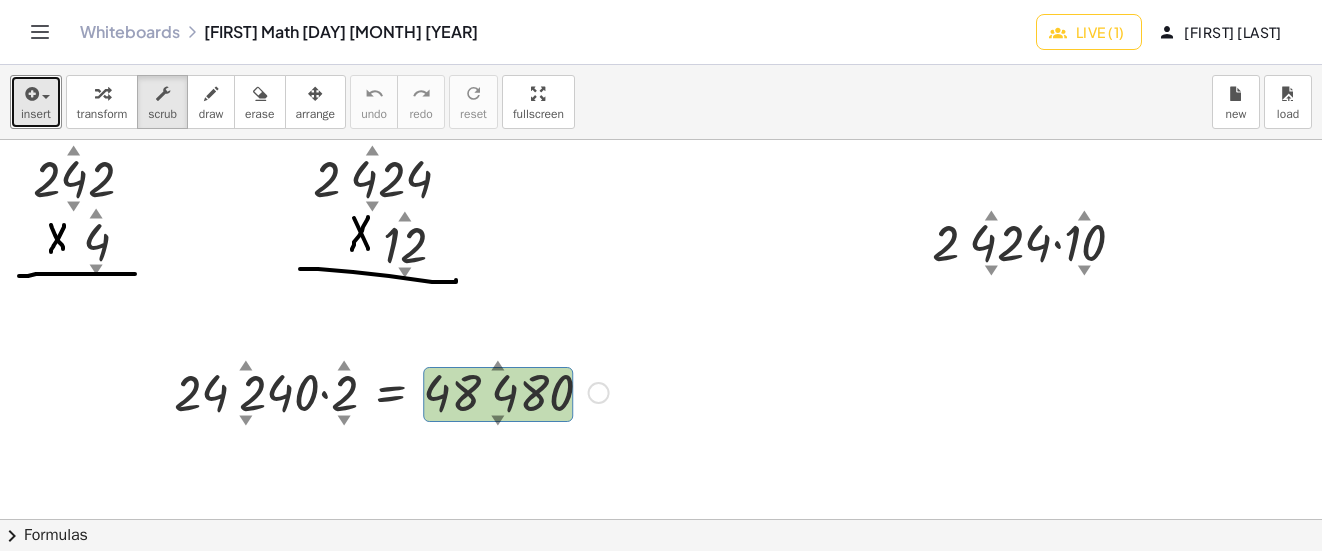 click on "· 5 ▲ ▼ · x · 4 ▲ ▼ = 20 ▲ ▼ · 7 ▲ ▼ · 4 ▲ ▼ = 28 ▲ ▼ · 10 ▲ ▼ · 5 ▲ ▼ = x · 12 ▲ ▼ · 4 ▲ ▼ = x 242 ▲ ▼ 4 ▲ ▼ 2 424 ▲ ▼ 12 ▲ ▼ · 2 424 ▲ ▼ · 10 ▲ ▼ · 24 240 ▲ ▼ · 2 ▲ ▼ = 48 480 ▲ ▼" at bounding box center [665, 708] 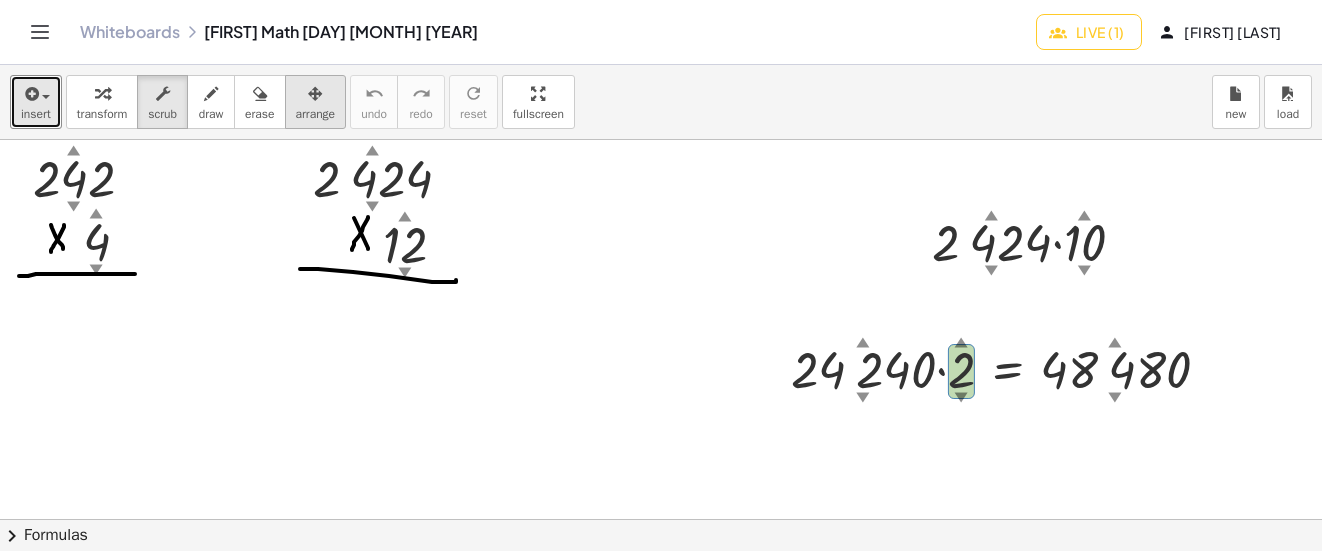 click at bounding box center (316, 93) 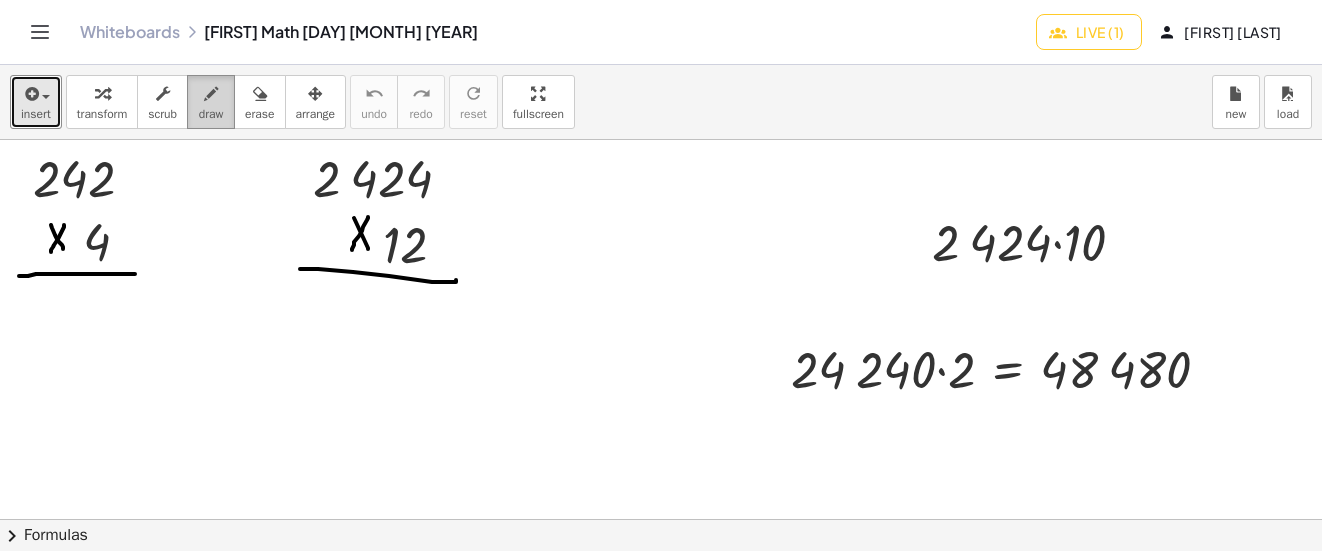 click at bounding box center (211, 93) 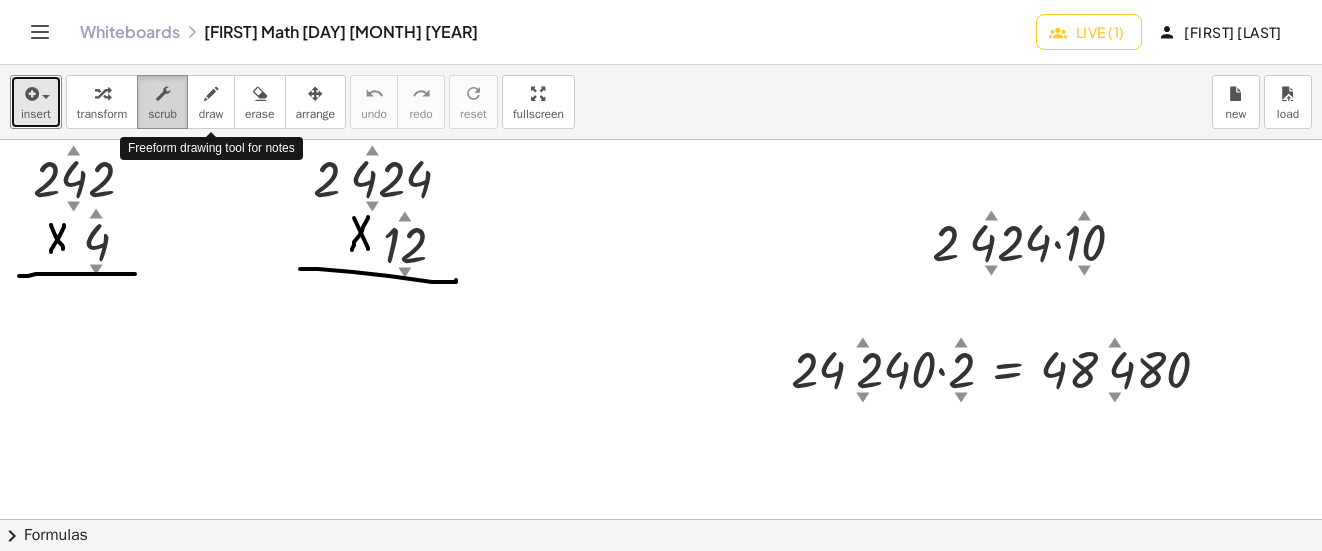 click on "scrub" at bounding box center (162, 102) 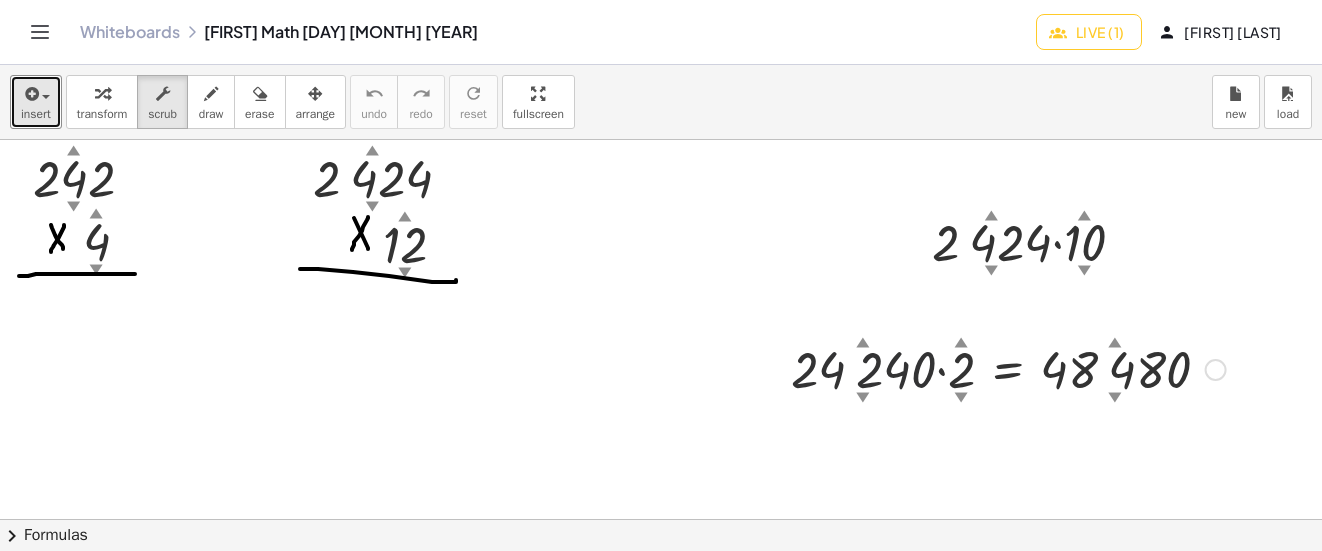 click at bounding box center (1008, 368) 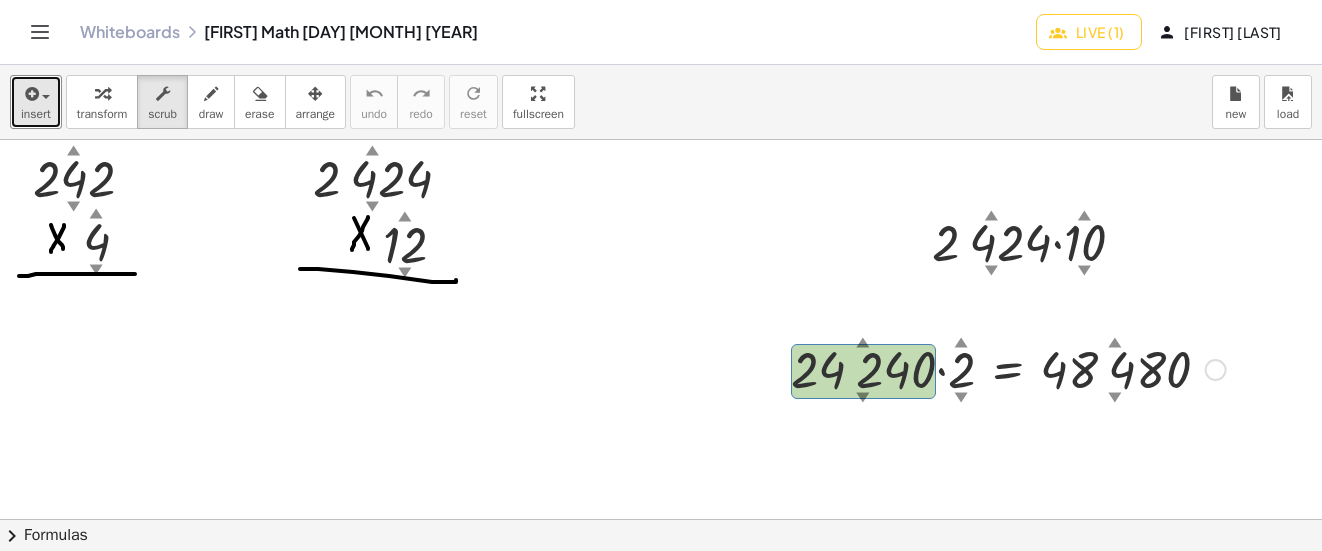 click at bounding box center (1008, 368) 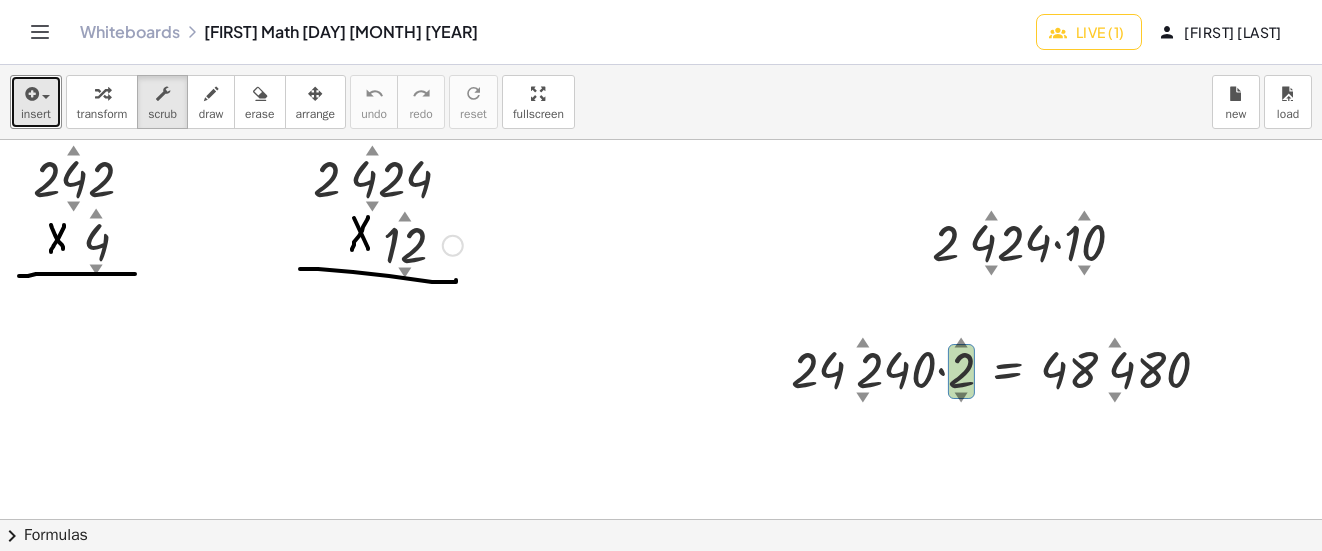 click at bounding box center [423, 244] 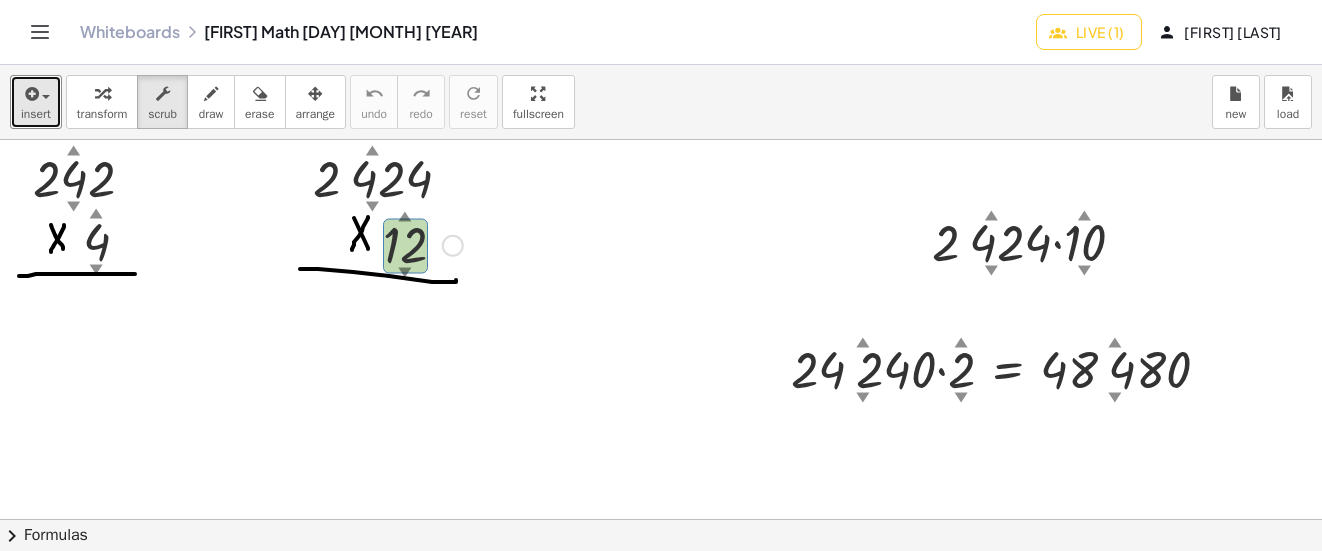 click at bounding box center [453, 246] 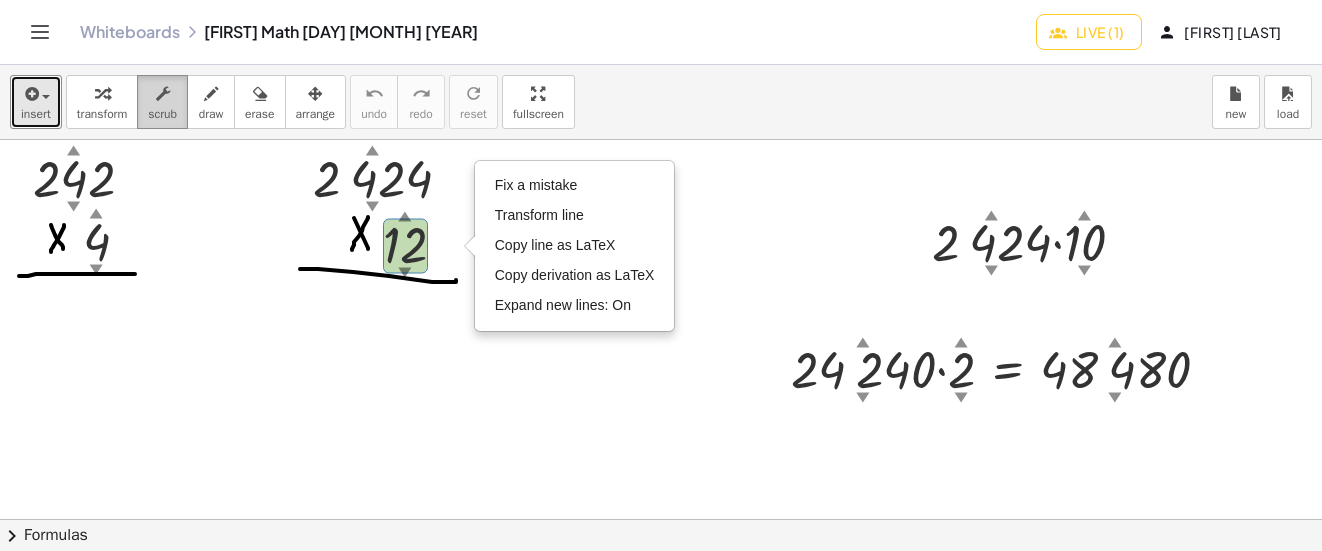 click at bounding box center [163, 94] 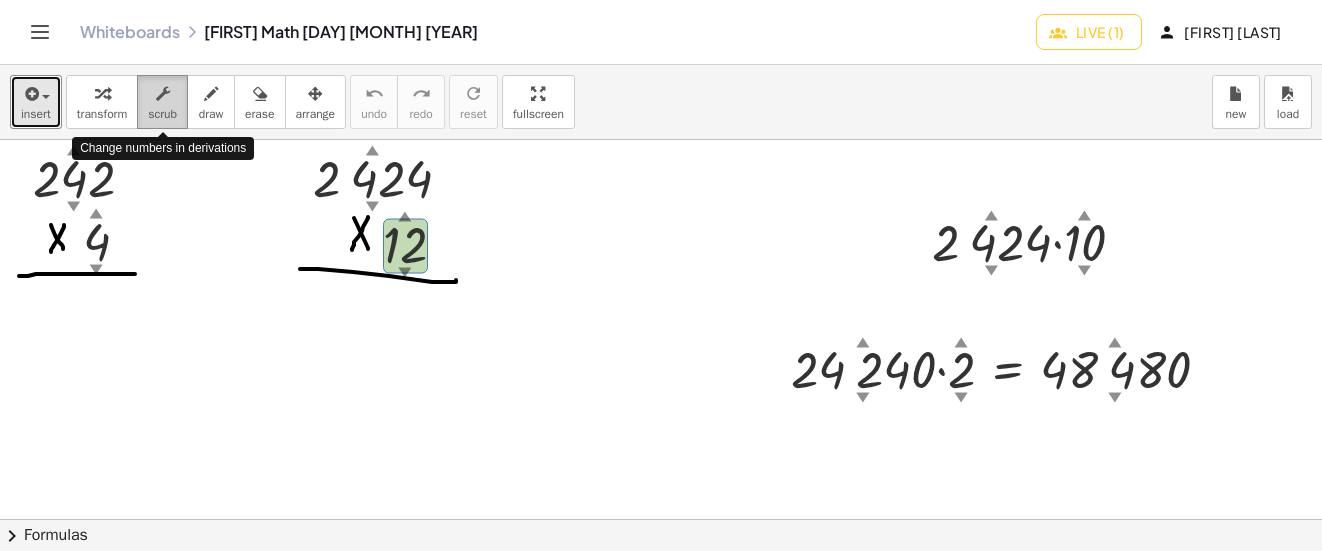 click at bounding box center [162, 93] 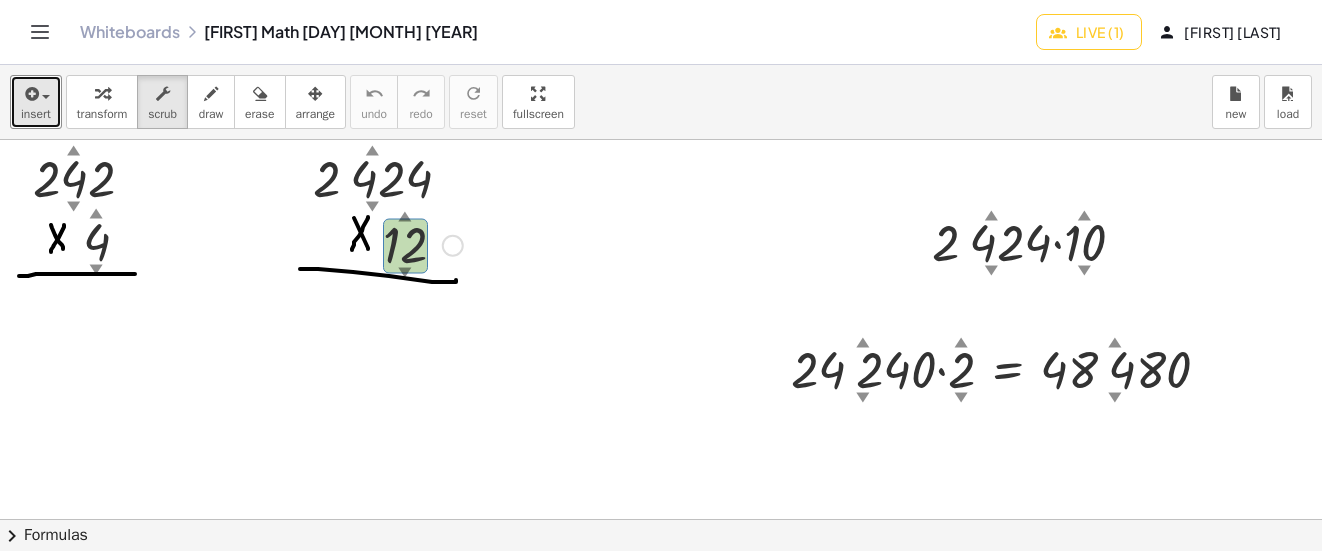 click on "Fix a mistake Transform line Copy line as LaTeX Copy derivation as LaTeX Expand new lines: On" at bounding box center (453, 246) 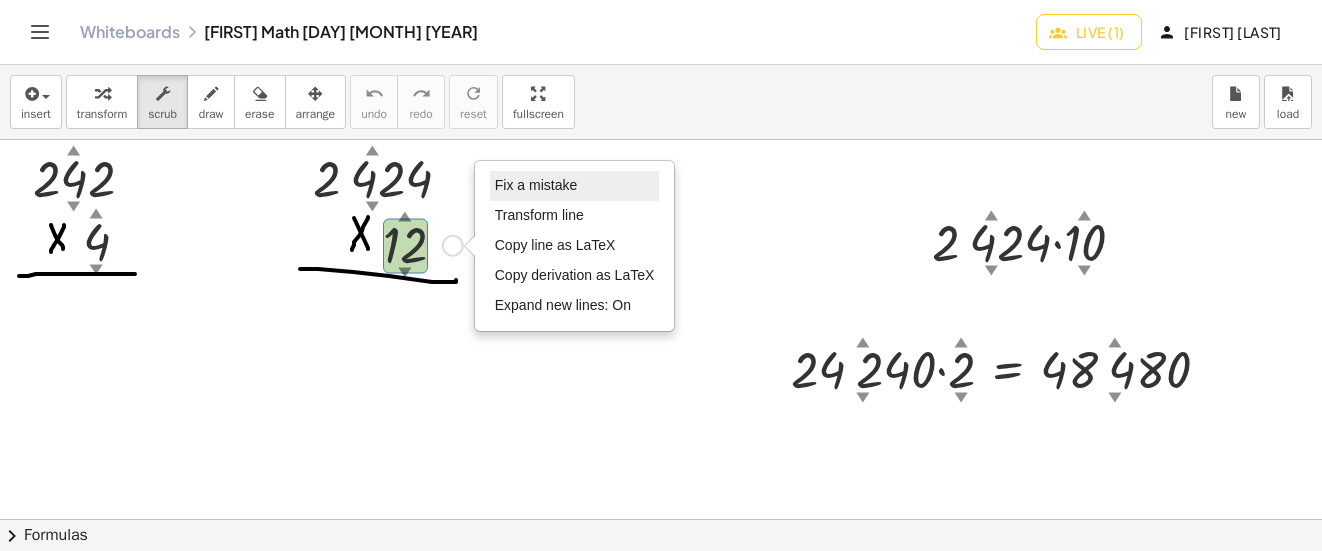 click on "Fix a mistake" at bounding box center [536, 185] 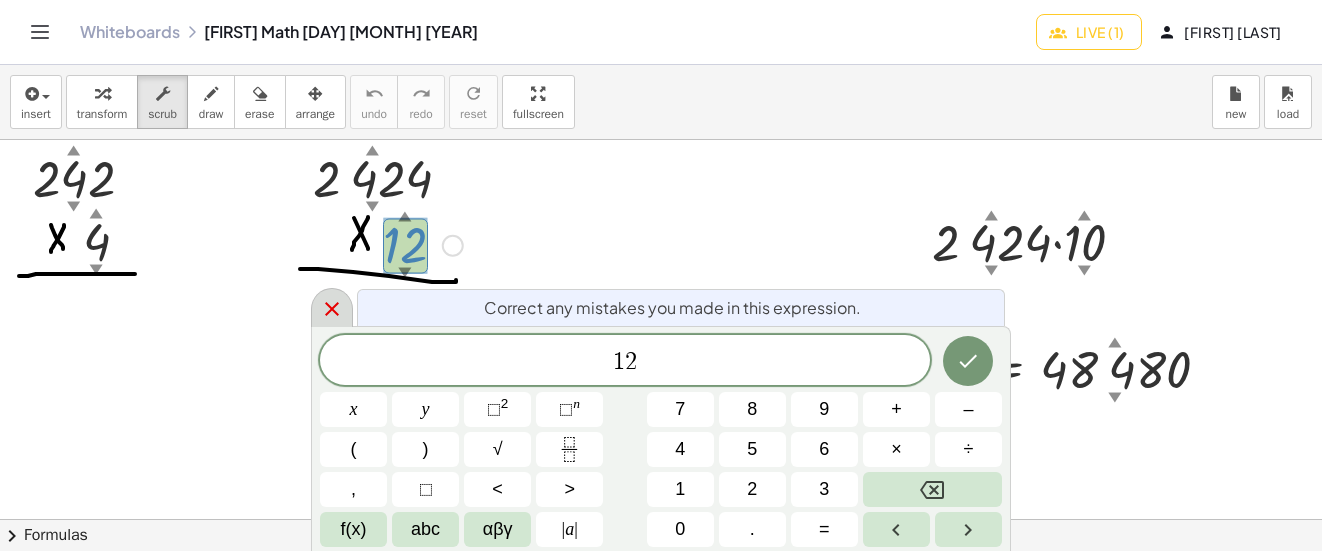 click 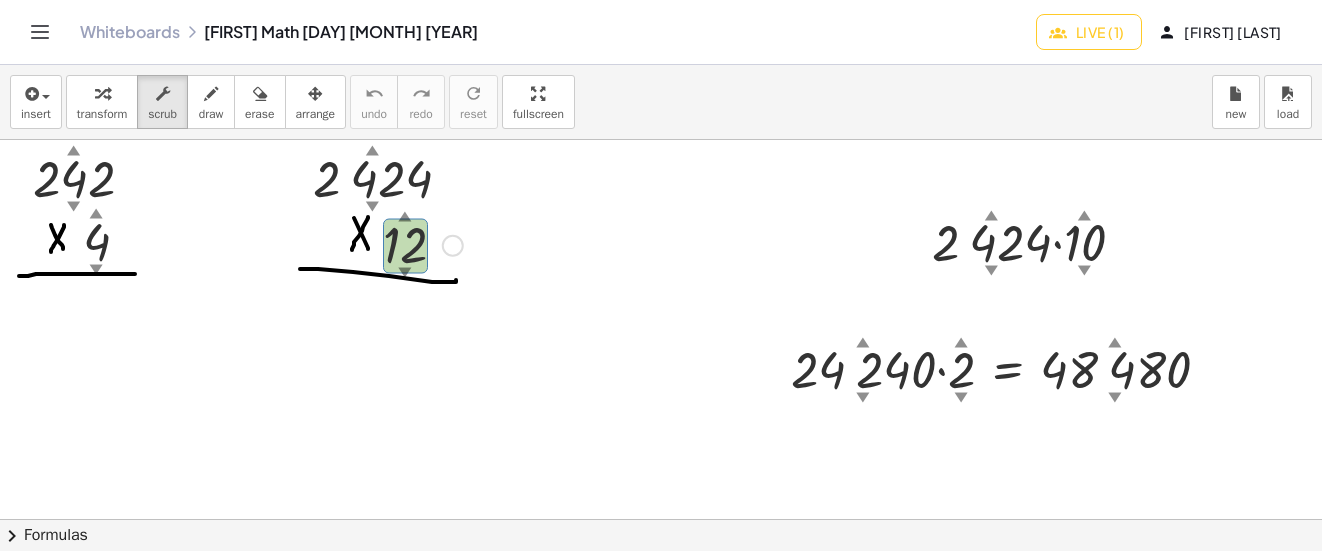 drag, startPoint x: 215, startPoint y: 93, endPoint x: 620, endPoint y: 233, distance: 428.51486 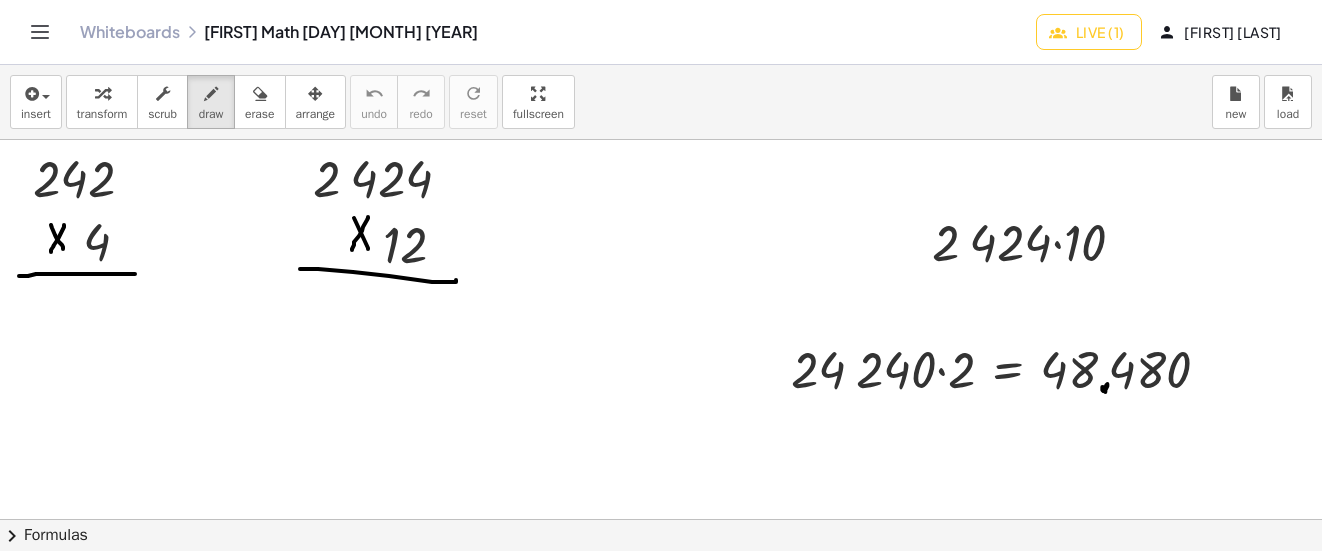 click at bounding box center (665, 708) 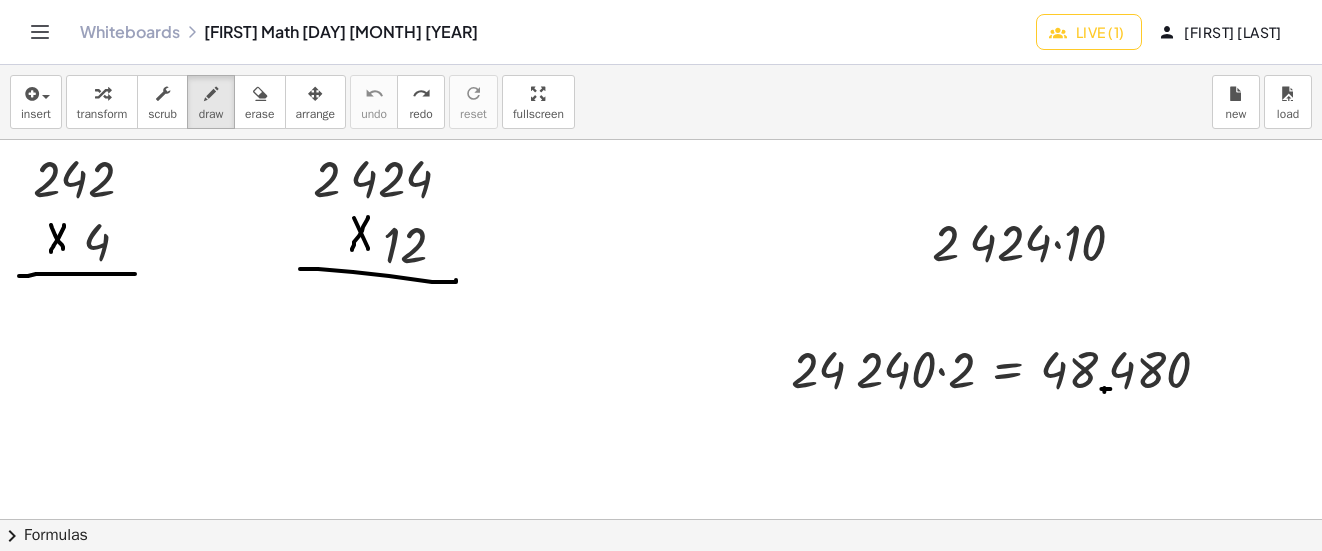 click at bounding box center (665, 708) 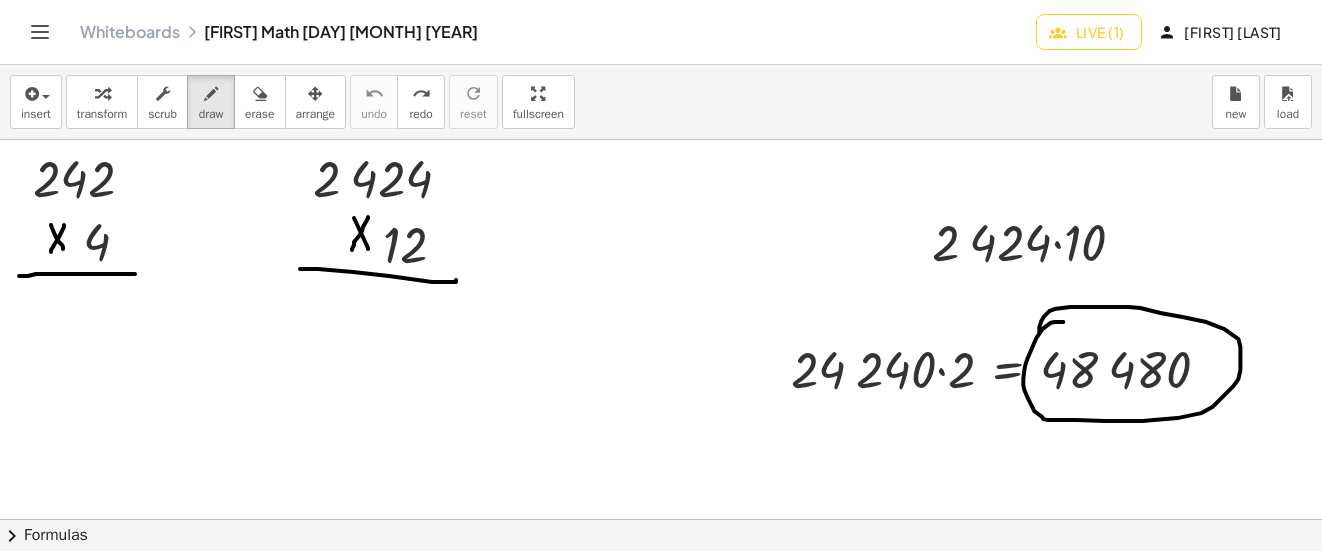 drag, startPoint x: 1063, startPoint y: 322, endPoint x: 1039, endPoint y: 333, distance: 26.400757 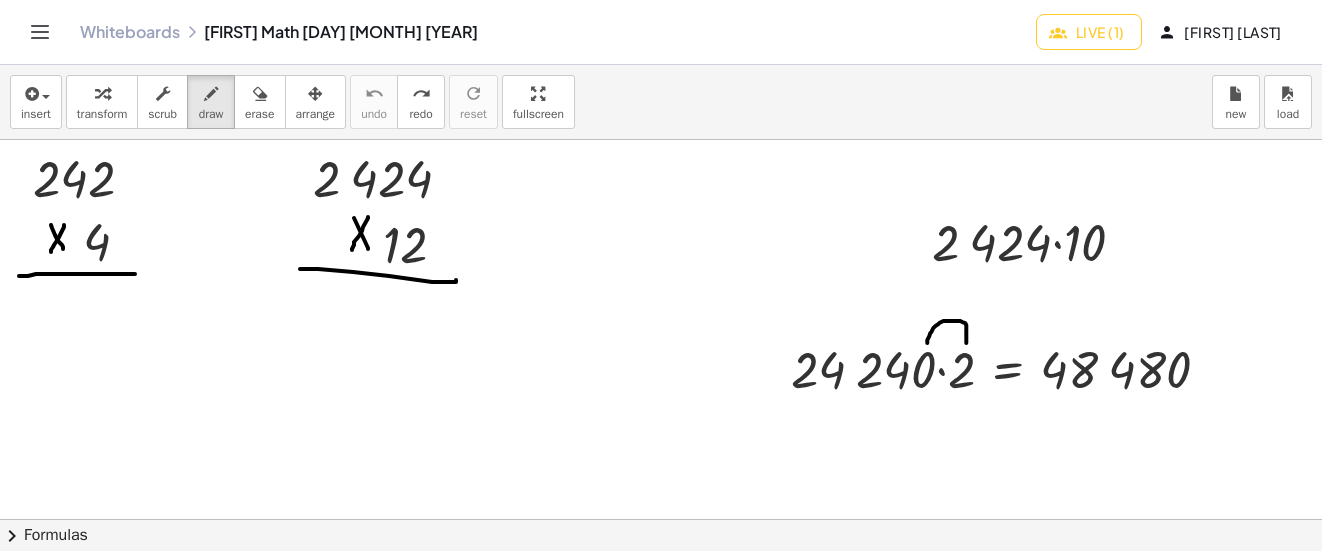 drag, startPoint x: 966, startPoint y: 343, endPoint x: 927, endPoint y: 343, distance: 39 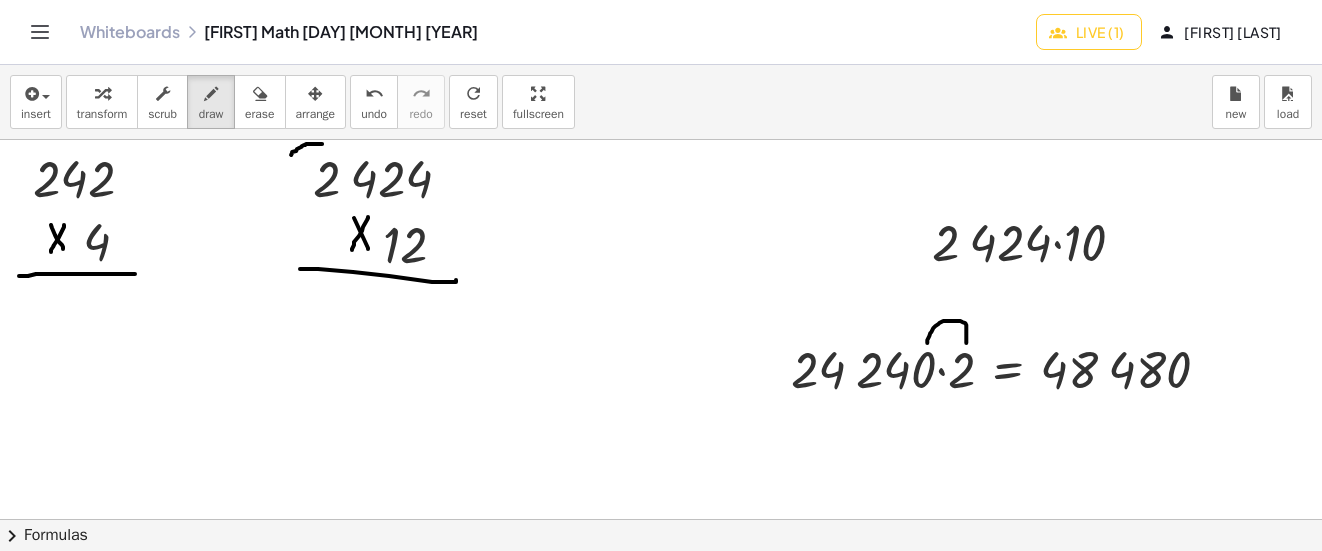 drag, startPoint x: 322, startPoint y: 144, endPoint x: 291, endPoint y: 155, distance: 32.89377 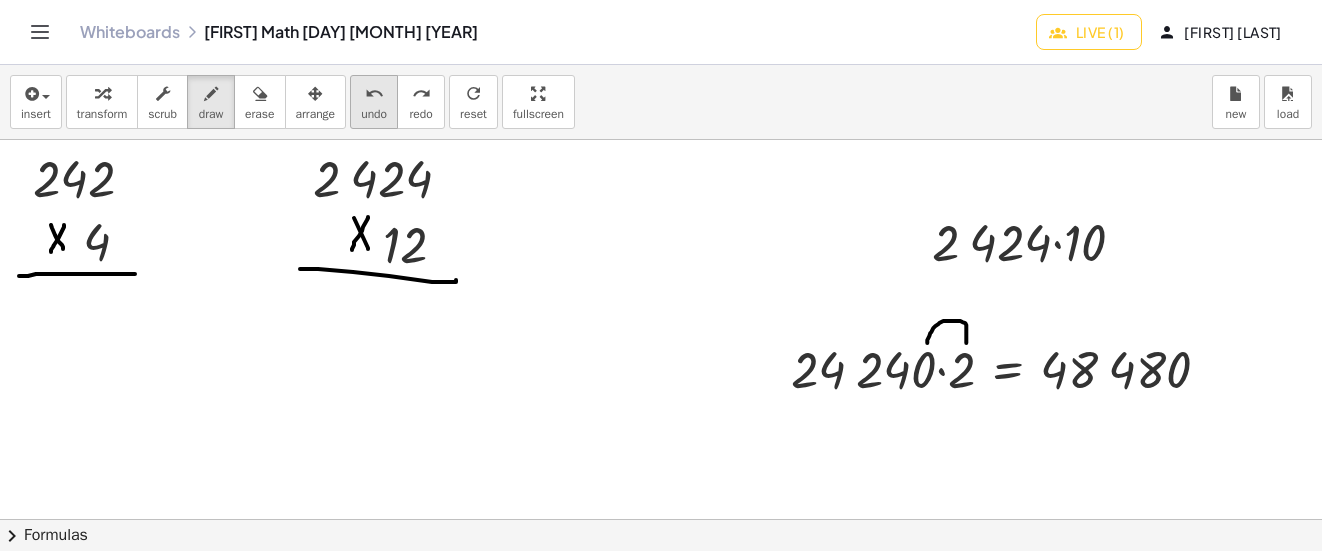 click on "undo undo" at bounding box center (374, 102) 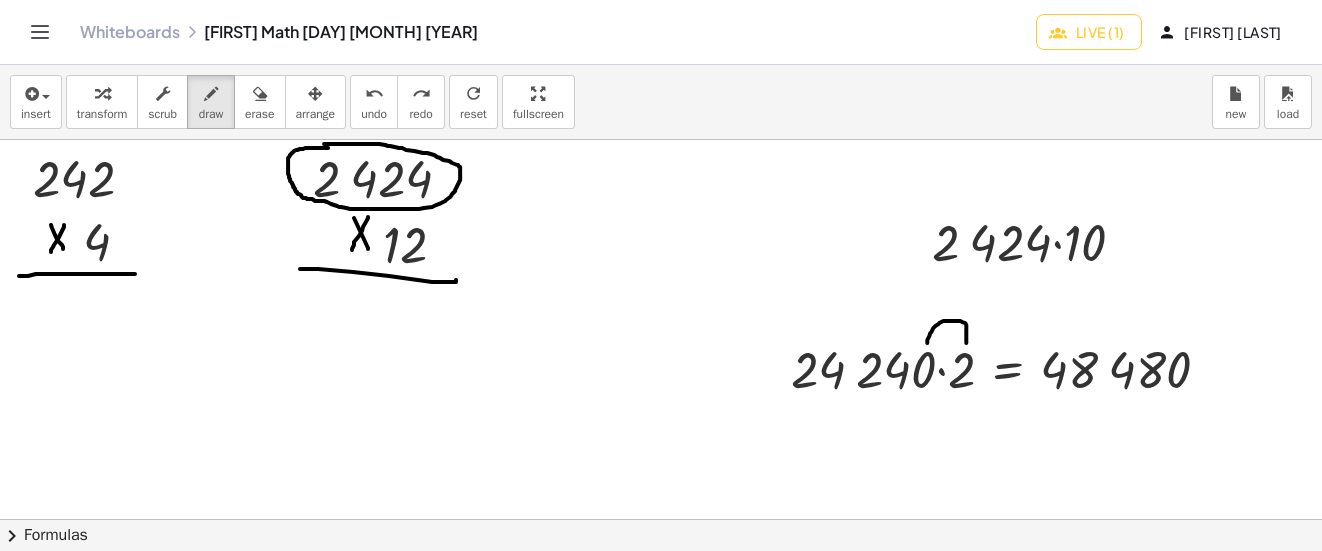 click at bounding box center [665, 708] 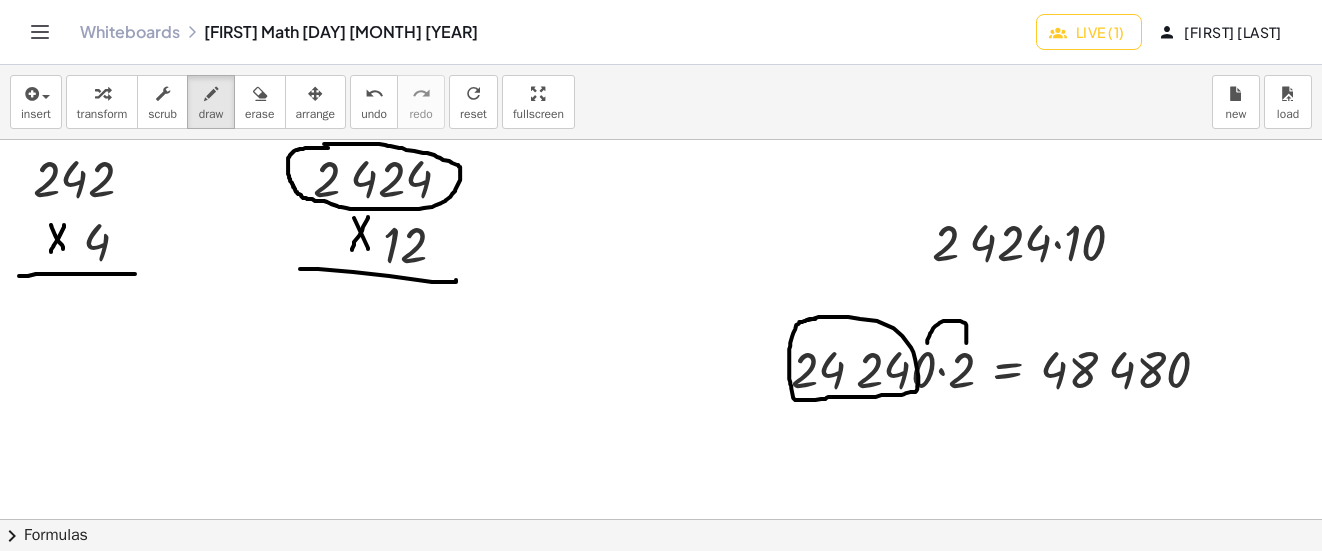 click at bounding box center [665, 708] 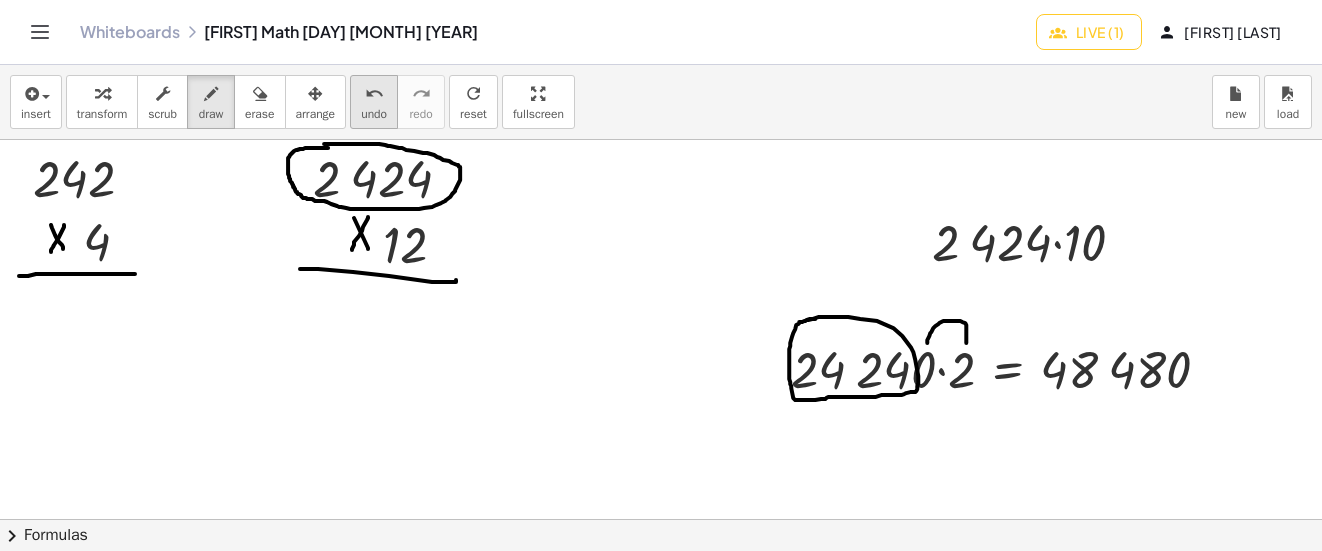 click on "undo" at bounding box center [374, 94] 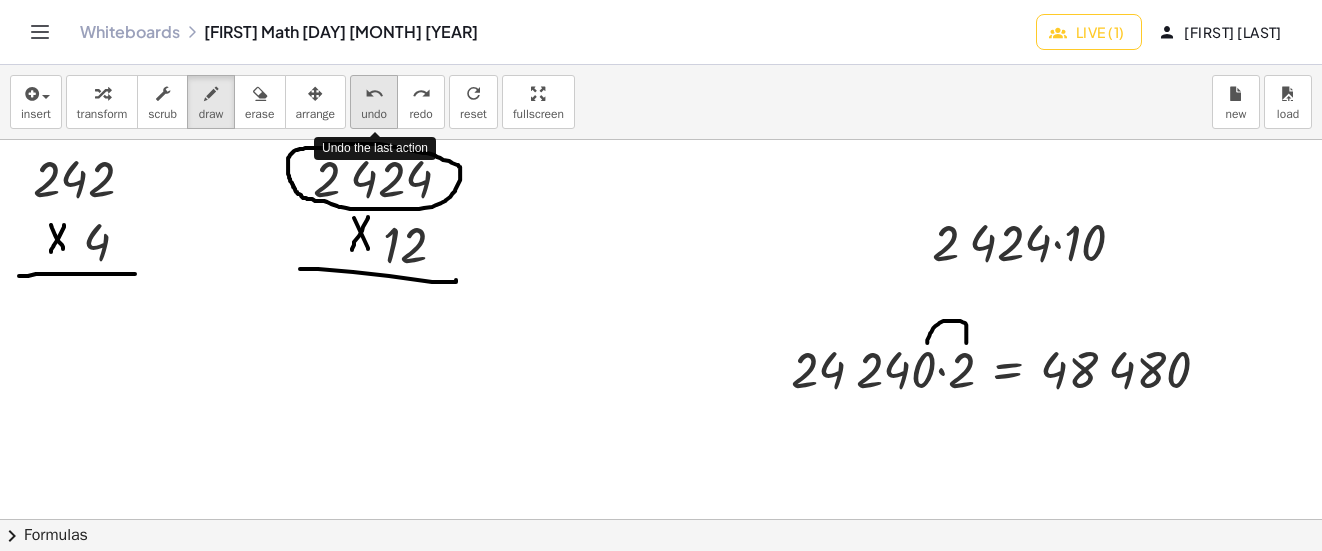 click on "undo" at bounding box center (374, 94) 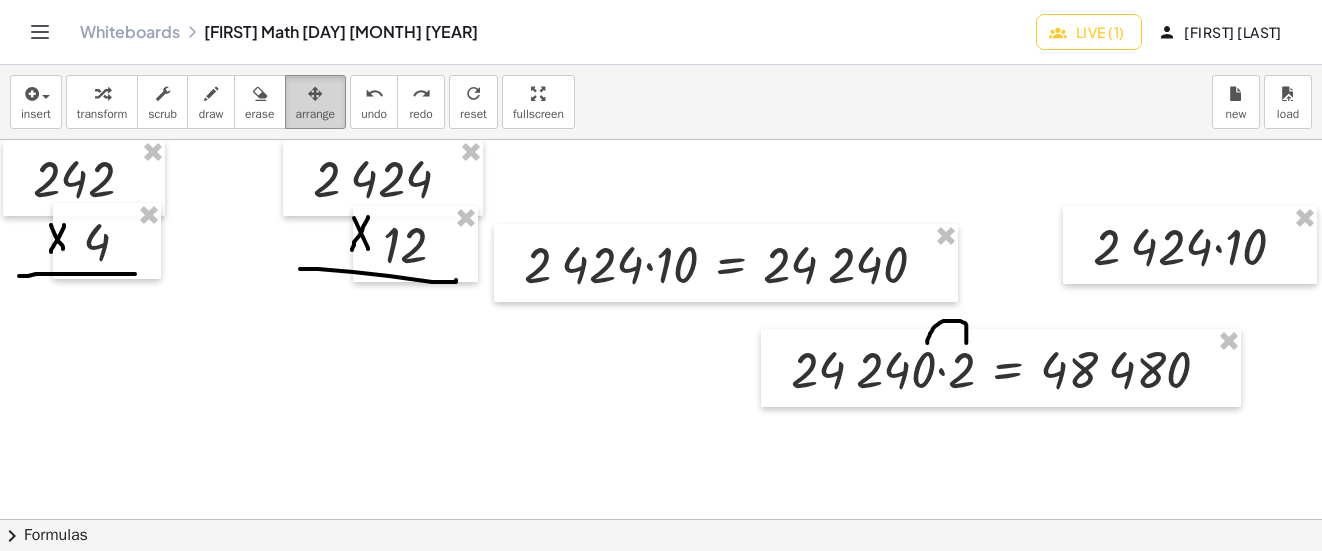 click at bounding box center [316, 93] 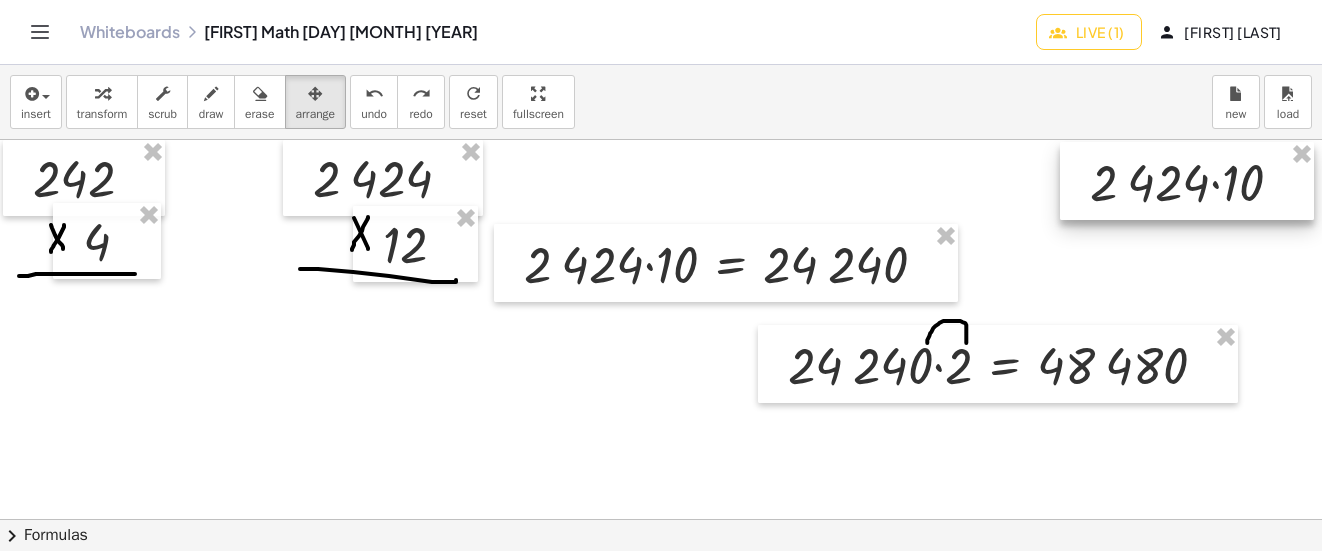 drag, startPoint x: 1146, startPoint y: 234, endPoint x: 1143, endPoint y: 182, distance: 52.086468 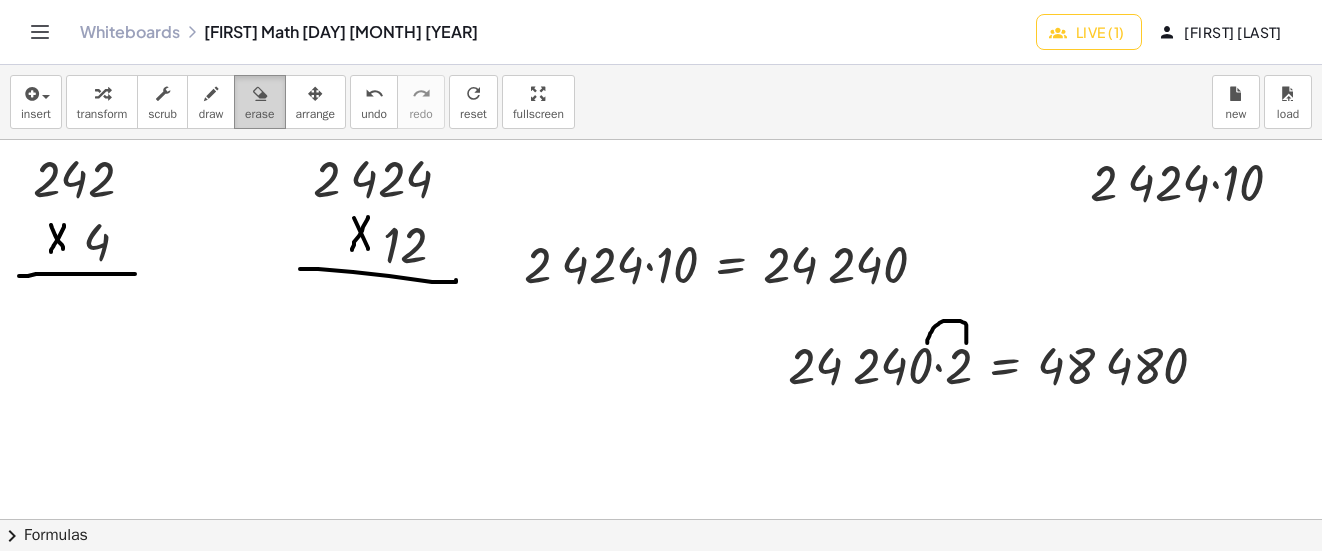 click at bounding box center (259, 93) 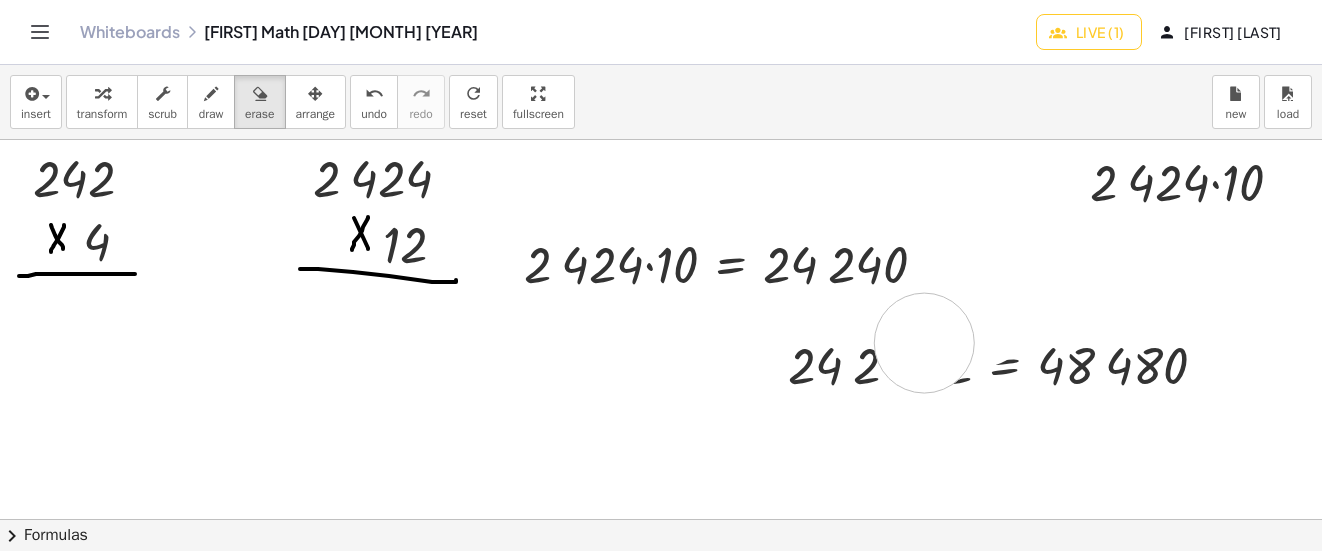 drag, startPoint x: 990, startPoint y: 312, endPoint x: 742, endPoint y: 326, distance: 248.39485 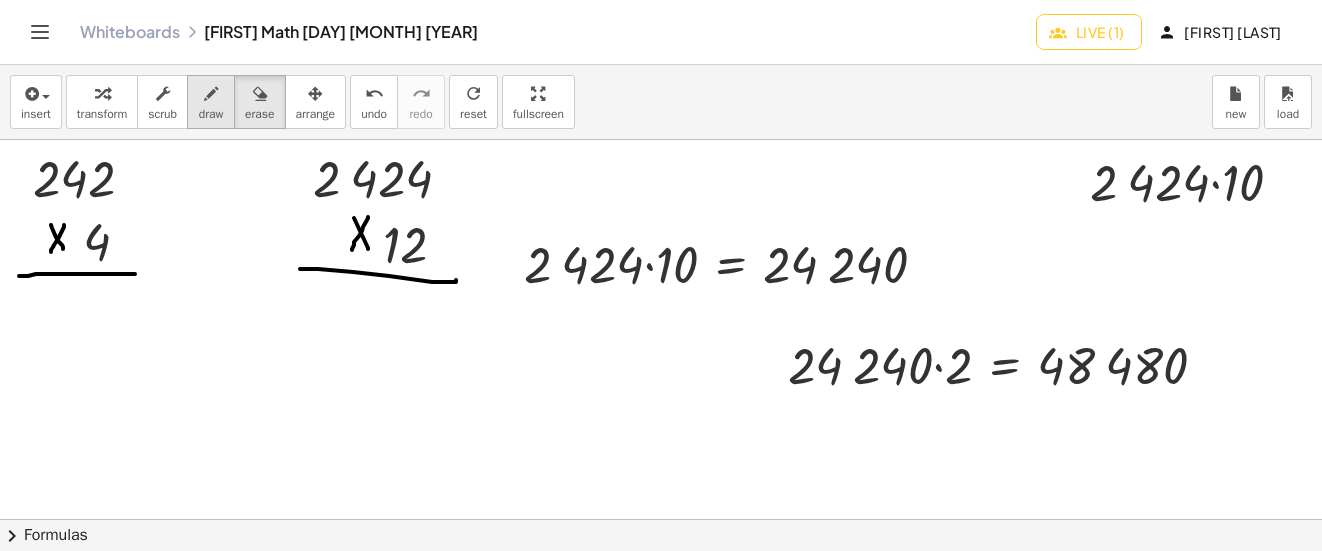 click on "draw" at bounding box center [211, 102] 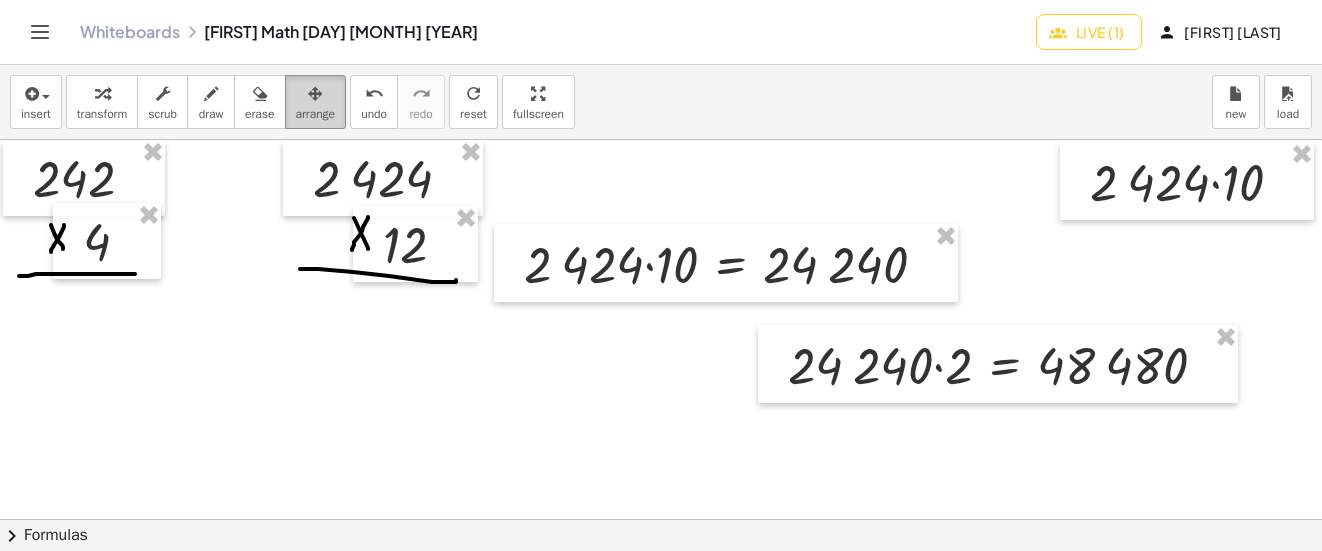 click at bounding box center (315, 94) 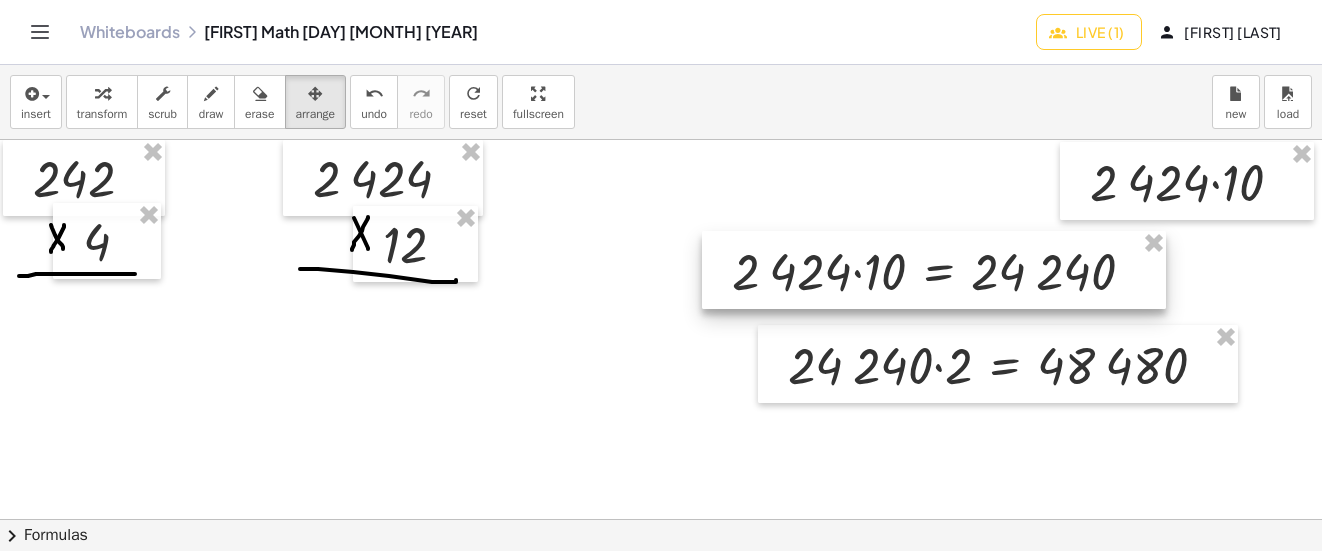 drag, startPoint x: 754, startPoint y: 266, endPoint x: 962, endPoint y: 273, distance: 208.11775 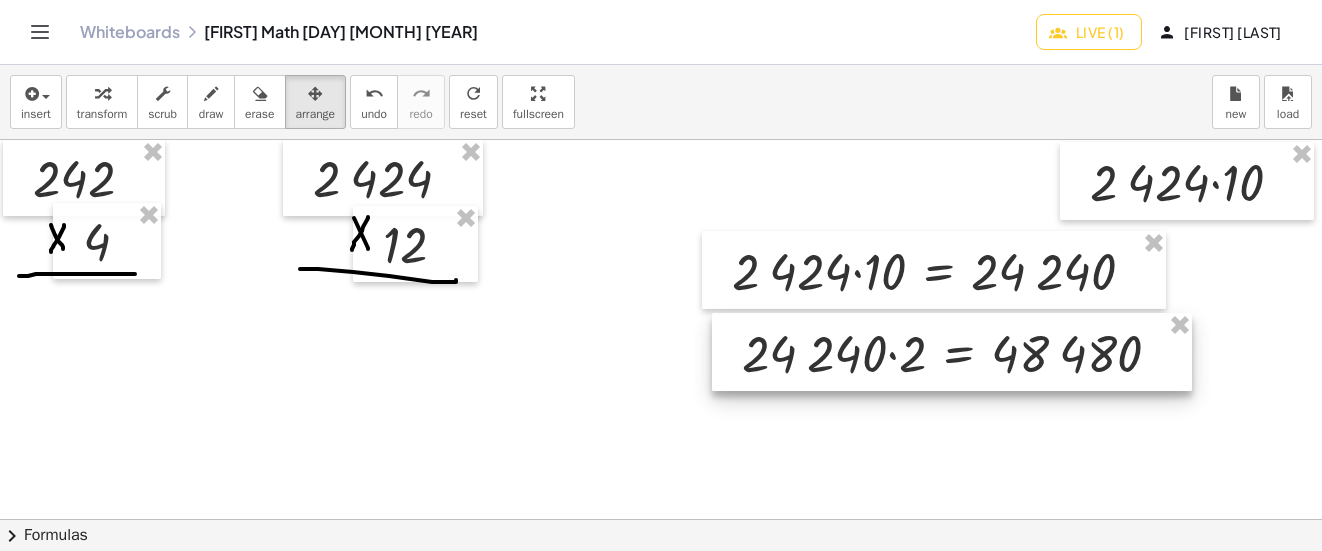 drag, startPoint x: 948, startPoint y: 374, endPoint x: 902, endPoint y: 362, distance: 47.539455 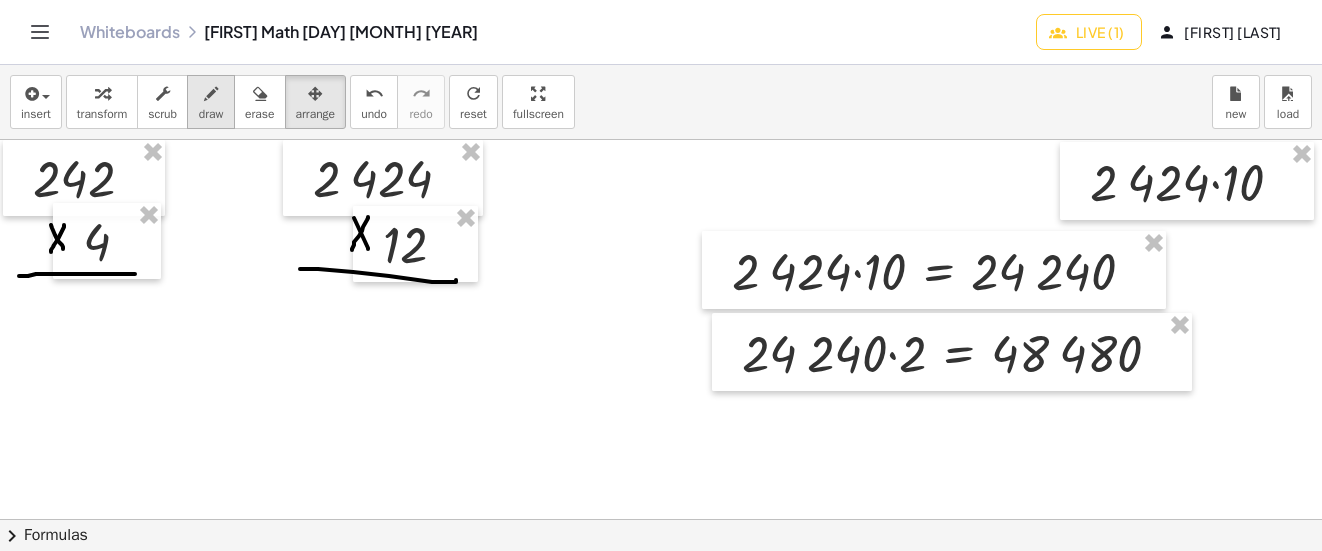 click at bounding box center (211, 93) 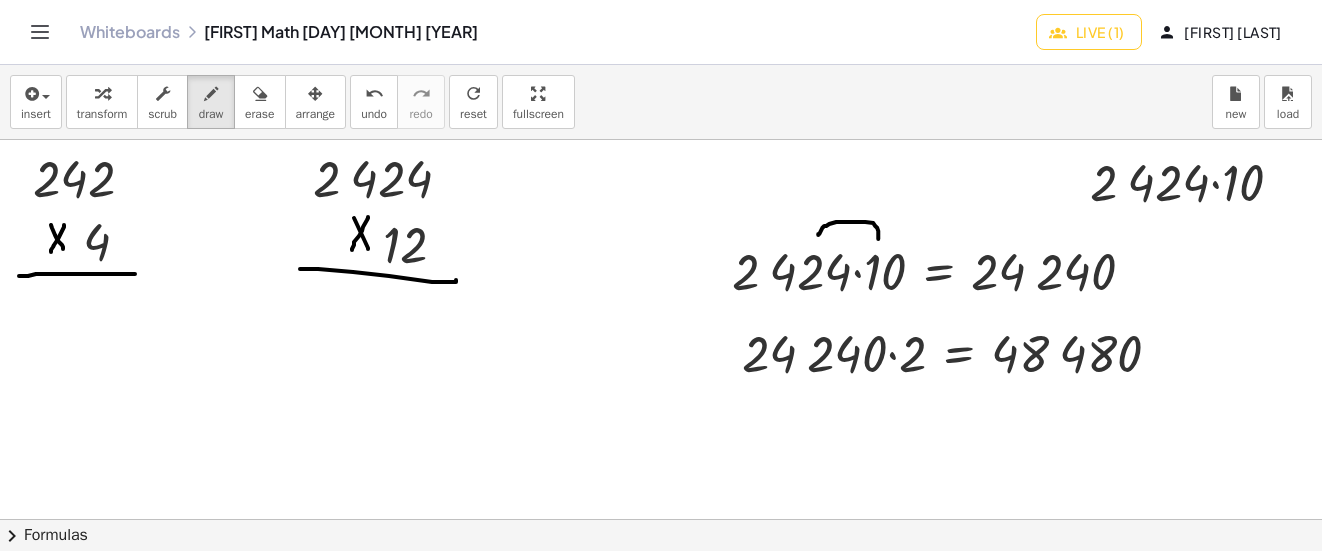 drag, startPoint x: 878, startPoint y: 239, endPoint x: 818, endPoint y: 235, distance: 60.133186 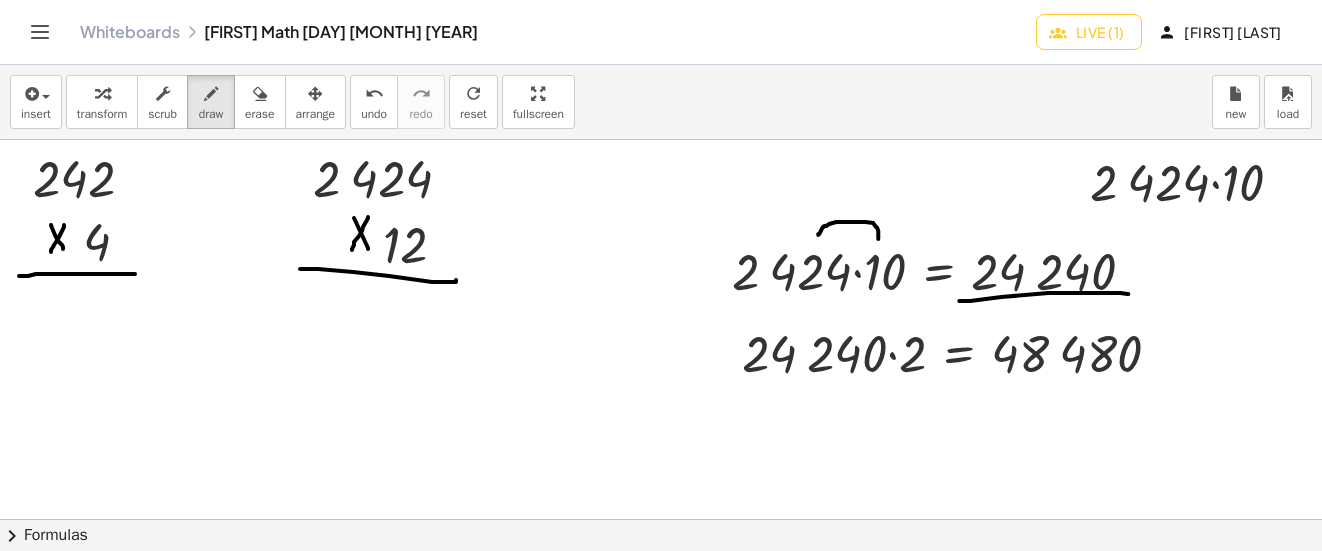 drag, startPoint x: 959, startPoint y: 301, endPoint x: 1128, endPoint y: 294, distance: 169.14491 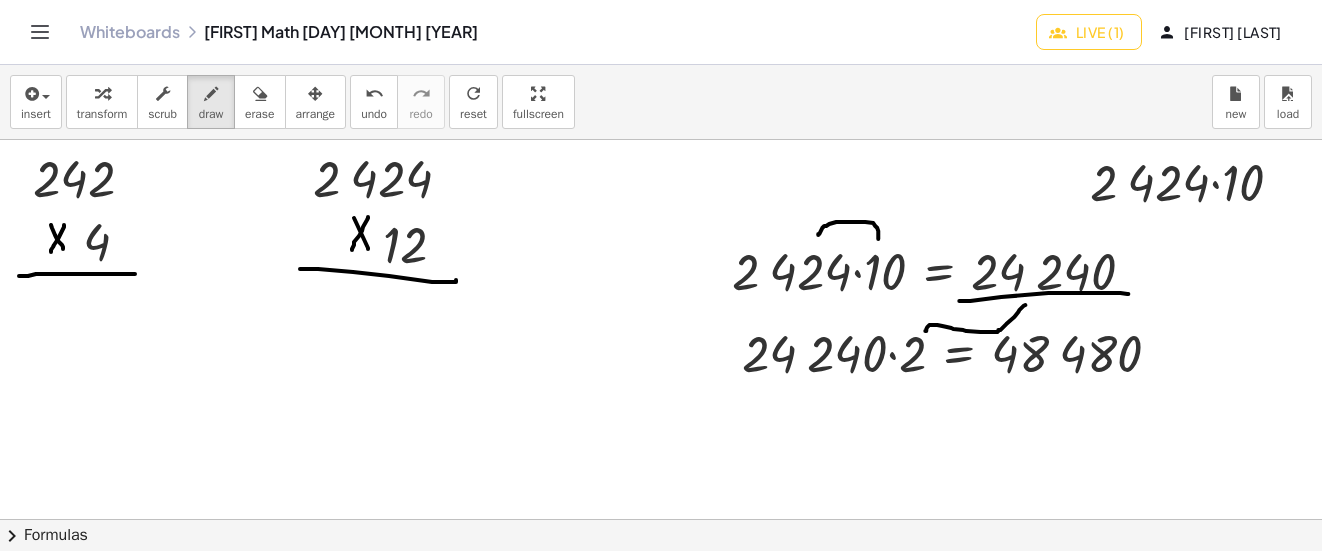 drag, startPoint x: 1025, startPoint y: 305, endPoint x: 925, endPoint y: 331, distance: 103.32473 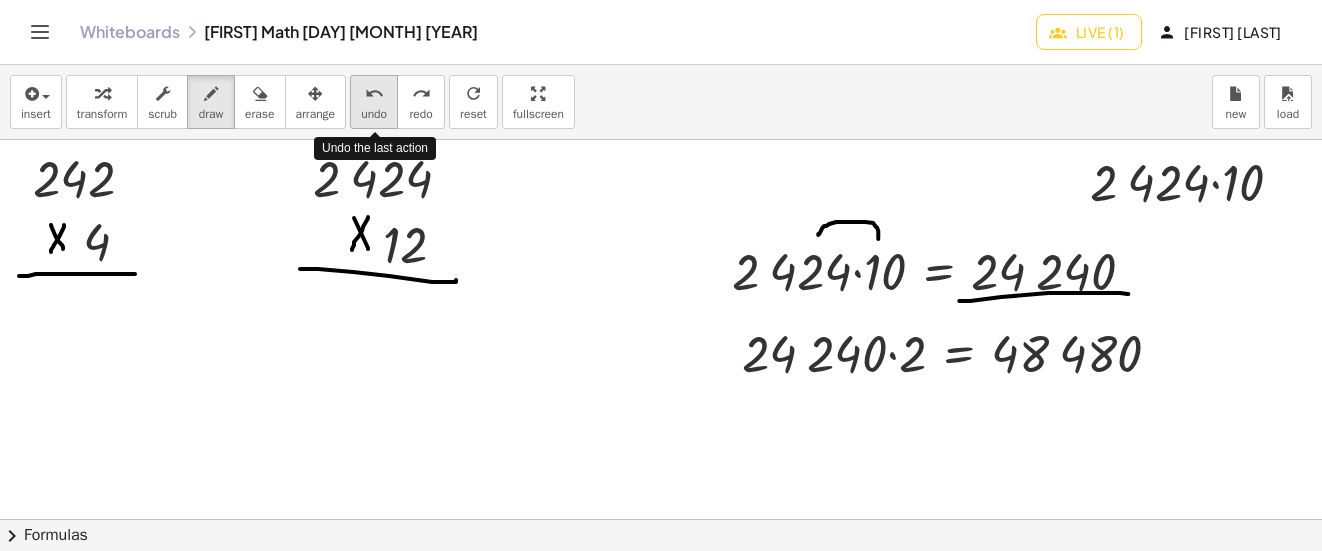 click on "undo" at bounding box center (374, 93) 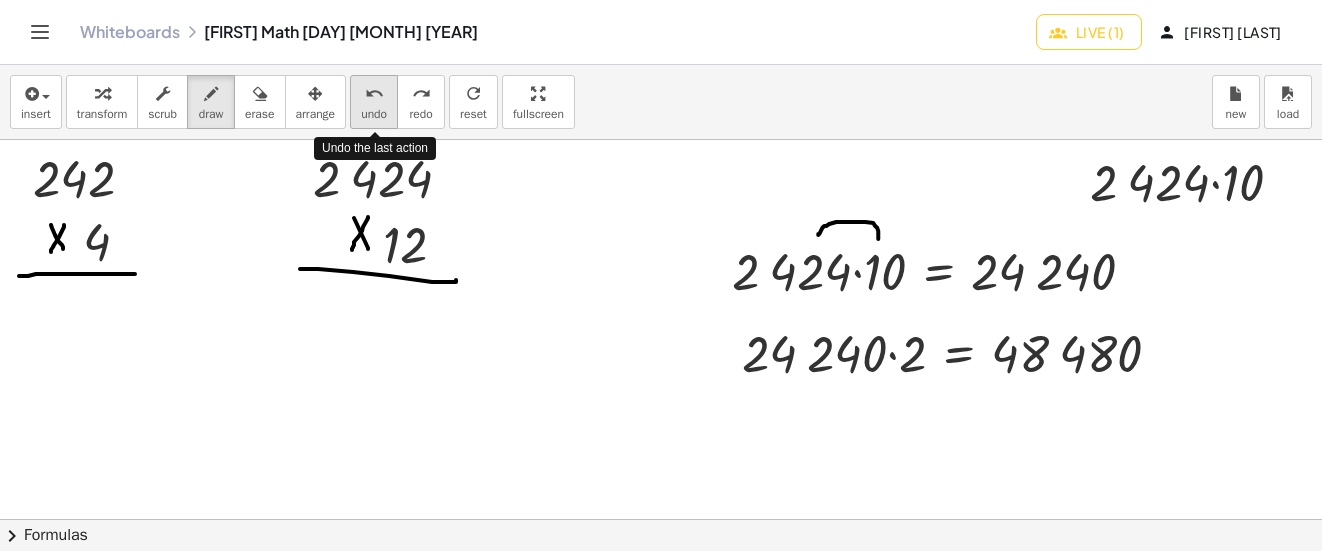 click on "undo" at bounding box center [374, 93] 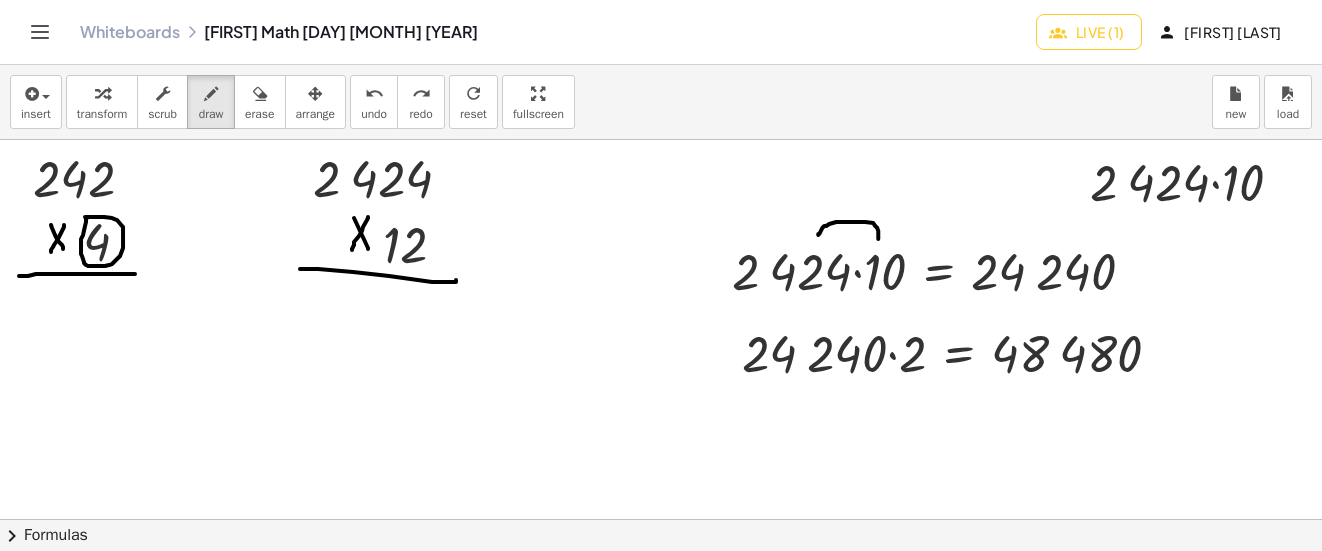 click at bounding box center (665, 708) 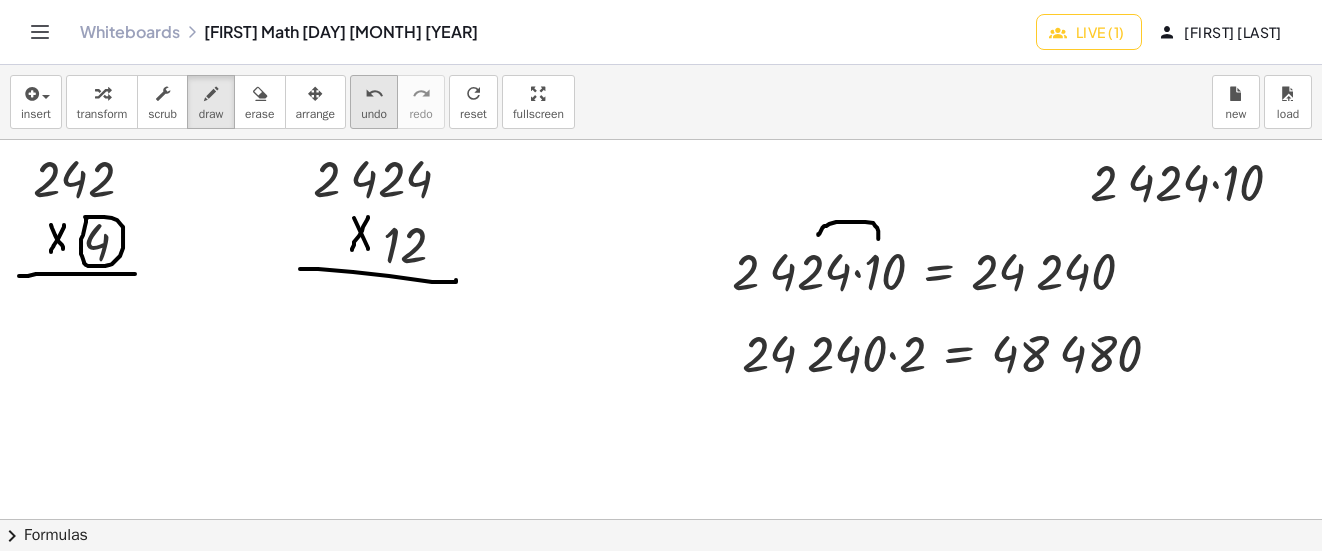click on "undo" at bounding box center (374, 94) 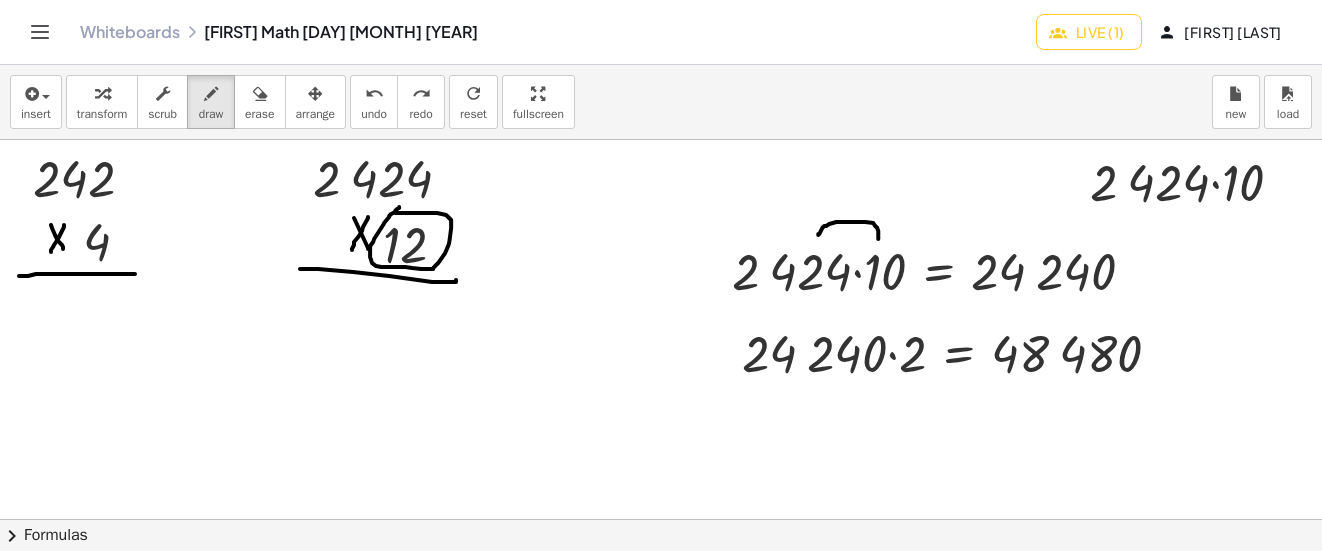 click at bounding box center [665, 708] 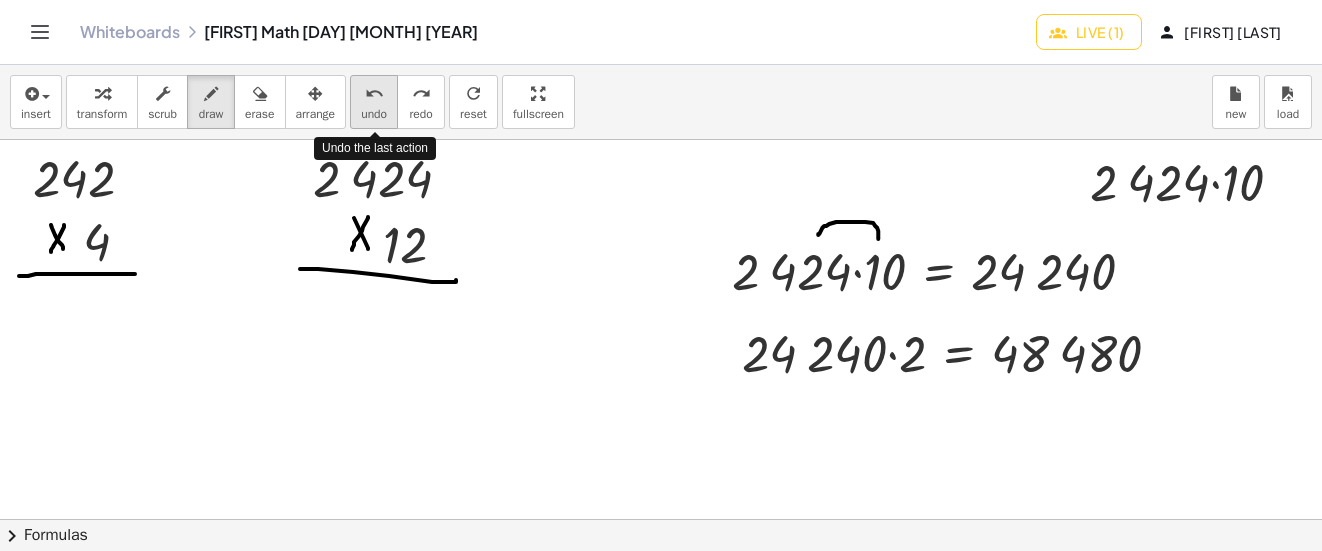 click on "undo" at bounding box center [374, 94] 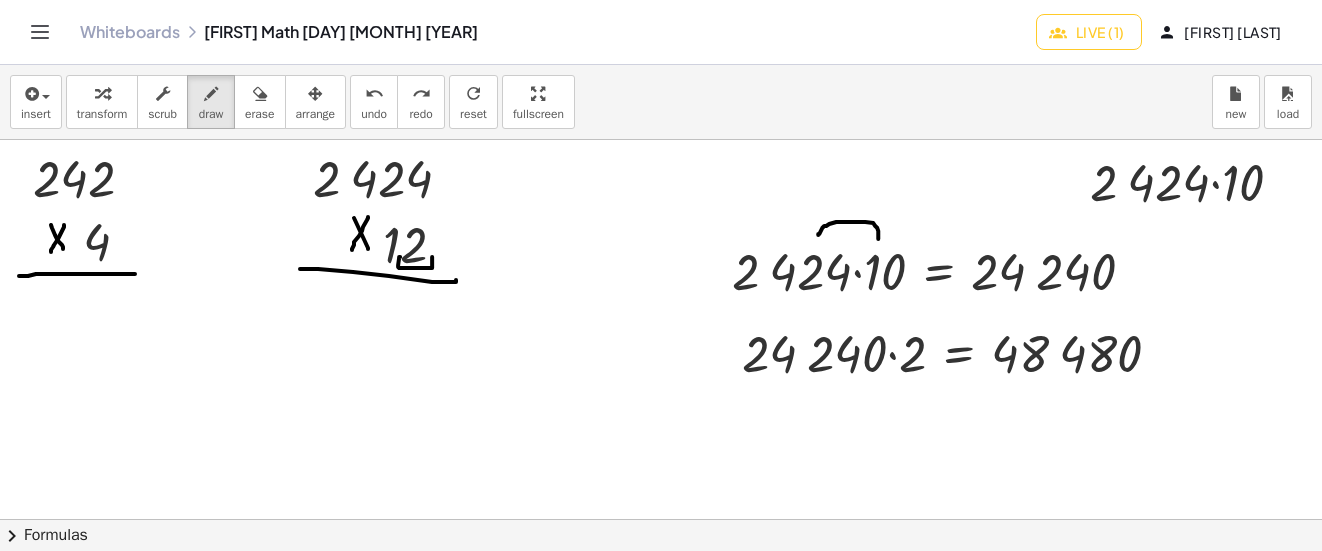 drag, startPoint x: 400, startPoint y: 257, endPoint x: 432, endPoint y: 257, distance: 32 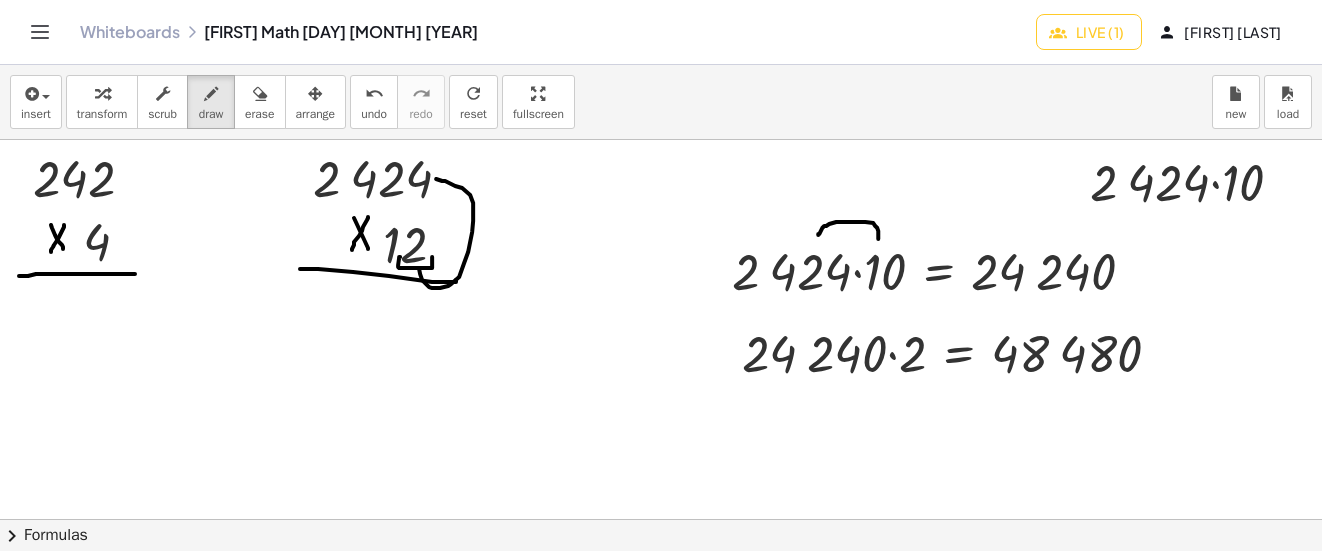 drag, startPoint x: 419, startPoint y: 268, endPoint x: 436, endPoint y: 179, distance: 90.60905 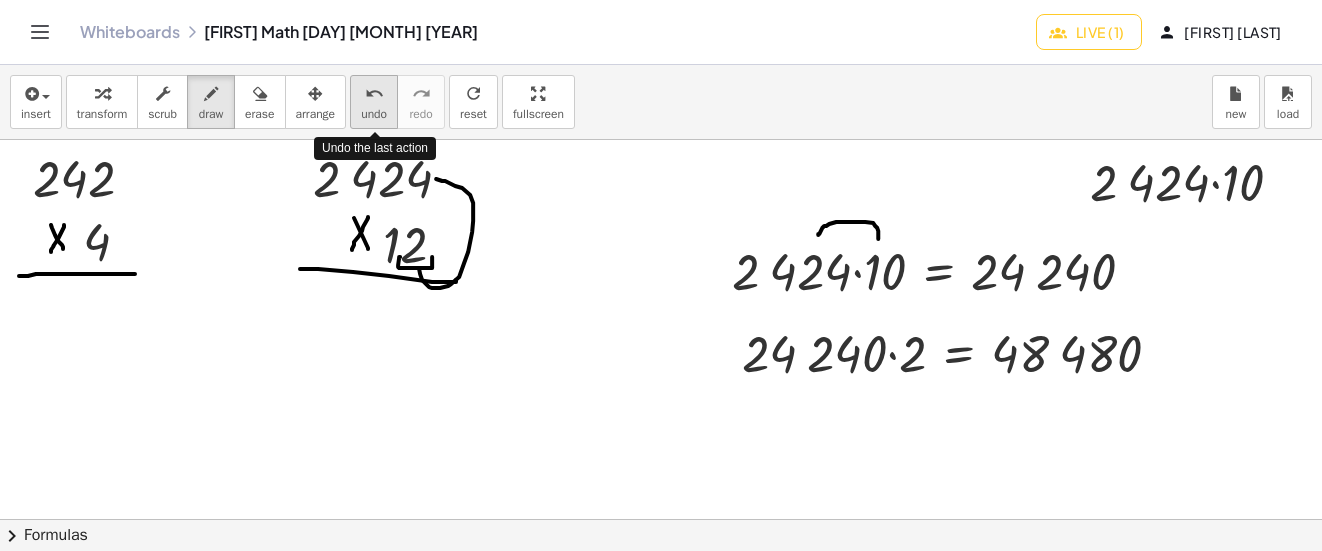 click on "undo" at bounding box center (374, 114) 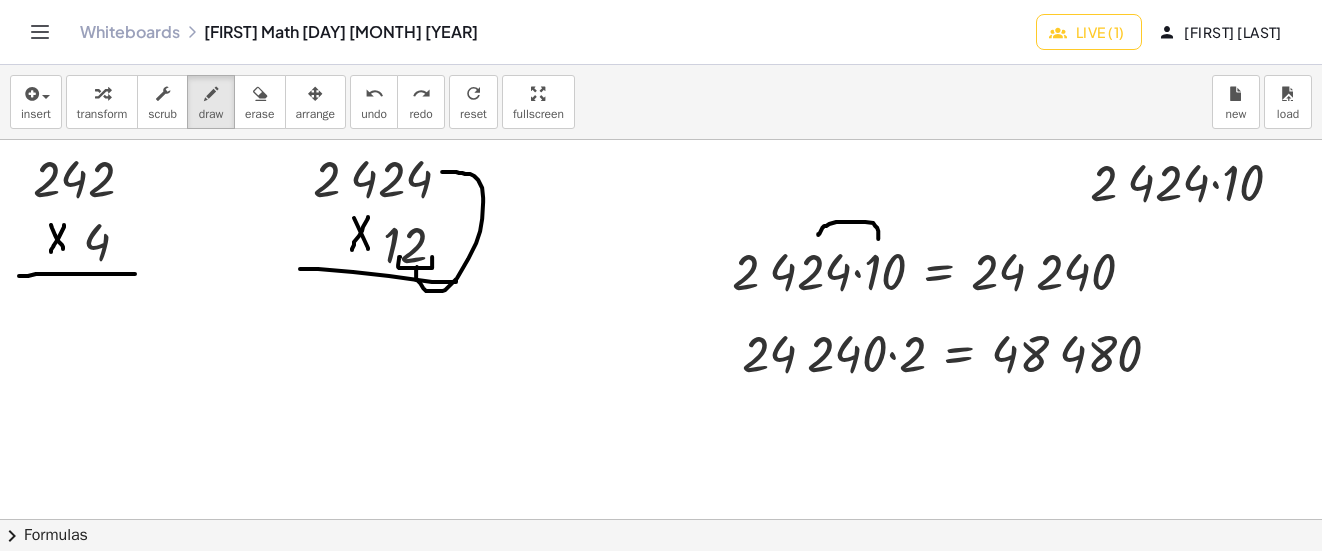 drag, startPoint x: 417, startPoint y: 267, endPoint x: 442, endPoint y: 172, distance: 98.23441 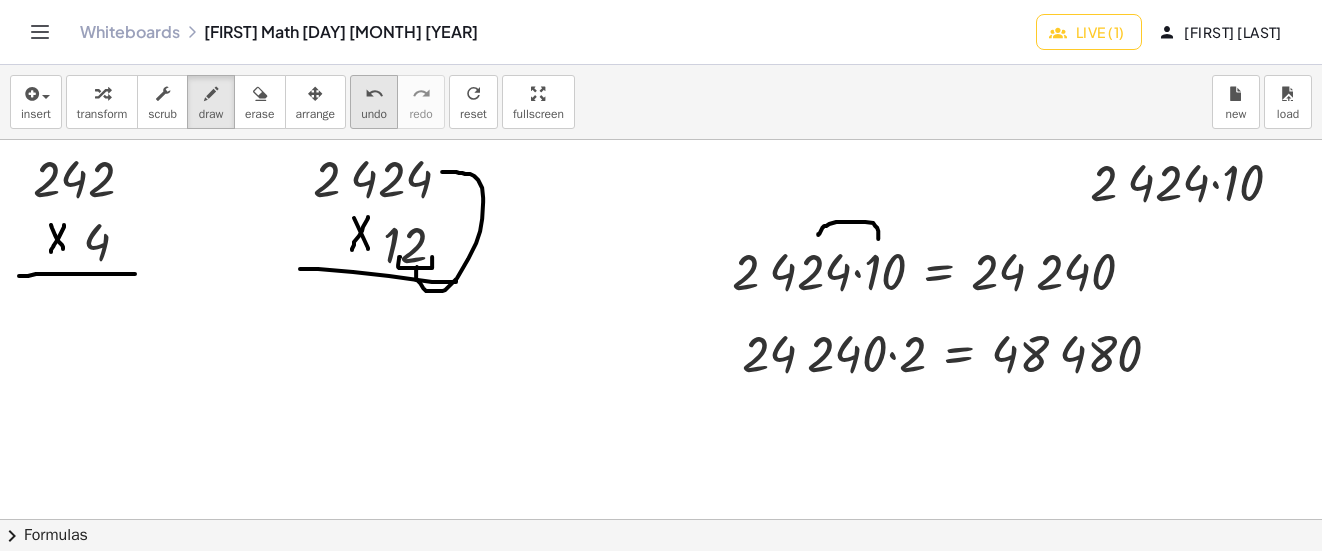 click on "undo undo" at bounding box center [374, 102] 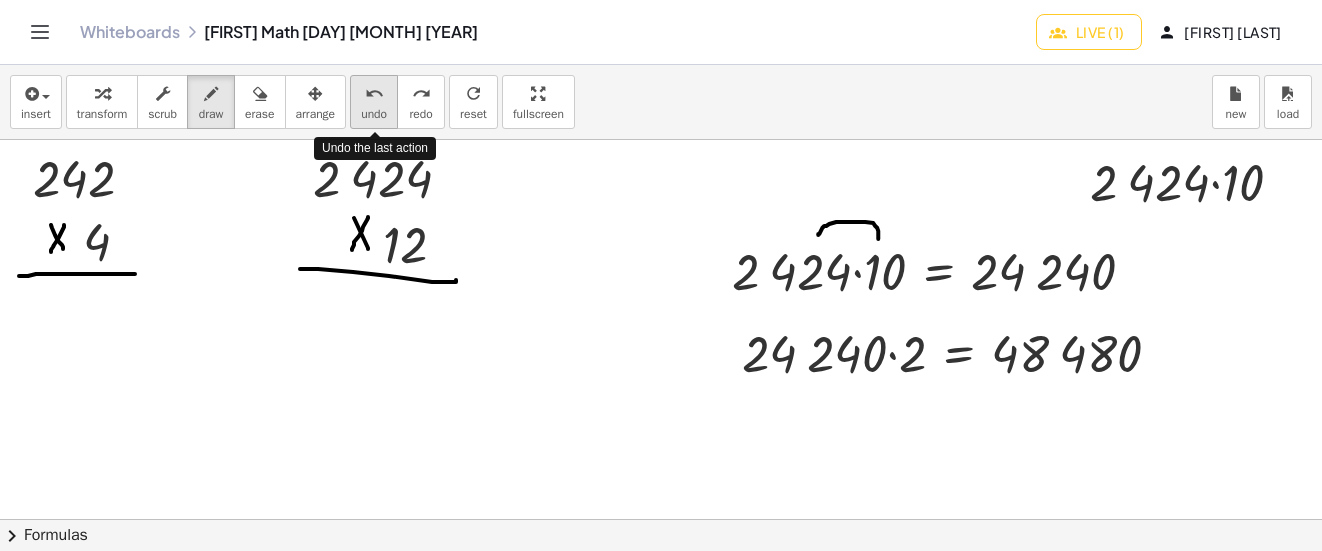 click on "undo undo" at bounding box center [374, 102] 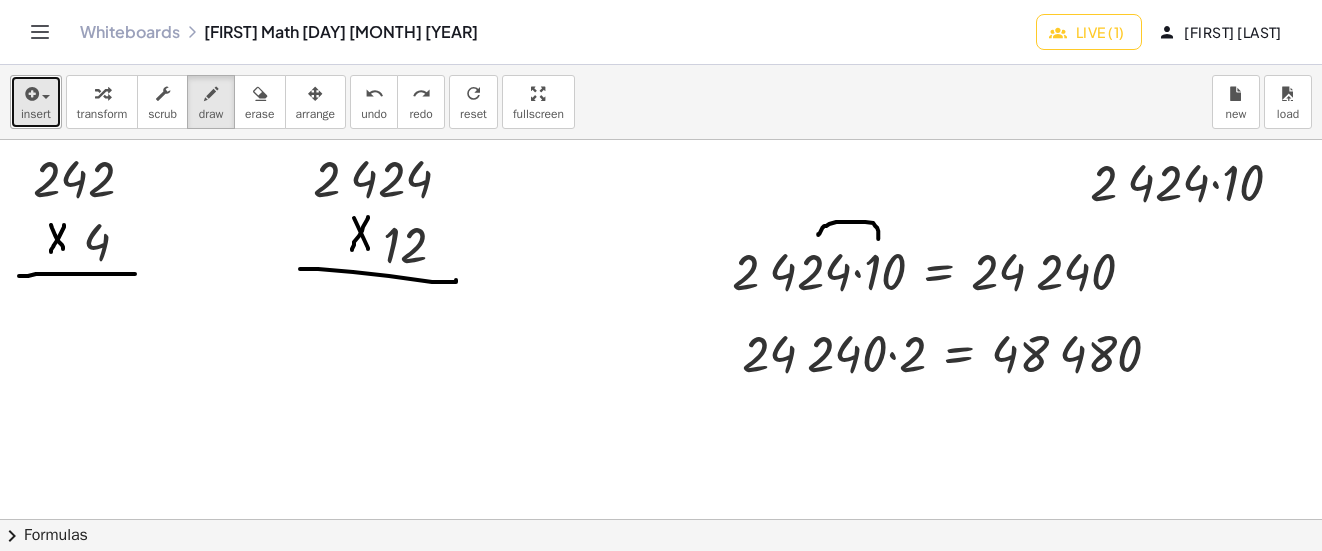 click at bounding box center [36, 93] 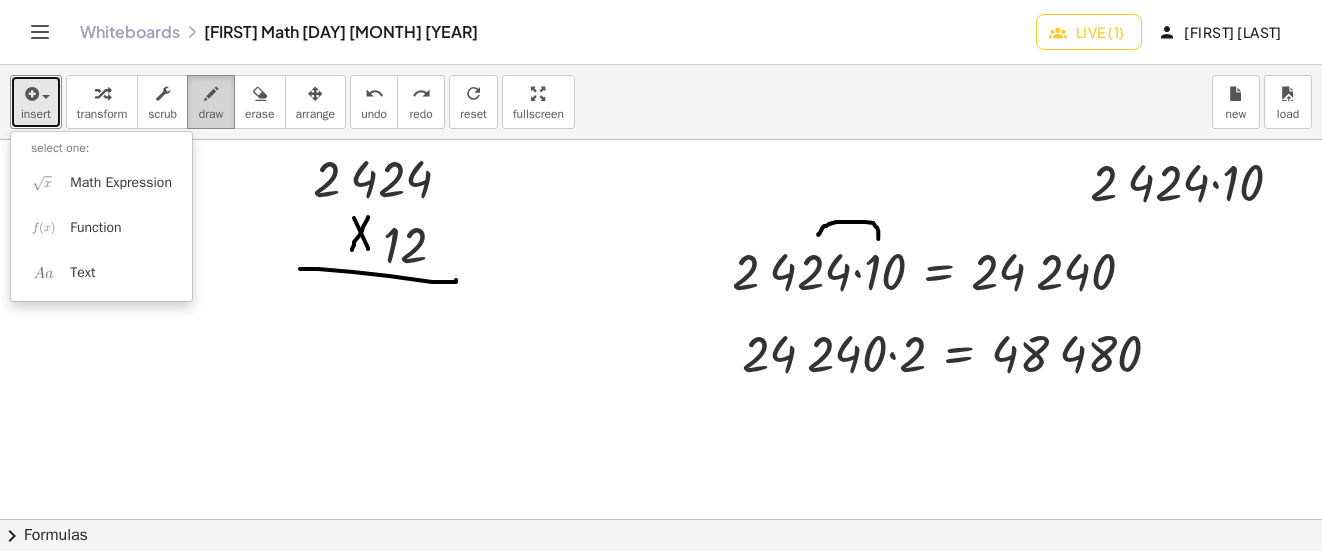 click at bounding box center (211, 93) 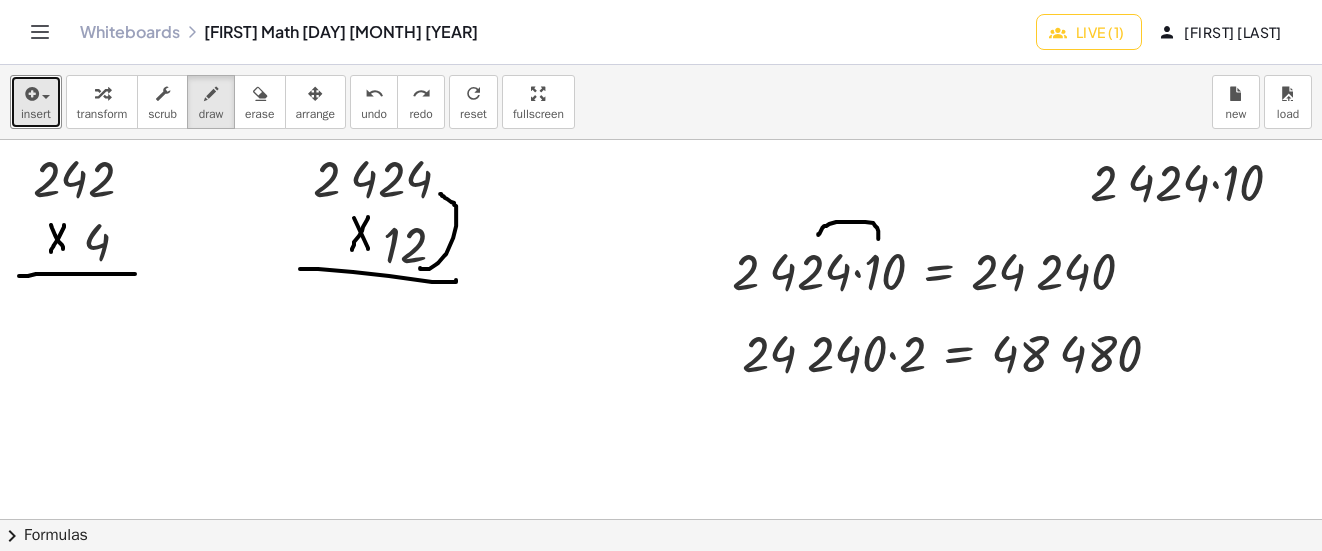 drag, startPoint x: 420, startPoint y: 268, endPoint x: 440, endPoint y: 194, distance: 76.655075 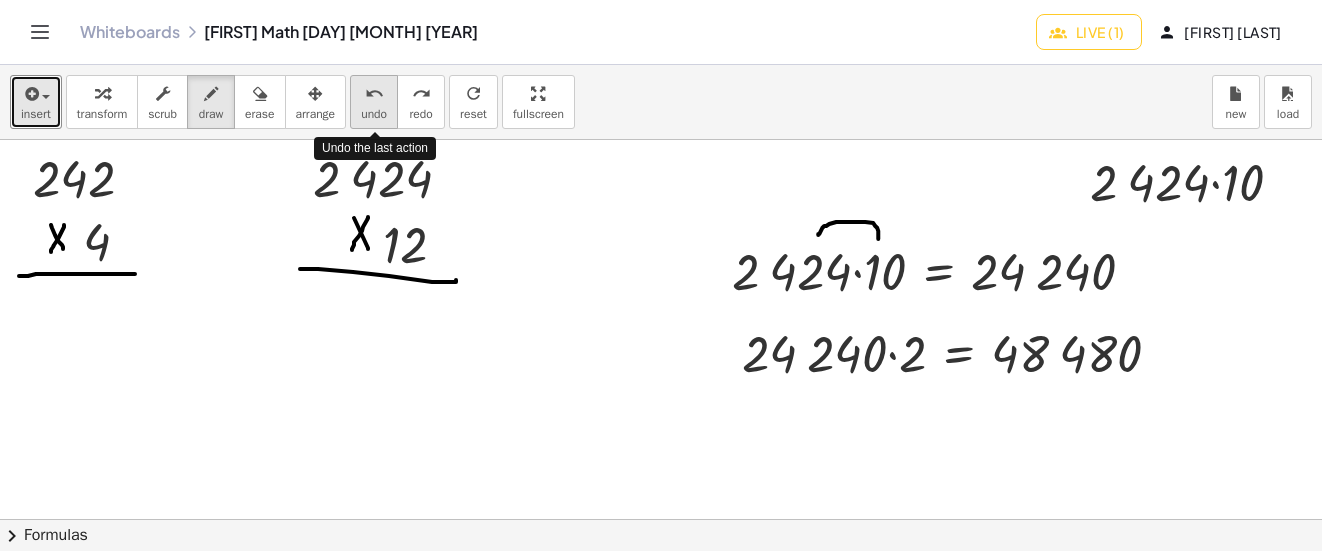 click on "undo undo" at bounding box center (374, 102) 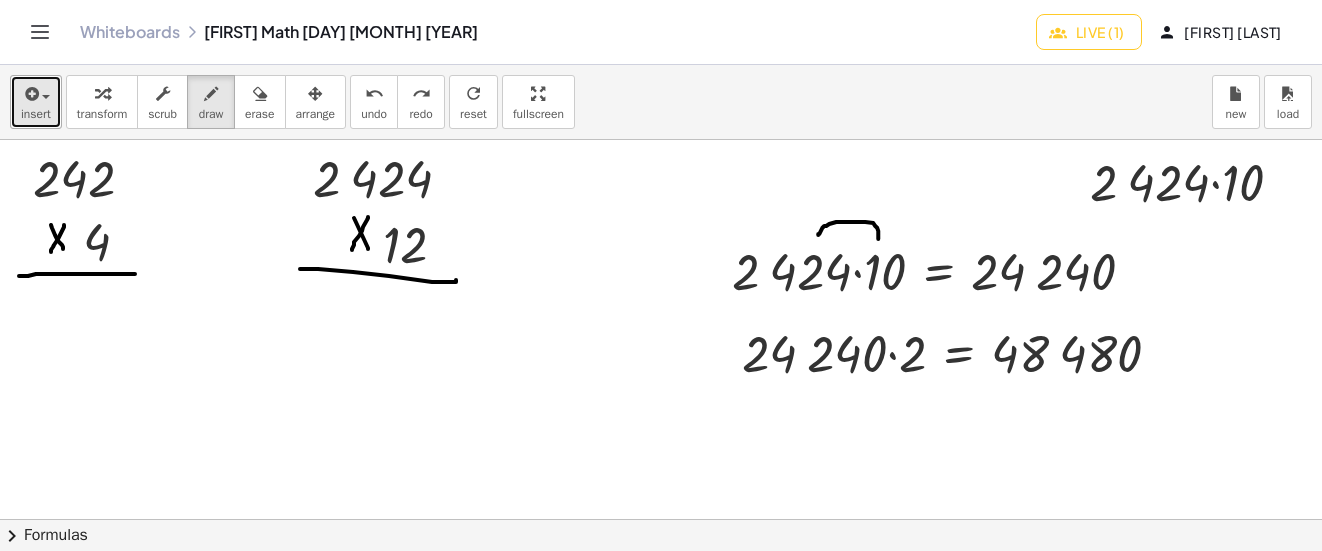 click on "insert" at bounding box center [36, 114] 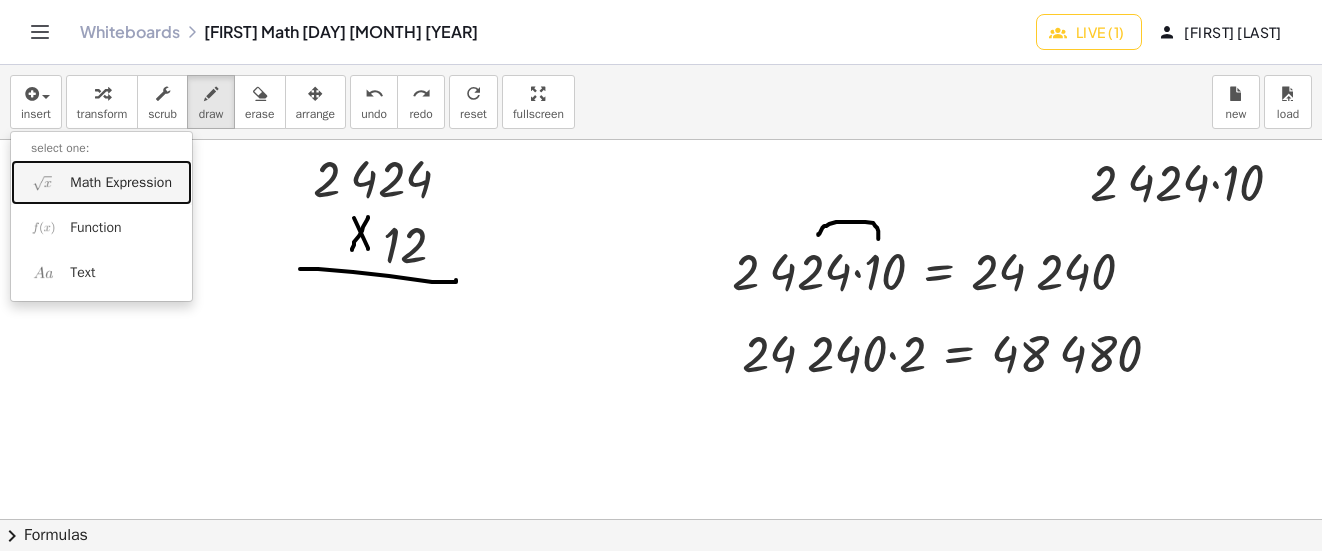 click on "Math Expression" at bounding box center [121, 183] 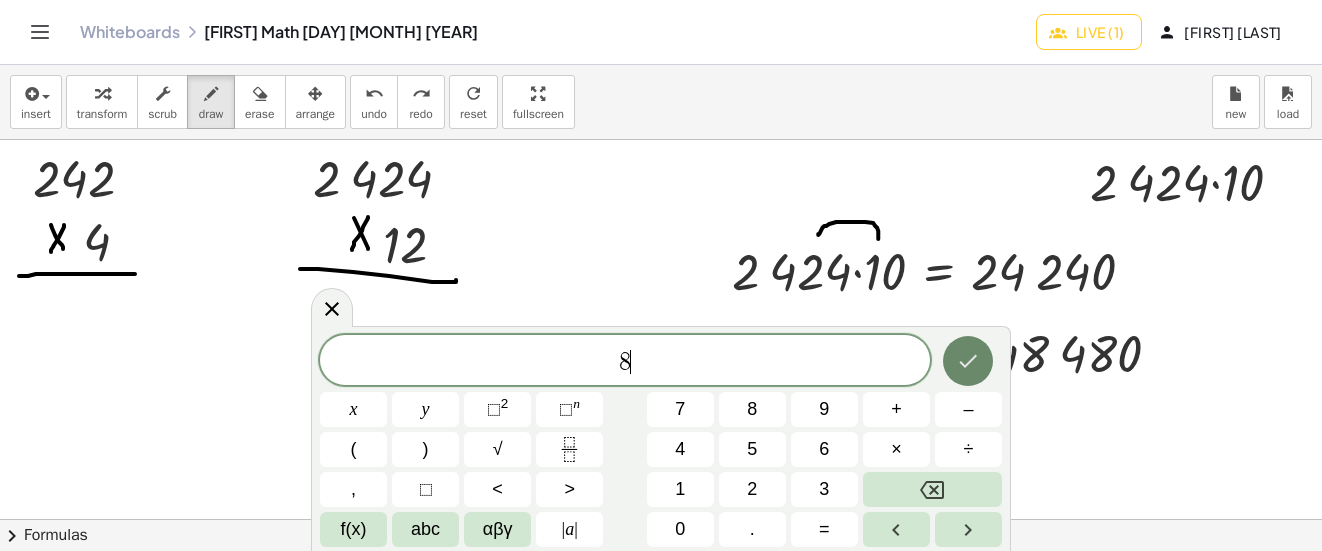 click at bounding box center (968, 361) 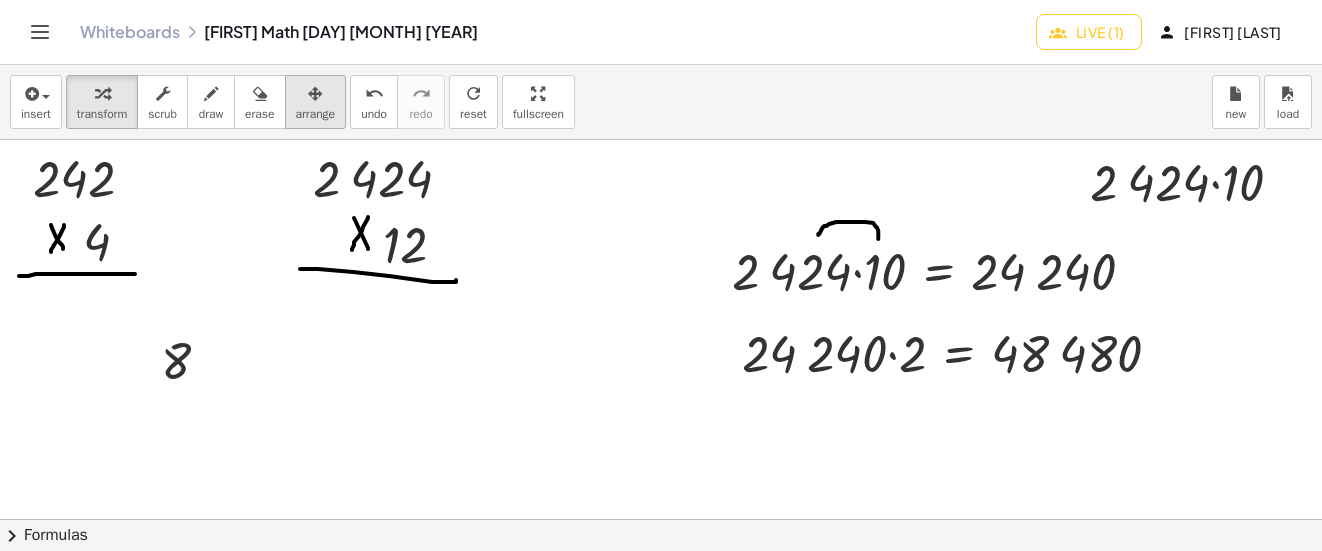 click at bounding box center (316, 93) 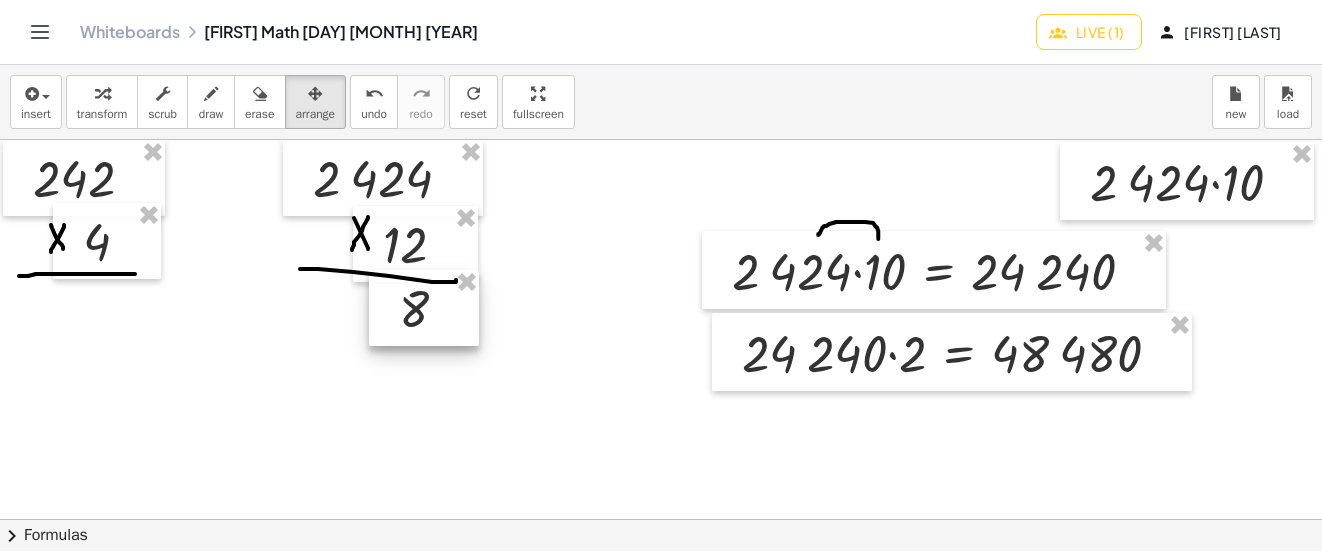 drag, startPoint x: 206, startPoint y: 353, endPoint x: 429, endPoint y: 302, distance: 228.7575 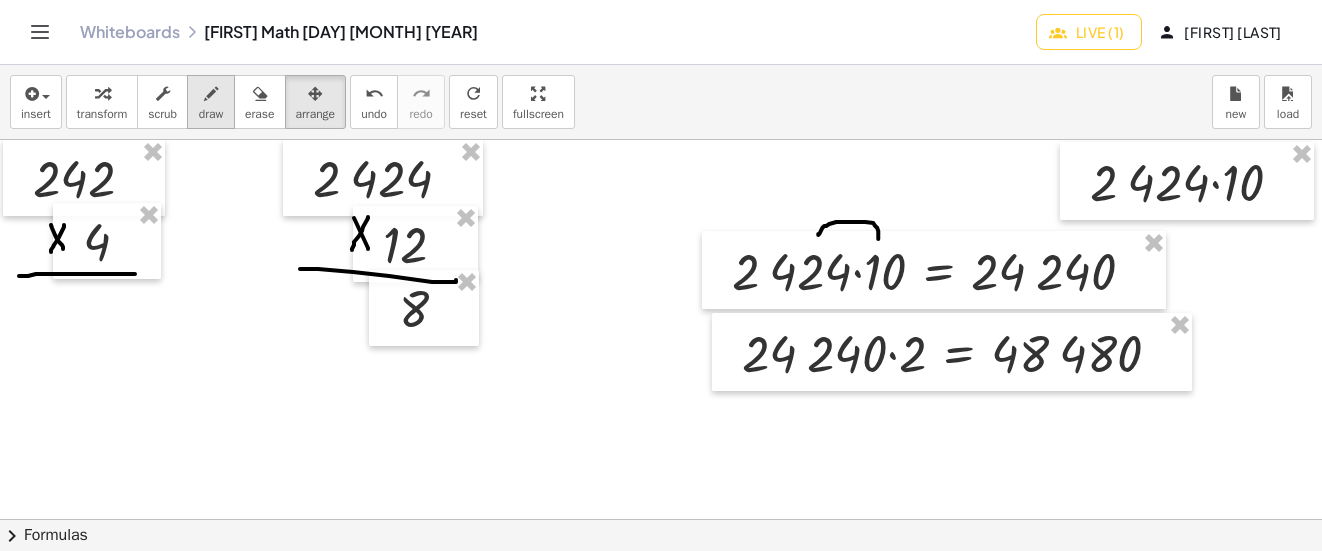 click at bounding box center [211, 93] 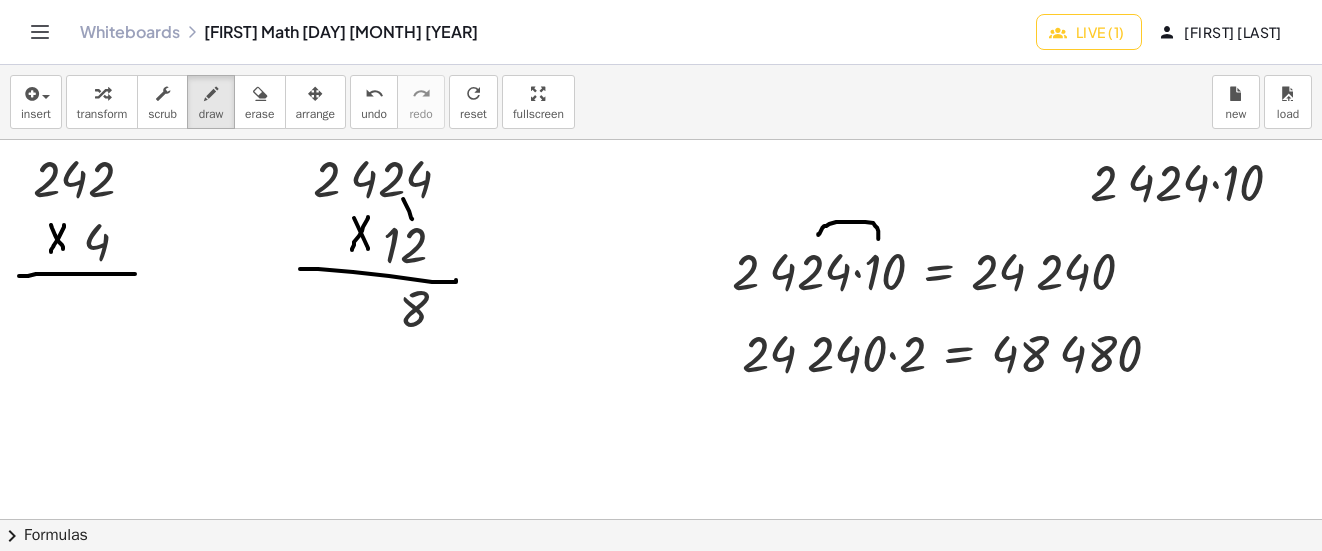 drag, startPoint x: 412, startPoint y: 219, endPoint x: 403, endPoint y: 199, distance: 21.931713 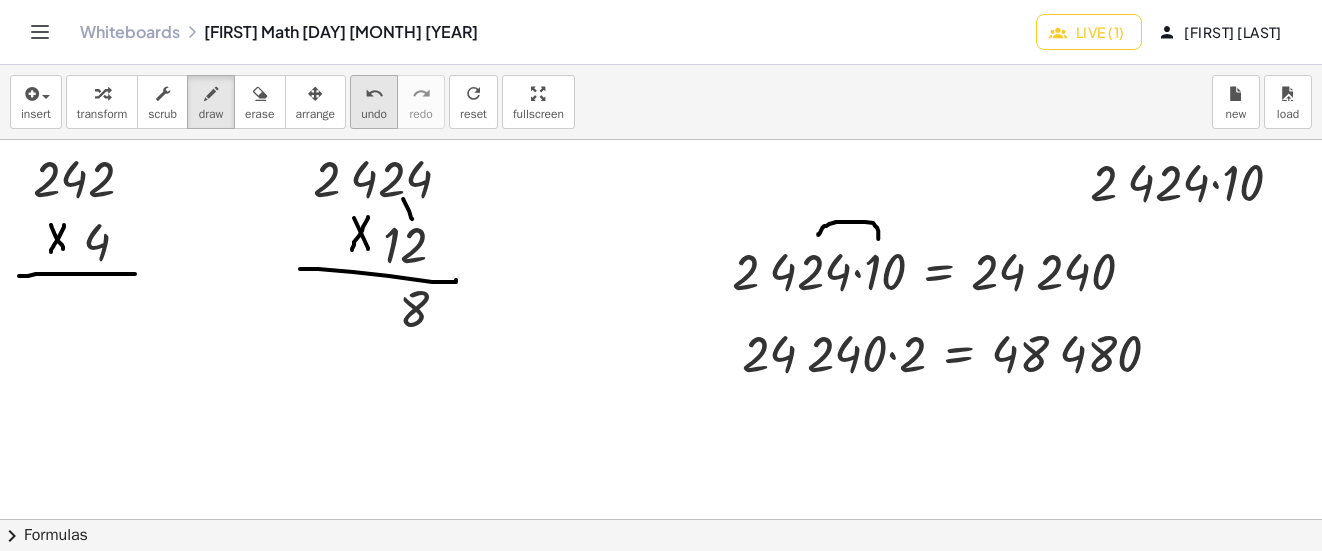 click on "undo" at bounding box center [374, 94] 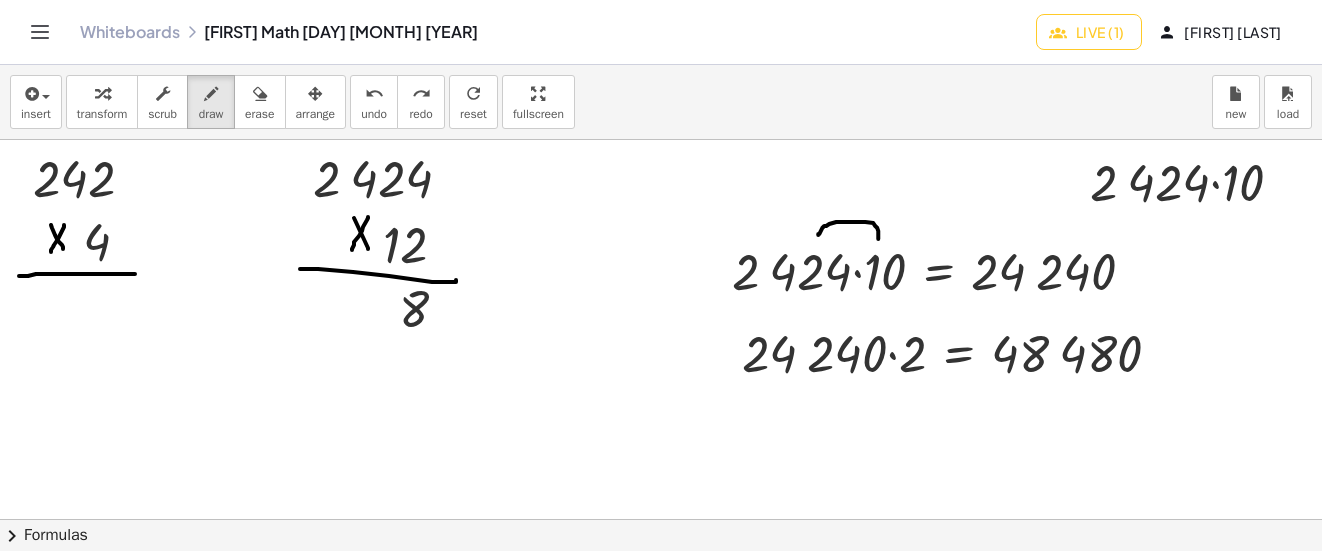 click on "insert select one: Math Expression Function Text transform scrub draw erase arrange undo undo redo redo refresh reset fullscreen load new" at bounding box center [661, 102] 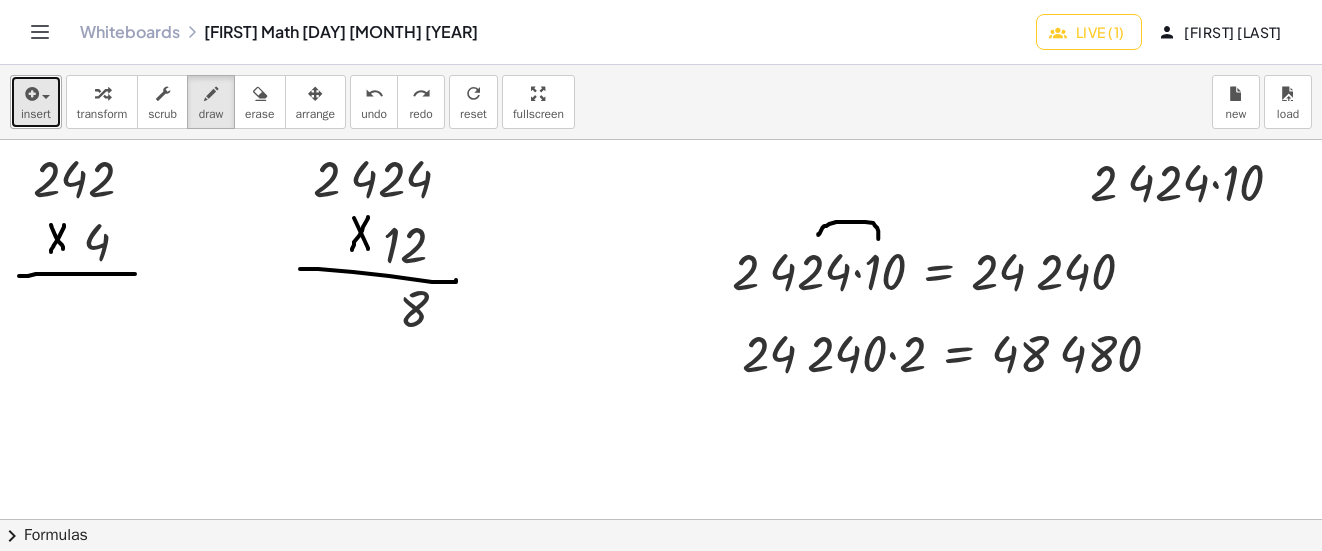 click at bounding box center (30, 94) 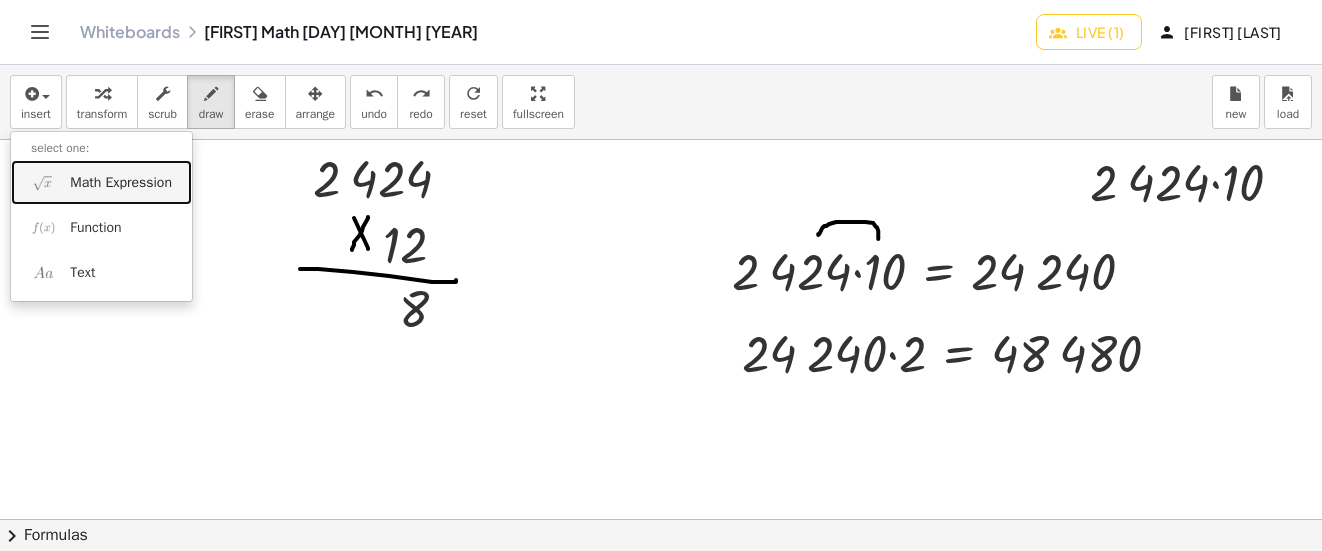 click on "Math Expression" at bounding box center (121, 183) 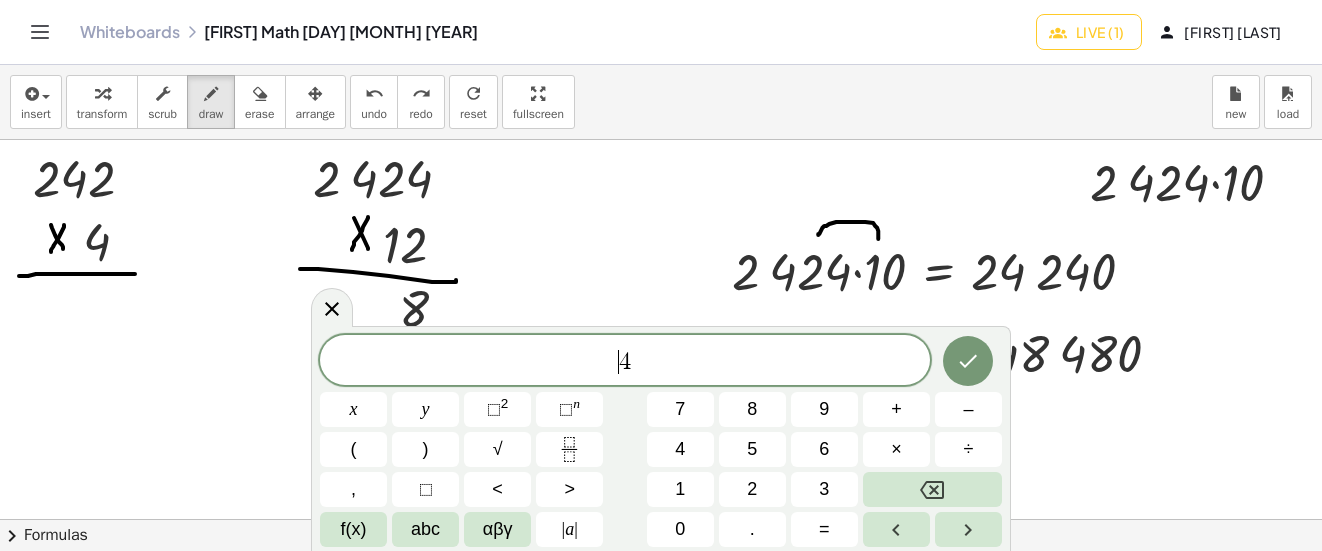 click on "​ 4" at bounding box center (625, 362) 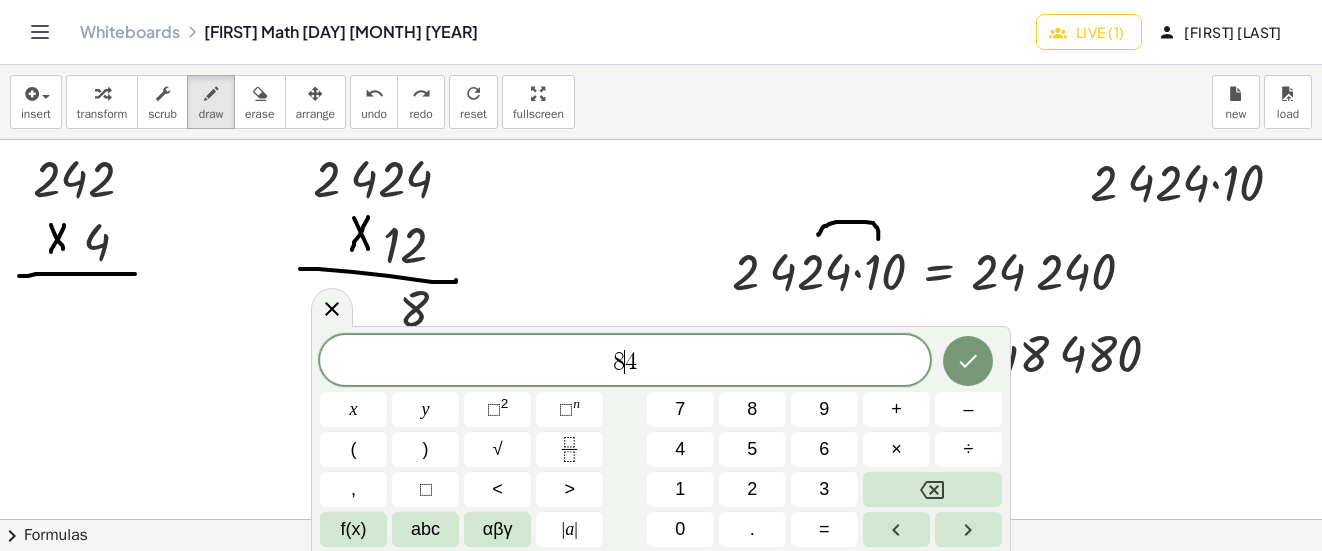 click on "8 ​ 4" at bounding box center [625, 362] 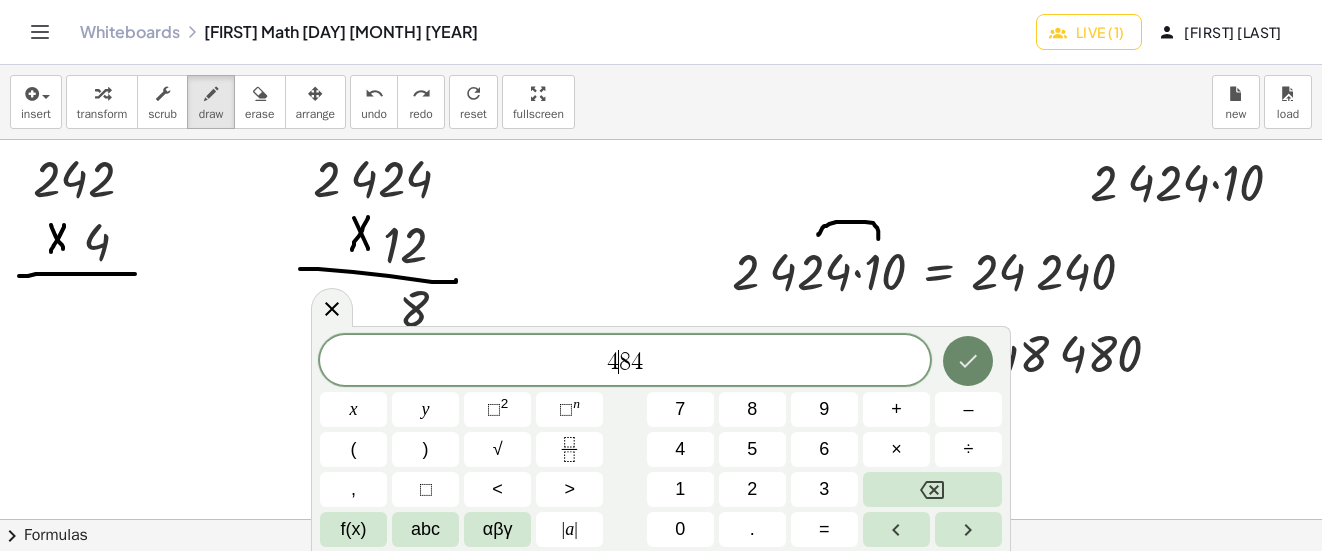 click at bounding box center (968, 361) 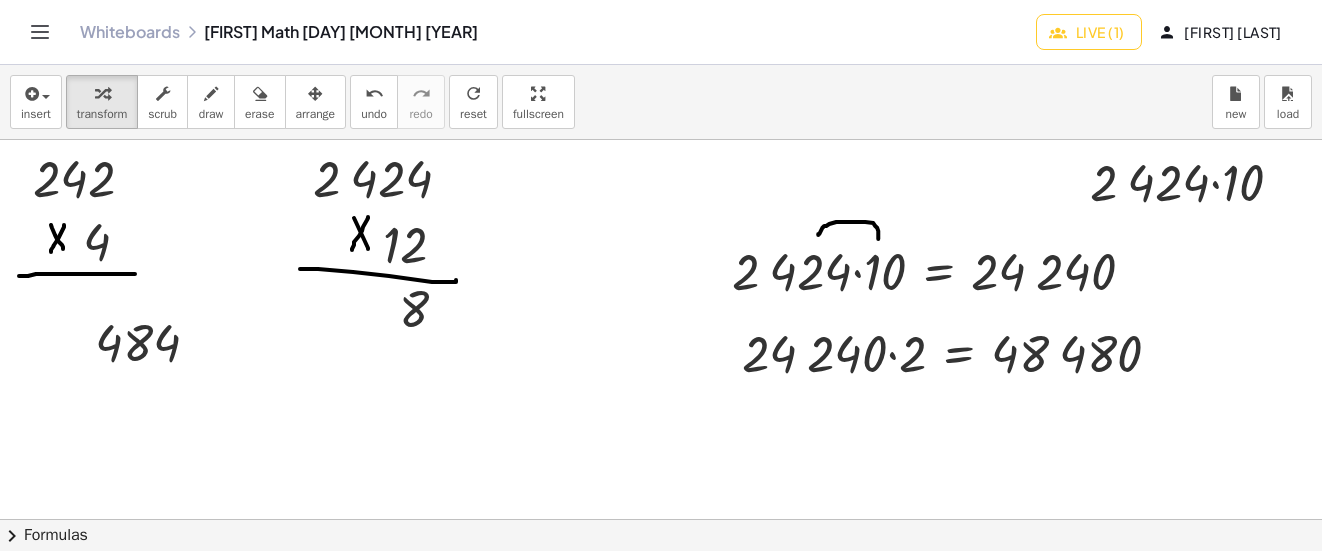 drag, startPoint x: 310, startPoint y: 89, endPoint x: 279, endPoint y: 153, distance: 71.11259 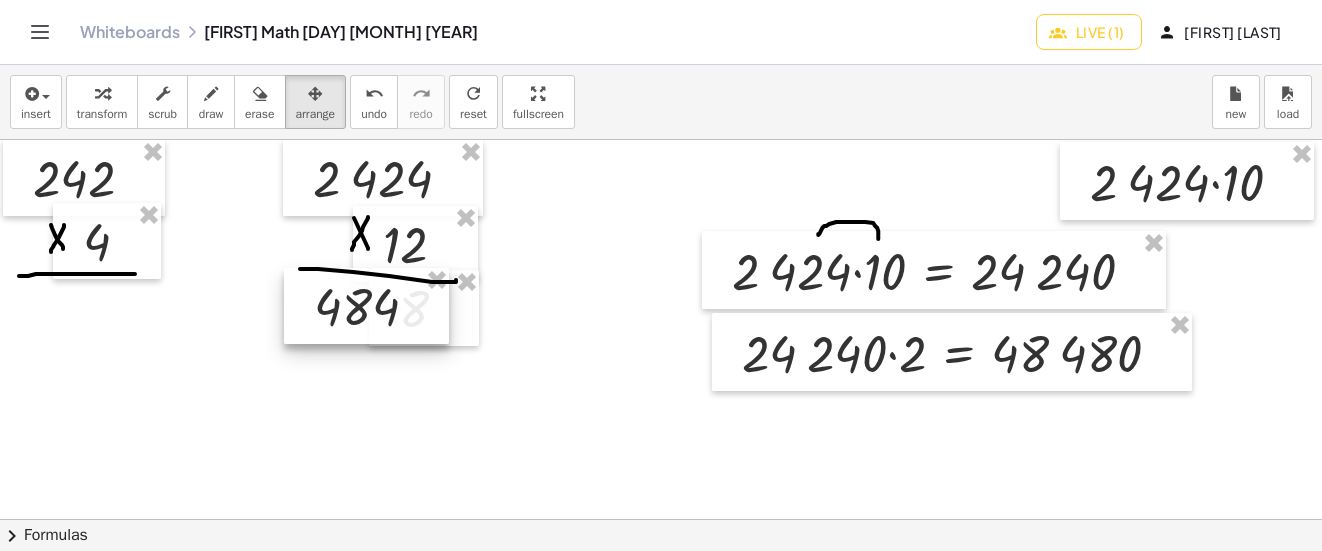 drag, startPoint x: 150, startPoint y: 328, endPoint x: 369, endPoint y: 292, distance: 221.93918 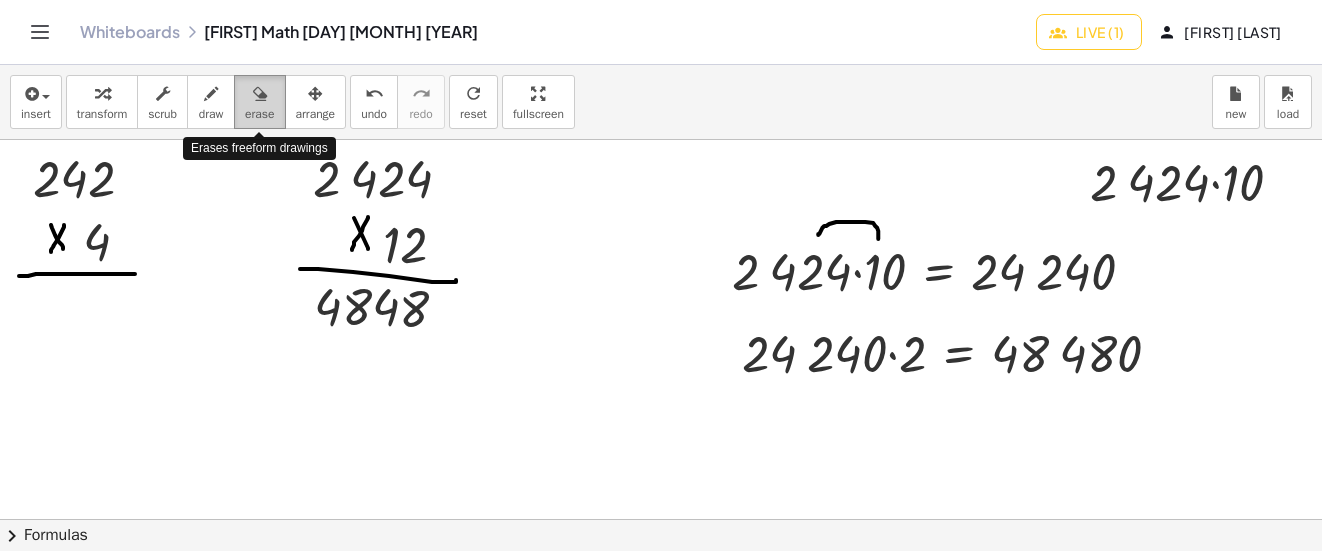 click at bounding box center [259, 93] 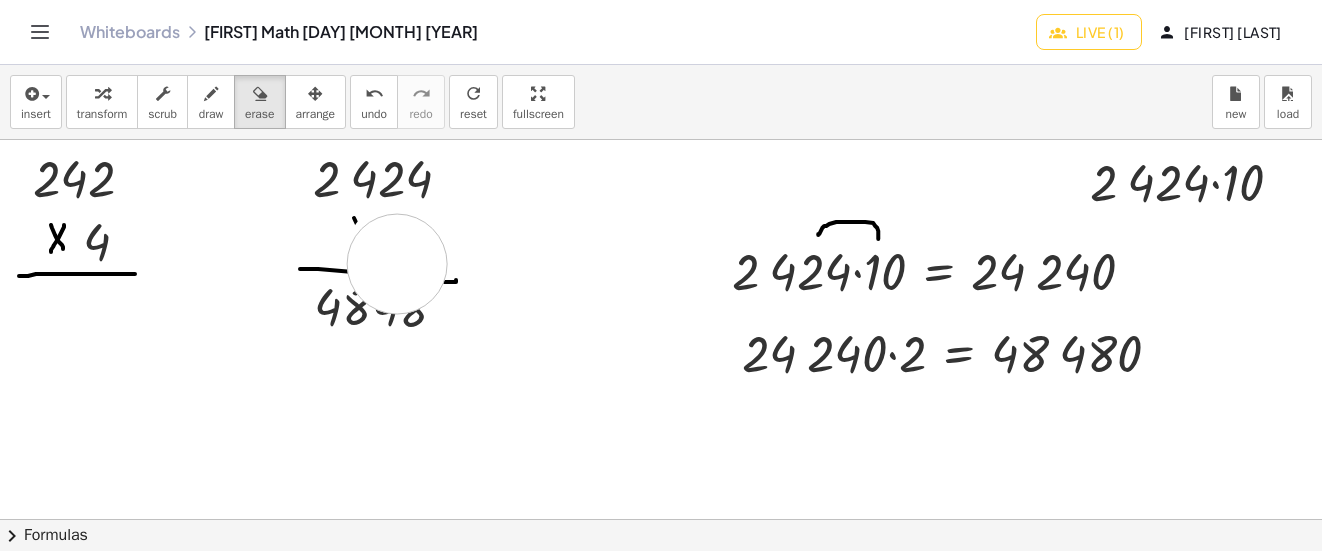 drag, startPoint x: 397, startPoint y: 252, endPoint x: 397, endPoint y: 264, distance: 12 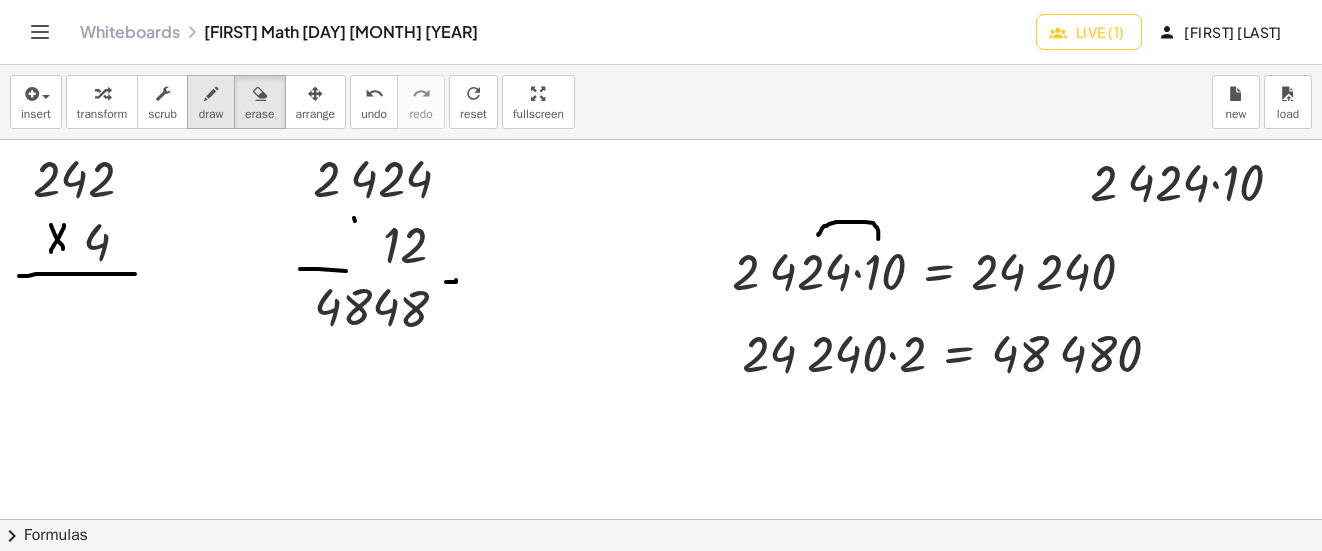 click at bounding box center [211, 94] 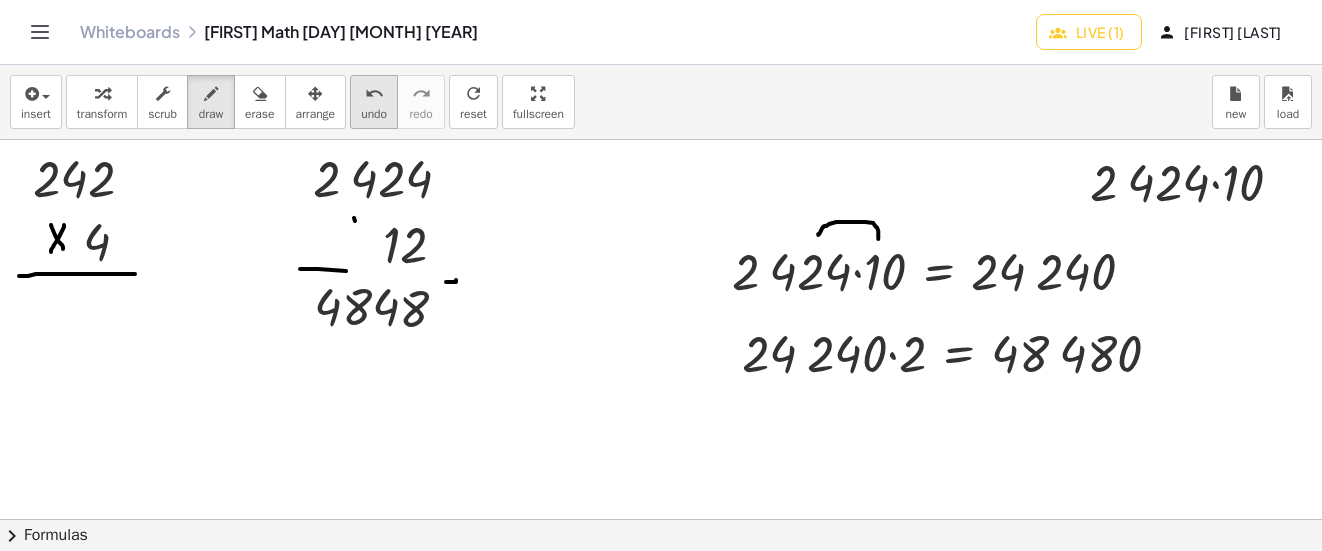 click on "undo" at bounding box center [374, 94] 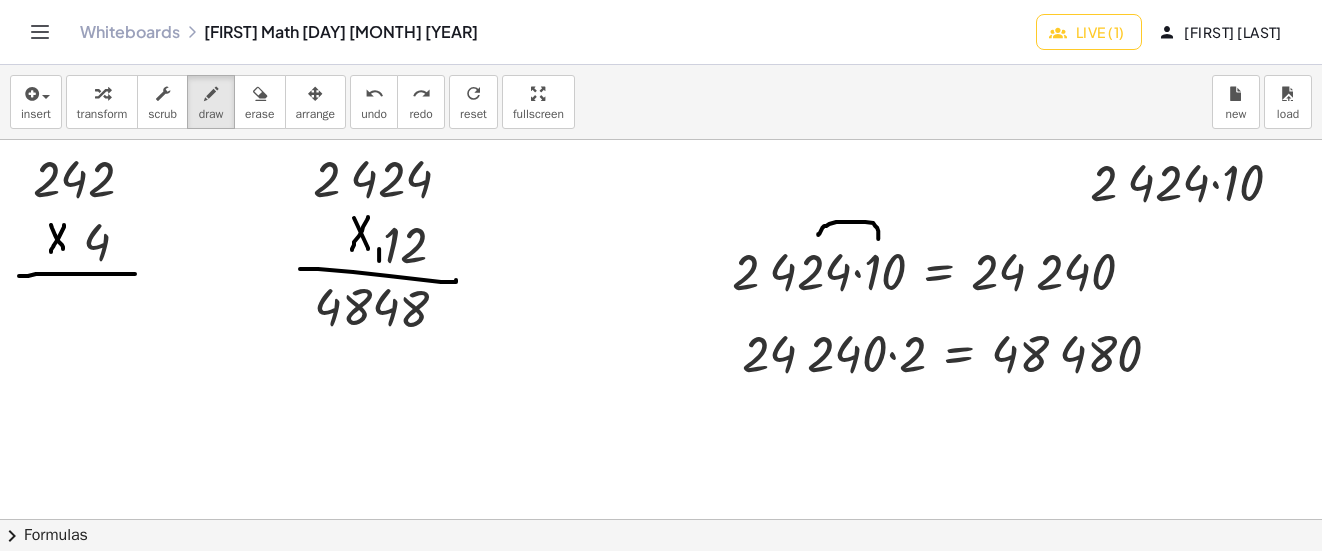 drag, startPoint x: 379, startPoint y: 249, endPoint x: 379, endPoint y: 261, distance: 12 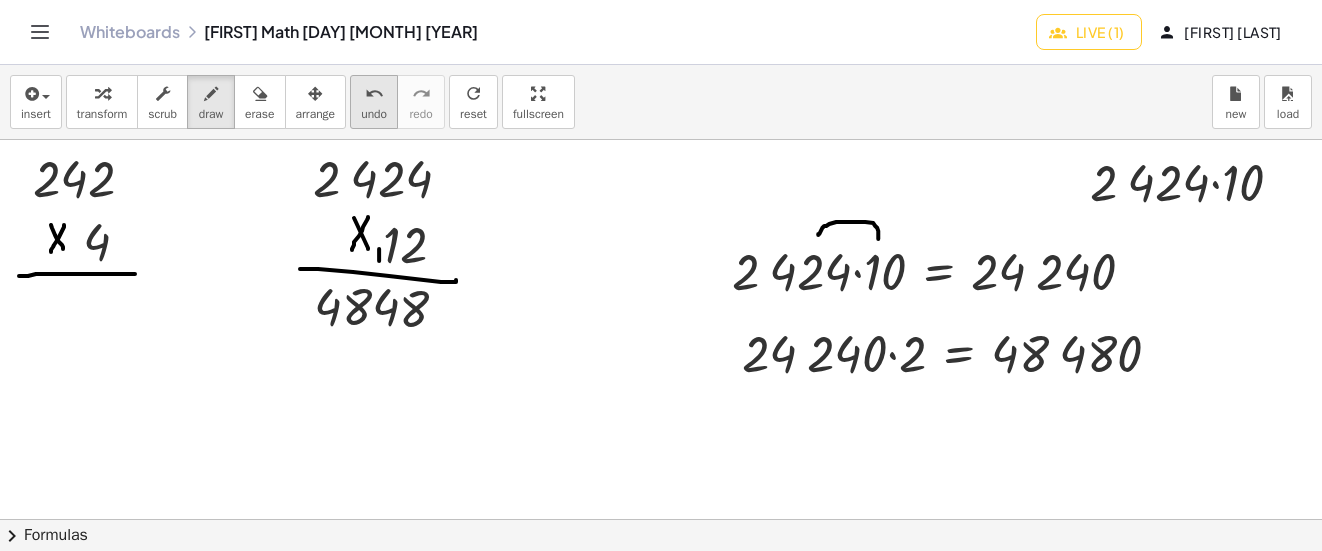 click on "undo" at bounding box center (374, 114) 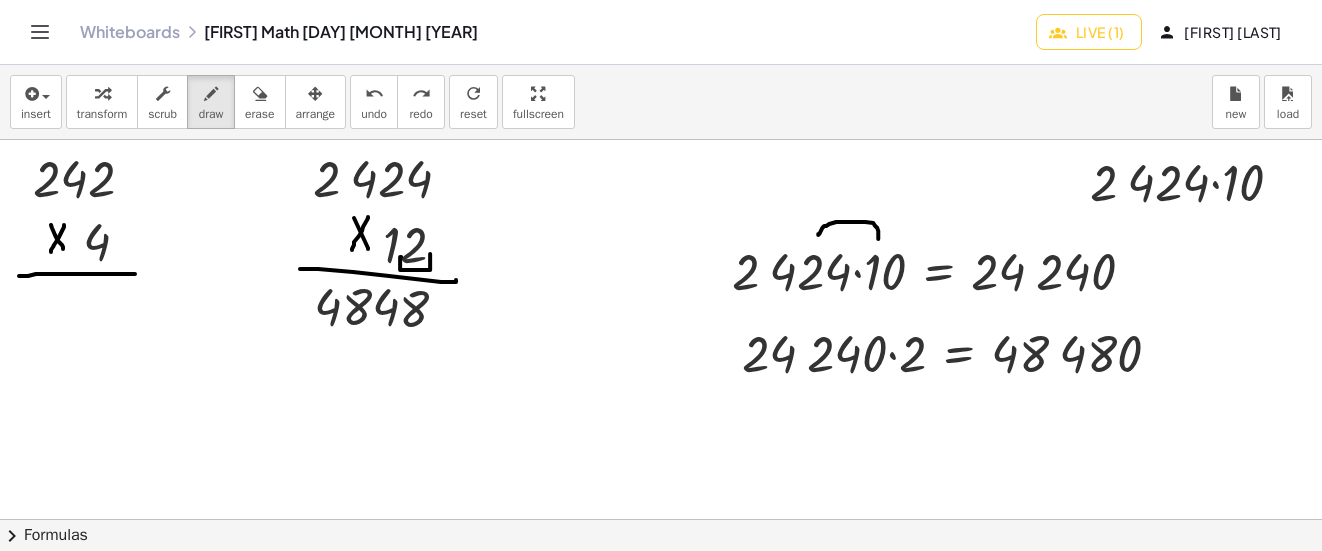 drag, startPoint x: 401, startPoint y: 257, endPoint x: 430, endPoint y: 254, distance: 29.15476 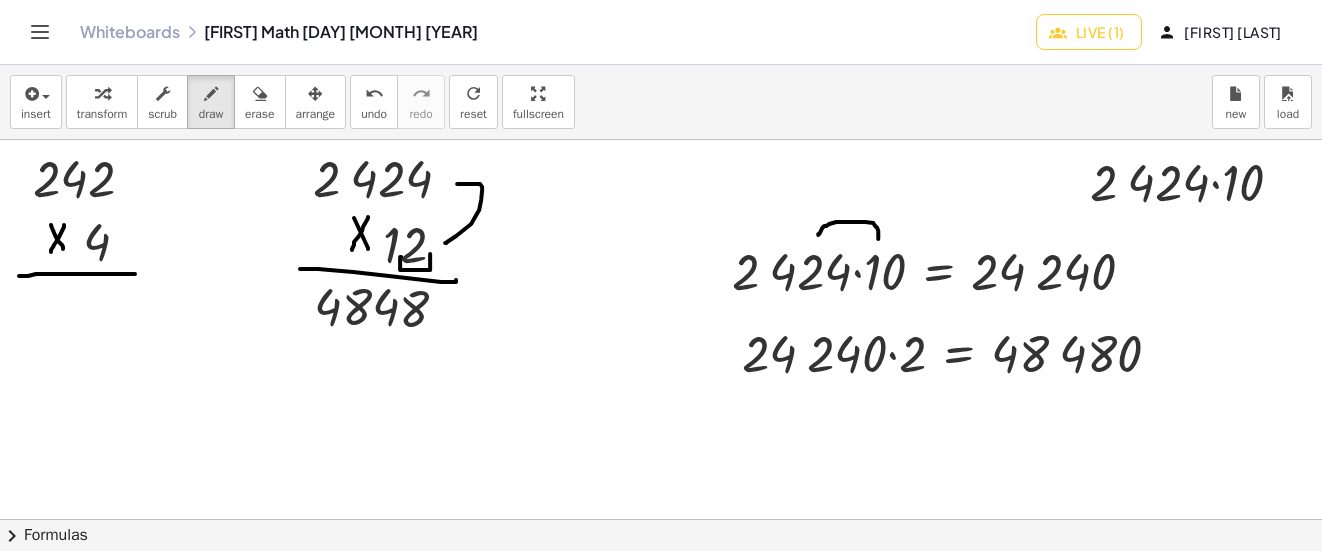 drag, startPoint x: 445, startPoint y: 243, endPoint x: 457, endPoint y: 184, distance: 60.207973 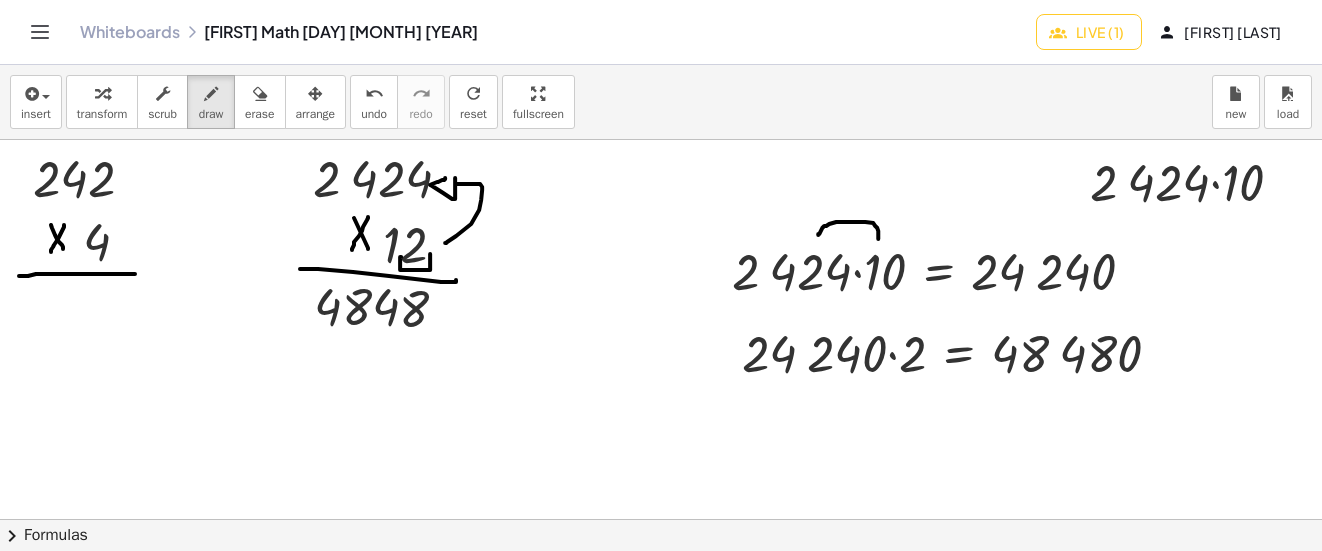 click at bounding box center [665, 708] 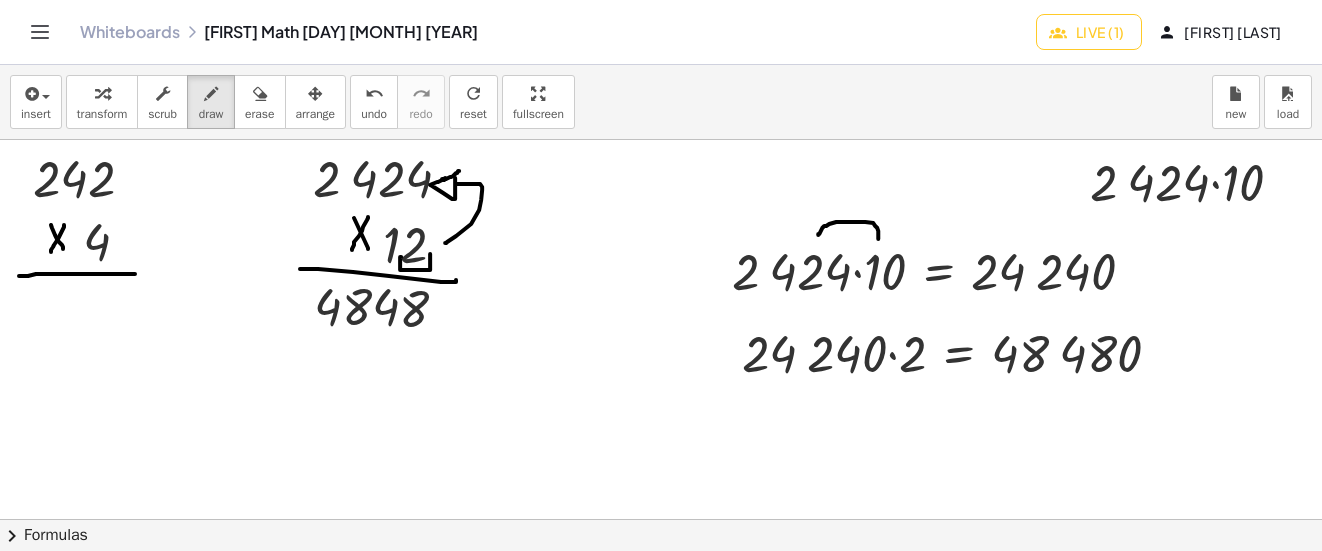 drag, startPoint x: 442, startPoint y: 179, endPoint x: 459, endPoint y: 171, distance: 18.788294 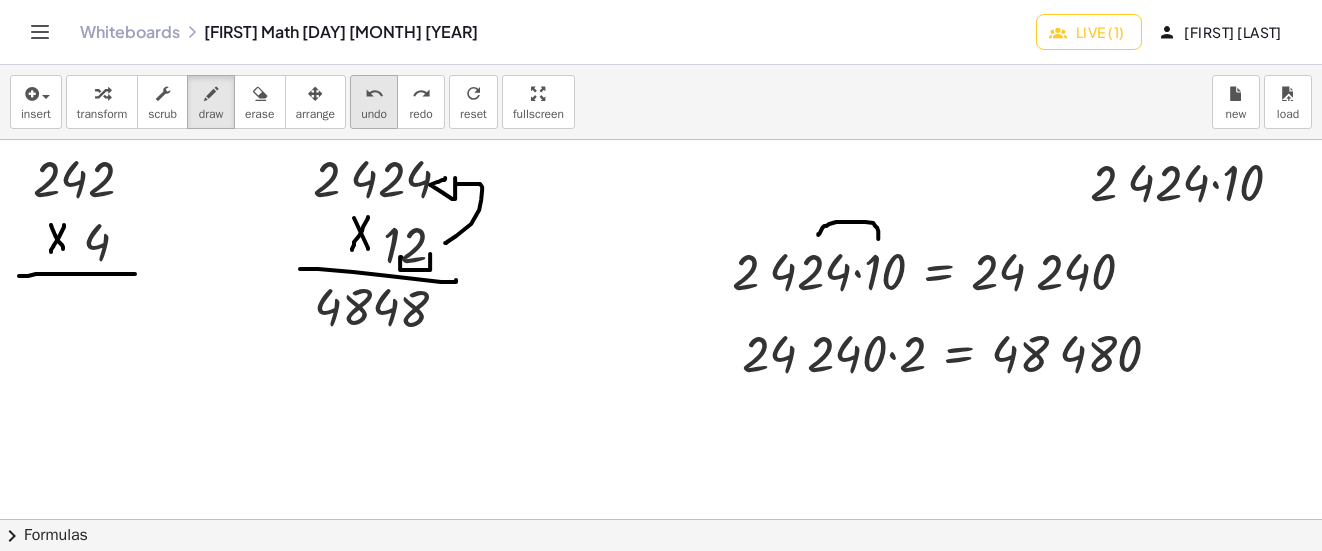 click on "undo" at bounding box center (374, 114) 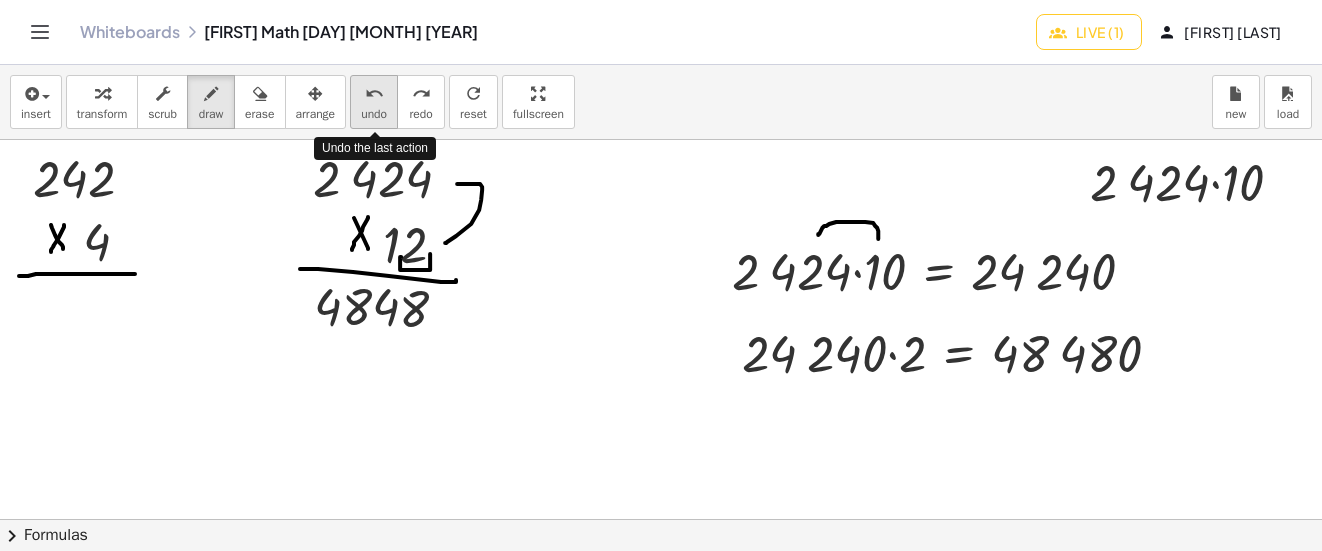 click on "undo" at bounding box center [374, 114] 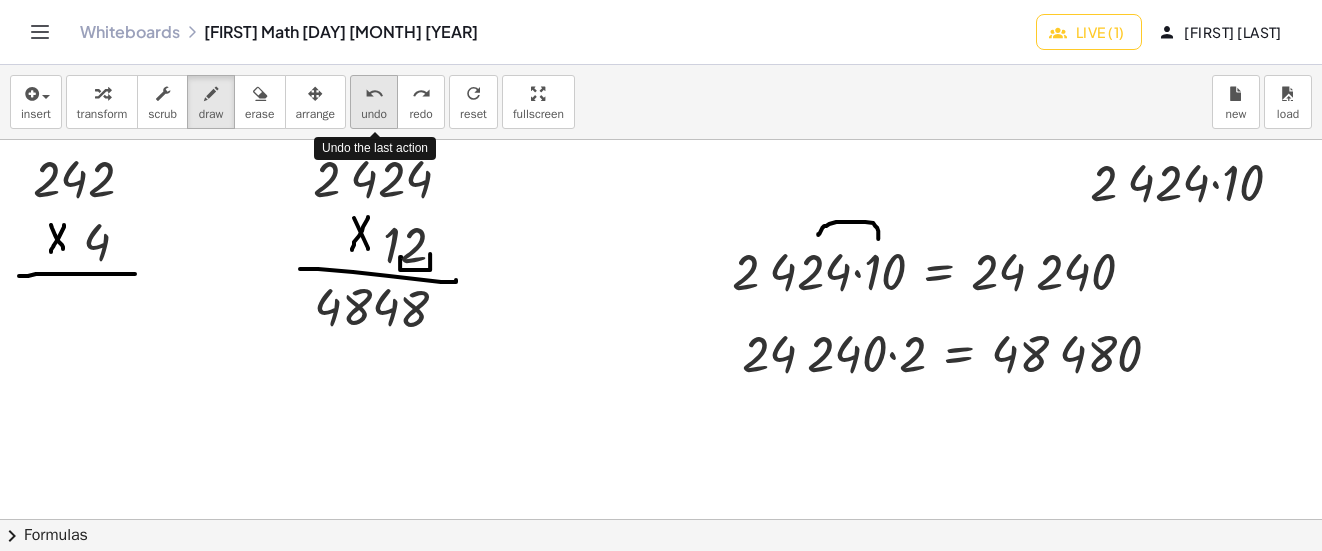 click on "undo" at bounding box center (374, 114) 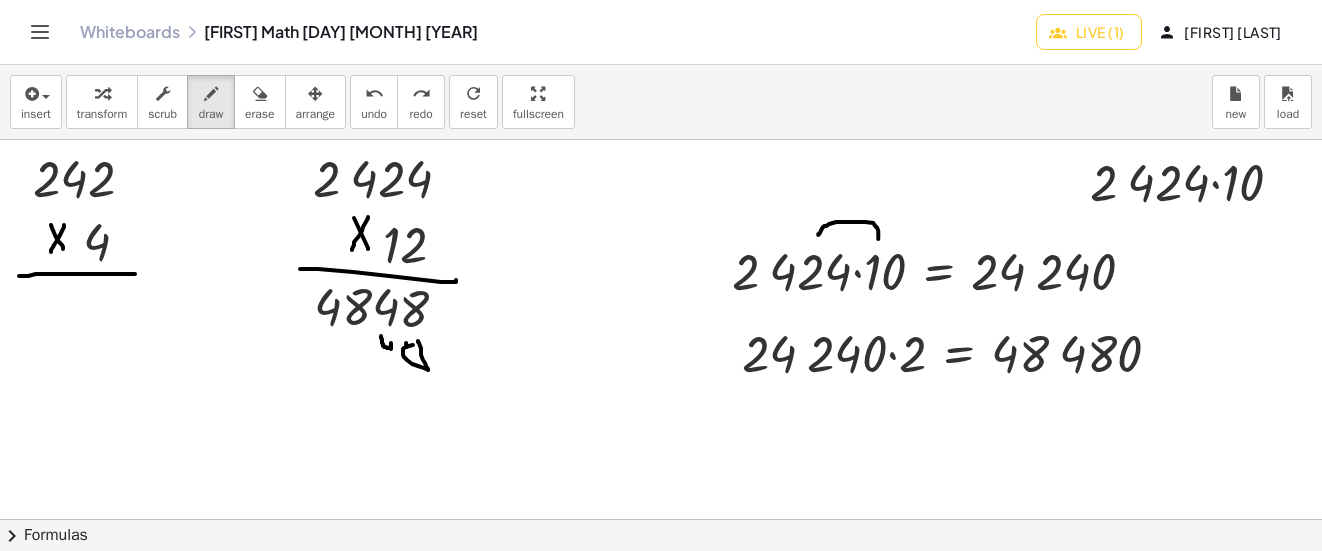 click at bounding box center [665, 708] 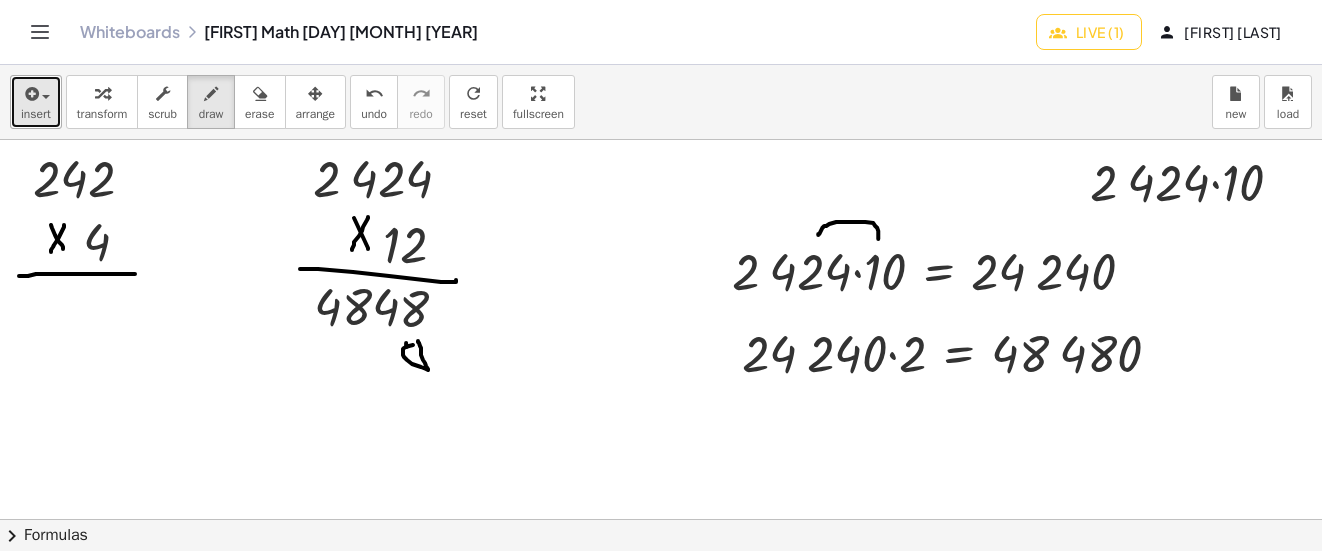 click at bounding box center (41, 96) 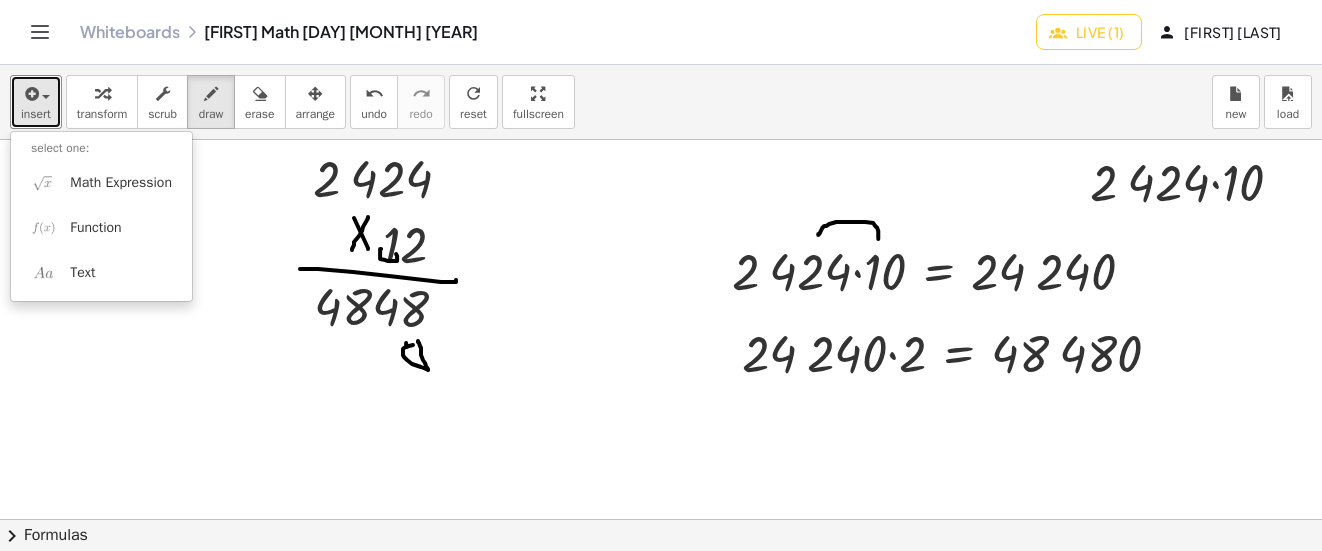 drag, startPoint x: 381, startPoint y: 249, endPoint x: 396, endPoint y: 254, distance: 15.811388 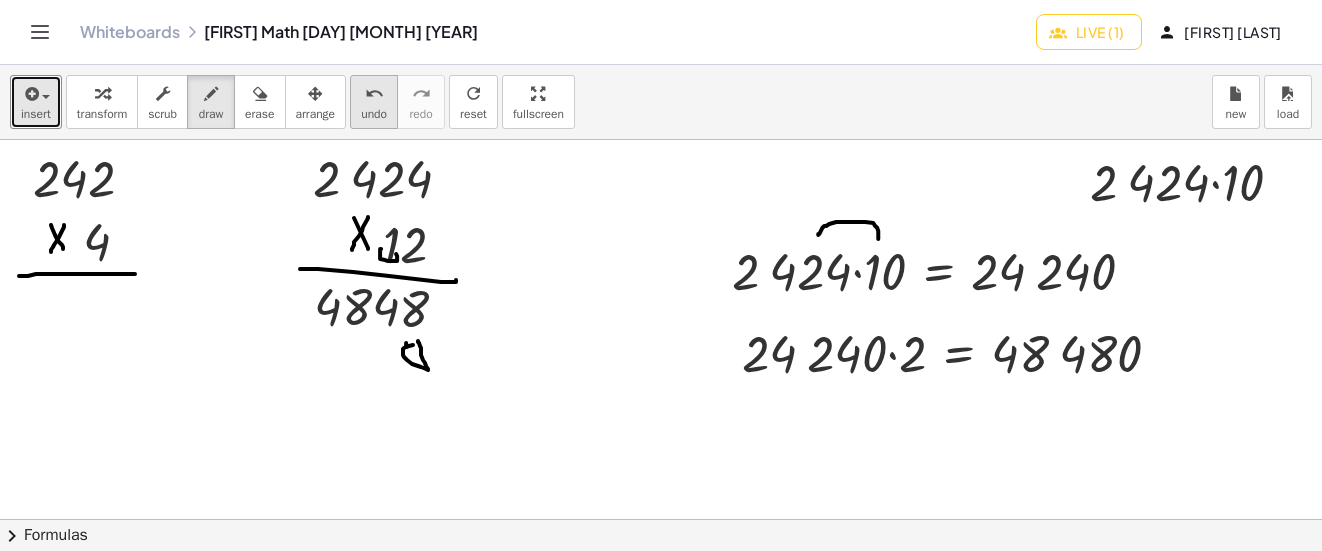 click on "undo" at bounding box center (374, 94) 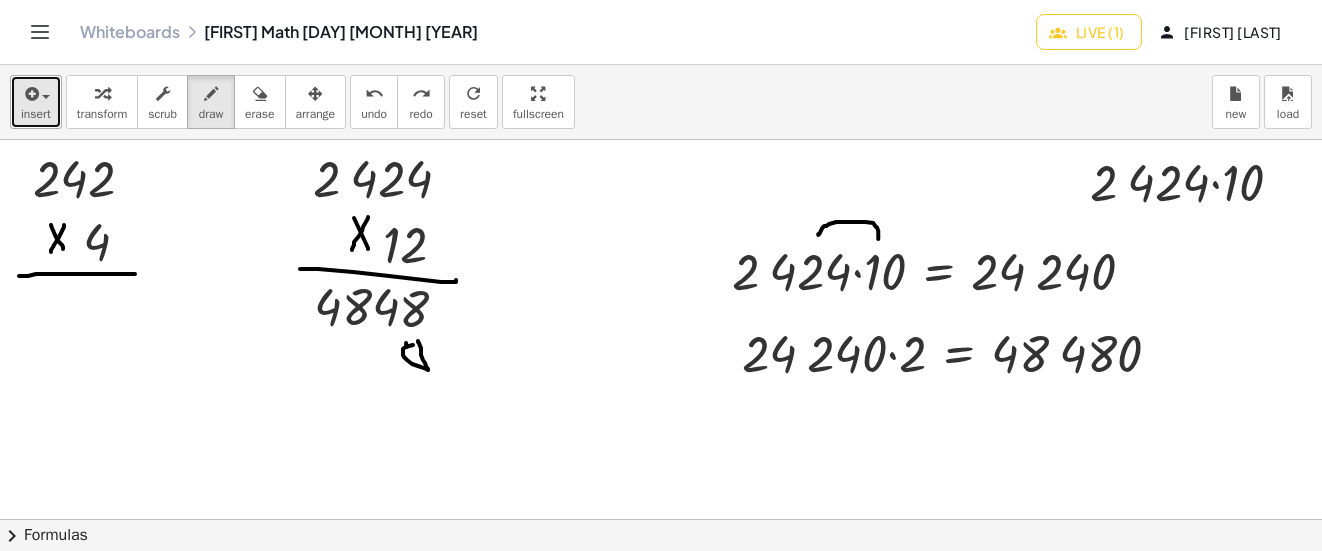 click on "insert" at bounding box center (36, 102) 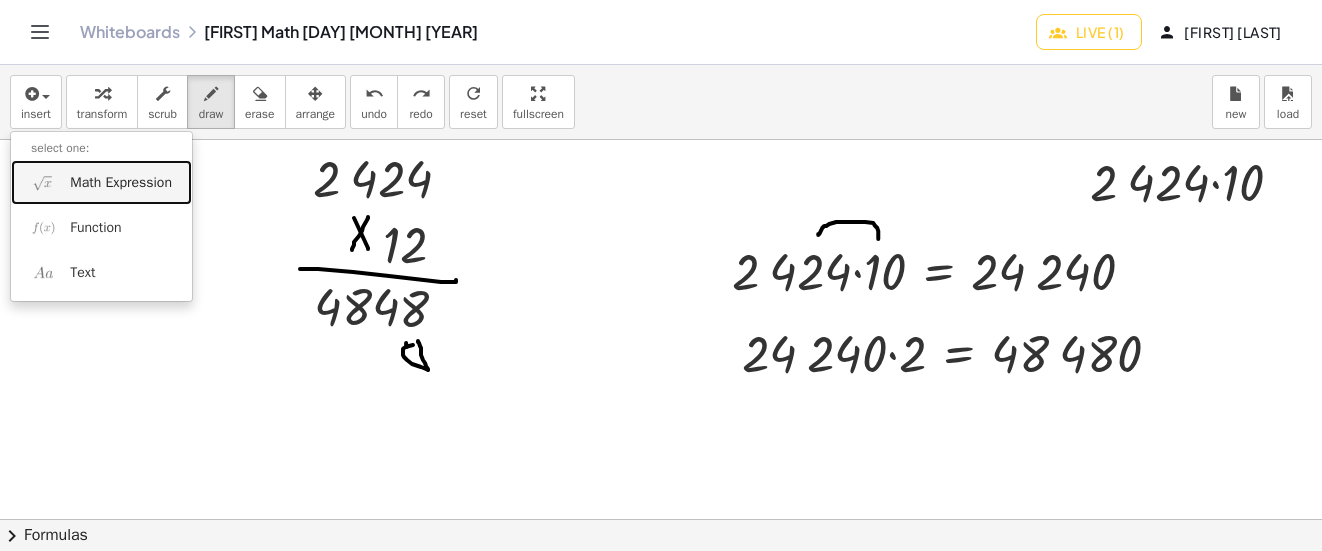 click on "Math Expression" at bounding box center [121, 183] 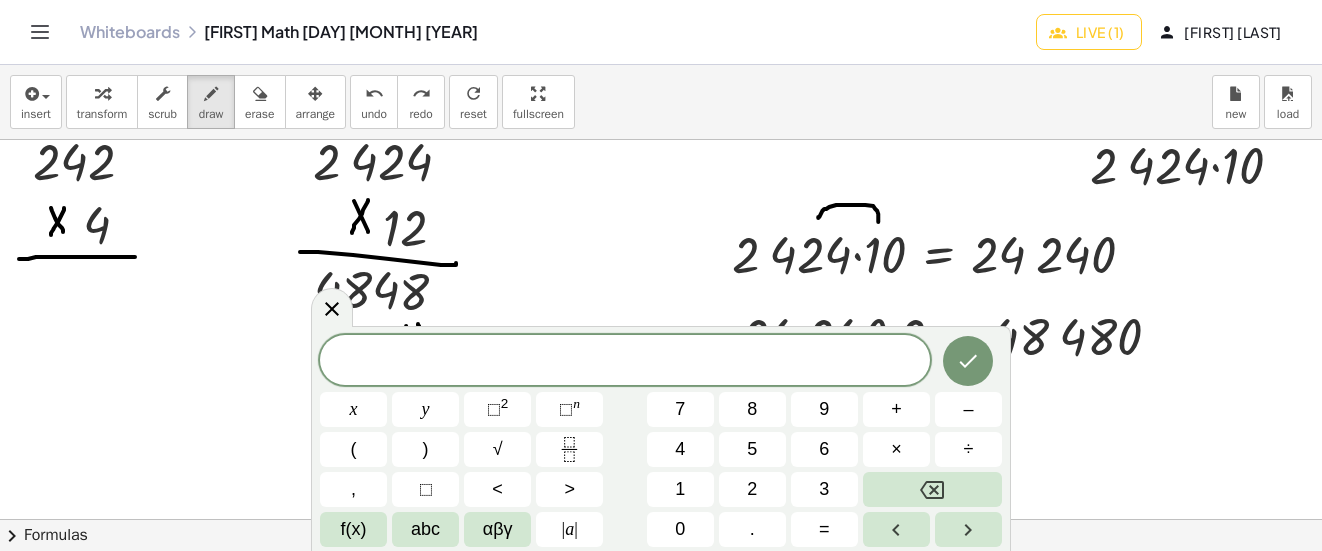 scroll, scrollTop: 0, scrollLeft: 0, axis: both 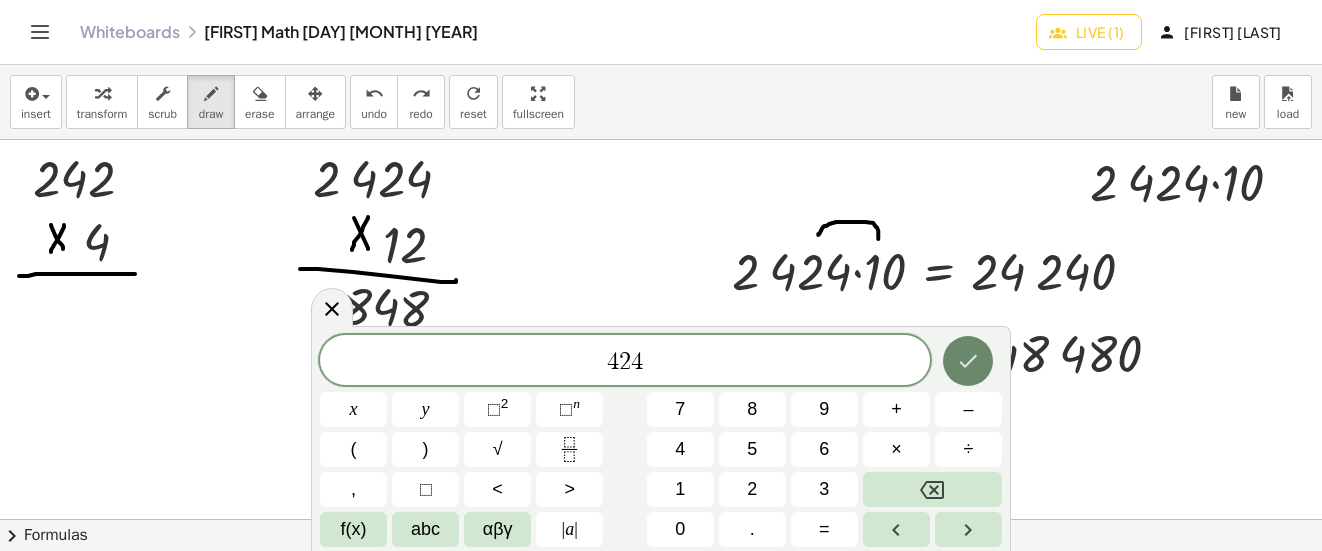 click 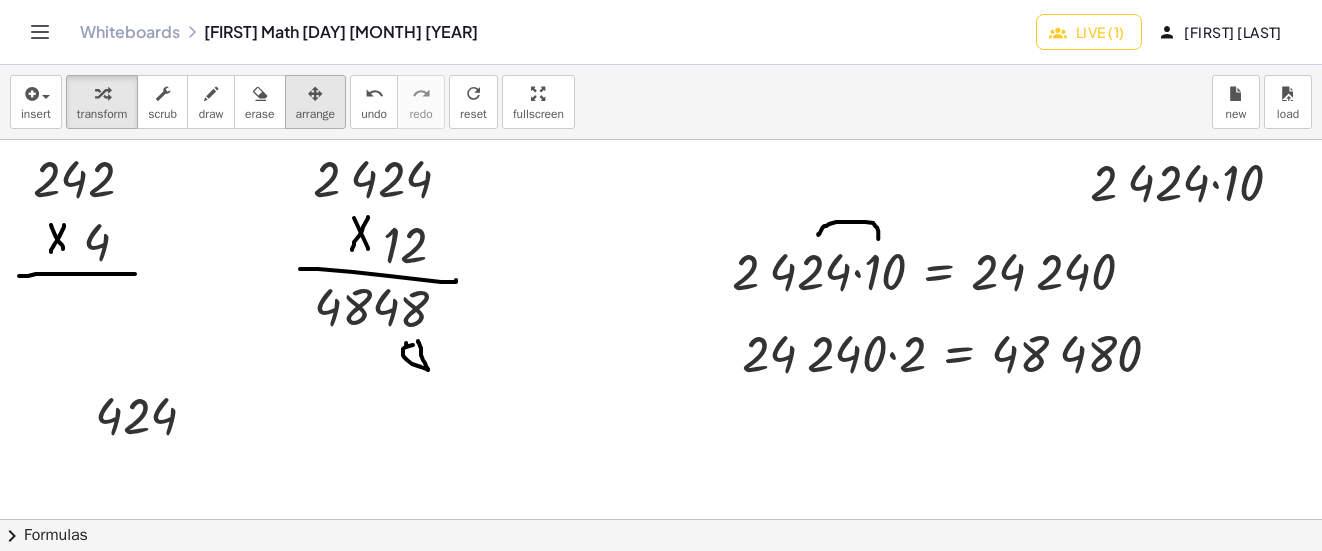 click on "arrange" at bounding box center [316, 114] 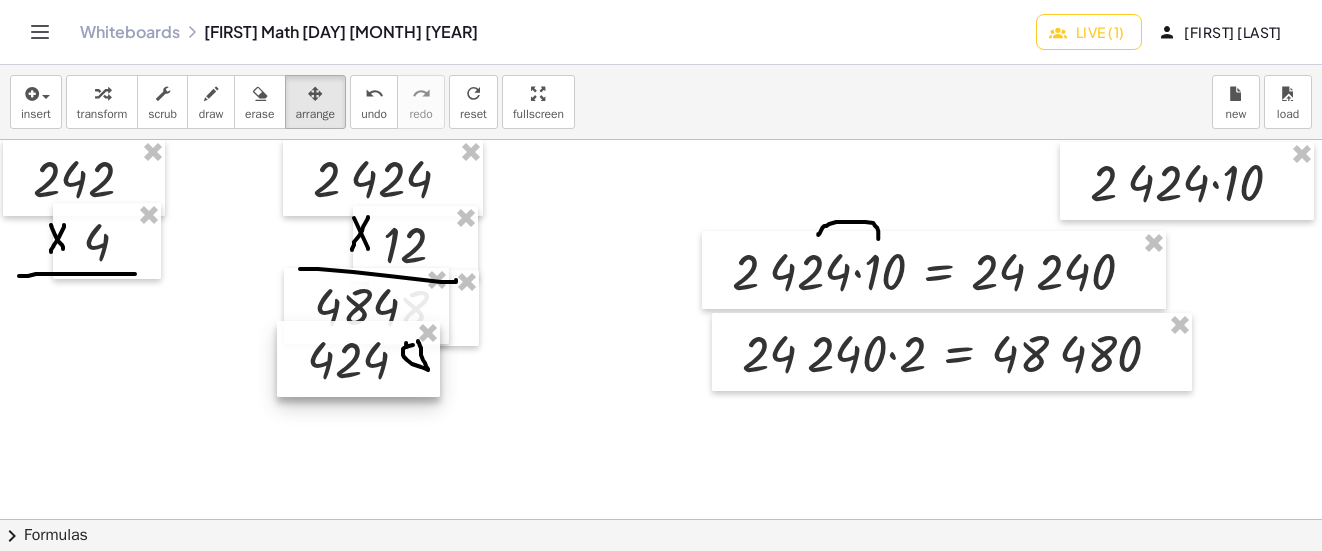 drag, startPoint x: 180, startPoint y: 416, endPoint x: 392, endPoint y: 361, distance: 219.01826 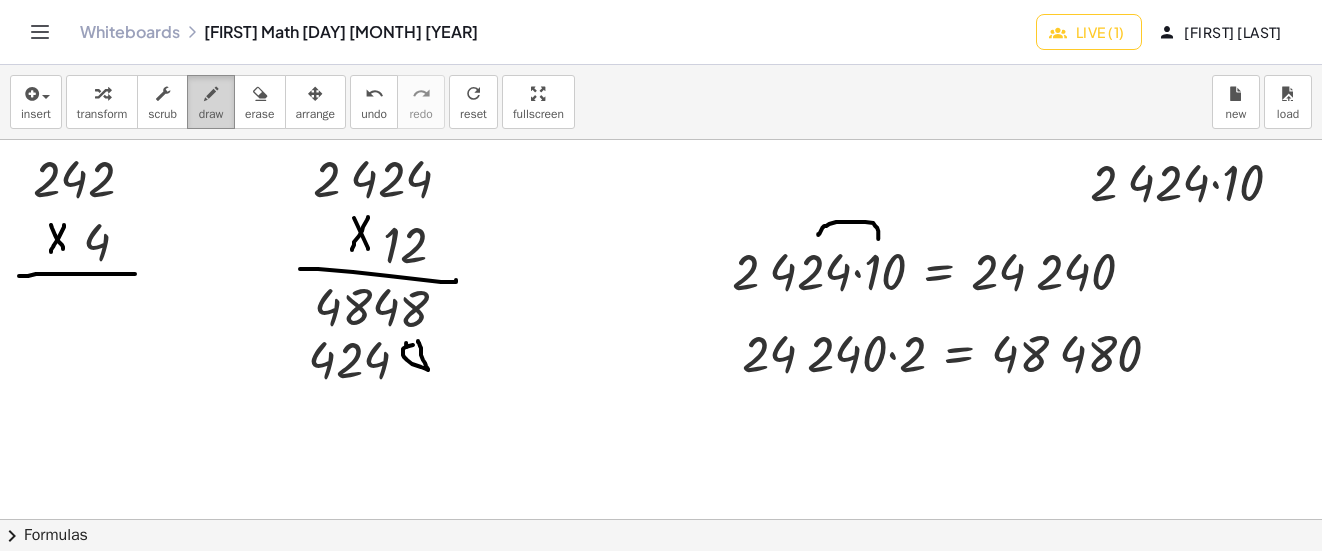 click on "draw" at bounding box center [211, 114] 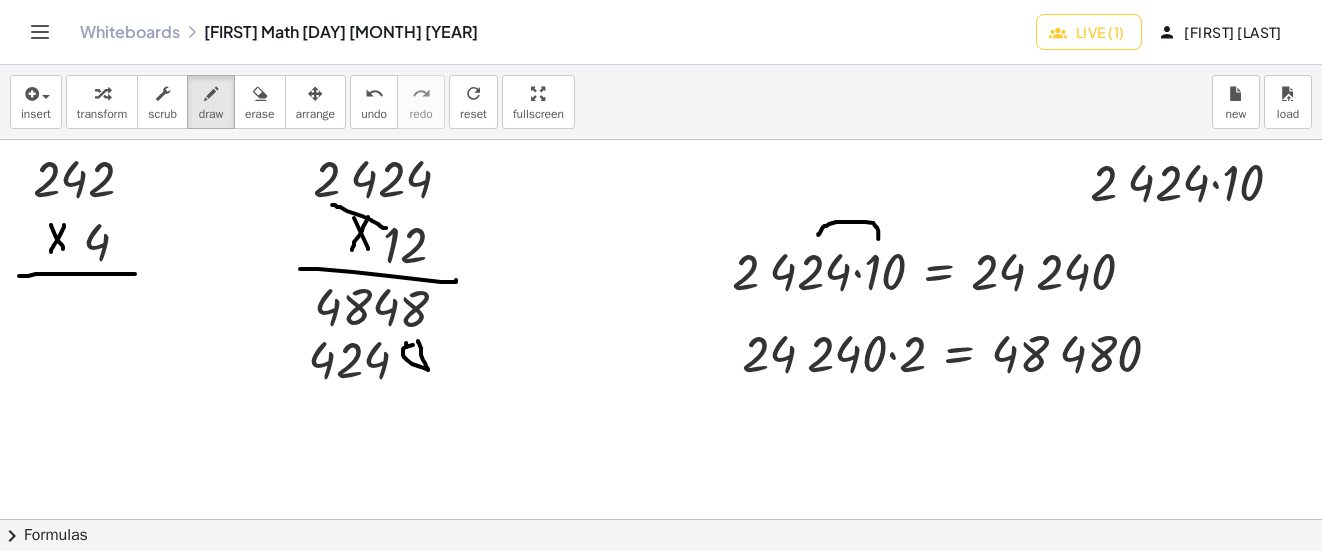 drag, startPoint x: 386, startPoint y: 228, endPoint x: 332, endPoint y: 205, distance: 58.694122 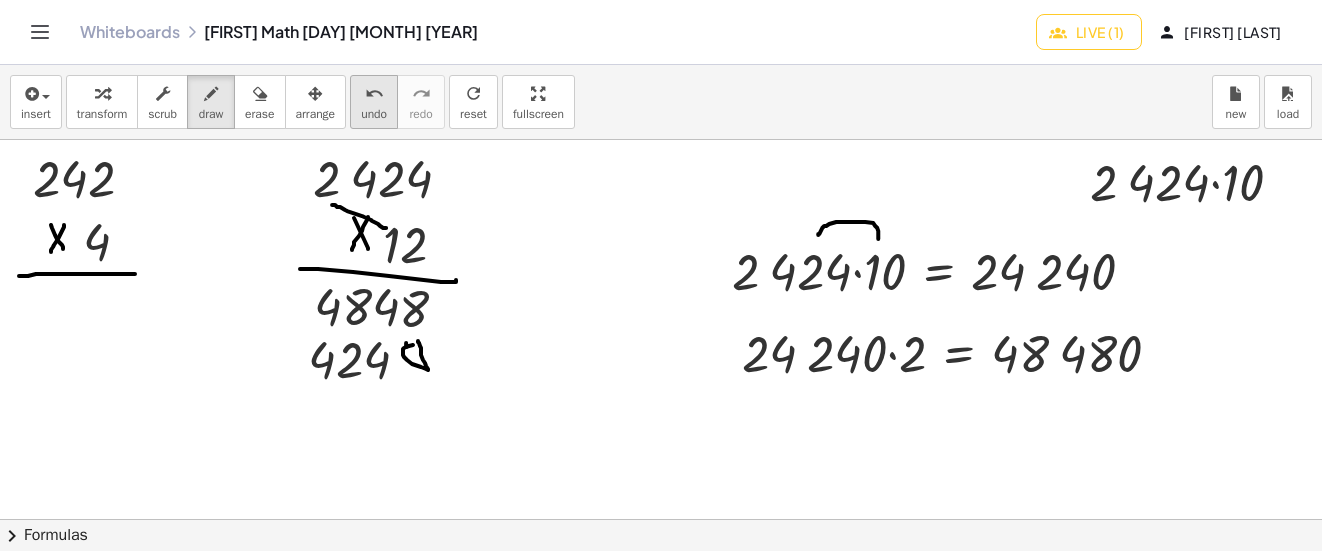 click on "undo" at bounding box center (374, 114) 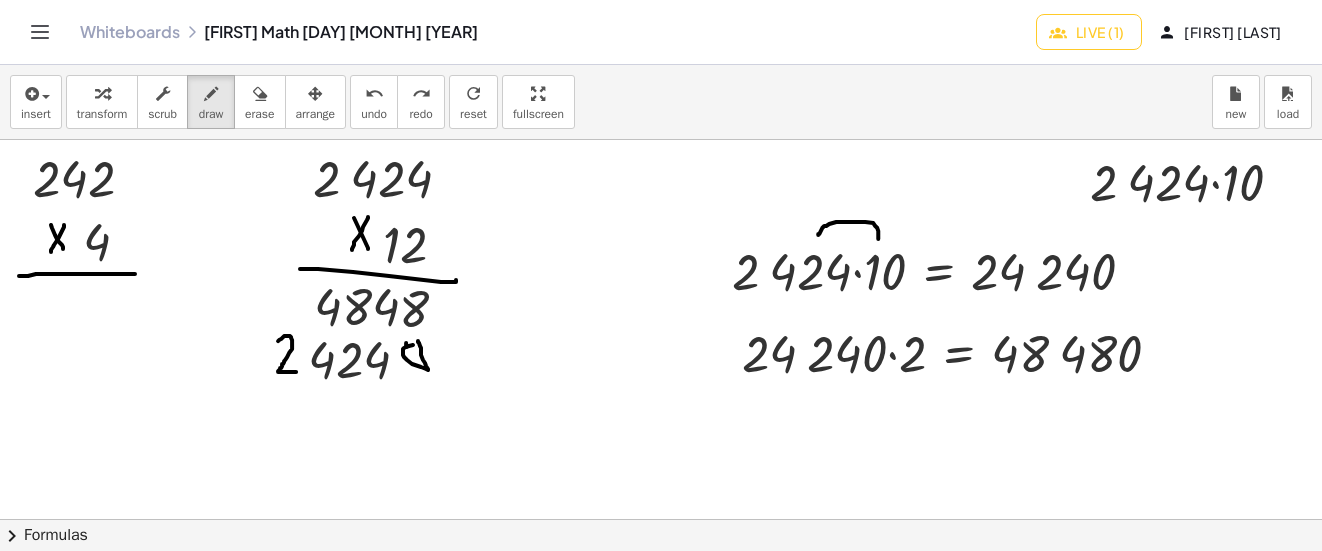 drag, startPoint x: 278, startPoint y: 341, endPoint x: 296, endPoint y: 372, distance: 35.846897 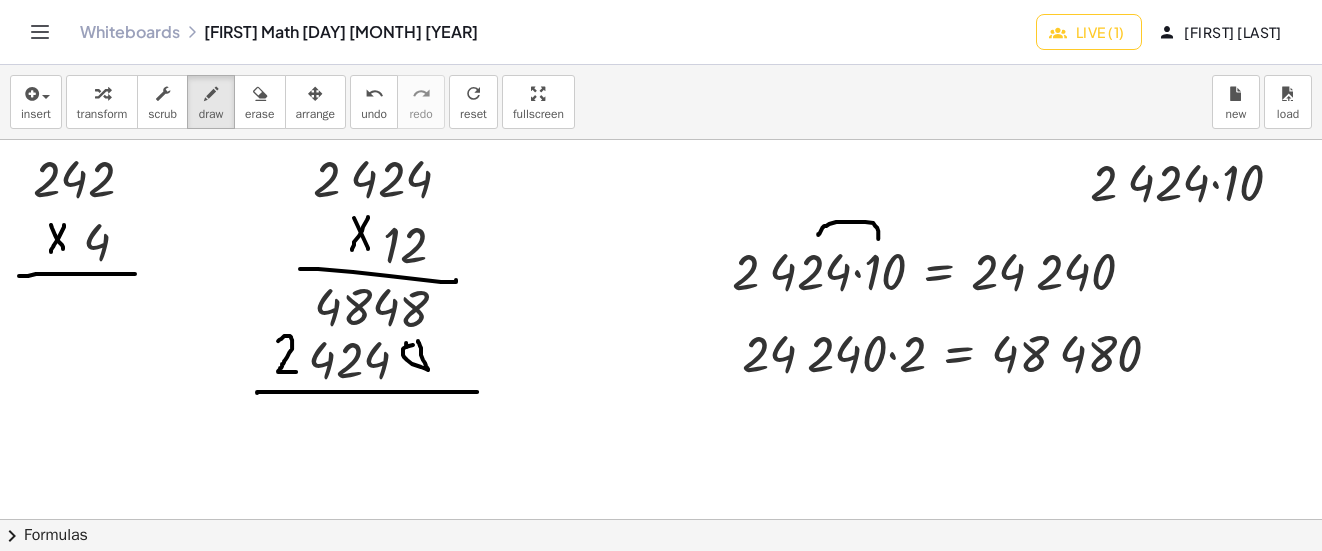 drag, startPoint x: 257, startPoint y: 393, endPoint x: 477, endPoint y: 392, distance: 220.00227 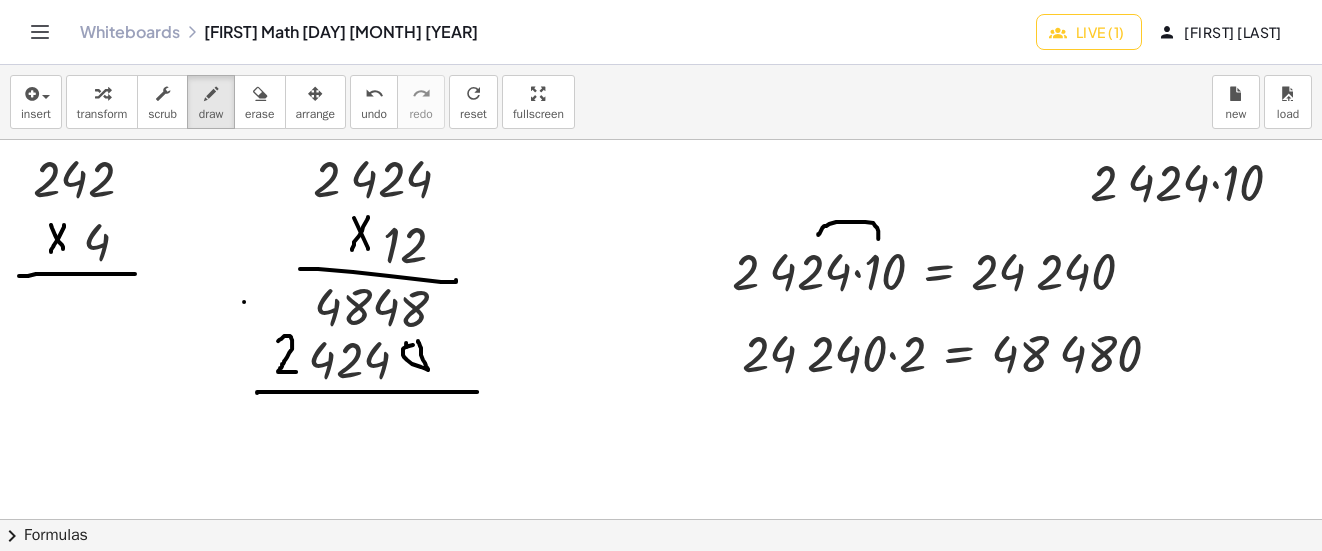 drag, startPoint x: 244, startPoint y: 302, endPoint x: 245, endPoint y: 336, distance: 34.0147 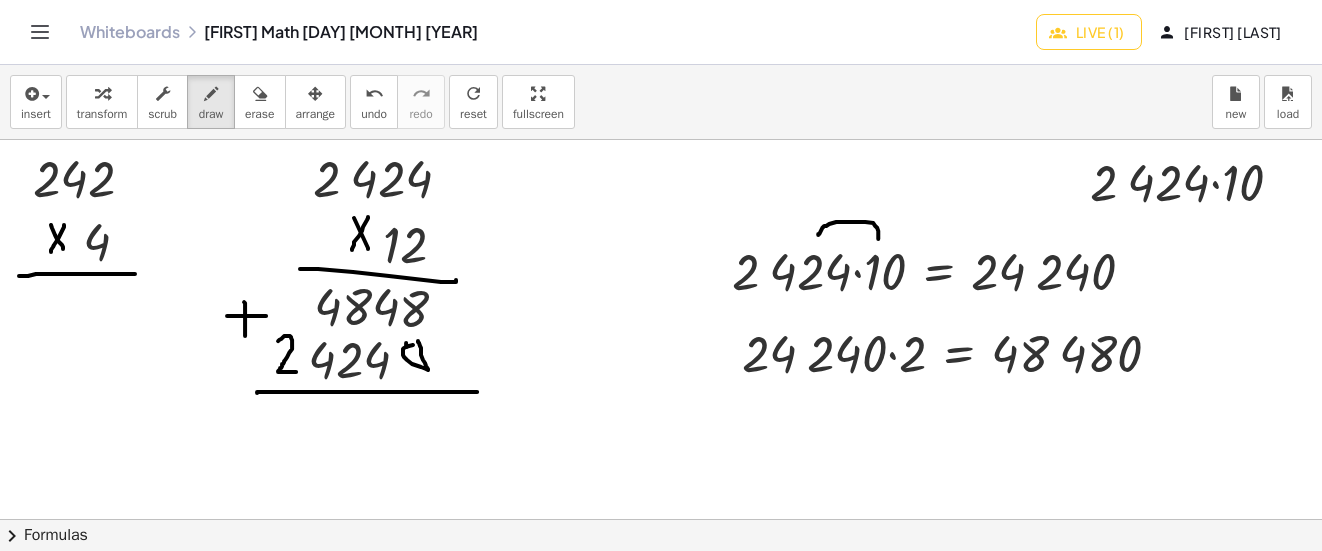 drag, startPoint x: 240, startPoint y: 316, endPoint x: 266, endPoint y: 316, distance: 26 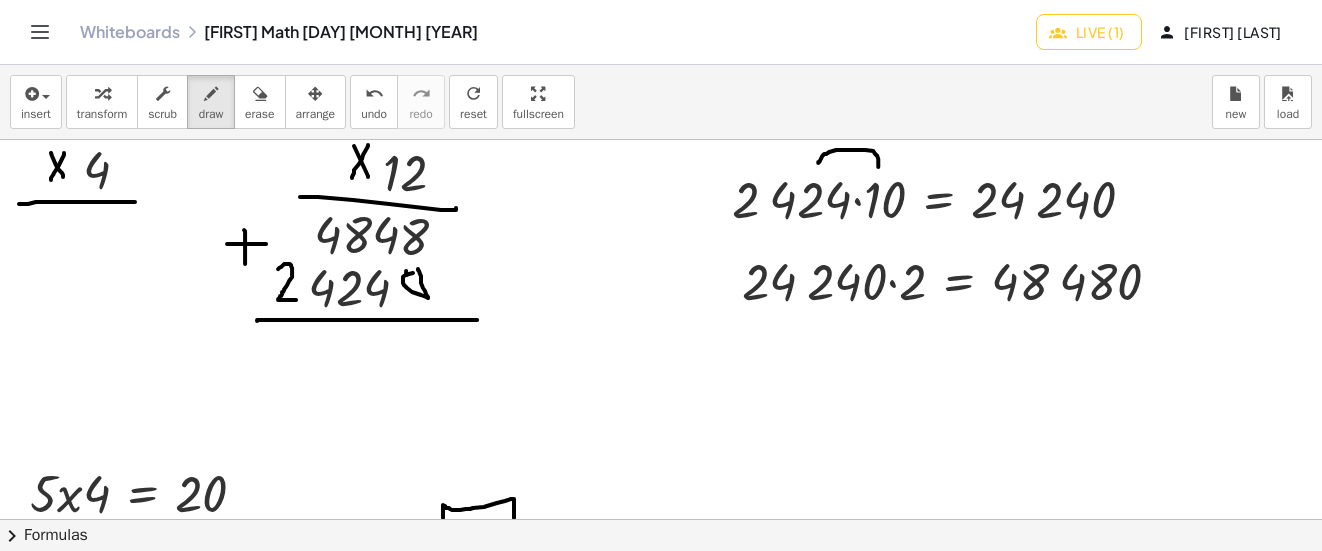 scroll, scrollTop: 100, scrollLeft: 0, axis: vertical 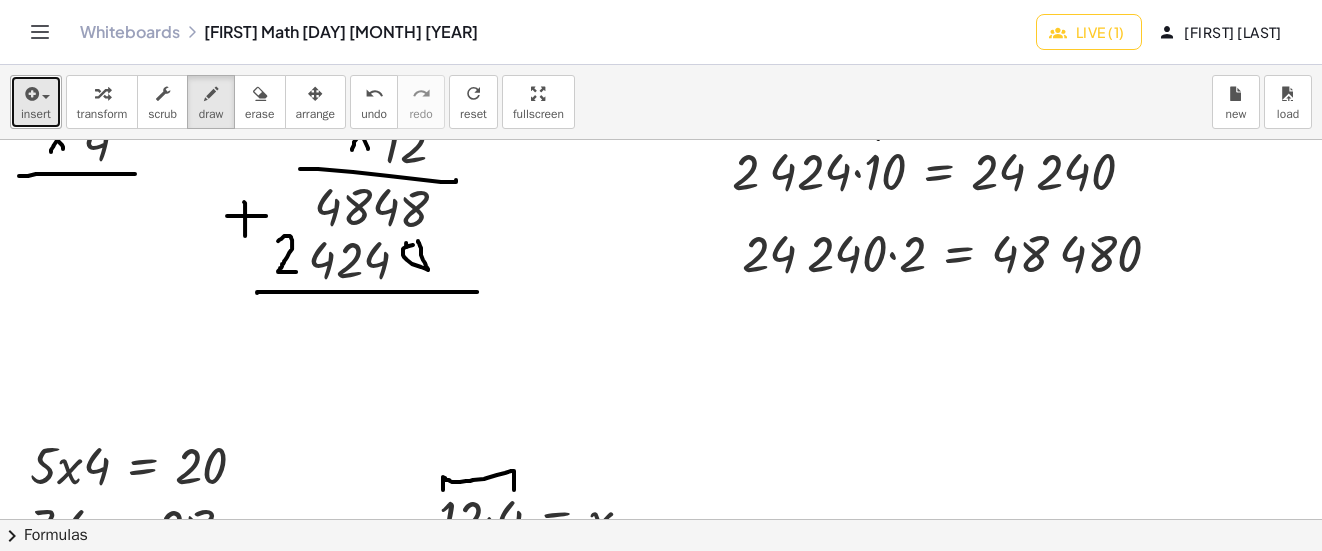 click at bounding box center [30, 94] 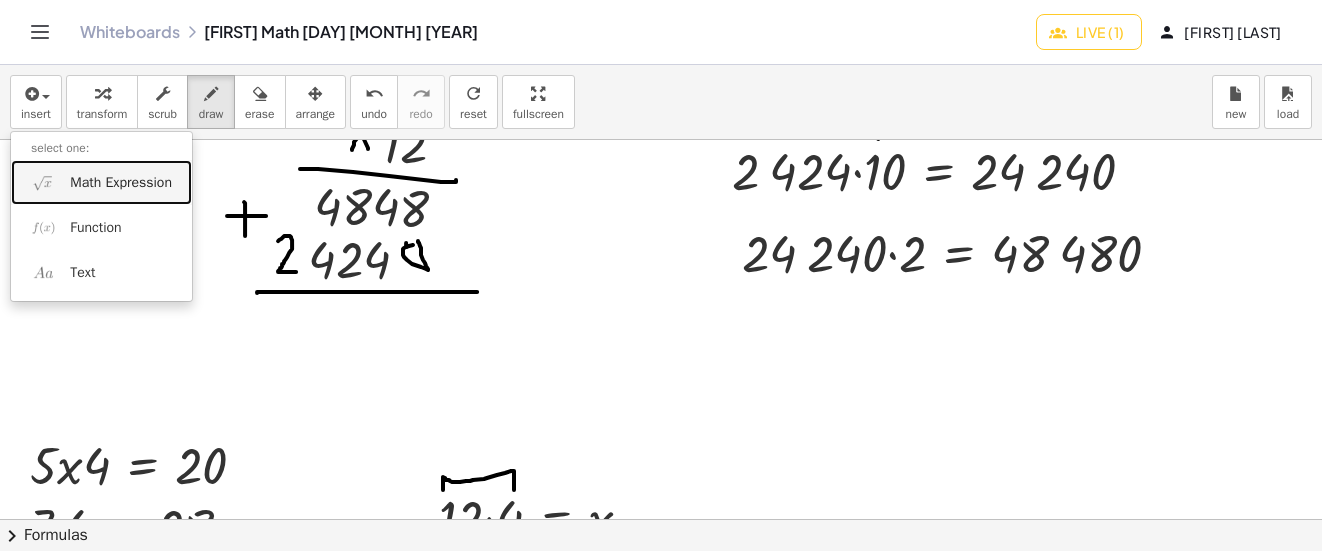 click on "Math Expression" at bounding box center [121, 183] 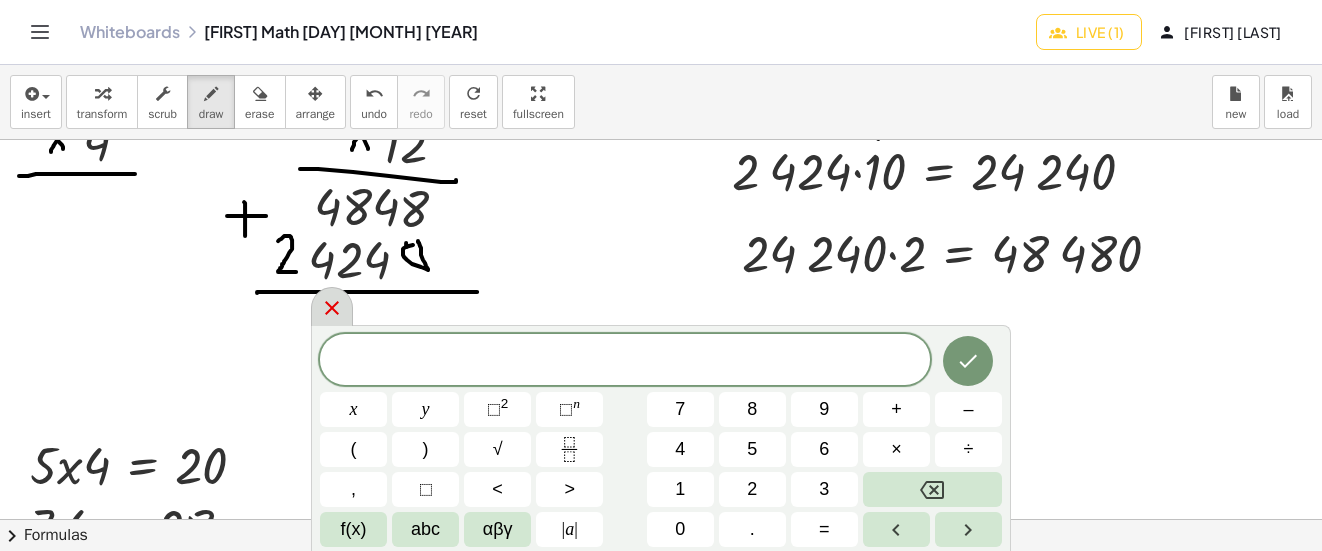 click 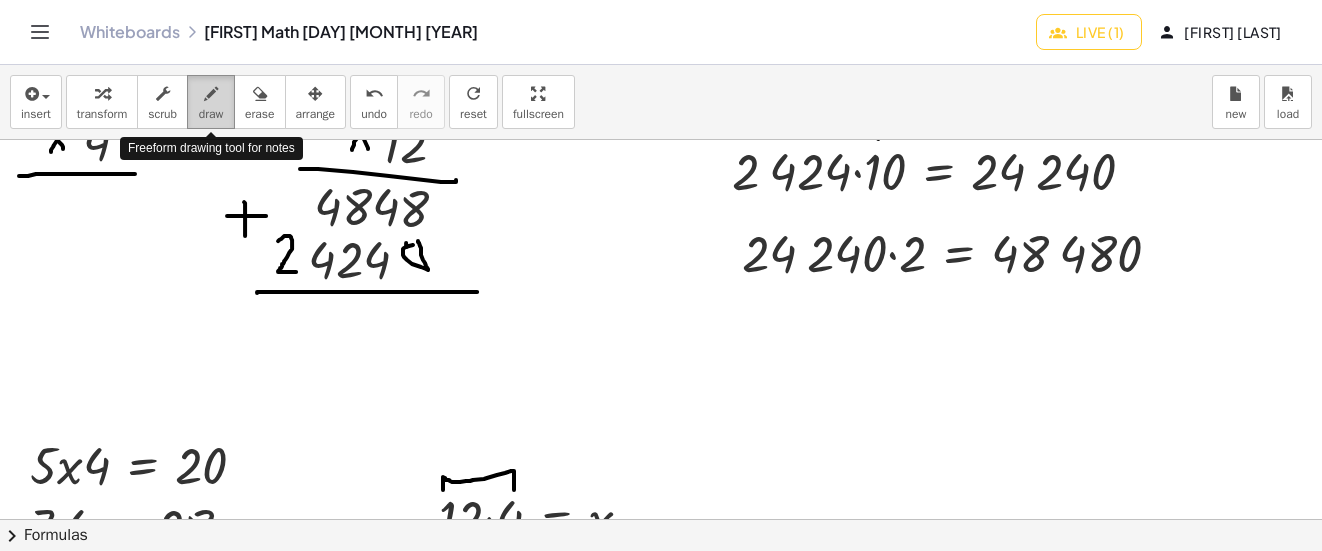 click on "draw" at bounding box center [211, 114] 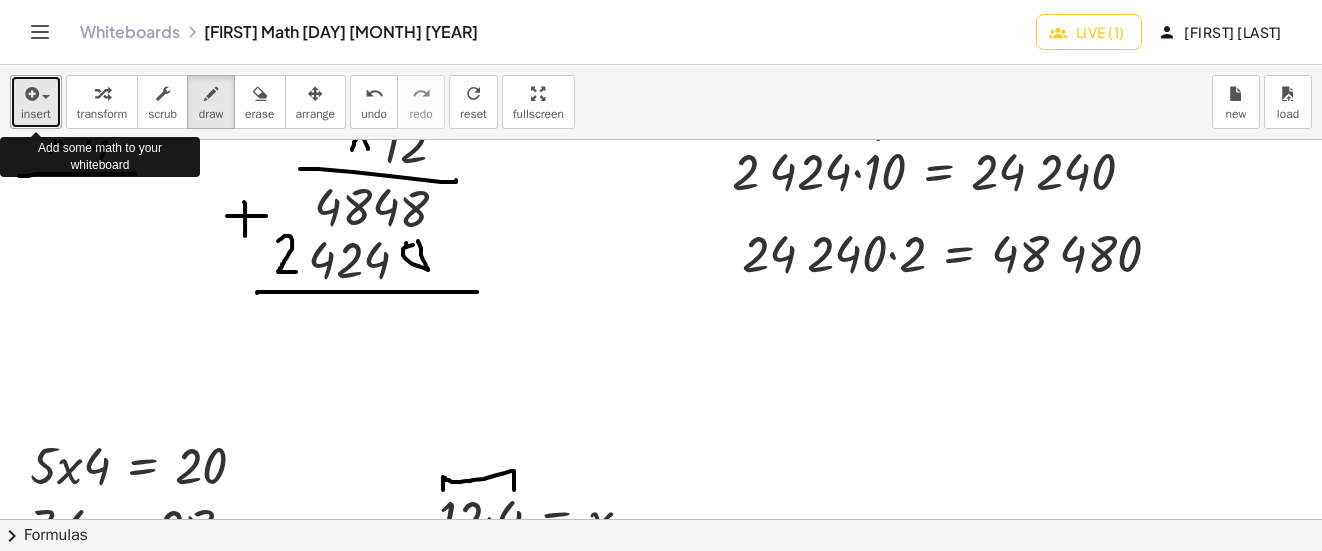 click at bounding box center [36, 93] 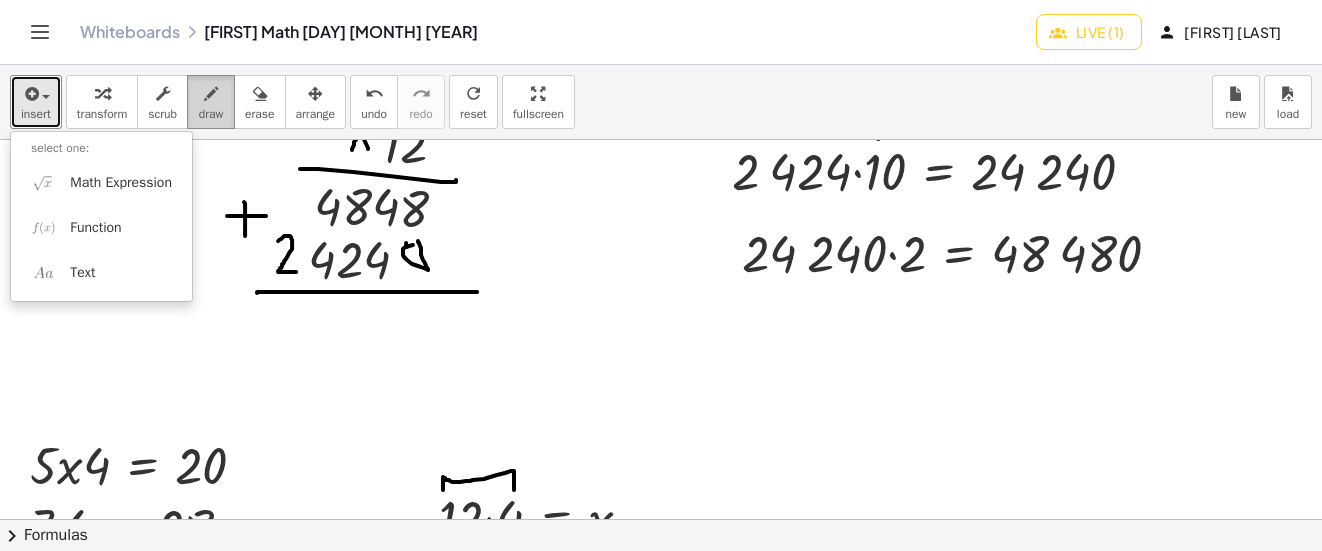 click on "draw" at bounding box center (211, 114) 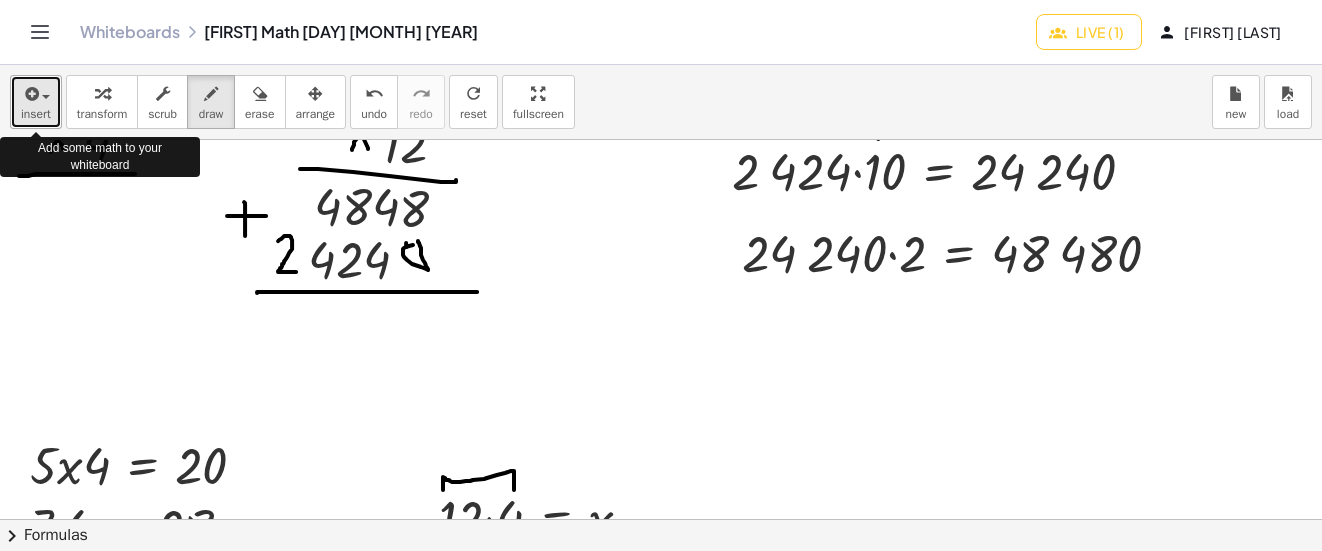 click on "insert" at bounding box center (36, 102) 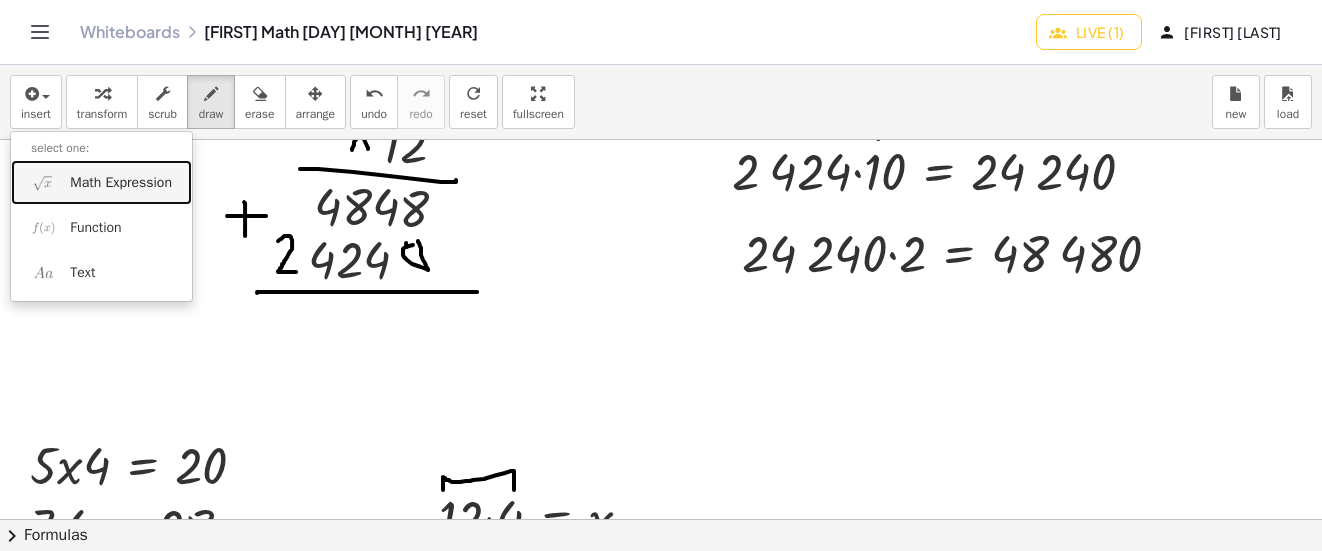 click on "Math Expression" at bounding box center [121, 183] 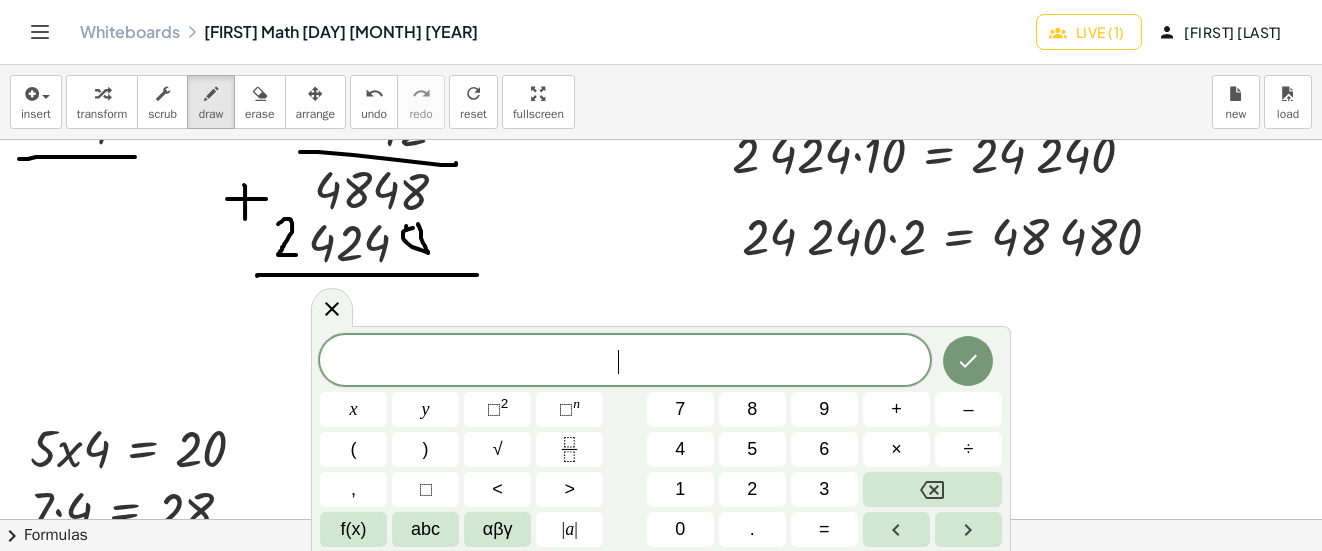 scroll, scrollTop: 100, scrollLeft: 0, axis: vertical 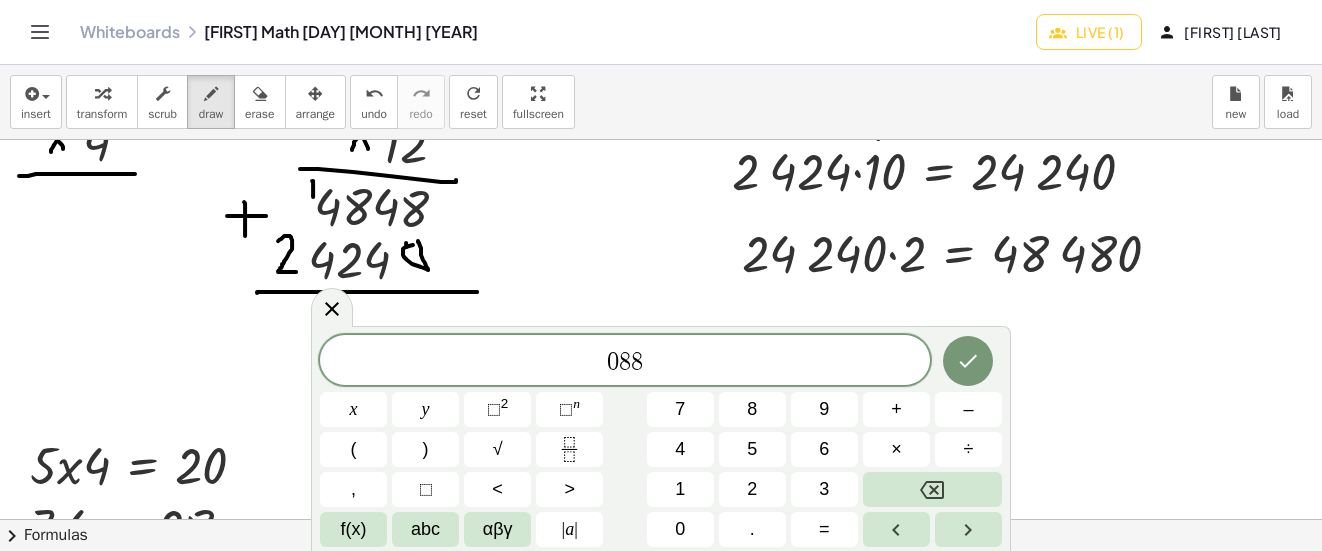 drag, startPoint x: 312, startPoint y: 181, endPoint x: 260, endPoint y: 254, distance: 89.62701 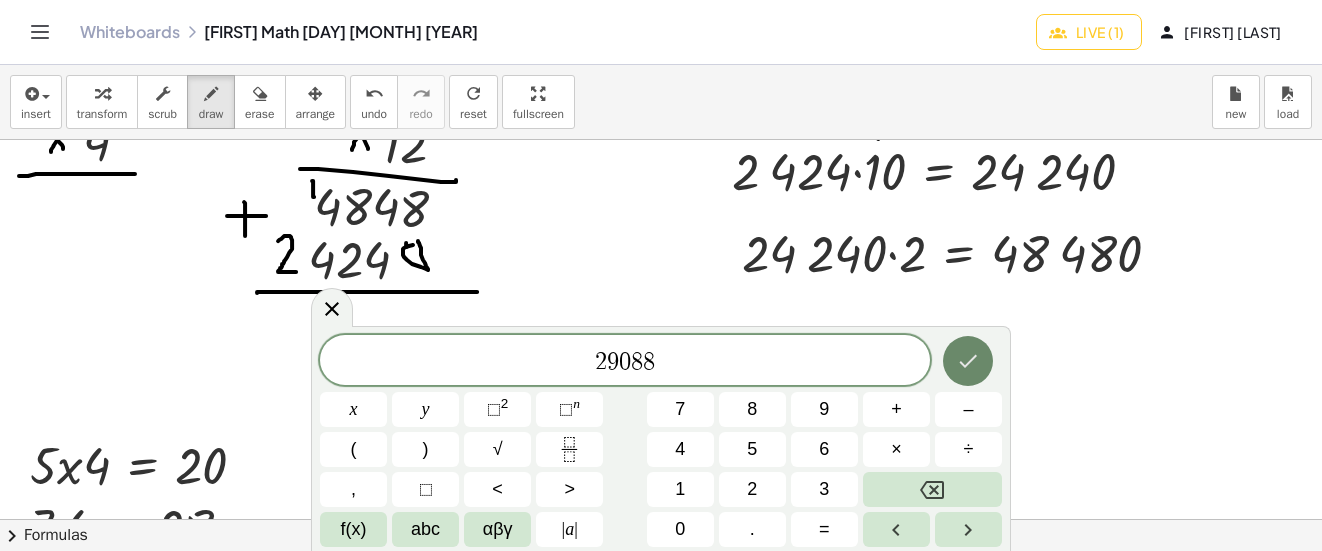 click 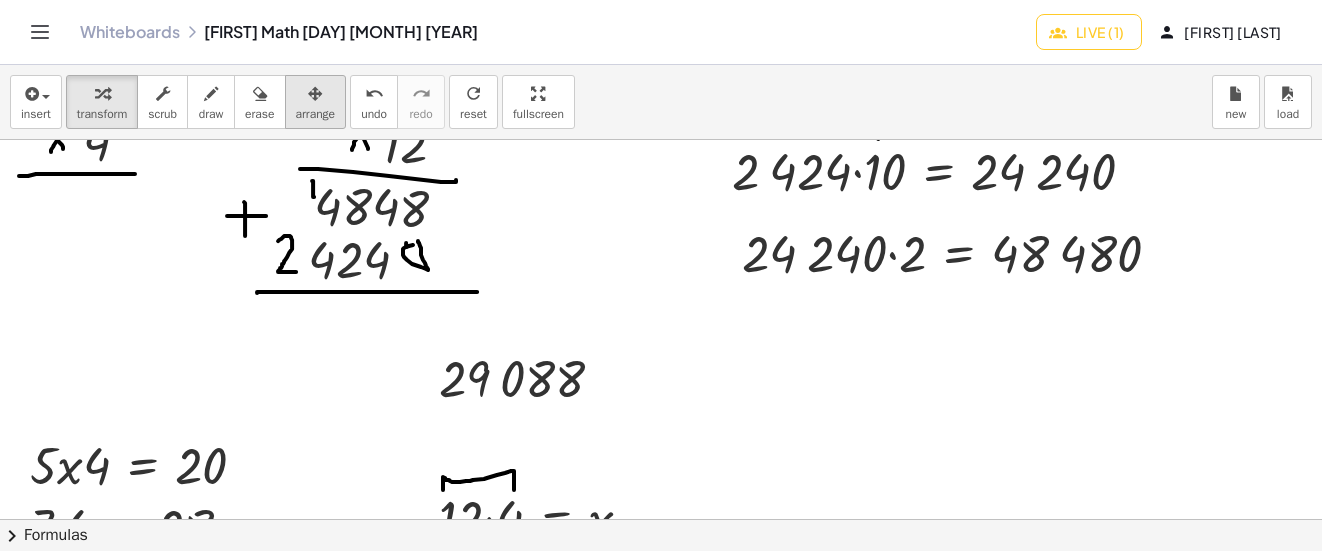 click at bounding box center (316, 93) 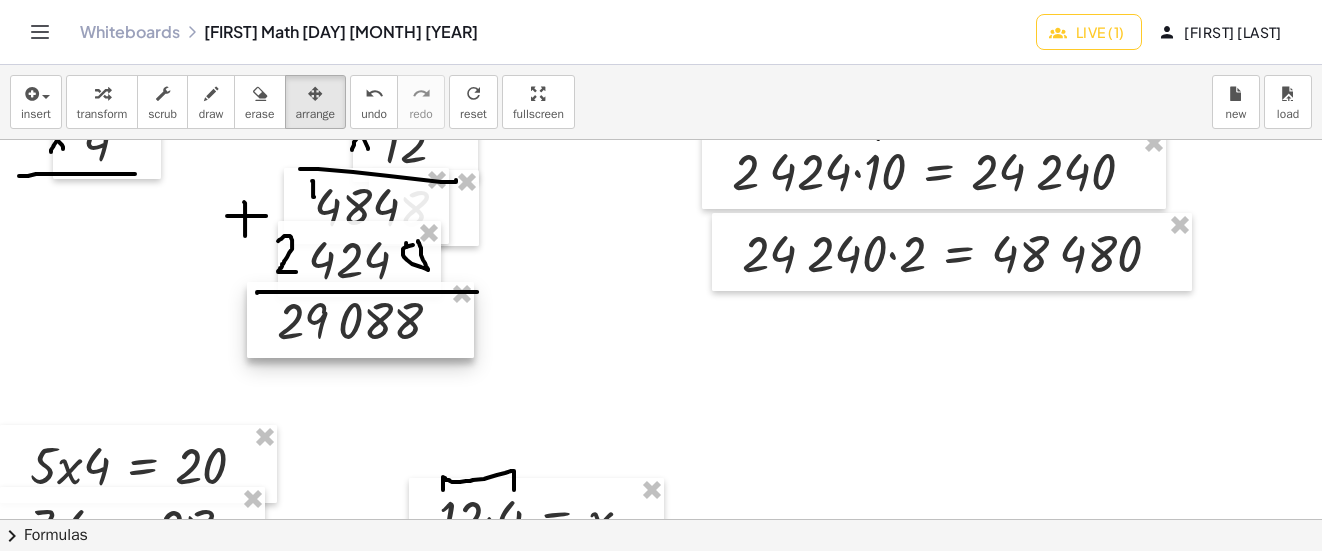 drag, startPoint x: 547, startPoint y: 375, endPoint x: 385, endPoint y: 317, distance: 172.06975 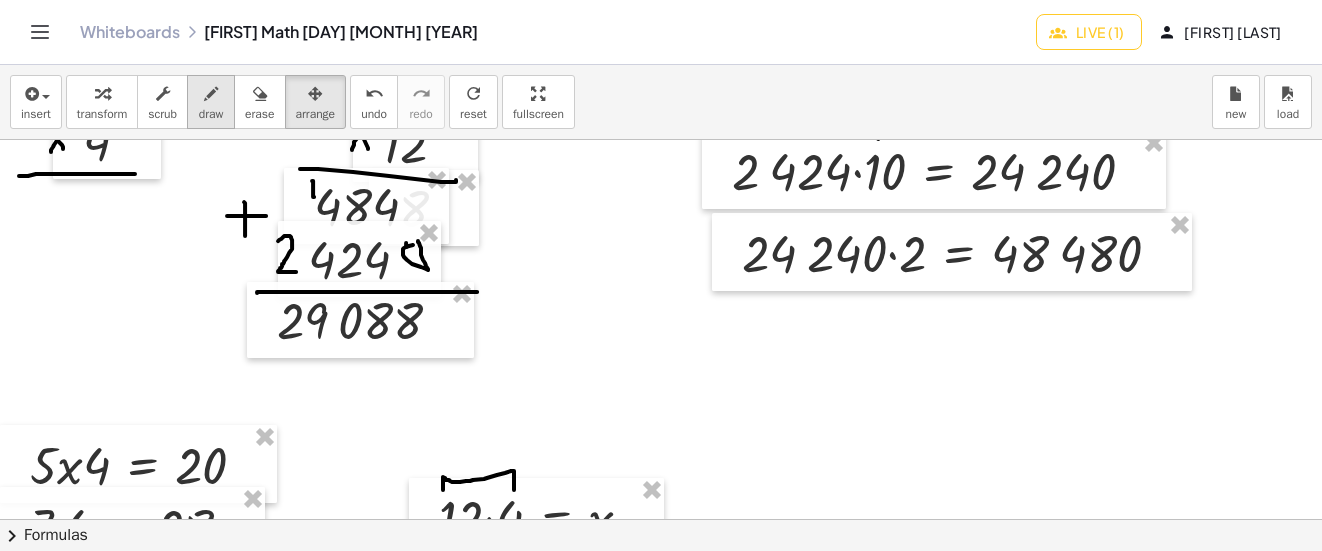 click on "draw" at bounding box center (211, 114) 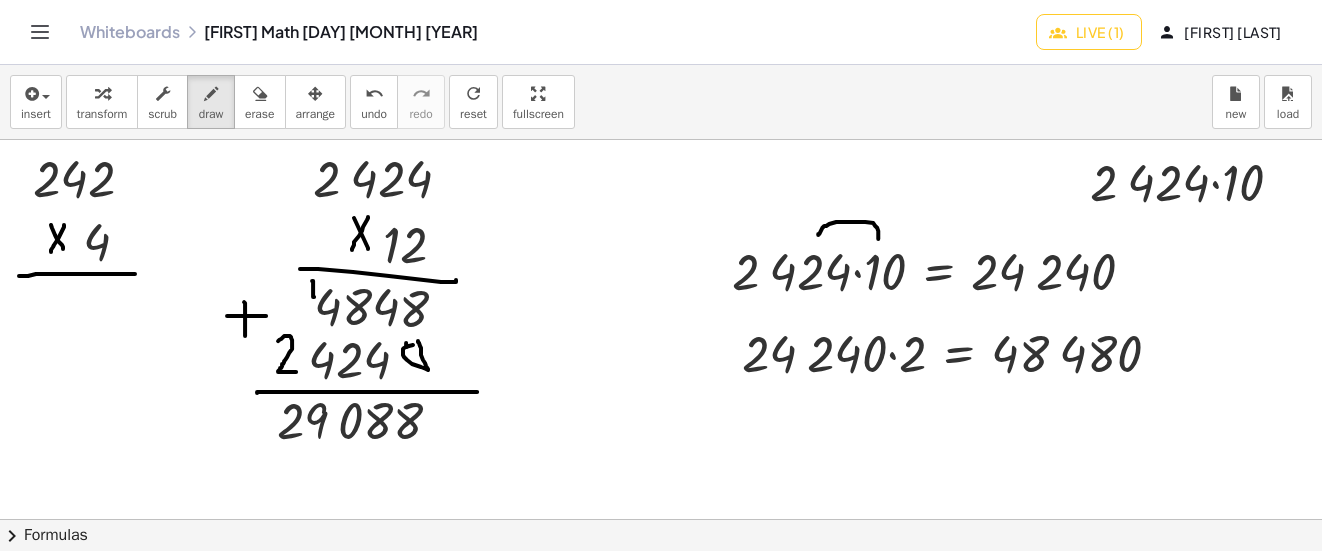 scroll, scrollTop: 100, scrollLeft: 0, axis: vertical 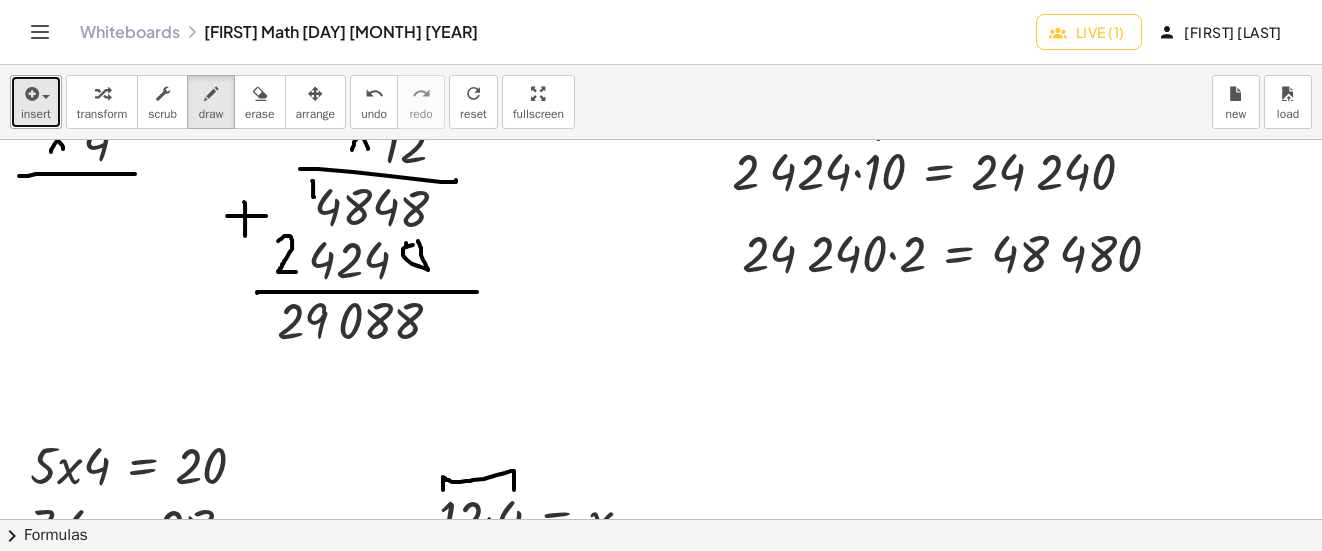 click at bounding box center [30, 94] 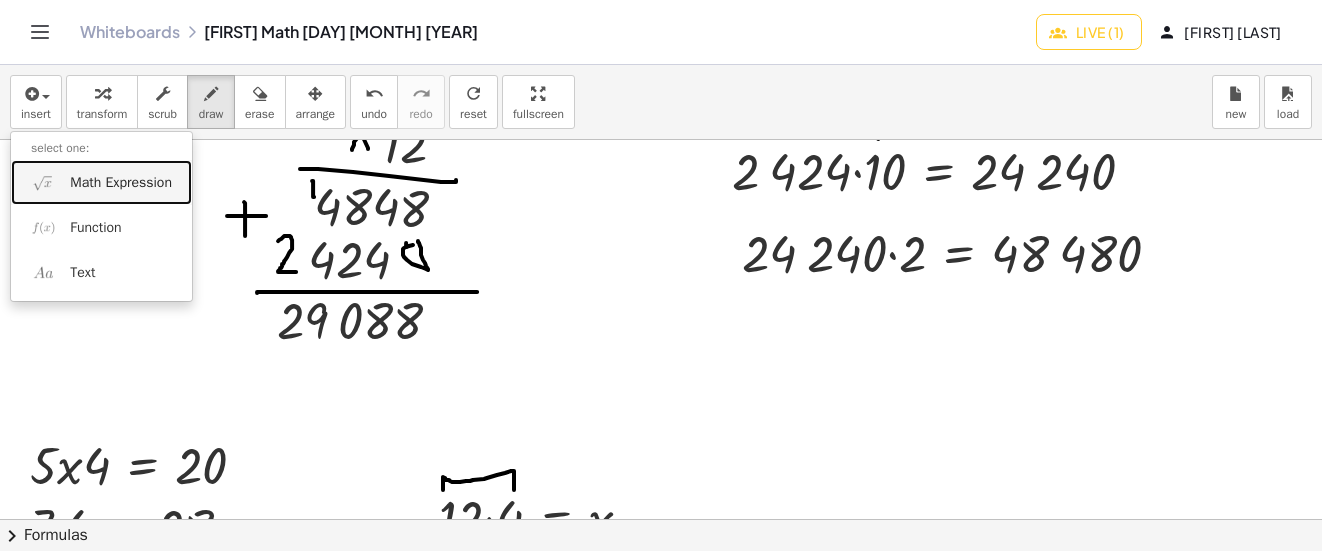 click on "Math Expression" at bounding box center [121, 183] 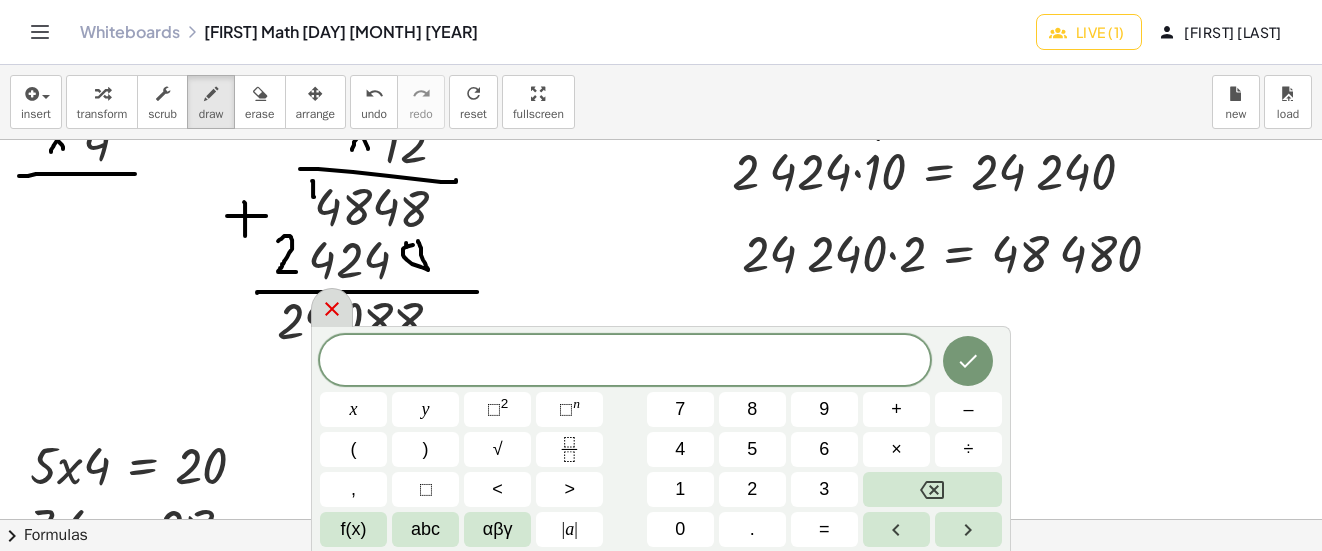 click at bounding box center [332, 307] 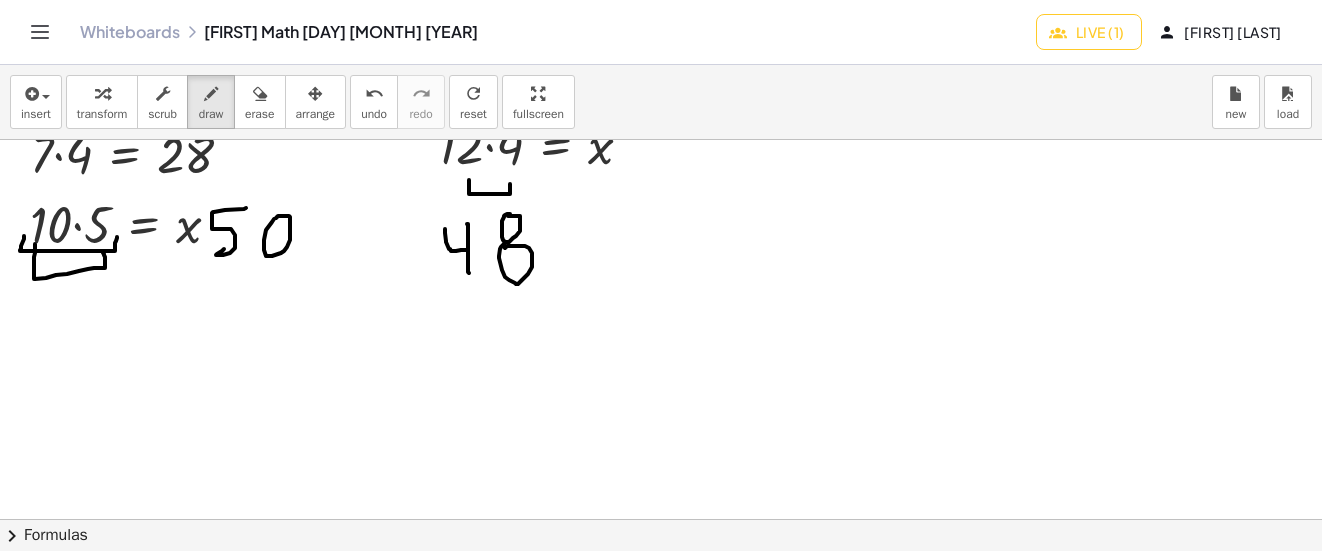 scroll, scrollTop: 573, scrollLeft: 0, axis: vertical 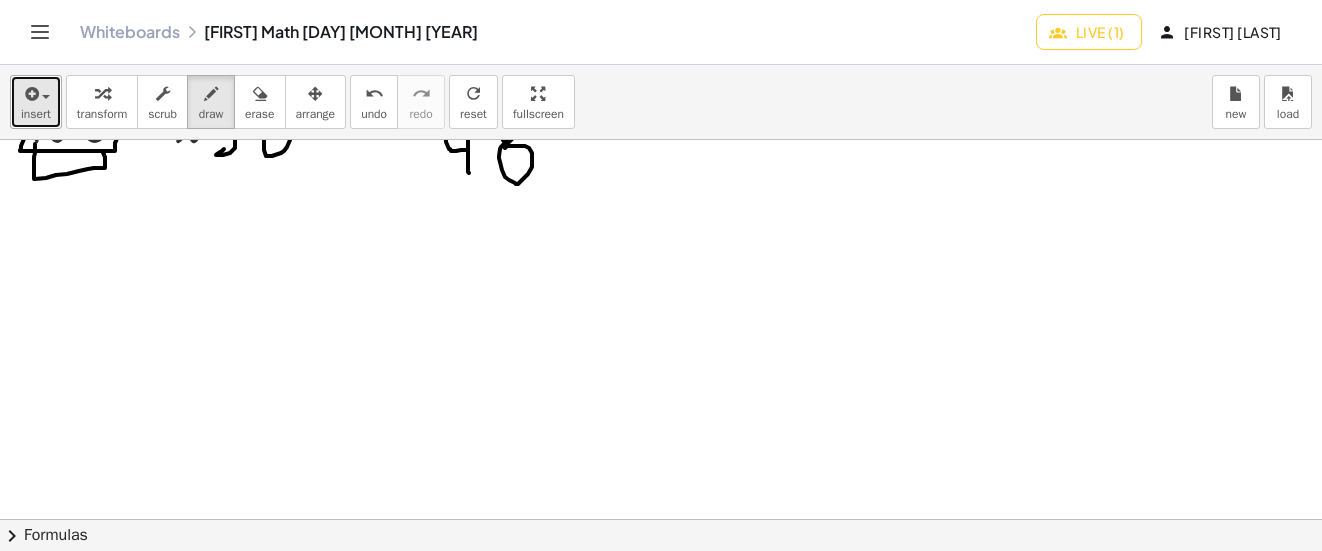 click on "insert" at bounding box center (36, 114) 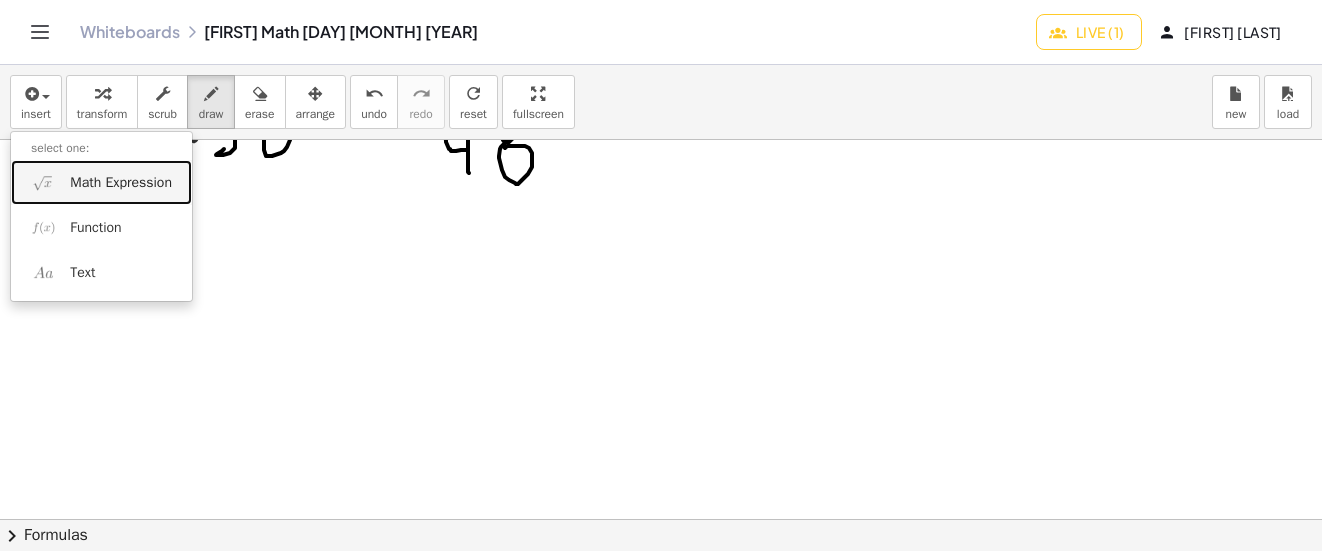 click on "Math Expression" at bounding box center (121, 183) 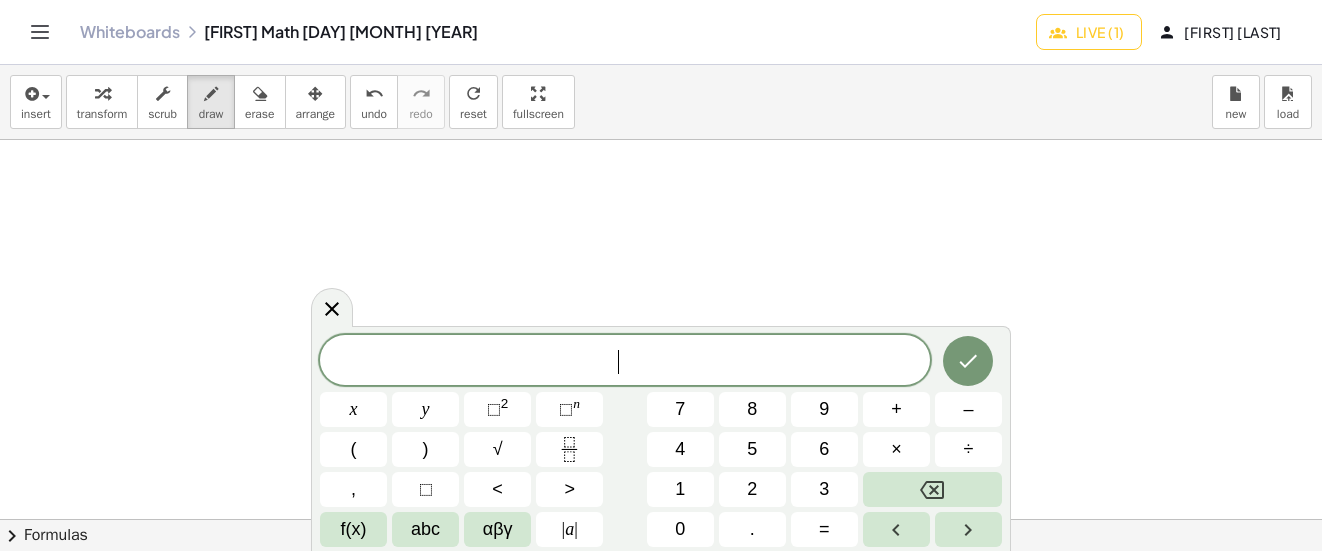 scroll, scrollTop: 673, scrollLeft: 0, axis: vertical 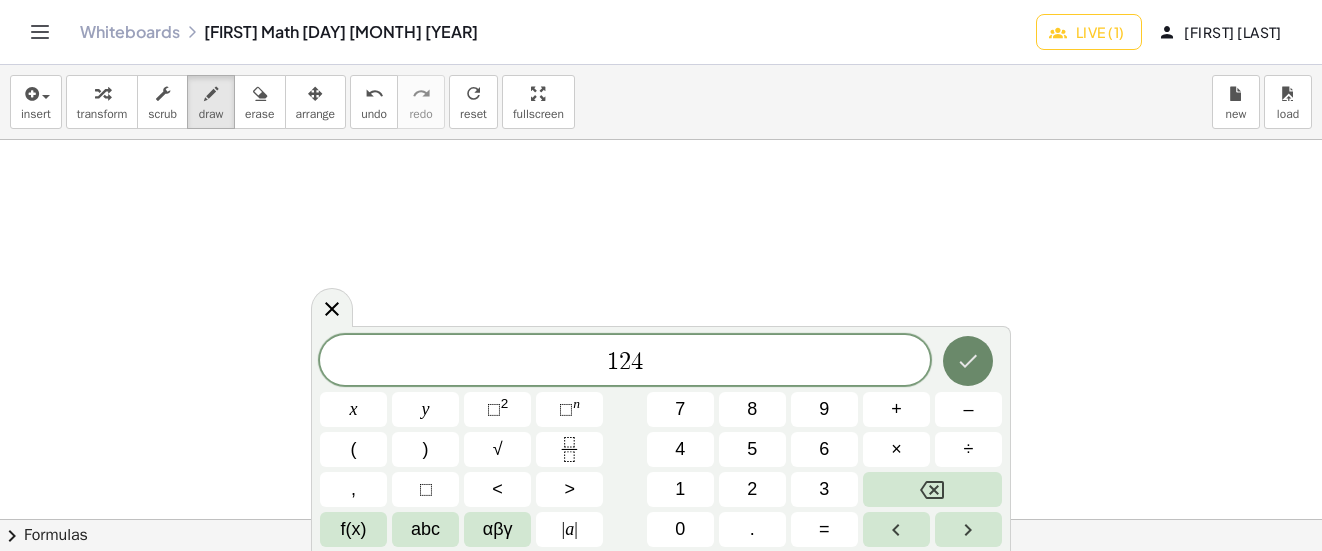 click 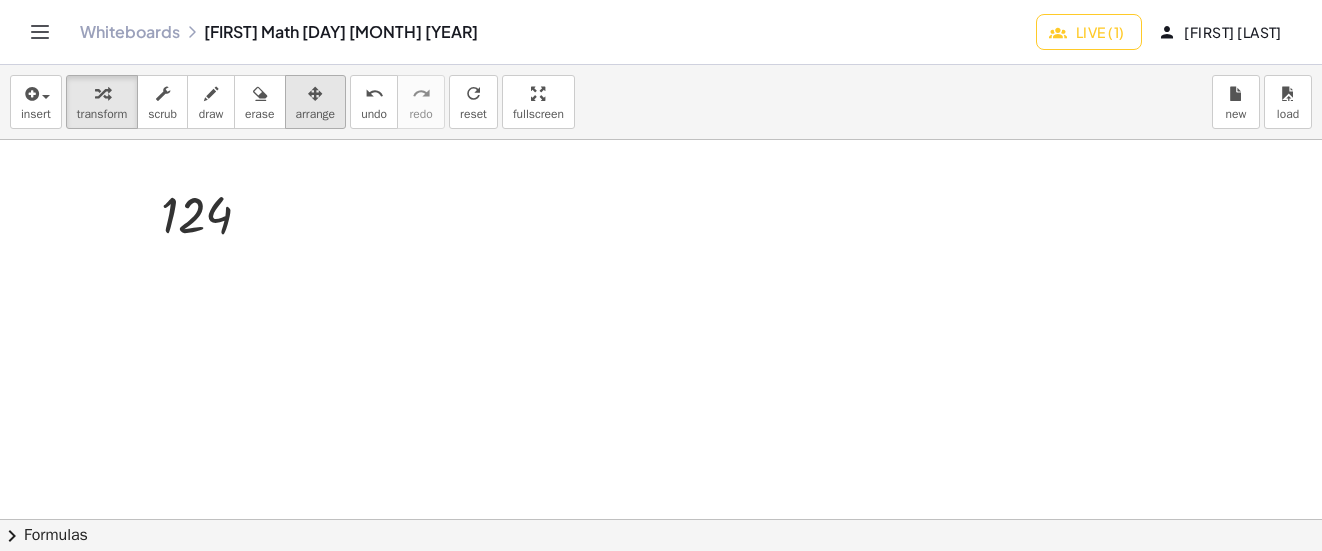 click on "arrange" at bounding box center [316, 114] 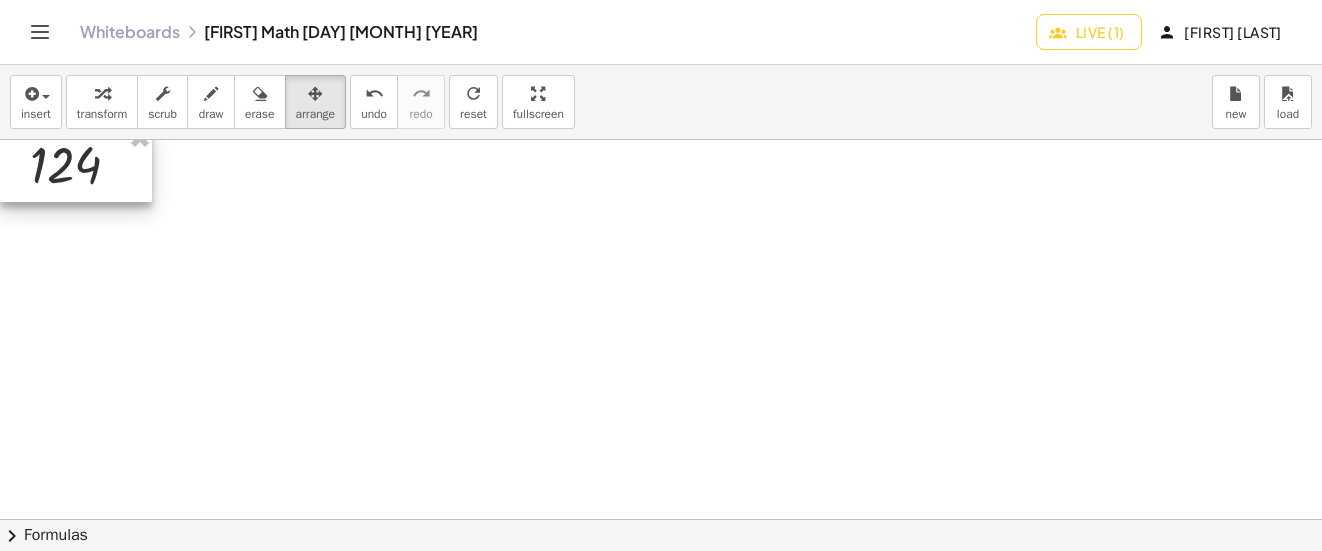 drag, startPoint x: 225, startPoint y: 228, endPoint x: 68, endPoint y: 177, distance: 165.07574 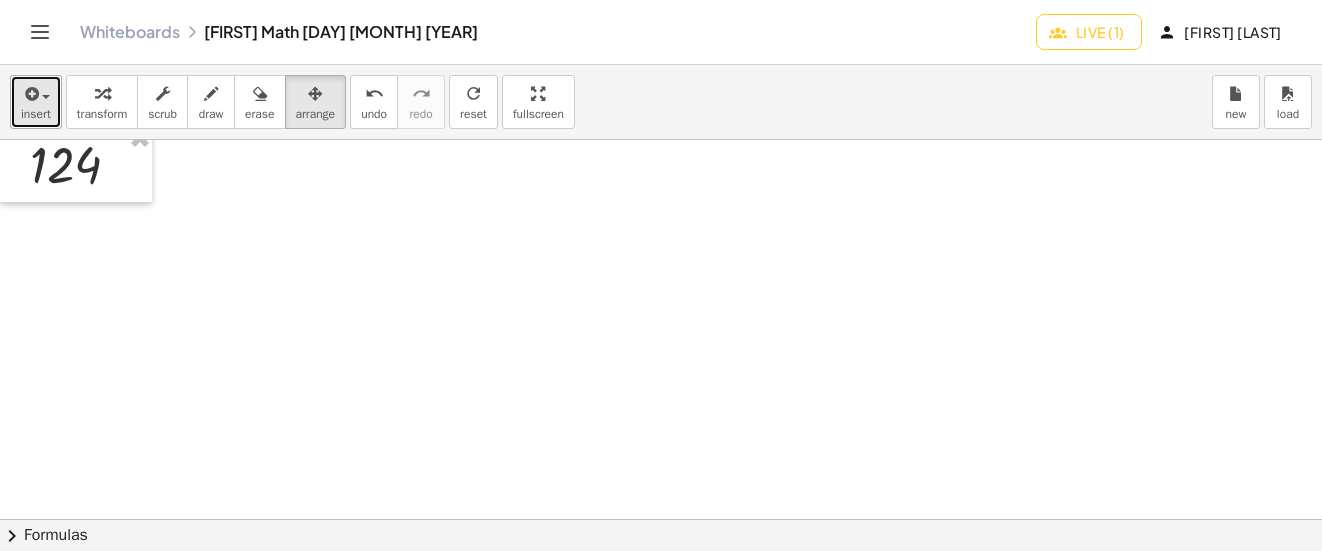 click on "insert" at bounding box center [36, 102] 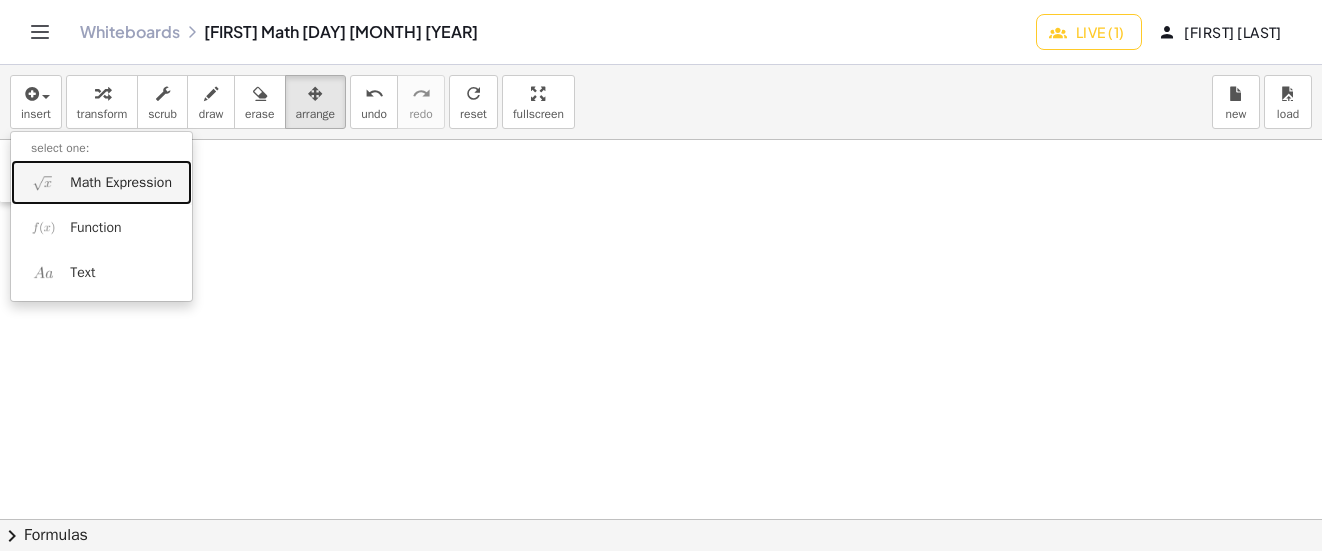 click on "Math Expression" at bounding box center [101, 182] 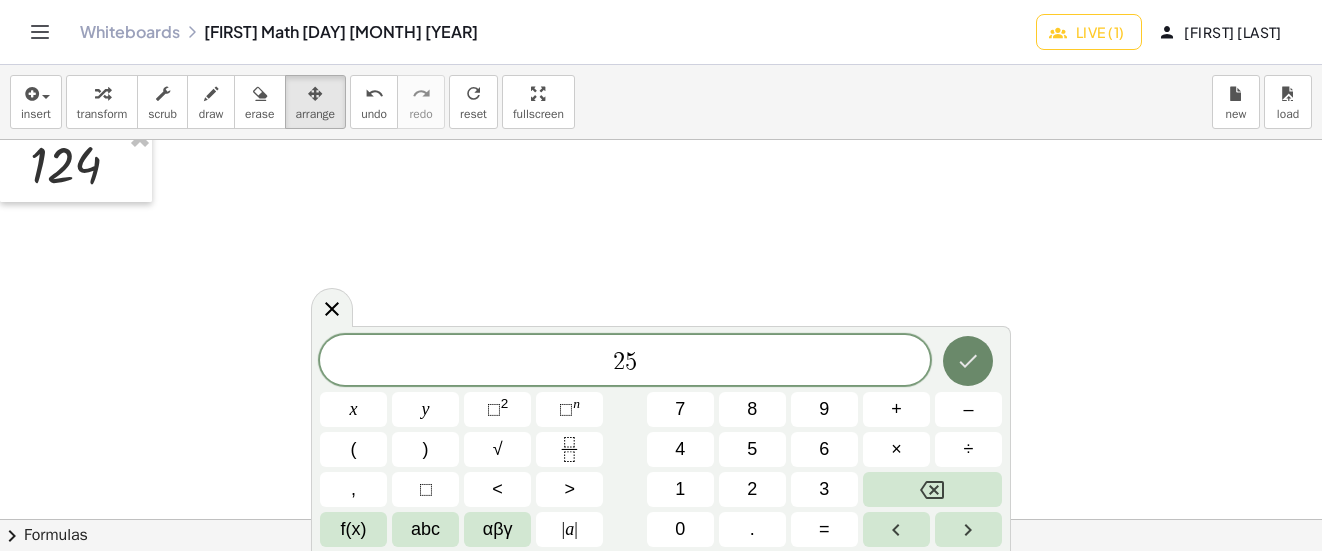 click 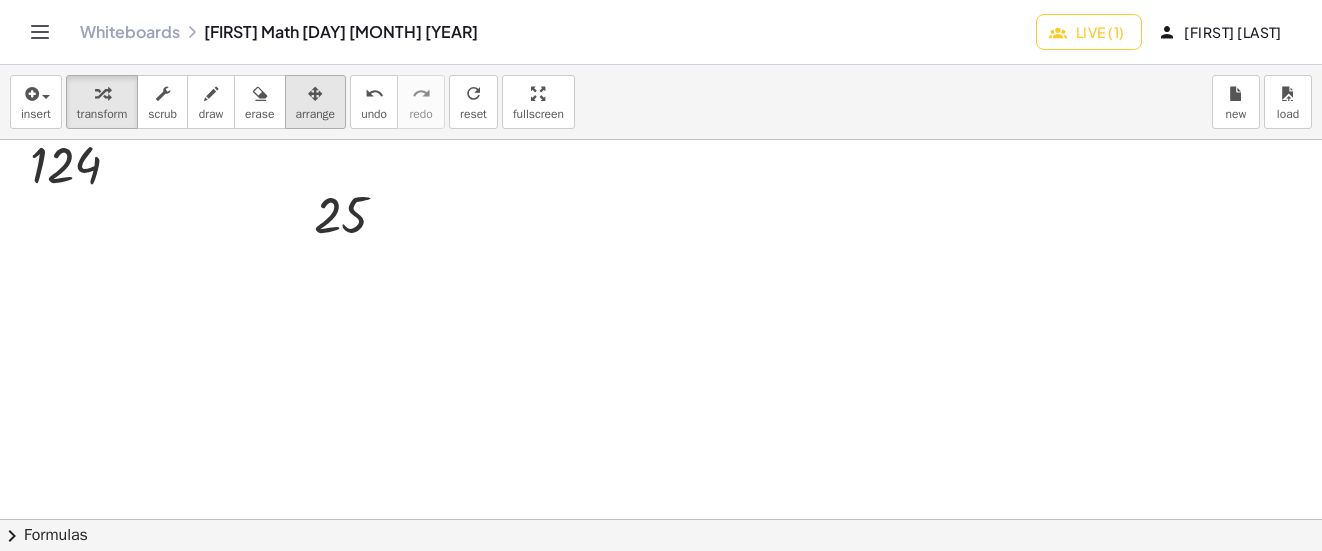 click on "arrange" at bounding box center (316, 114) 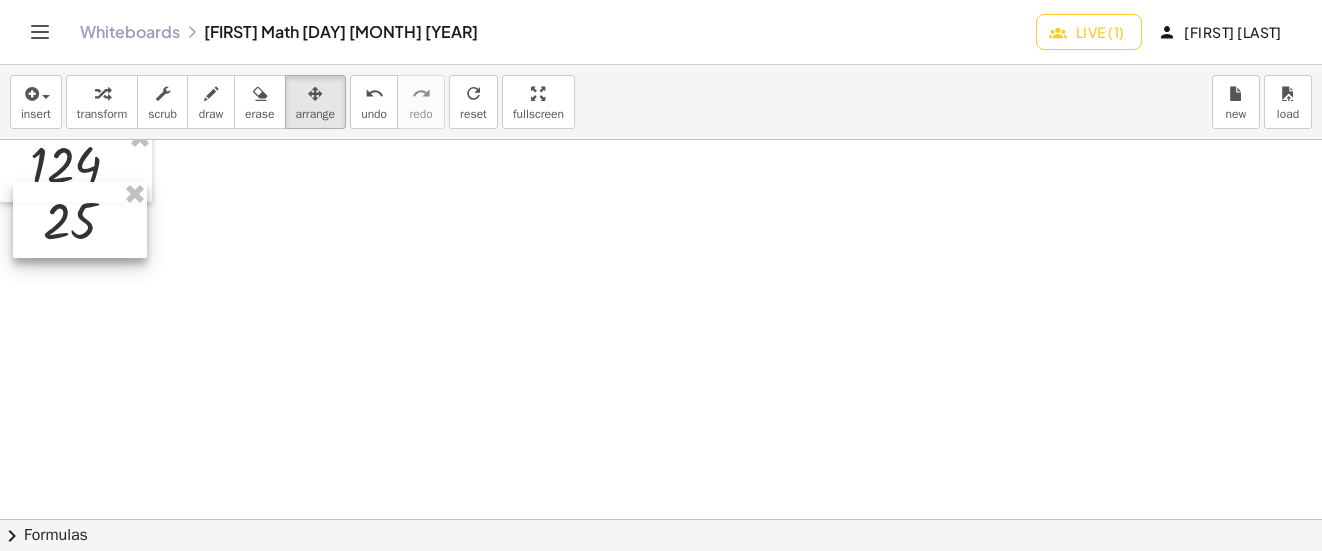 drag, startPoint x: 362, startPoint y: 225, endPoint x: 90, endPoint y: 231, distance: 272.06616 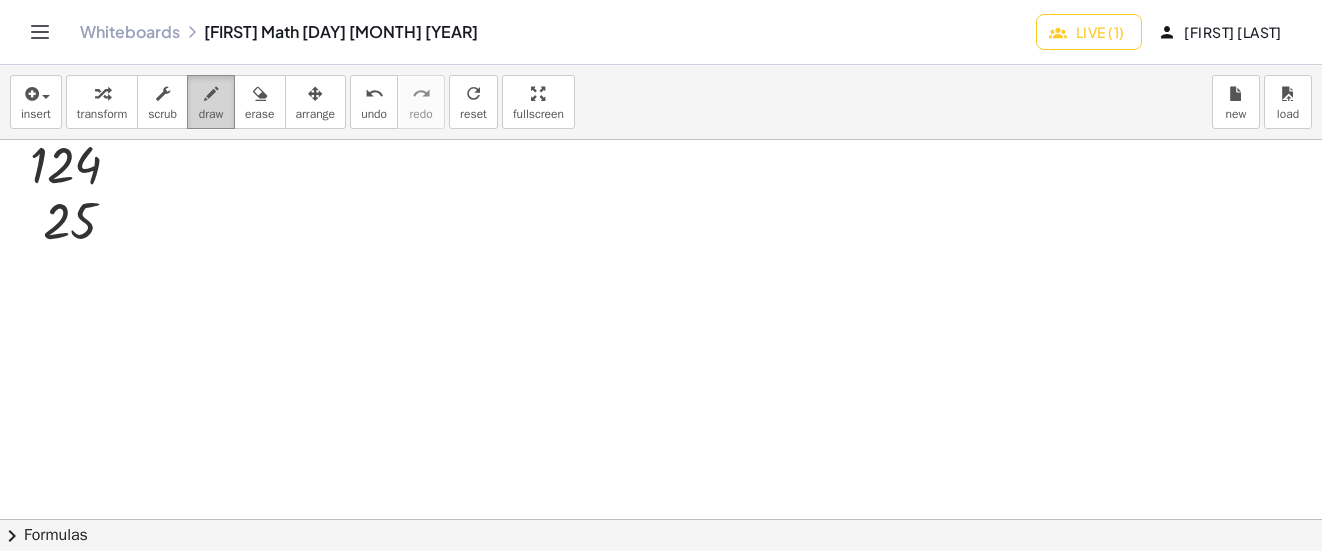 click at bounding box center [211, 94] 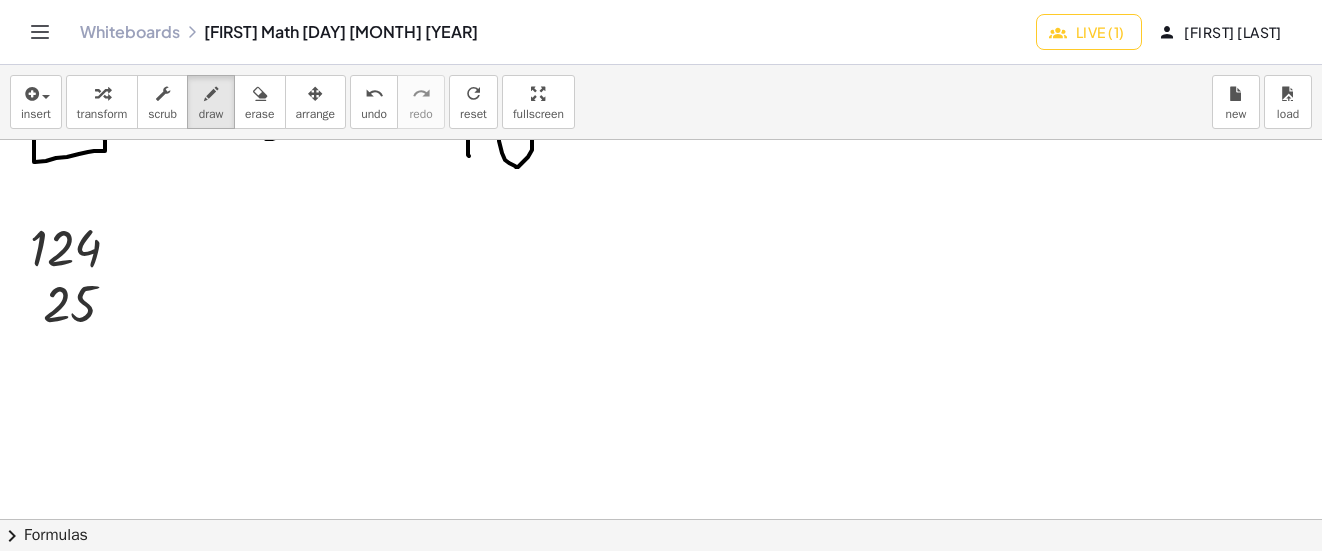 scroll, scrollTop: 573, scrollLeft: 0, axis: vertical 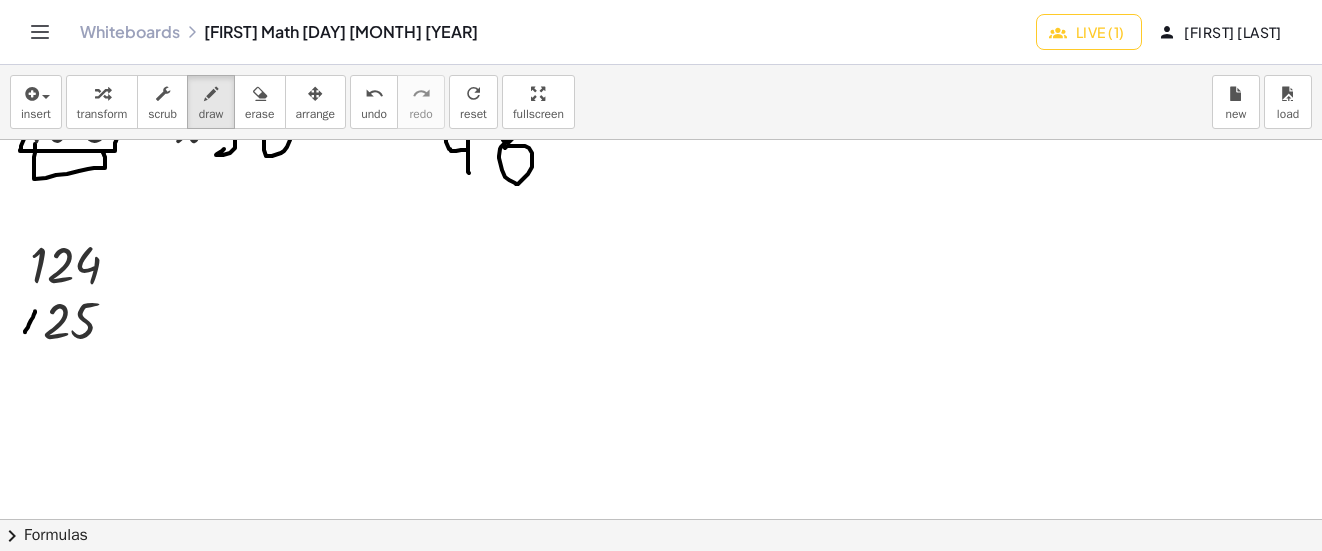 drag, startPoint x: 25, startPoint y: 332, endPoint x: 35, endPoint y: 311, distance: 23.259407 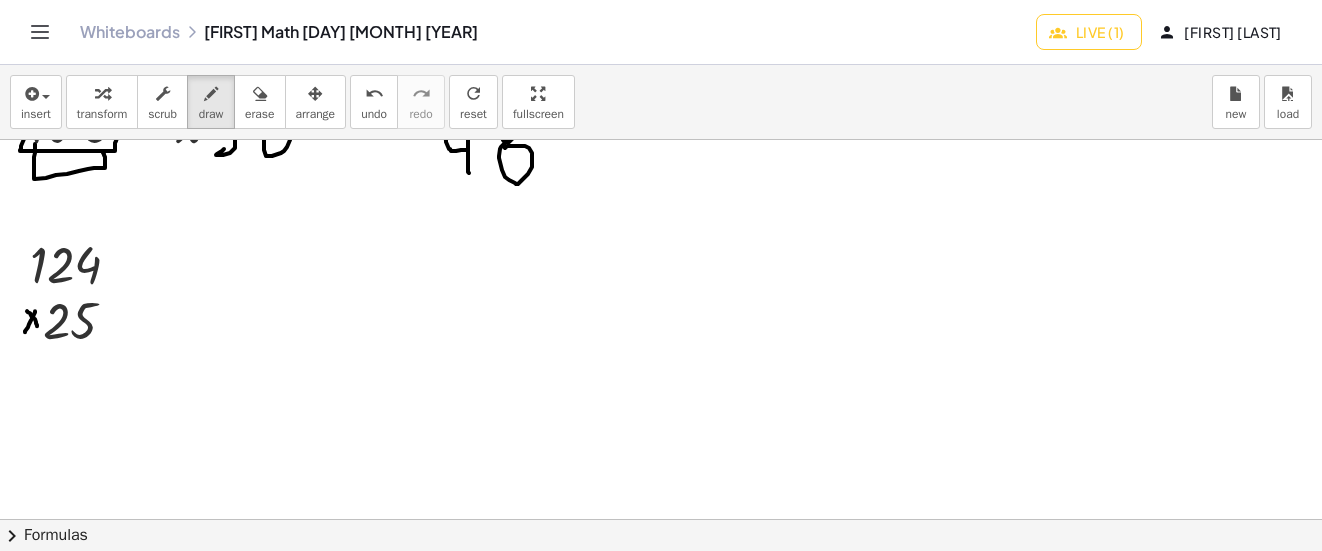 drag, startPoint x: 27, startPoint y: 311, endPoint x: 37, endPoint y: 326, distance: 18.027756 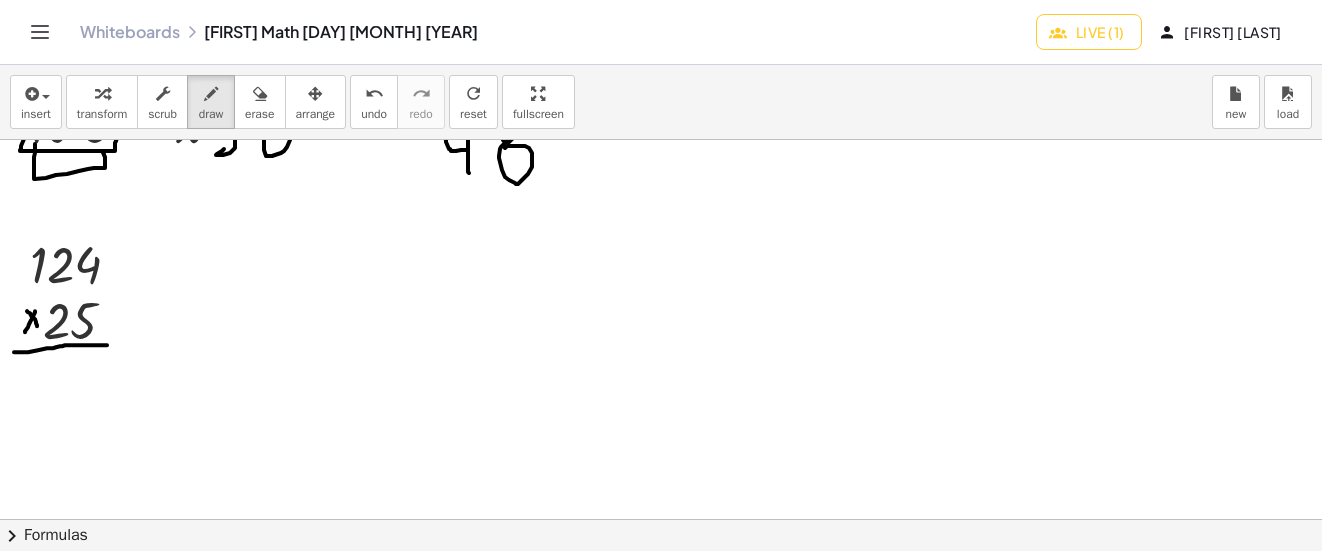 drag, startPoint x: 14, startPoint y: 352, endPoint x: 107, endPoint y: 345, distance: 93.26307 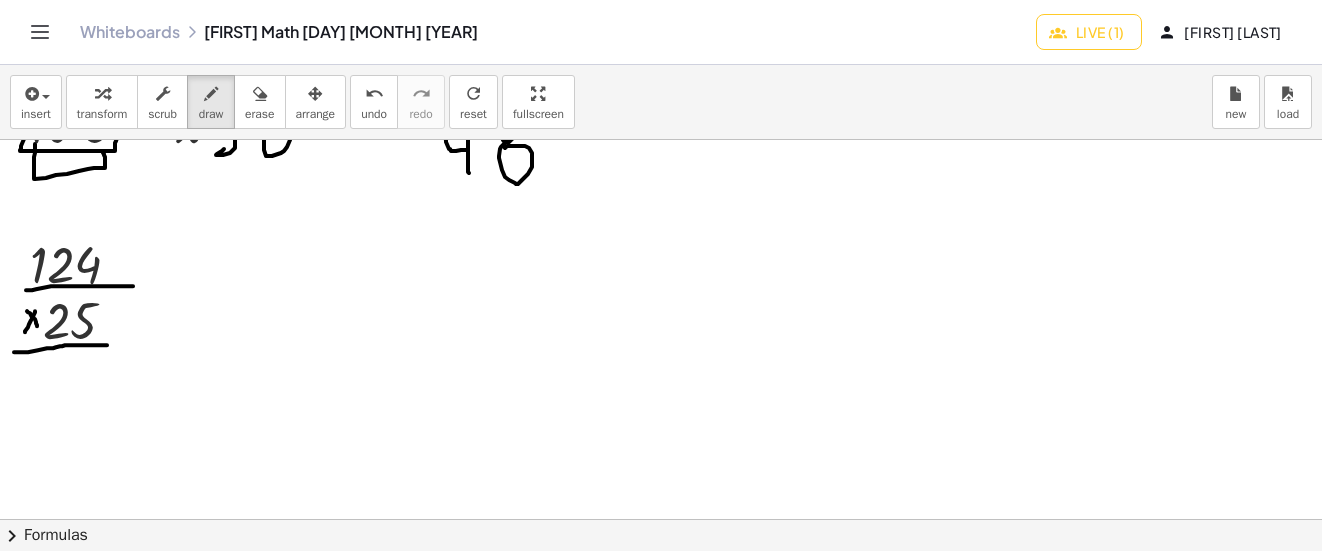 drag, startPoint x: 26, startPoint y: 290, endPoint x: 133, endPoint y: 286, distance: 107.07474 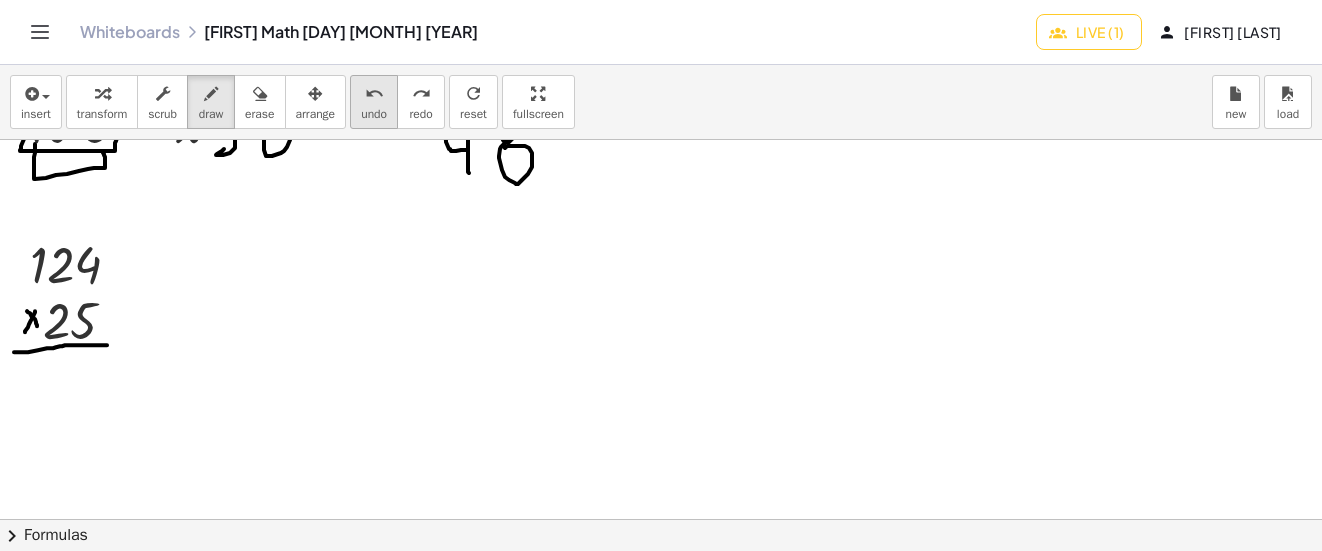 click on "undo" at bounding box center [374, 114] 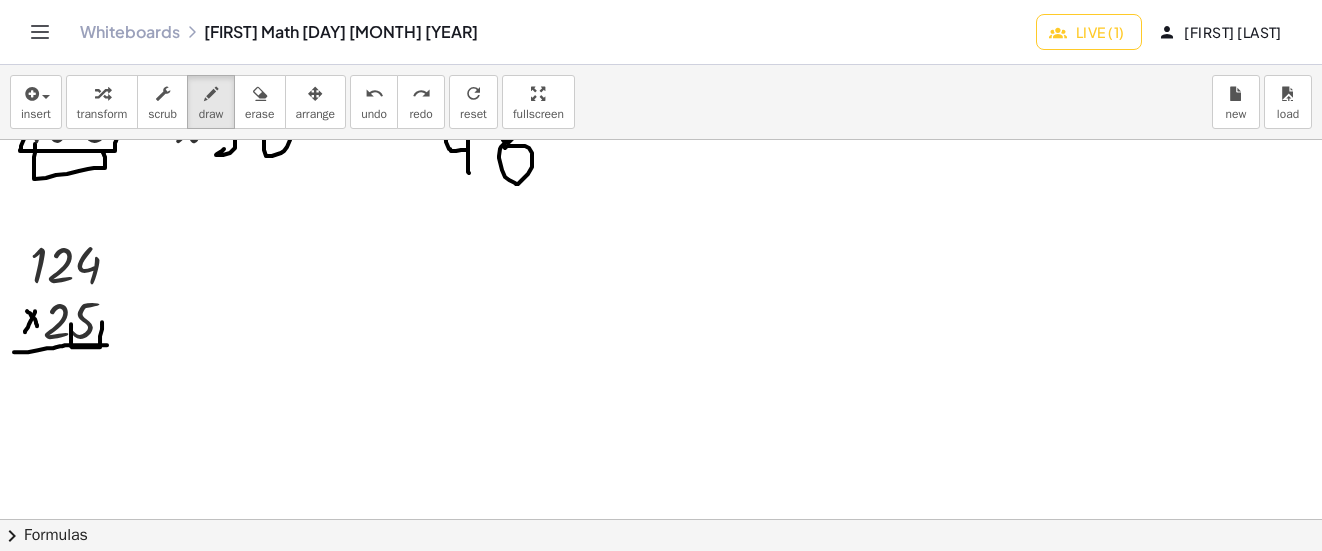 drag, startPoint x: 71, startPoint y: 324, endPoint x: 102, endPoint y: 322, distance: 31.06445 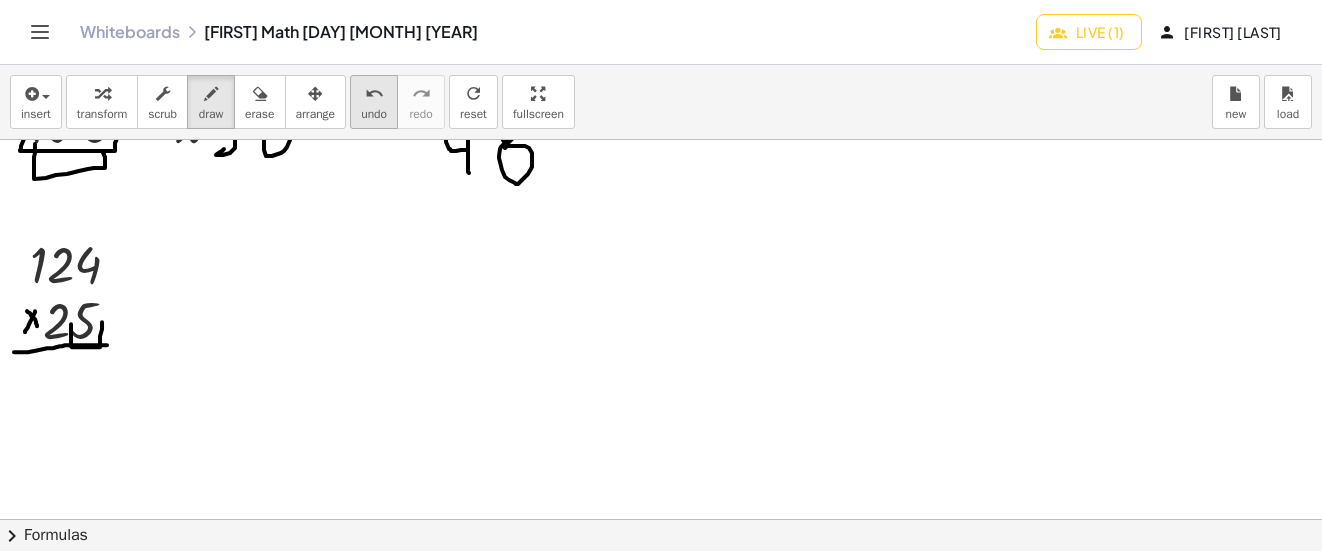 click on "undo" at bounding box center [374, 94] 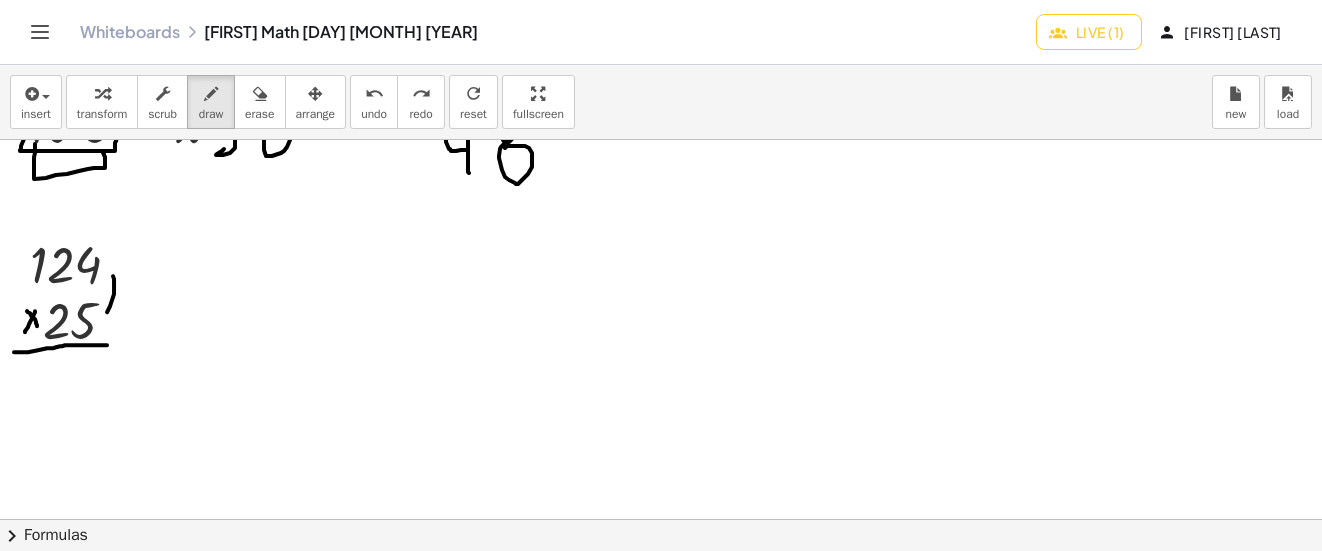 drag, startPoint x: 107, startPoint y: 312, endPoint x: 111, endPoint y: 271, distance: 41.19466 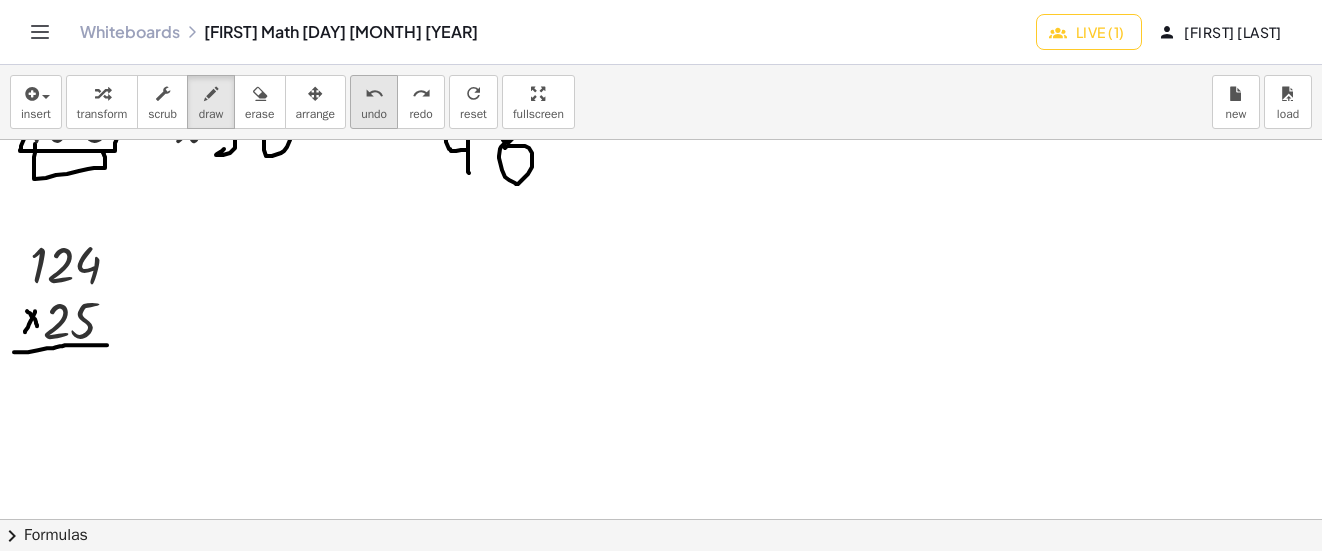 click on "undo" at bounding box center (374, 94) 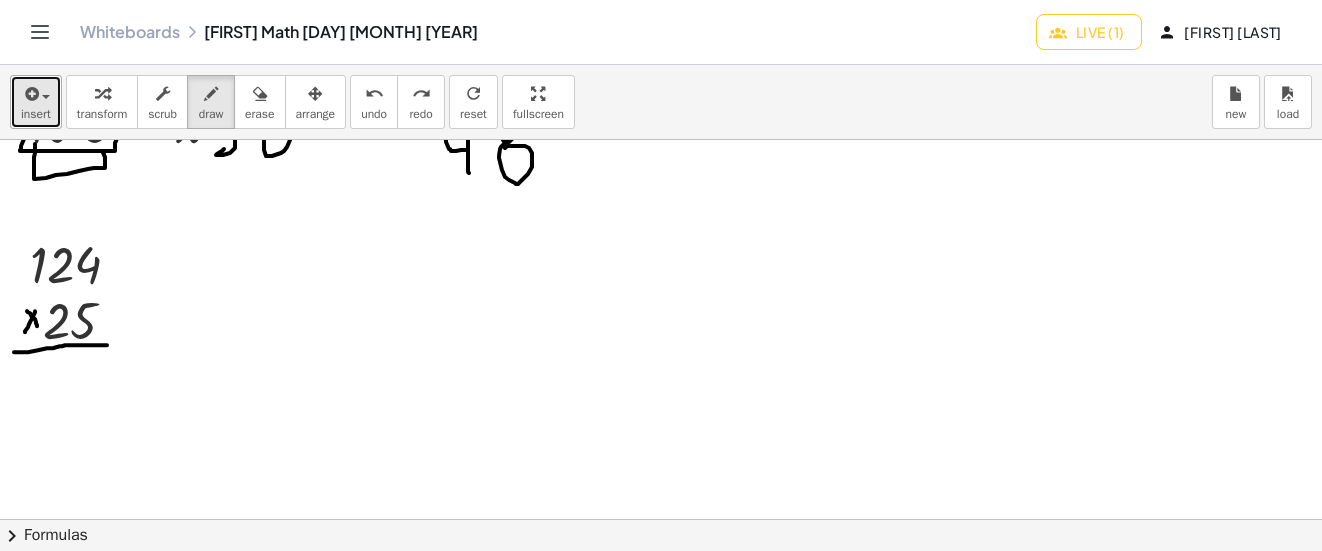 click on "insert" at bounding box center [36, 102] 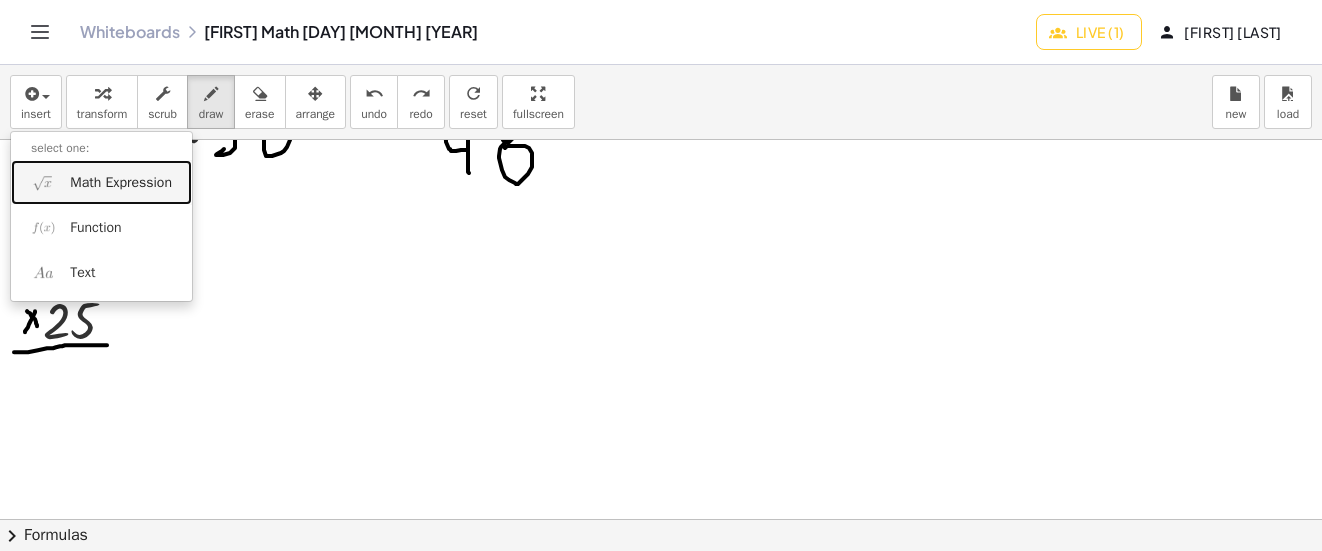click on "Math Expression" at bounding box center [101, 182] 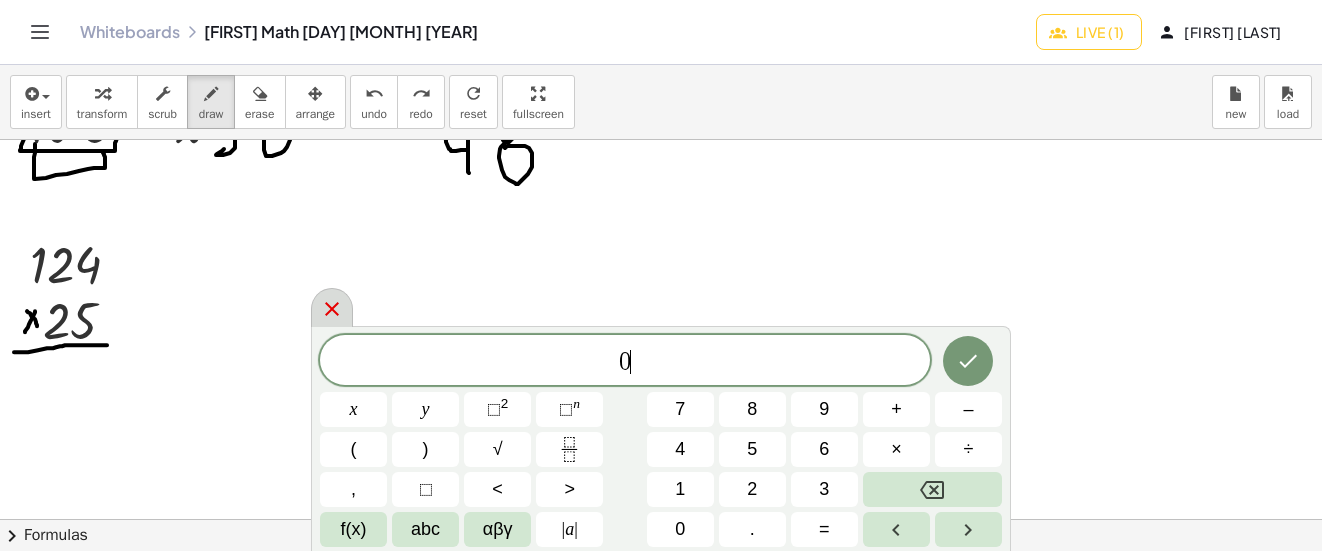 click 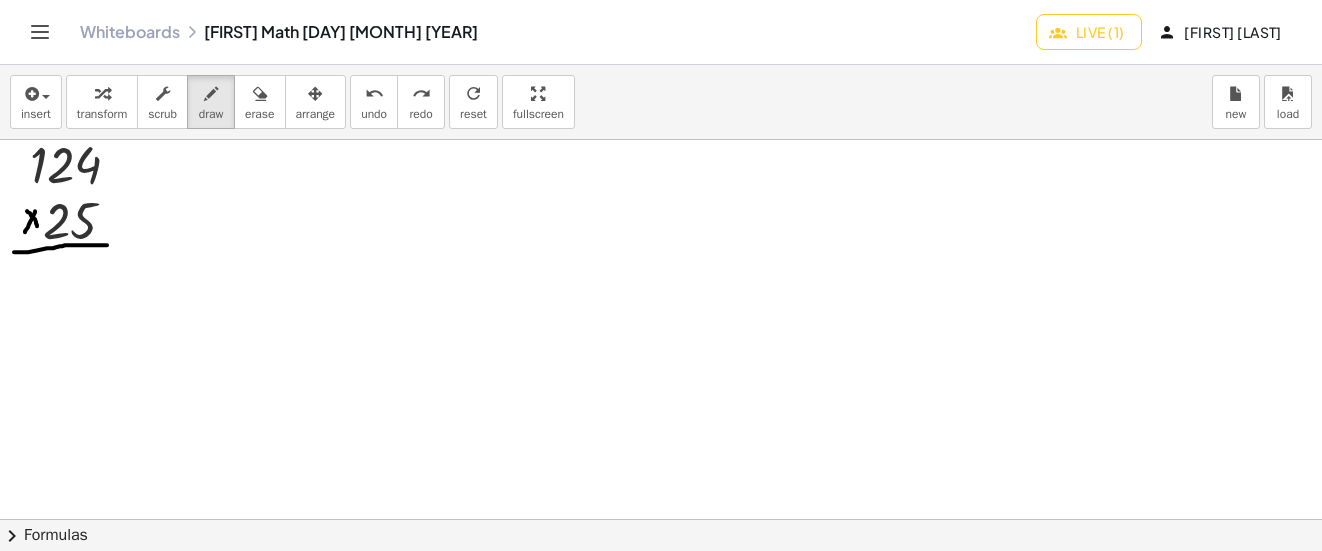 scroll, scrollTop: 573, scrollLeft: 0, axis: vertical 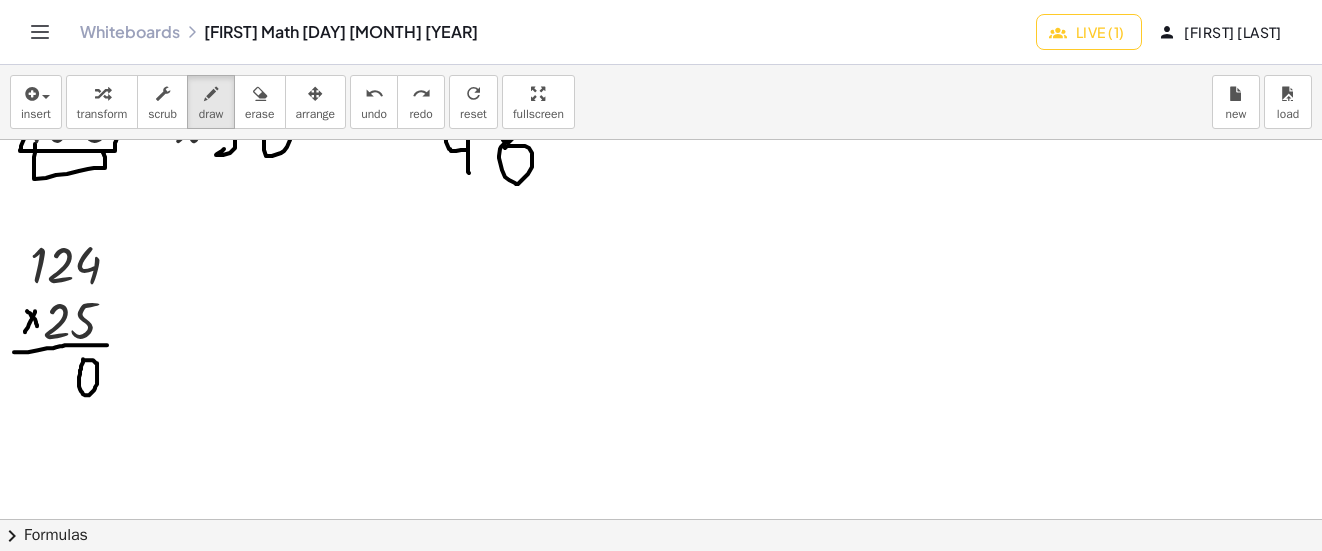 click at bounding box center (665, 135) 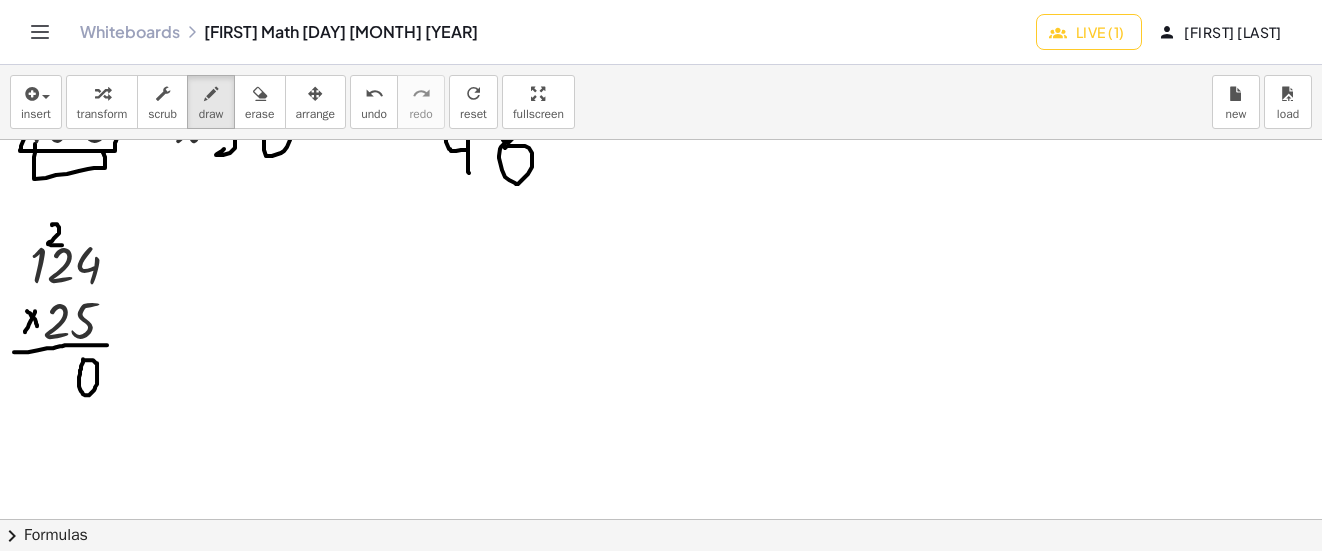 drag, startPoint x: 52, startPoint y: 225, endPoint x: 62, endPoint y: 245, distance: 22.36068 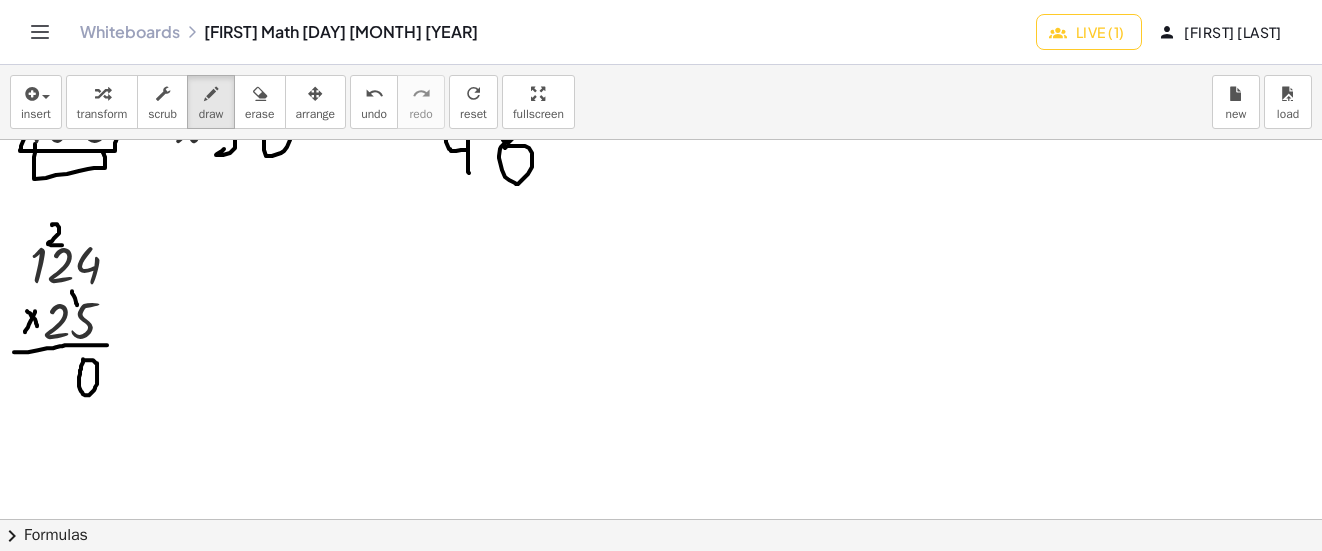 drag, startPoint x: 77, startPoint y: 305, endPoint x: 72, endPoint y: 291, distance: 14.866069 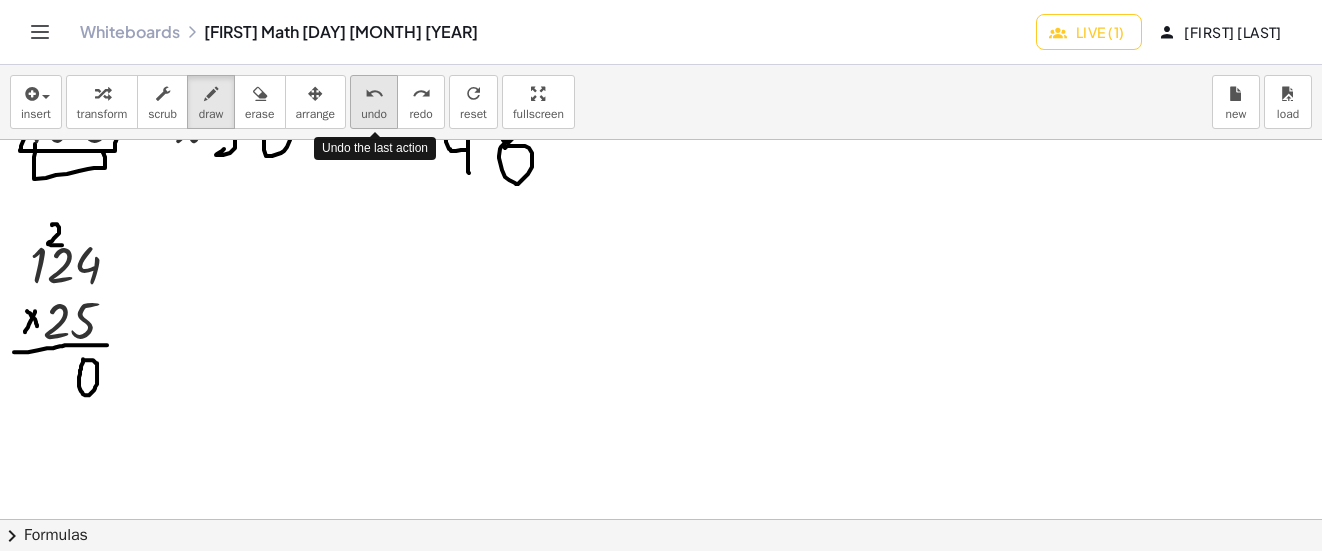 click on "undo" at bounding box center (374, 94) 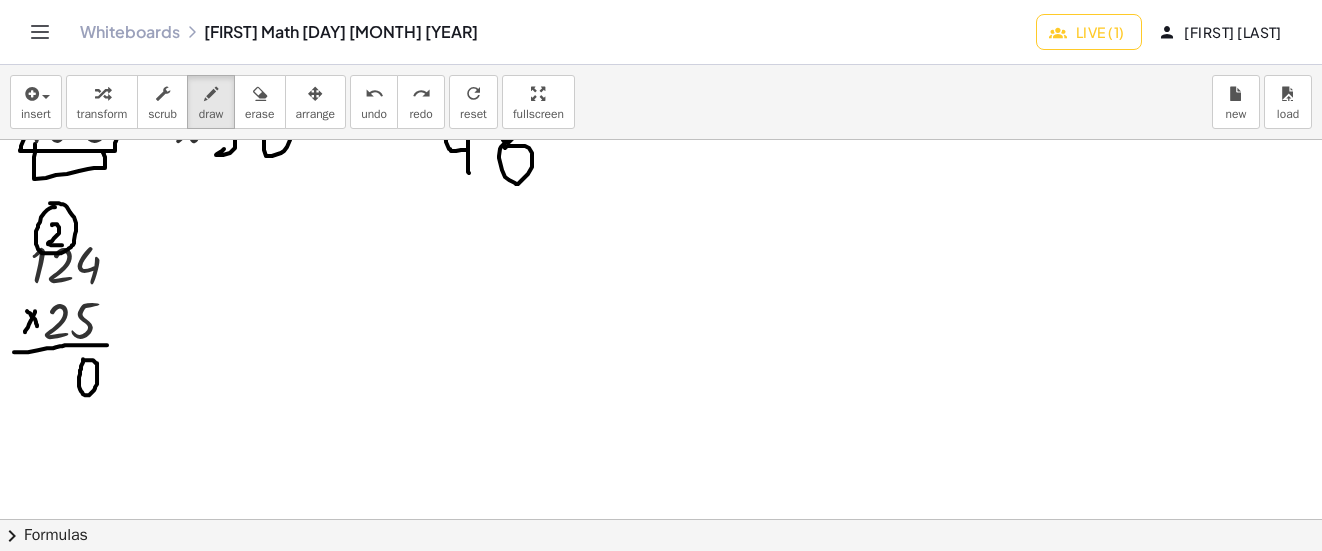 drag, startPoint x: 41, startPoint y: 217, endPoint x: 246, endPoint y: 170, distance: 210.3188 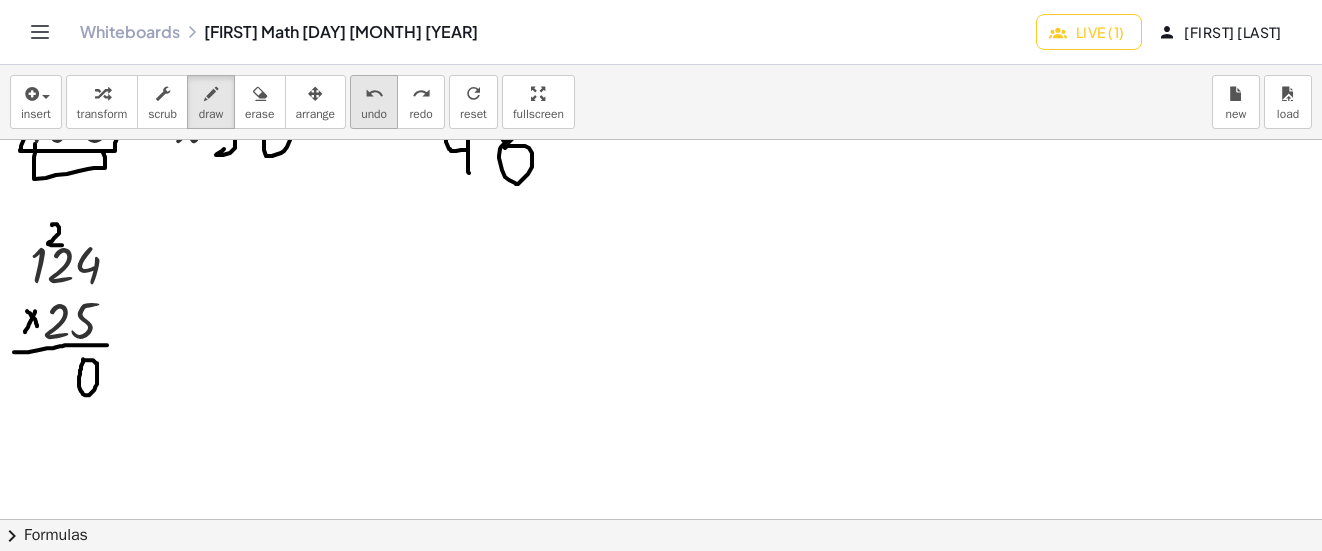 click on "undo" at bounding box center [374, 94] 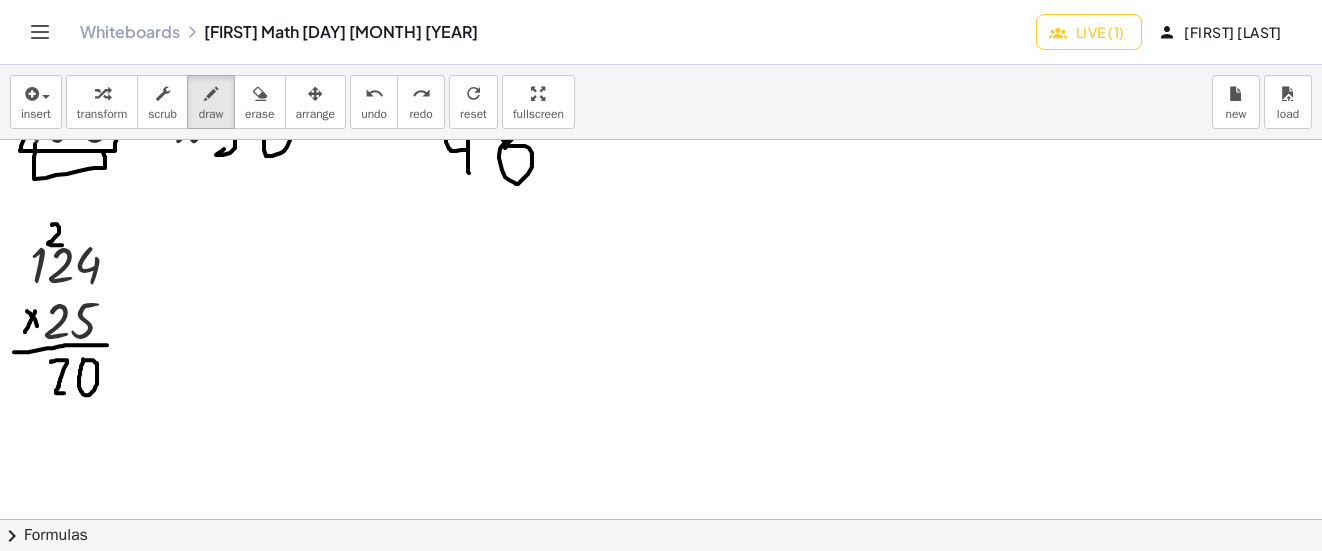 drag, startPoint x: 51, startPoint y: 361, endPoint x: 64, endPoint y: 393, distance: 34.539833 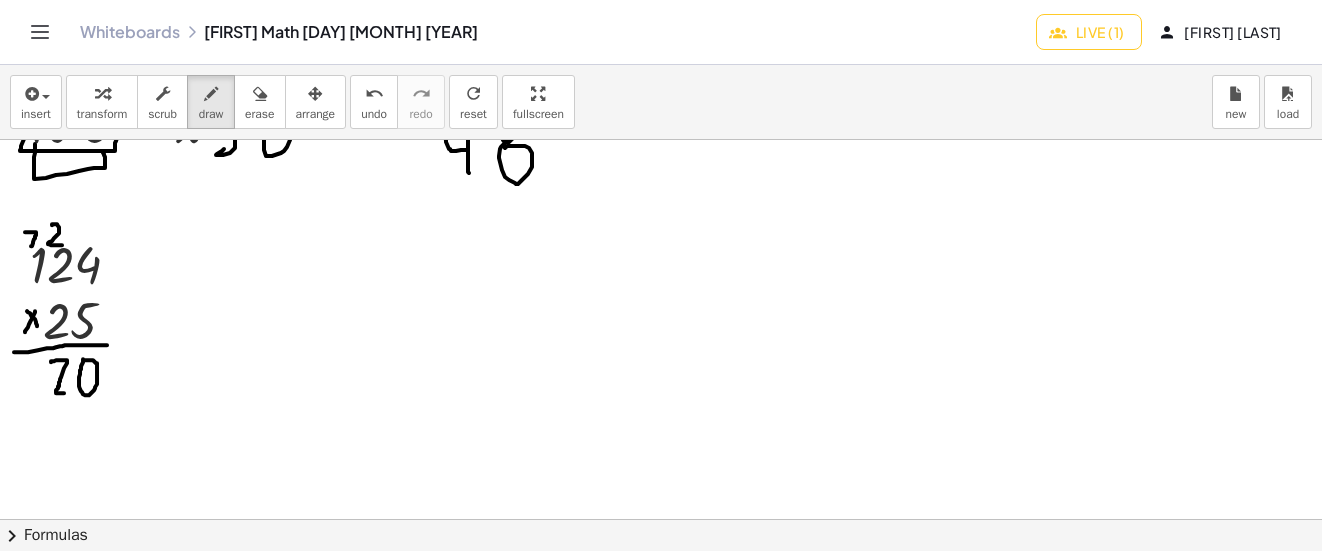 drag, startPoint x: 31, startPoint y: 246, endPoint x: 25, endPoint y: 232, distance: 15.231546 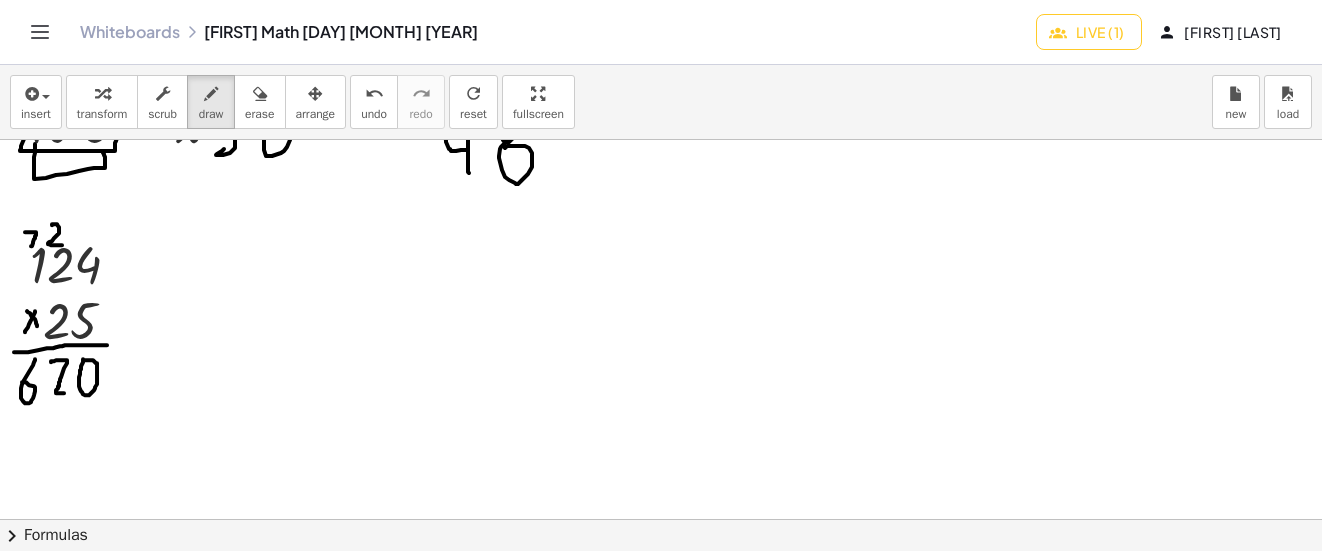 drag, startPoint x: 35, startPoint y: 359, endPoint x: 19, endPoint y: 382, distance: 28.01785 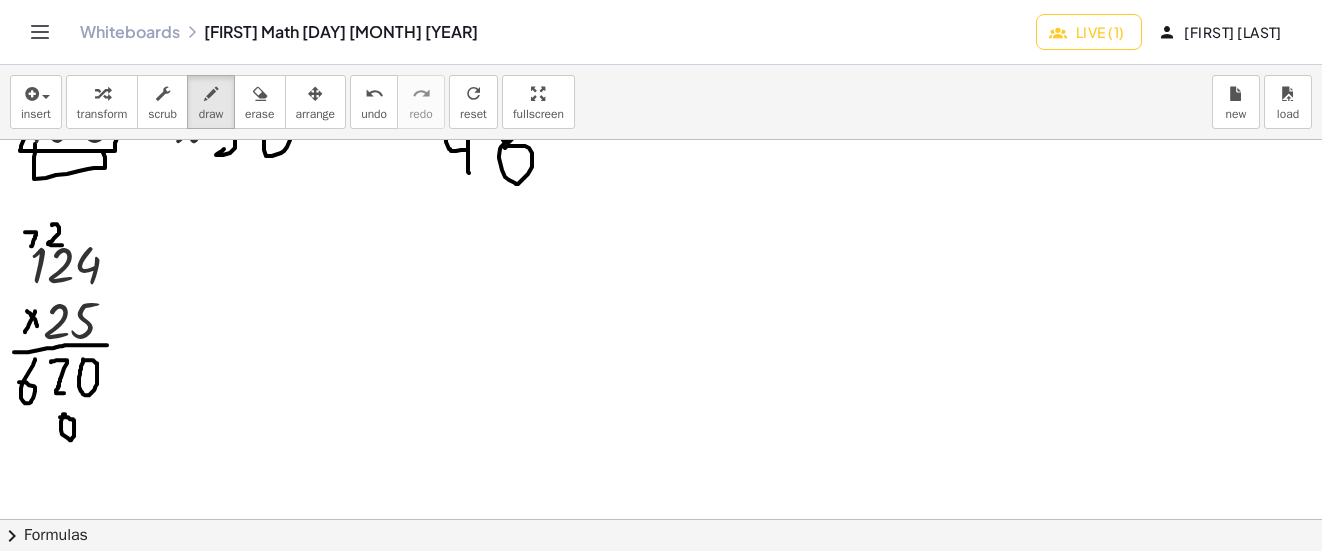 drag, startPoint x: 64, startPoint y: 414, endPoint x: 65, endPoint y: 437, distance: 23.021729 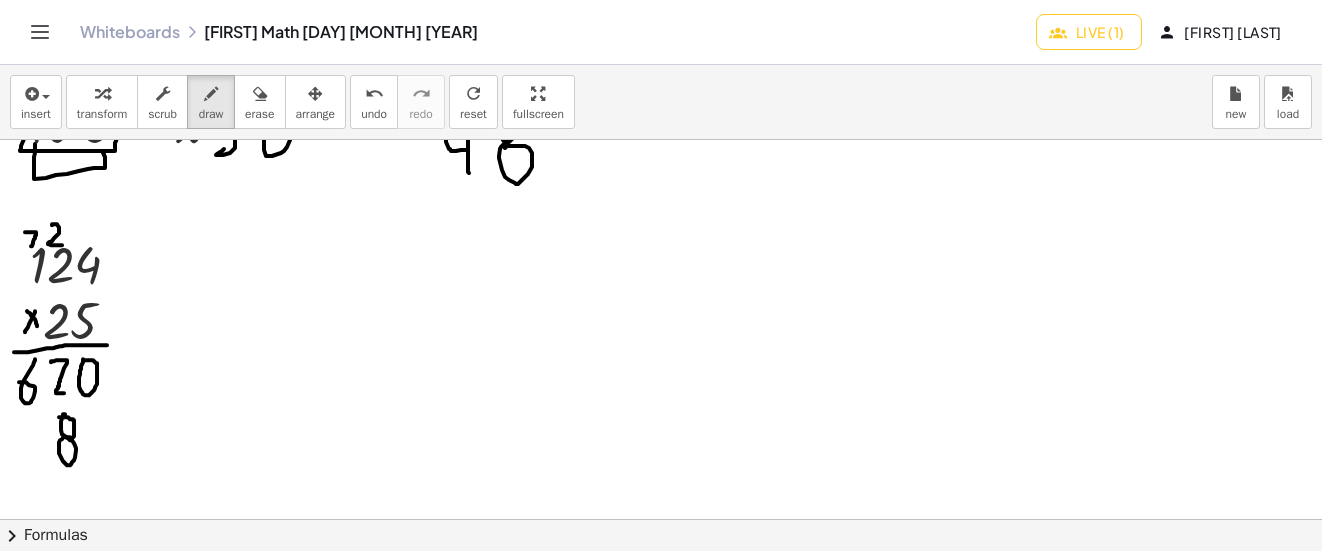 click at bounding box center (665, 135) 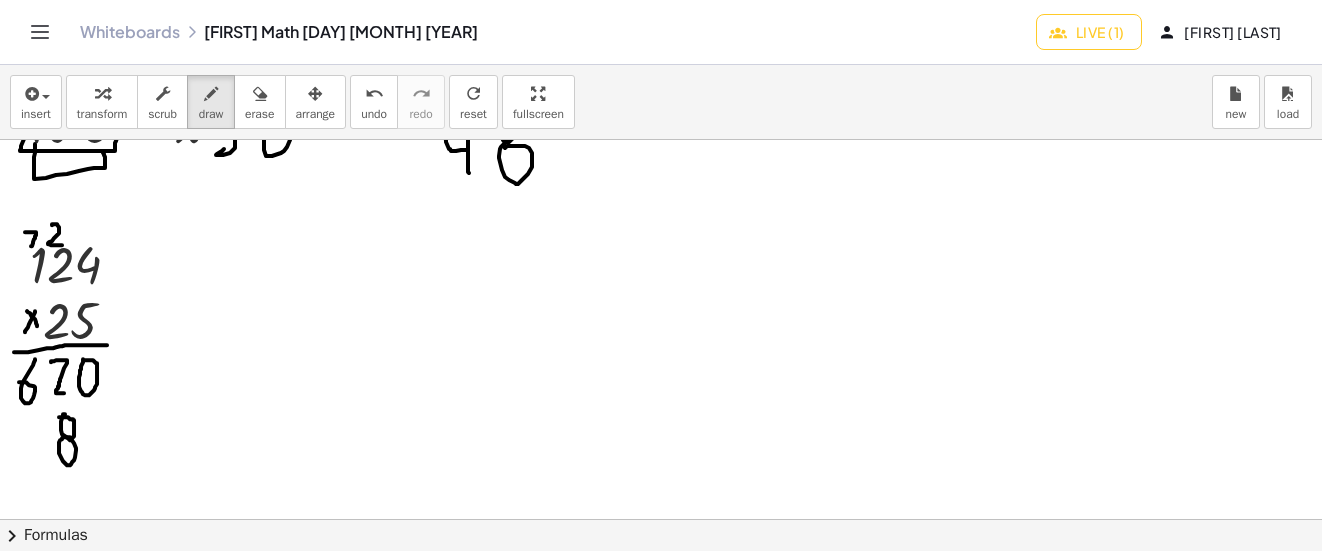 scroll, scrollTop: 673, scrollLeft: 0, axis: vertical 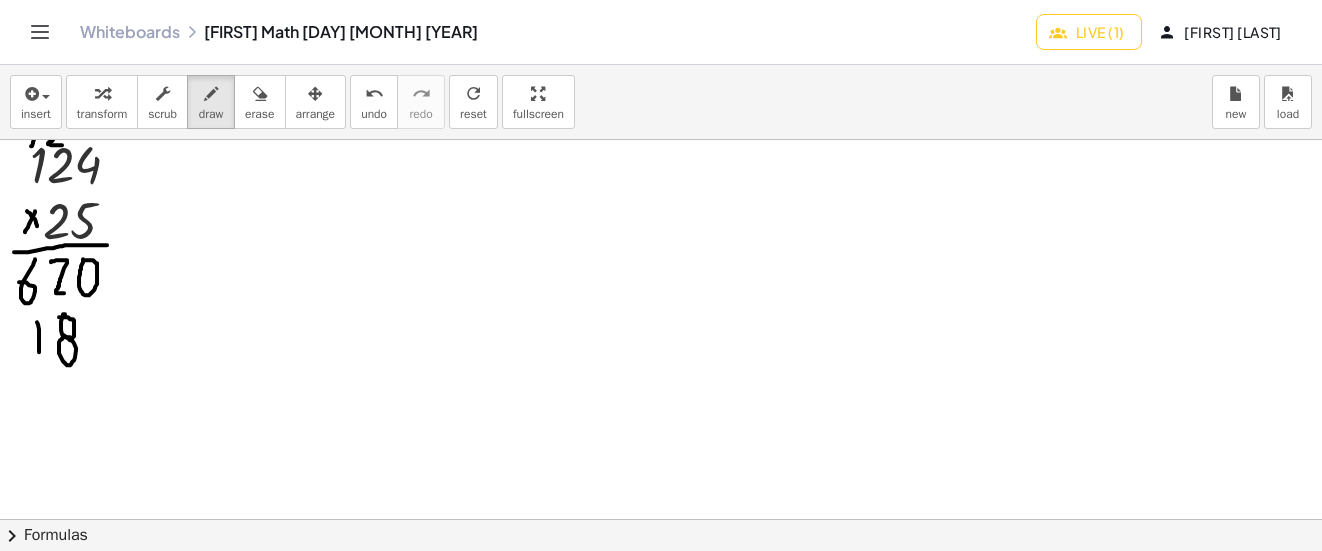 drag, startPoint x: 37, startPoint y: 322, endPoint x: 39, endPoint y: 352, distance: 30.066593 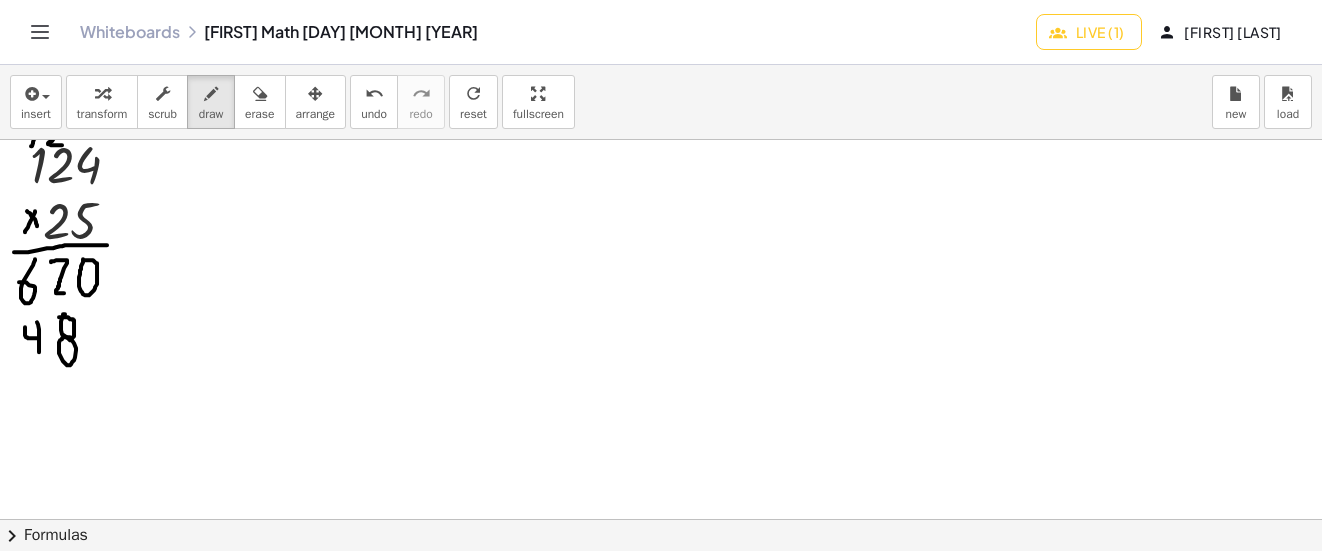 drag, startPoint x: 38, startPoint y: 338, endPoint x: 25, endPoint y: 327, distance: 17.029387 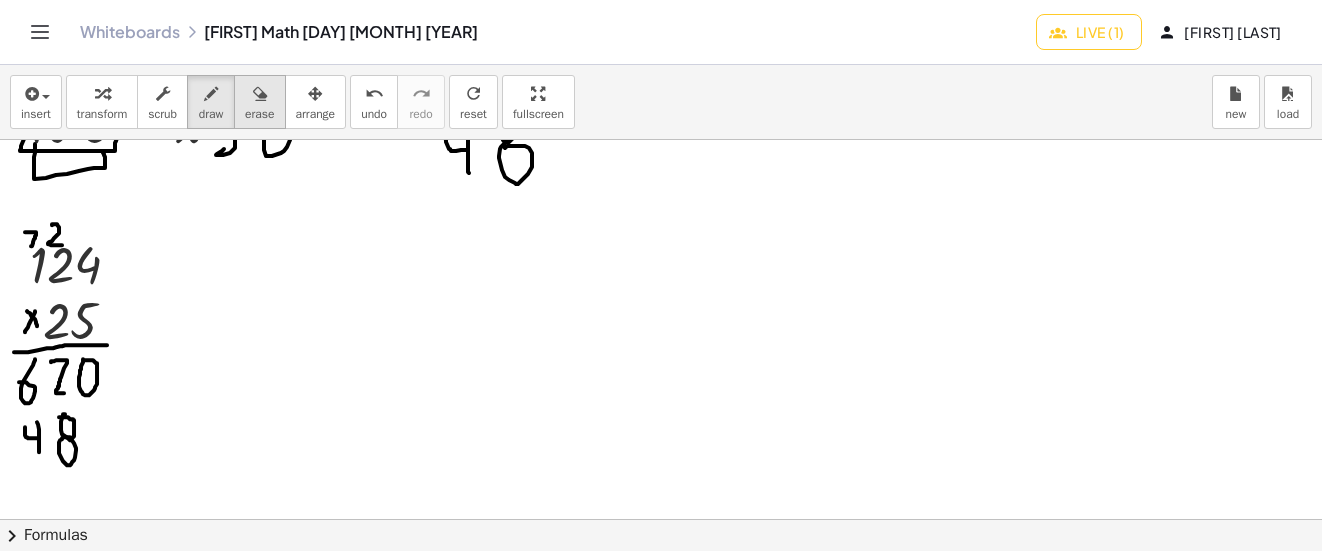 click at bounding box center [259, 93] 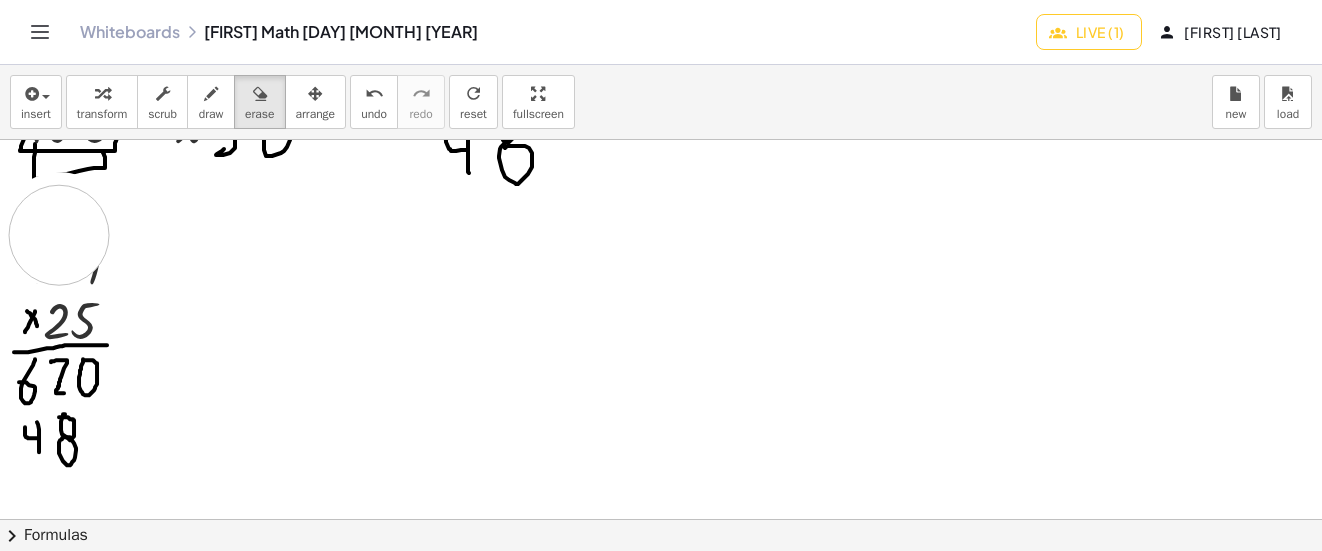 drag, startPoint x: 61, startPoint y: 222, endPoint x: 59, endPoint y: 235, distance: 13.152946 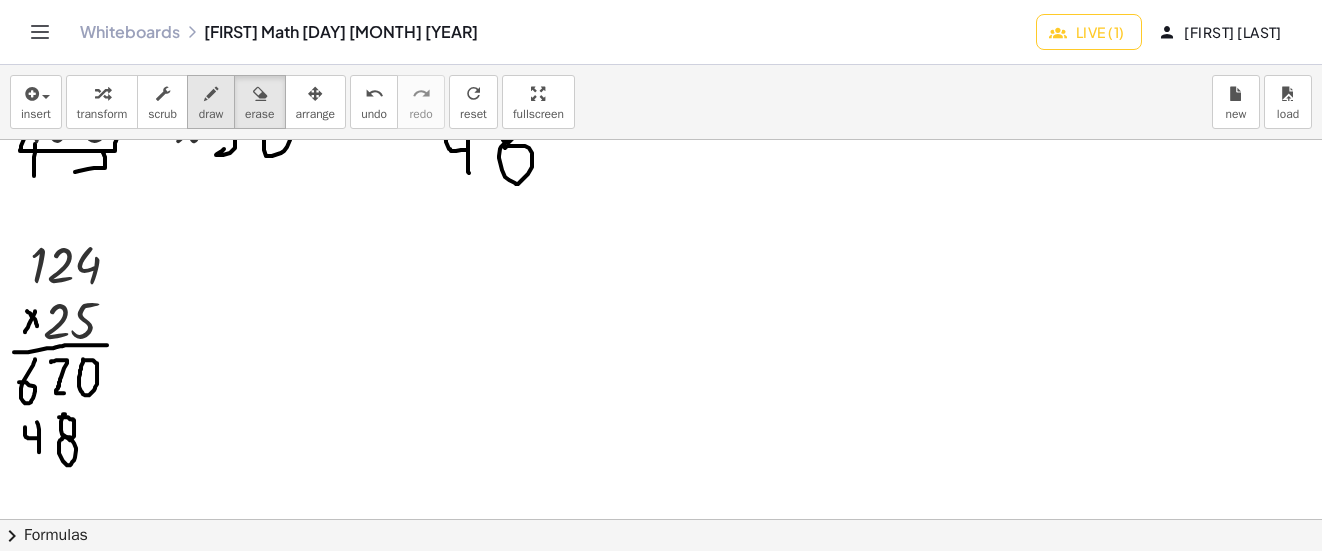 click at bounding box center (211, 94) 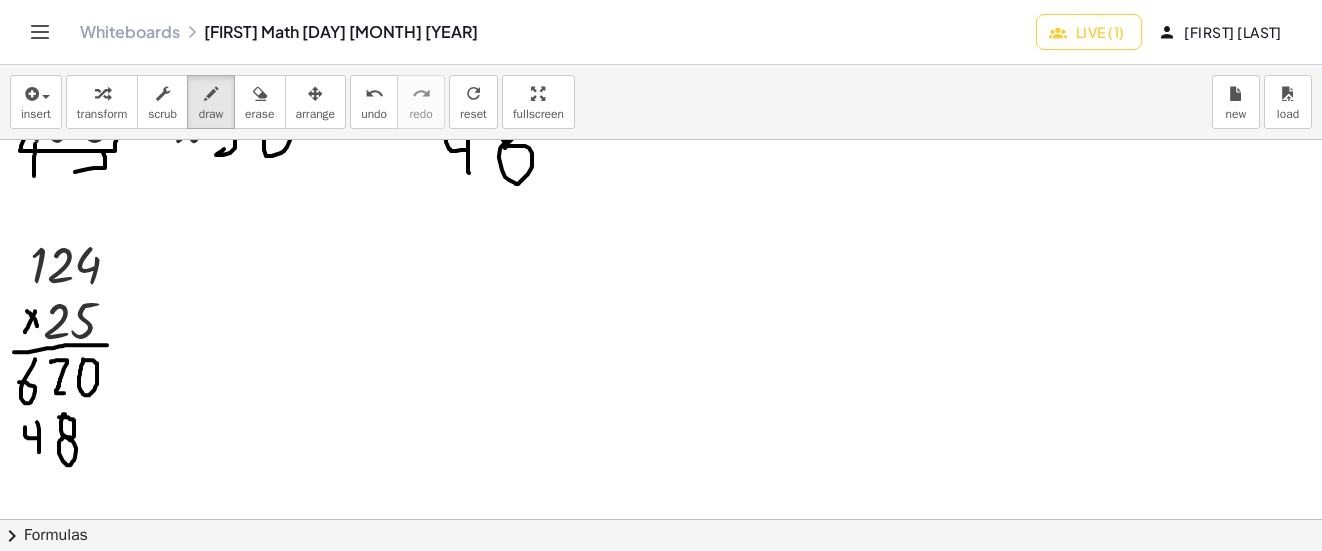 scroll, scrollTop: 673, scrollLeft: 0, axis: vertical 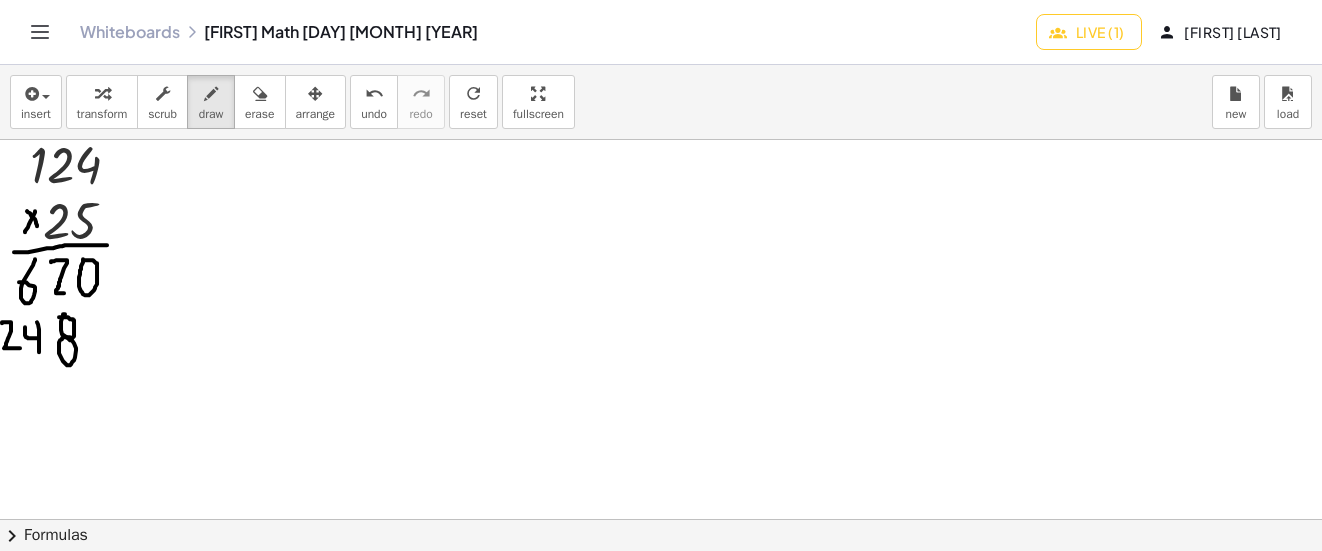 drag, startPoint x: 2, startPoint y: 323, endPoint x: 19, endPoint y: 362, distance: 42.544094 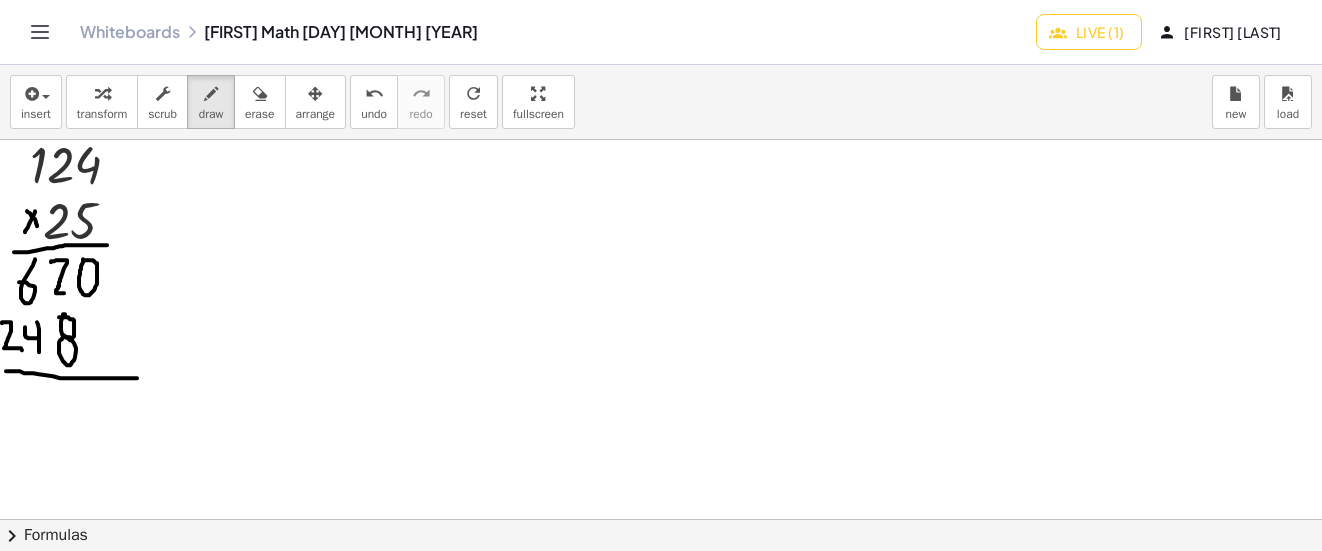 drag, startPoint x: 6, startPoint y: 371, endPoint x: 138, endPoint y: 378, distance: 132.18547 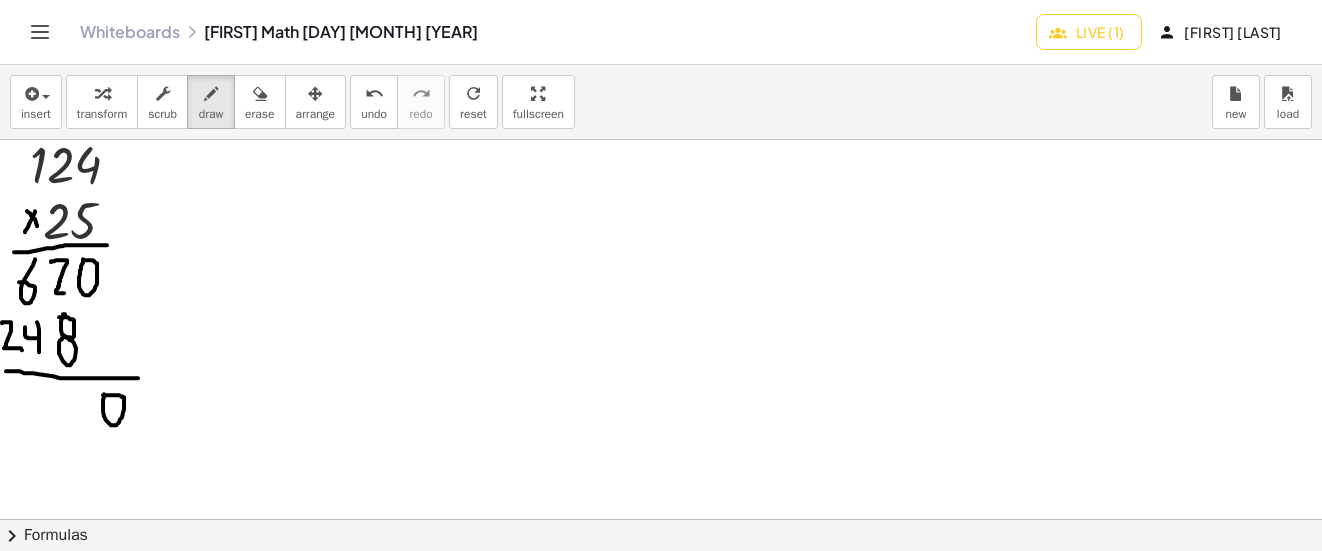 click at bounding box center (665, 35) 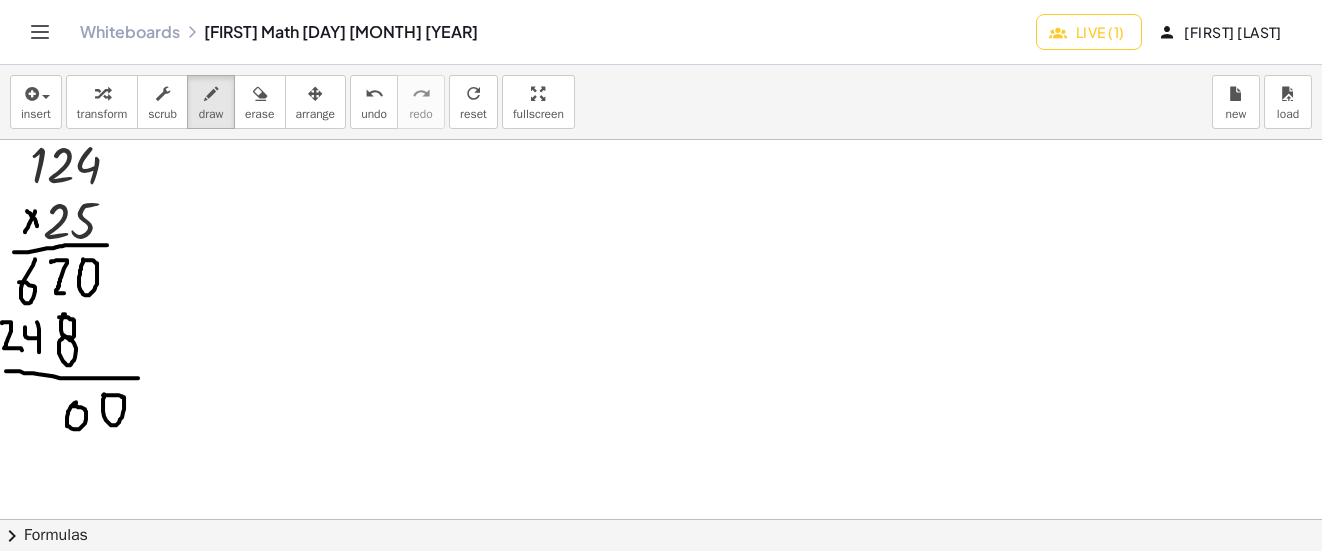 click at bounding box center [665, 35] 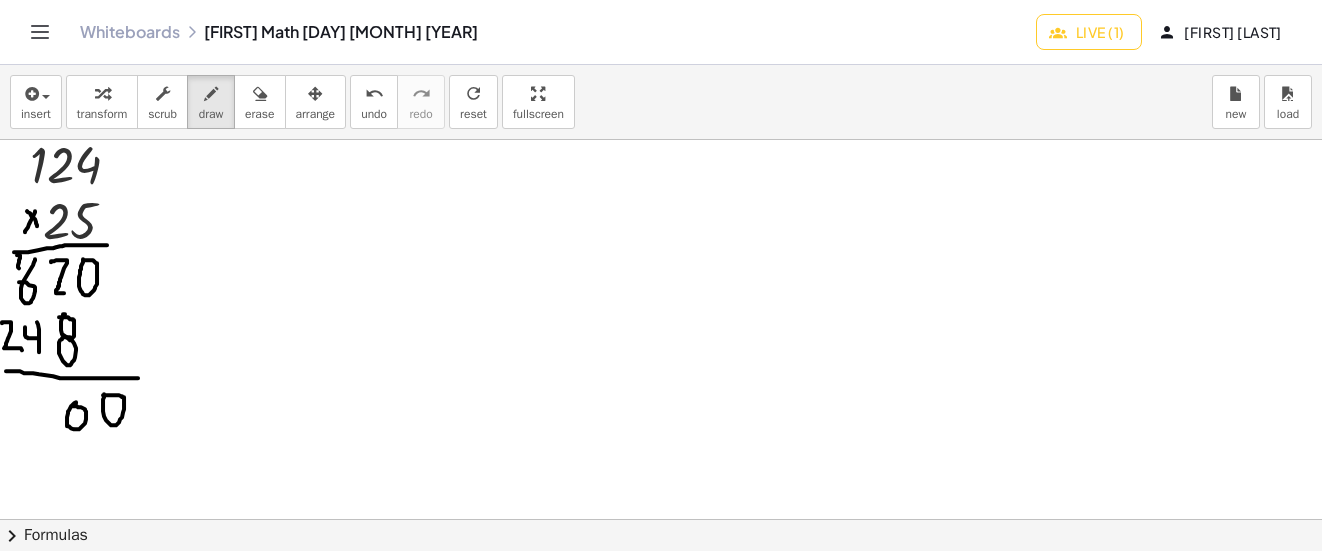 drag, startPoint x: 19, startPoint y: 268, endPoint x: 17, endPoint y: 255, distance: 13.152946 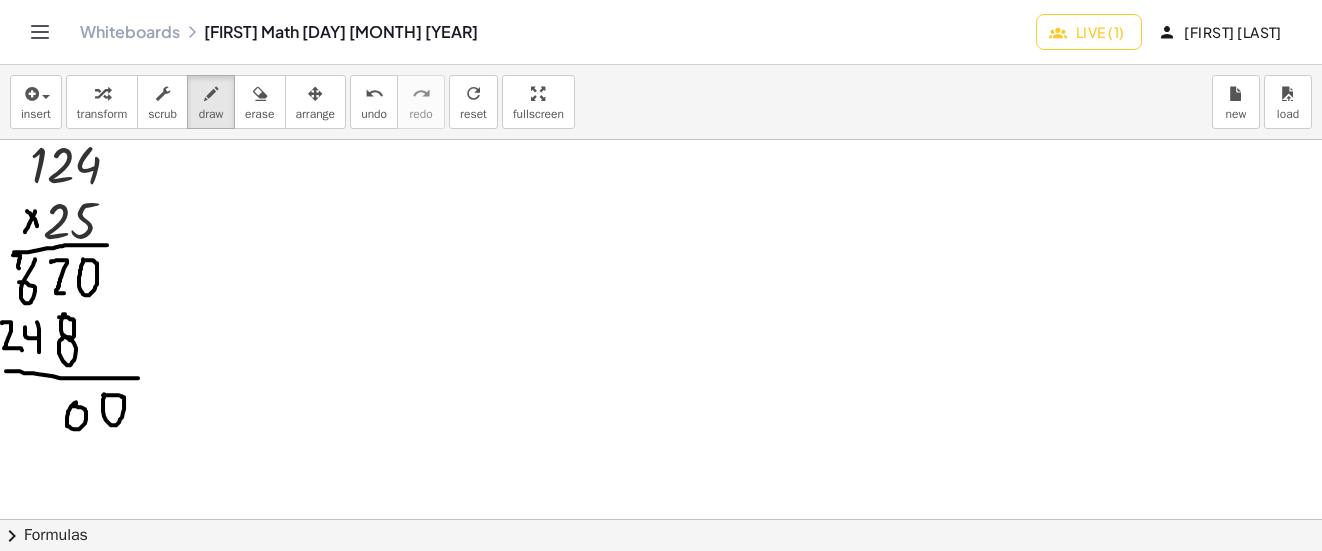 click at bounding box center (665, 35) 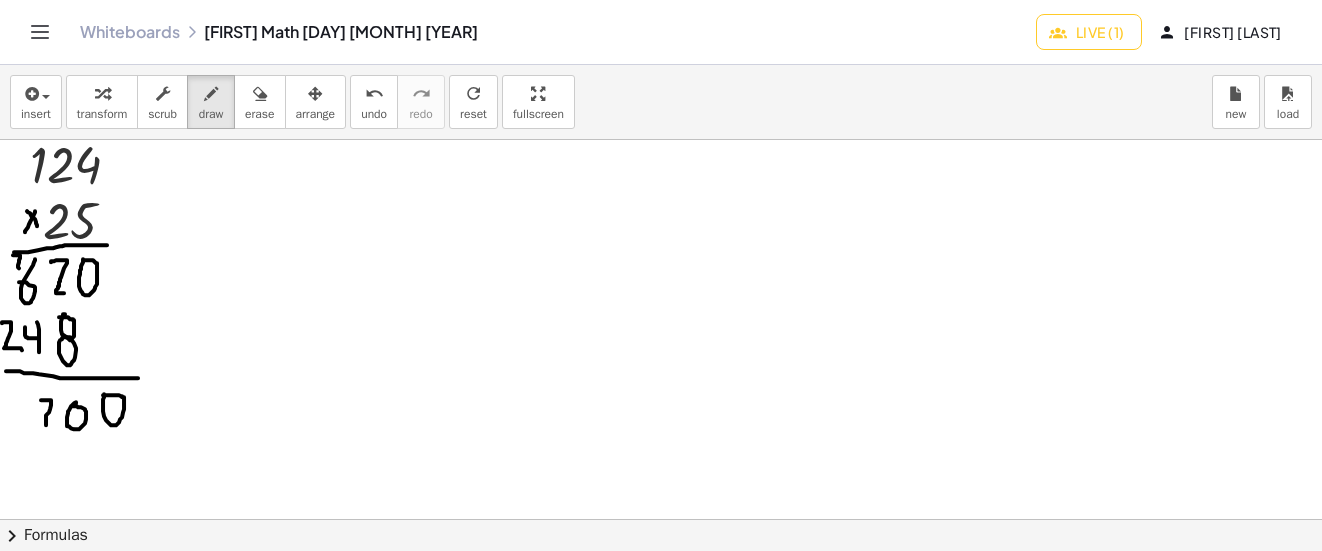 drag, startPoint x: 46, startPoint y: 425, endPoint x: 41, endPoint y: 400, distance: 25.495098 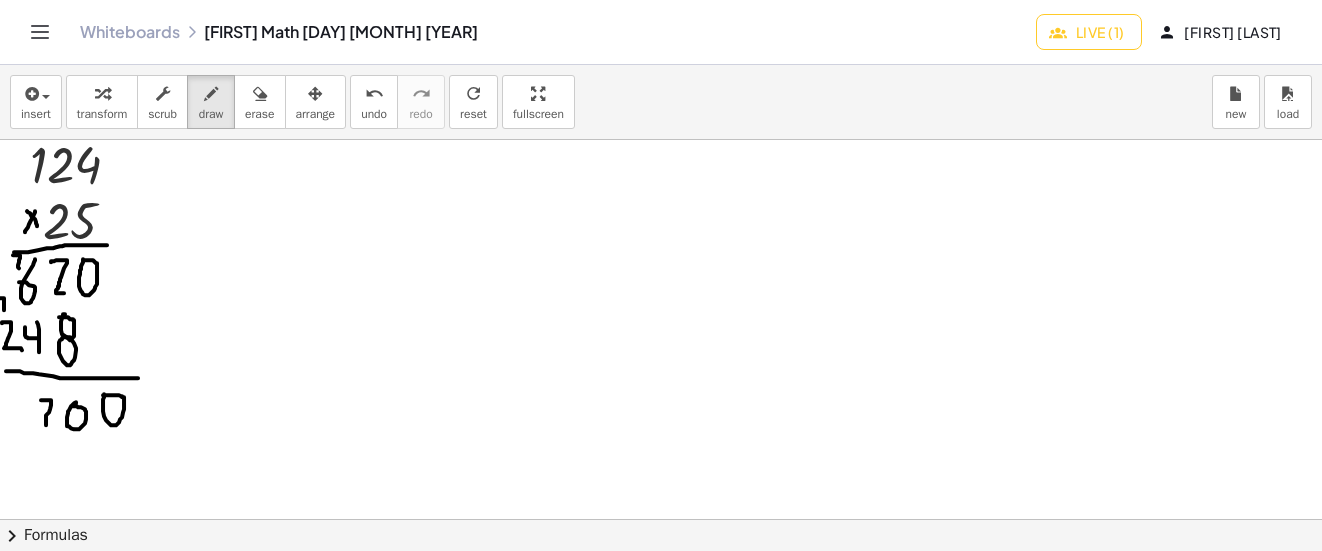drag, startPoint x: 4, startPoint y: 310, endPoint x: 10, endPoint y: 378, distance: 68.26419 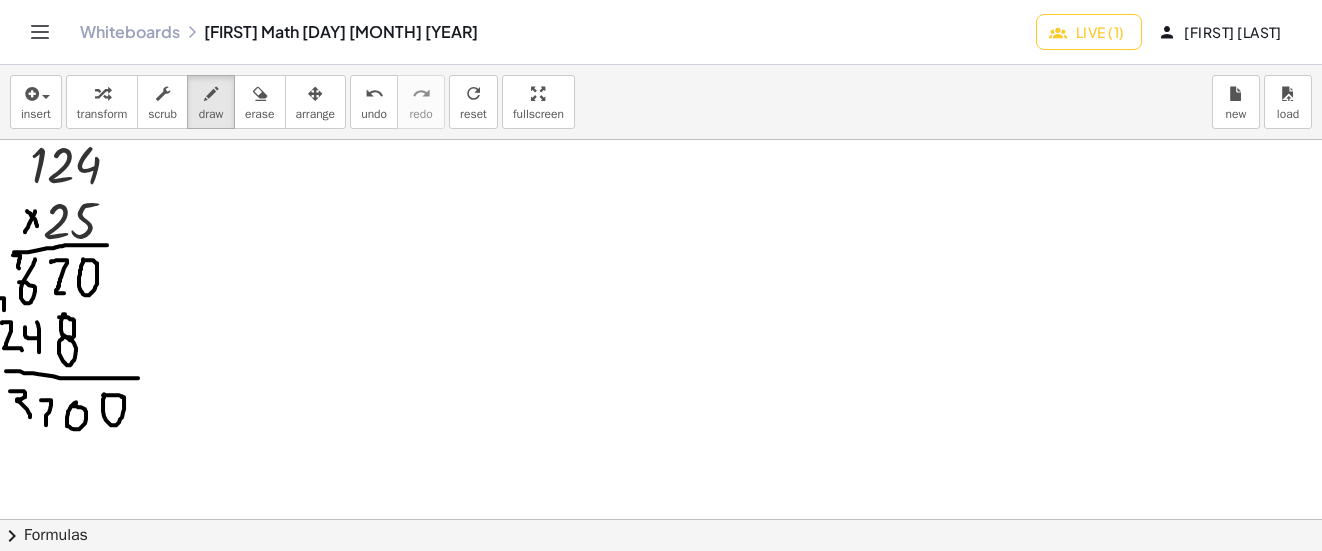 drag, startPoint x: 20, startPoint y: 391, endPoint x: 12, endPoint y: 421, distance: 31.04835 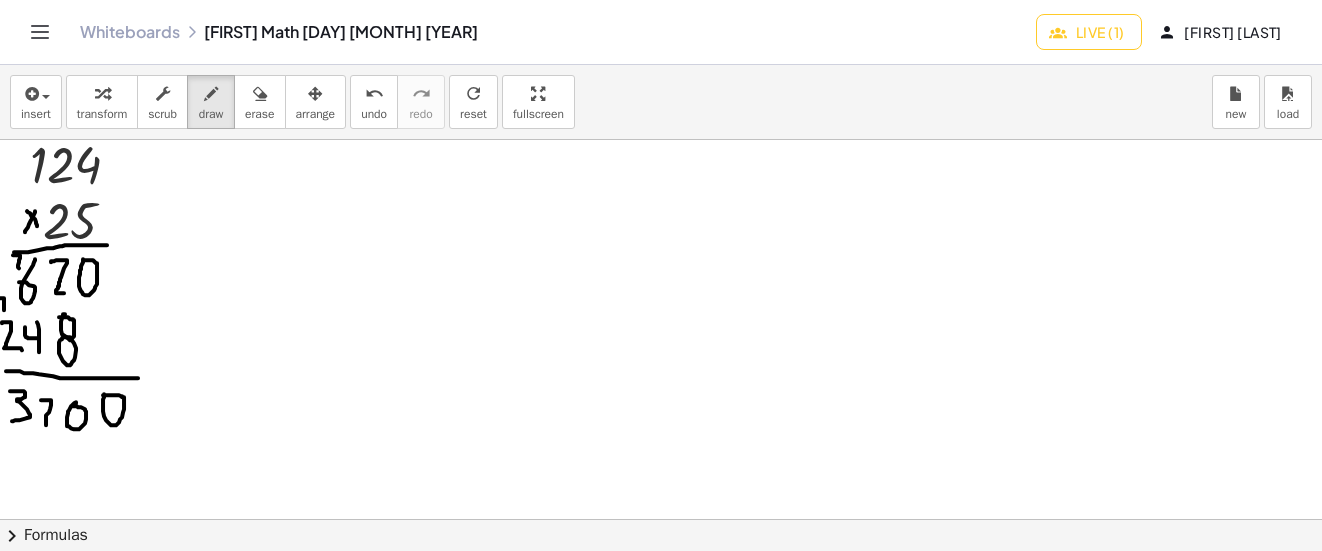 scroll, scrollTop: 773, scrollLeft: 0, axis: vertical 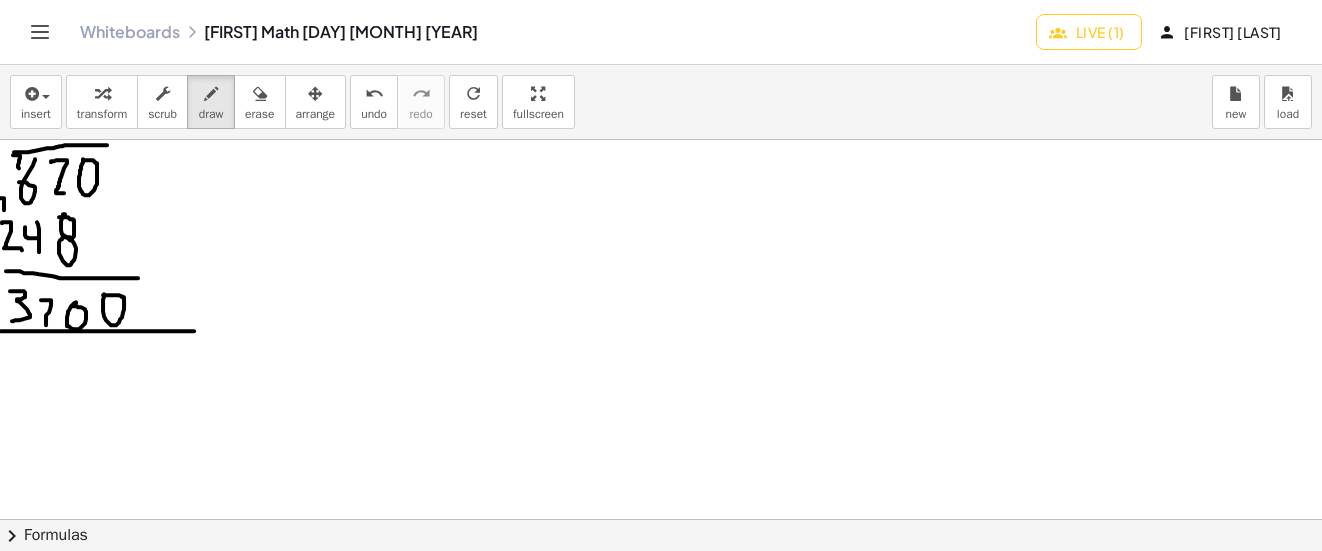 drag, startPoint x: 1, startPoint y: 331, endPoint x: 194, endPoint y: 331, distance: 193 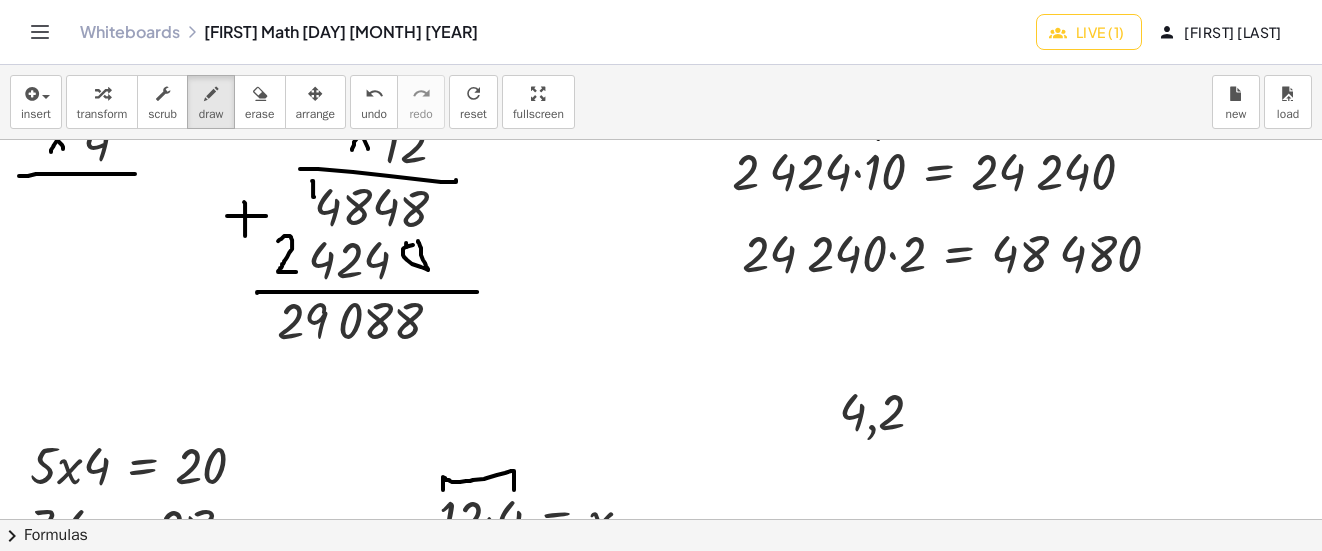 scroll, scrollTop: 200, scrollLeft: 0, axis: vertical 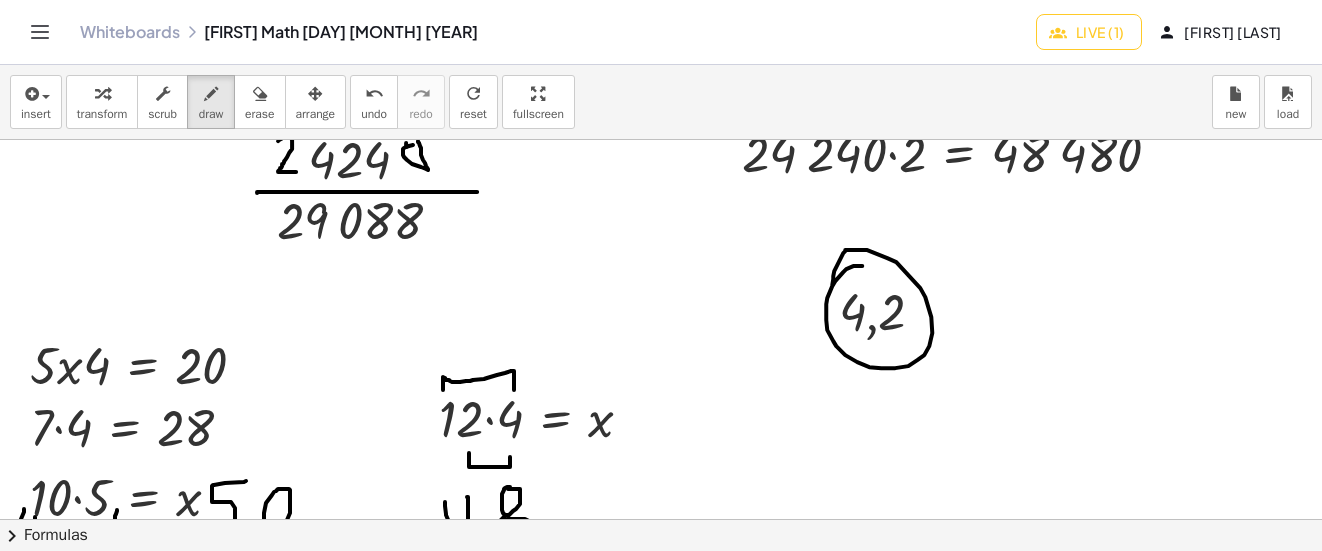 drag, startPoint x: 858, startPoint y: 266, endPoint x: 834, endPoint y: 288, distance: 32.55764 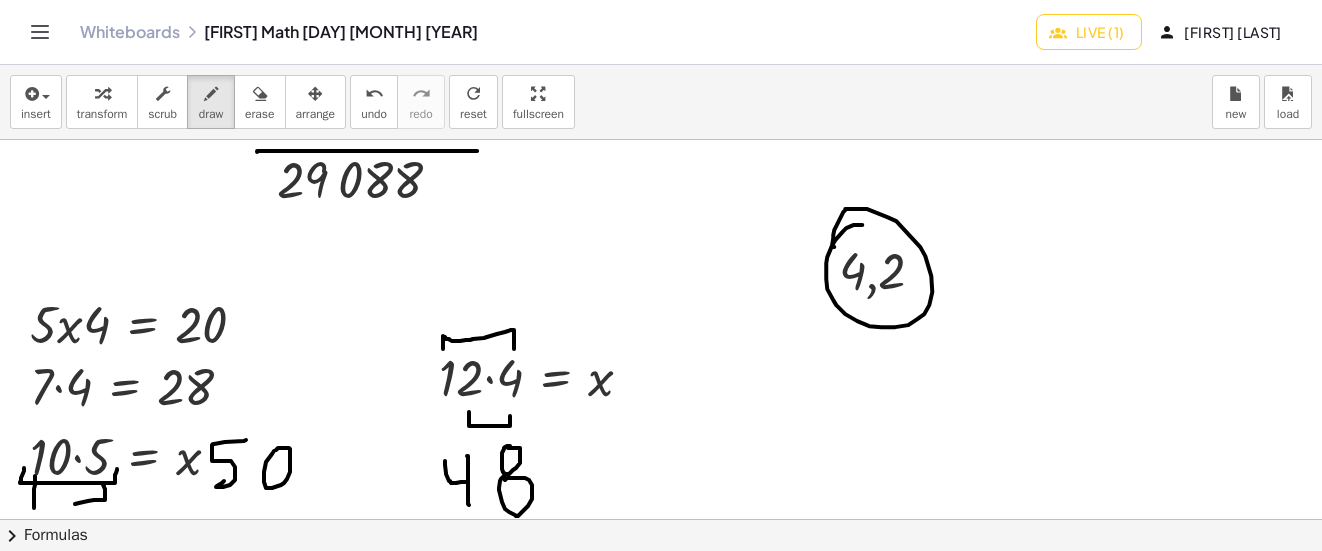 scroll, scrollTop: 200, scrollLeft: 0, axis: vertical 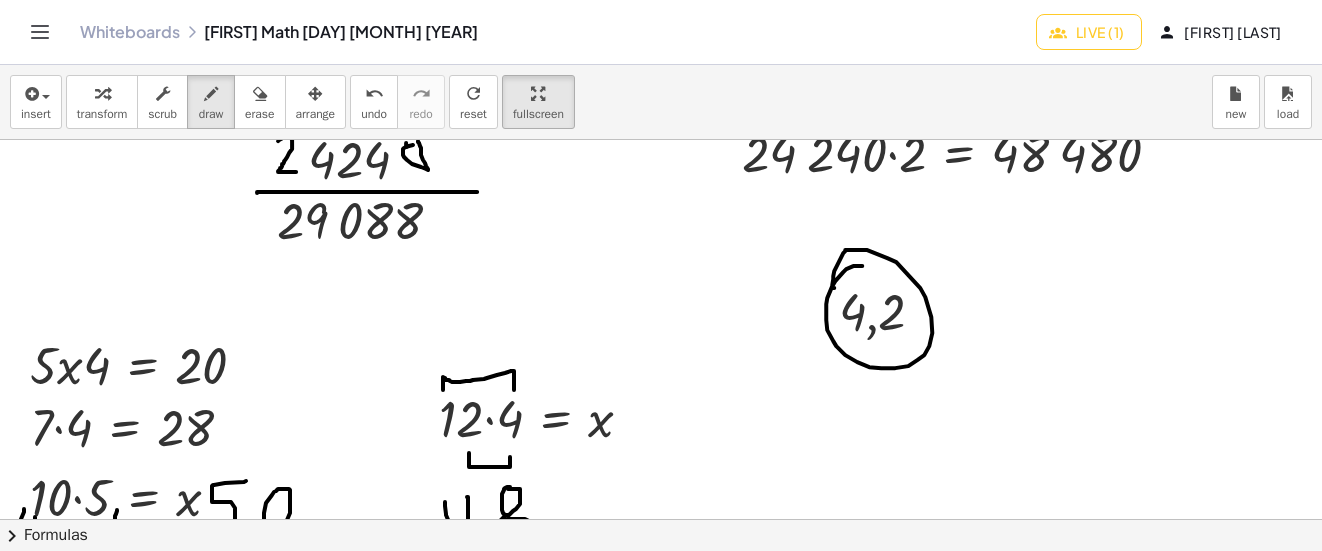 drag, startPoint x: 547, startPoint y: 112, endPoint x: 455, endPoint y: 156, distance: 101.98039 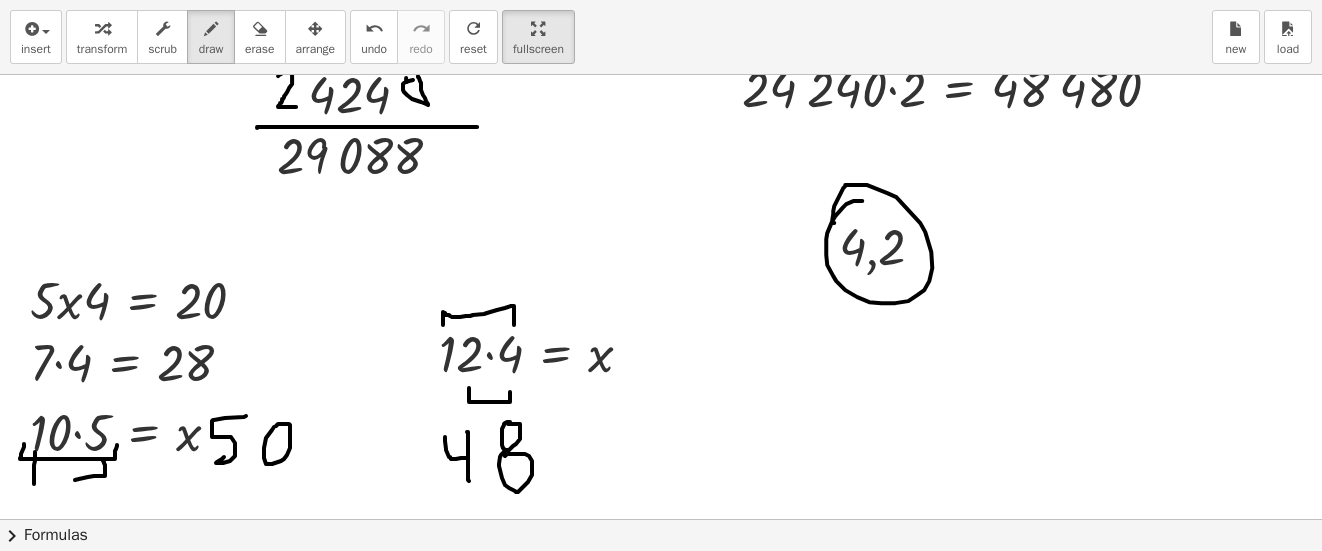 click on "insert select one: Math Expression Function Text transform scrub draw erase arrange undo undo redo redo refresh reset fullscreen load new · 5 · x · 4 = 20 · 7 · 4 = 28 · 10 · 5 = x · 12 · 4 = x 242 4 2 424 12 Fix a mistake Transform line Copy line as LaTeX Copy derivation as LaTeX Expand new lines: On · 2 424 · 10 · 24 240 · 2 = 48 480 · 2 424 · 10 = 24 240 8 484 424 29 088 124 25 4,2 × chevron_right  Formulas
Drag one side of a formula onto a highlighted expression on the canvas to apply it.
Quadratic Formula
+ · a · x 2 + · b · x + c = 0
⇔
x = · ( − b ± 2 √ ( + b 2 − · 4 · a · c ) ) · 2 · a
+ x 2 + · p · x + q = 0
⇔
x = − · p · 2 ± 2 √ ( + ( · p · 2 ) 2 −" at bounding box center (661, 275) 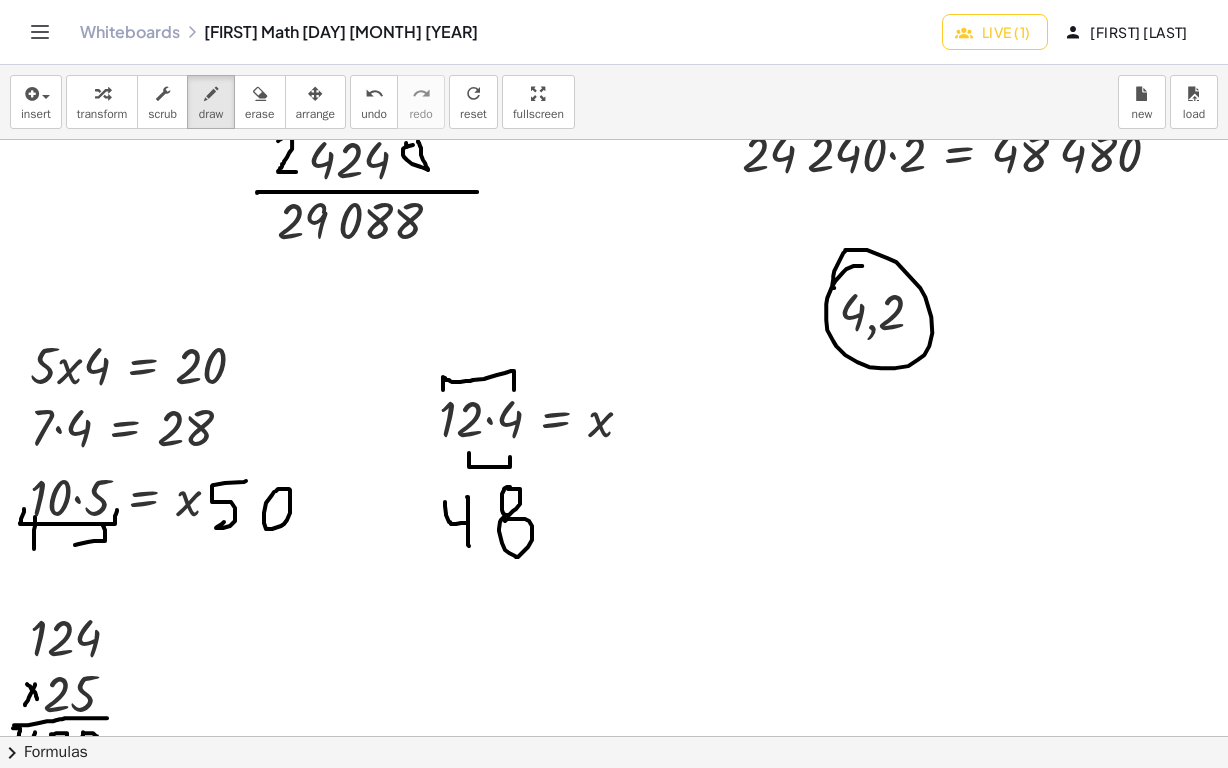 click on "Graspable Math Activities Get Started Activity Bank Assigned Work Classes Whiteboards Go Premium! Reference Account v1.28.2 | Privacy policy © [YEAR] | Graspable, Inc. Whiteboards [FIRST] Math [DAY] [MONTH] [YEAR]  Live (1)   [FIRST] [LAST]   insert select one: Math Expression Function Text transform scrub draw erase arrange undo undo redo redo refresh reset fullscreen load new · 5 · x · 4 = 20 · 7 · 4 = 28 · 10 · 5 = x · 12 · 4 = x 242 4 2 424 12 Fix a mistake Transform line Copy line as LaTeX Copy derivation as LaTeX Expand new lines: On · 2 424 · 10 · 24 240 · 2 = 48 480 · 2 424 · 10 = 24 240 8 484 424 29 088 124 25 4,2 × chevron_right  Formulas
Drag one side of a formula onto a highlighted expression on the canvas to apply it.
Quadratic Formula
+ · a · x 2 + · b · x + c = 0
⇔
x = · ( − b ± 2 √ ( + b 2 − · 4 · a · c ) ) · 2 · a" at bounding box center (614, 384) 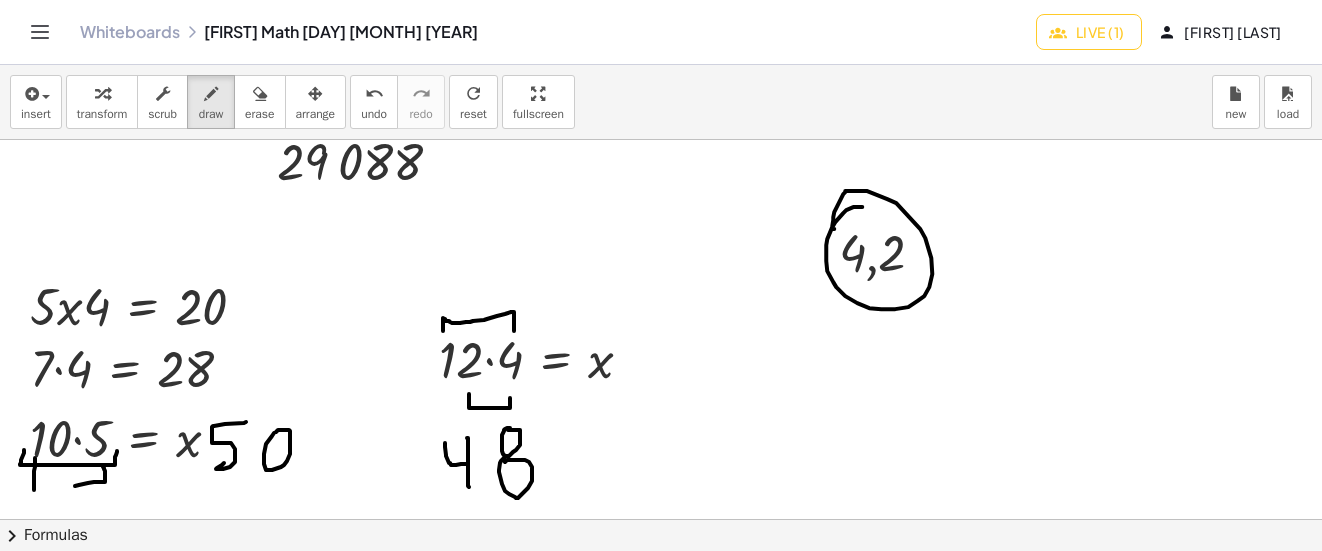 scroll, scrollTop: 300, scrollLeft: 0, axis: vertical 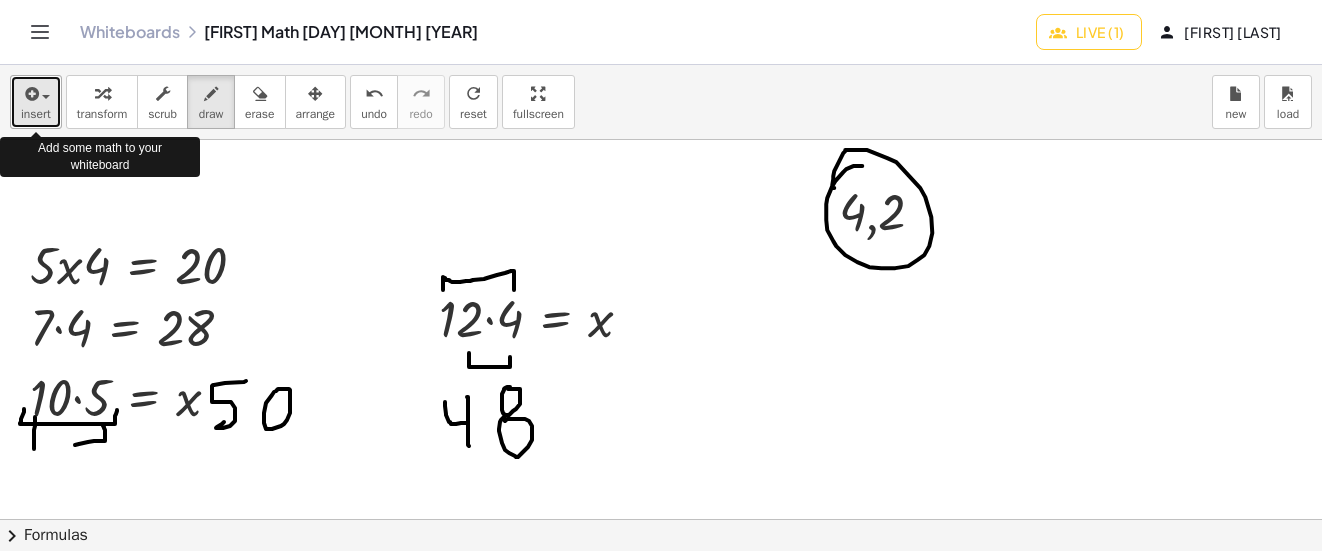 click at bounding box center [30, 94] 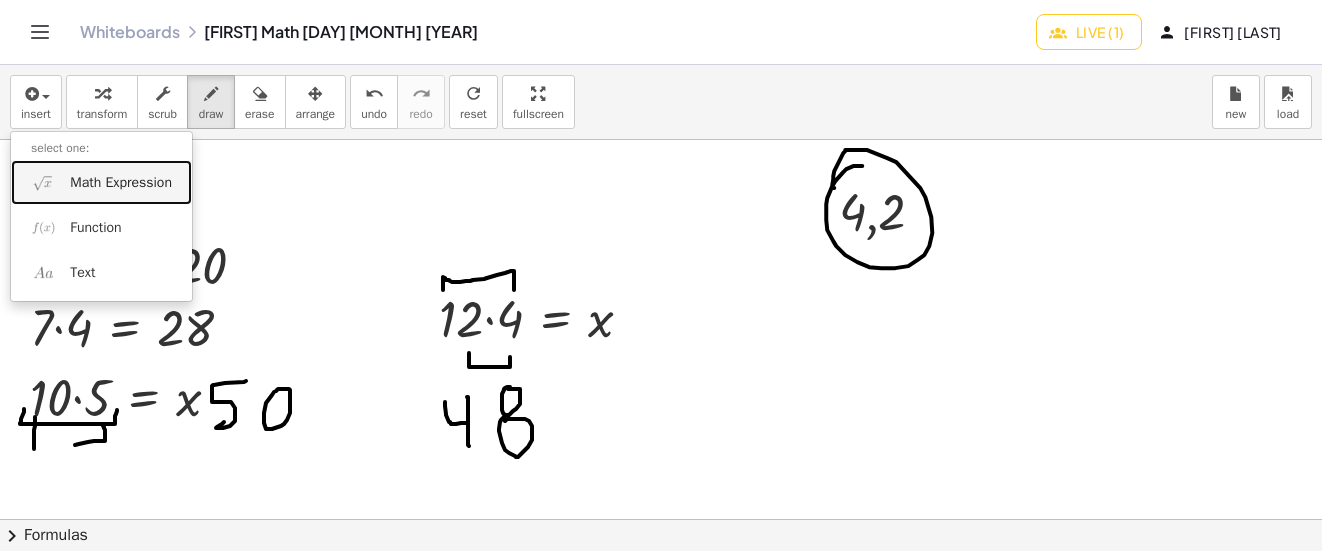 click on "Math Expression" at bounding box center [121, 183] 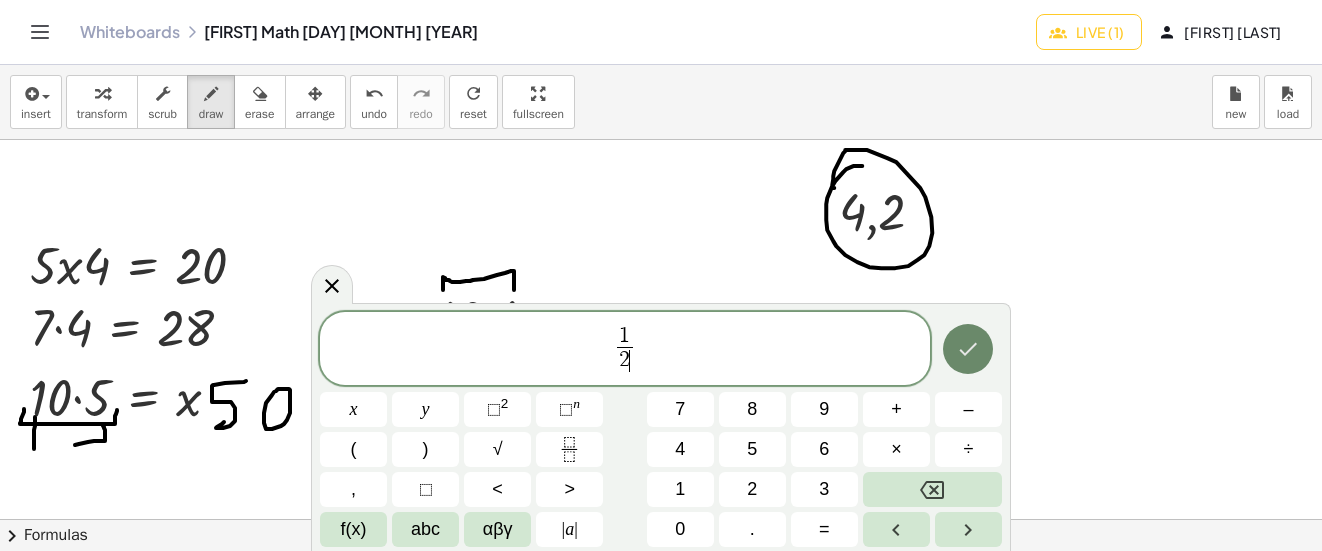 click 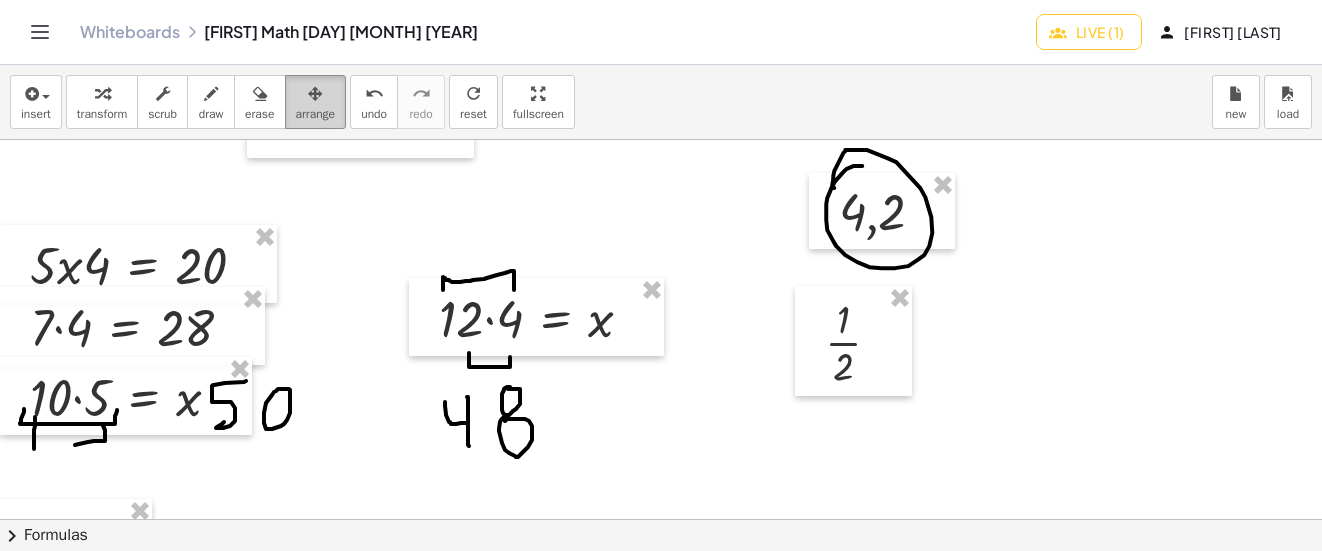 click at bounding box center [316, 93] 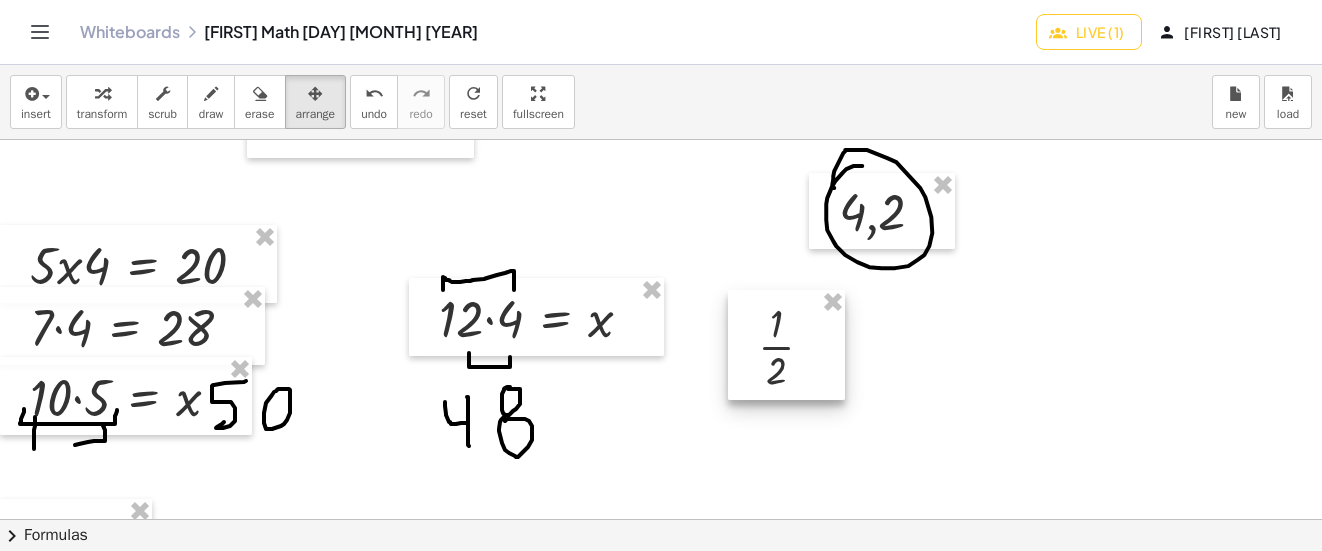 drag, startPoint x: 836, startPoint y: 322, endPoint x: 769, endPoint y: 326, distance: 67.11929 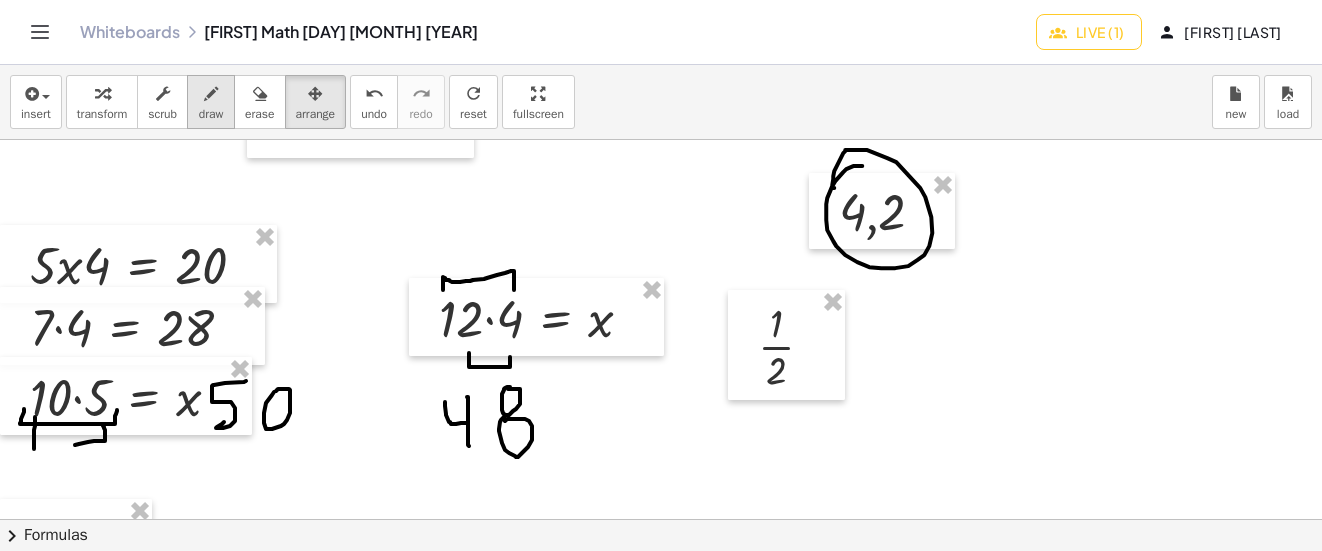 click at bounding box center (211, 93) 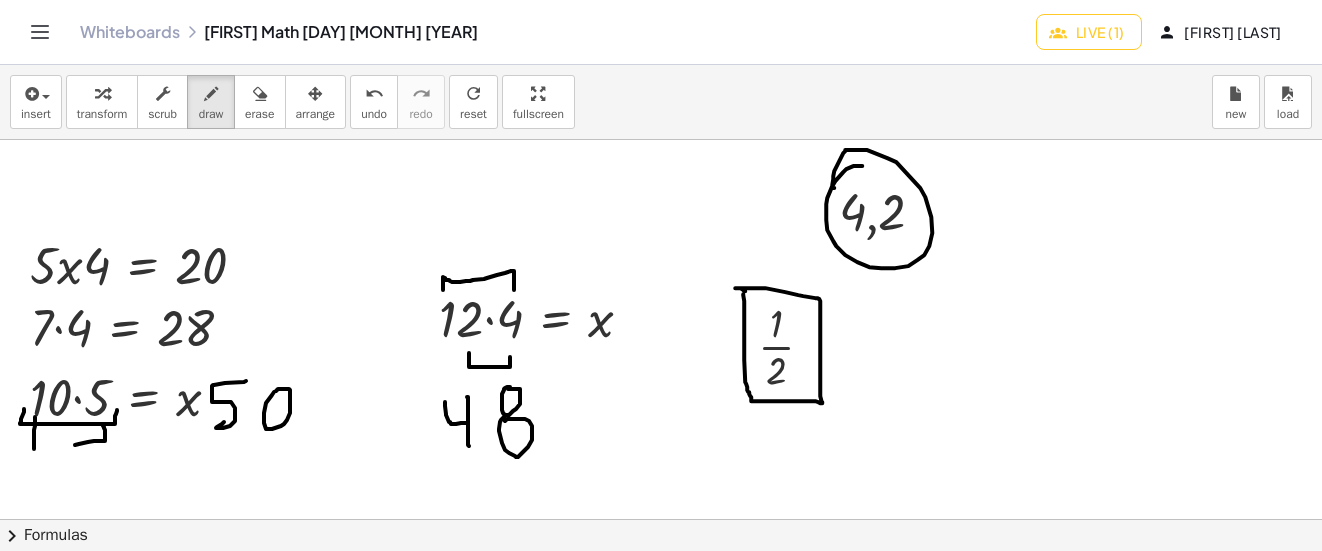 click at bounding box center (665, 598) 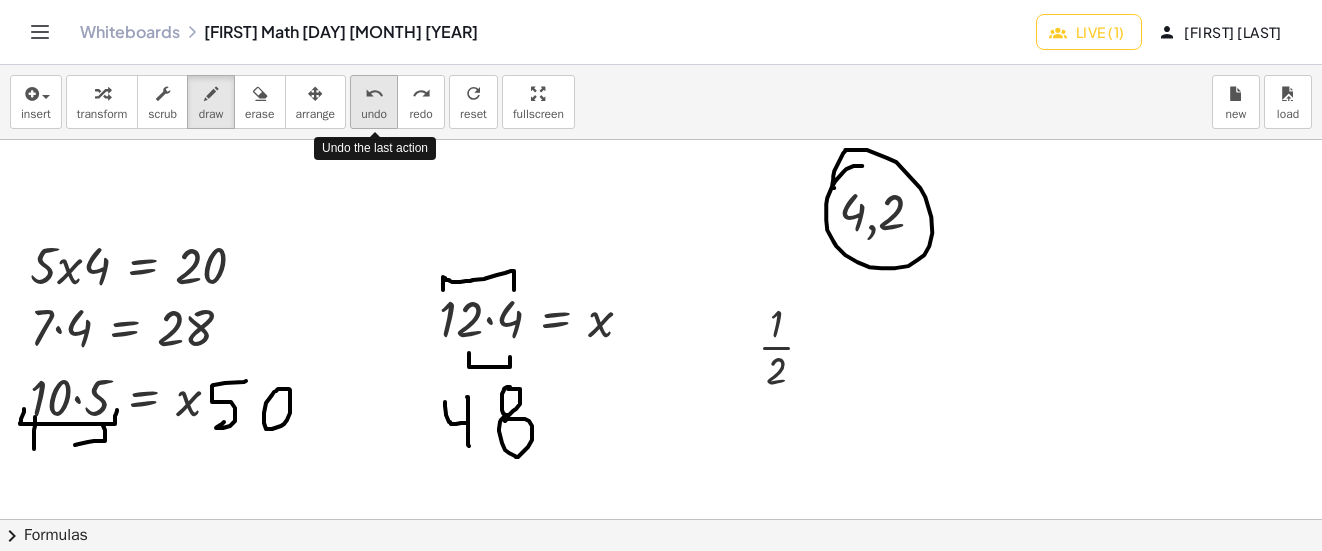 click on "undo" at bounding box center (374, 93) 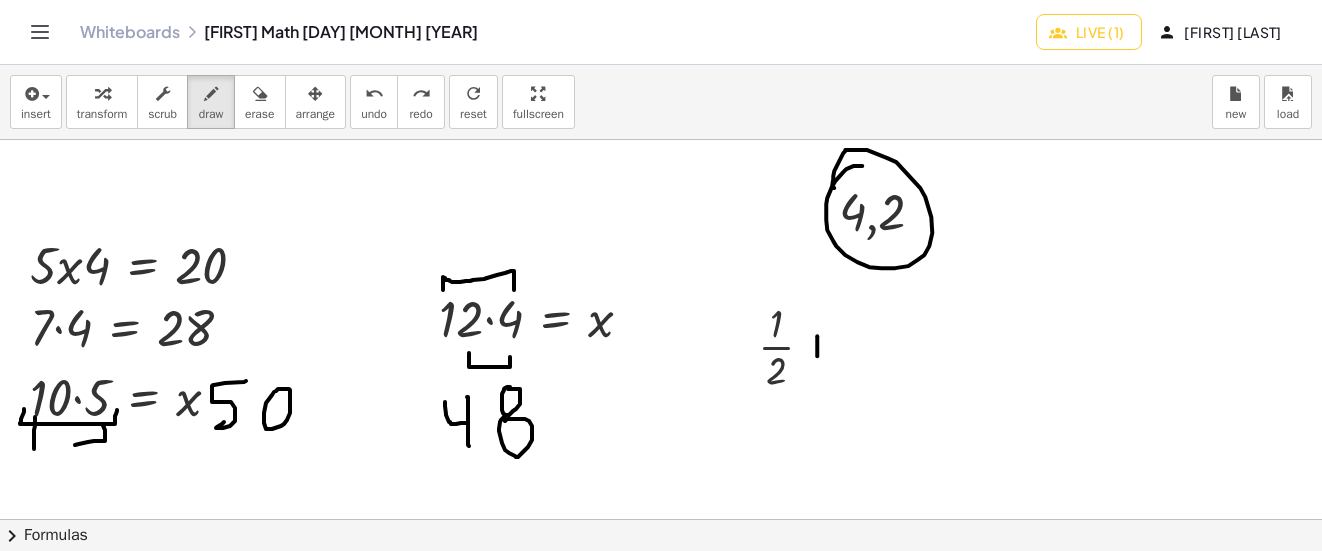drag, startPoint x: 817, startPoint y: 336, endPoint x: 817, endPoint y: 358, distance: 22 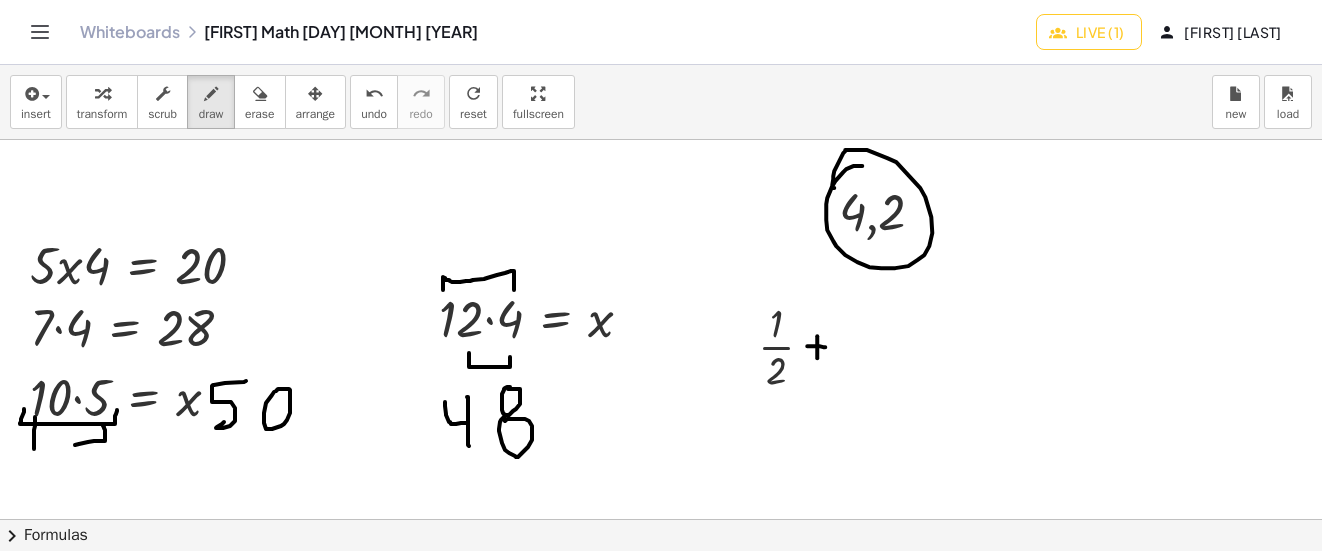 drag, startPoint x: 807, startPoint y: 346, endPoint x: 825, endPoint y: 347, distance: 18.027756 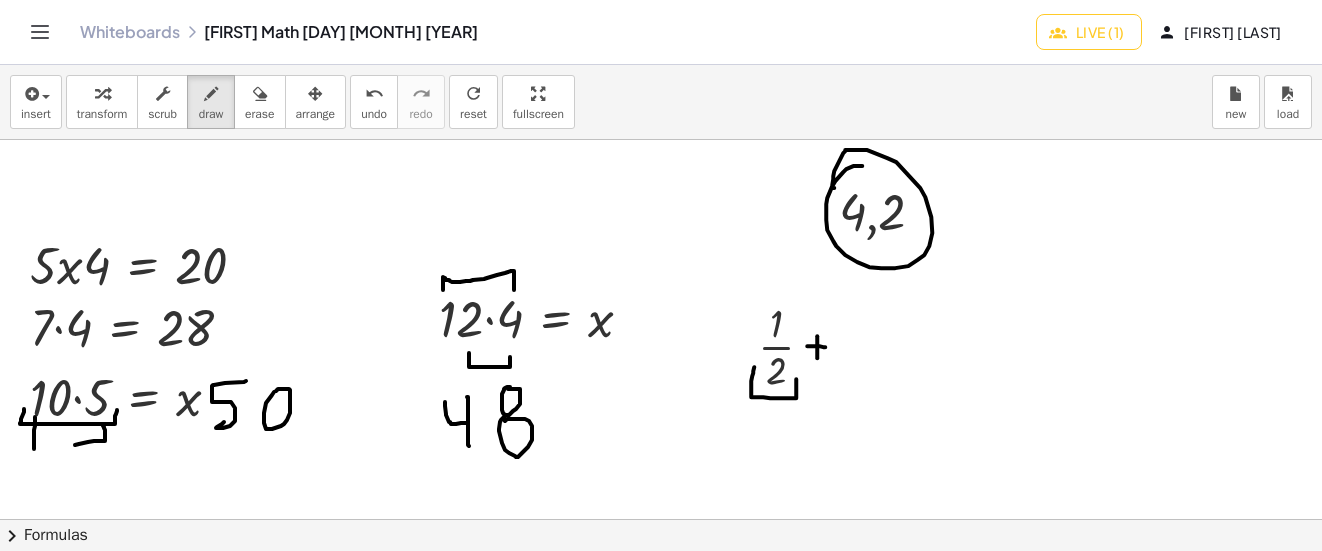 drag, startPoint x: 754, startPoint y: 367, endPoint x: 796, endPoint y: 379, distance: 43.68066 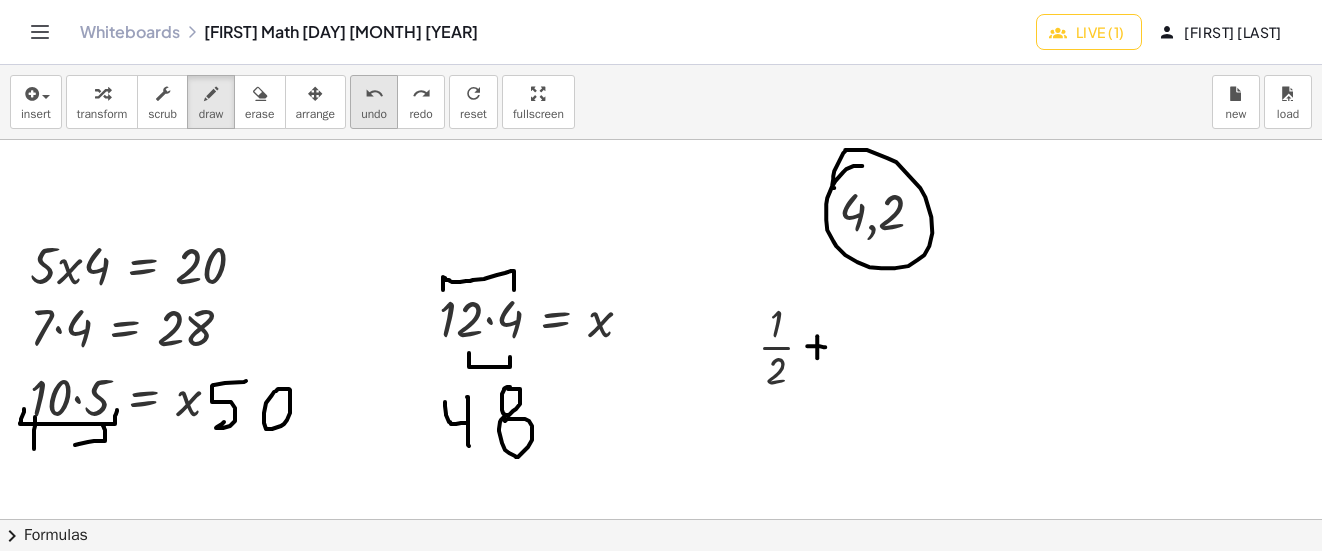 click on "undo" at bounding box center [374, 93] 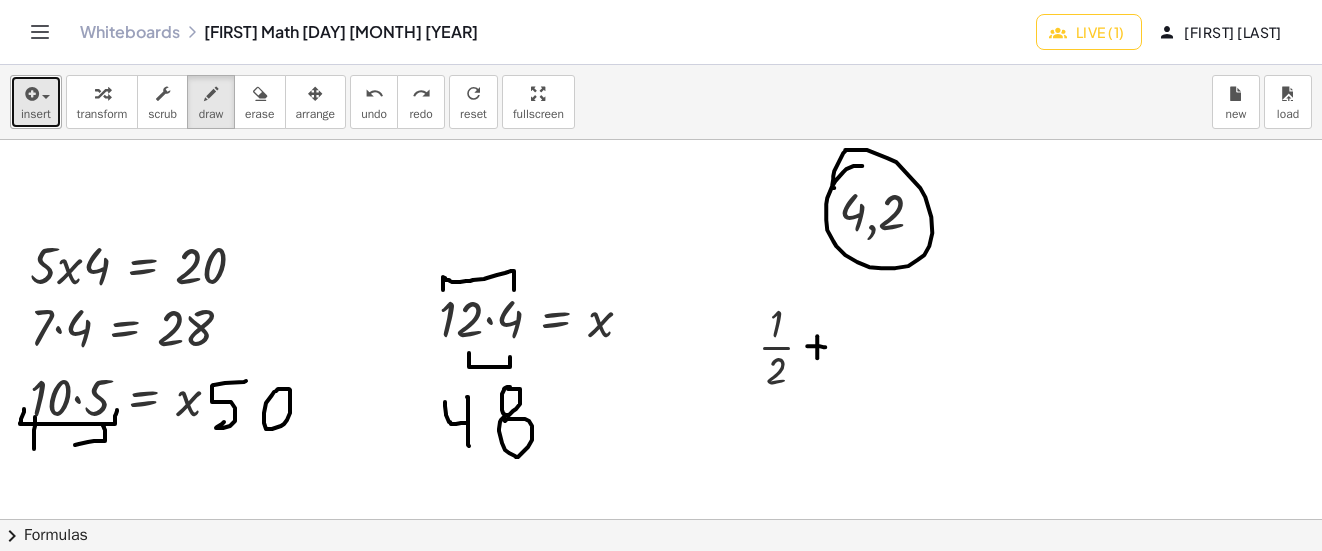 click on "insert" at bounding box center (36, 102) 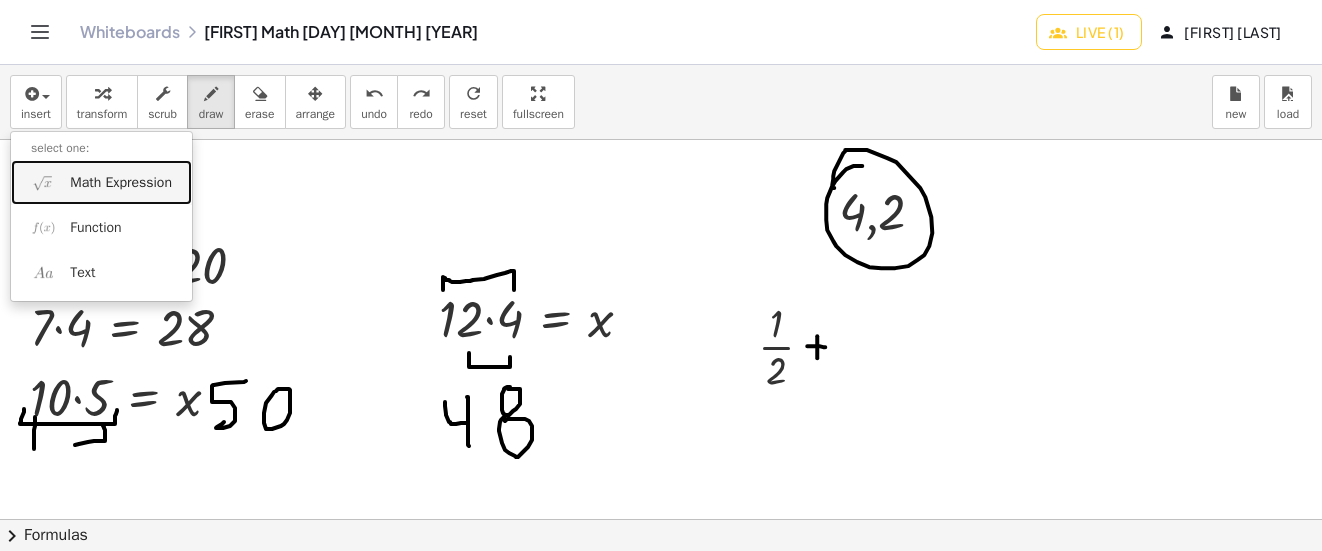 click on "Math Expression" at bounding box center [121, 183] 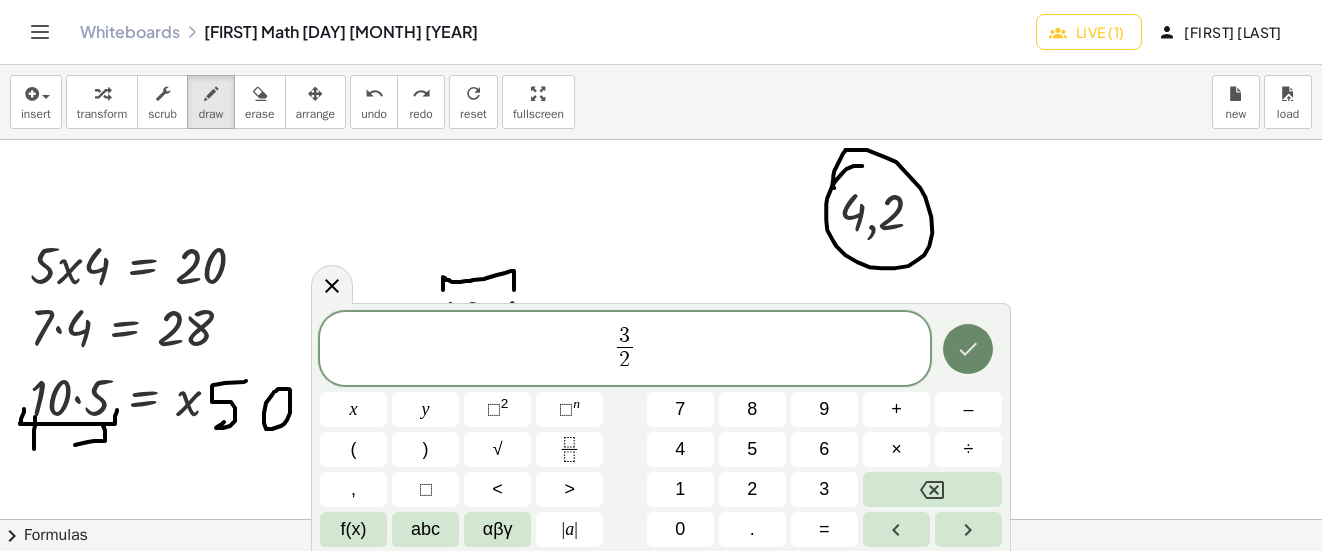click at bounding box center (968, 349) 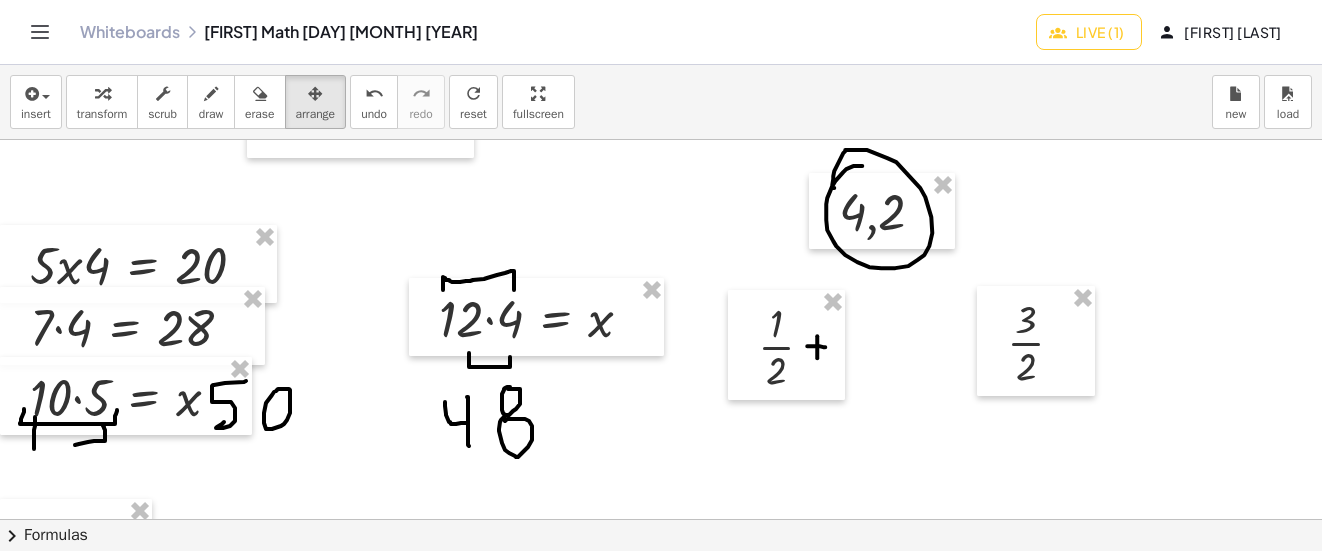drag, startPoint x: 325, startPoint y: 94, endPoint x: 972, endPoint y: 338, distance: 691.4803 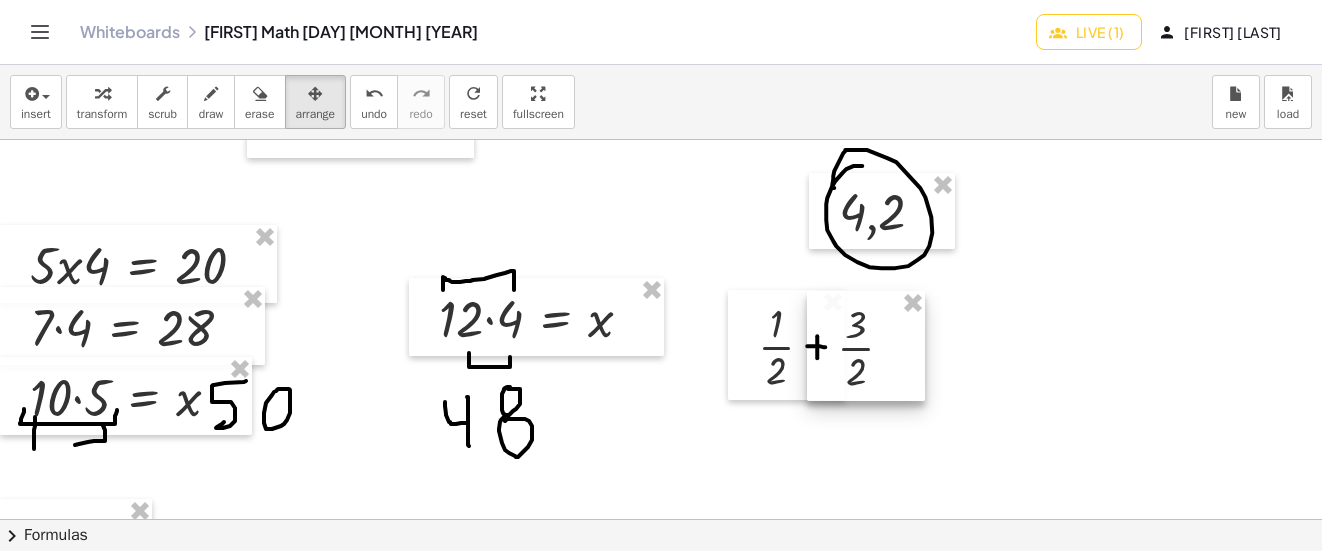 drag, startPoint x: 1036, startPoint y: 368, endPoint x: 867, endPoint y: 373, distance: 169.07394 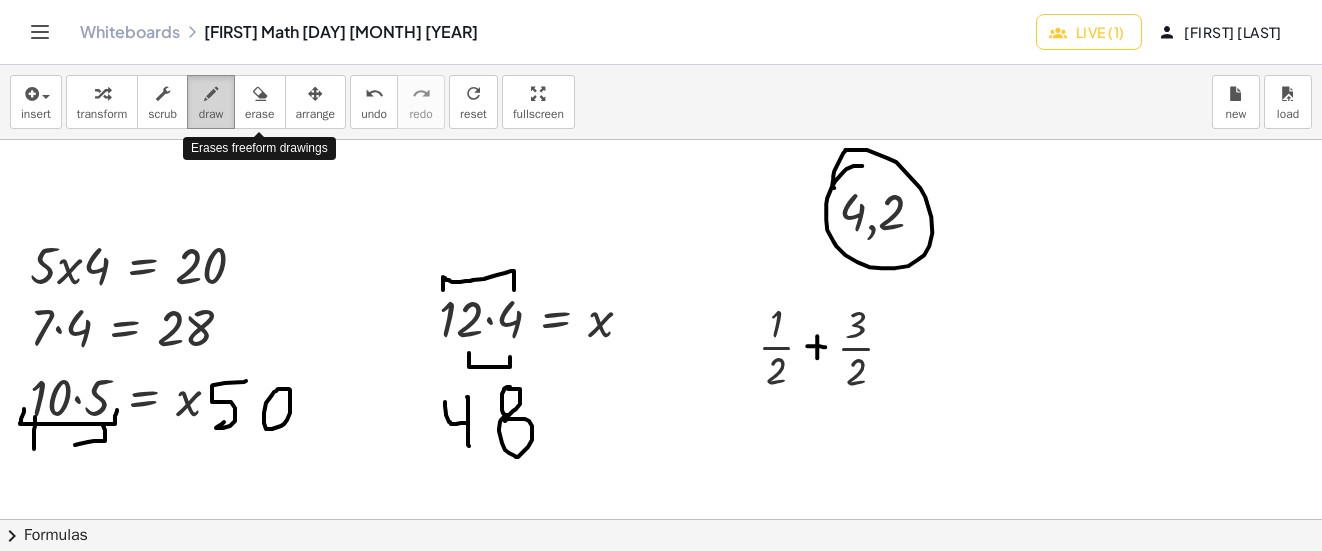 click on "draw" at bounding box center [211, 102] 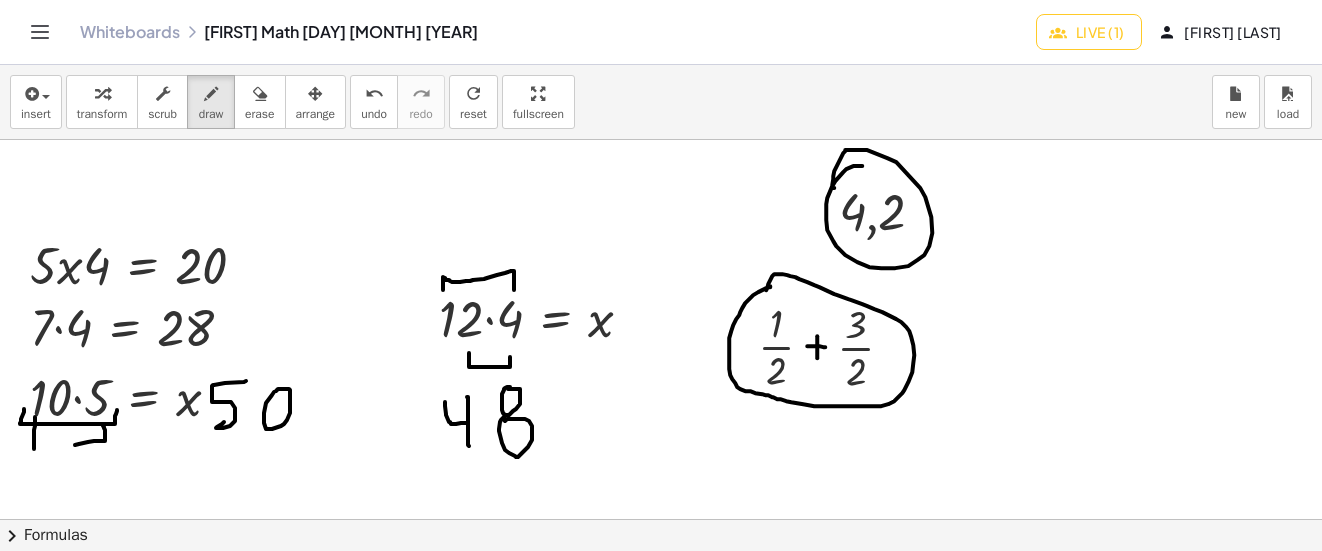 click at bounding box center (665, 598) 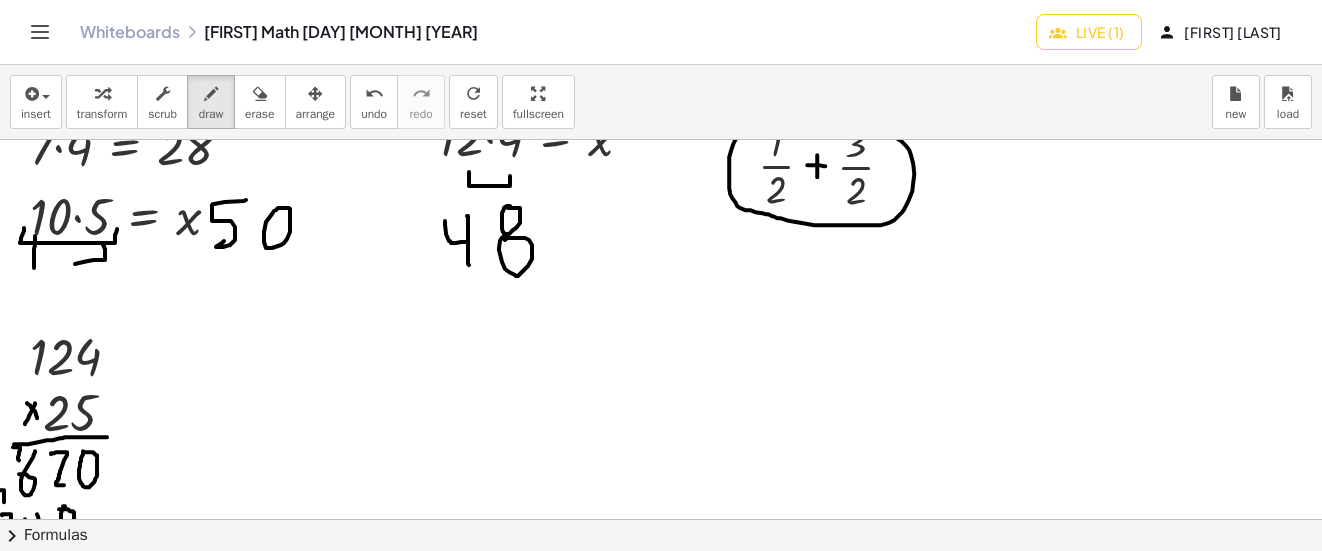 scroll, scrollTop: 500, scrollLeft: 0, axis: vertical 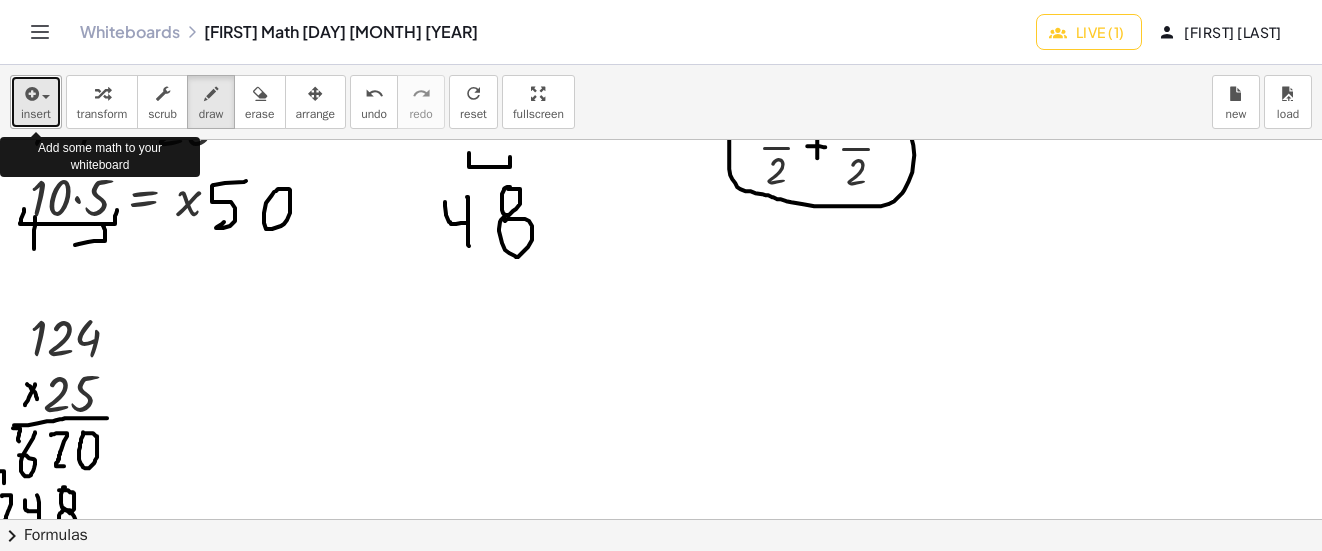 click on "insert" at bounding box center (36, 114) 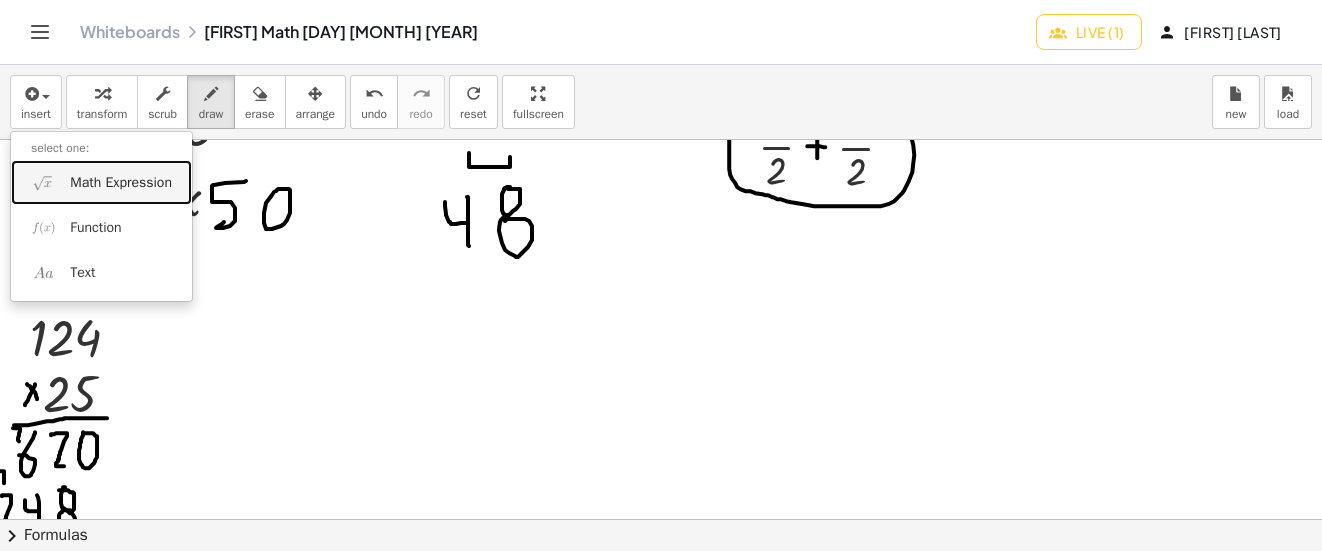 click on "Math Expression" at bounding box center [121, 183] 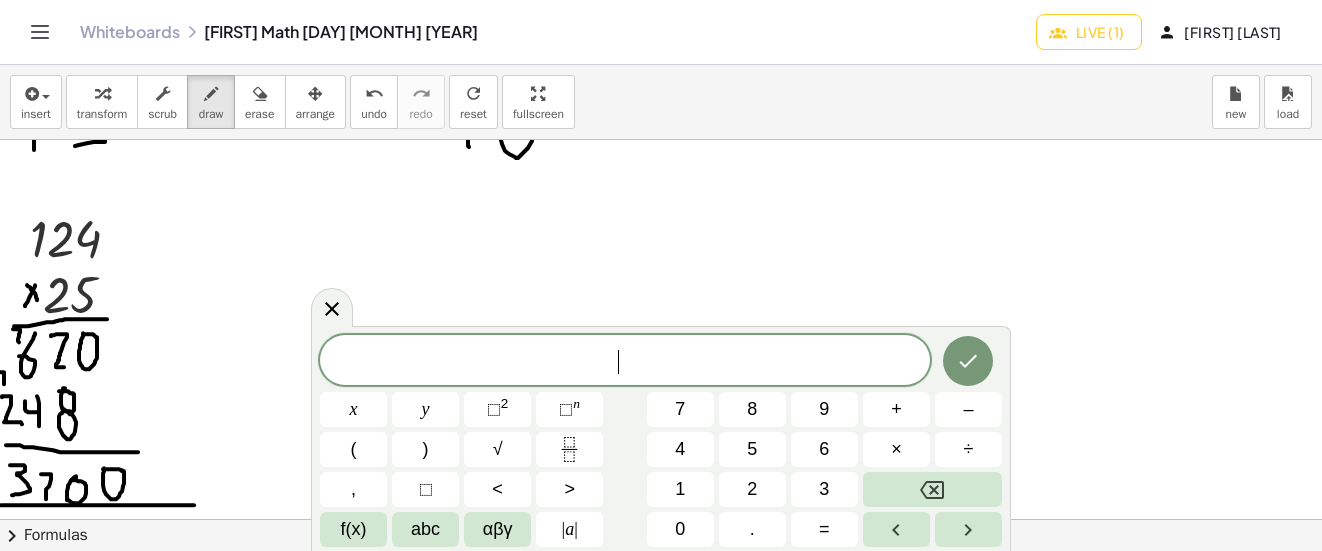 scroll, scrollTop: 600, scrollLeft: 0, axis: vertical 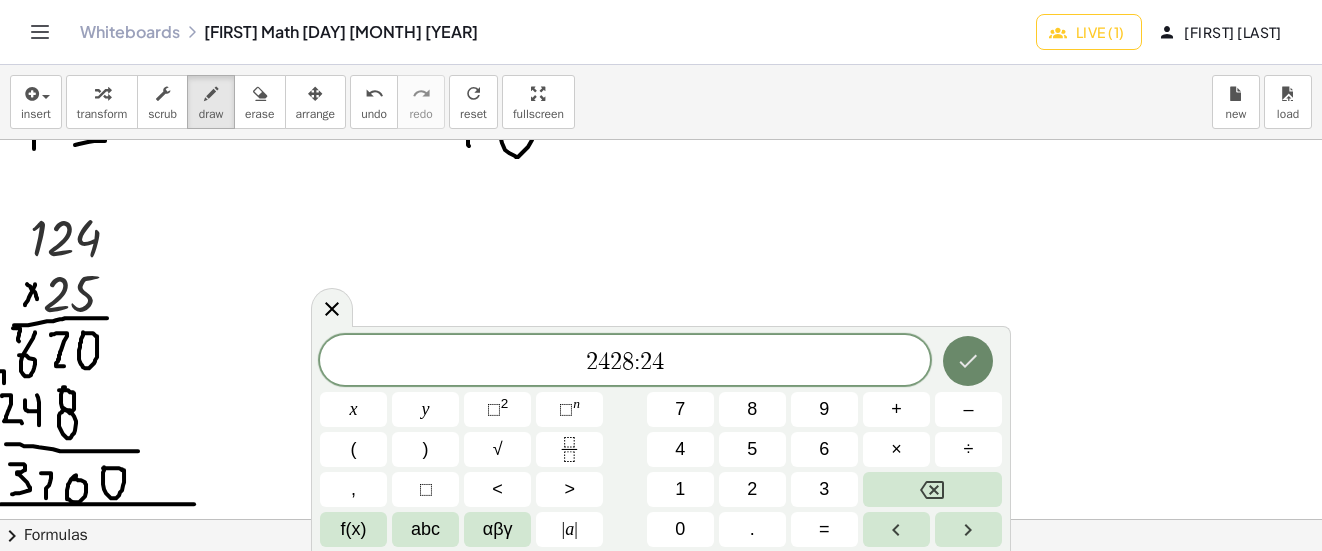 click 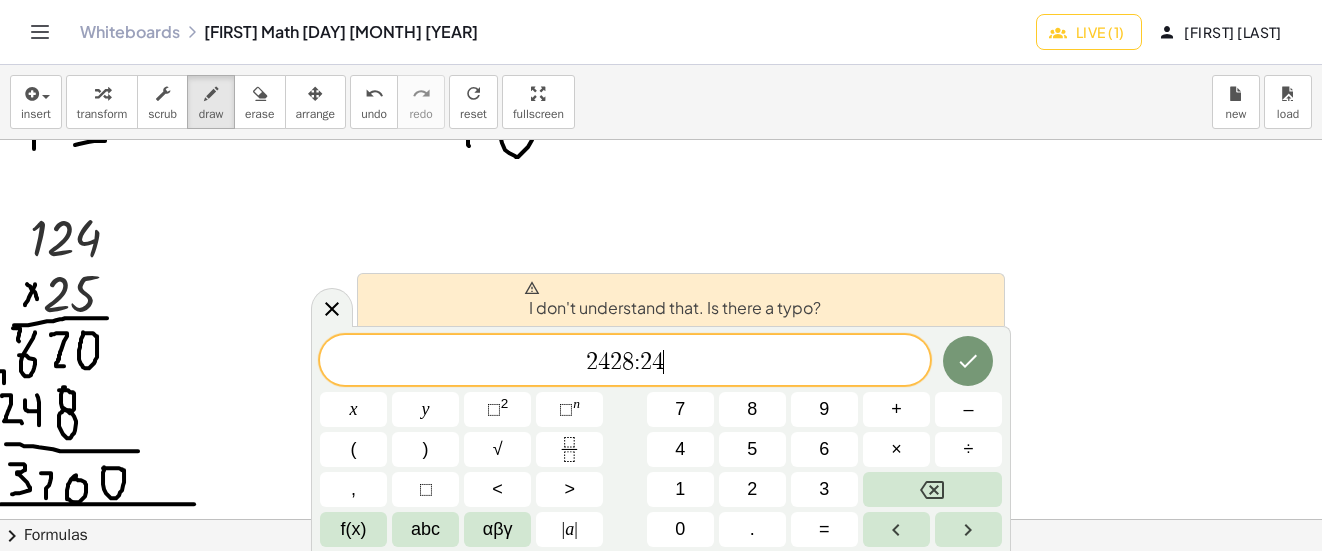 click on "2" at bounding box center [646, 362] 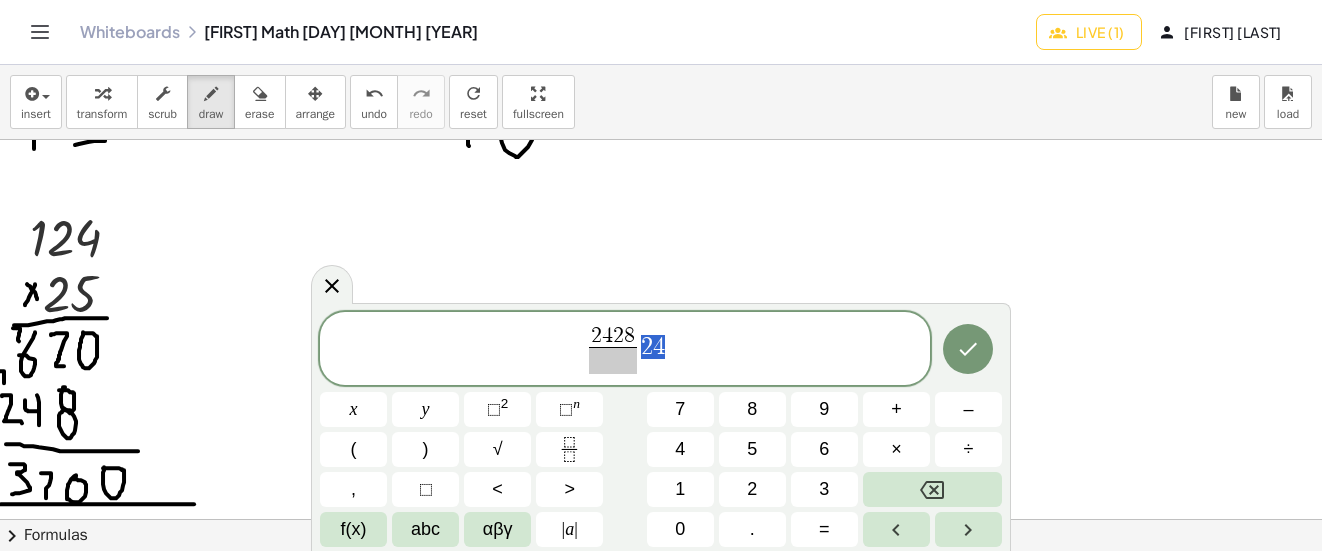 drag, startPoint x: 696, startPoint y: 347, endPoint x: 643, endPoint y: 347, distance: 53 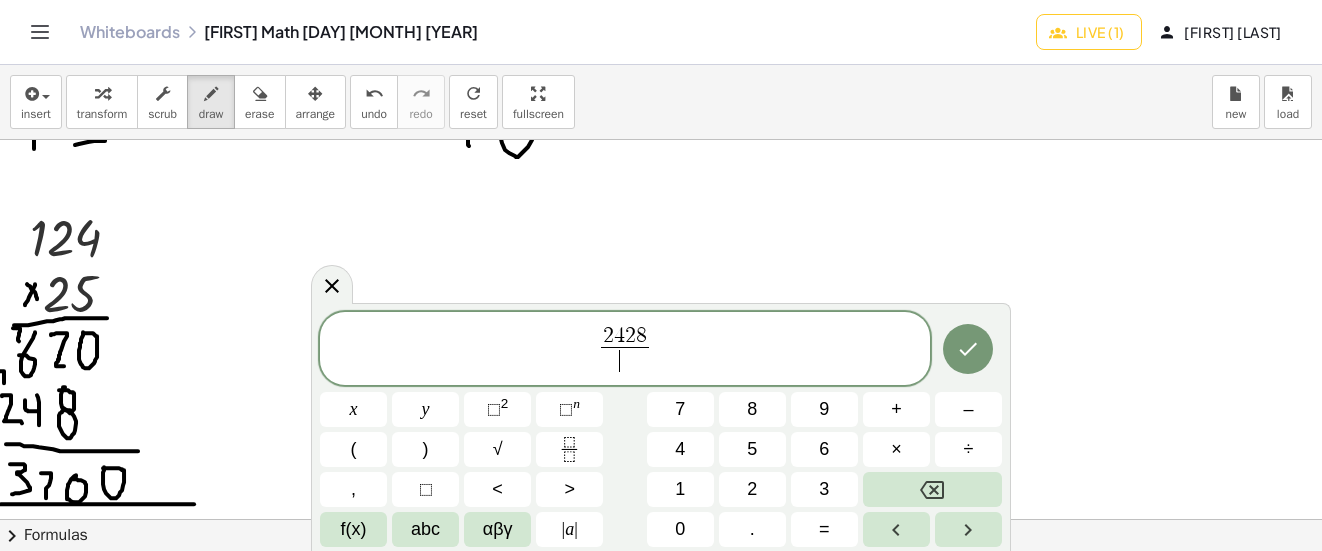 click on "​" at bounding box center [625, 360] 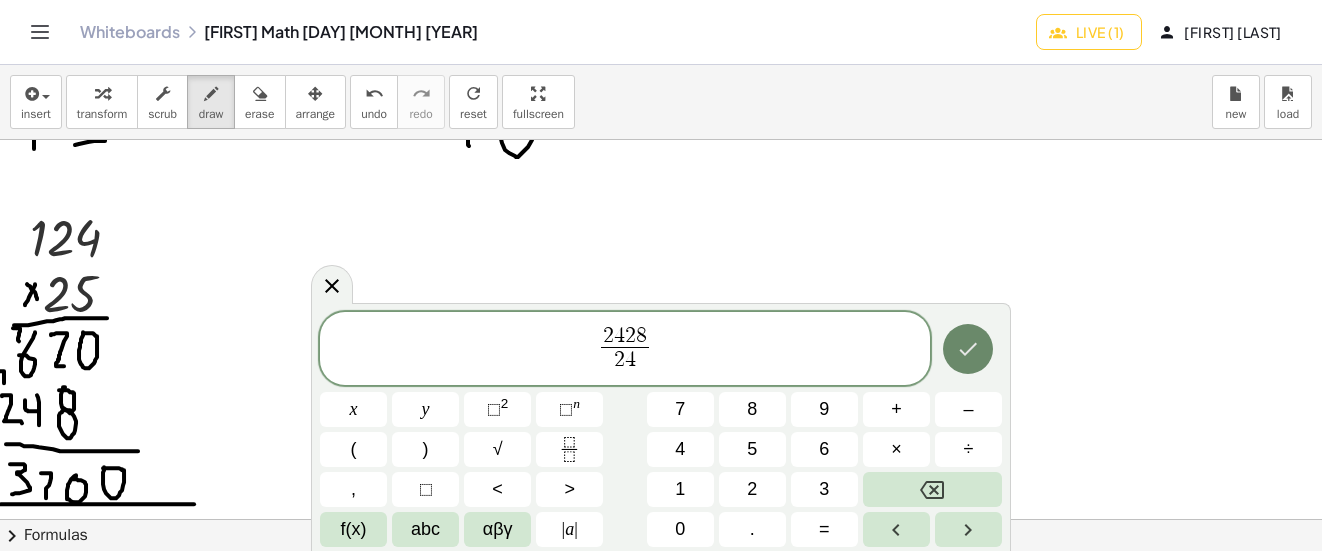 click 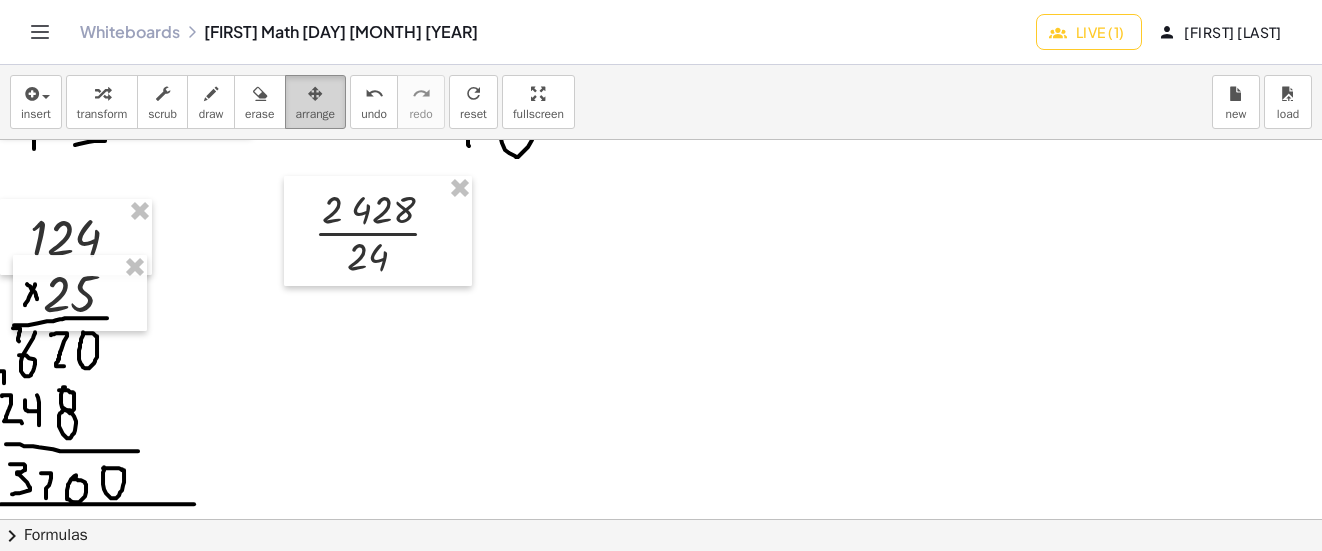 click on "arrange" at bounding box center (316, 114) 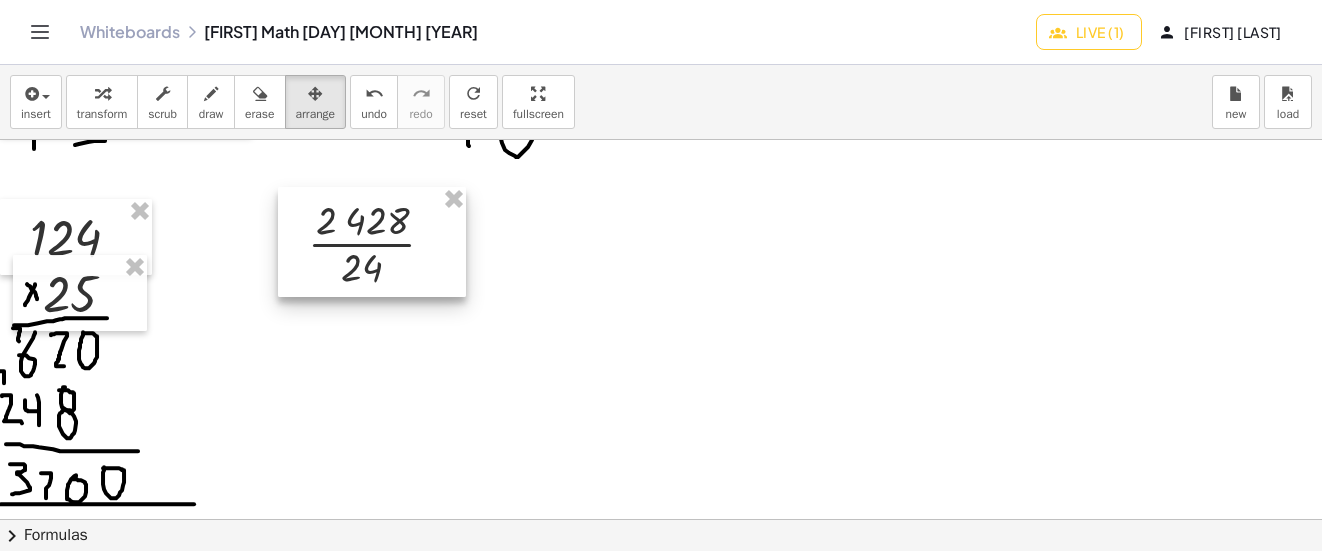drag, startPoint x: 374, startPoint y: 220, endPoint x: 368, endPoint y: 231, distance: 12.529964 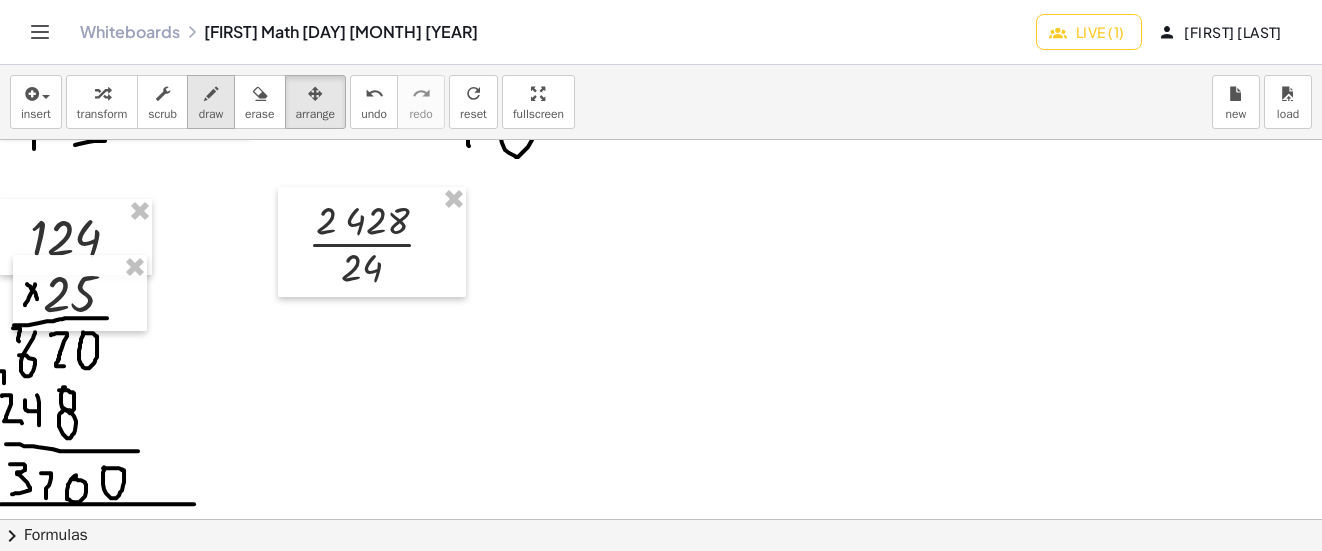 click on "draw" at bounding box center (211, 114) 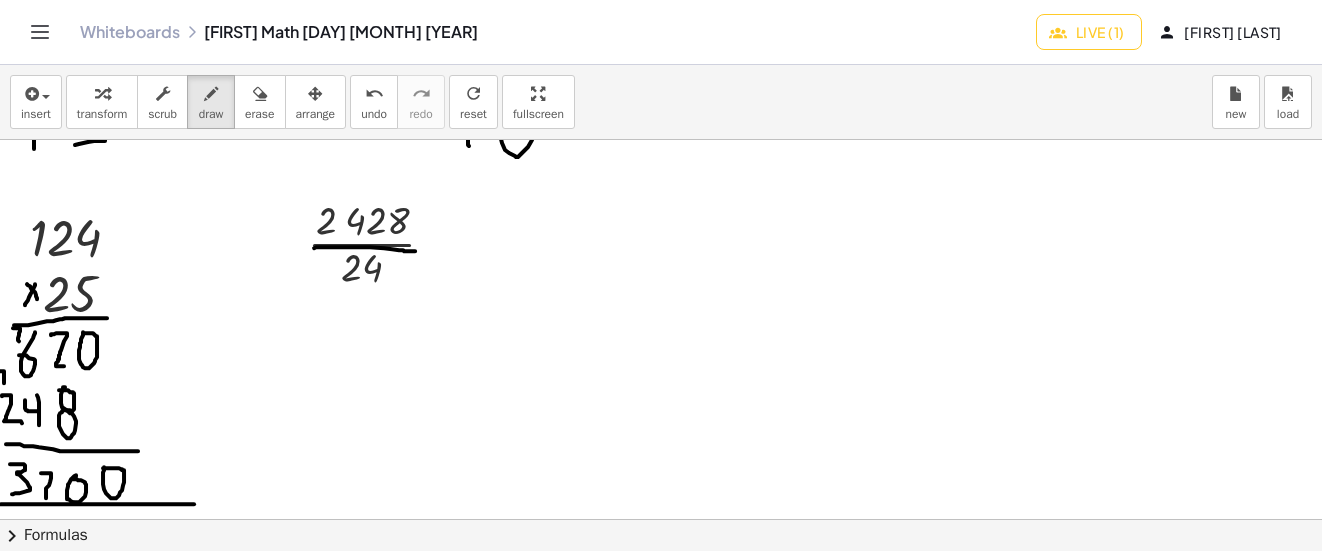 drag, startPoint x: 314, startPoint y: 248, endPoint x: 415, endPoint y: 251, distance: 101.04455 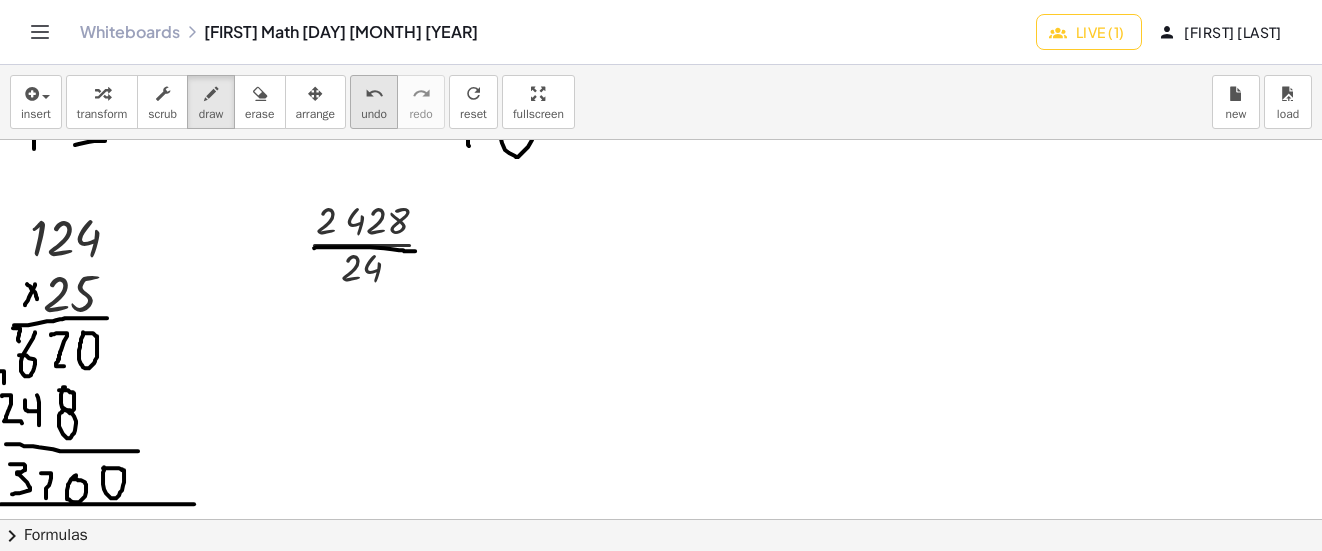 click on "undo" at bounding box center (374, 114) 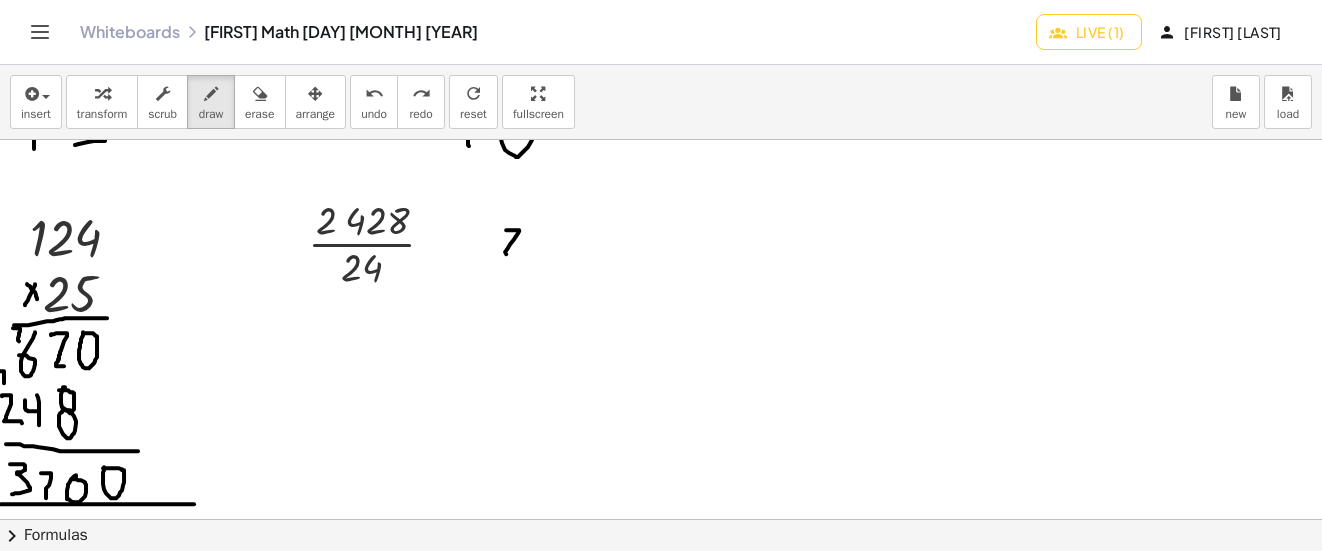 drag, startPoint x: 506, startPoint y: 230, endPoint x: 526, endPoint y: 256, distance: 32.80244 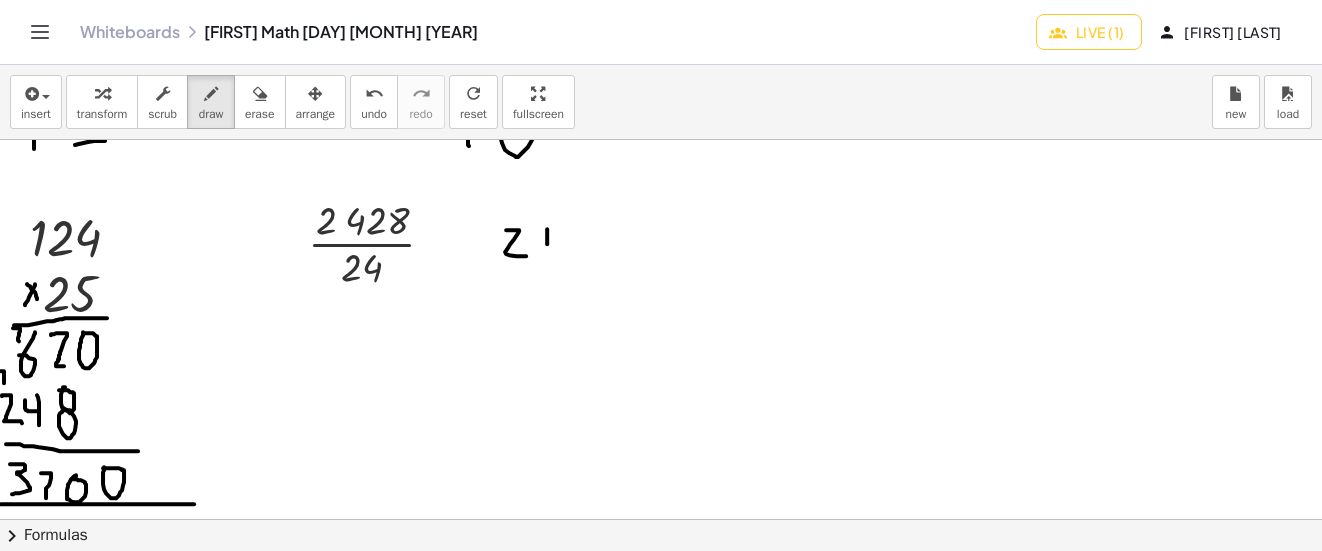 drag, startPoint x: 547, startPoint y: 229, endPoint x: 546, endPoint y: 262, distance: 33.01515 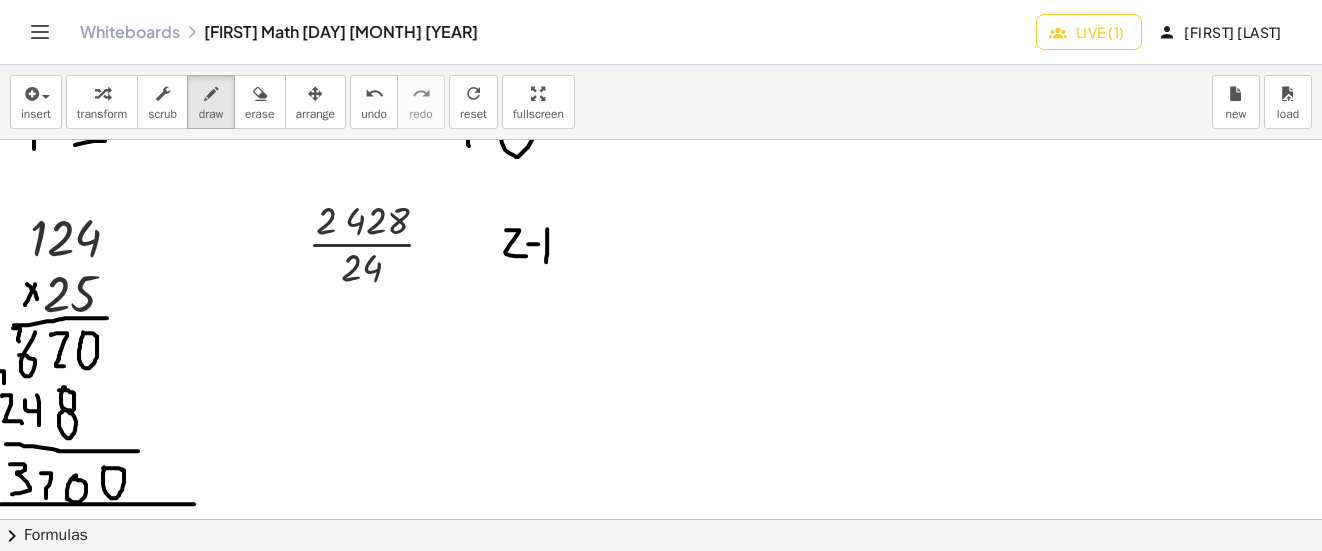 drag, startPoint x: 528, startPoint y: 244, endPoint x: 532, endPoint y: 216, distance: 28.284271 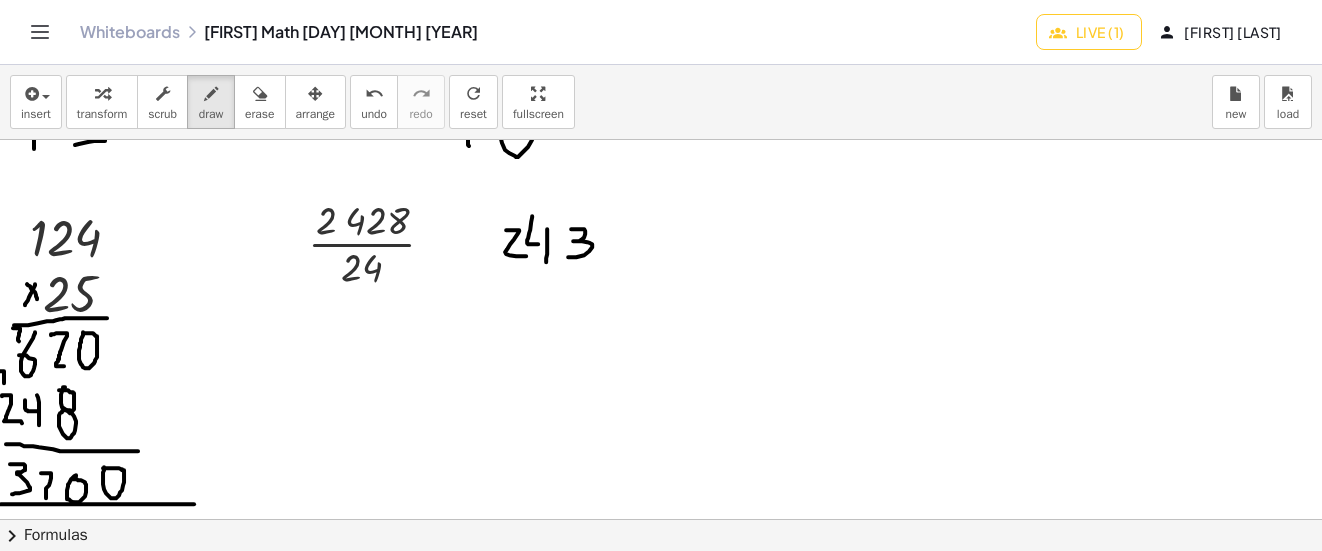 drag, startPoint x: 571, startPoint y: 229, endPoint x: 568, endPoint y: 257, distance: 28.160255 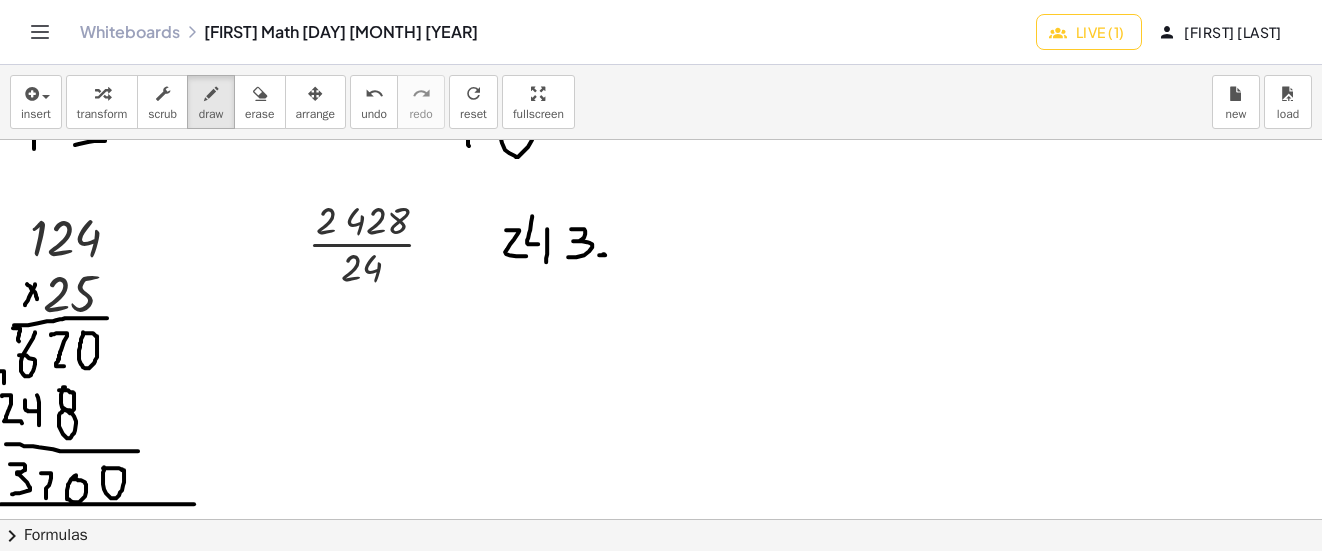 click at bounding box center [665, 298] 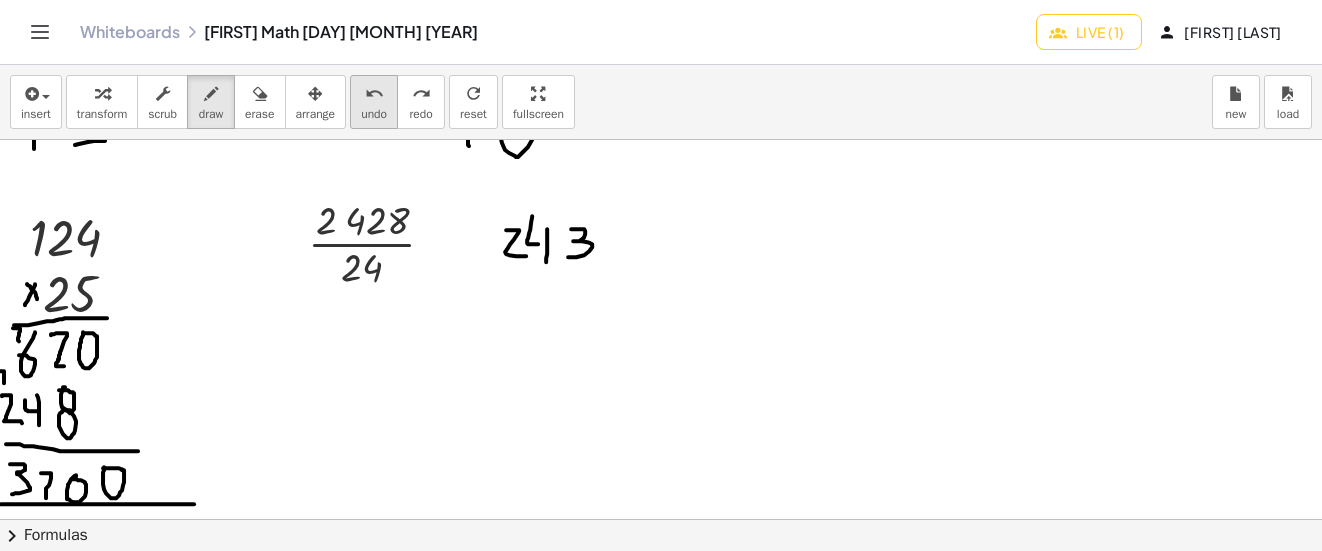 click on "undo" at bounding box center (374, 114) 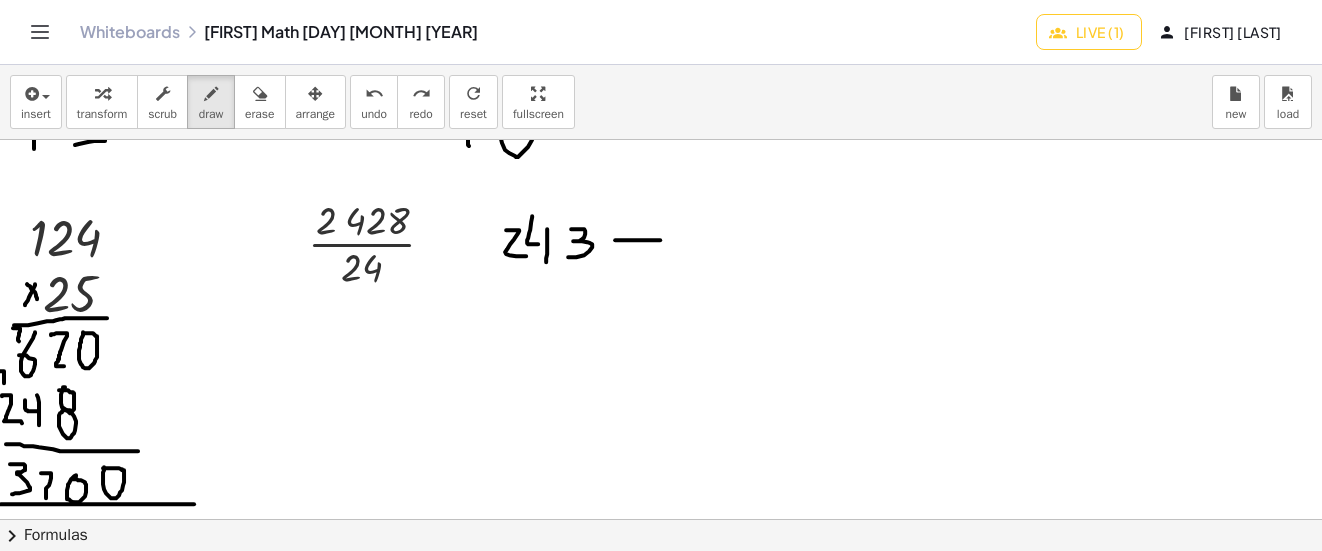 drag, startPoint x: 615, startPoint y: 240, endPoint x: 641, endPoint y: 225, distance: 30.016663 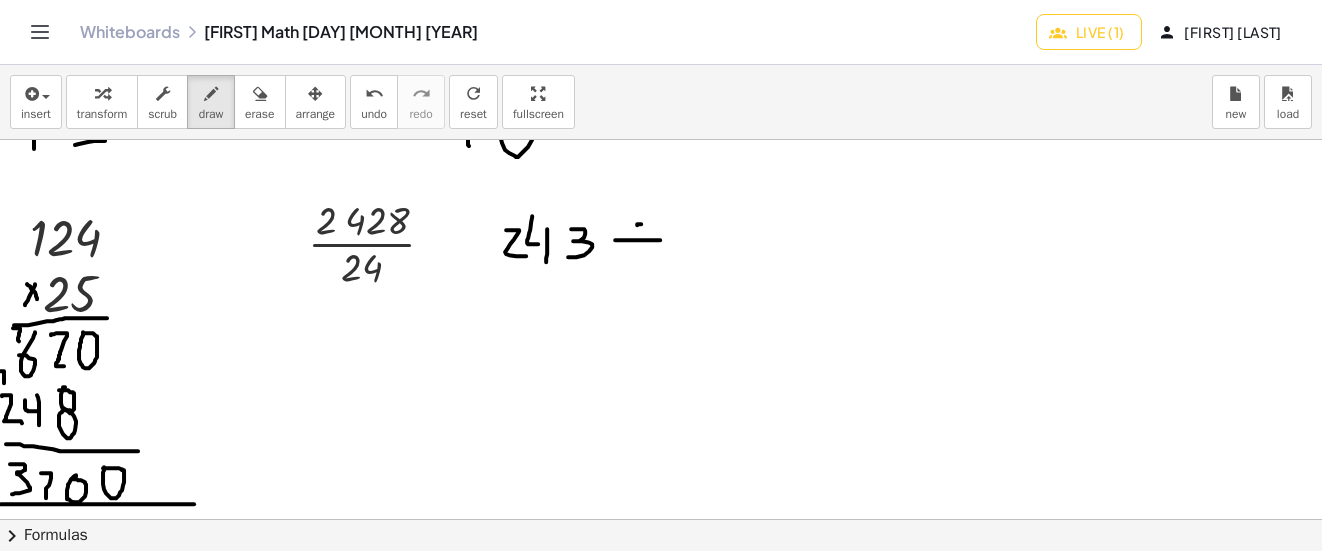 click at bounding box center [665, 298] 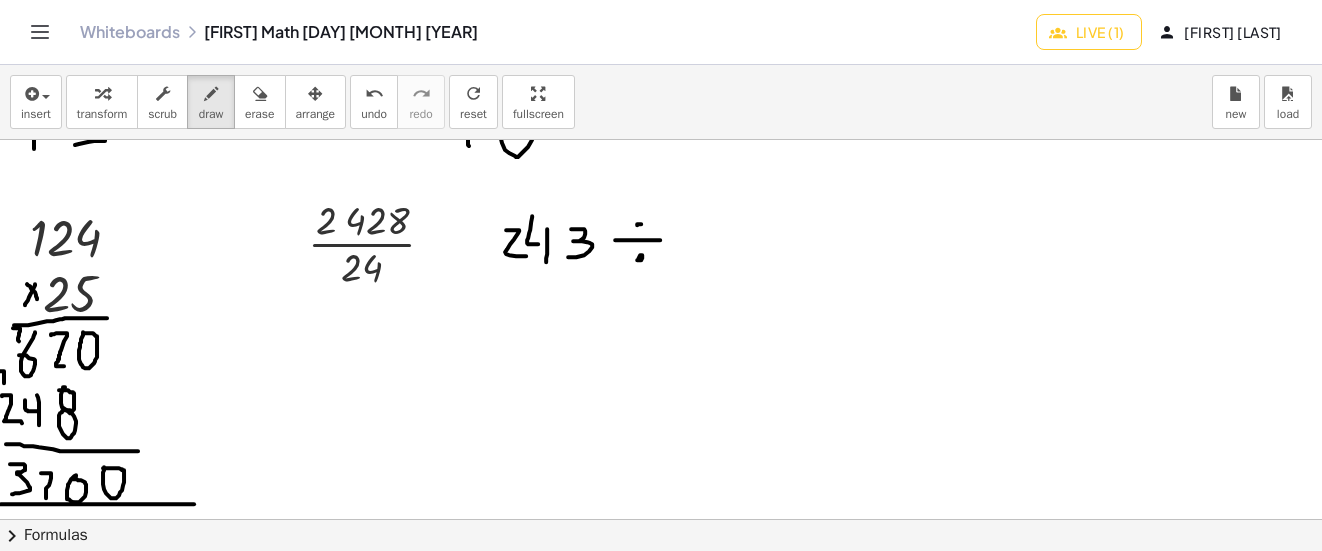 click at bounding box center (665, 298) 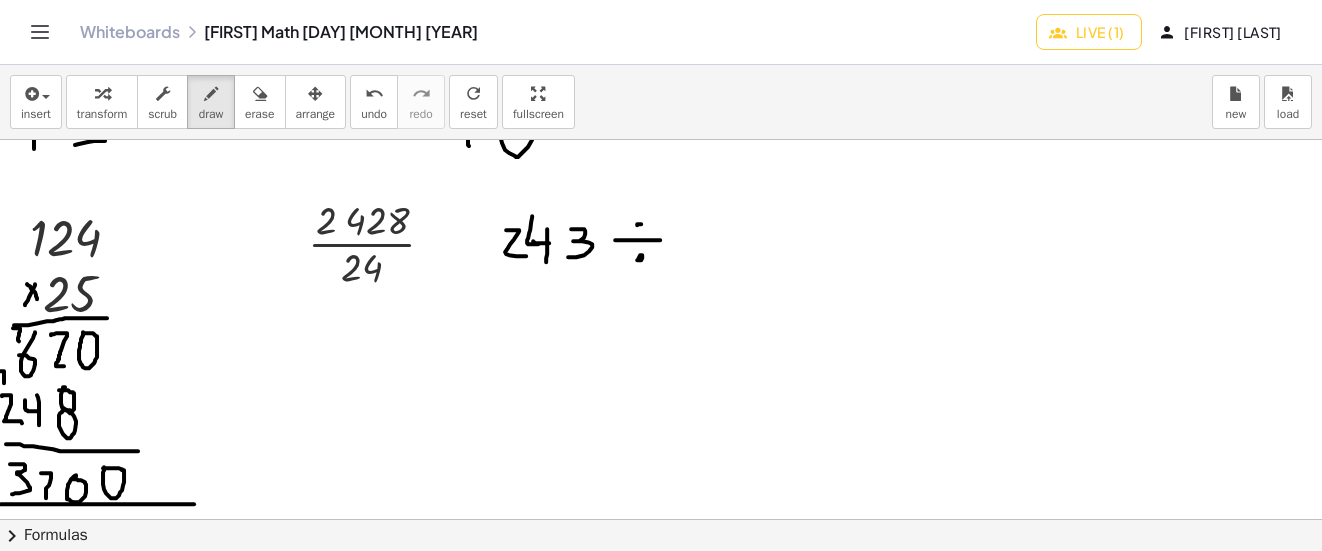 drag, startPoint x: 533, startPoint y: 241, endPoint x: 549, endPoint y: 243, distance: 16.124516 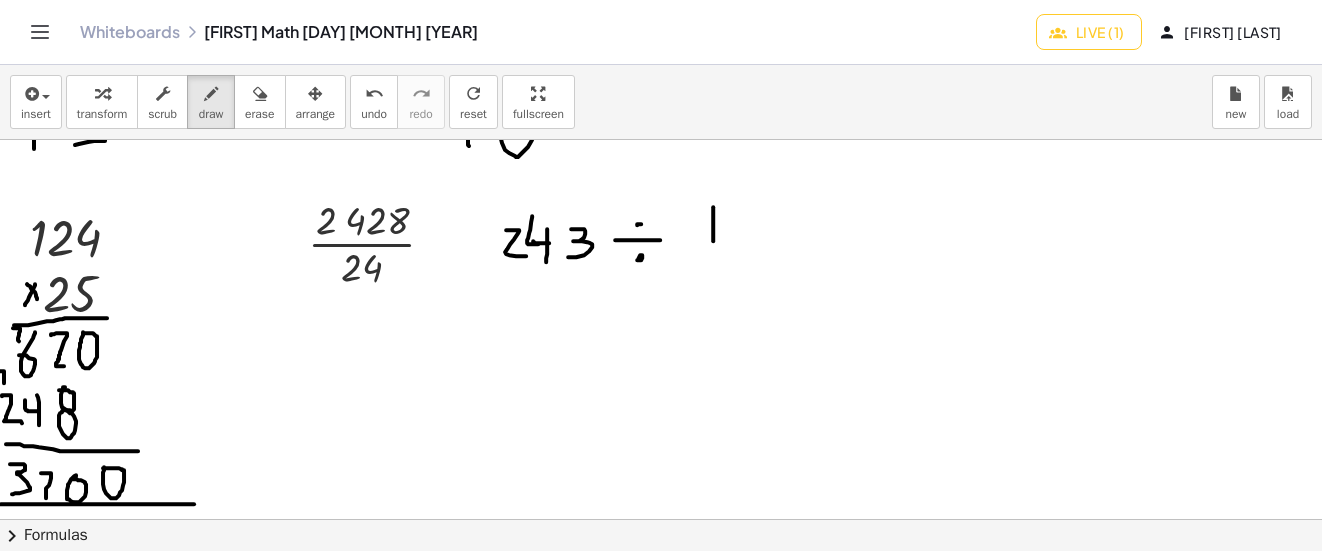 click at bounding box center (665, 298) 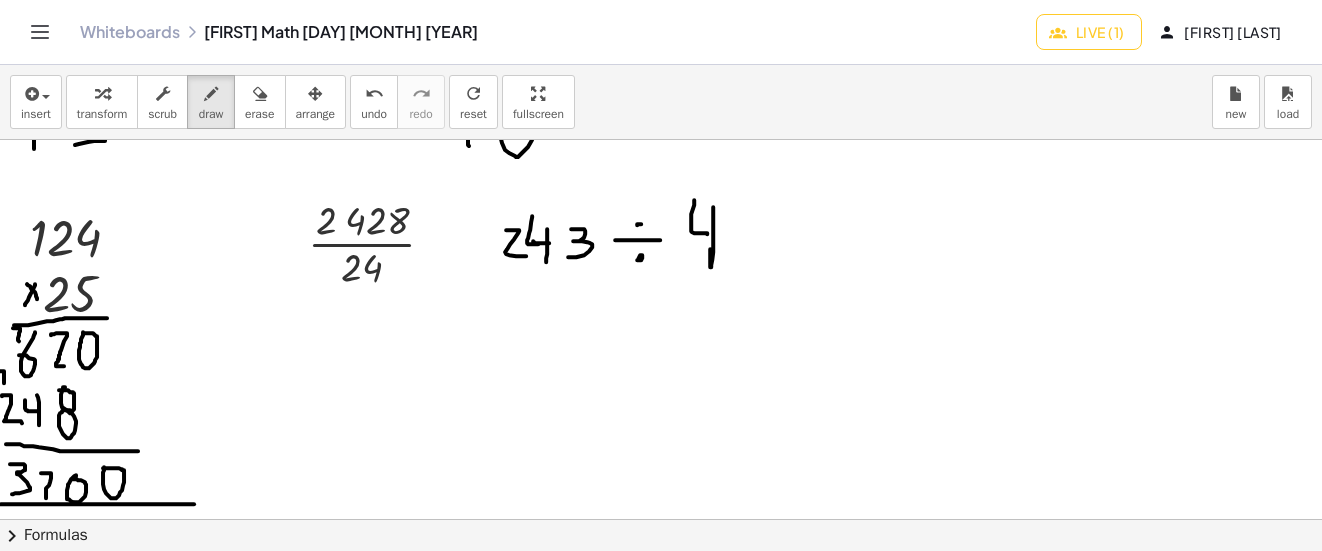 drag, startPoint x: 707, startPoint y: 234, endPoint x: 694, endPoint y: 200, distance: 36.40055 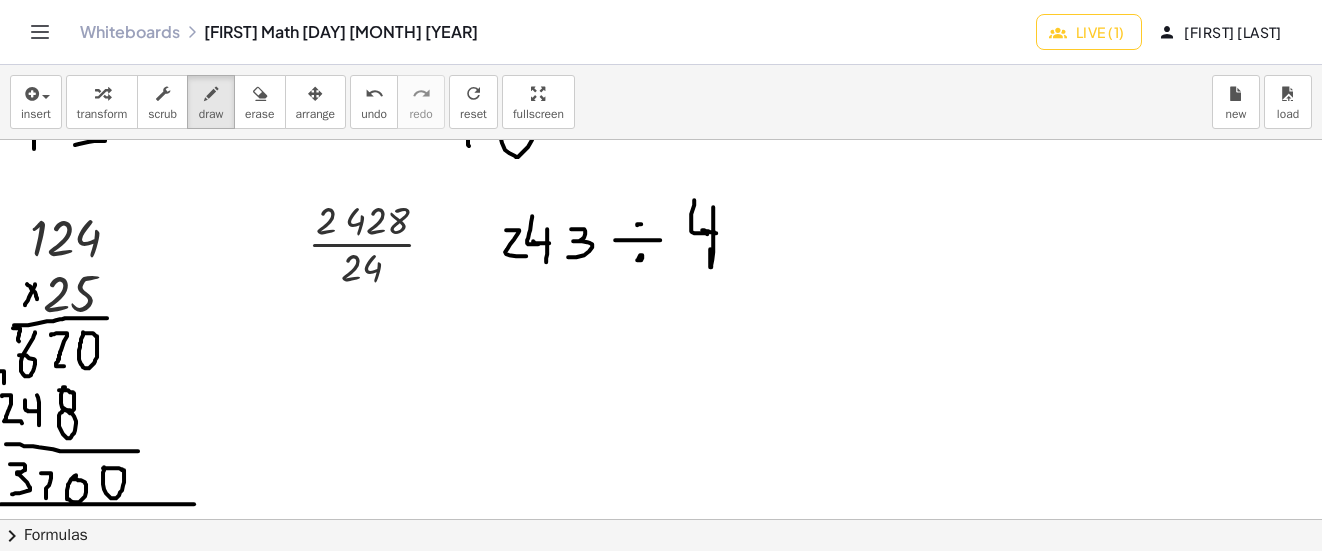 drag, startPoint x: 702, startPoint y: 230, endPoint x: 716, endPoint y: 233, distance: 14.3178215 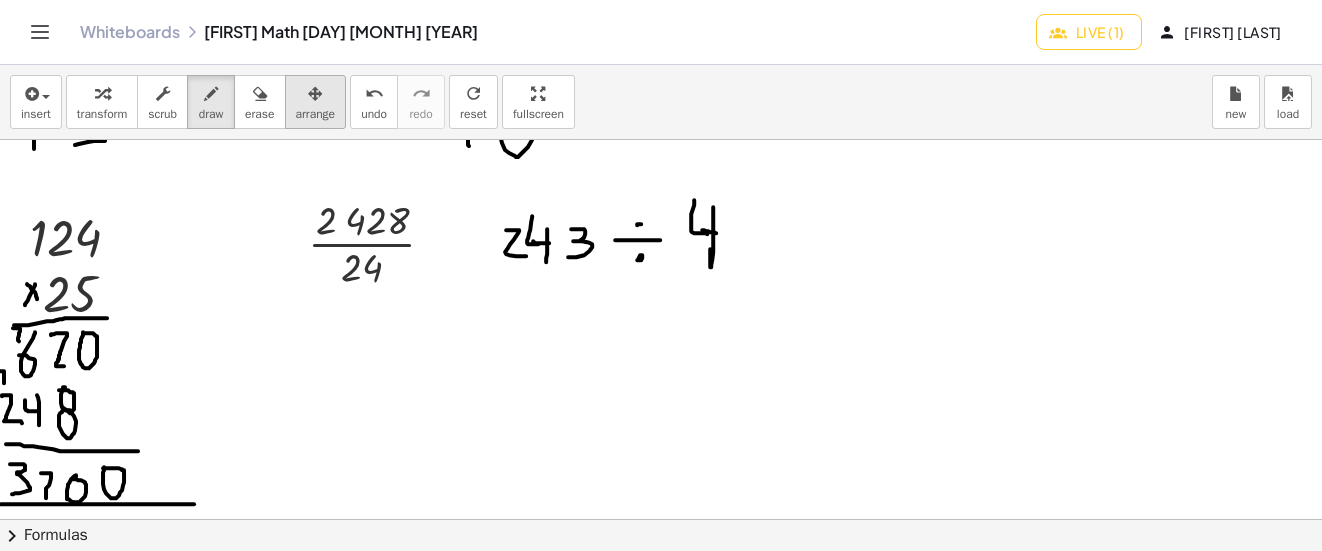 click at bounding box center (315, 94) 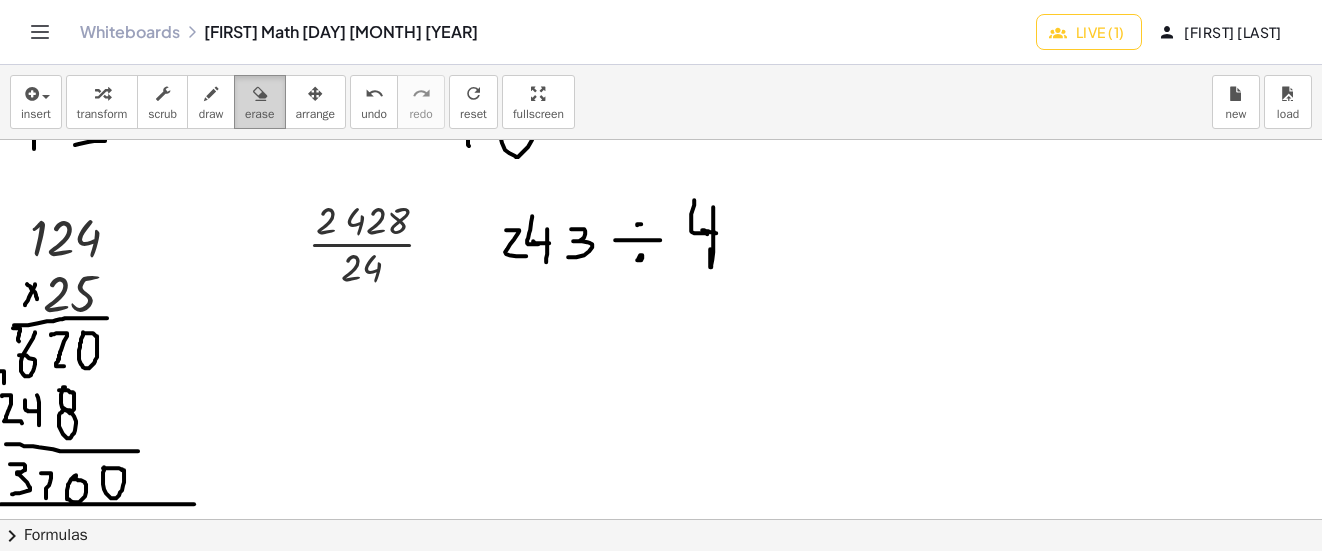 click on "erase" at bounding box center [259, 114] 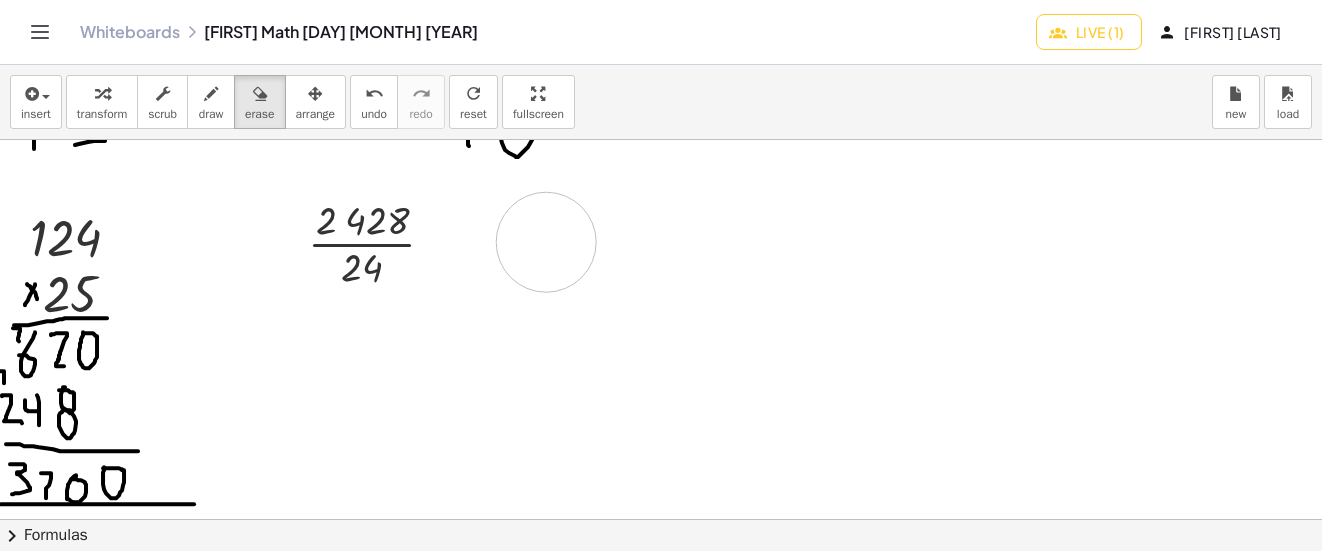 drag, startPoint x: 735, startPoint y: 222, endPoint x: 562, endPoint y: 241, distance: 174.04022 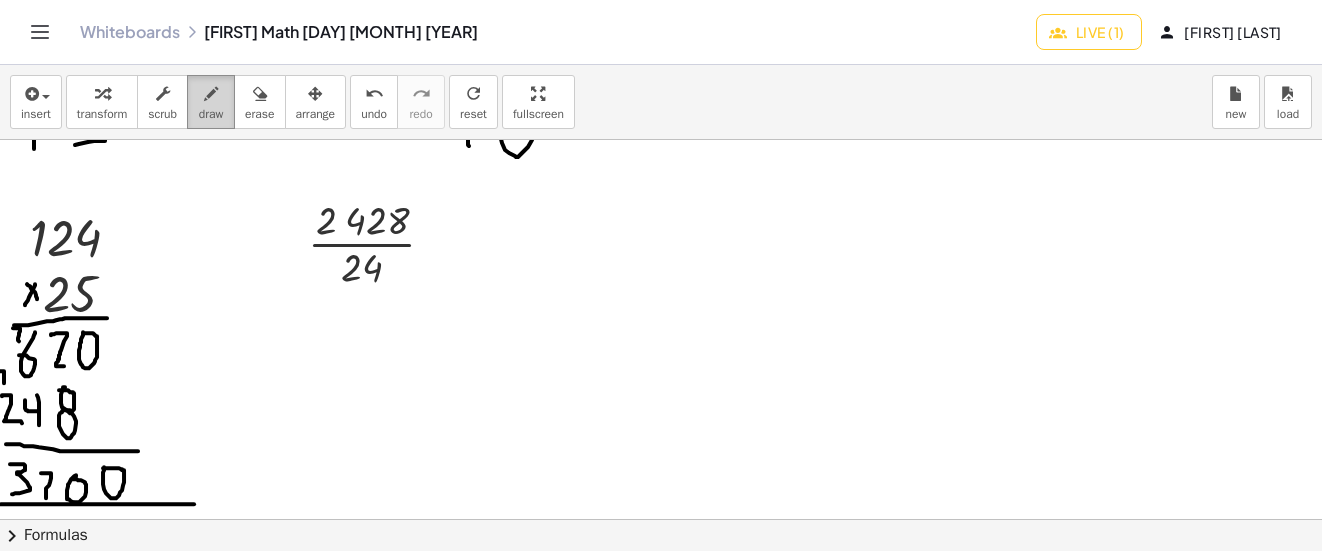 click at bounding box center [211, 93] 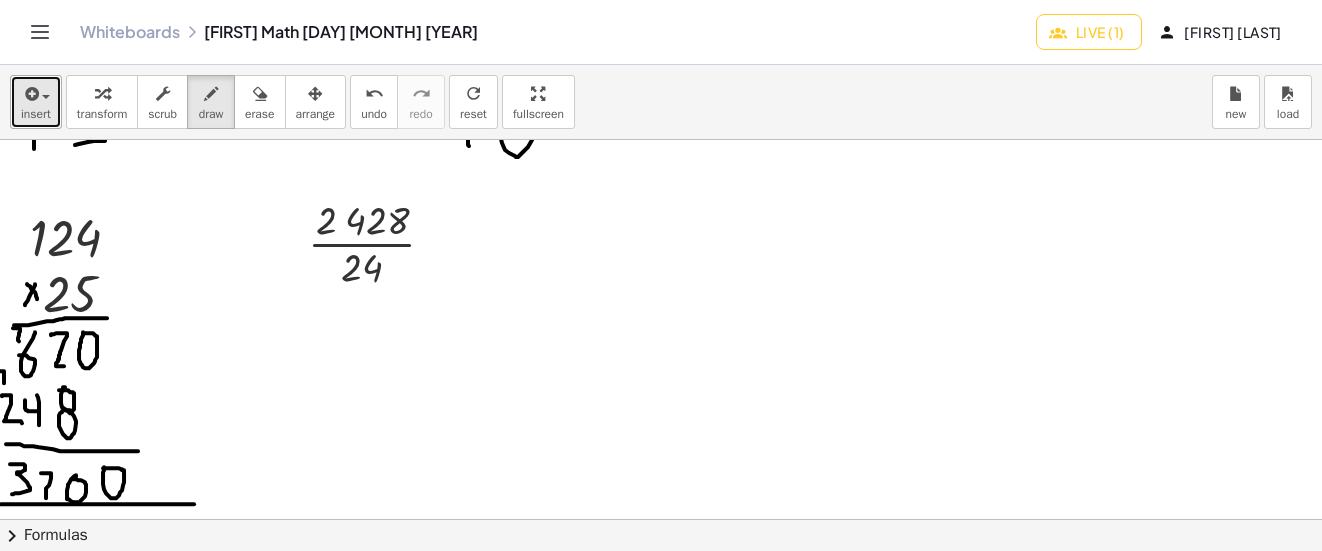 click at bounding box center (41, 96) 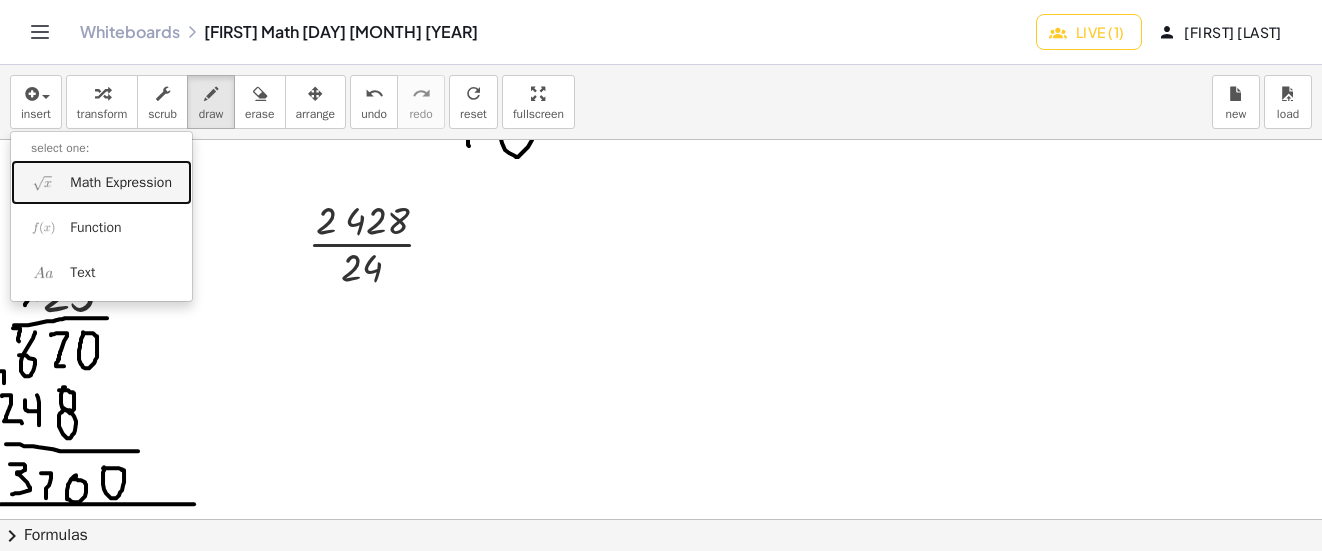 click on "Math Expression" at bounding box center [121, 183] 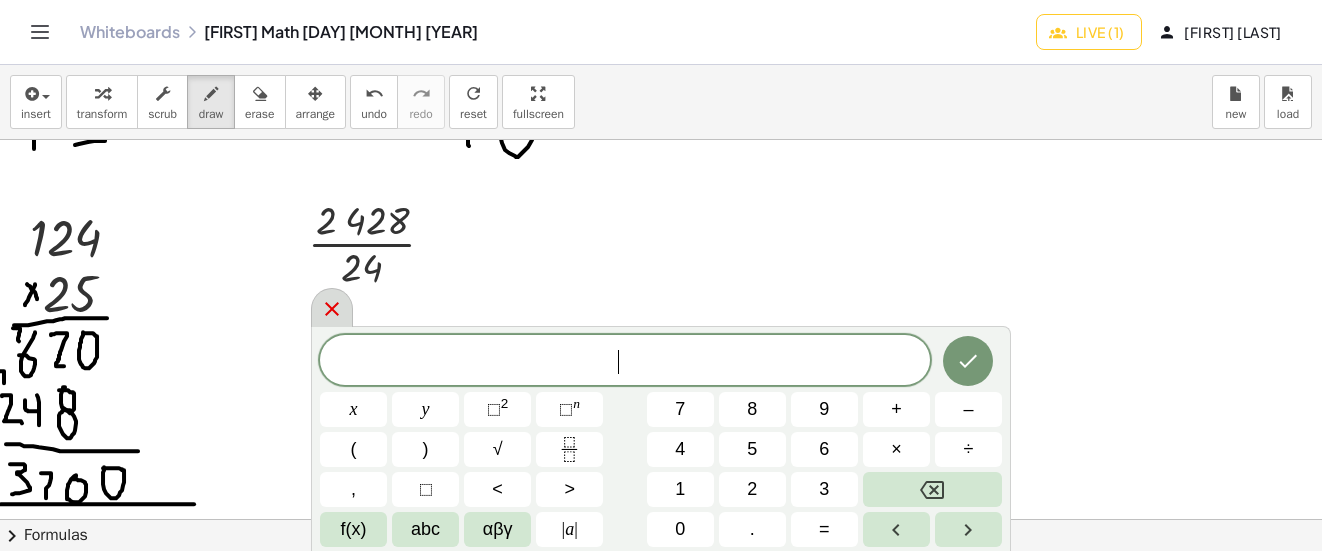 click 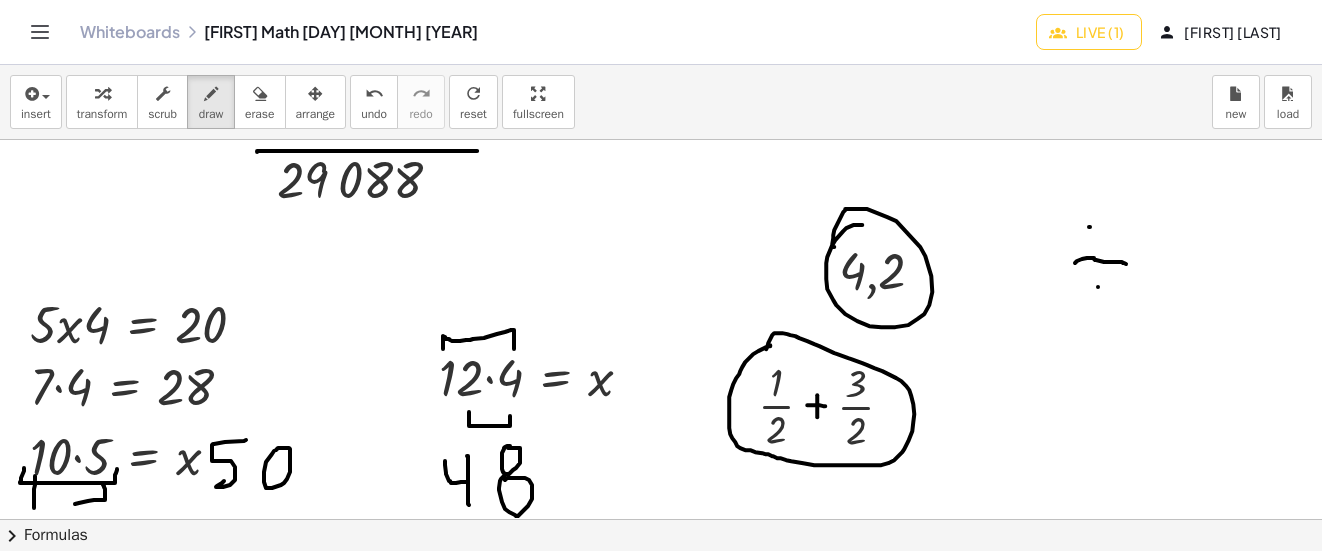 scroll, scrollTop: 200, scrollLeft: 0, axis: vertical 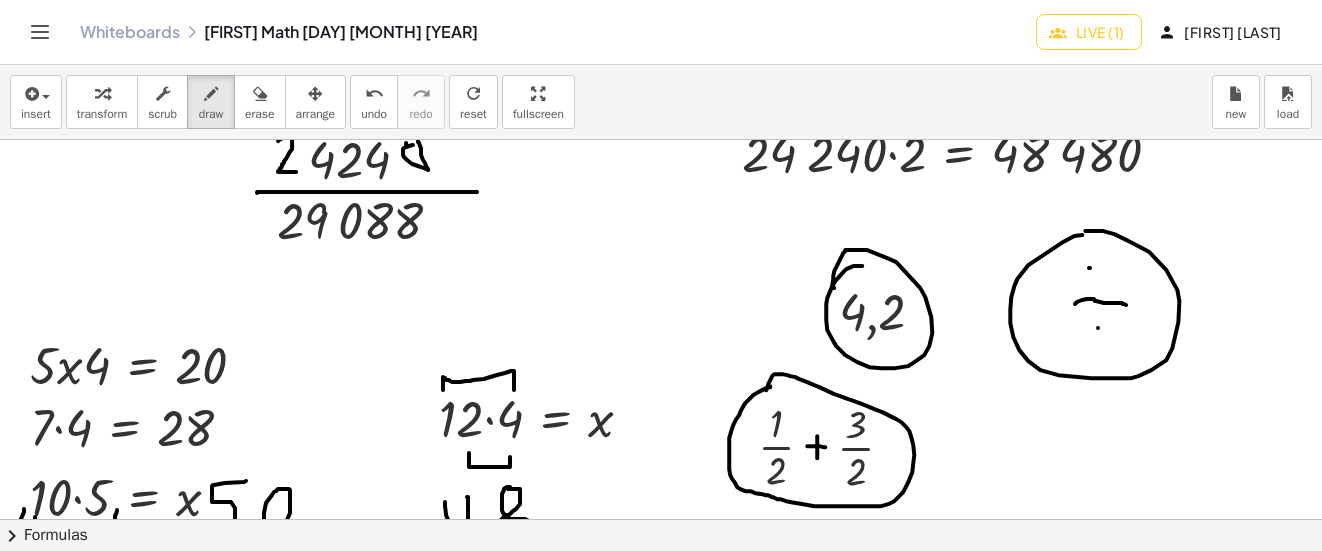 drag, startPoint x: 1017, startPoint y: 279, endPoint x: 1085, endPoint y: 231, distance: 83.23461 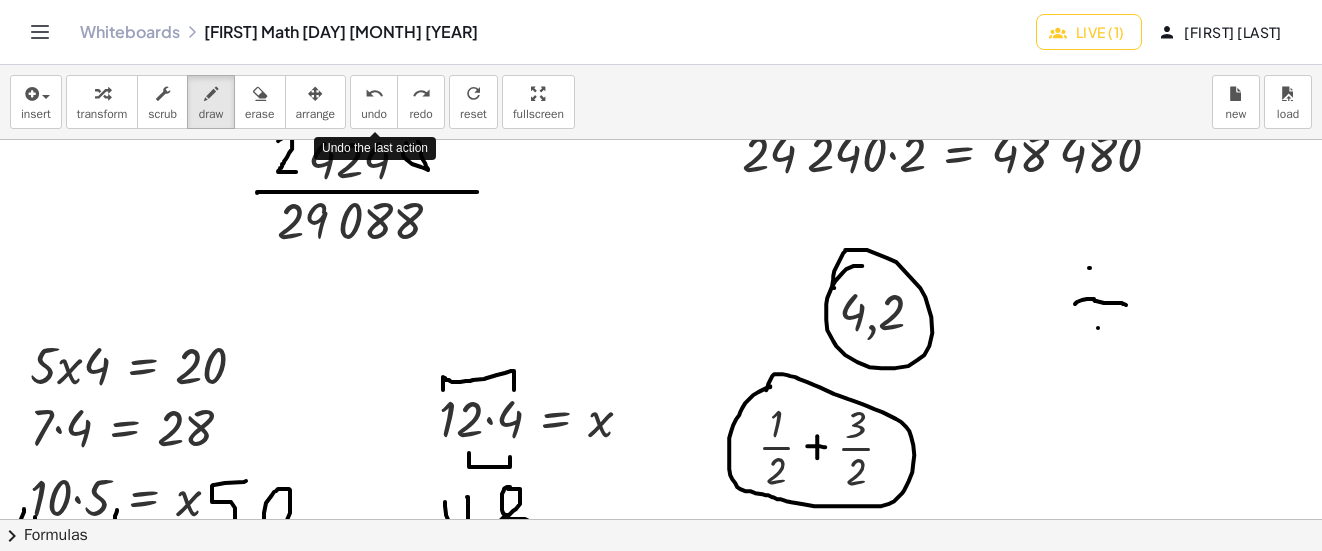 drag, startPoint x: 379, startPoint y: 96, endPoint x: 593, endPoint y: 284, distance: 284.85083 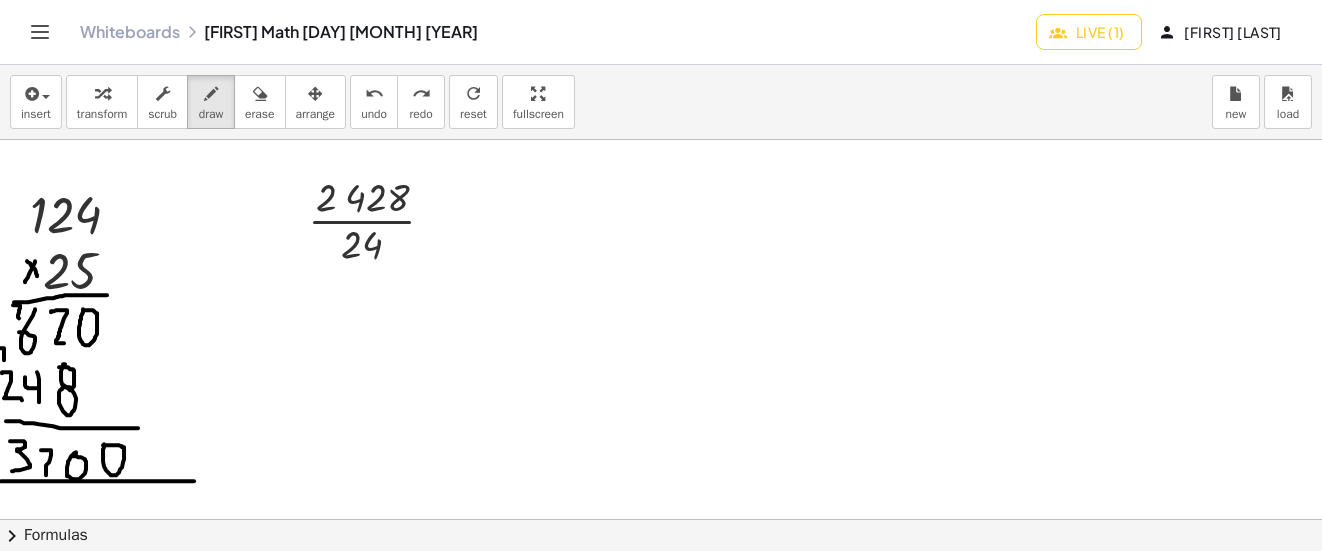 scroll, scrollTop: 500, scrollLeft: 0, axis: vertical 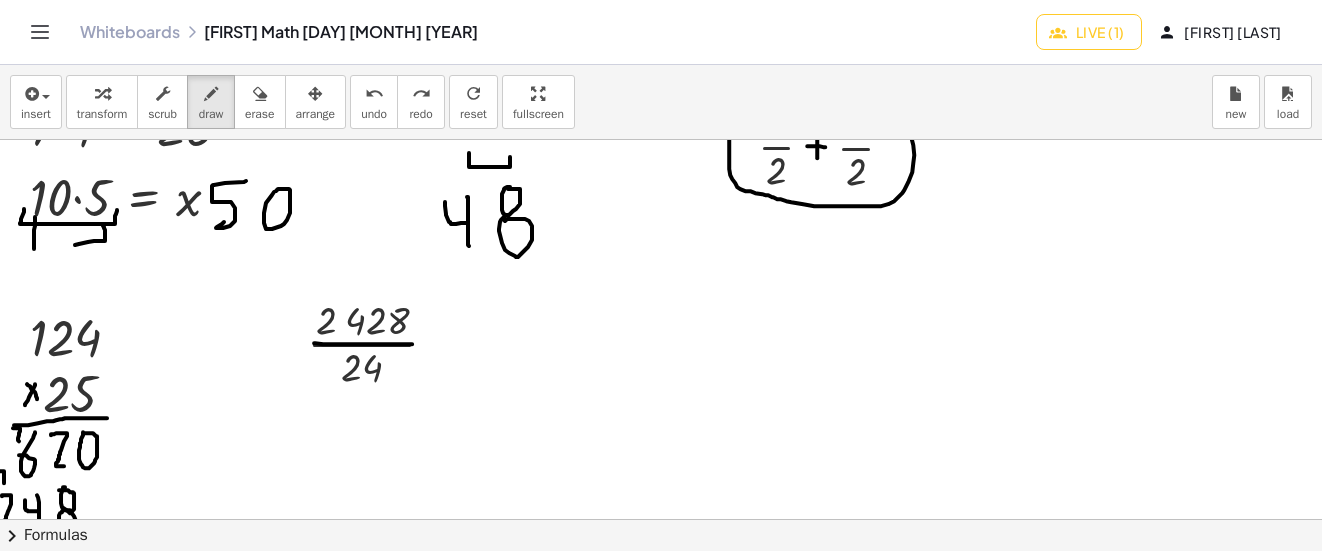drag, startPoint x: 340, startPoint y: 344, endPoint x: 412, endPoint y: 344, distance: 72 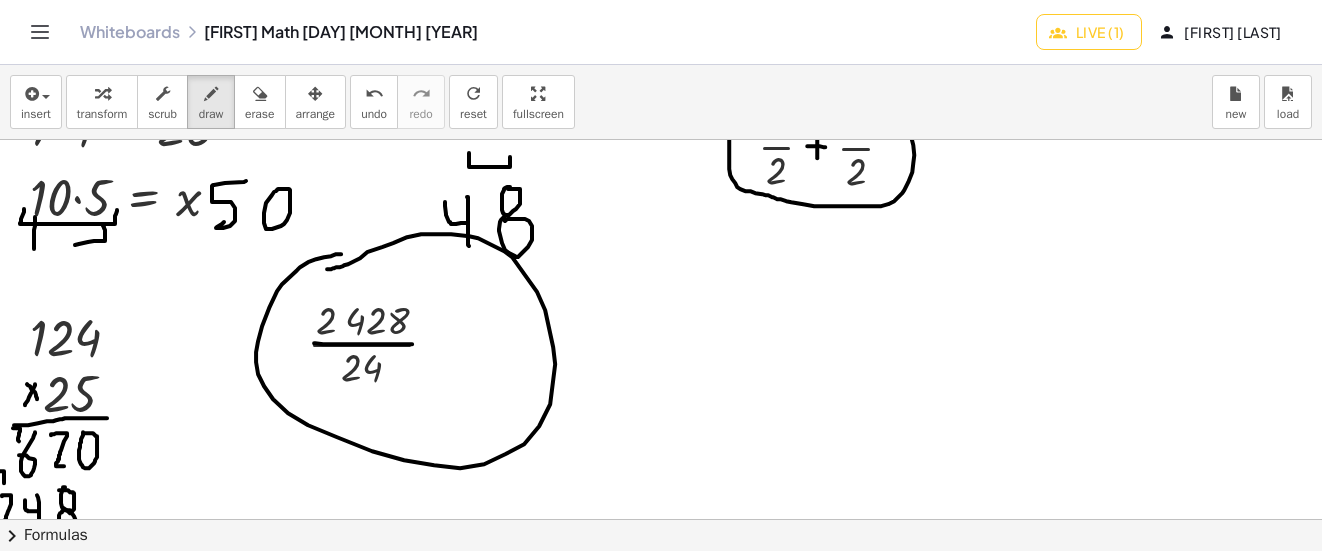 drag, startPoint x: 331, startPoint y: 256, endPoint x: 327, endPoint y: 269, distance: 13.601471 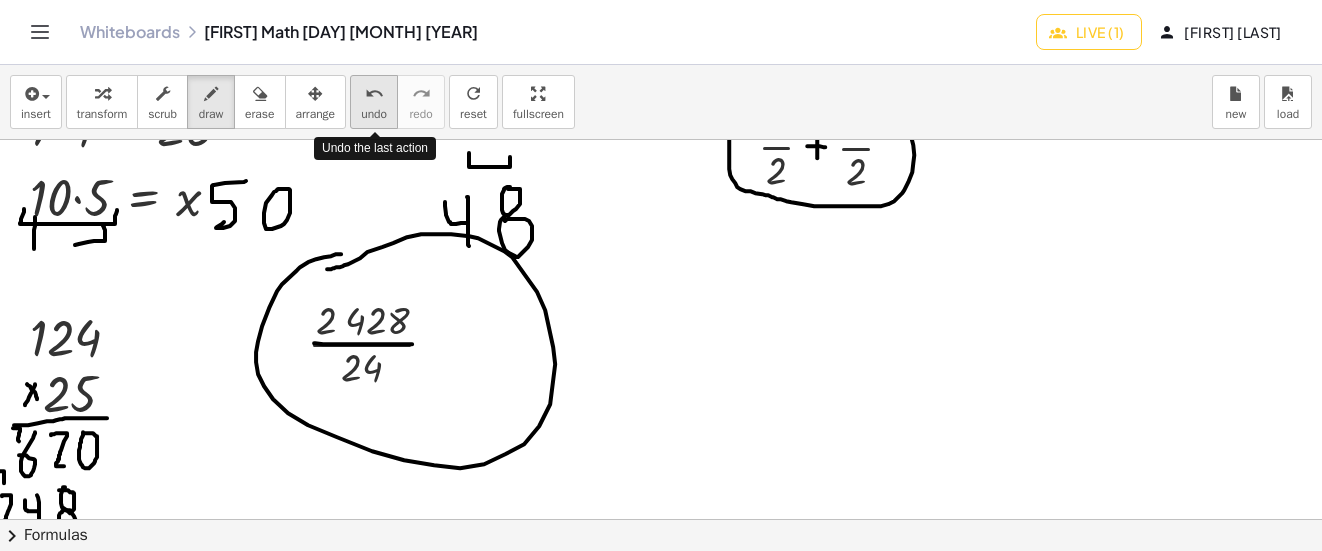 click on "undo" at bounding box center [374, 114] 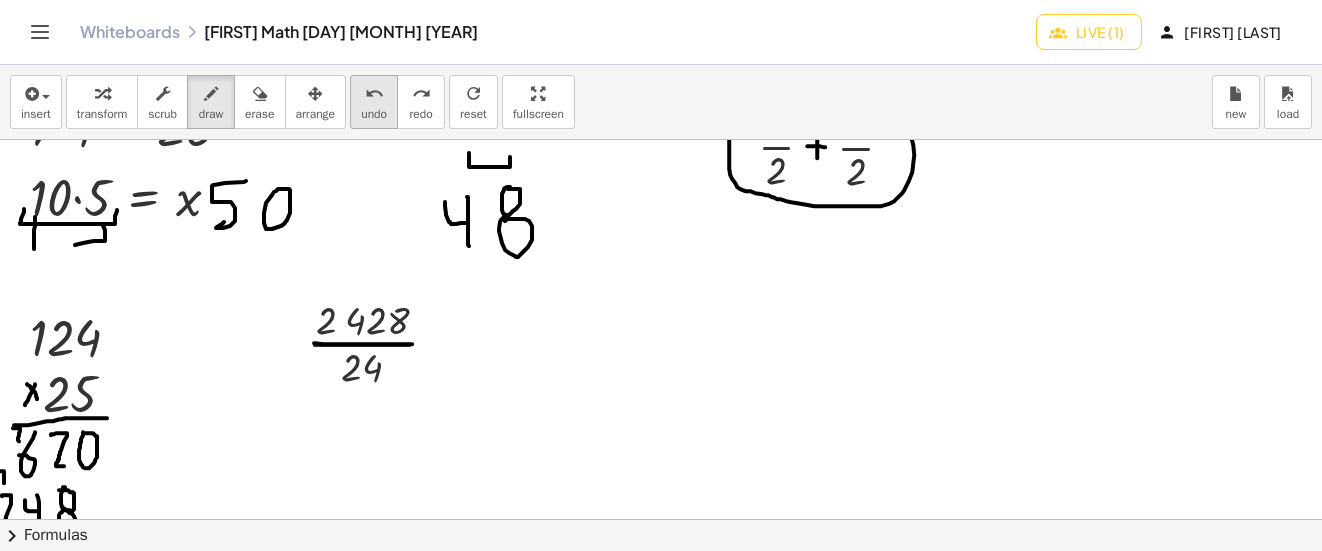 click on "undo" at bounding box center (374, 114) 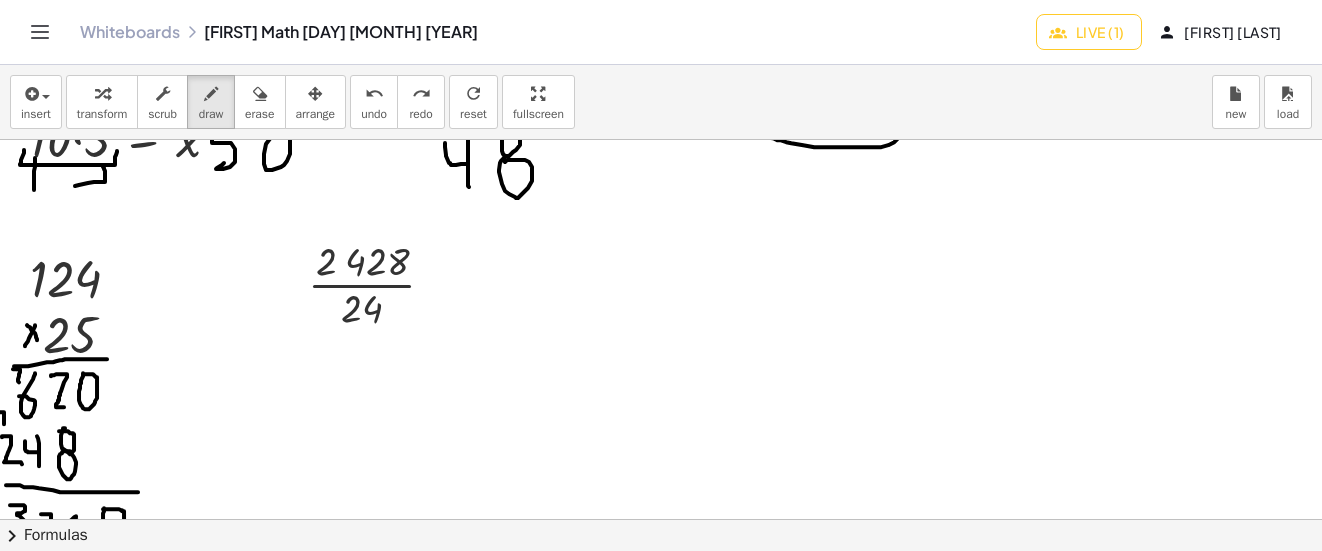 scroll, scrollTop: 600, scrollLeft: 0, axis: vertical 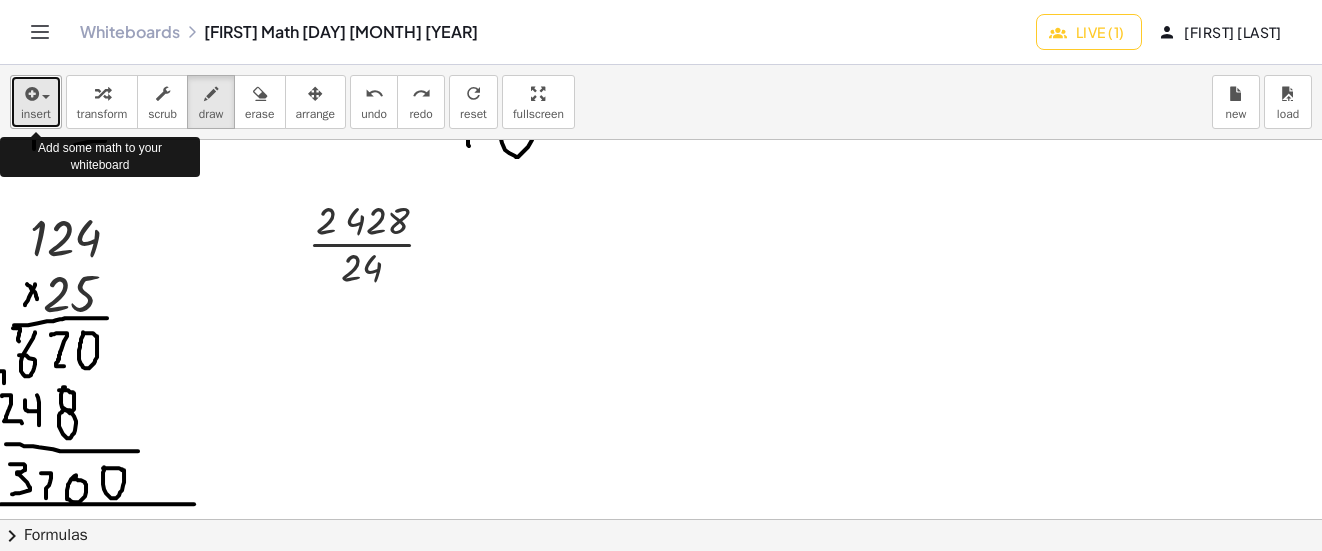 click at bounding box center (36, 93) 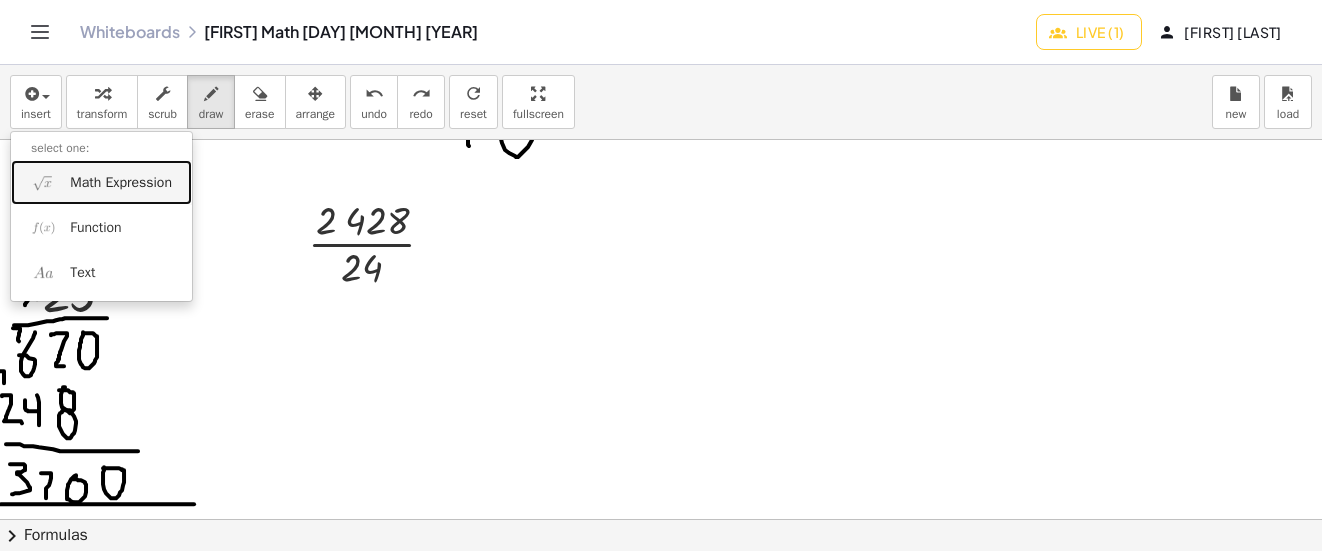 click on "Math Expression" at bounding box center (121, 183) 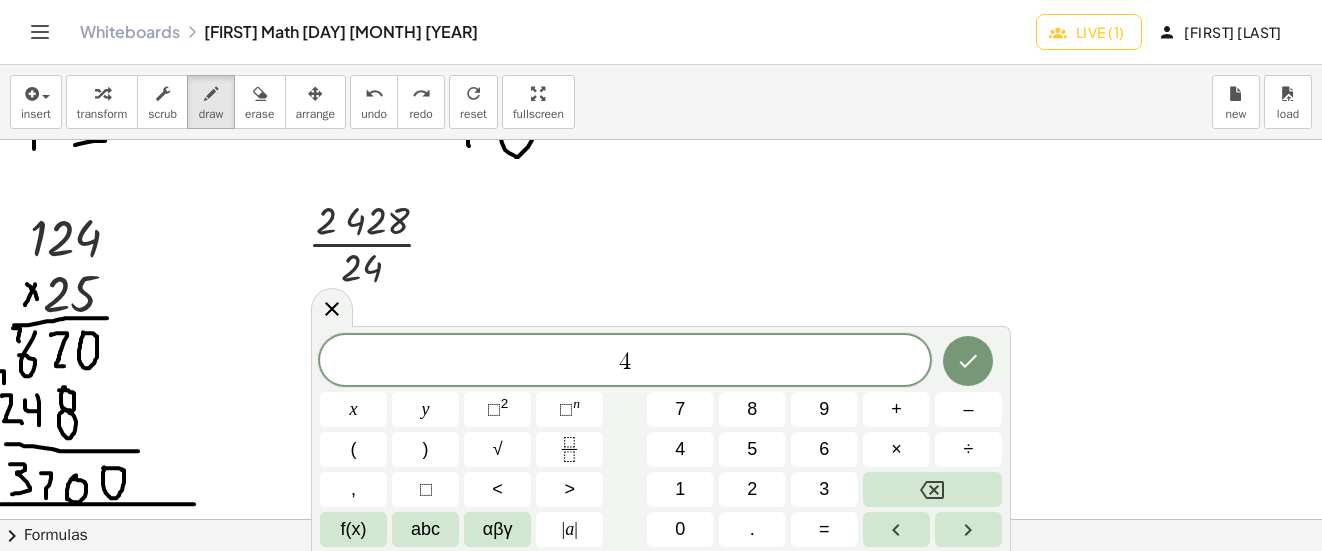click 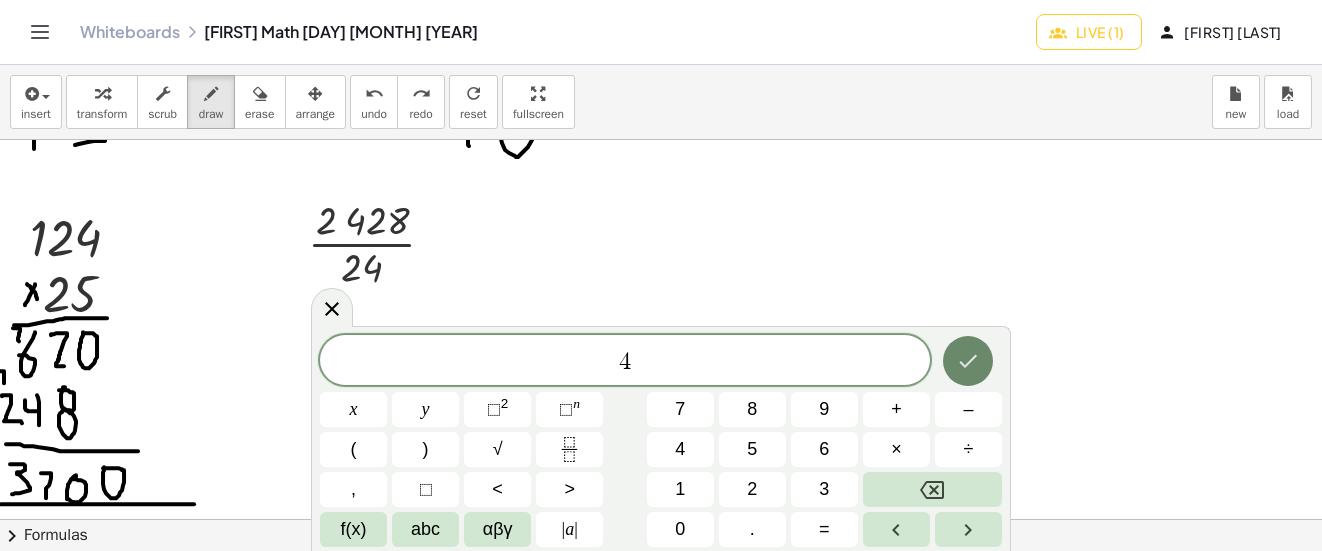 click at bounding box center (968, 361) 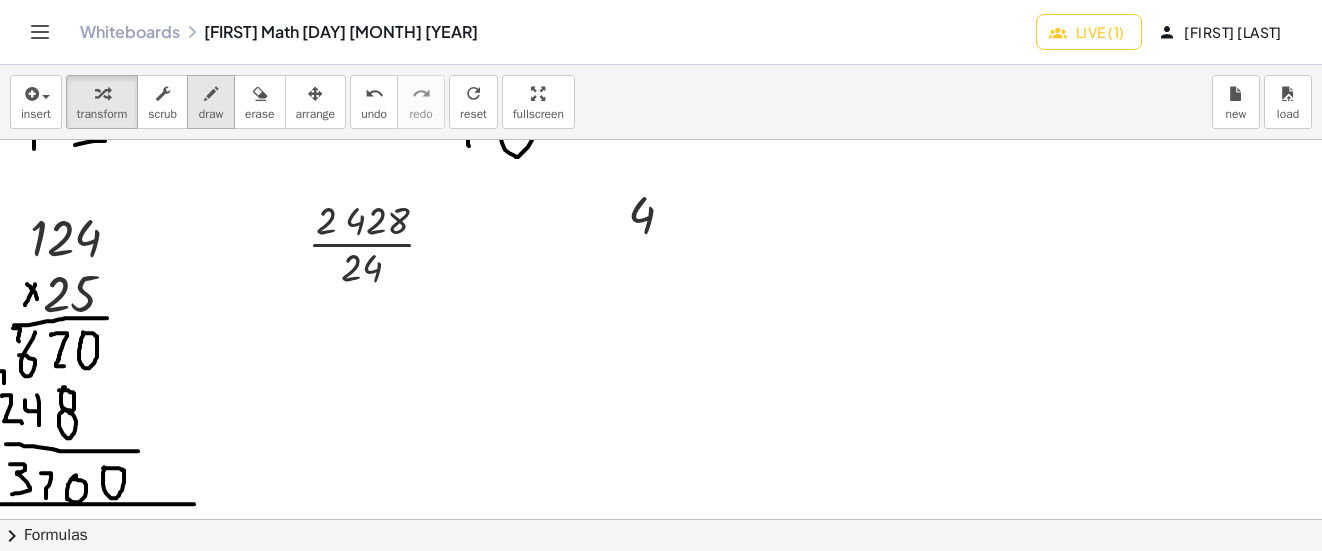 click at bounding box center [211, 93] 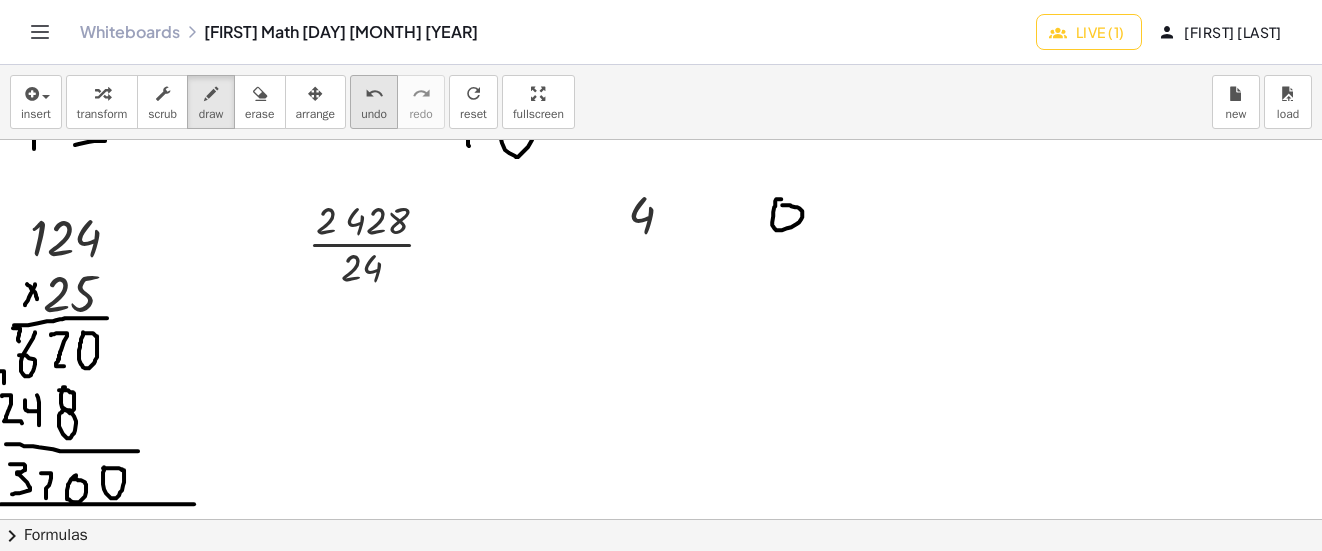 drag, startPoint x: 777, startPoint y: 199, endPoint x: 392, endPoint y: 120, distance: 393.02164 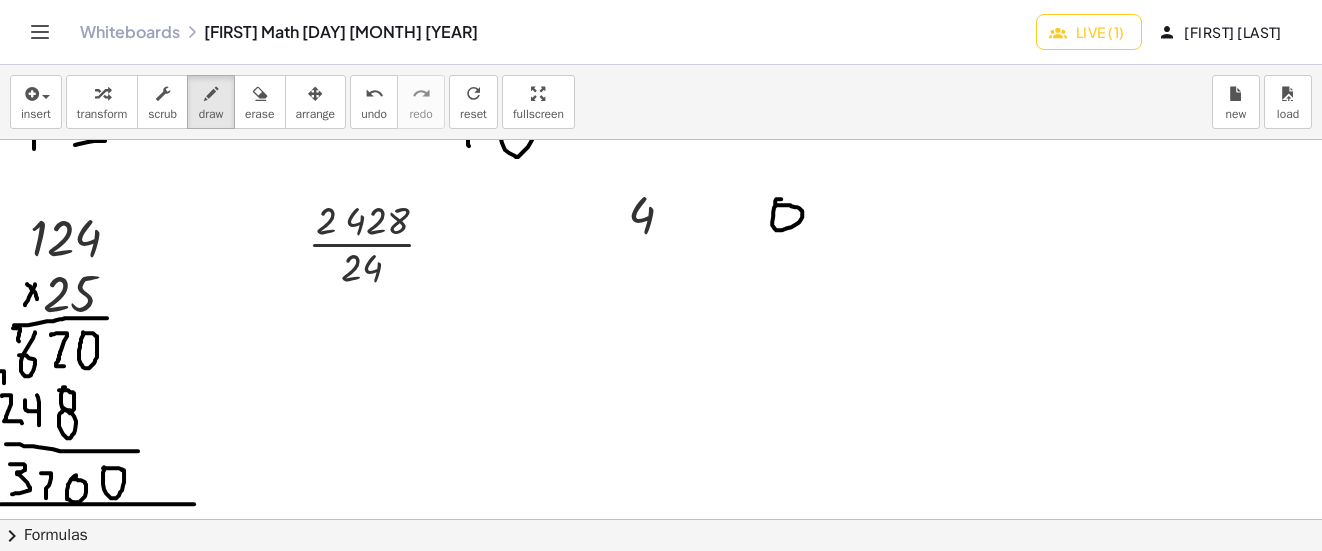 drag, startPoint x: 378, startPoint y: 107, endPoint x: 646, endPoint y: 160, distance: 273.1904 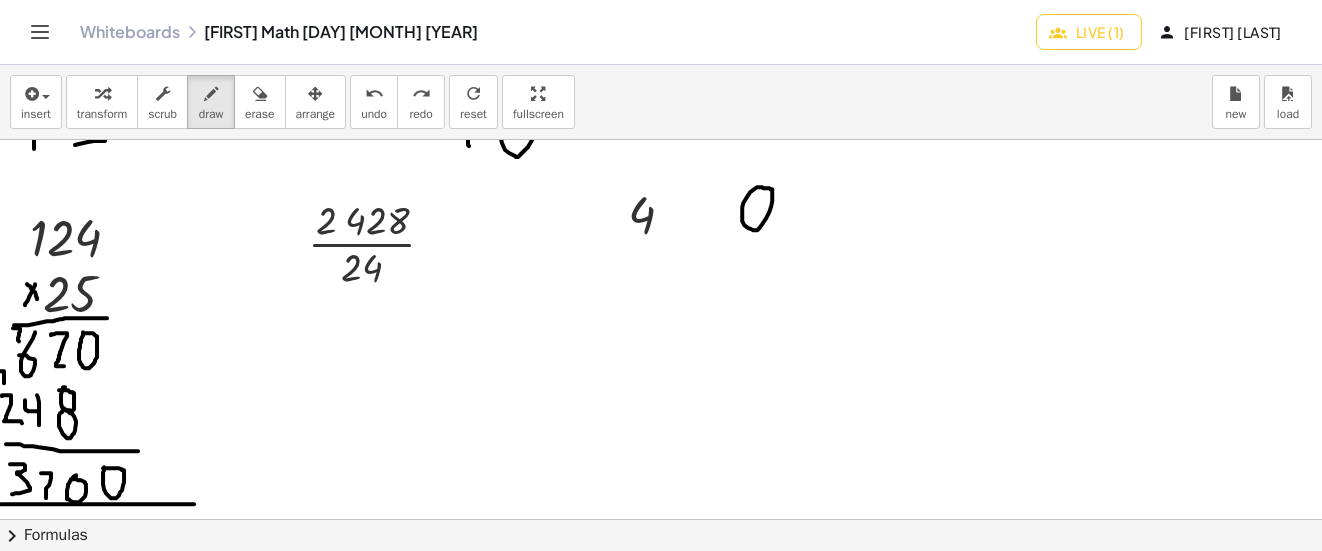 click at bounding box center [665, 298] 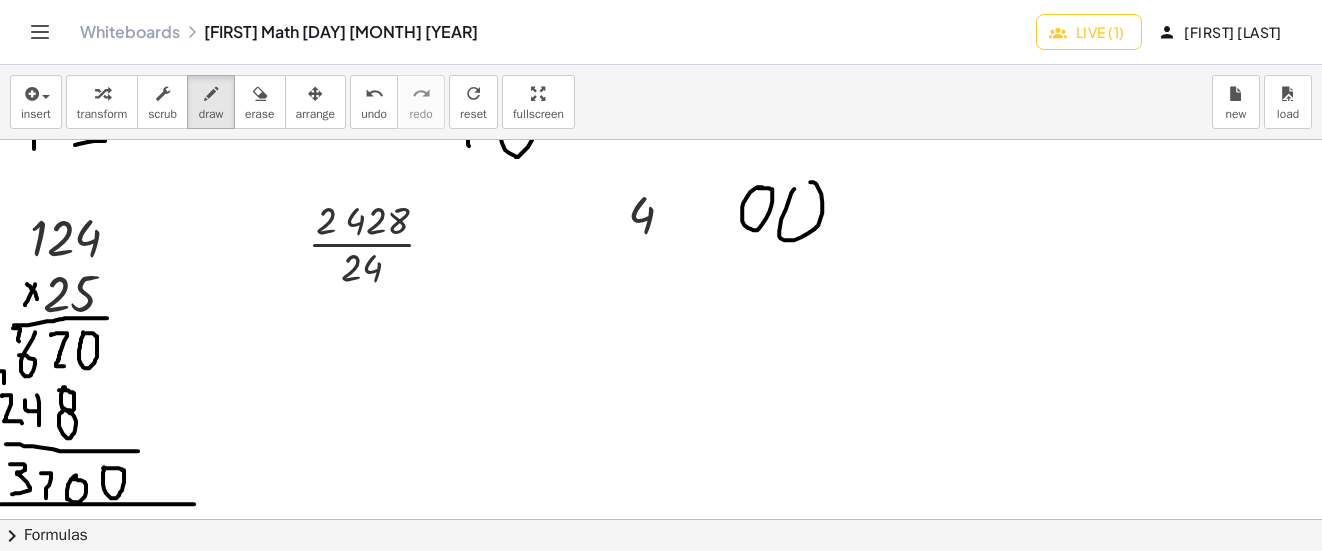 click at bounding box center (665, 298) 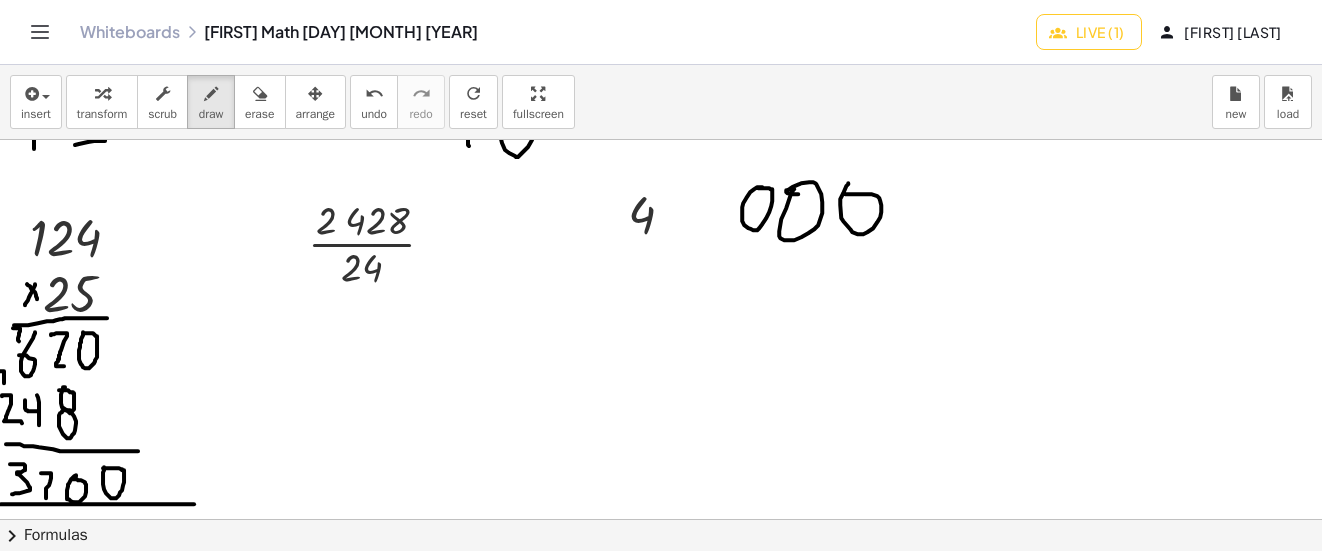drag, startPoint x: 846, startPoint y: 186, endPoint x: 840, endPoint y: 196, distance: 11.661903 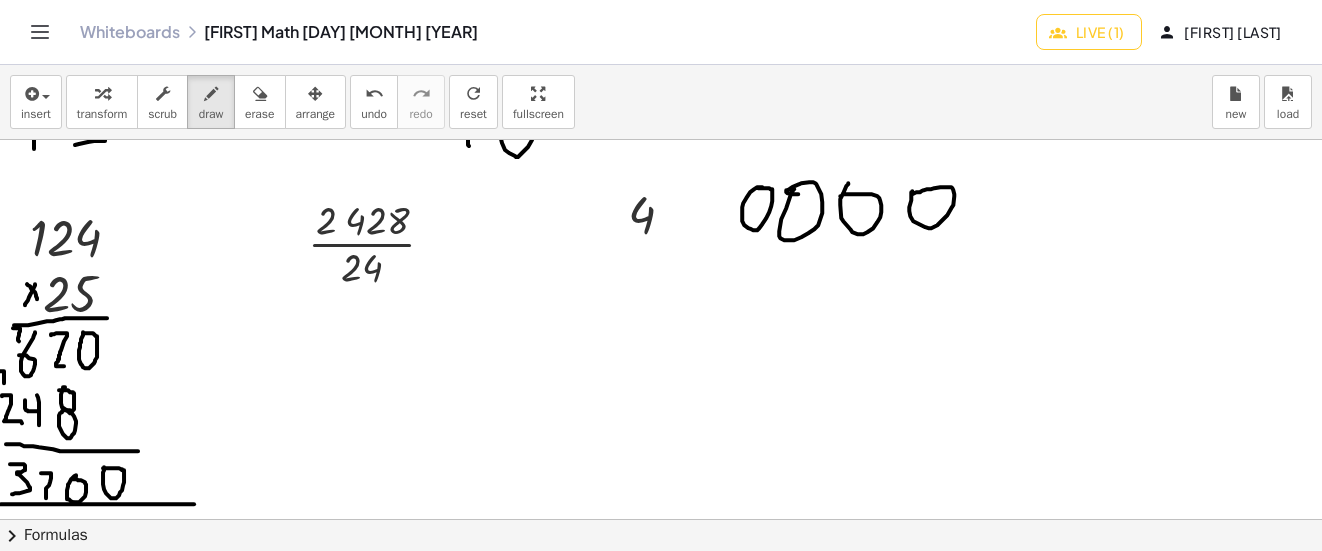 click at bounding box center [665, 298] 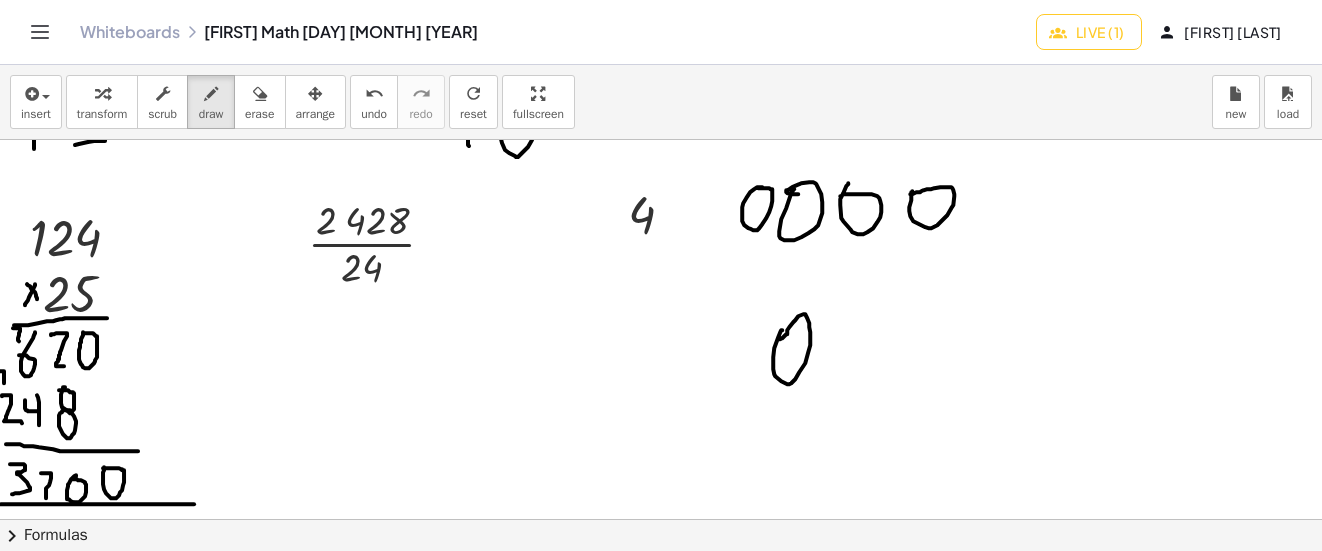 drag, startPoint x: 782, startPoint y: 330, endPoint x: 779, endPoint y: 340, distance: 10.440307 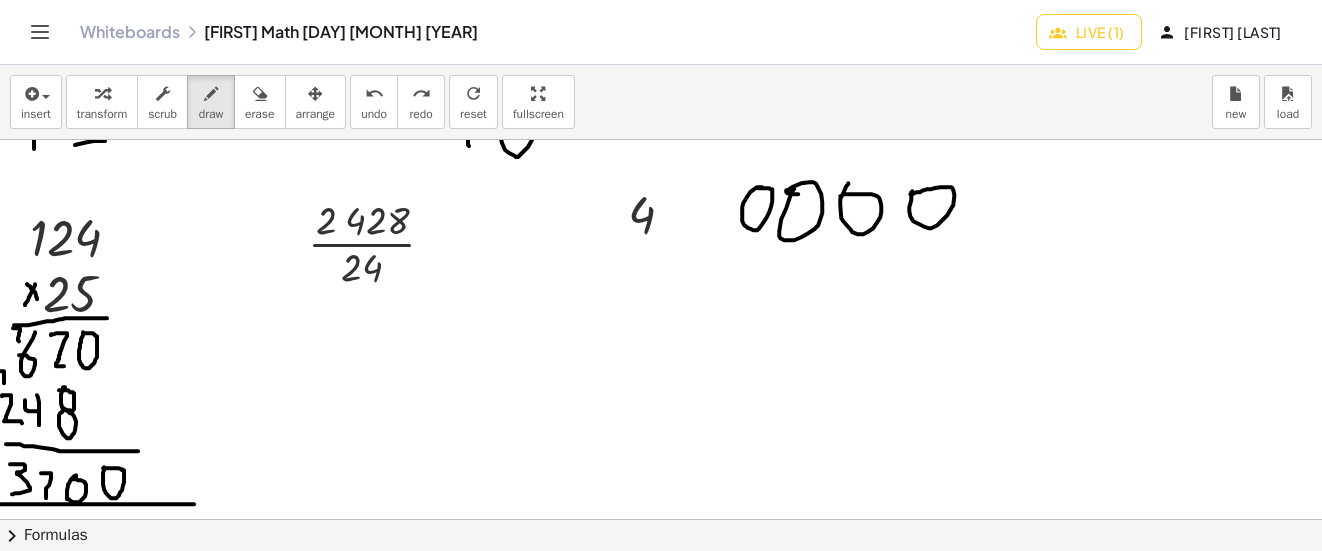 drag, startPoint x: 372, startPoint y: 105, endPoint x: 607, endPoint y: 190, distance: 249.89998 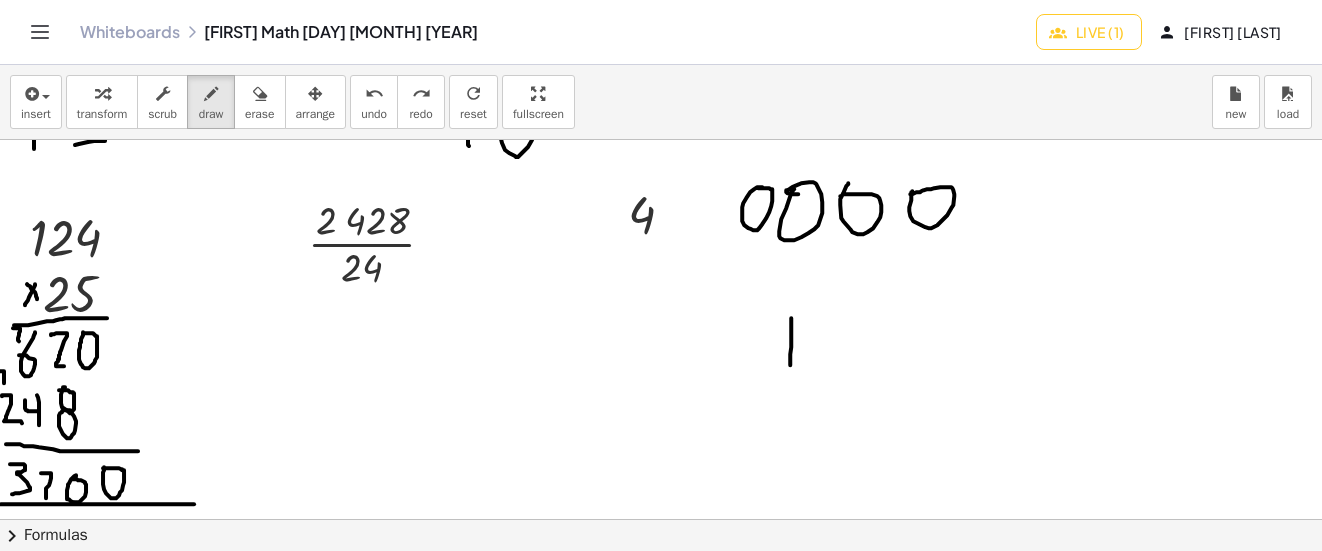 drag, startPoint x: 791, startPoint y: 318, endPoint x: 790, endPoint y: 336, distance: 18.027756 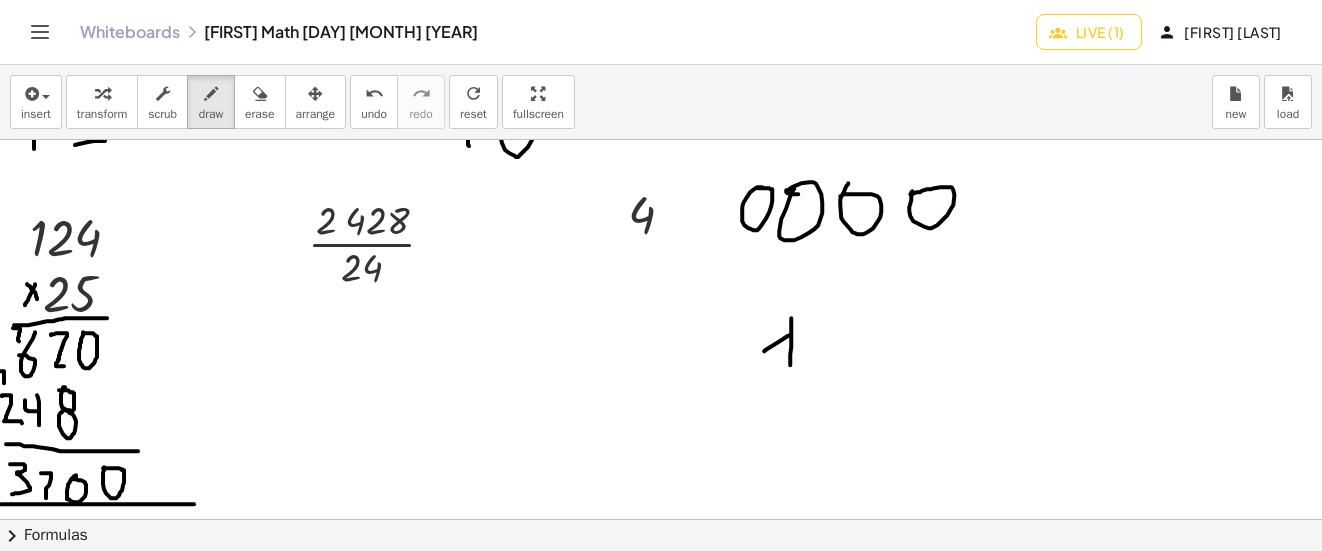 click at bounding box center [665, 298] 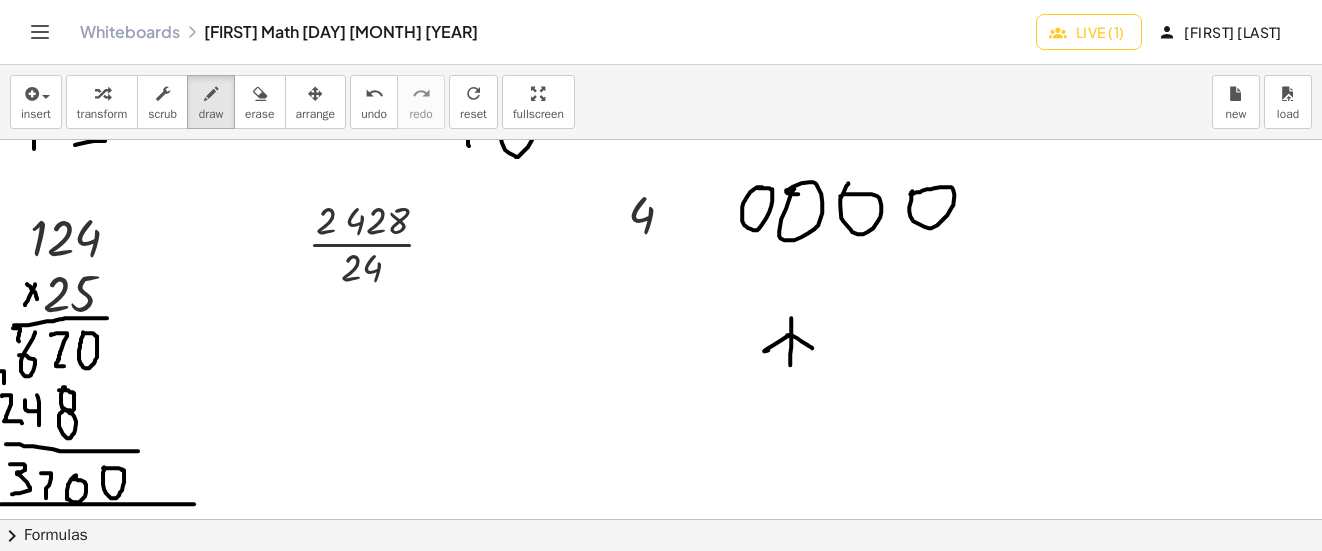 drag, startPoint x: 787, startPoint y: 335, endPoint x: 812, endPoint y: 348, distance: 28.178005 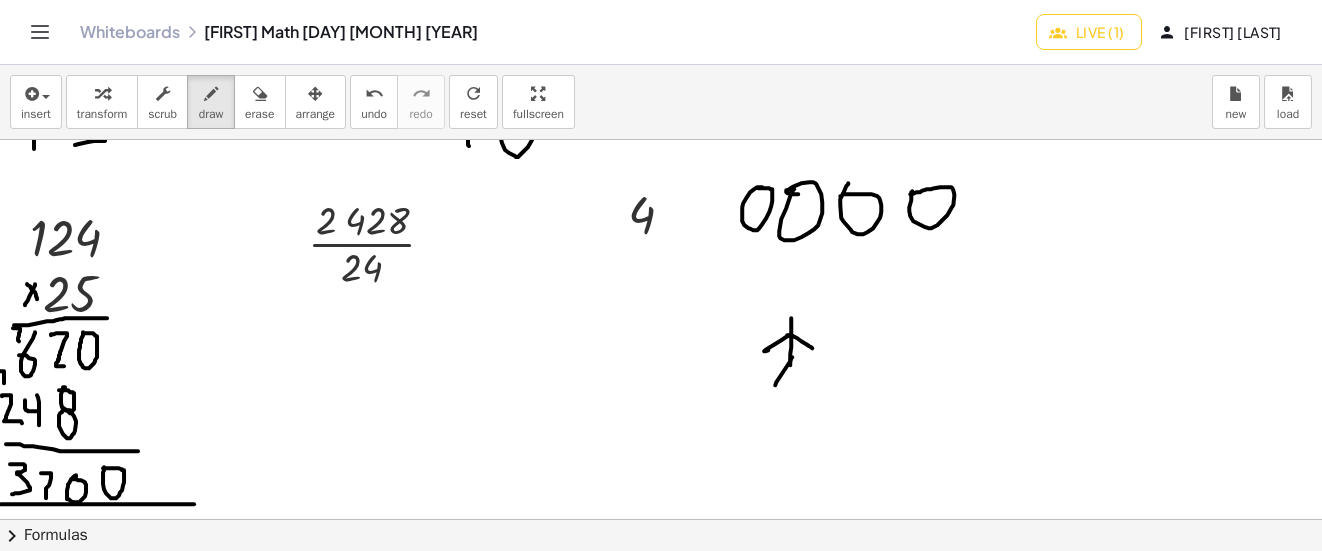 click at bounding box center (665, 298) 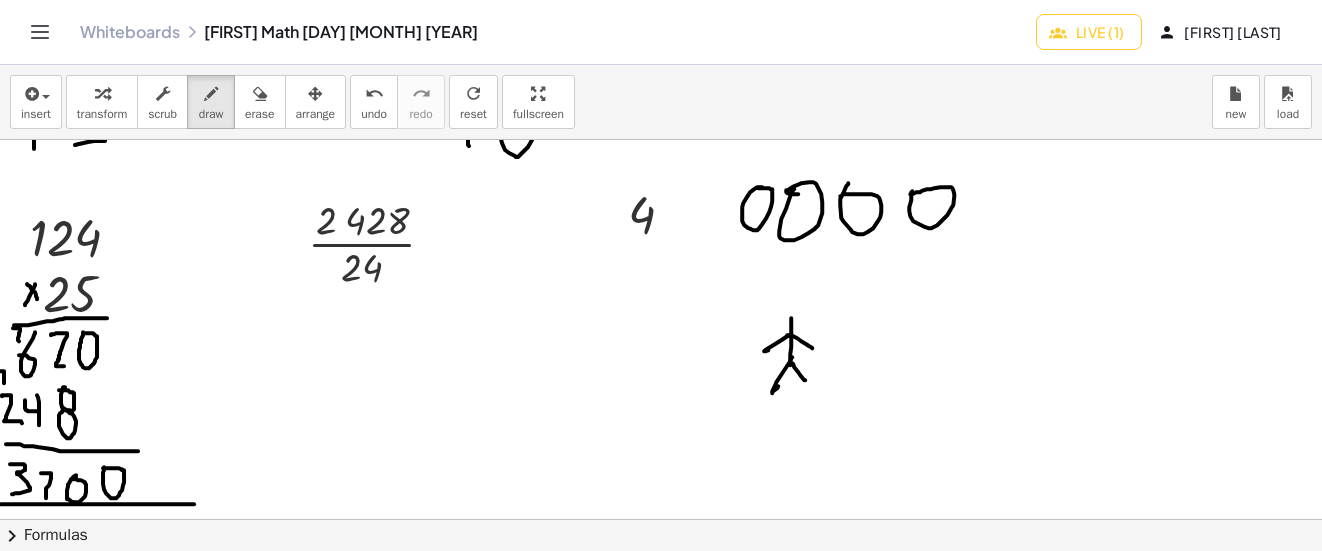drag, startPoint x: 792, startPoint y: 363, endPoint x: 805, endPoint y: 380, distance: 21.400934 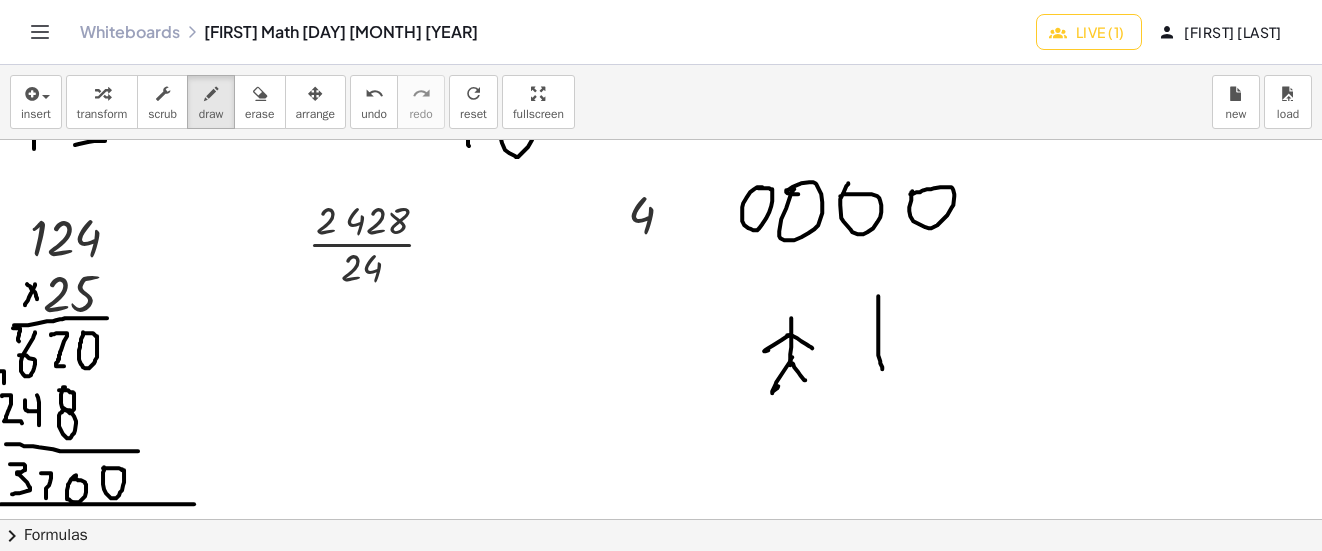drag, startPoint x: 878, startPoint y: 300, endPoint x: 880, endPoint y: 336, distance: 36.05551 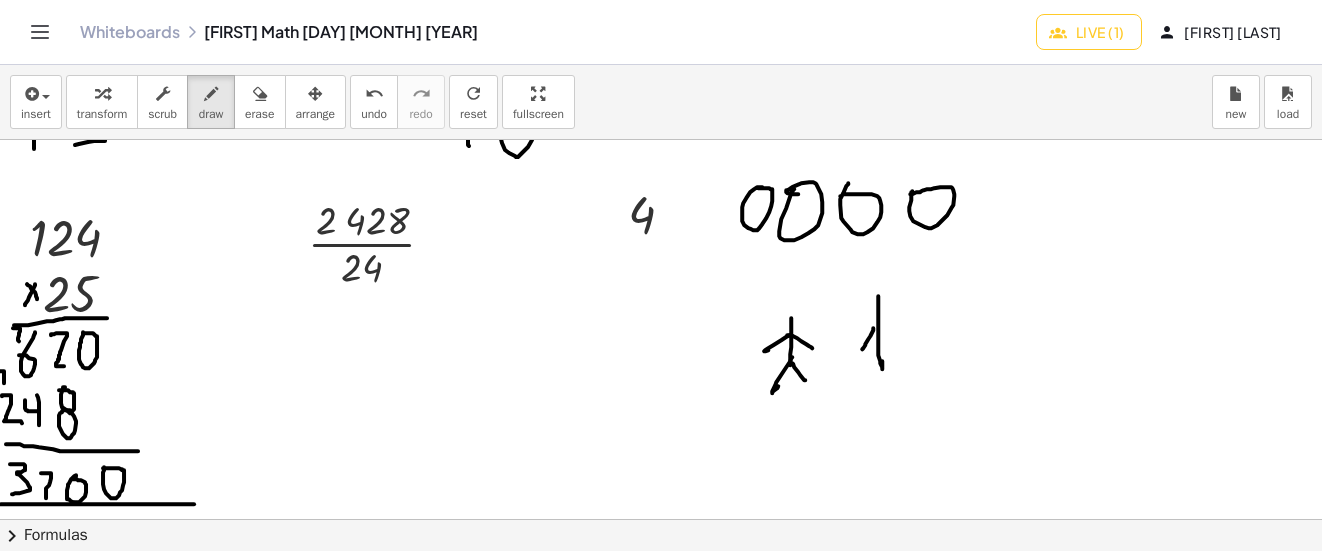 drag, startPoint x: 873, startPoint y: 328, endPoint x: 862, endPoint y: 349, distance: 23.70654 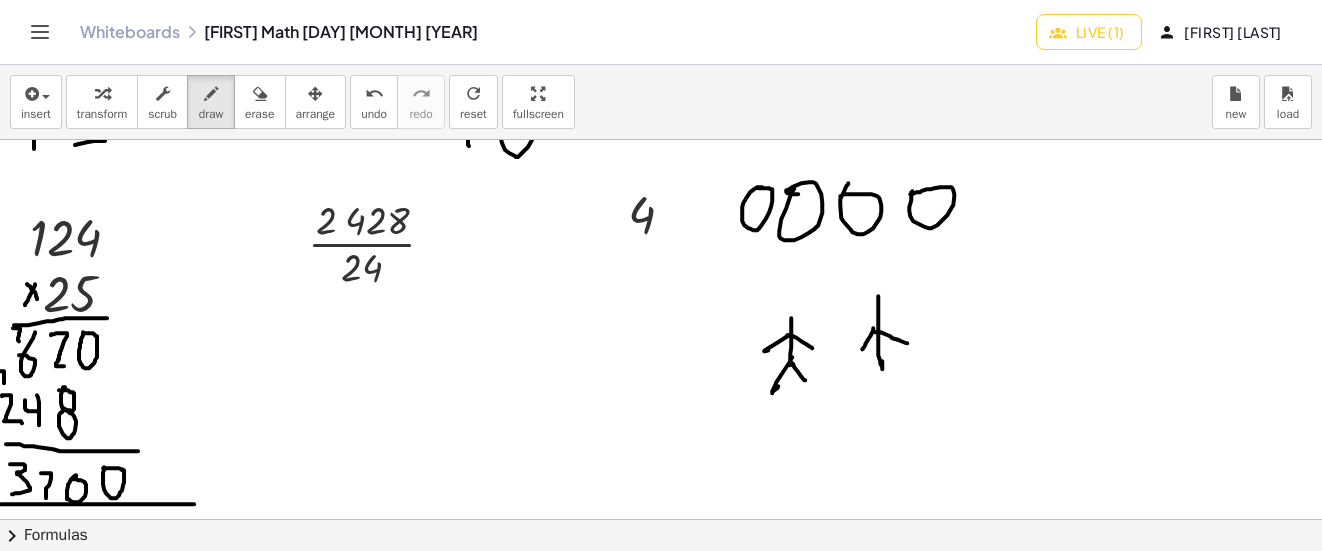 drag, startPoint x: 876, startPoint y: 332, endPoint x: 907, endPoint y: 343, distance: 32.89377 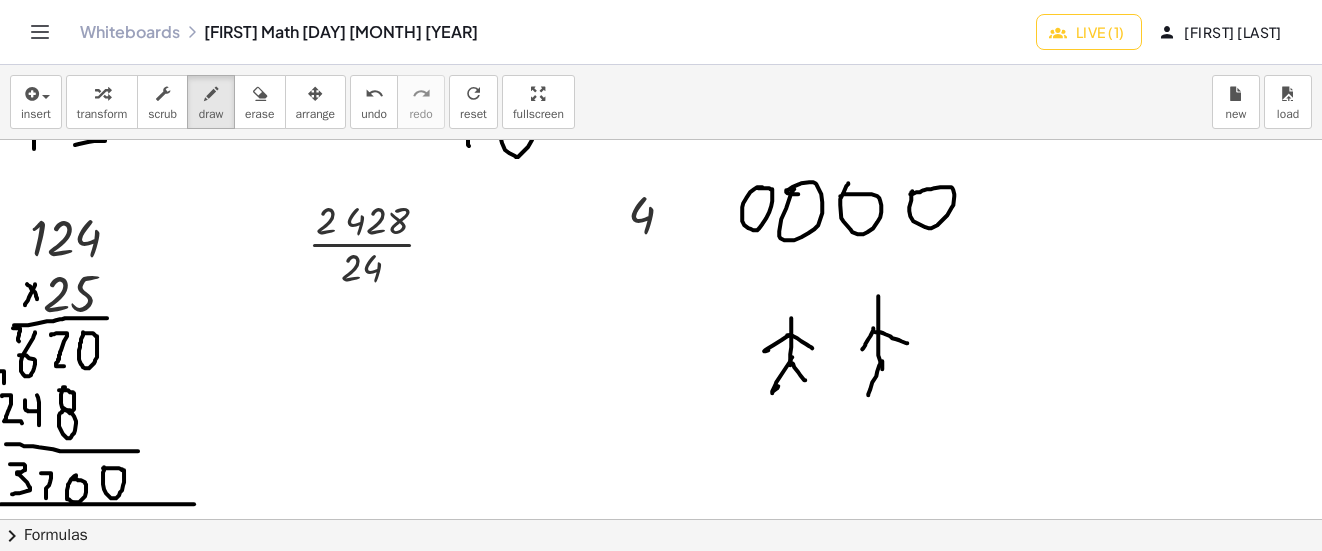 click at bounding box center (665, 298) 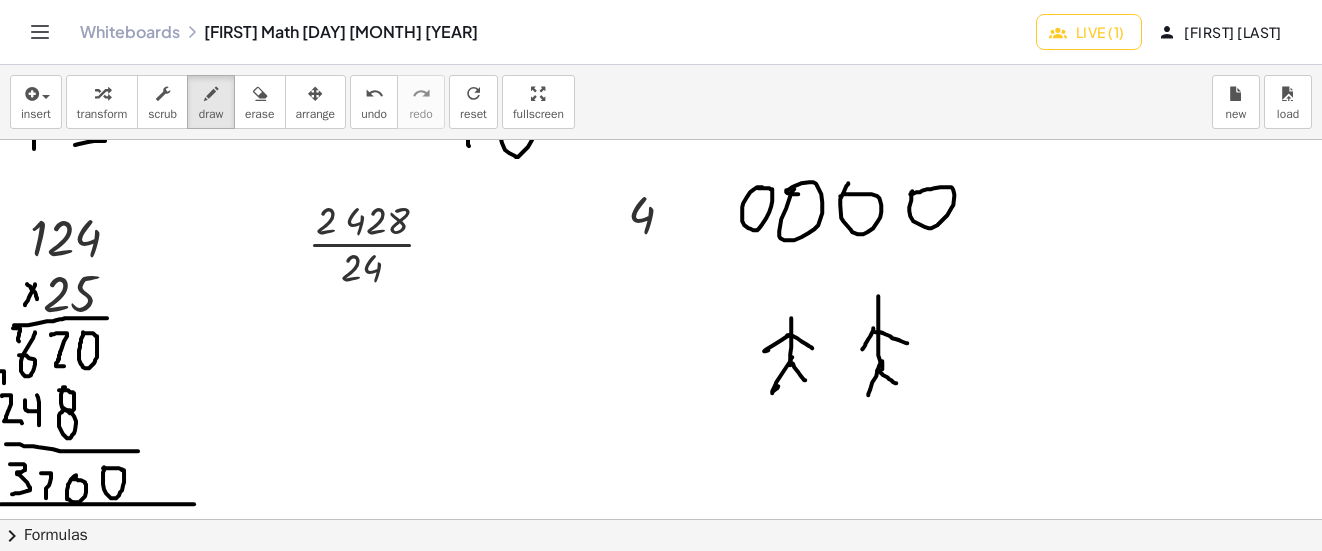 drag, startPoint x: 877, startPoint y: 371, endPoint x: 897, endPoint y: 383, distance: 23.323807 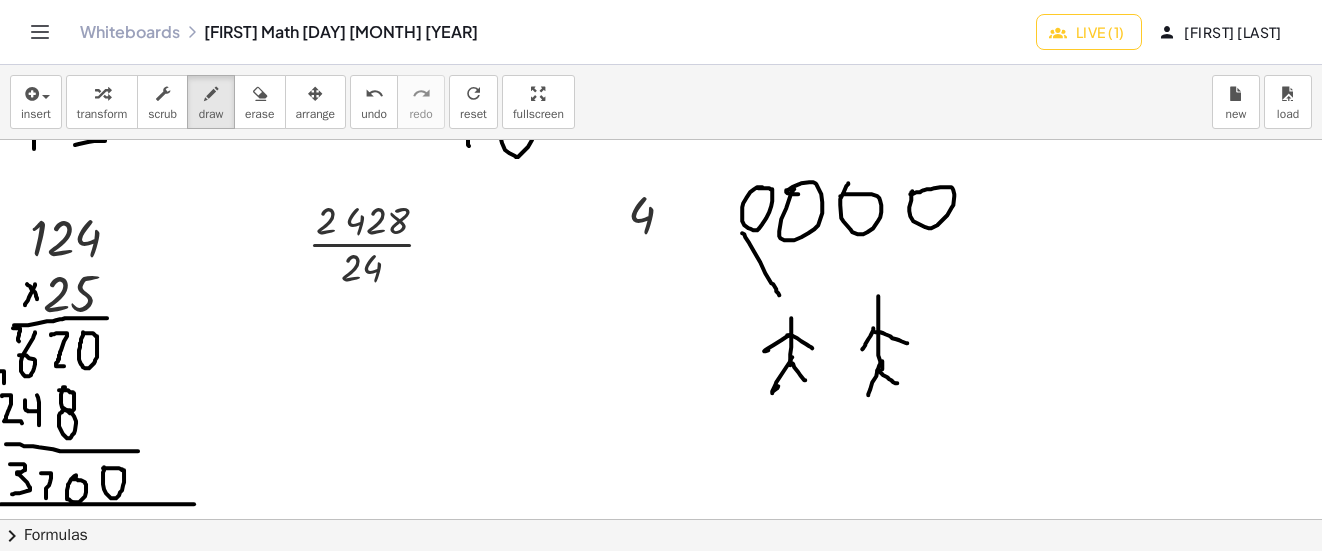 drag, startPoint x: 742, startPoint y: 233, endPoint x: 779, endPoint y: 295, distance: 72.20111 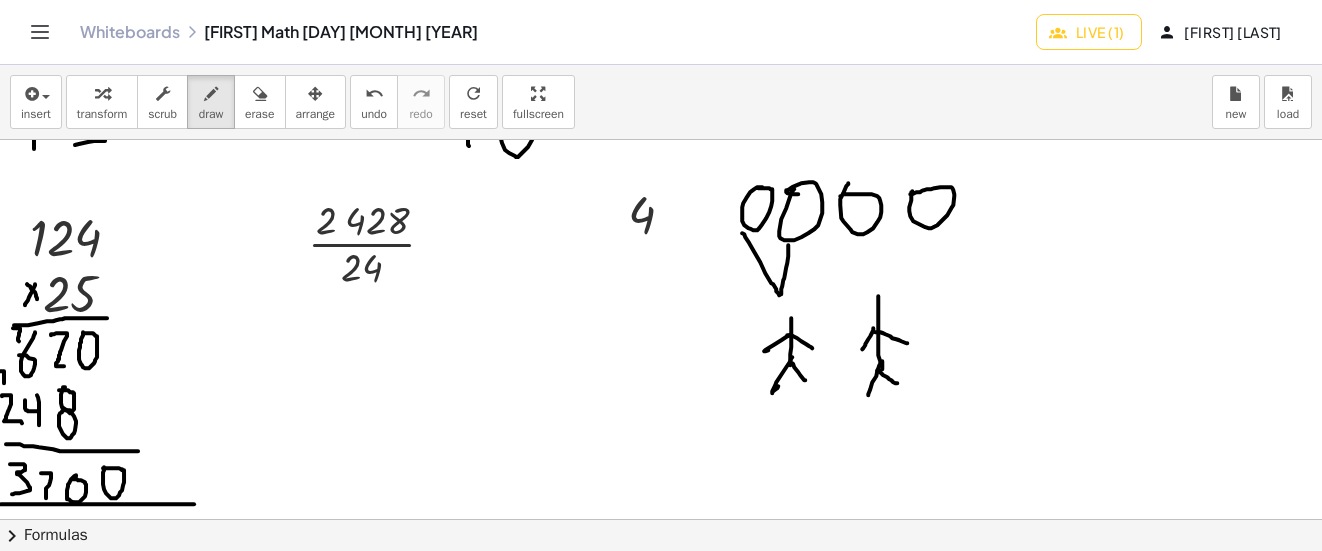drag, startPoint x: 788, startPoint y: 245, endPoint x: 781, endPoint y: 294, distance: 49.497475 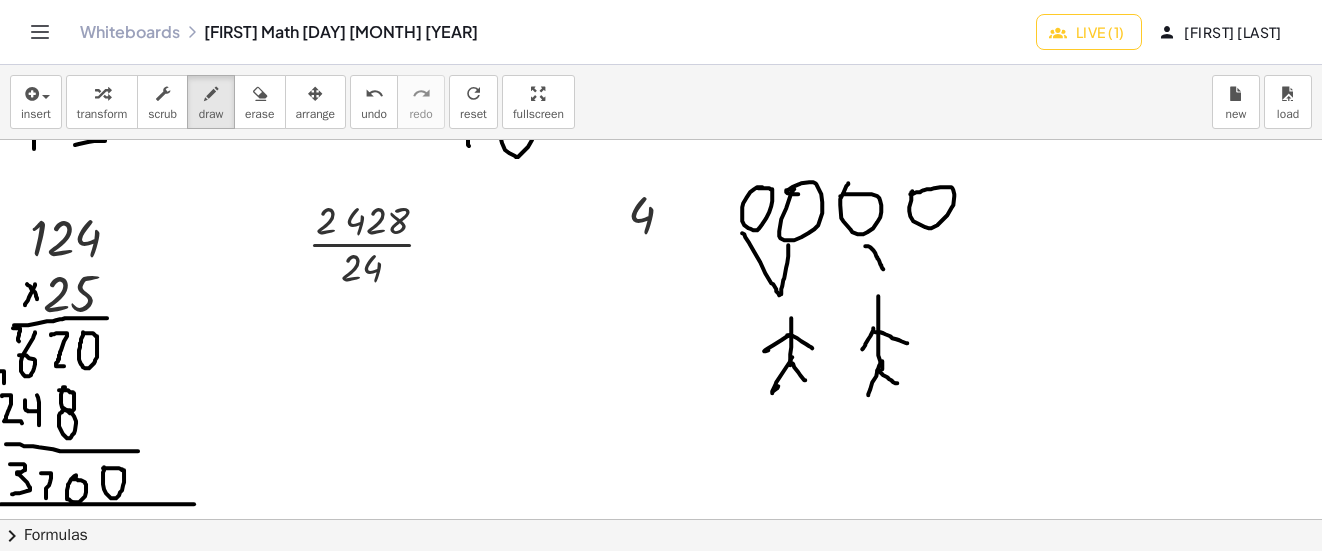 drag, startPoint x: 865, startPoint y: 246, endPoint x: 883, endPoint y: 269, distance: 29.206163 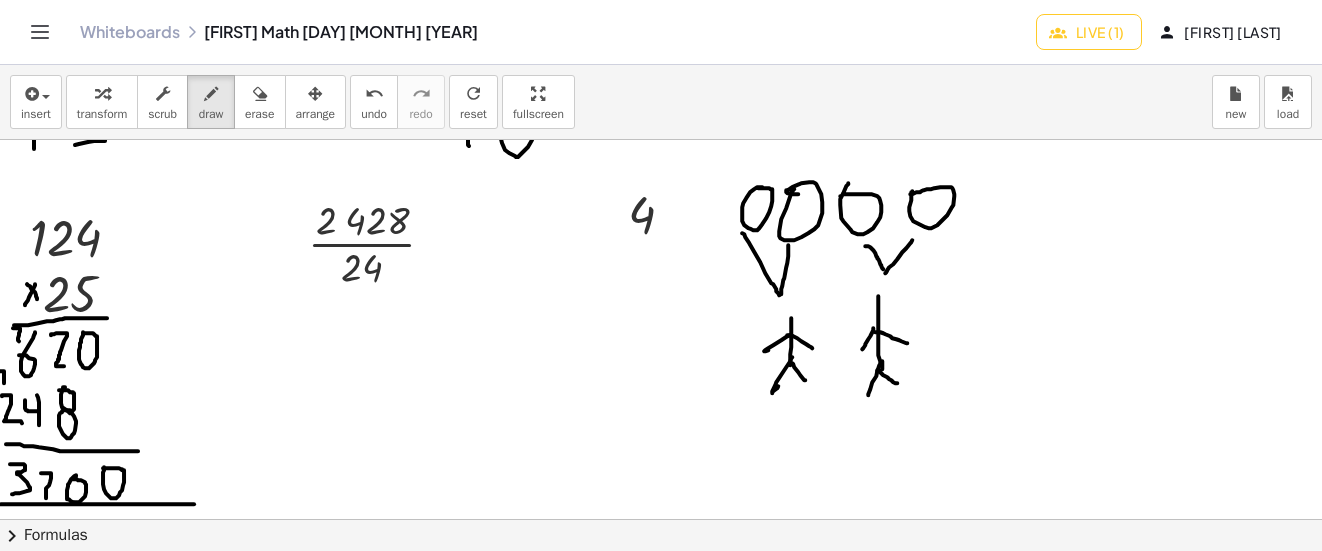 drag, startPoint x: 912, startPoint y: 240, endPoint x: 885, endPoint y: 273, distance: 42.638012 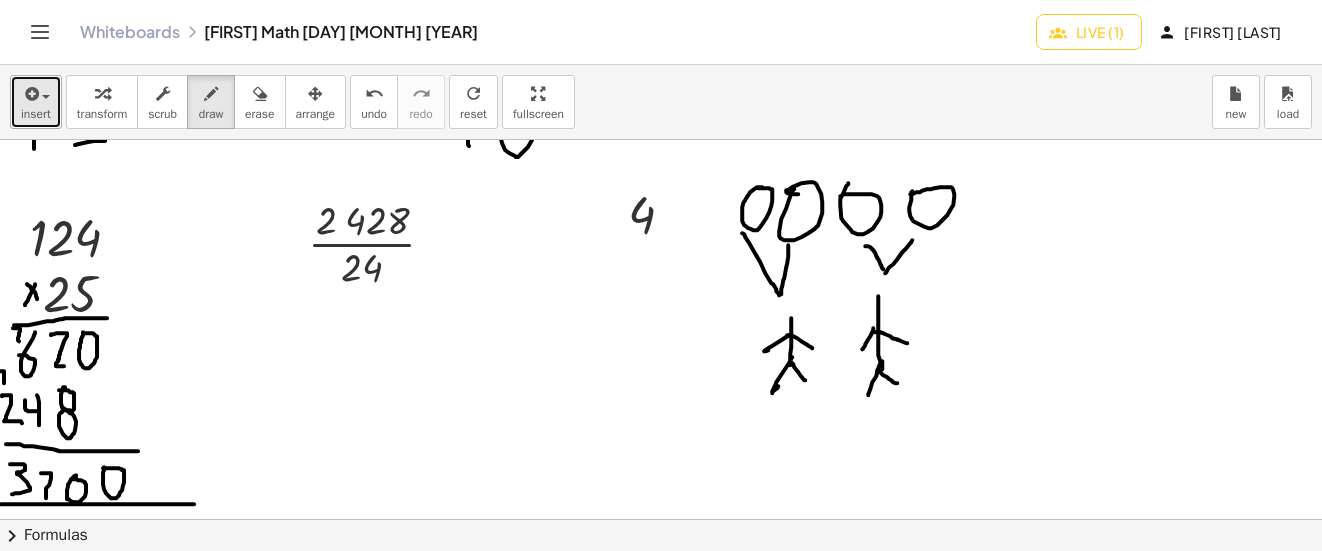 click on "insert" at bounding box center [36, 114] 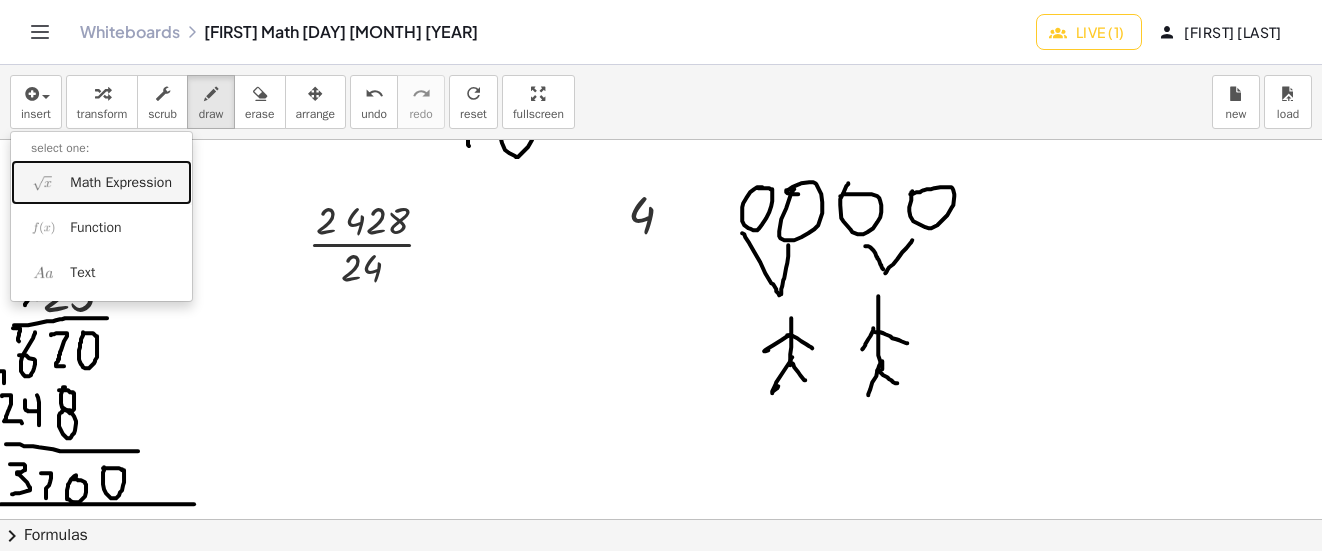 click on "Math Expression" at bounding box center [121, 183] 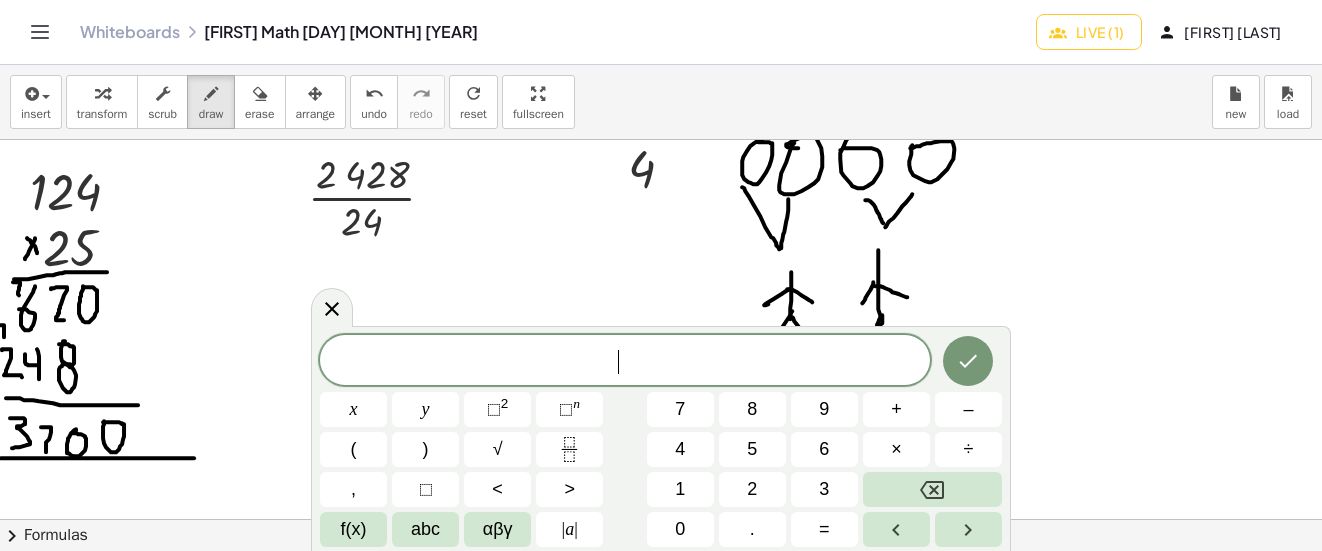 scroll, scrollTop: 700, scrollLeft: 0, axis: vertical 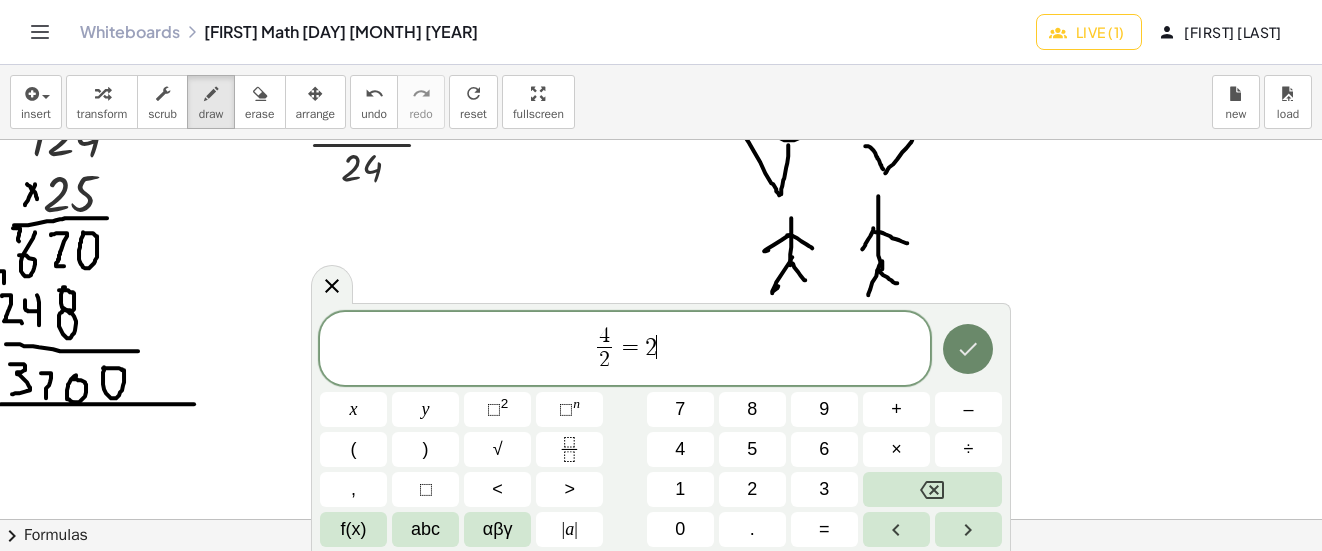 click 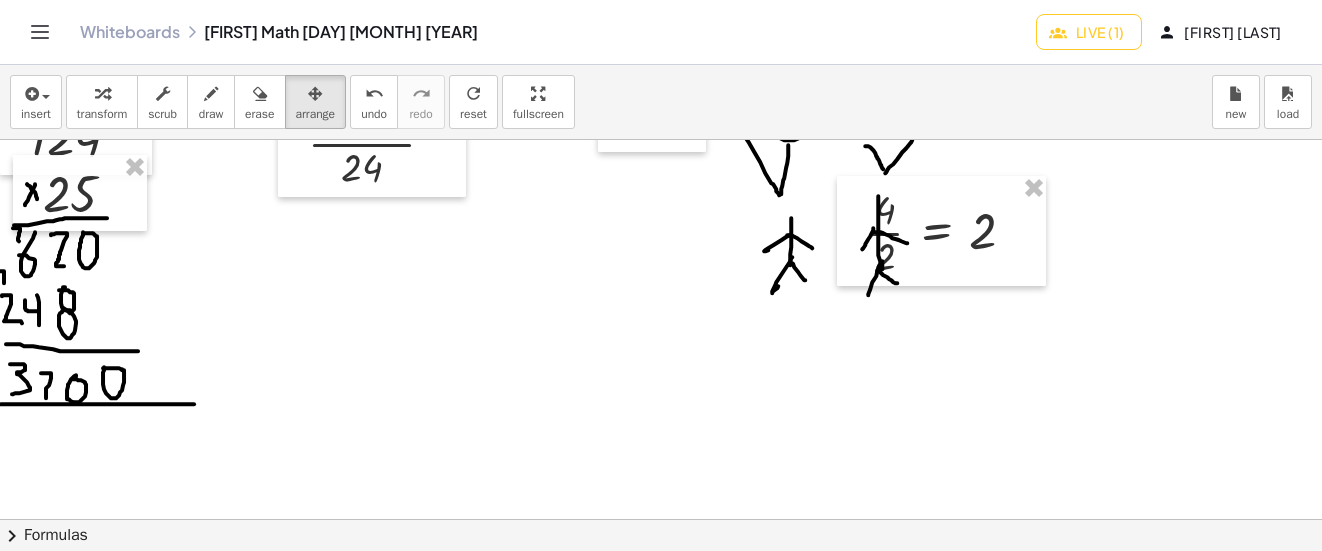 drag, startPoint x: 327, startPoint y: 108, endPoint x: 701, endPoint y: 185, distance: 381.8442 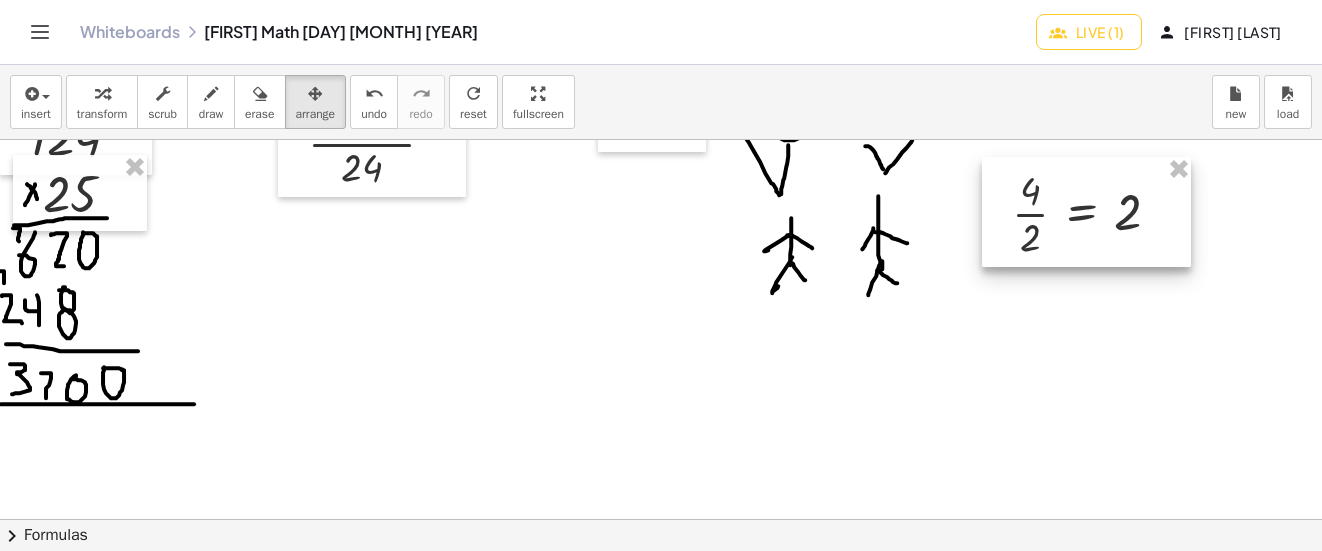 drag, startPoint x: 1014, startPoint y: 227, endPoint x: 1041, endPoint y: 224, distance: 27.166155 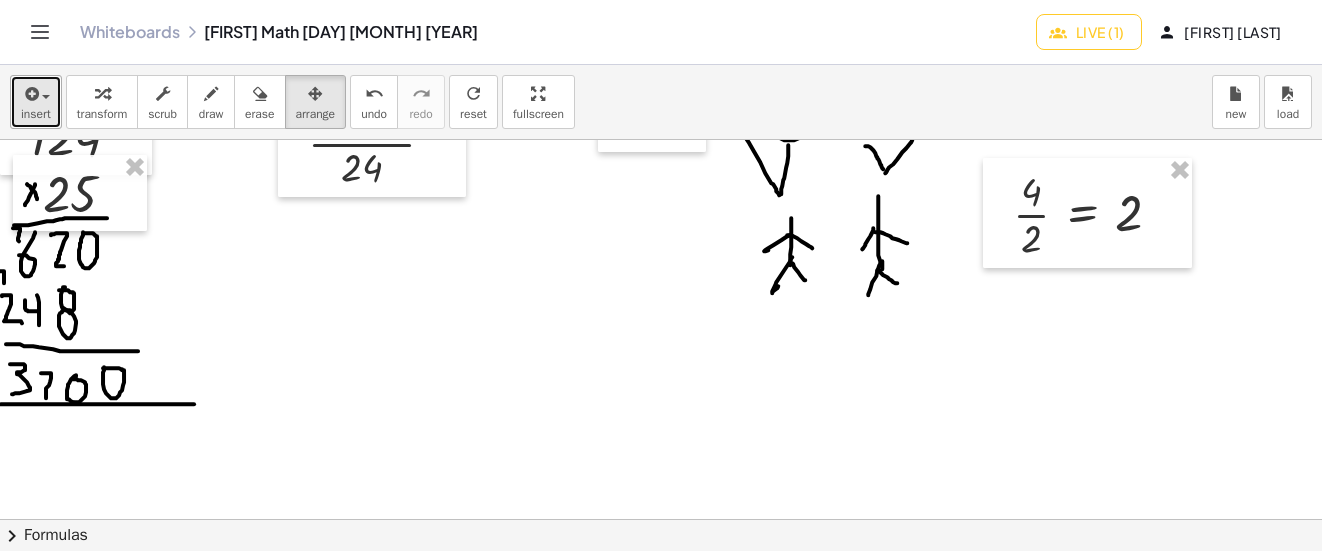 click at bounding box center [36, 93] 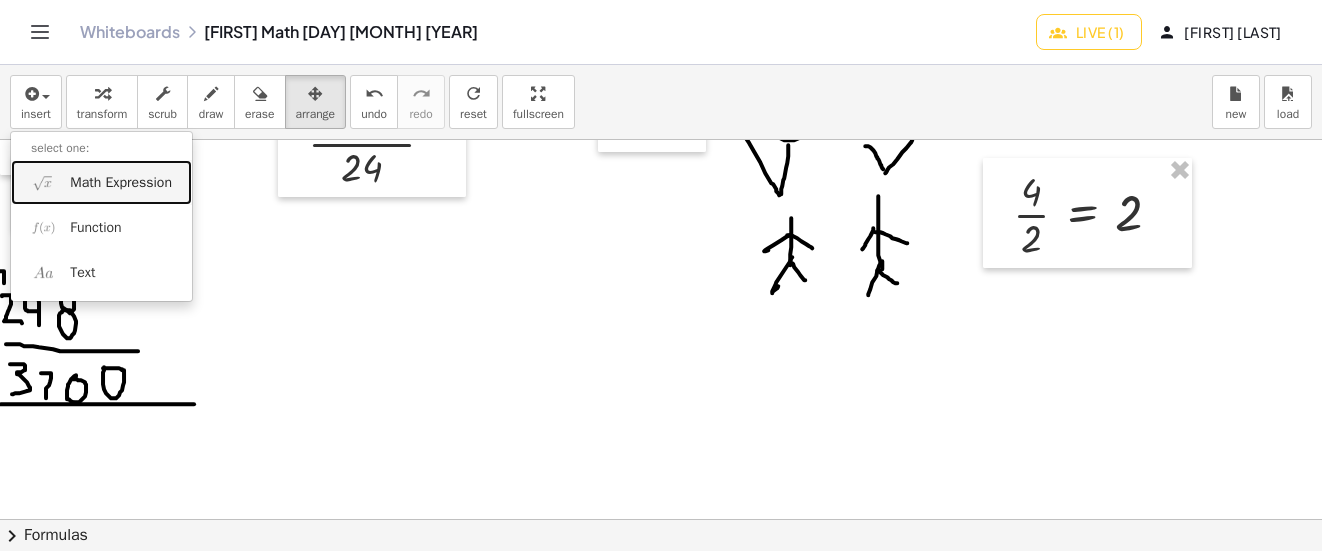 click on "Math Expression" at bounding box center [121, 183] 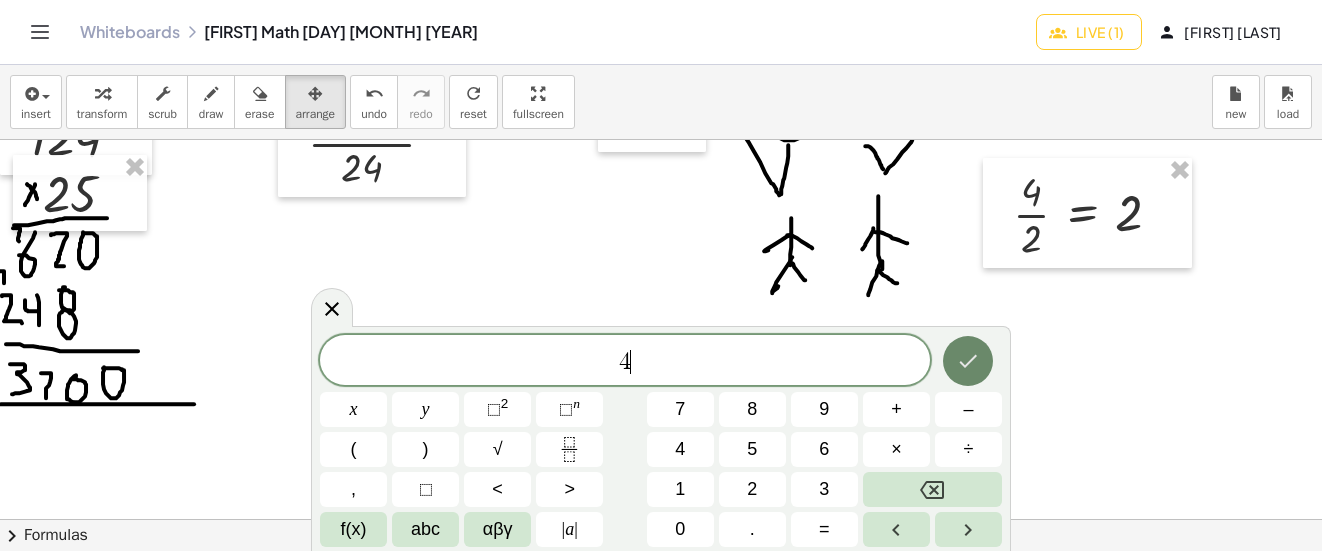 click 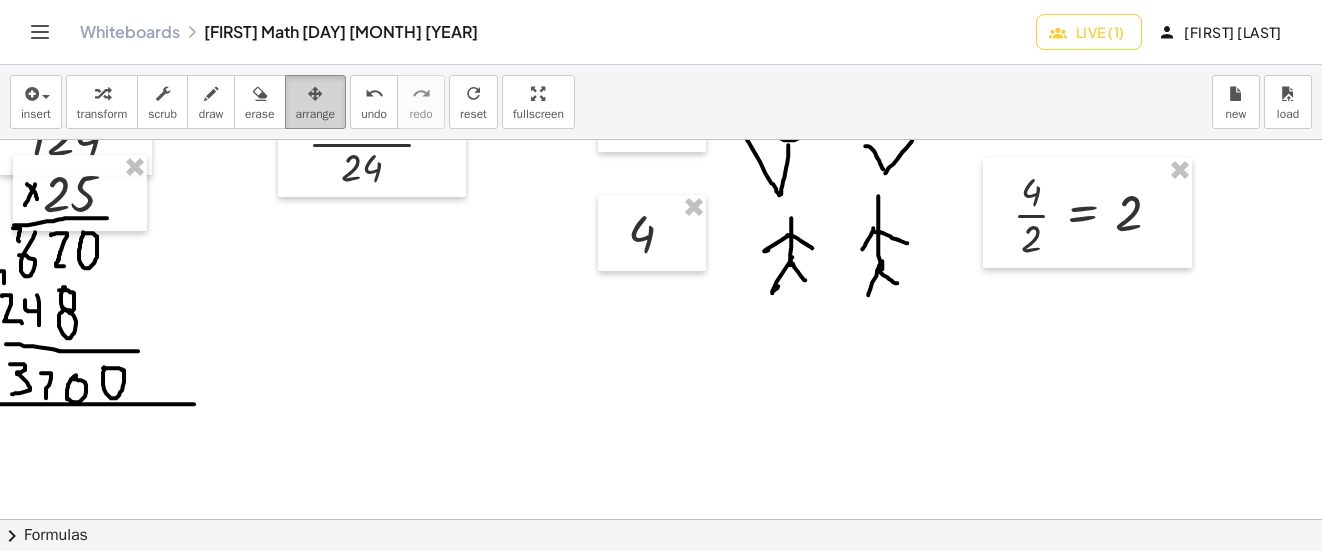 click on "arrange" at bounding box center (316, 102) 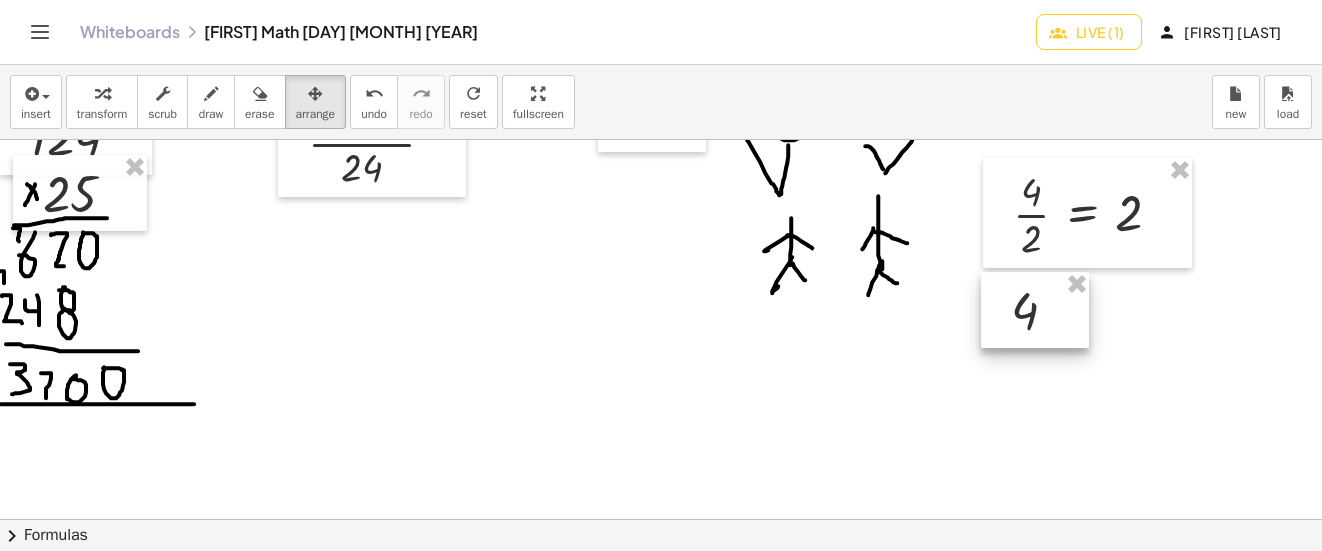 drag, startPoint x: 643, startPoint y: 243, endPoint x: 989, endPoint y: 292, distance: 349.45242 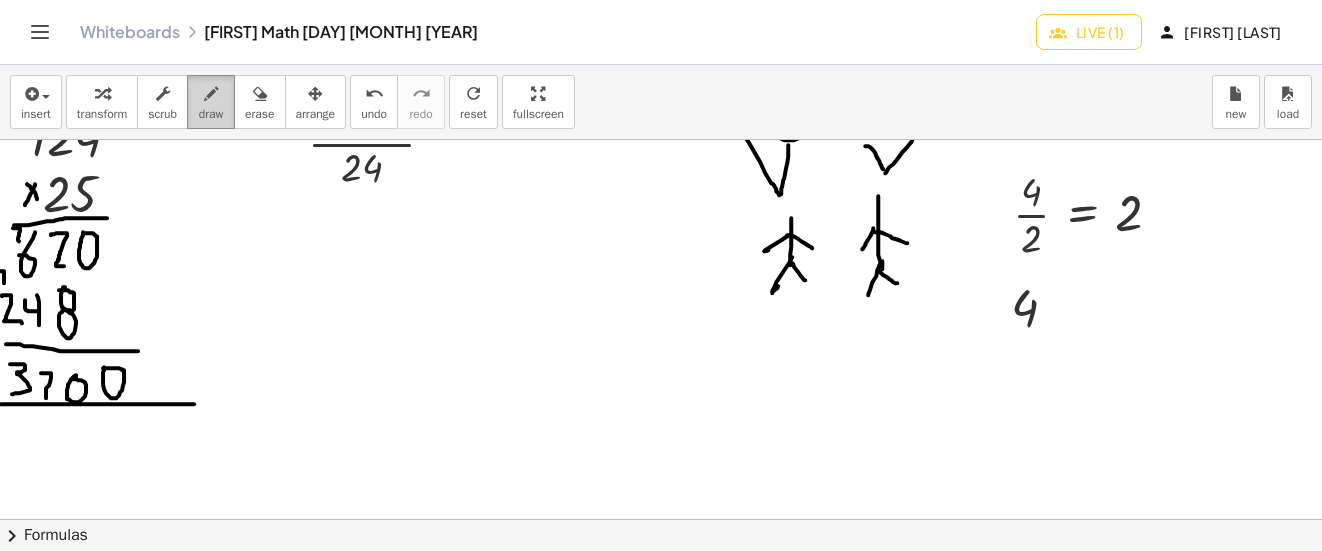 click at bounding box center (211, 93) 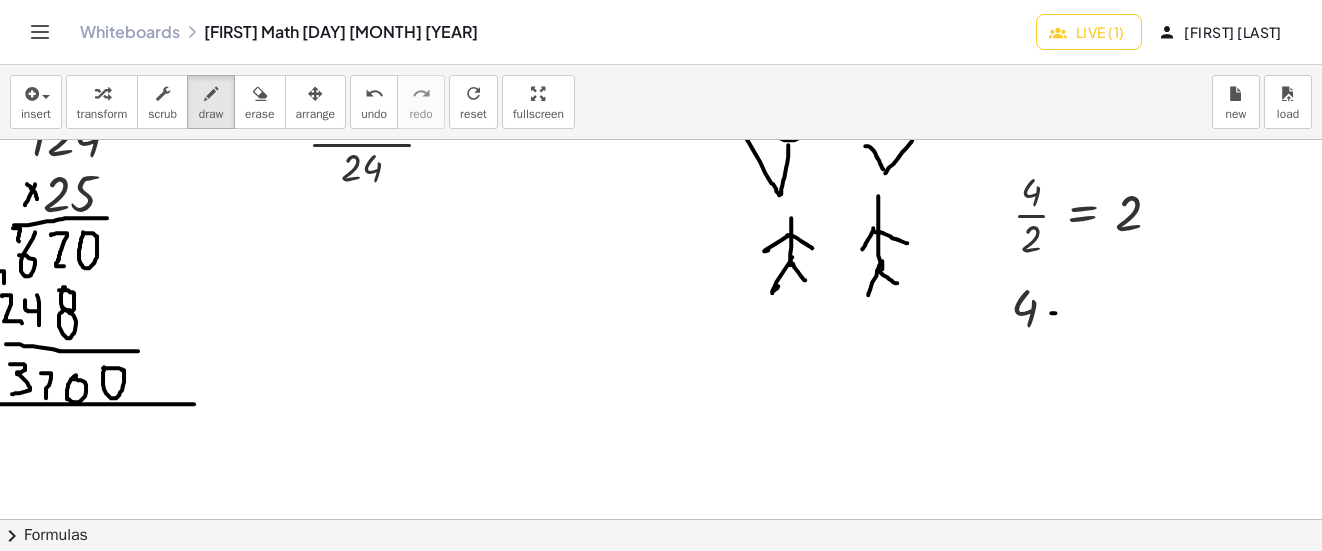 drag, startPoint x: 1055, startPoint y: 313, endPoint x: 1075, endPoint y: 313, distance: 20 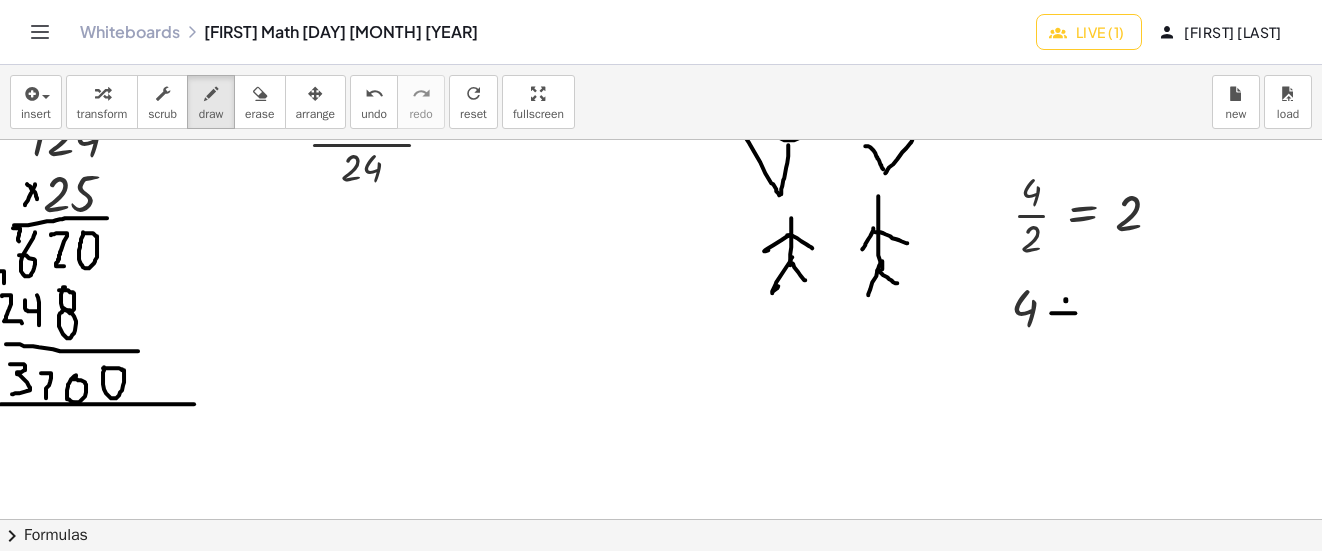 click at bounding box center (665, 198) 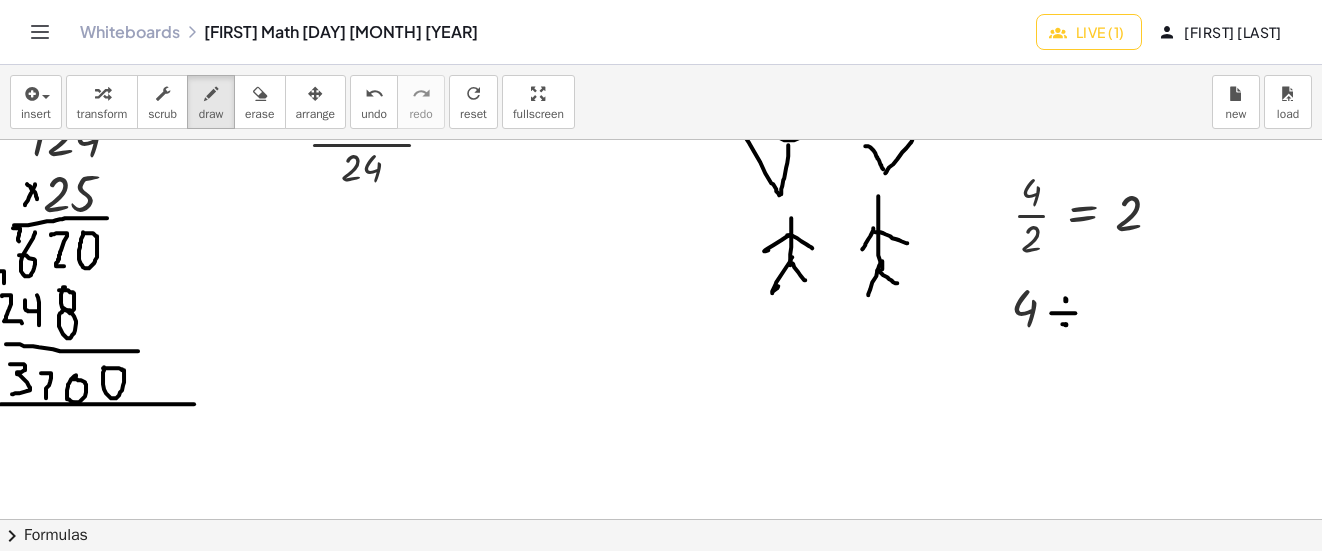 click at bounding box center [665, 198] 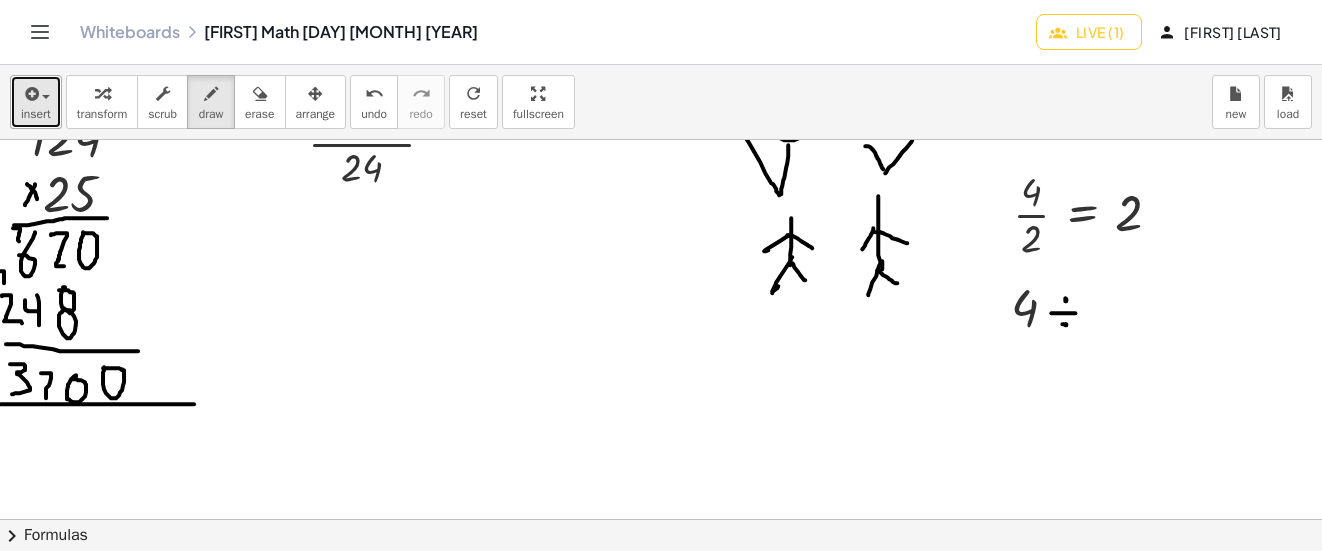 click at bounding box center [41, 96] 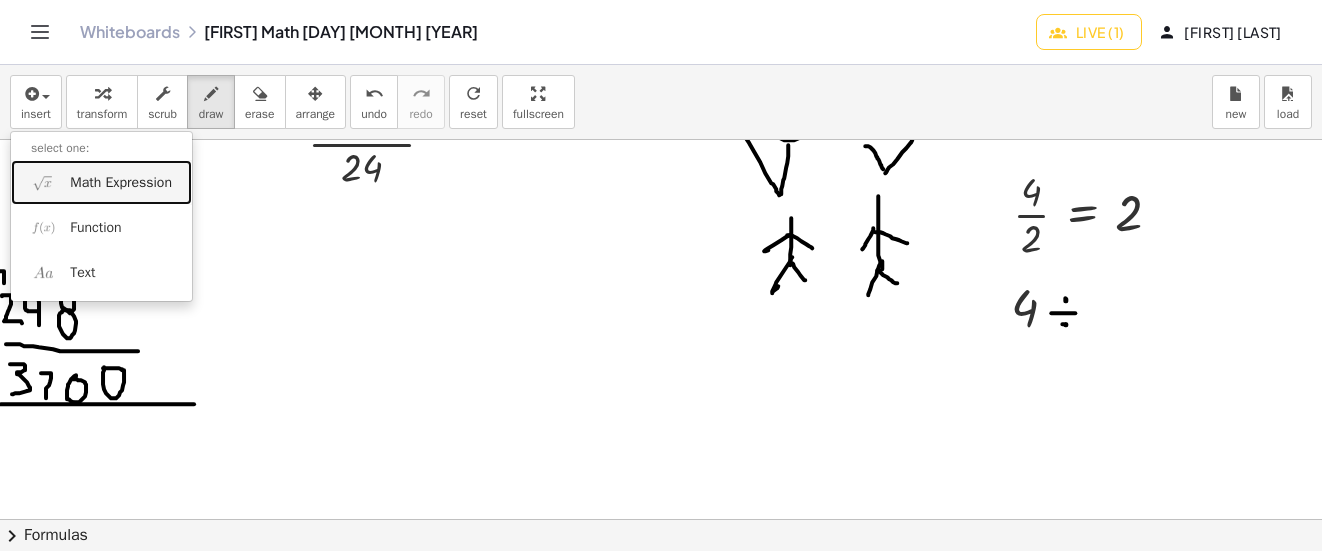click on "Math Expression" at bounding box center [101, 182] 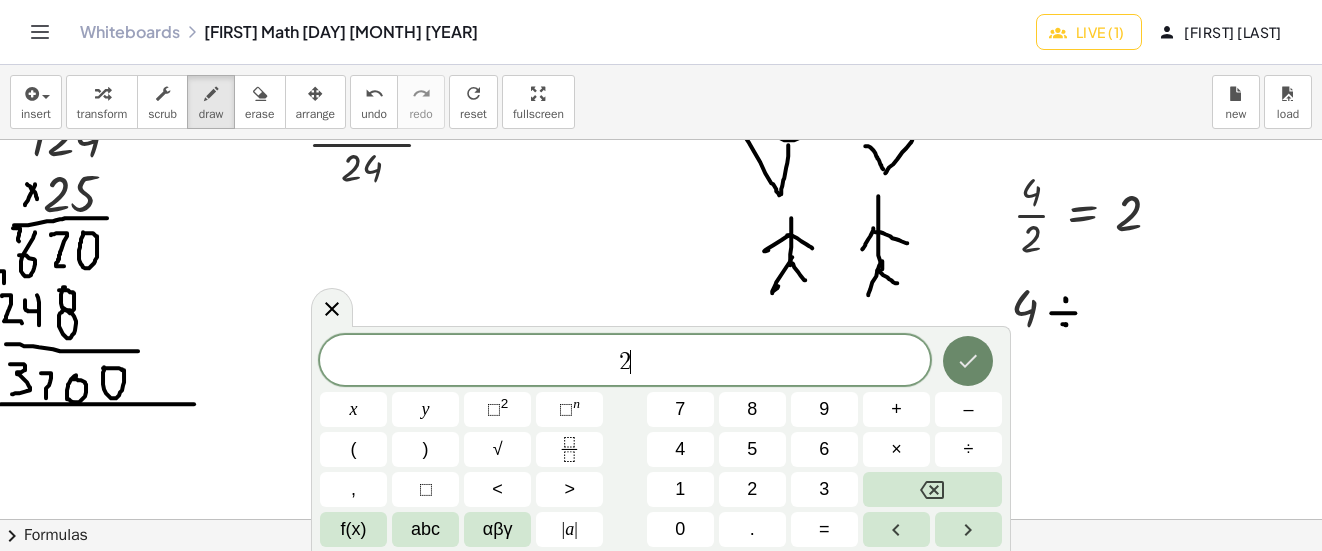 click 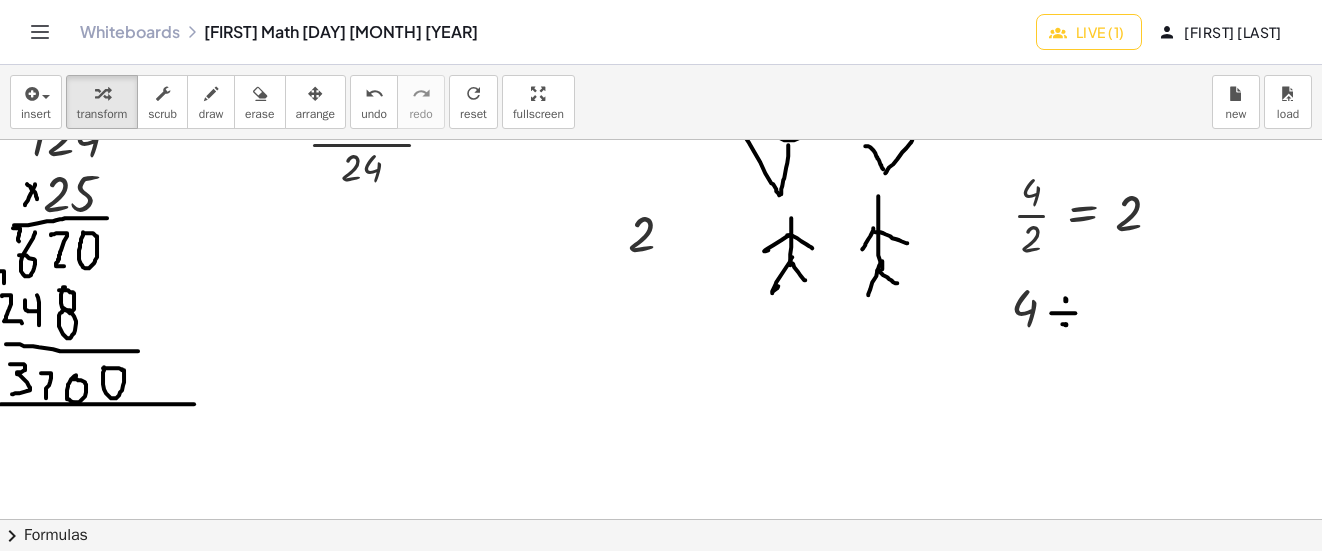 drag, startPoint x: 319, startPoint y: 111, endPoint x: 476, endPoint y: 179, distance: 171.09354 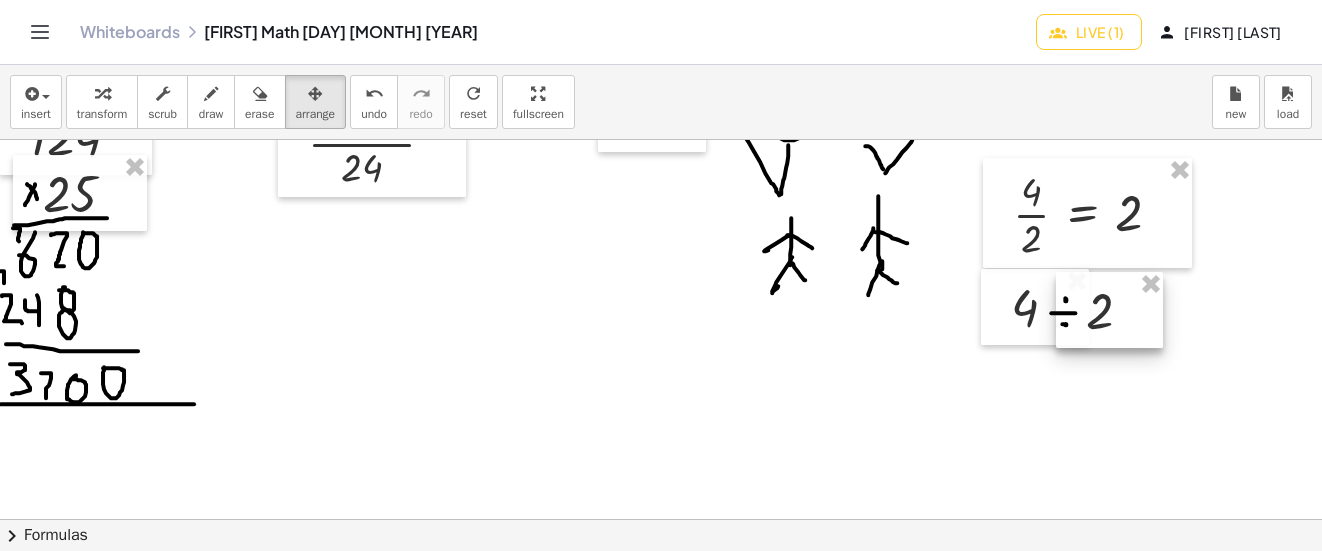 drag, startPoint x: 645, startPoint y: 252, endPoint x: 1100, endPoint y: 330, distance: 461.6373 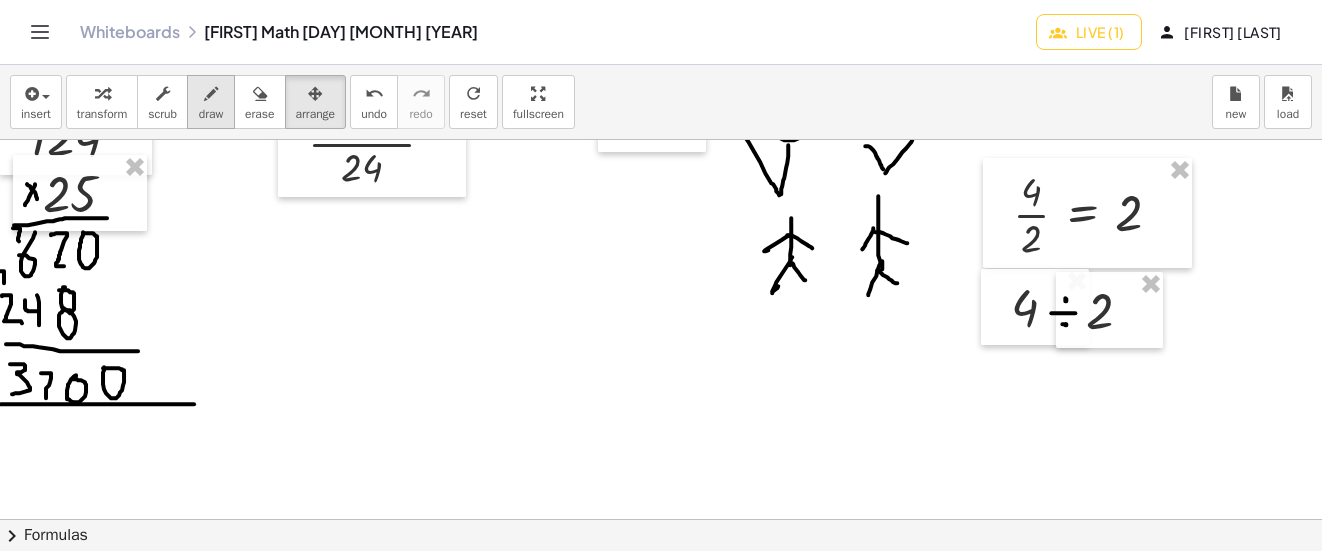 click at bounding box center [211, 94] 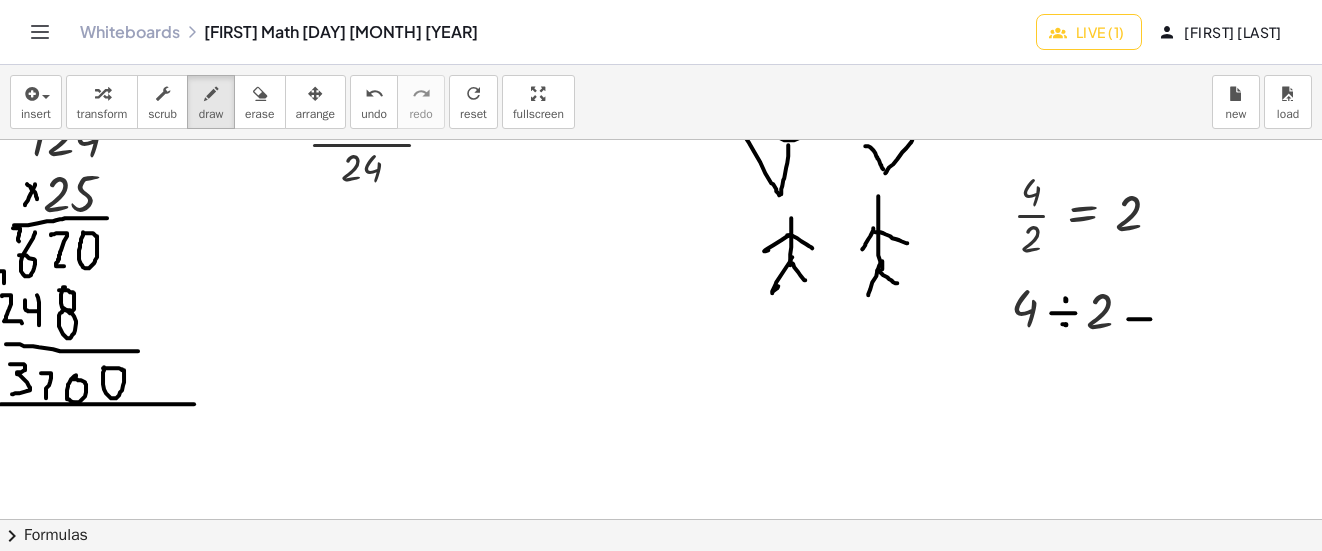 drag, startPoint x: 1128, startPoint y: 319, endPoint x: 1150, endPoint y: 319, distance: 22 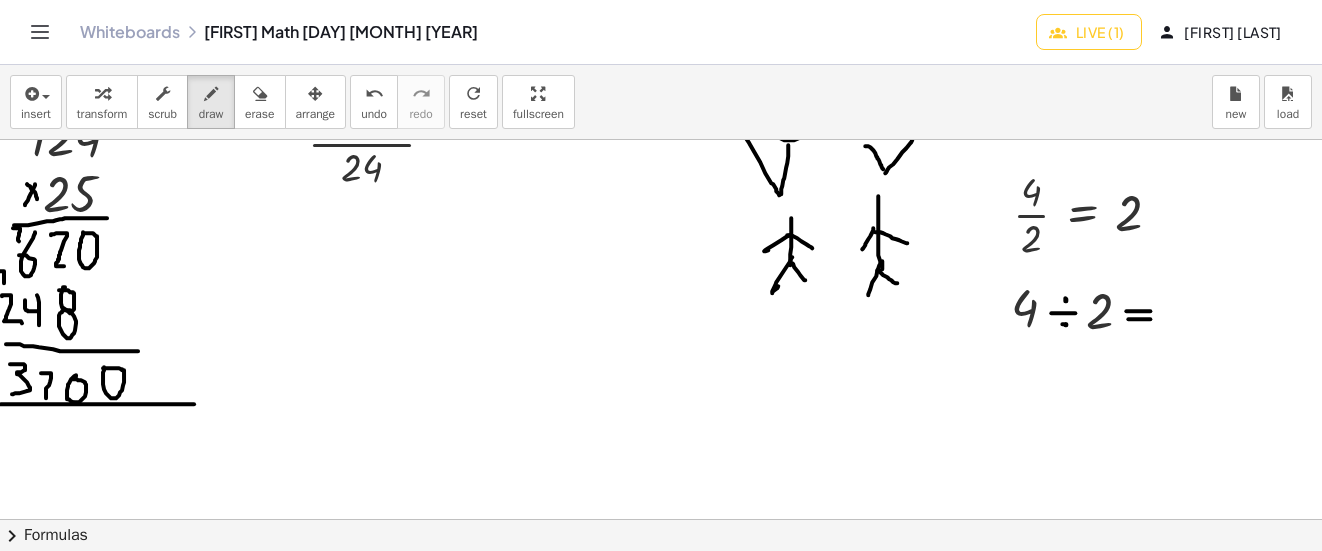 drag, startPoint x: 1126, startPoint y: 311, endPoint x: 1150, endPoint y: 311, distance: 24 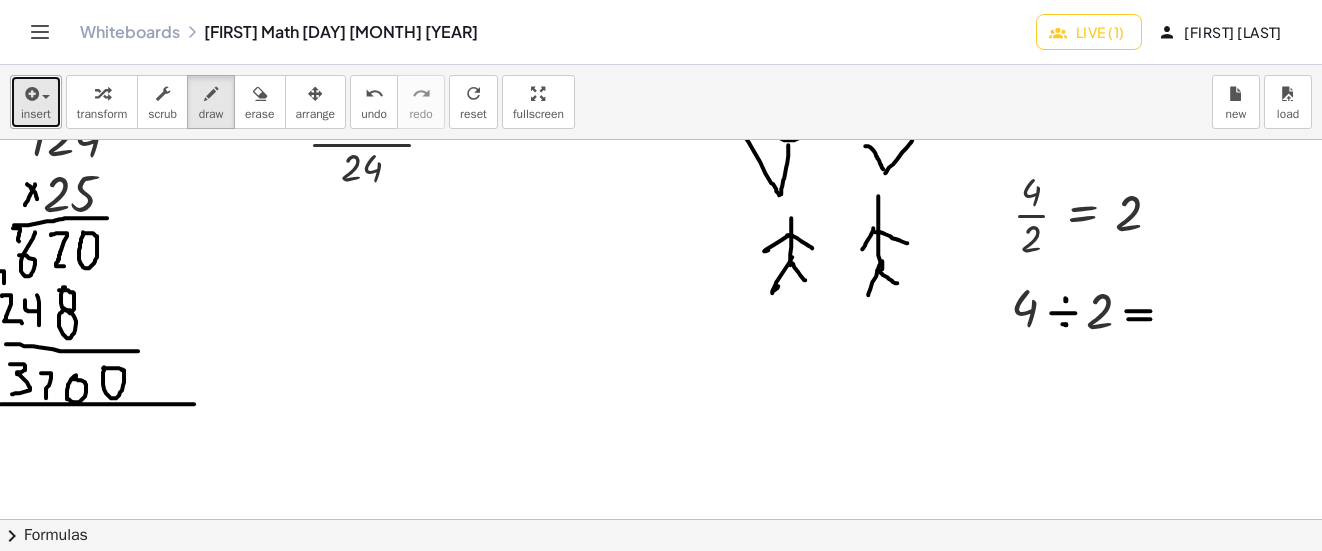 click at bounding box center (36, 93) 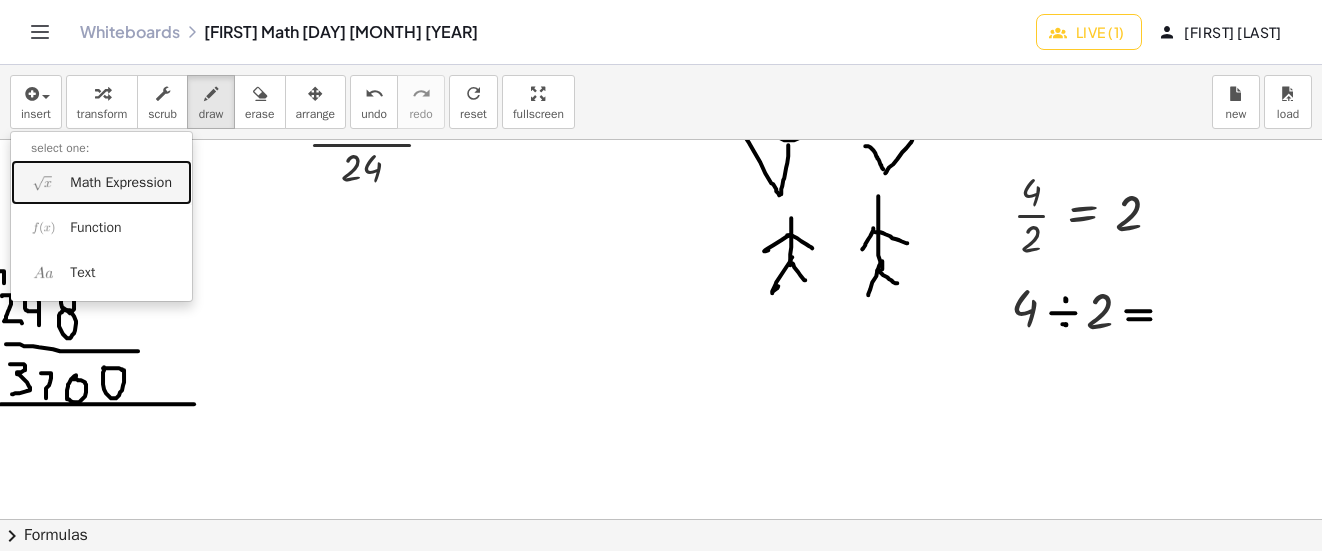 click on "Math Expression" at bounding box center [121, 183] 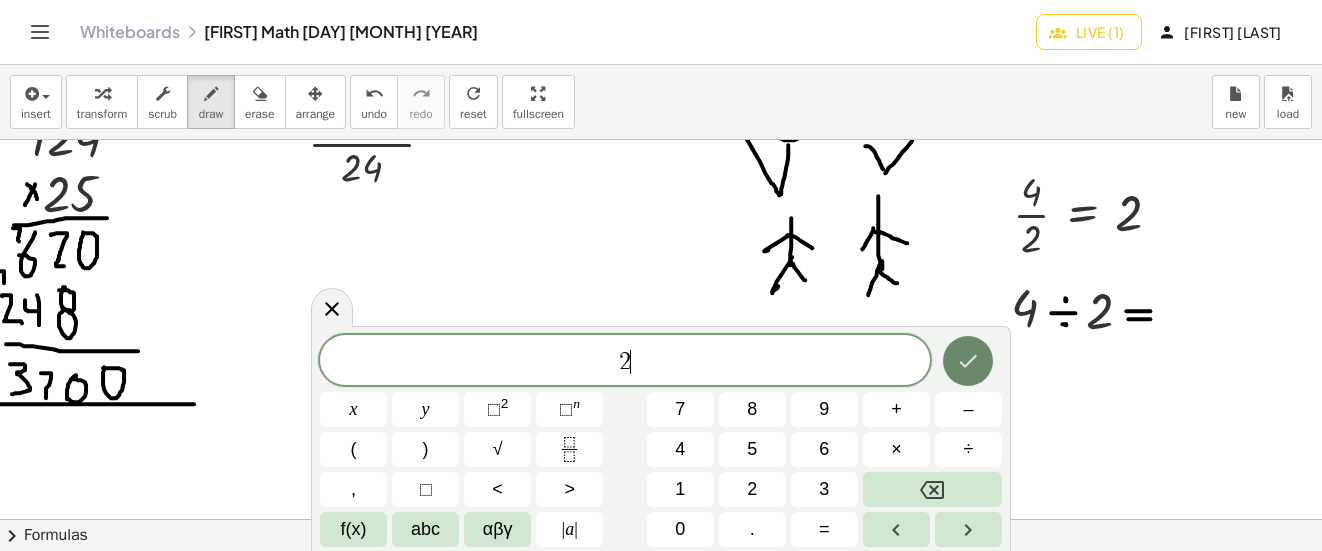 click 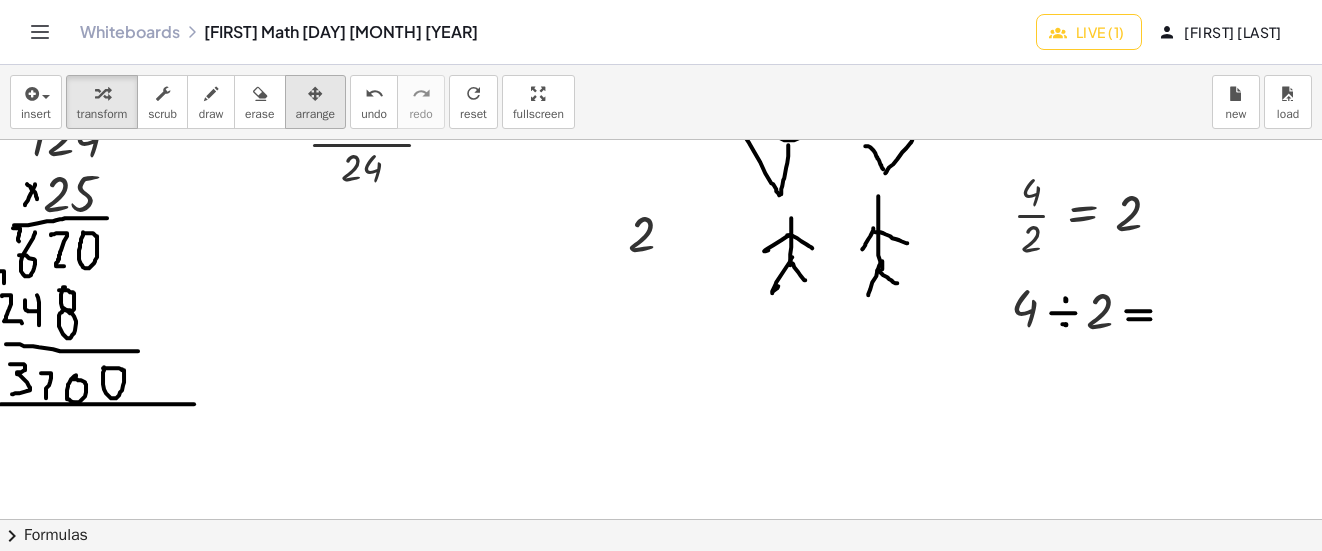 click on "arrange" at bounding box center (316, 114) 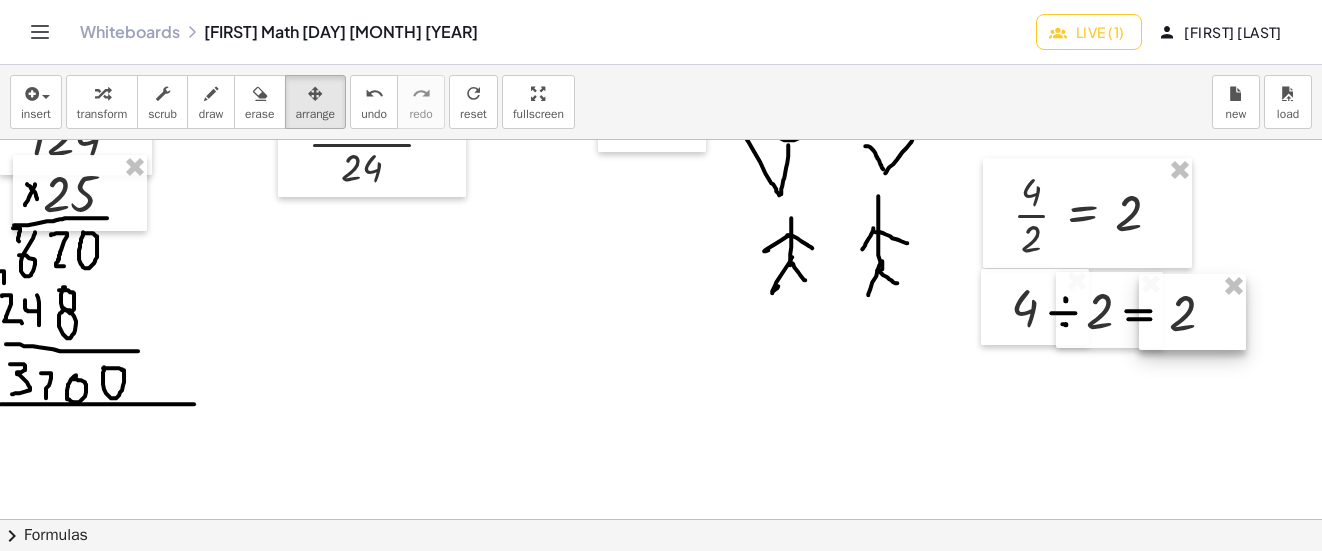 drag, startPoint x: 639, startPoint y: 244, endPoint x: 1173, endPoint y: 321, distance: 539.52295 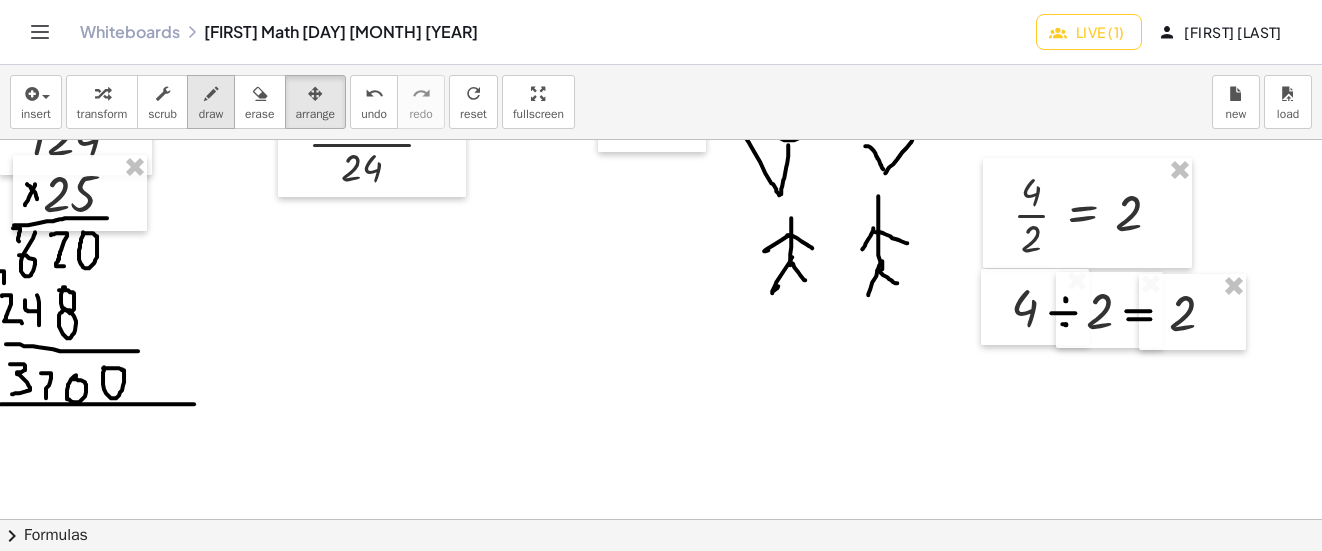click on "draw" at bounding box center (211, 114) 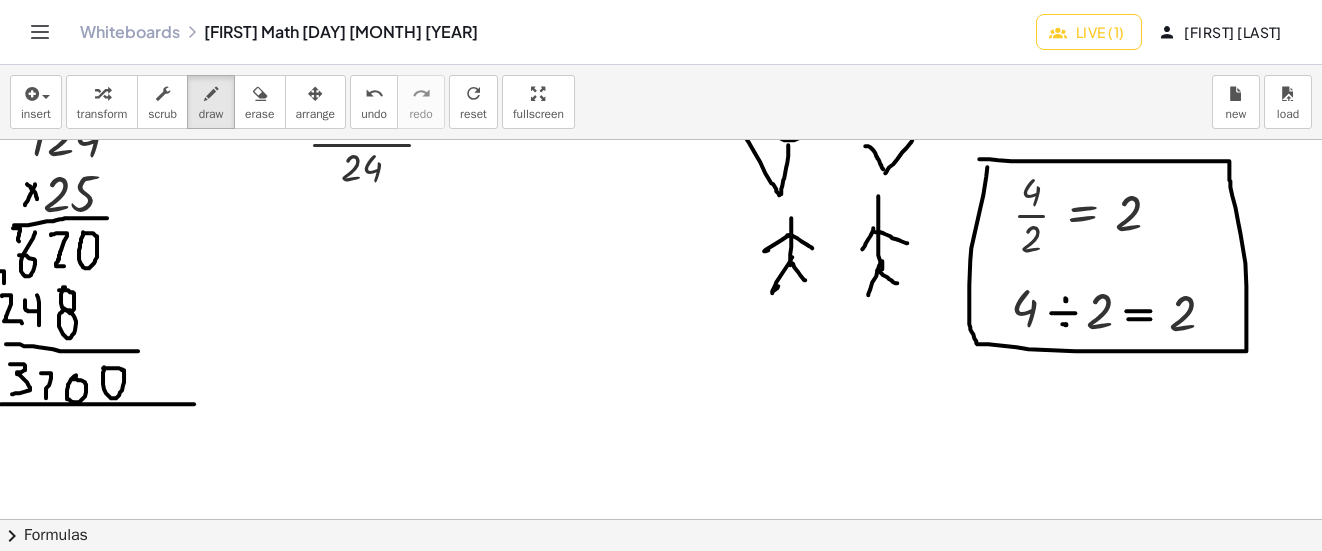 drag, startPoint x: 987, startPoint y: 167, endPoint x: 979, endPoint y: 159, distance: 11.313708 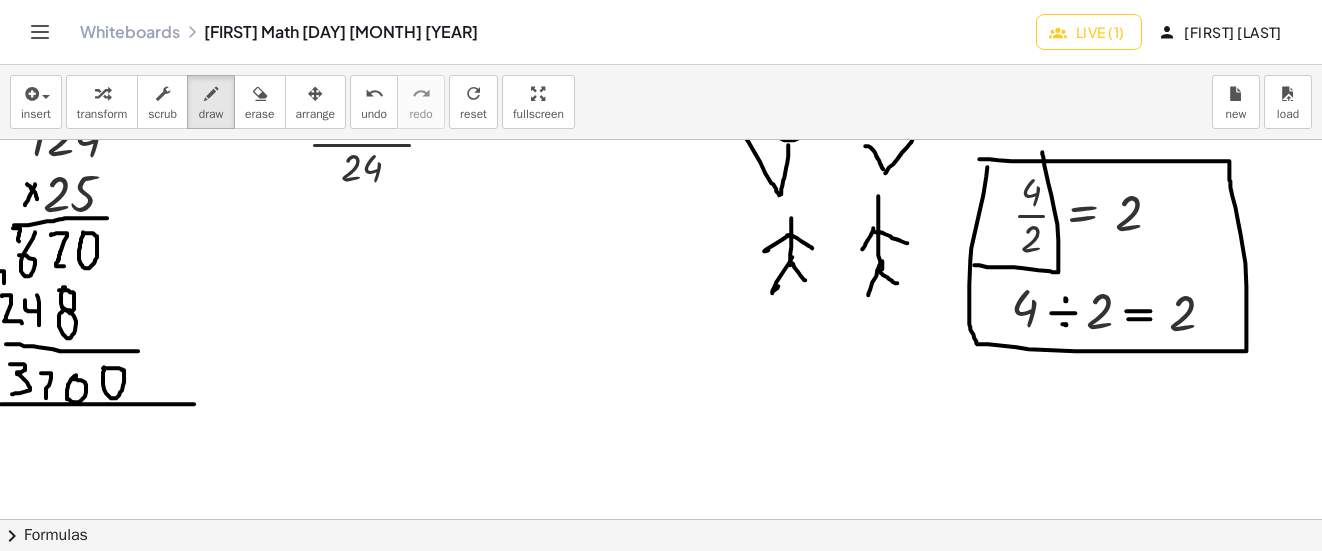 drag, startPoint x: 974, startPoint y: 265, endPoint x: 1042, endPoint y: 152, distance: 131.88252 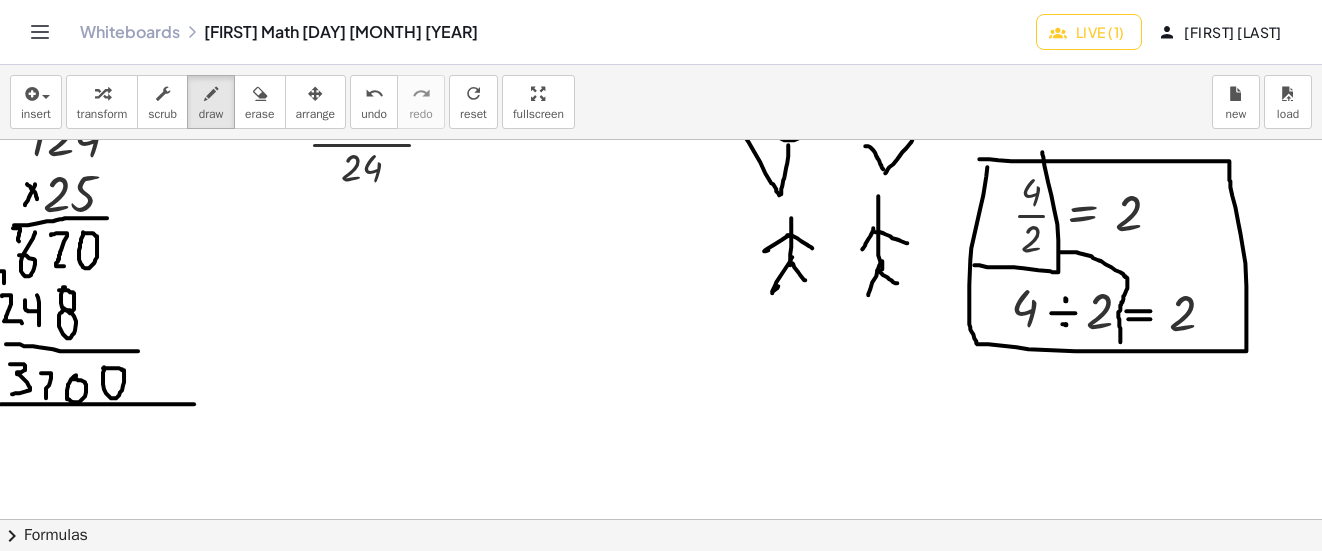 drag, startPoint x: 1060, startPoint y: 252, endPoint x: 1120, endPoint y: 342, distance: 108.16654 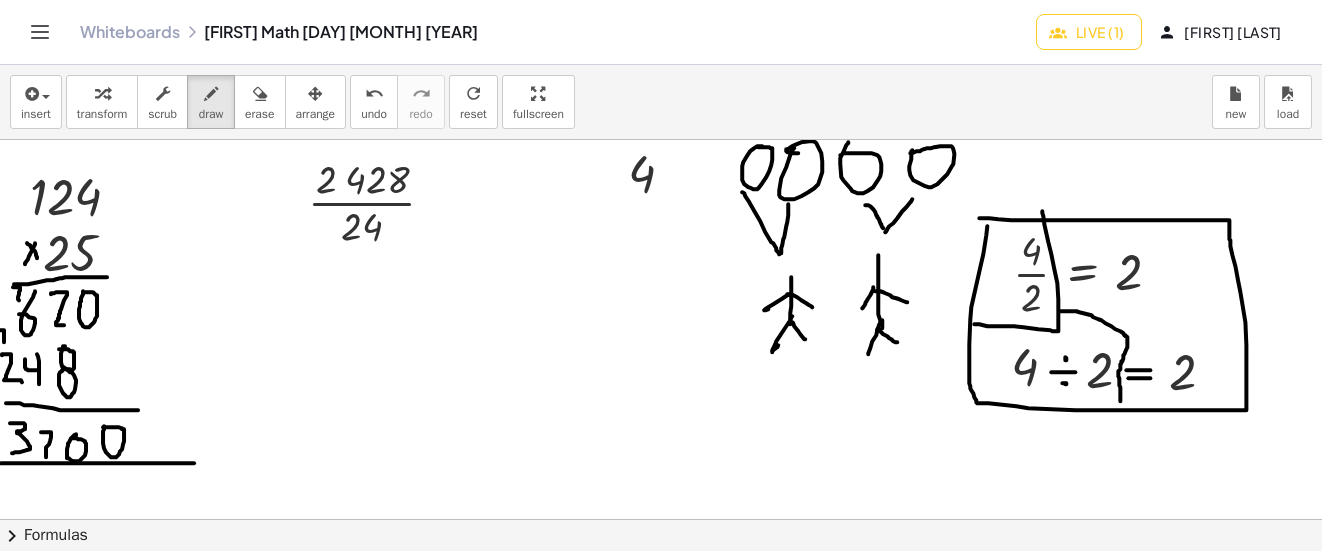 scroll, scrollTop: 600, scrollLeft: 0, axis: vertical 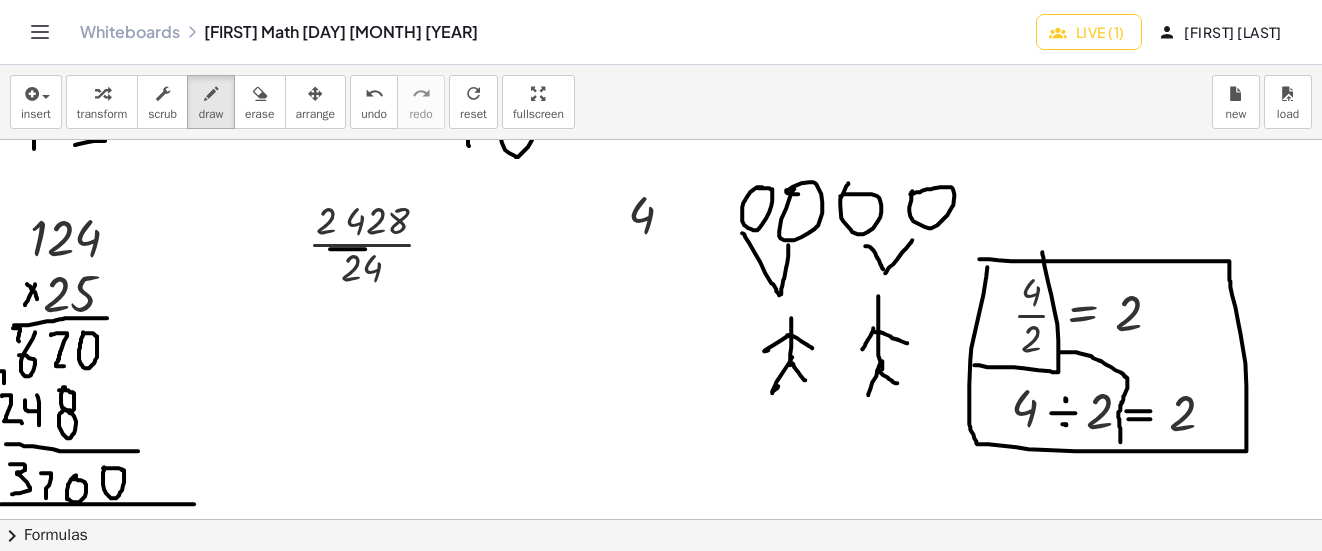 drag, startPoint x: 330, startPoint y: 249, endPoint x: 366, endPoint y: 249, distance: 36 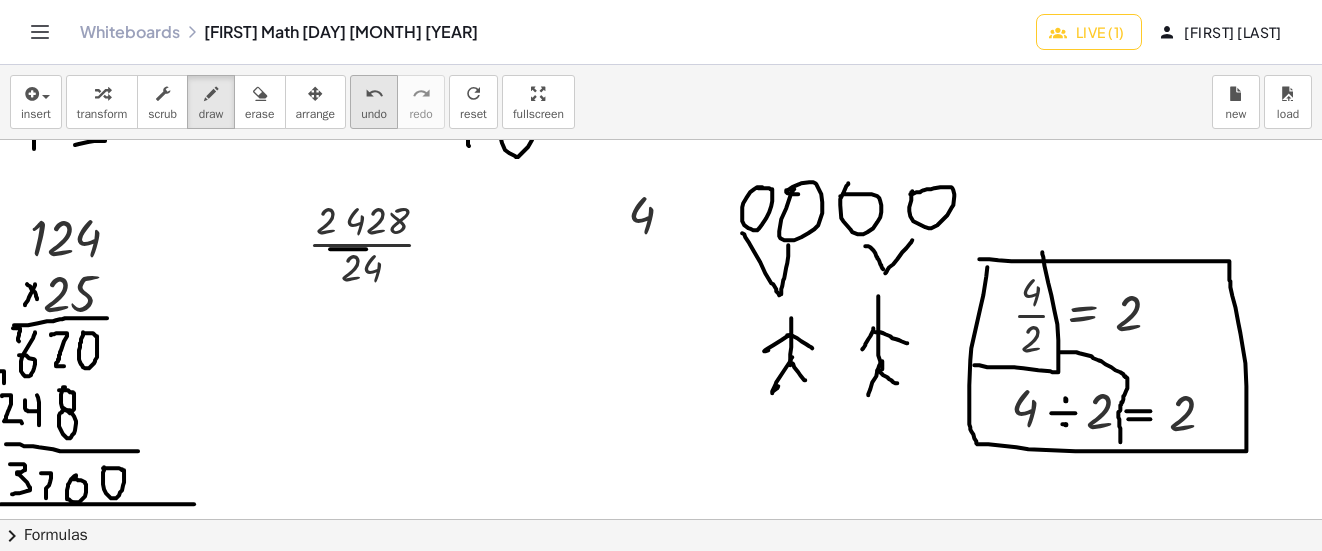click on "undo" at bounding box center [374, 93] 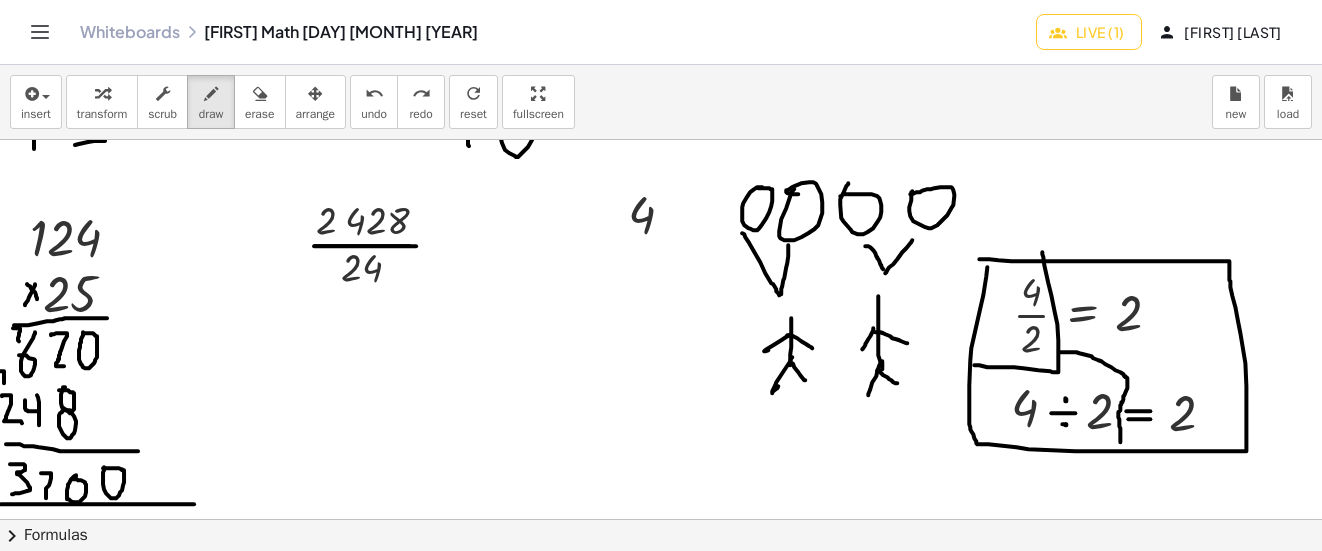 drag, startPoint x: 314, startPoint y: 246, endPoint x: 416, endPoint y: 246, distance: 102 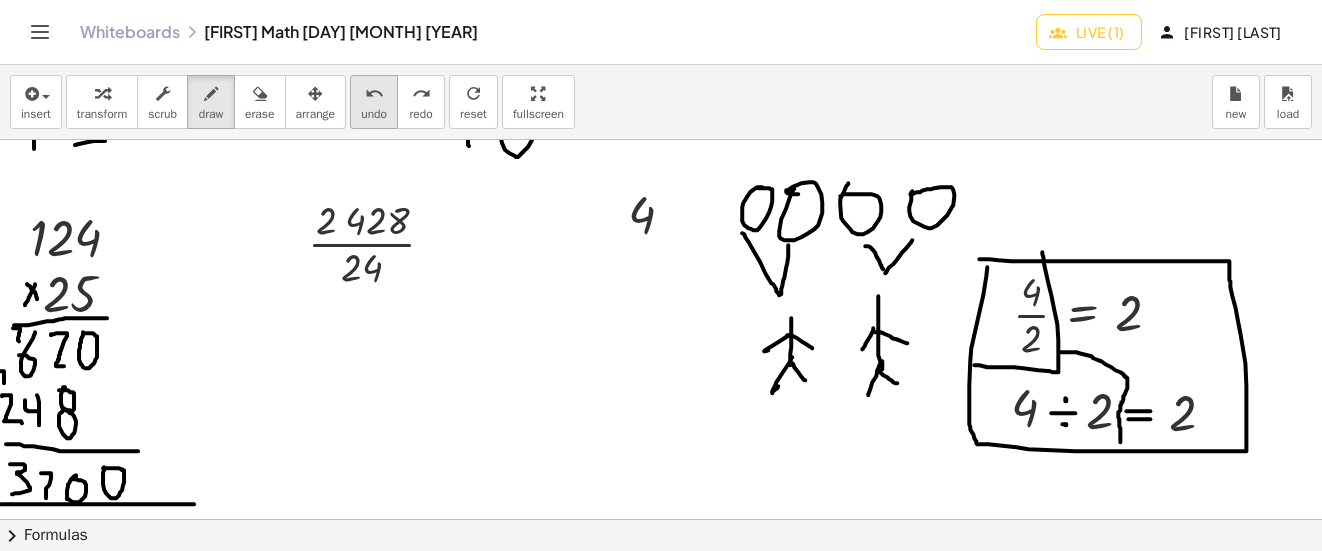 click on "undo" at bounding box center (374, 94) 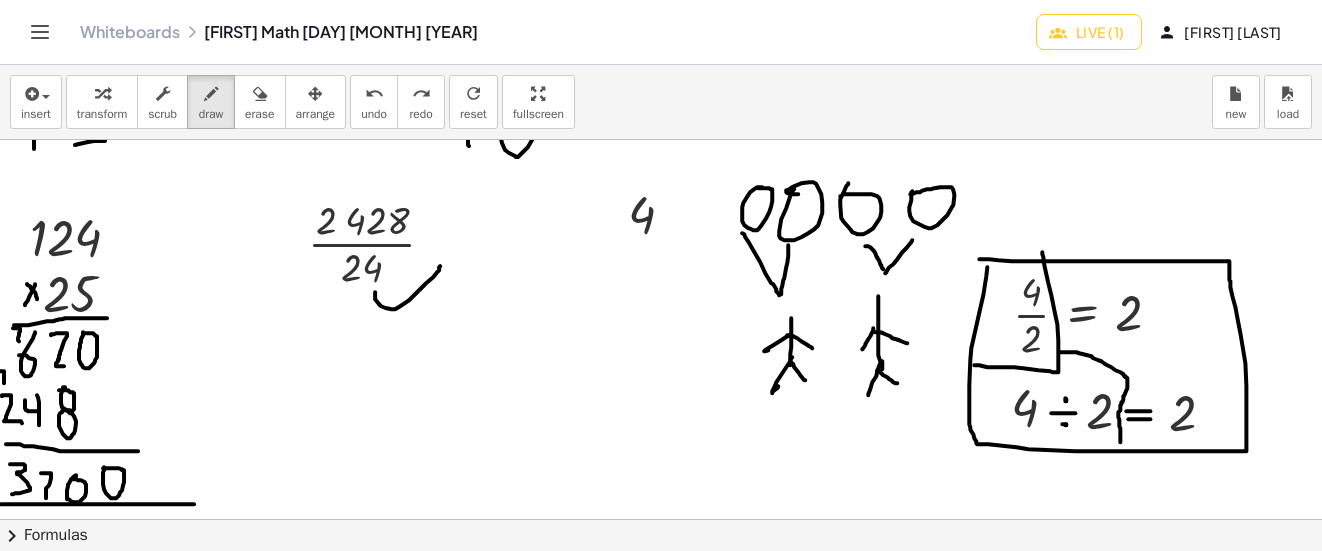 drag, startPoint x: 375, startPoint y: 292, endPoint x: 433, endPoint y: 266, distance: 63.560993 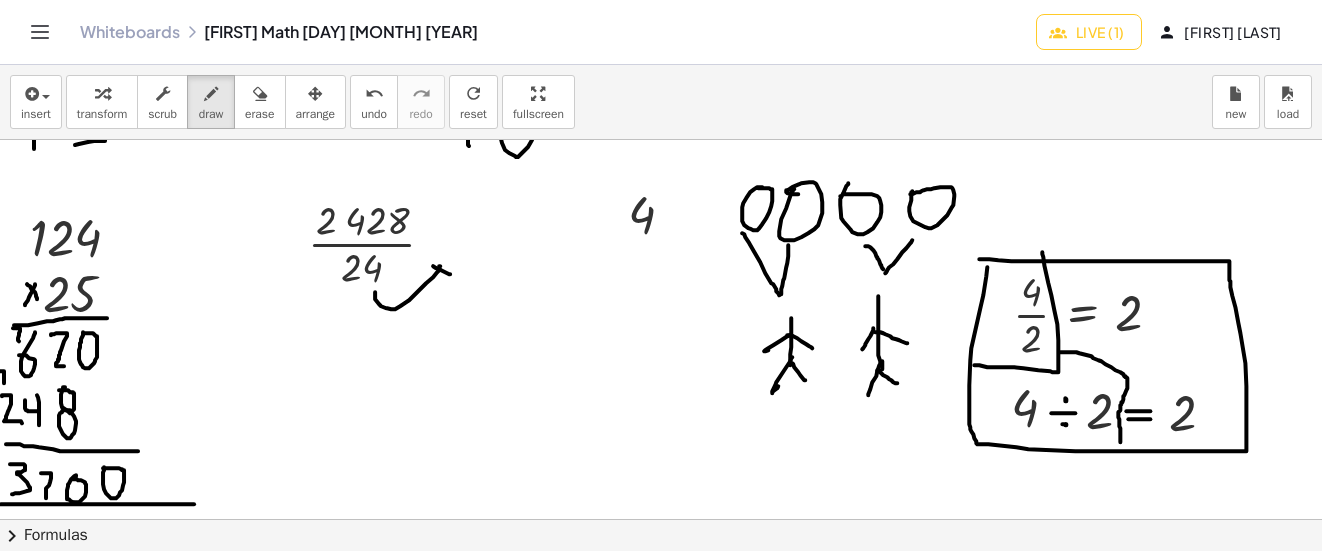 click at bounding box center (665, 298) 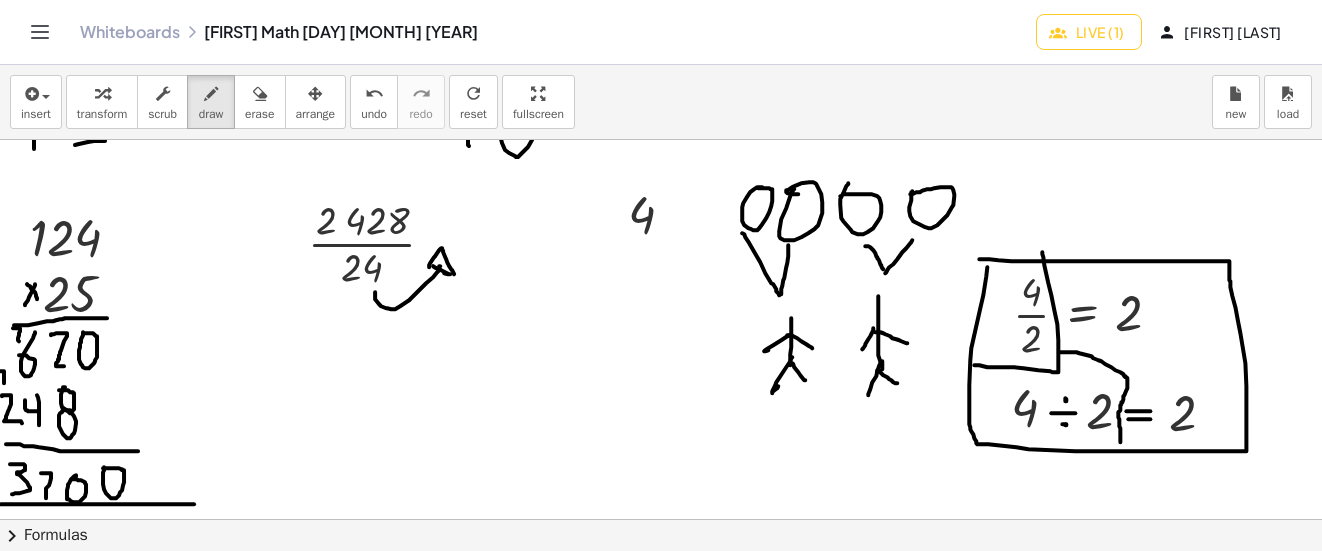 drag, startPoint x: 429, startPoint y: 267, endPoint x: 454, endPoint y: 274, distance: 25.96151 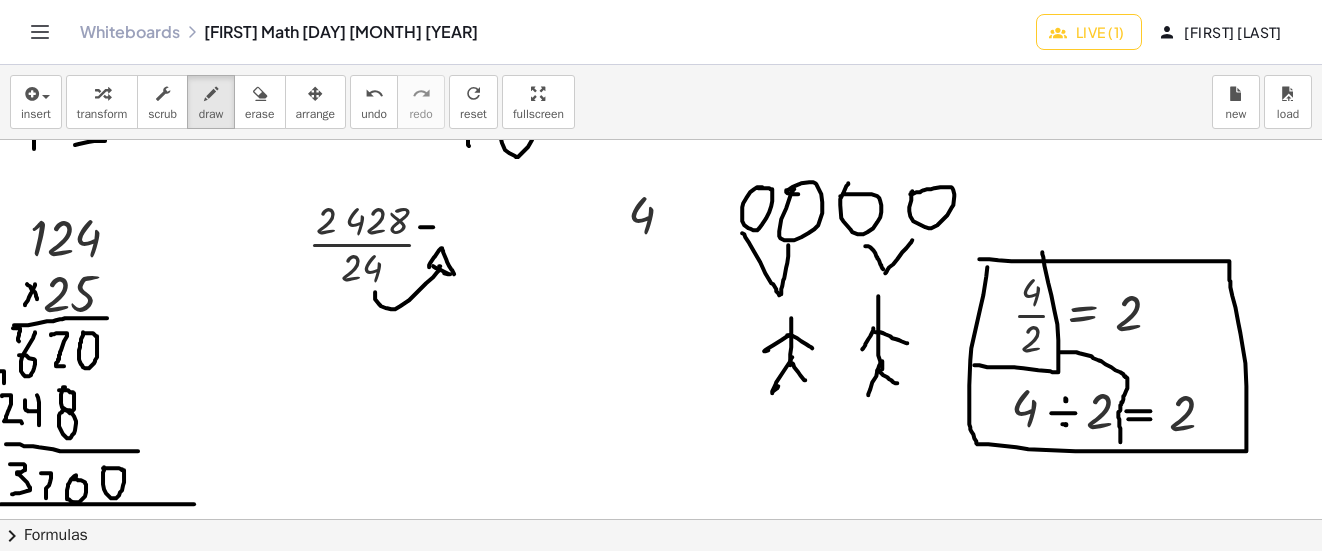 drag, startPoint x: 420, startPoint y: 227, endPoint x: 433, endPoint y: 227, distance: 13 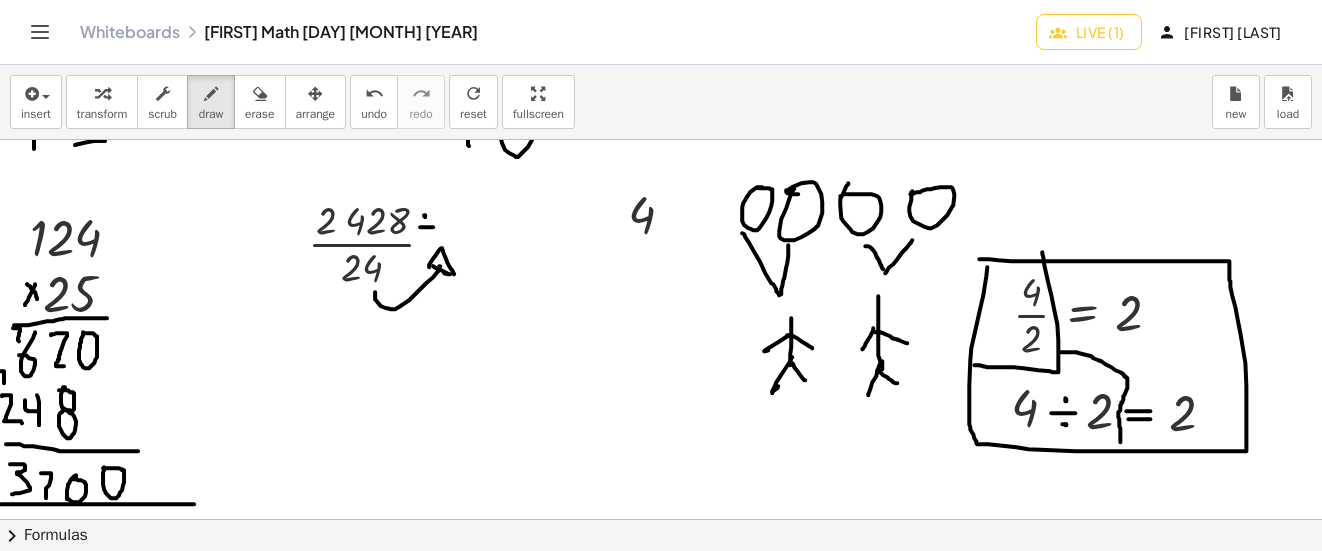 click at bounding box center (665, 298) 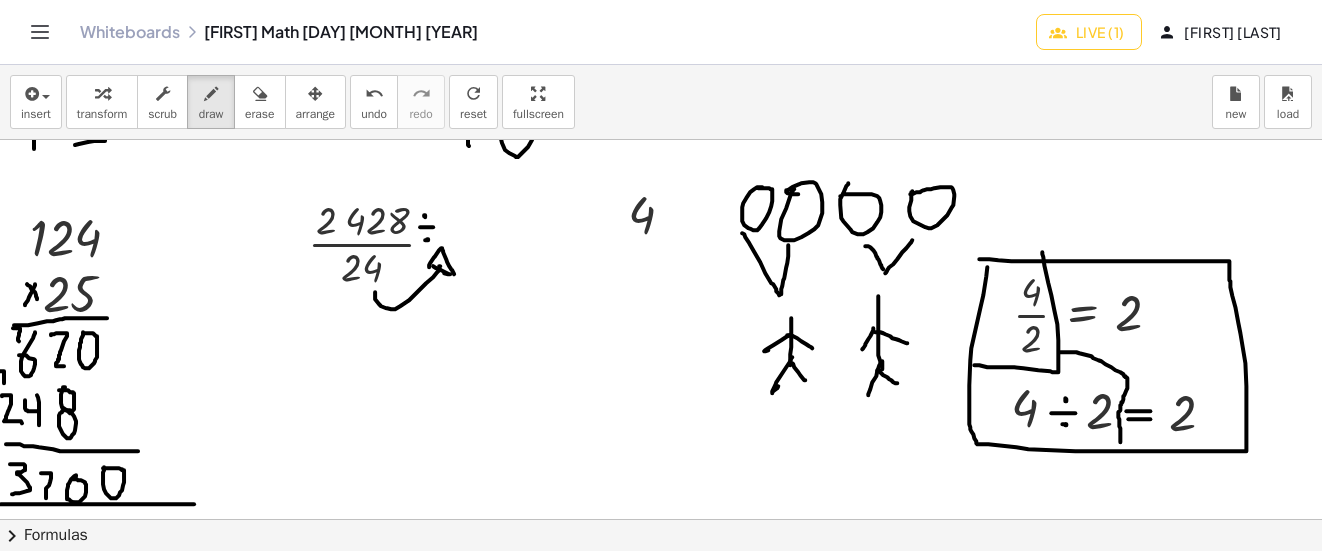click at bounding box center [665, 298] 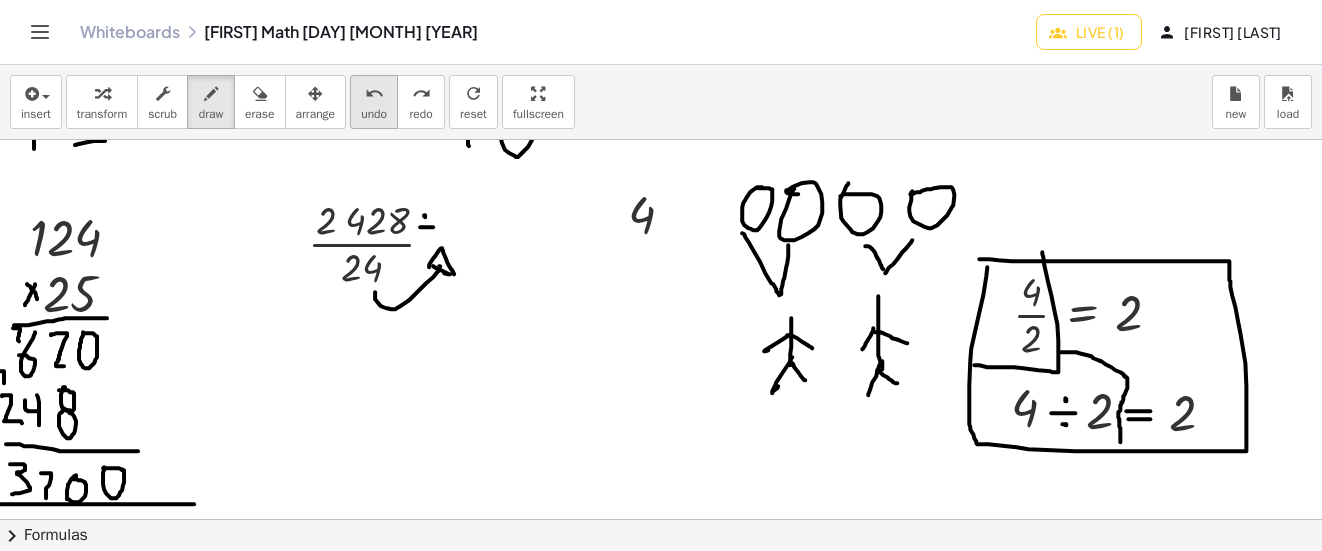 click on "undo" at bounding box center [374, 94] 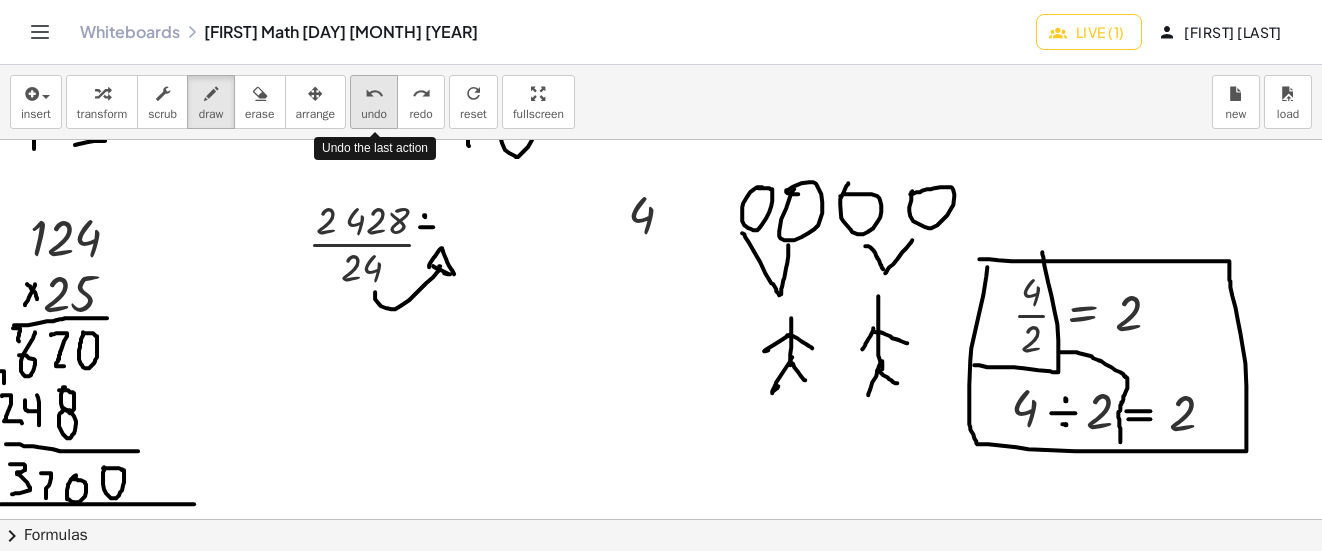click on "undo" at bounding box center [374, 94] 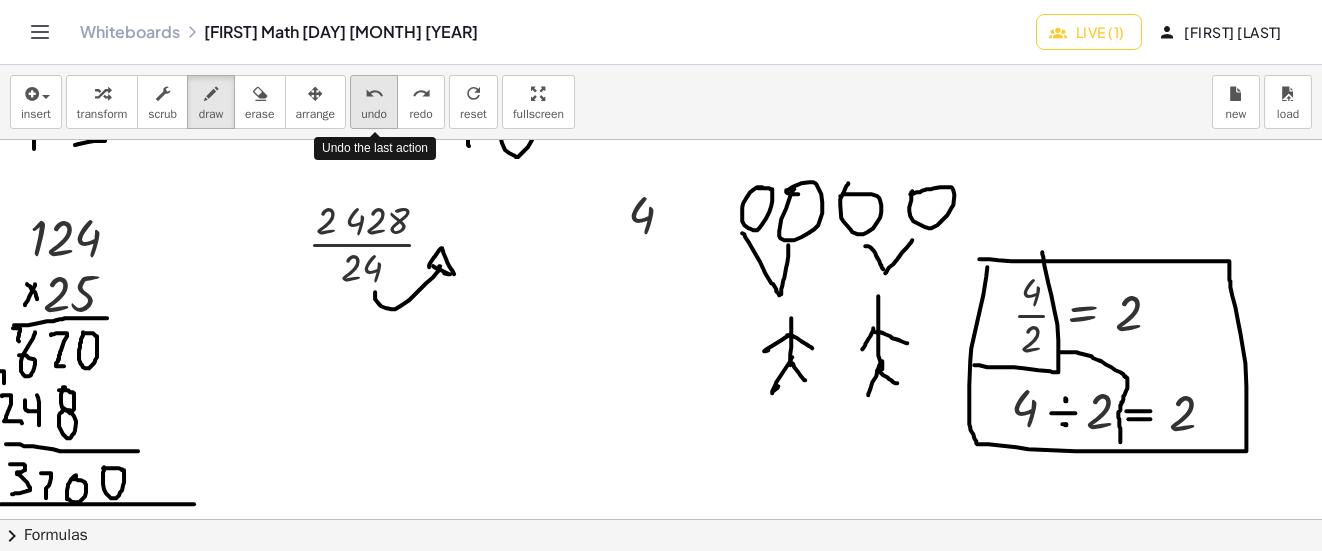click on "undo" at bounding box center [374, 94] 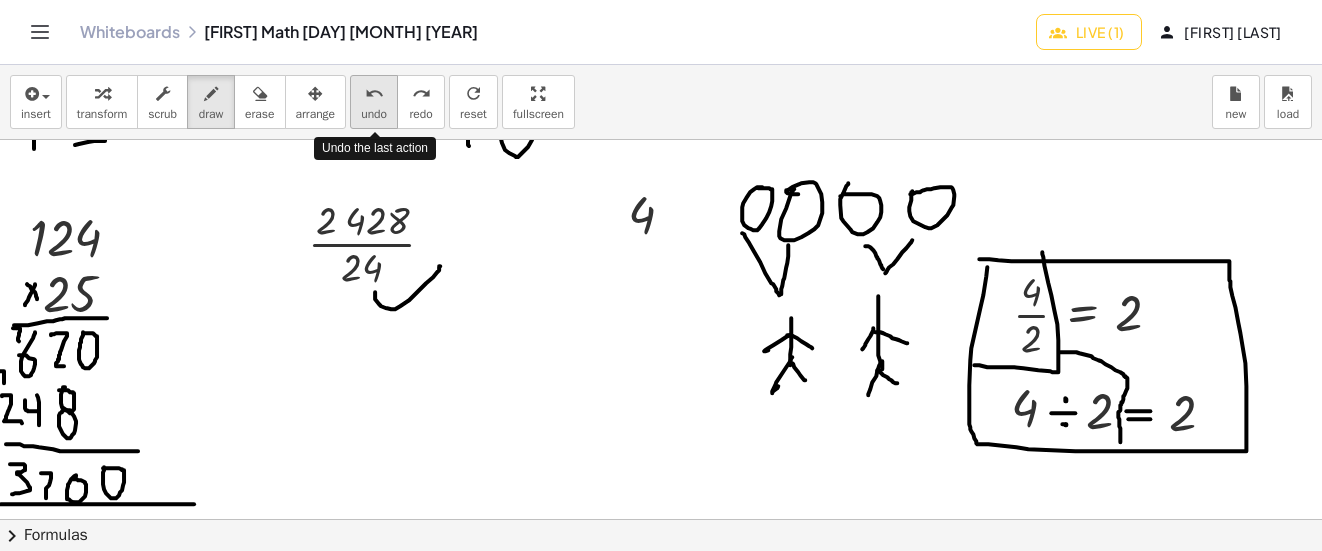 click on "undo" at bounding box center (374, 94) 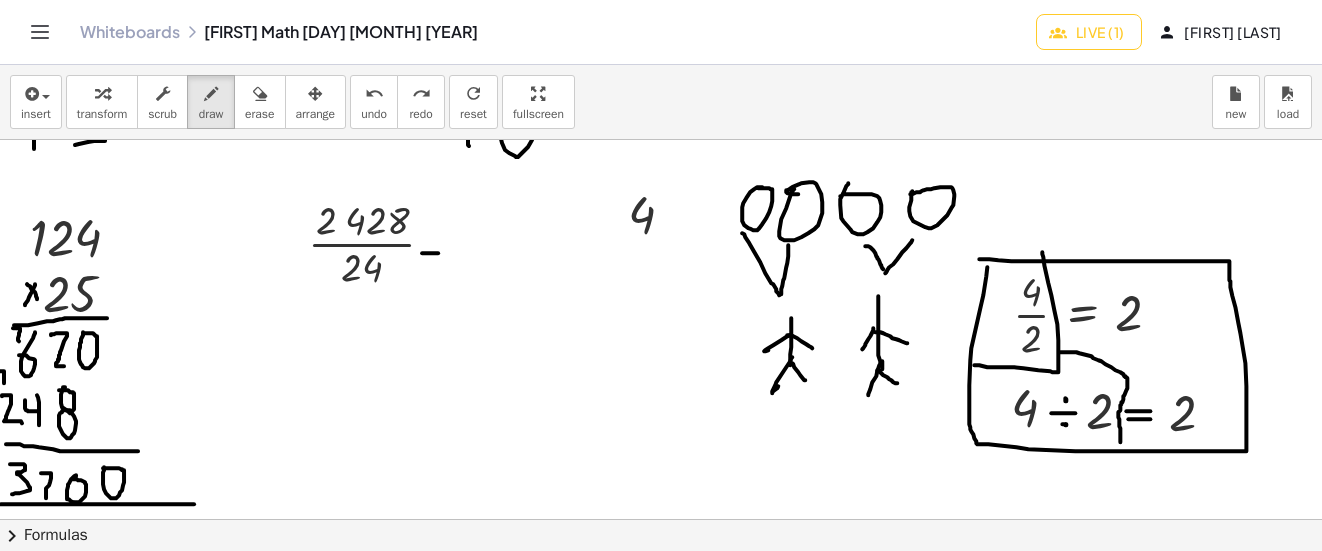 drag, startPoint x: 422, startPoint y: 253, endPoint x: 438, endPoint y: 253, distance: 16 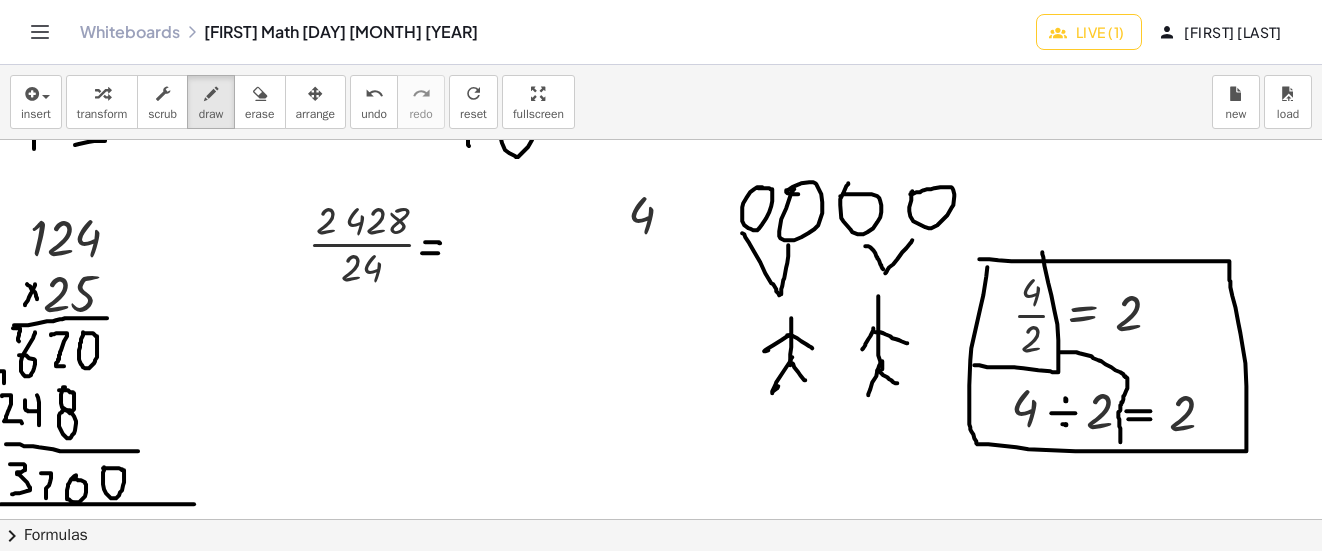 drag, startPoint x: 425, startPoint y: 242, endPoint x: 440, endPoint y: 243, distance: 15.033297 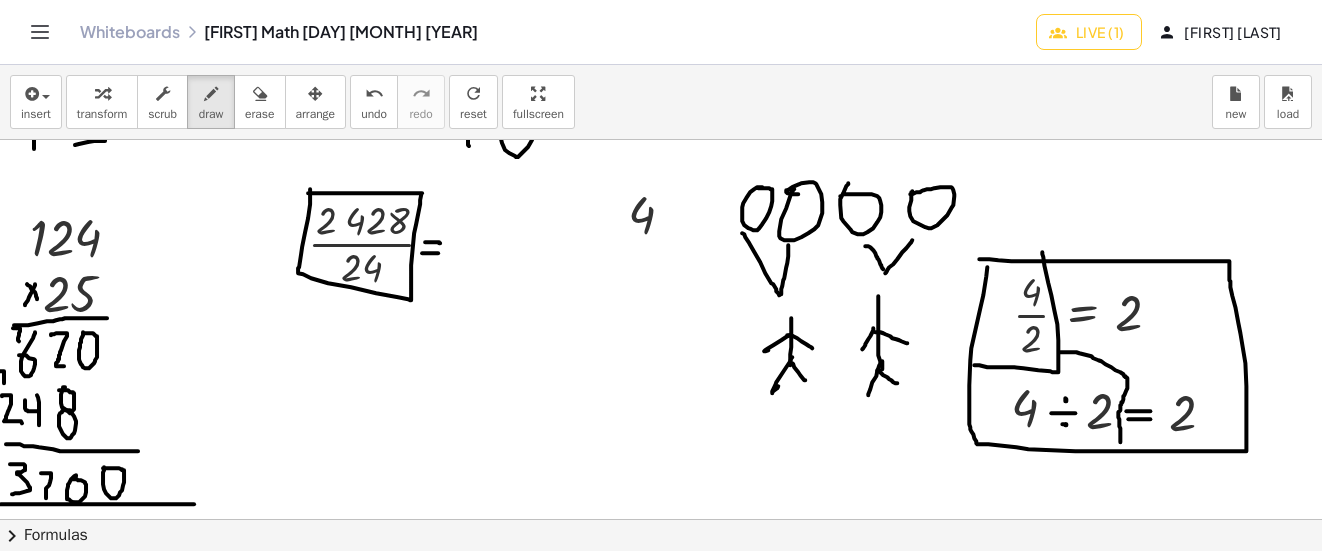 click at bounding box center [665, 298] 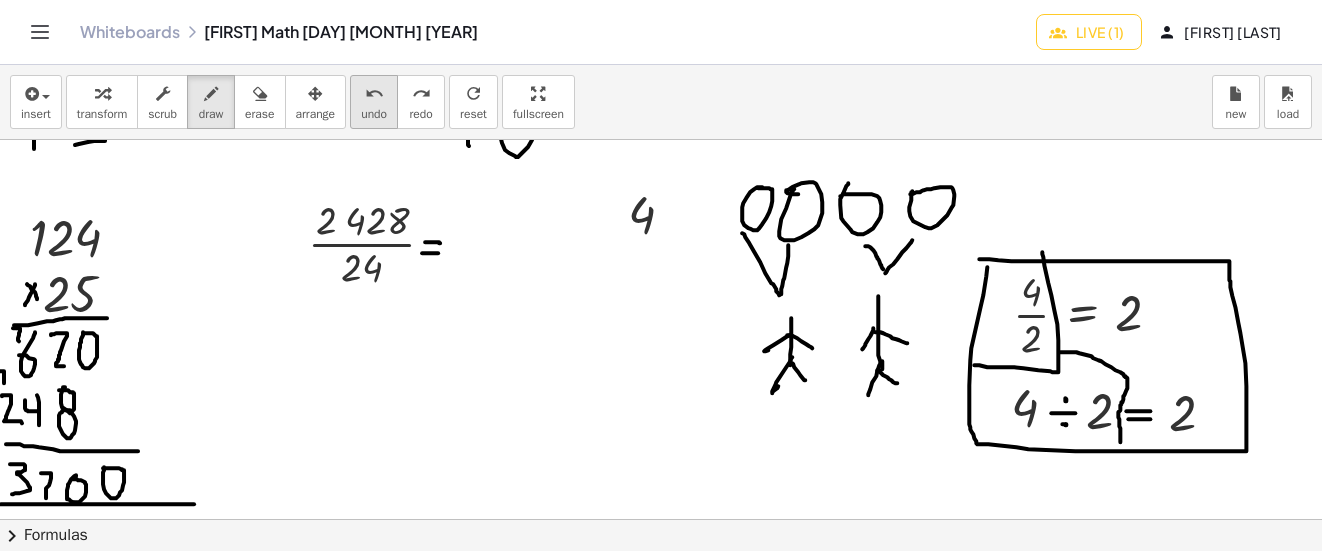 click on "undo" at bounding box center [374, 93] 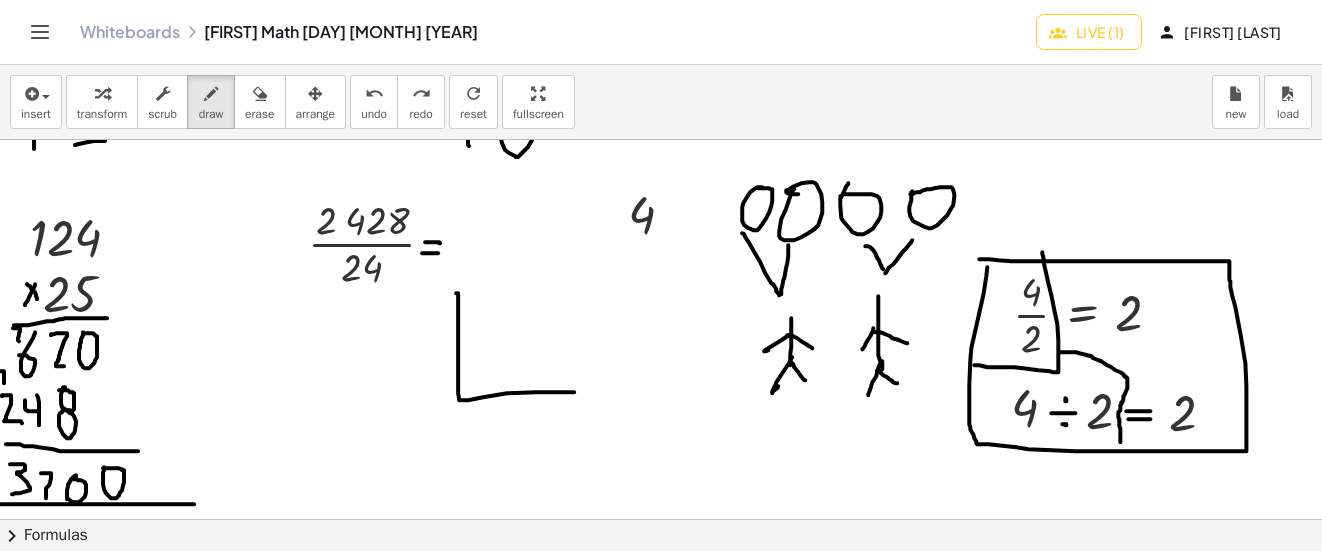 drag, startPoint x: 458, startPoint y: 293, endPoint x: 646, endPoint y: 380, distance: 207.15453 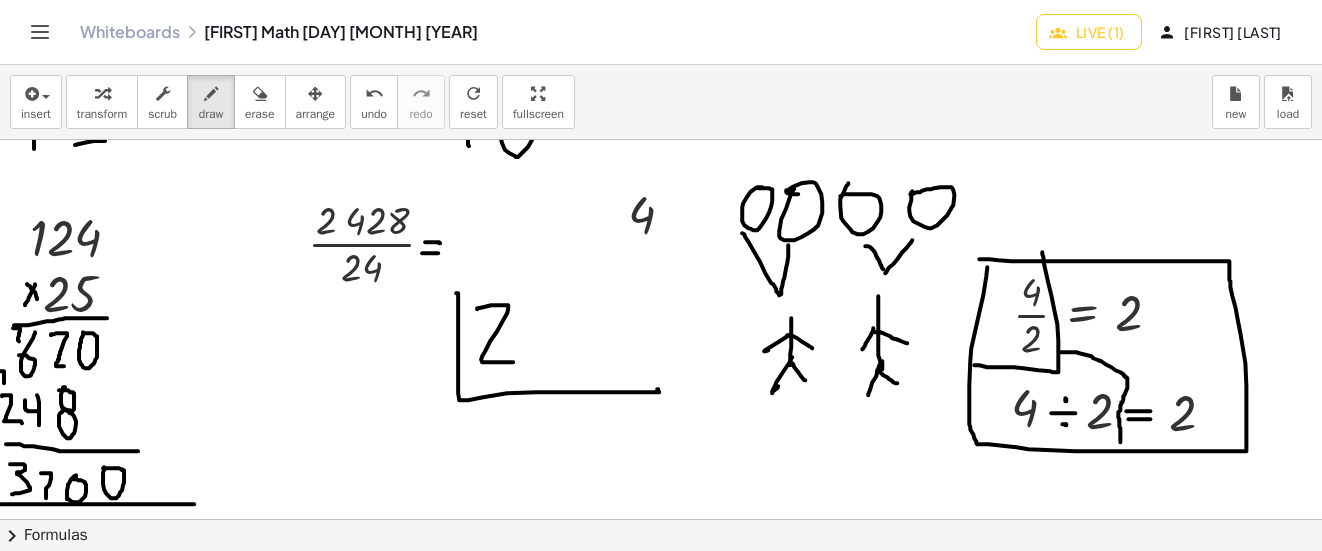 drag, startPoint x: 483, startPoint y: 307, endPoint x: 516, endPoint y: 349, distance: 53.413483 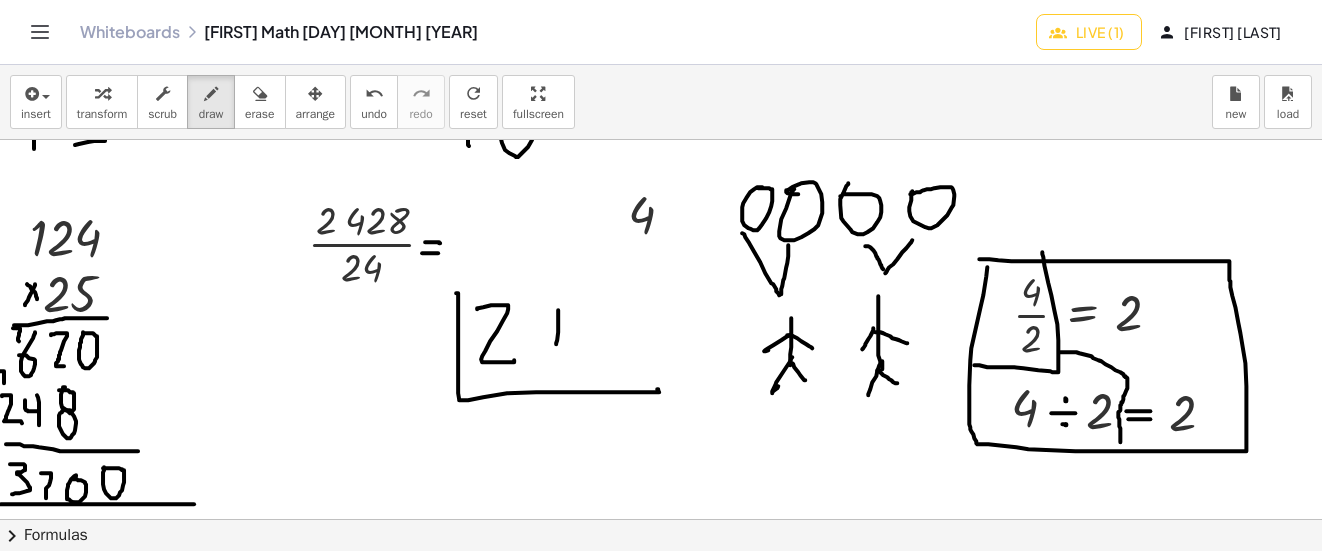drag, startPoint x: 556, startPoint y: 344, endPoint x: 548, endPoint y: 321, distance: 24.351591 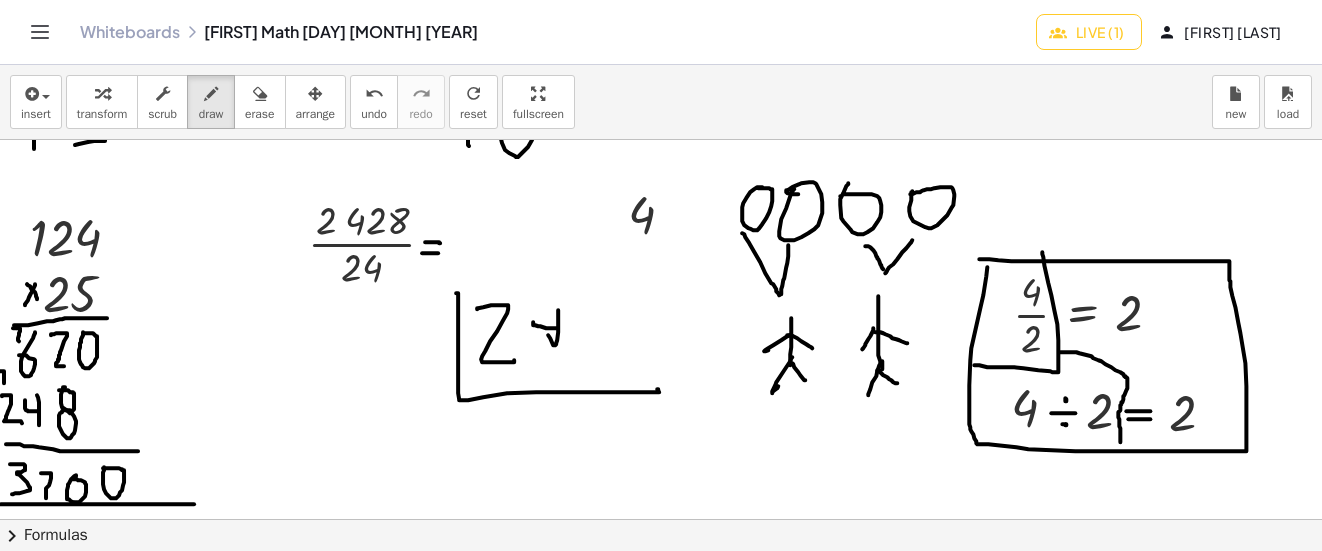 drag, startPoint x: 557, startPoint y: 328, endPoint x: 534, endPoint y: 298, distance: 37.802116 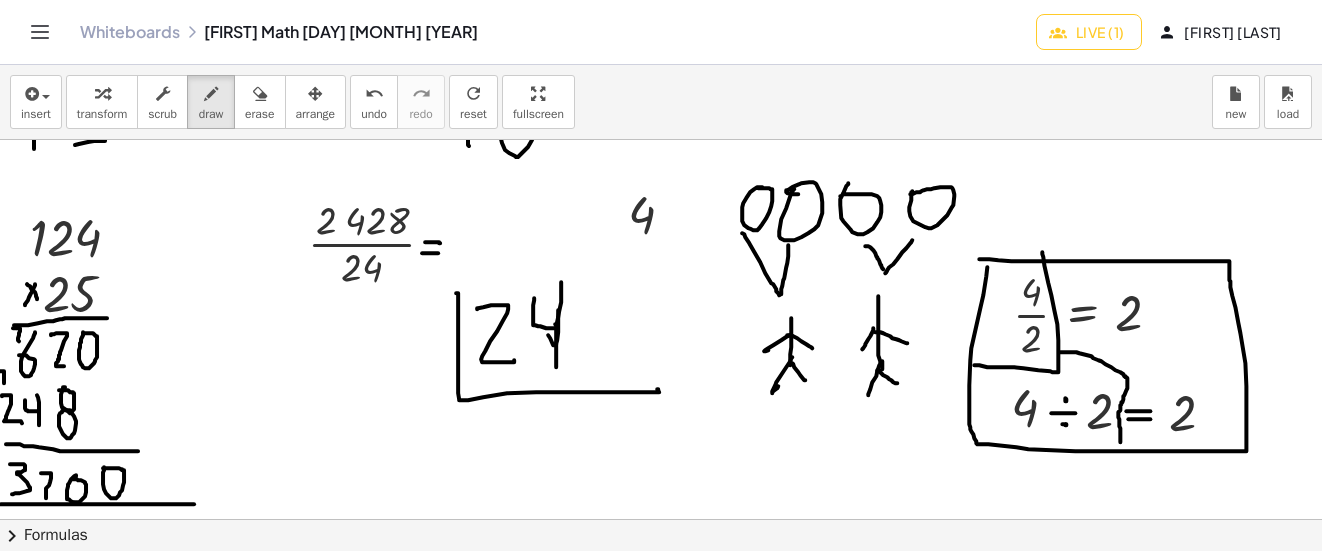 drag, startPoint x: 556, startPoint y: 344, endPoint x: 561, endPoint y: 282, distance: 62.201286 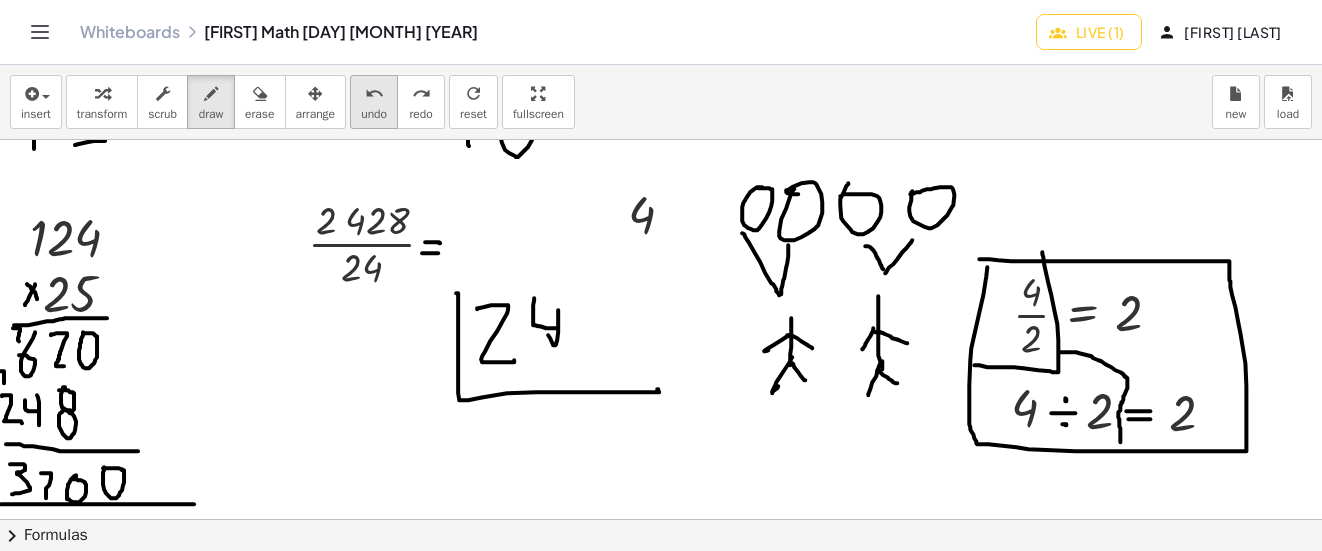 click on "undo" at bounding box center (374, 93) 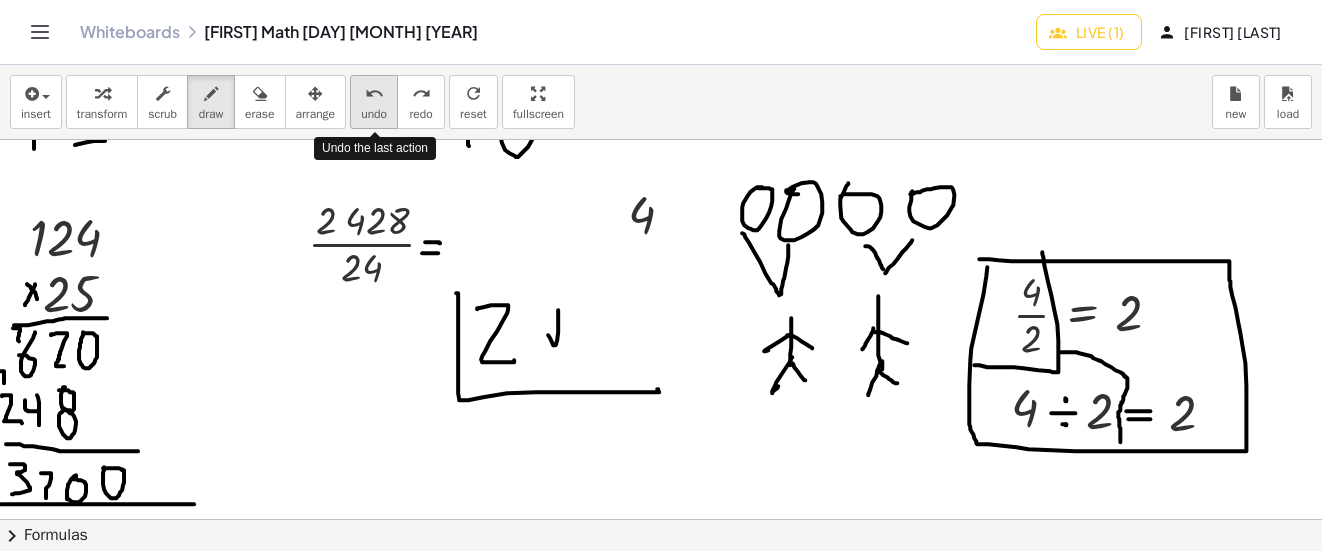 click on "undo" at bounding box center (374, 93) 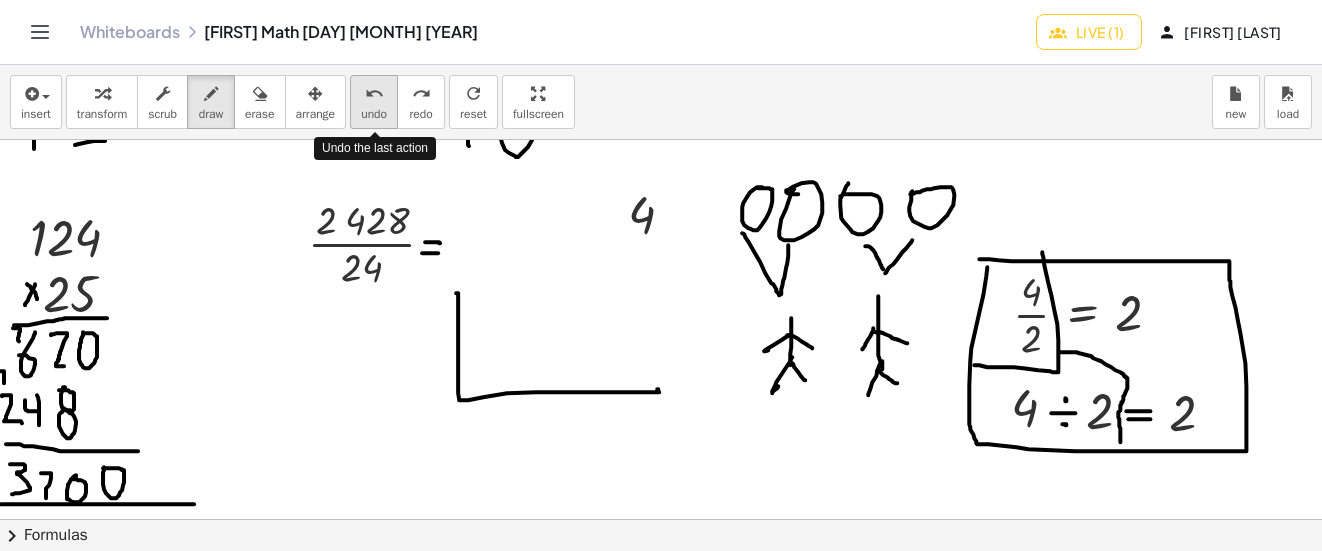 click on "undo" at bounding box center (374, 93) 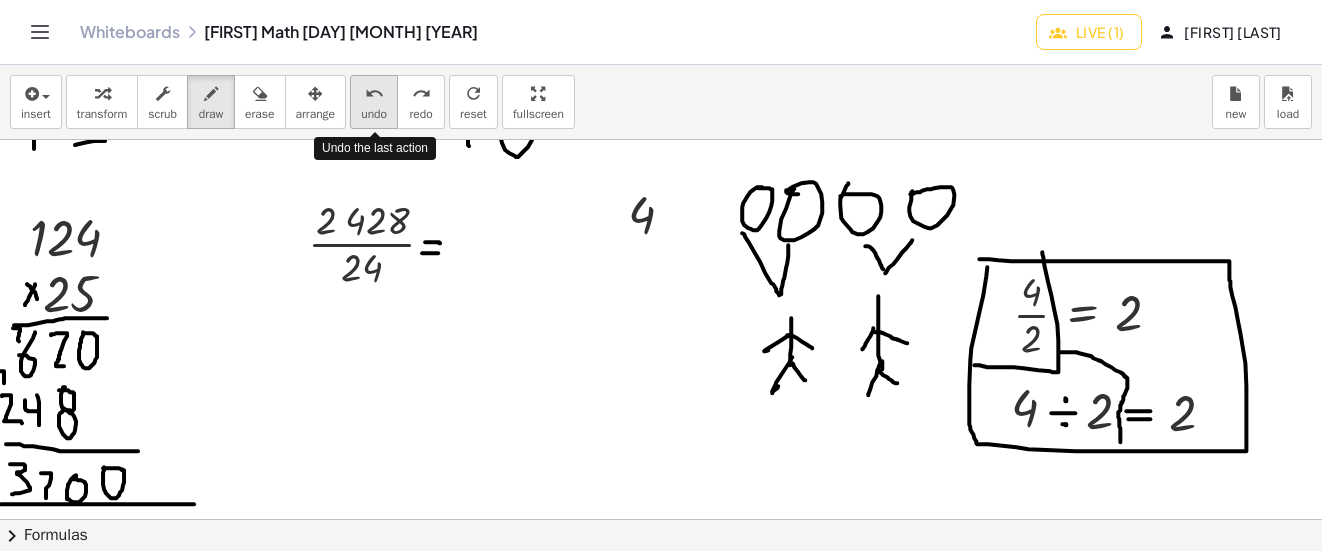 click on "undo" at bounding box center (374, 93) 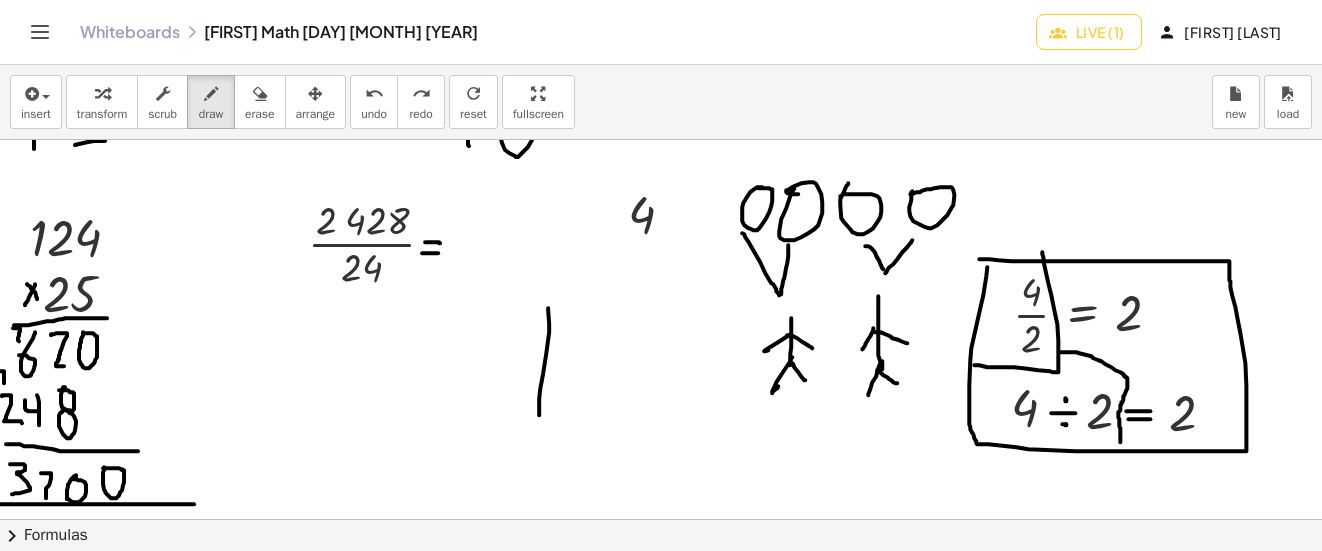 drag, startPoint x: 539, startPoint y: 405, endPoint x: 508, endPoint y: 0, distance: 406.1847 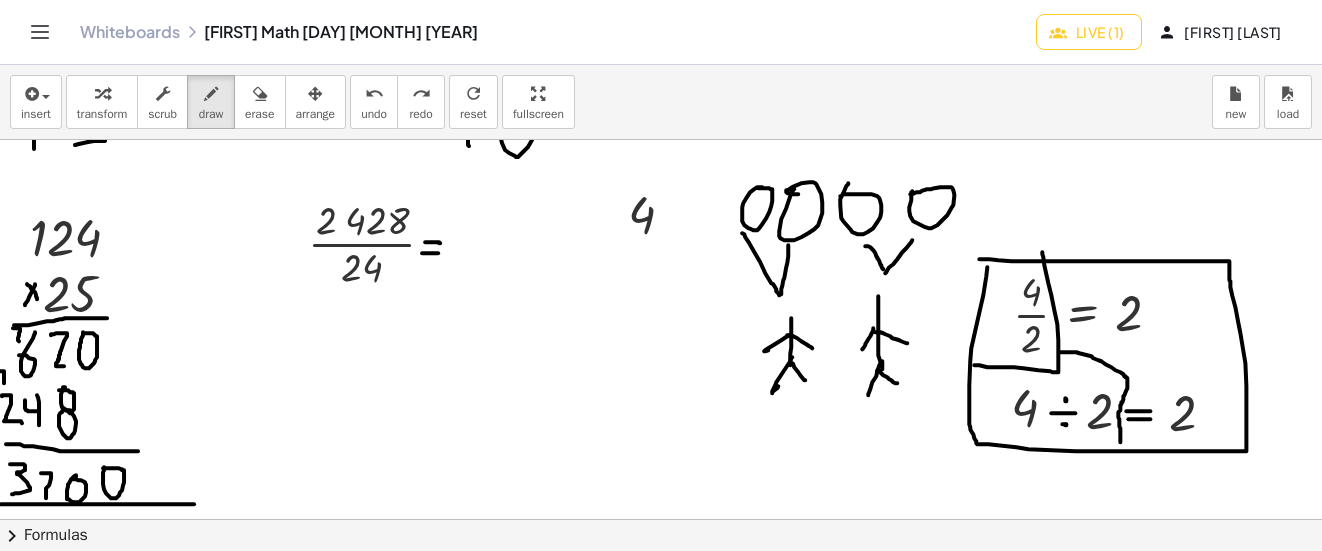drag, startPoint x: 365, startPoint y: 103, endPoint x: 632, endPoint y: 280, distance: 320.34045 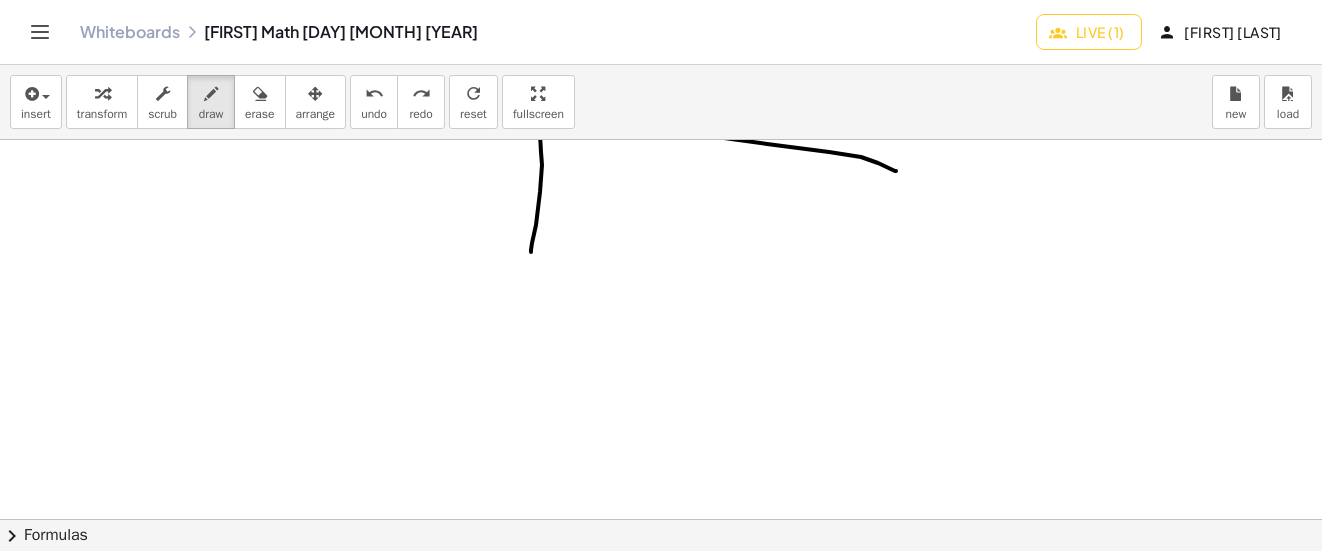 scroll, scrollTop: 1252, scrollLeft: 0, axis: vertical 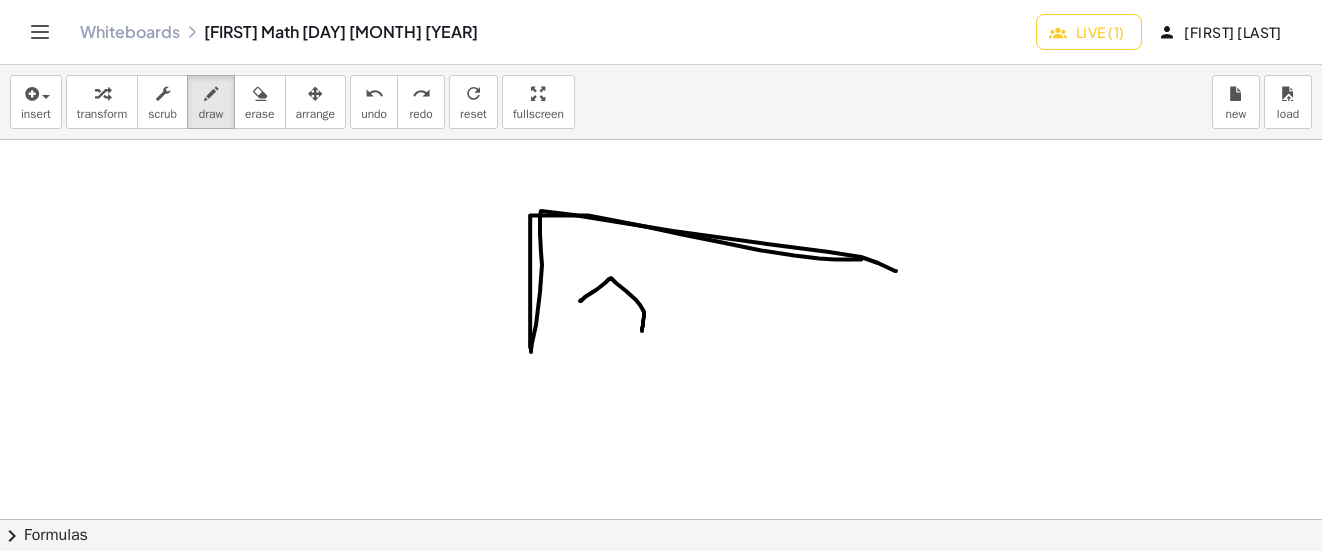 drag, startPoint x: 531, startPoint y: 347, endPoint x: 861, endPoint y: 259, distance: 341.53183 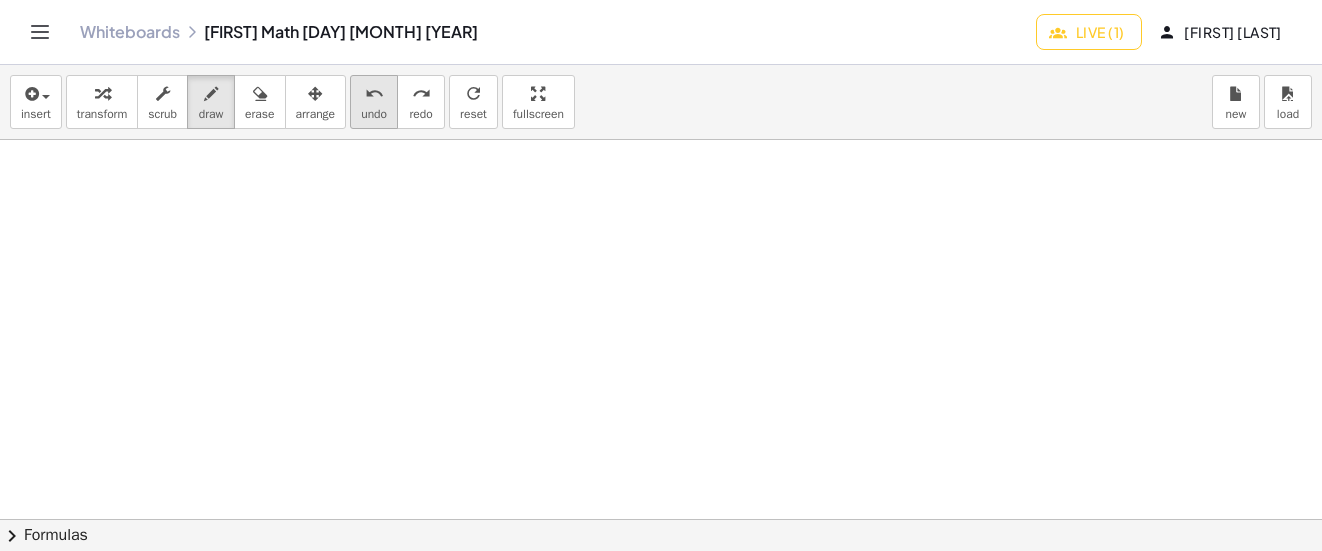 click on "undo" at bounding box center [374, 114] 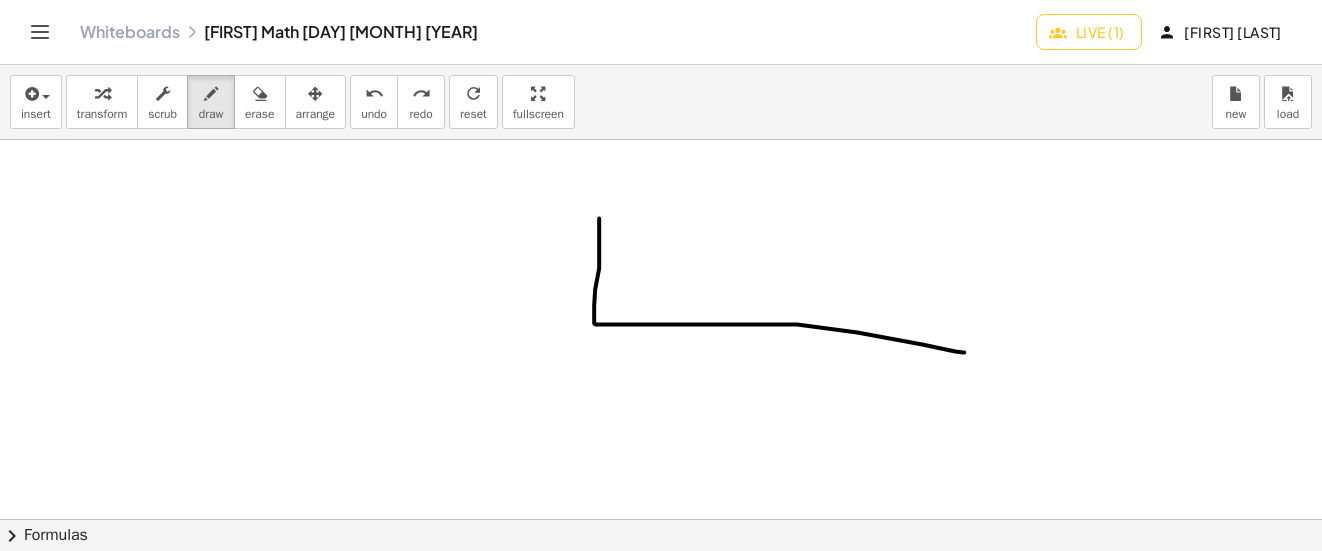 drag, startPoint x: 599, startPoint y: 224, endPoint x: 964, endPoint y: 352, distance: 386.7932 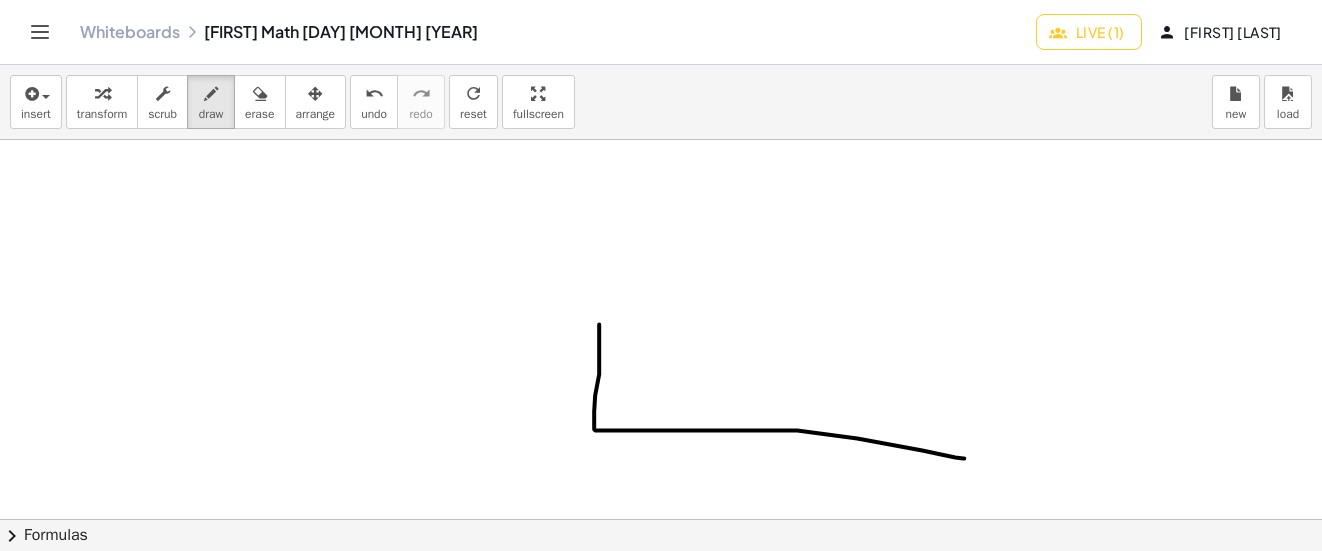 scroll, scrollTop: 1152, scrollLeft: 0, axis: vertical 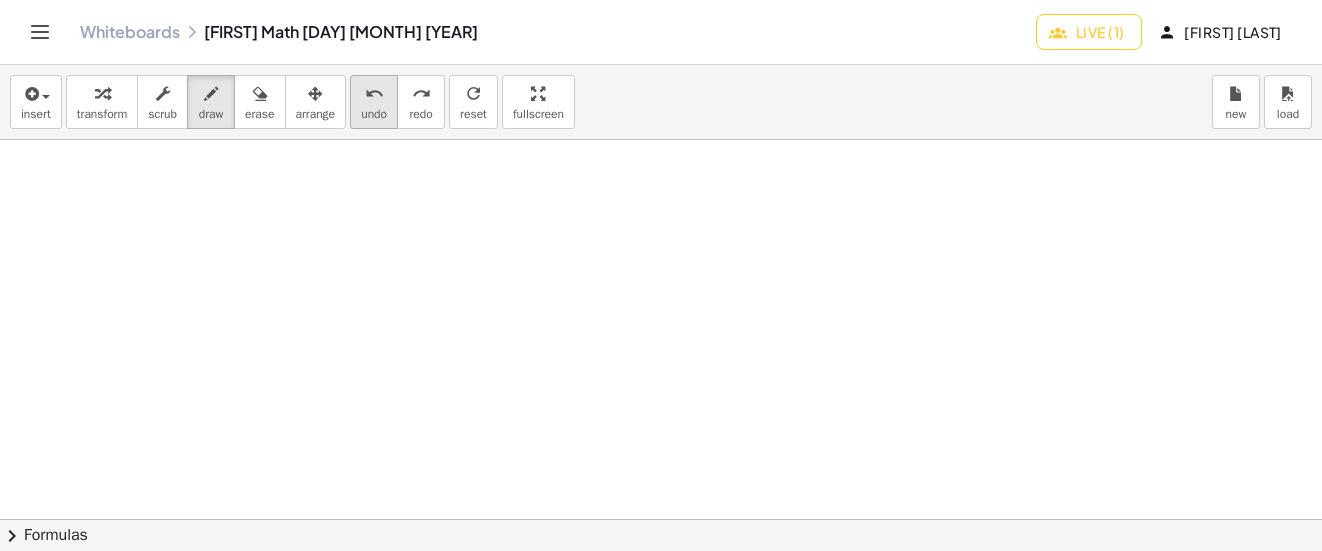 click on "undo" at bounding box center [374, 114] 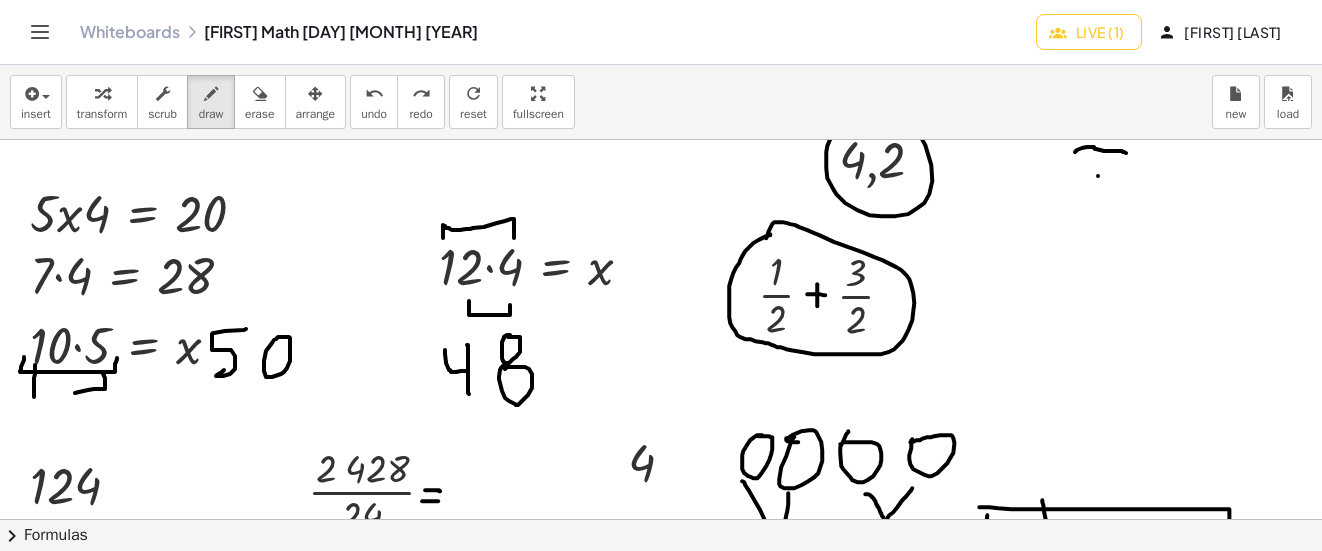 scroll, scrollTop: 552, scrollLeft: 0, axis: vertical 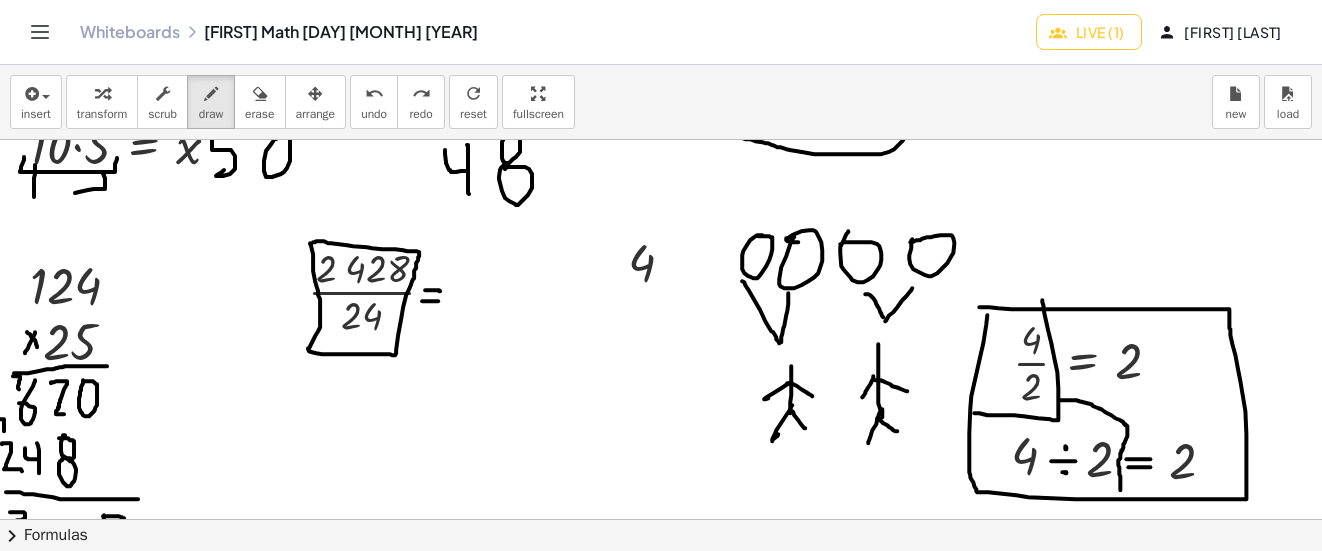 click at bounding box center (665, 346) 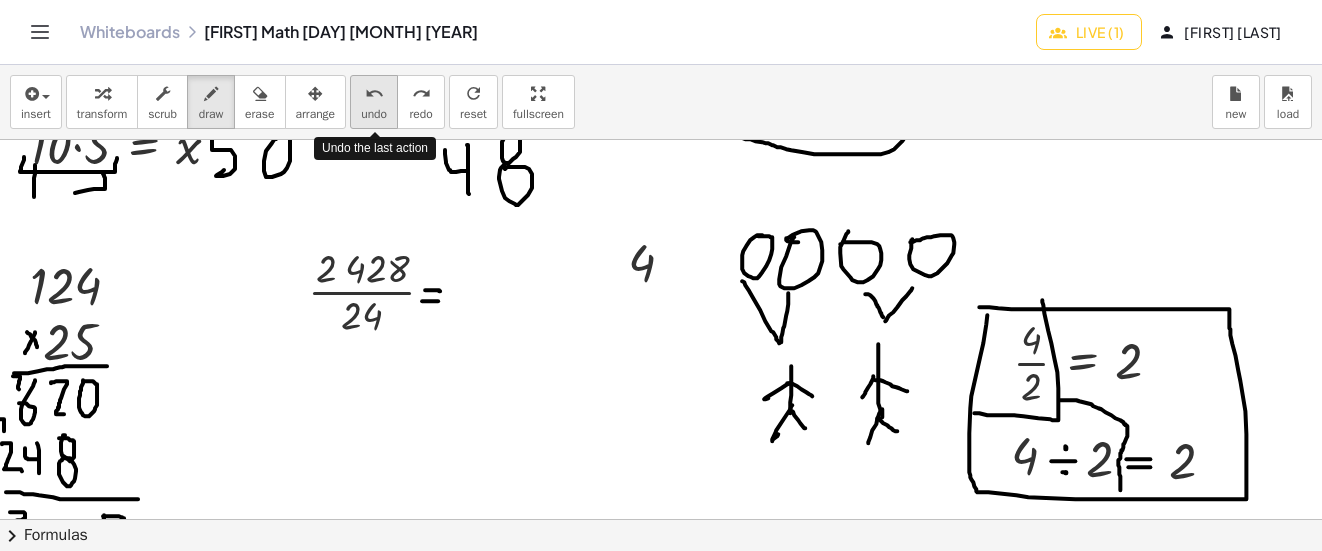 click on "undo" at bounding box center [374, 114] 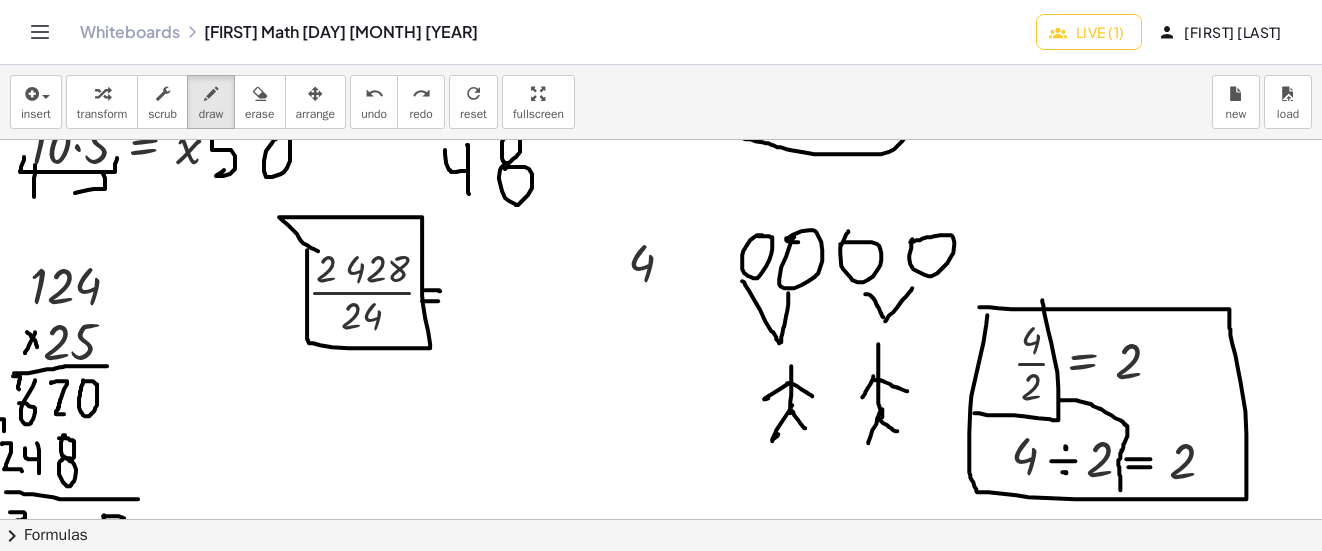 drag, startPoint x: 307, startPoint y: 250, endPoint x: 318, endPoint y: 251, distance: 11.045361 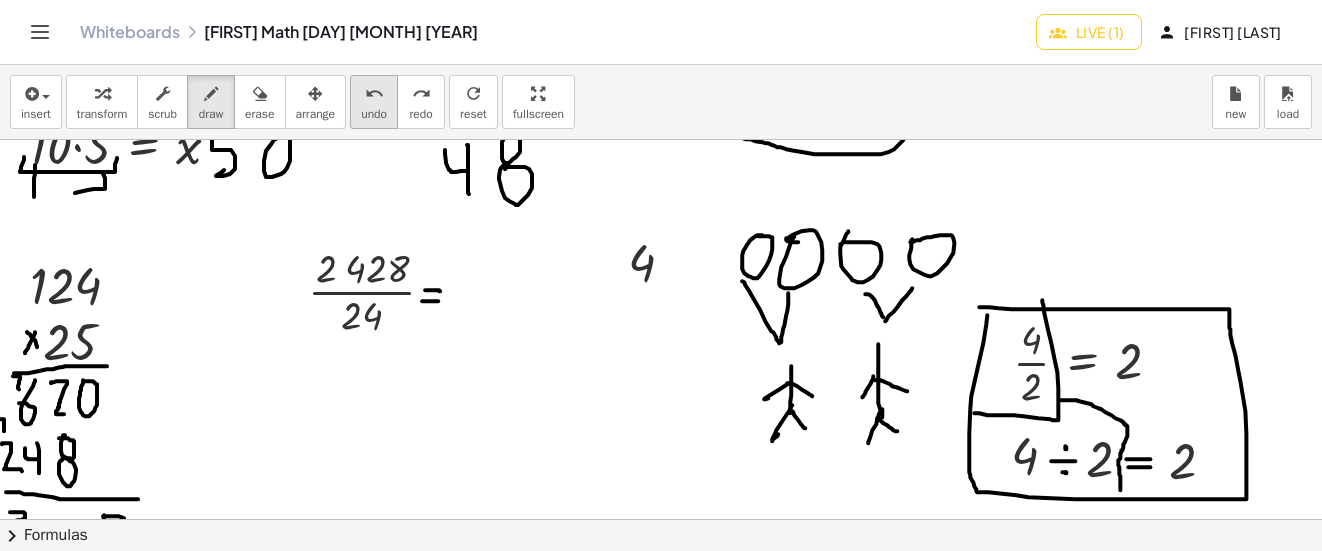 click on "undo" at bounding box center (374, 94) 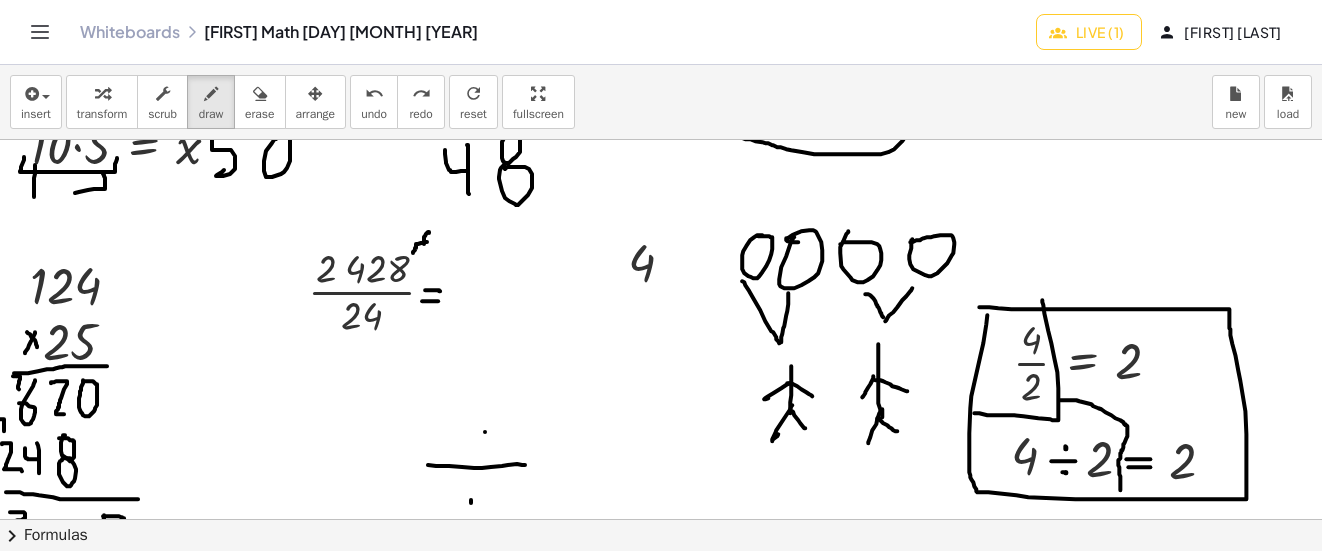 scroll, scrollTop: 652, scrollLeft: 0, axis: vertical 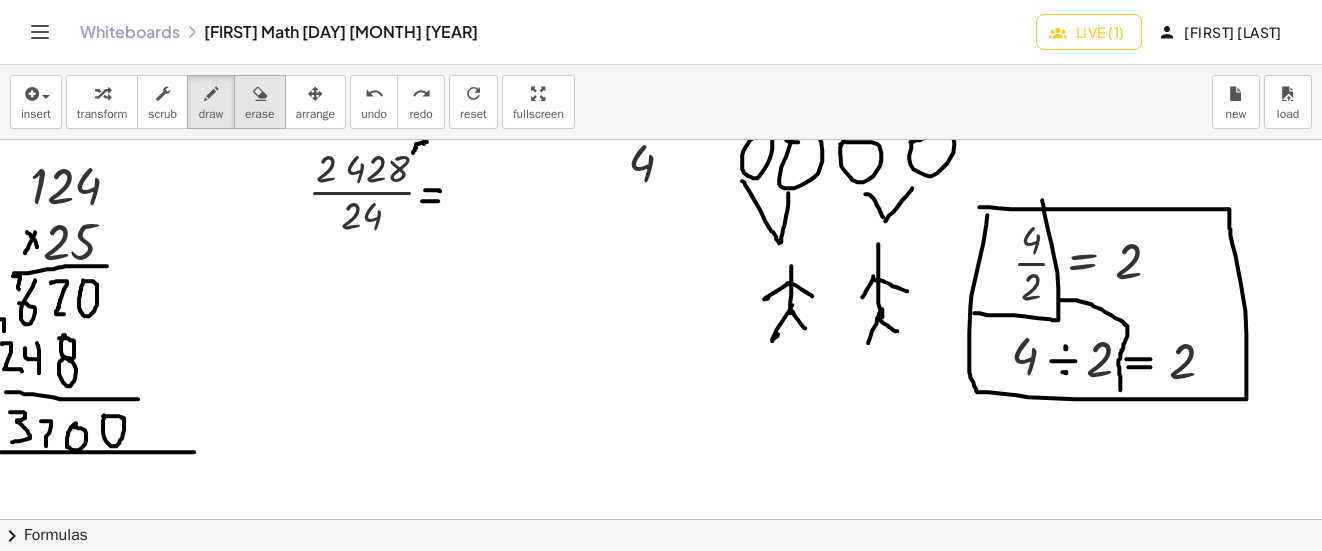 click at bounding box center (260, 94) 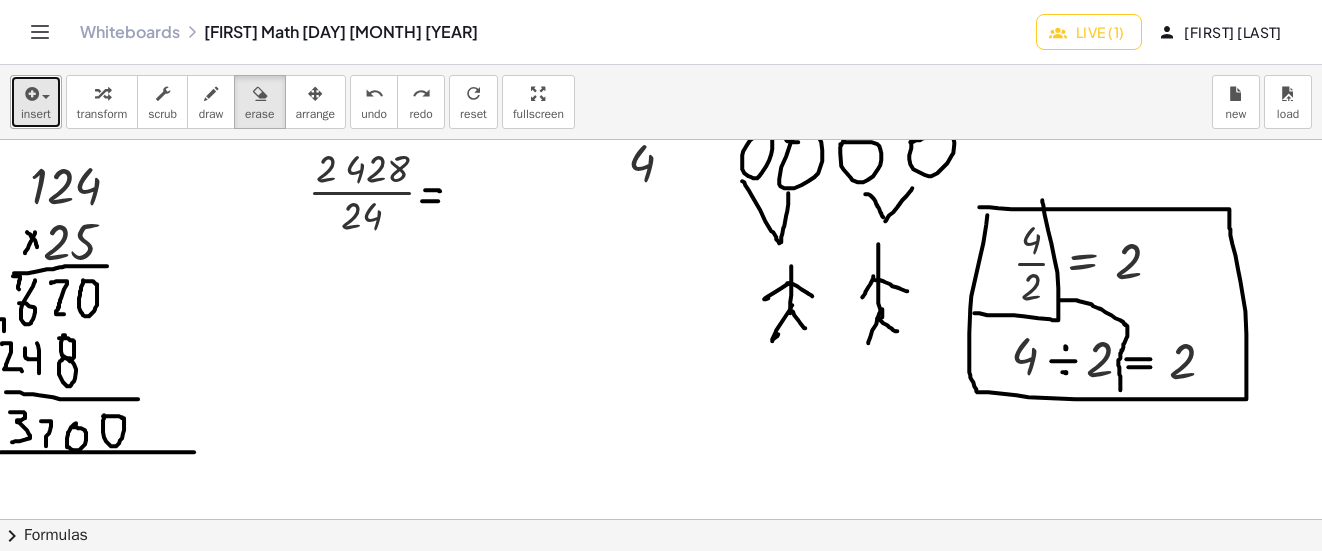 click at bounding box center [41, 96] 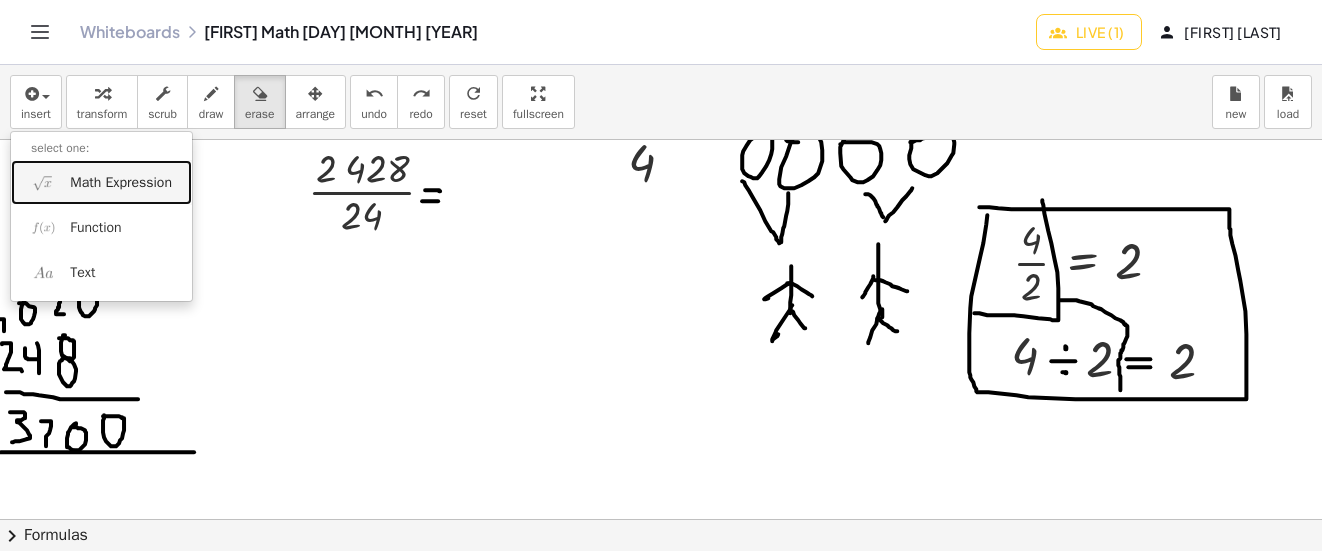 click on "Math Expression" at bounding box center [121, 183] 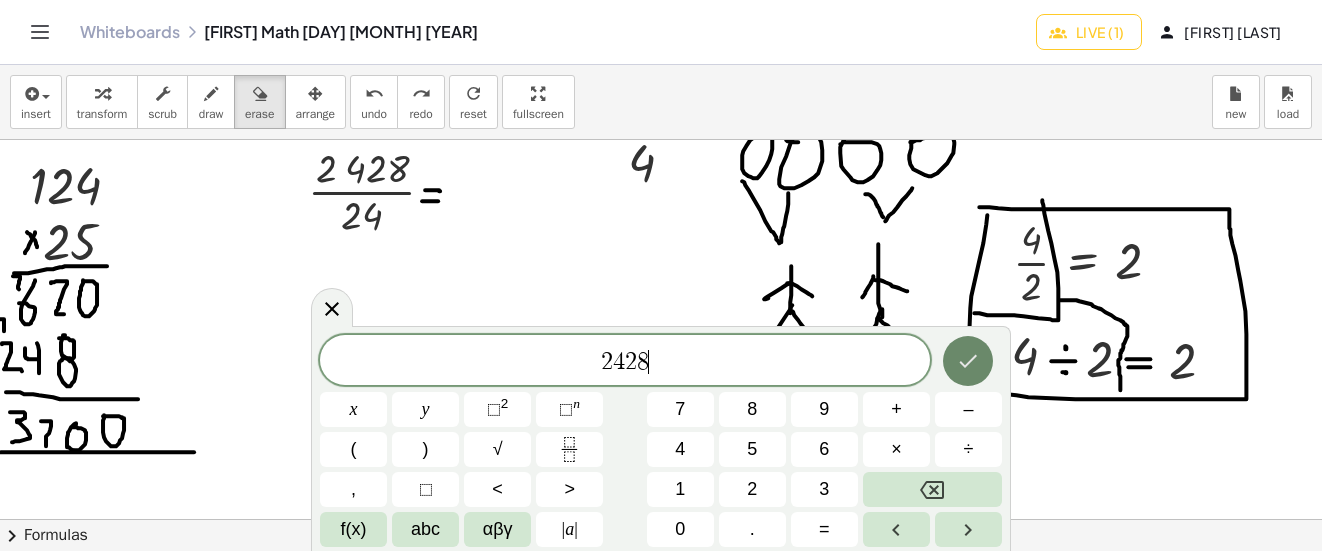 click at bounding box center (968, 361) 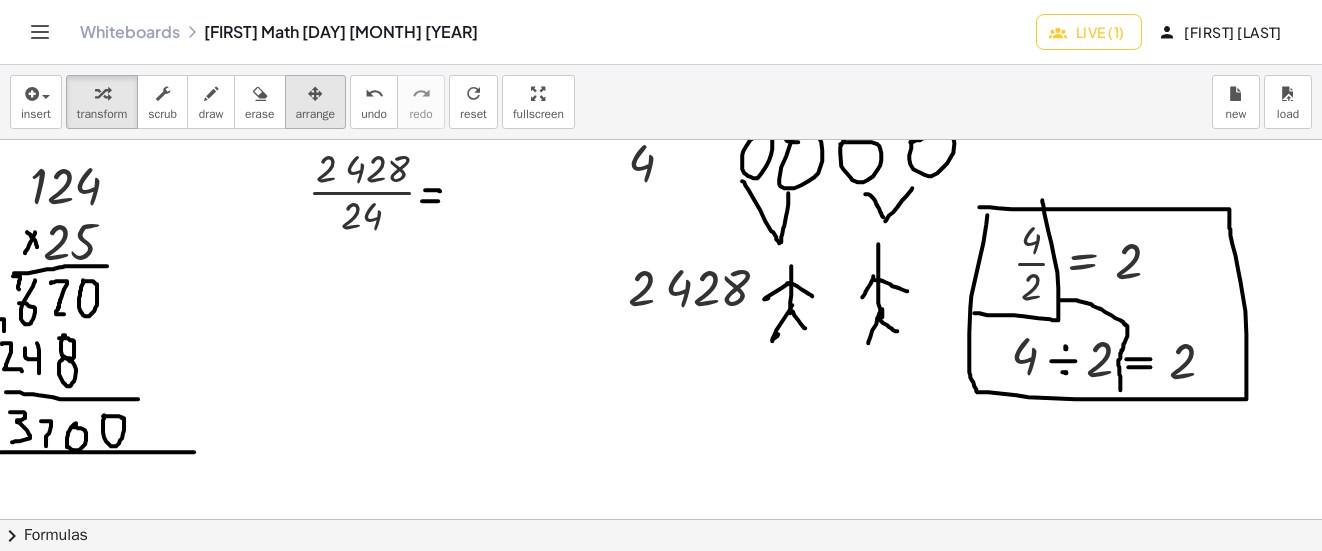 click at bounding box center (315, 94) 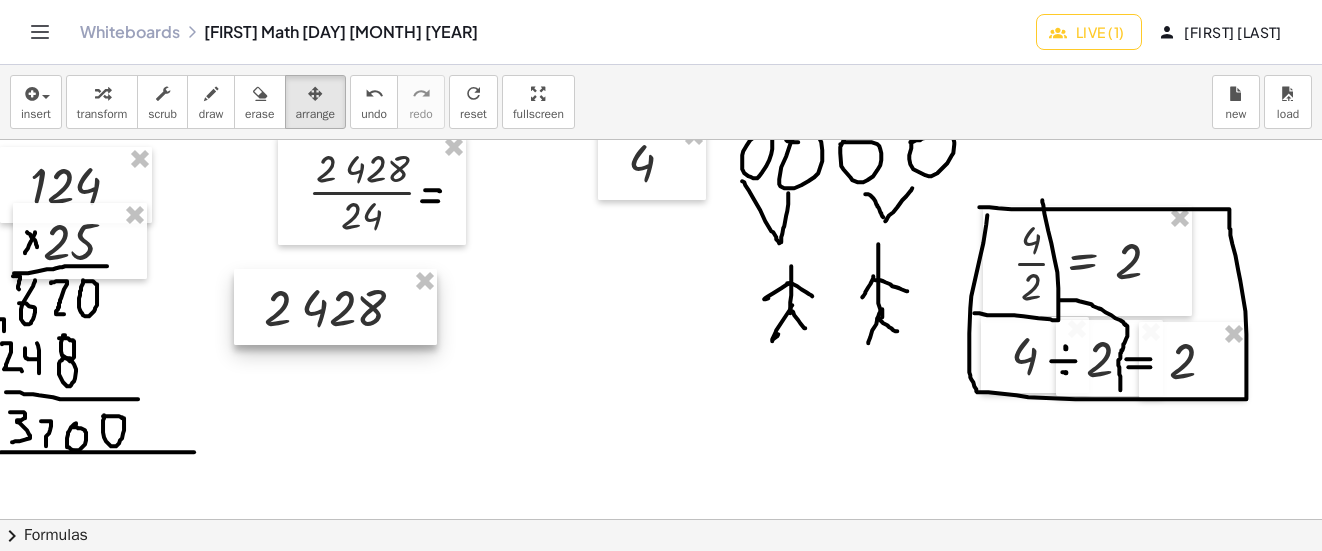drag, startPoint x: 661, startPoint y: 292, endPoint x: 271, endPoint y: 274, distance: 390.41516 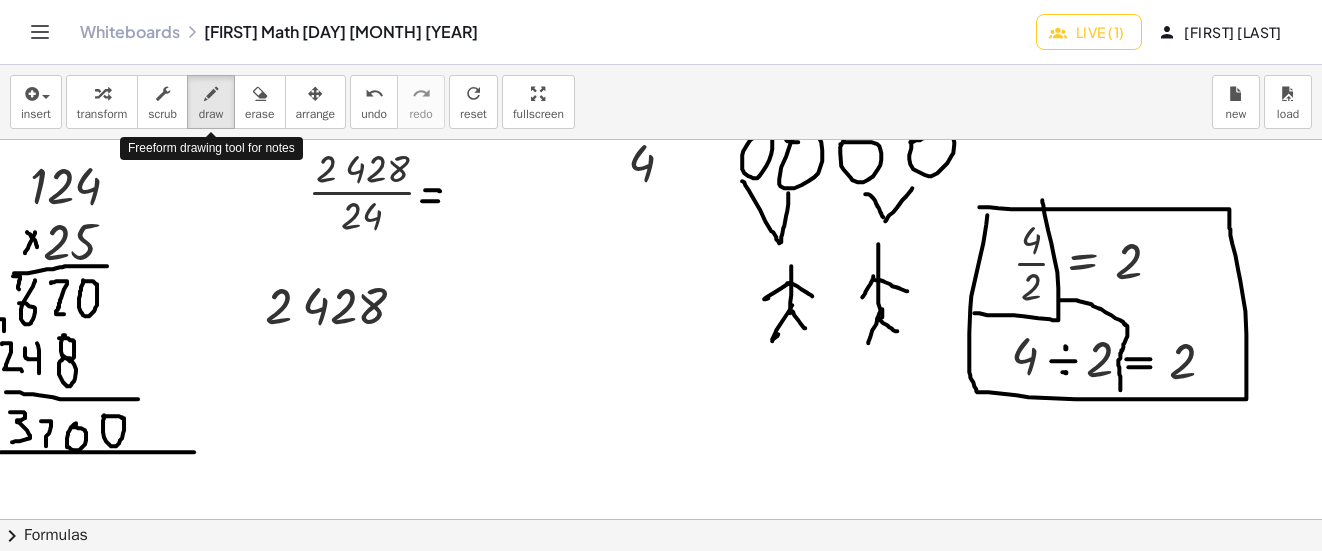 drag, startPoint x: 211, startPoint y: 100, endPoint x: 475, endPoint y: 277, distance: 317.8443 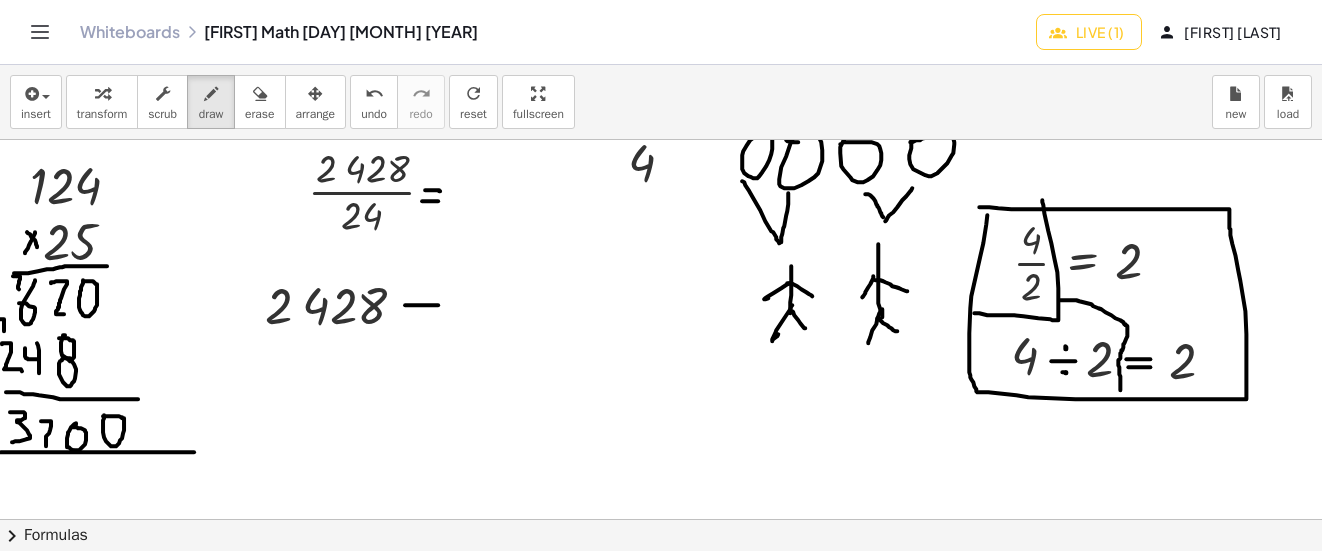 drag, startPoint x: 405, startPoint y: 305, endPoint x: 438, endPoint y: 305, distance: 33 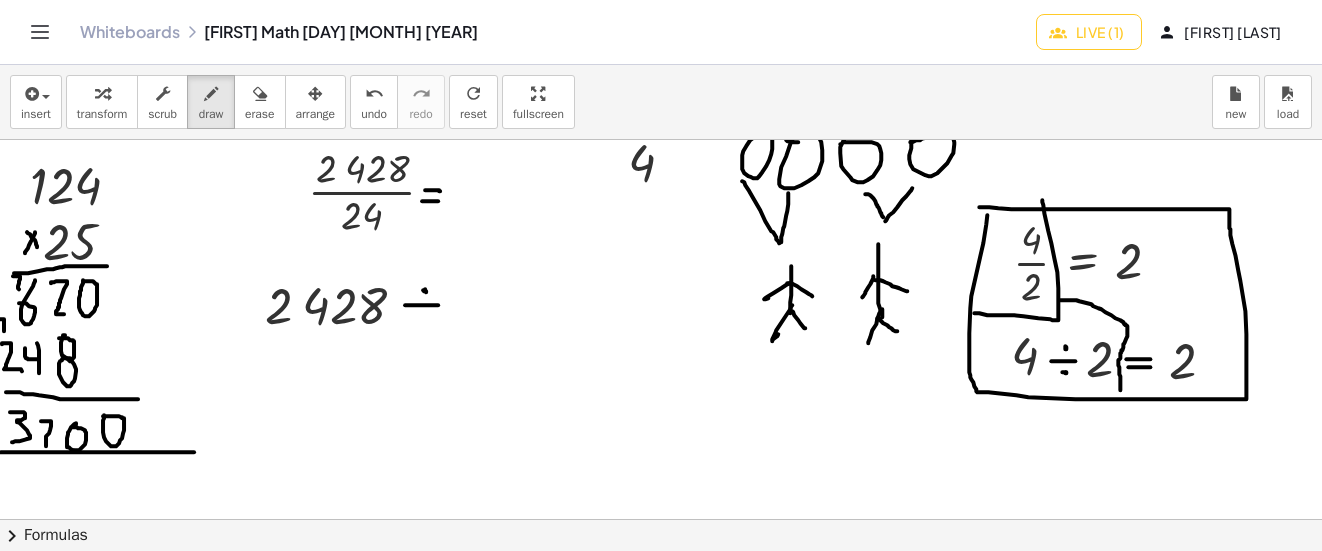 drag, startPoint x: 423, startPoint y: 290, endPoint x: 426, endPoint y: 316, distance: 26.172504 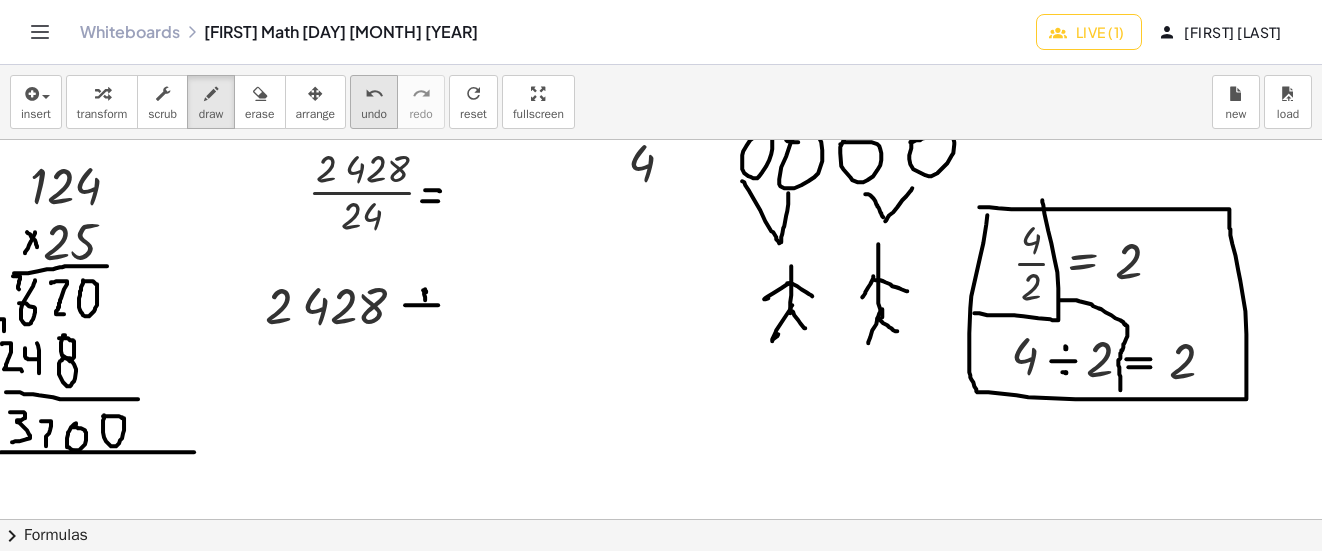 drag, startPoint x: 371, startPoint y: 100, endPoint x: 384, endPoint y: 123, distance: 26.41969 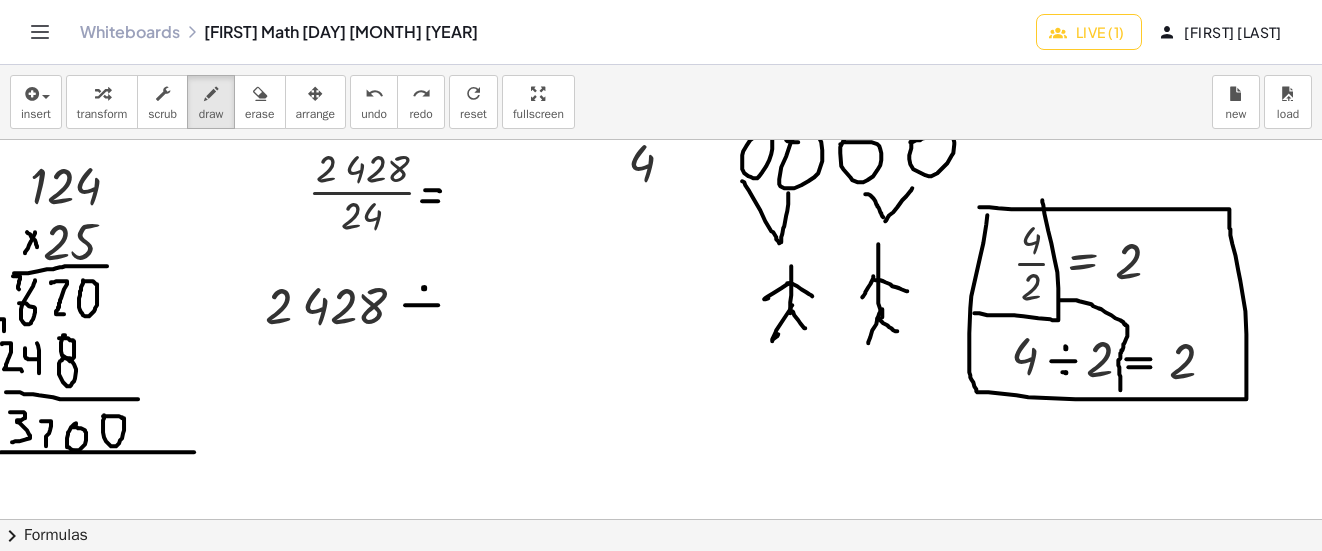 click at bounding box center [665, 246] 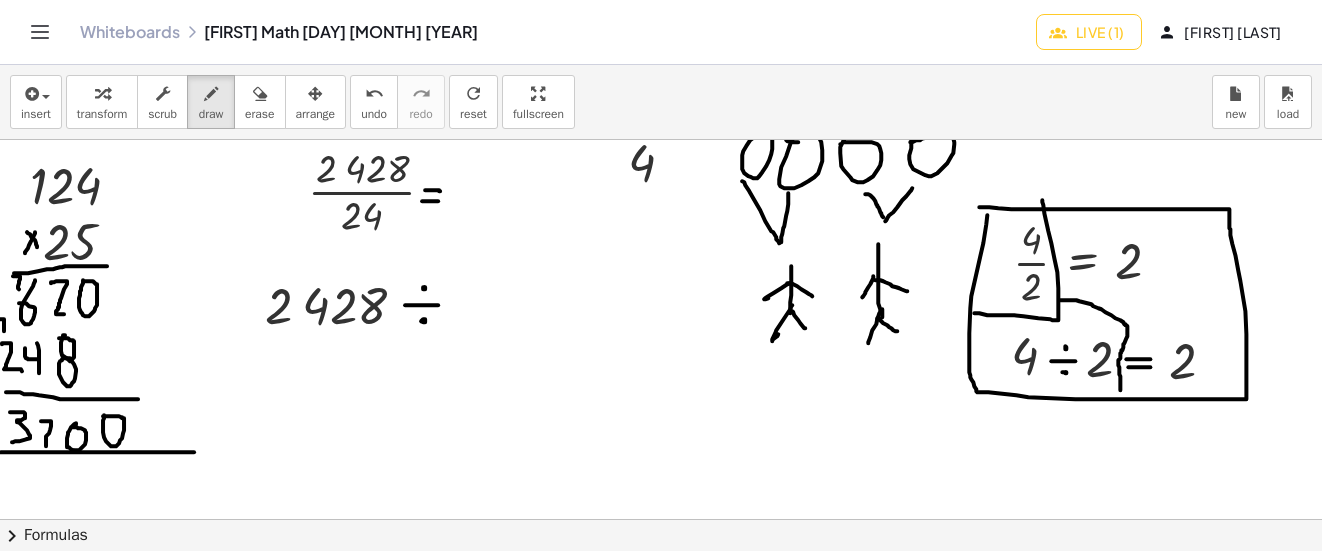 drag, startPoint x: 423, startPoint y: 322, endPoint x: 413, endPoint y: 312, distance: 14.142136 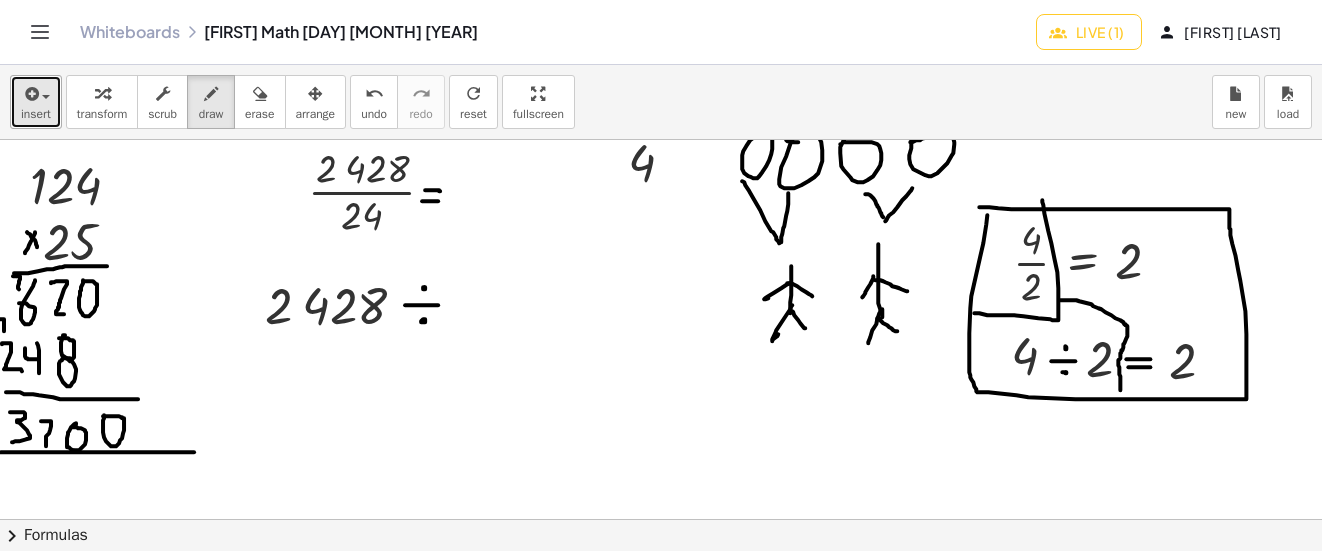 click on "insert" at bounding box center (36, 102) 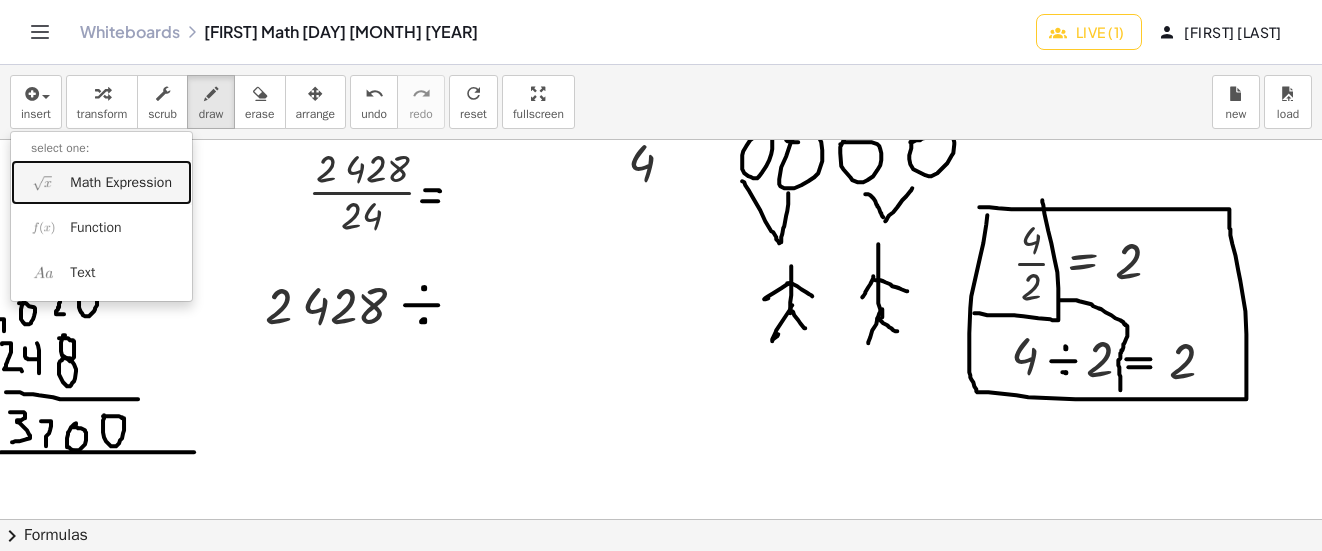 drag, startPoint x: 89, startPoint y: 178, endPoint x: 162, endPoint y: 161, distance: 74.953316 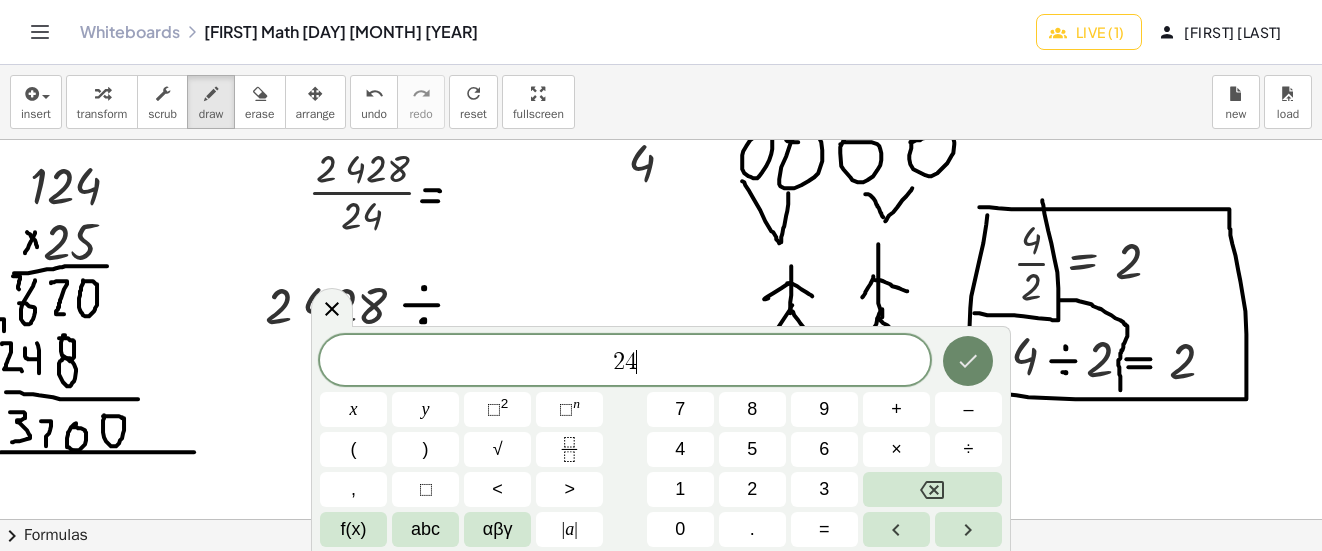 click at bounding box center (968, 361) 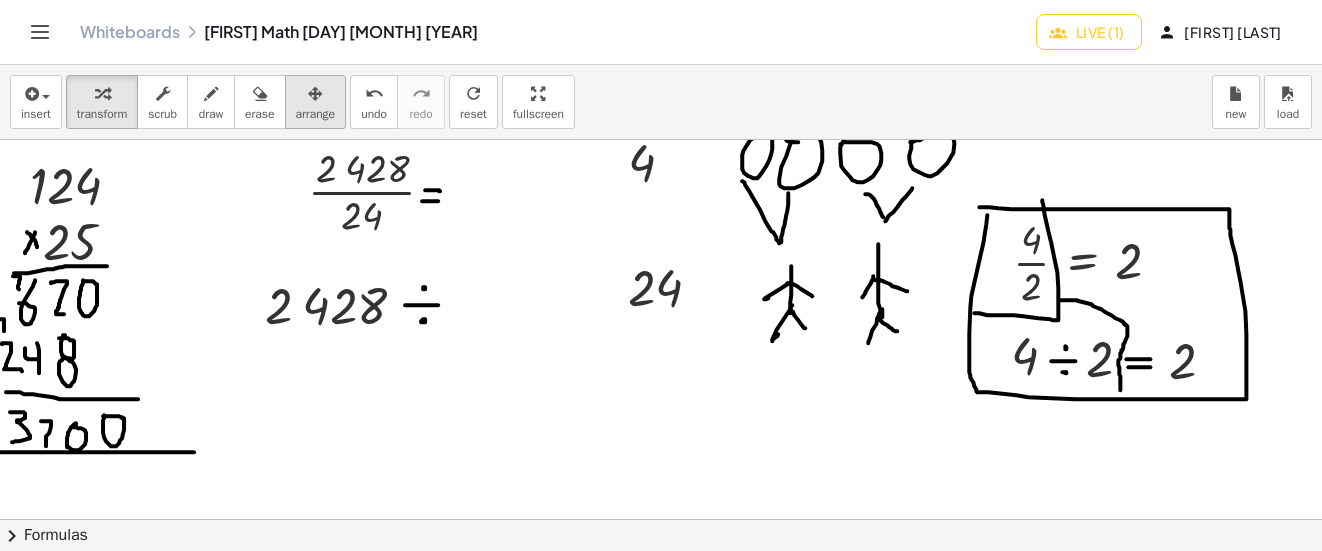 click on "arrange" at bounding box center [316, 114] 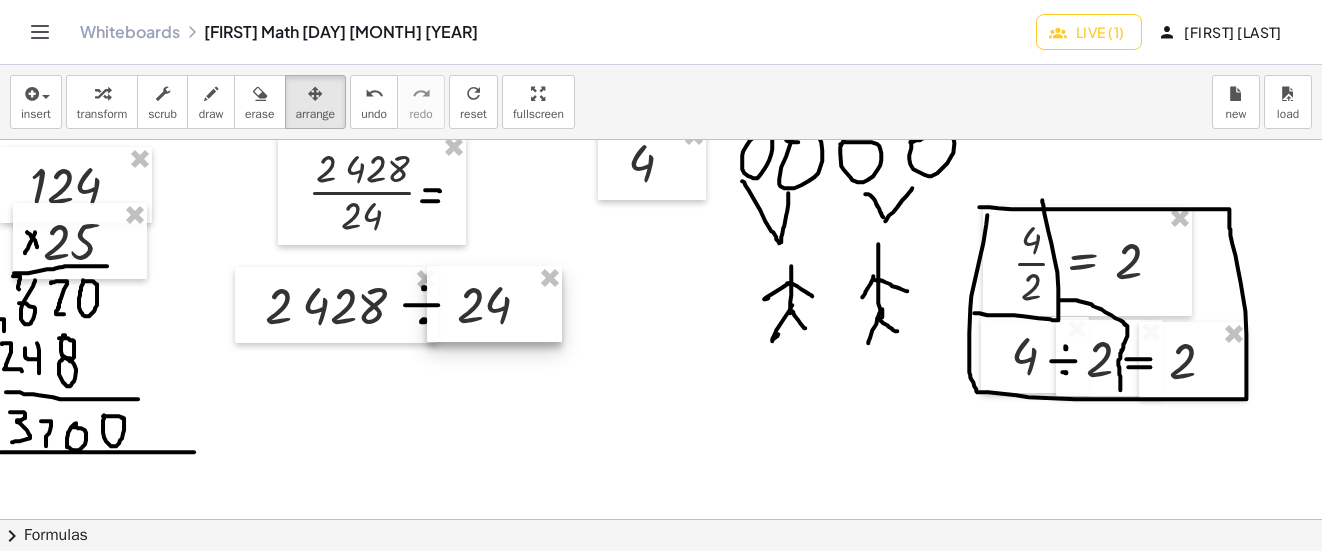 drag, startPoint x: 626, startPoint y: 282, endPoint x: 453, endPoint y: 299, distance: 173.83325 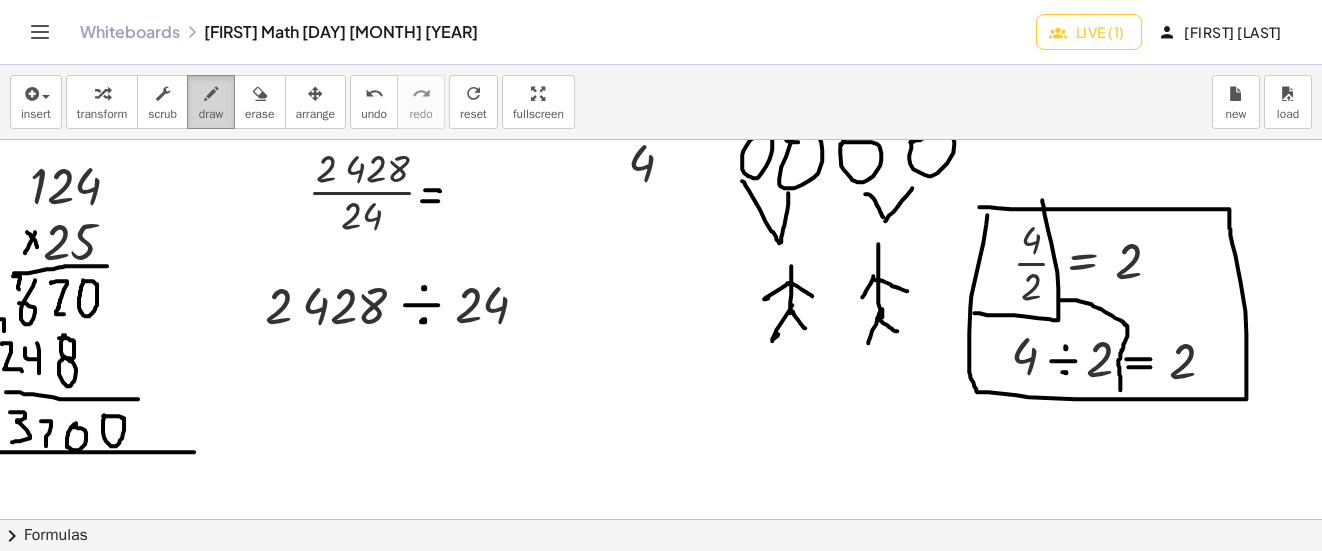 click on "draw" at bounding box center [211, 102] 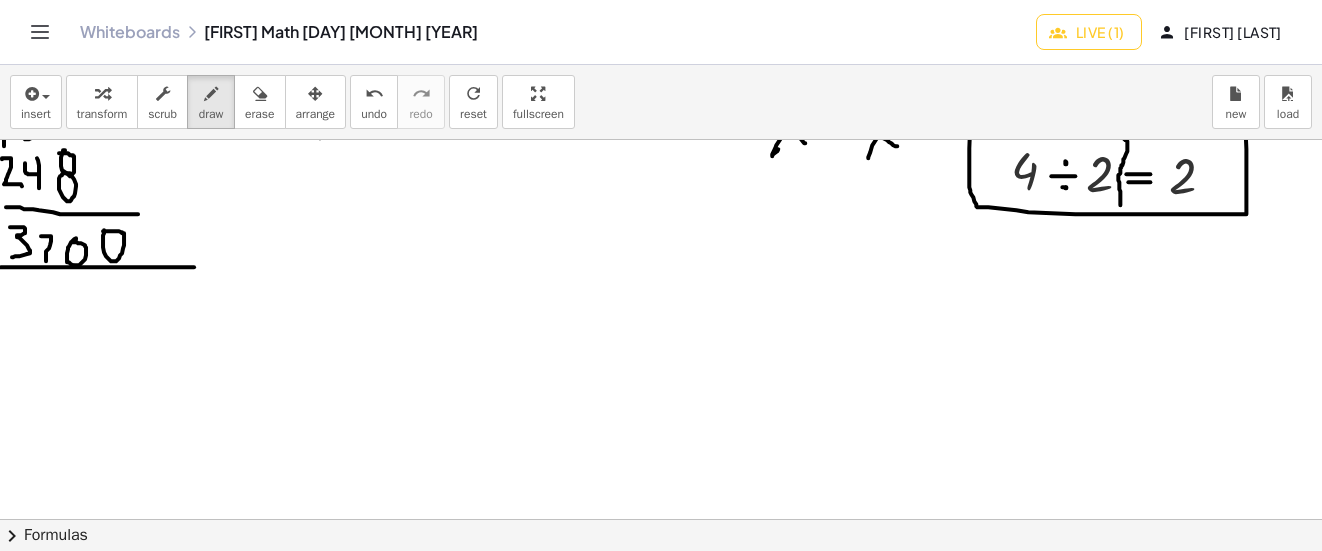 scroll, scrollTop: 852, scrollLeft: 0, axis: vertical 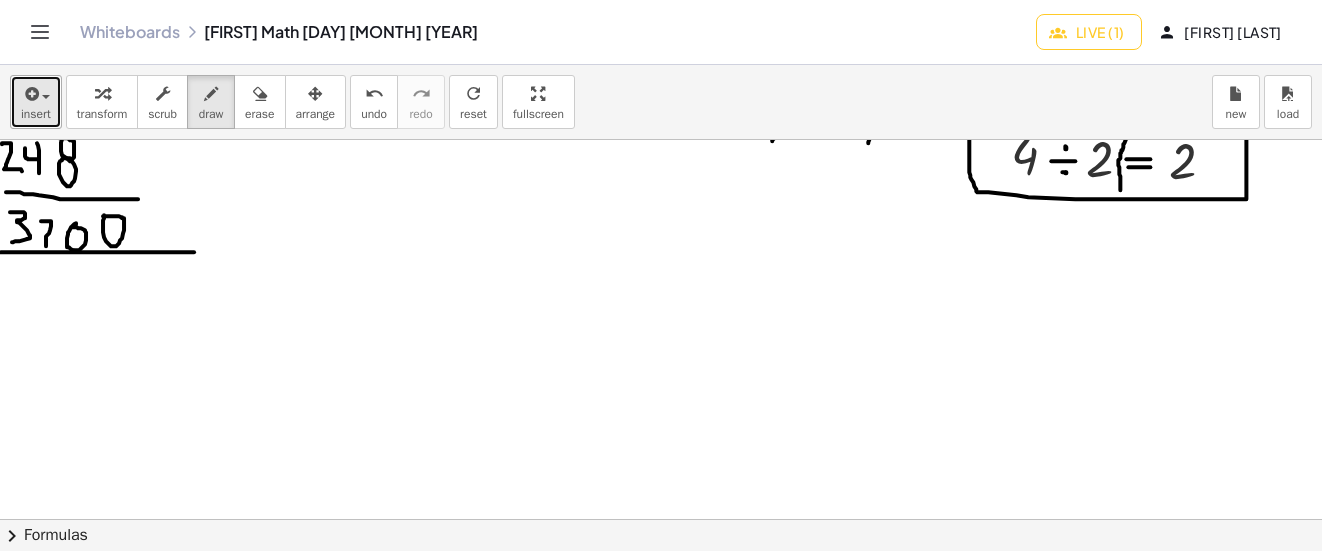 click on "insert" at bounding box center [36, 114] 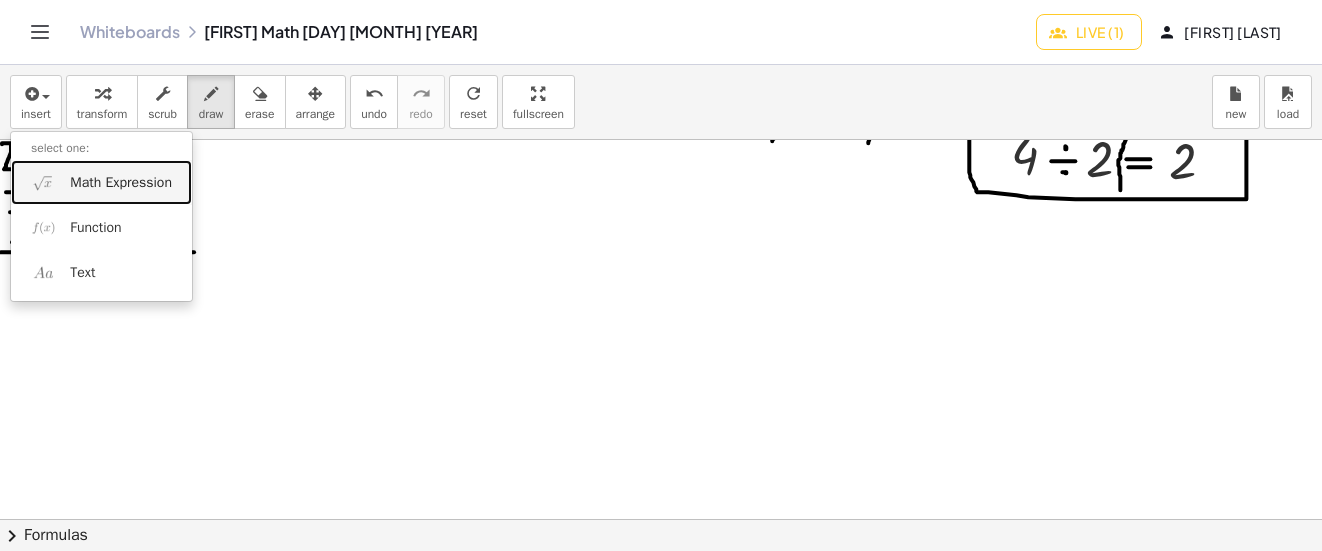 click on "Math Expression" at bounding box center (121, 183) 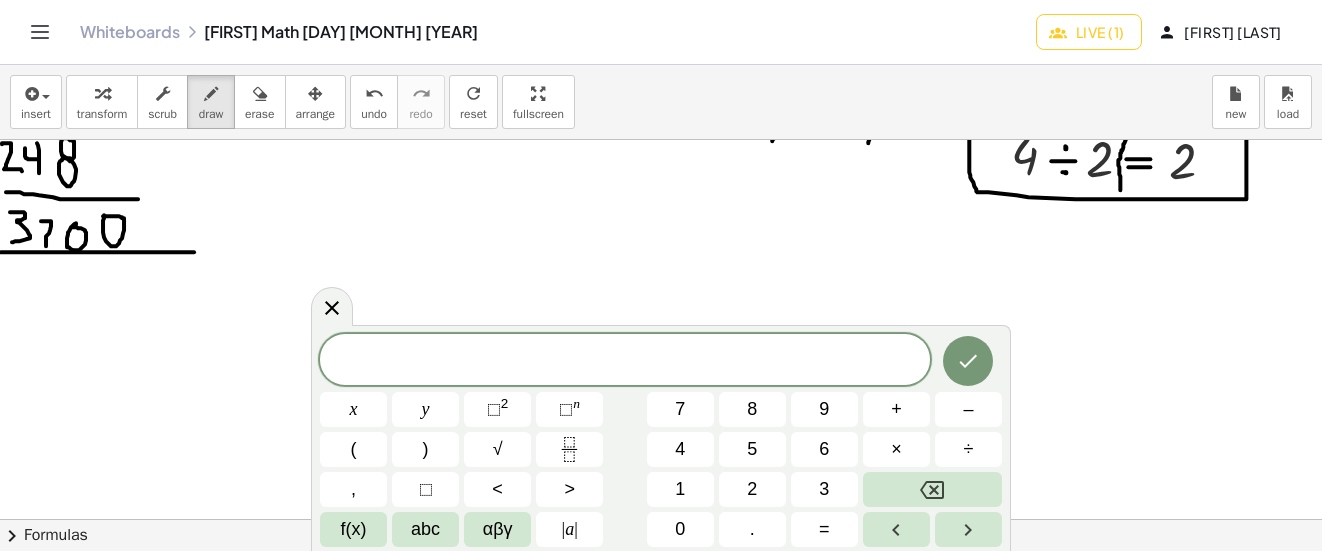 drag, startPoint x: 325, startPoint y: 314, endPoint x: 304, endPoint y: 286, distance: 35 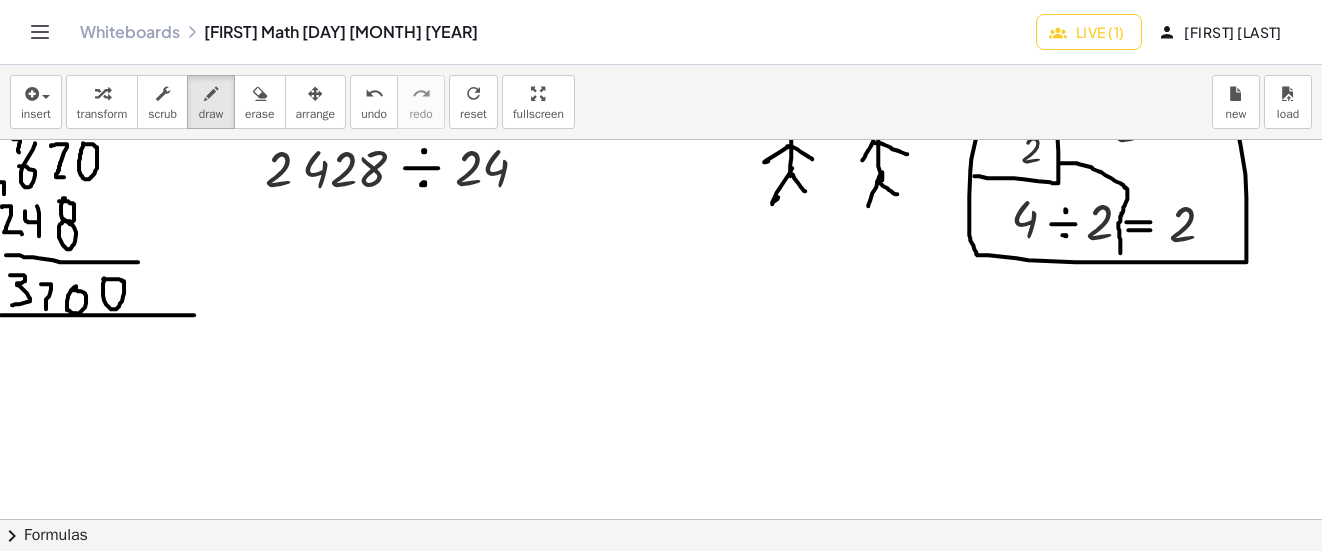 scroll, scrollTop: 652, scrollLeft: 0, axis: vertical 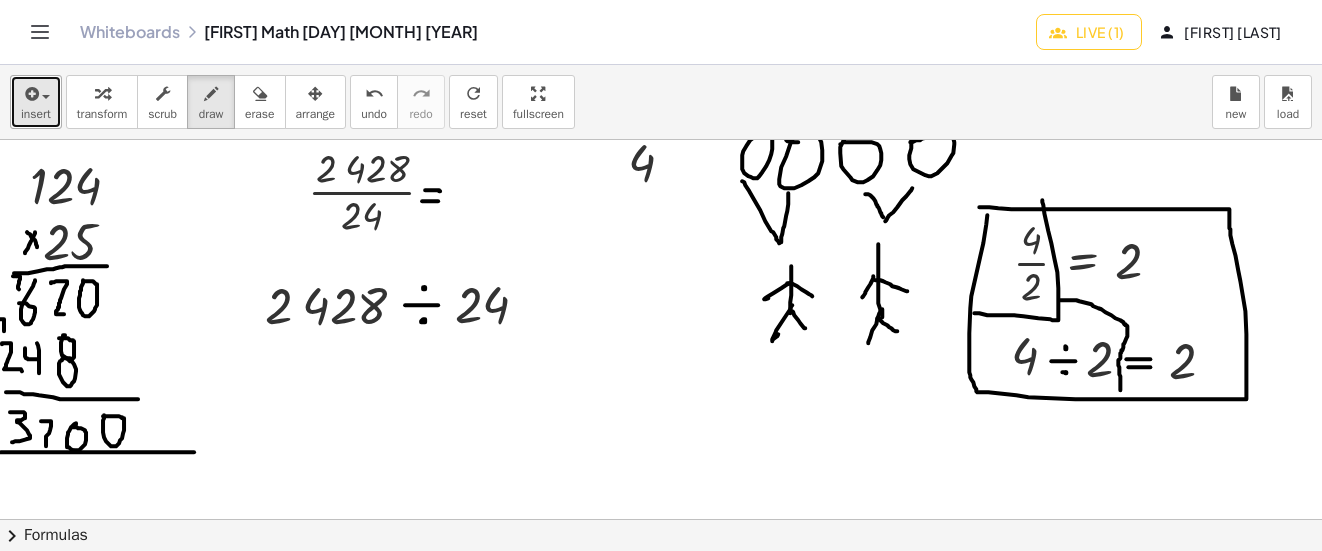 click on "insert" at bounding box center (36, 102) 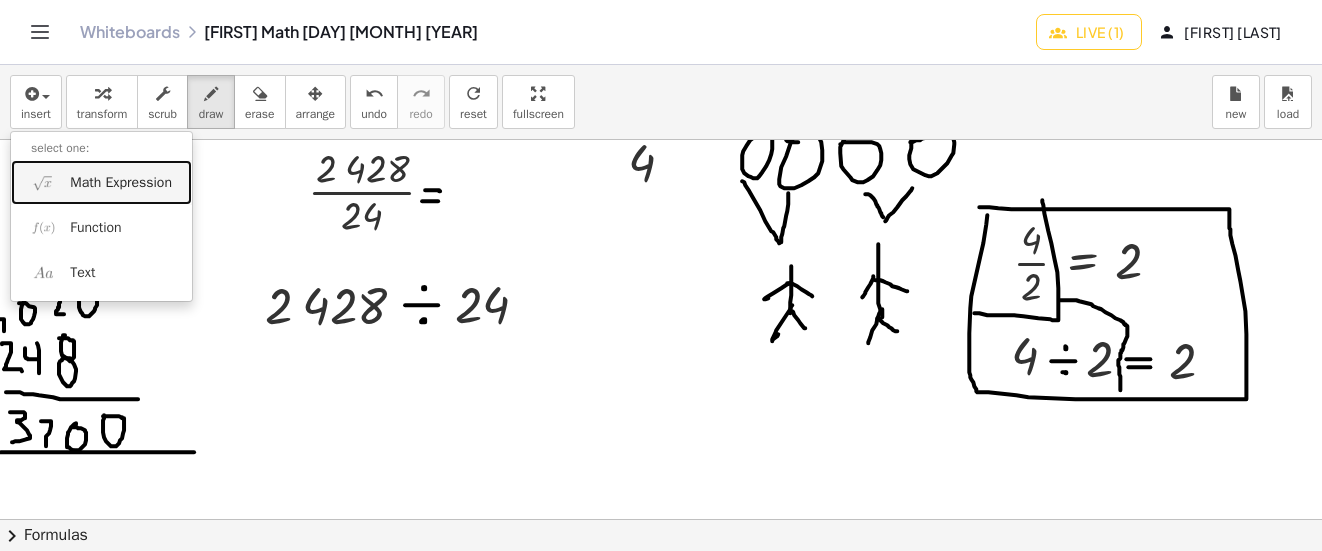click on "Math Expression" at bounding box center (121, 183) 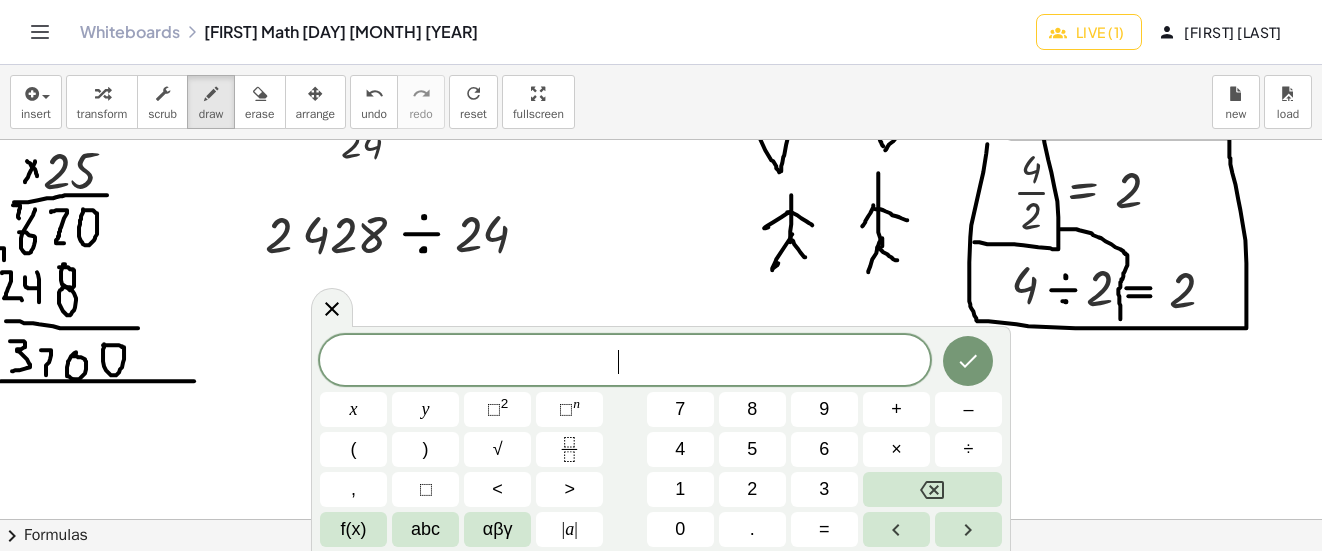 scroll, scrollTop: 752, scrollLeft: 0, axis: vertical 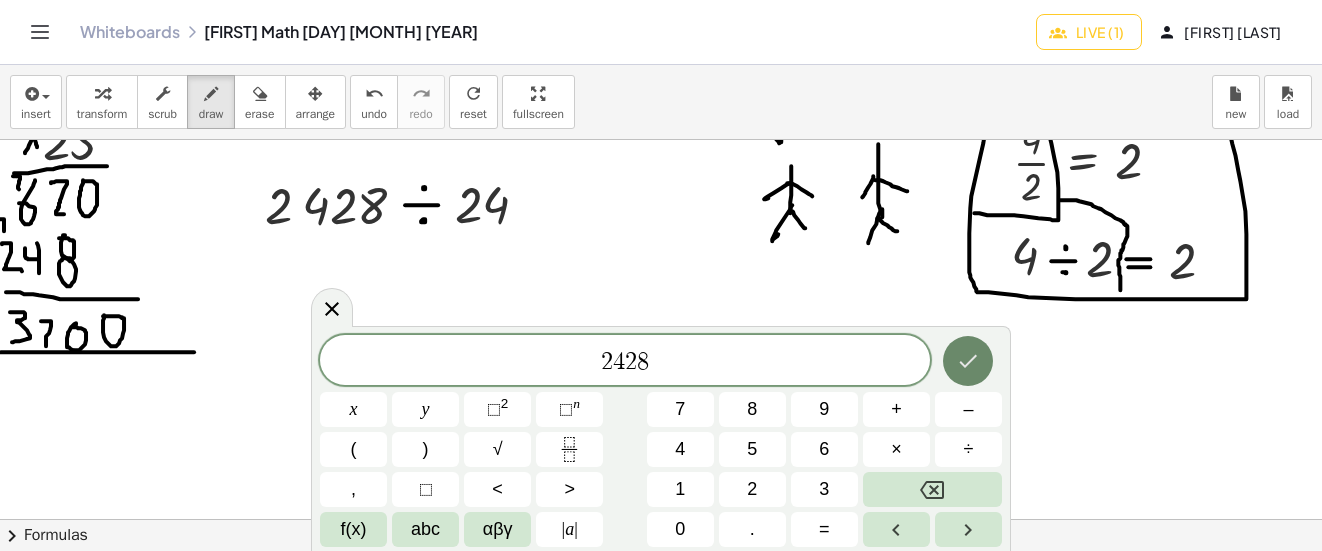 click 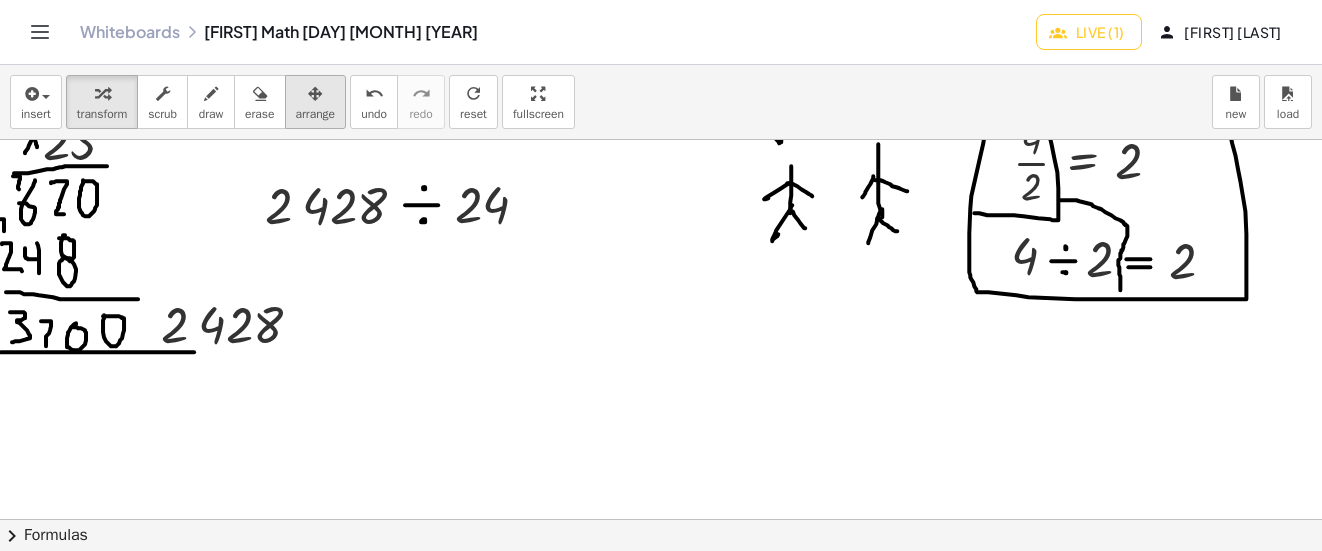 click on "arrange" at bounding box center [316, 102] 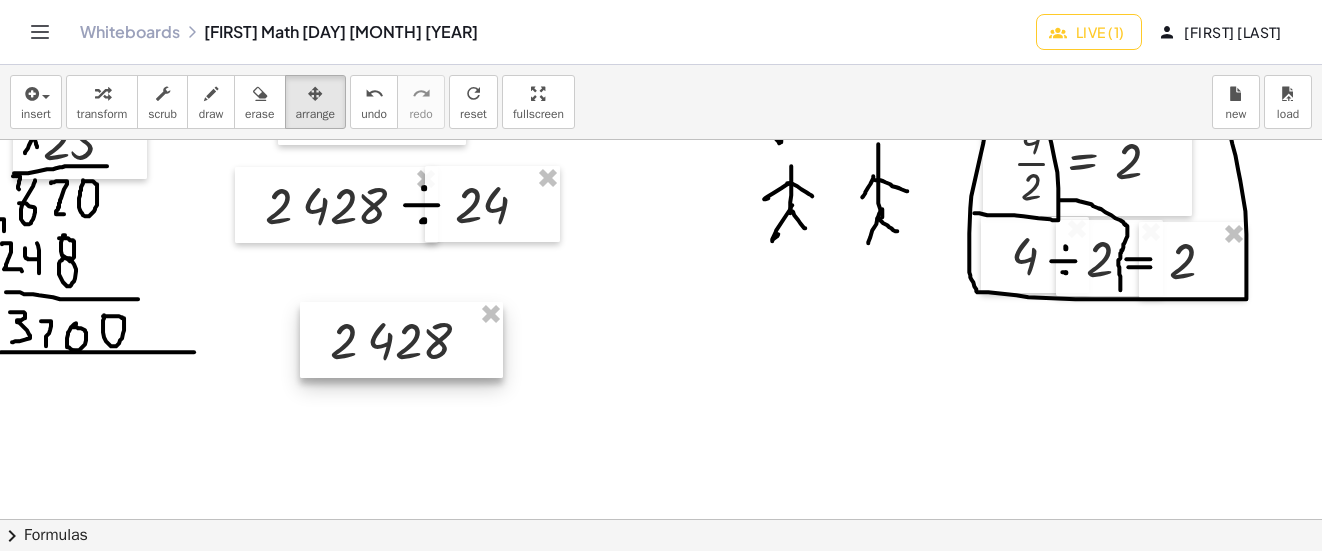 drag, startPoint x: 263, startPoint y: 350, endPoint x: 422, endPoint y: 356, distance: 159.11317 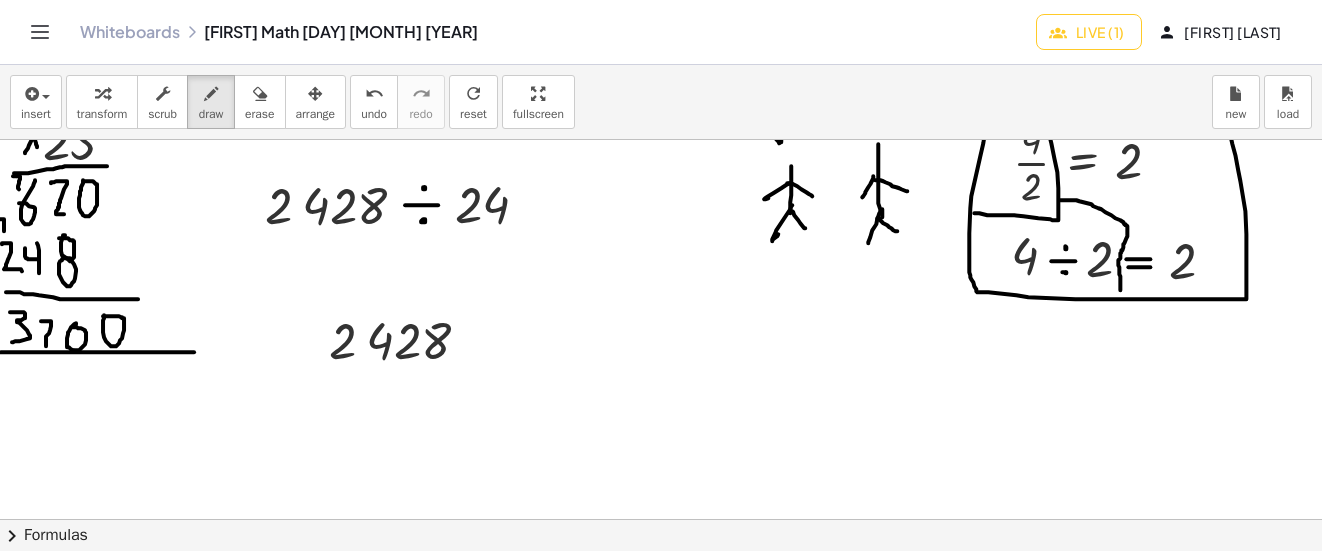 drag, startPoint x: 206, startPoint y: 110, endPoint x: 454, endPoint y: 250, distance: 284.78763 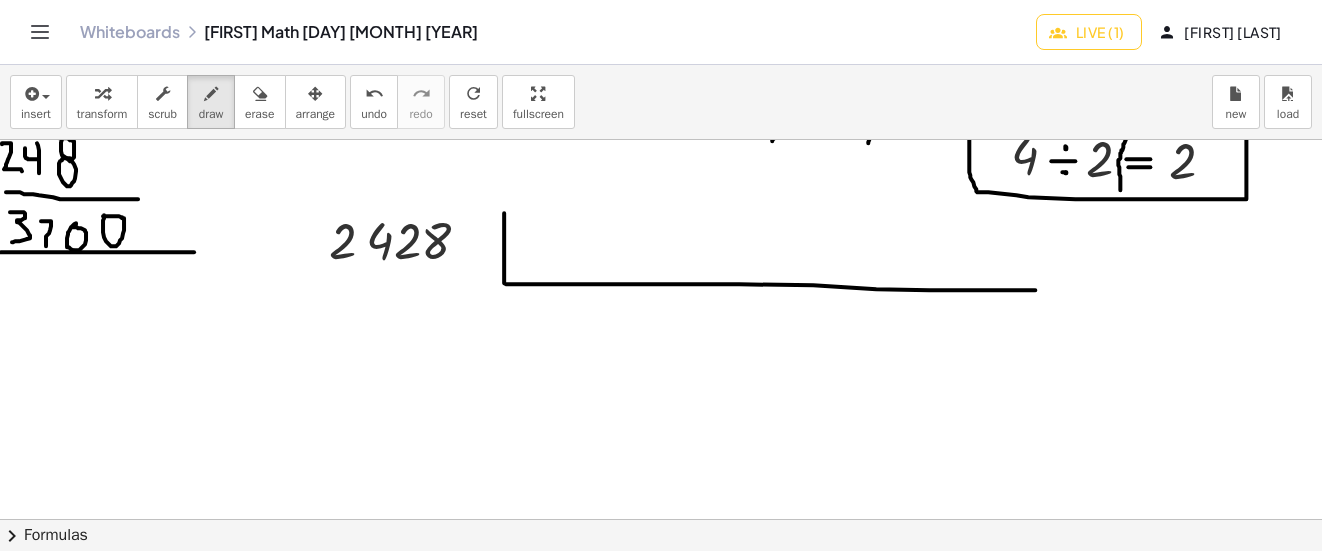 drag, startPoint x: 504, startPoint y: 213, endPoint x: 1035, endPoint y: 290, distance: 536.55383 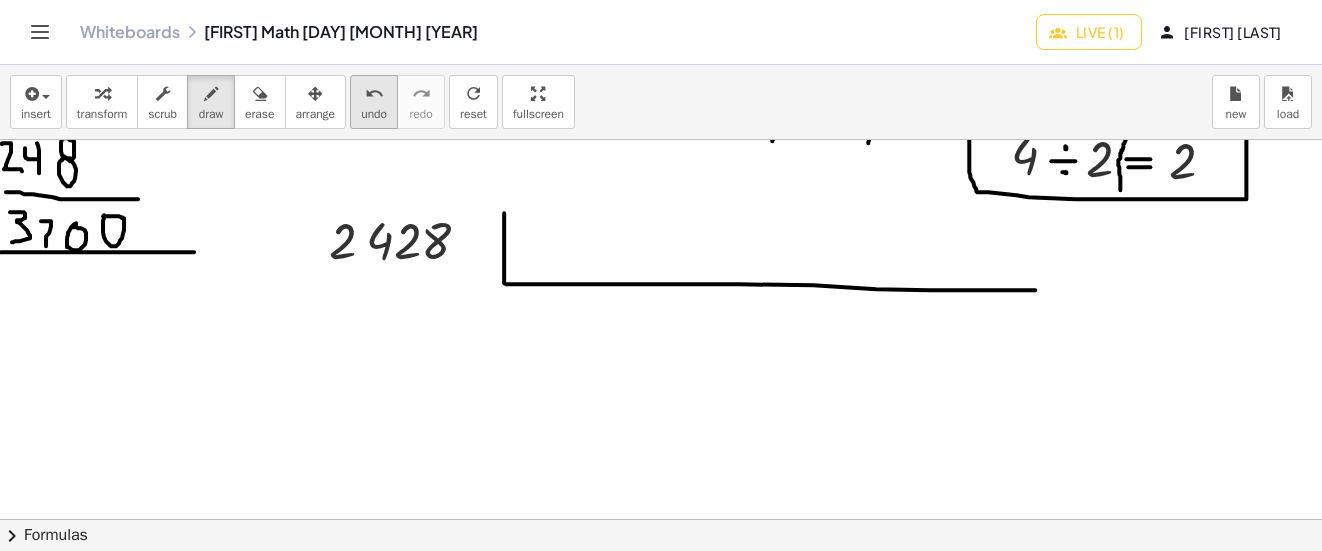 click on "undo" at bounding box center [374, 114] 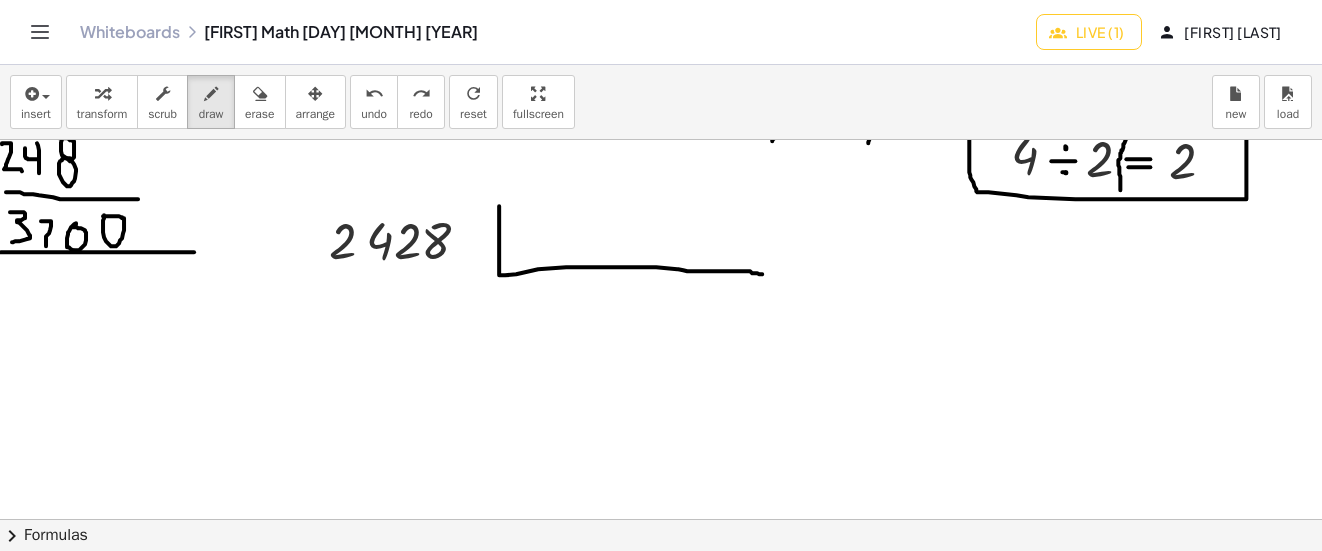 drag, startPoint x: 499, startPoint y: 206, endPoint x: 762, endPoint y: 274, distance: 271.64868 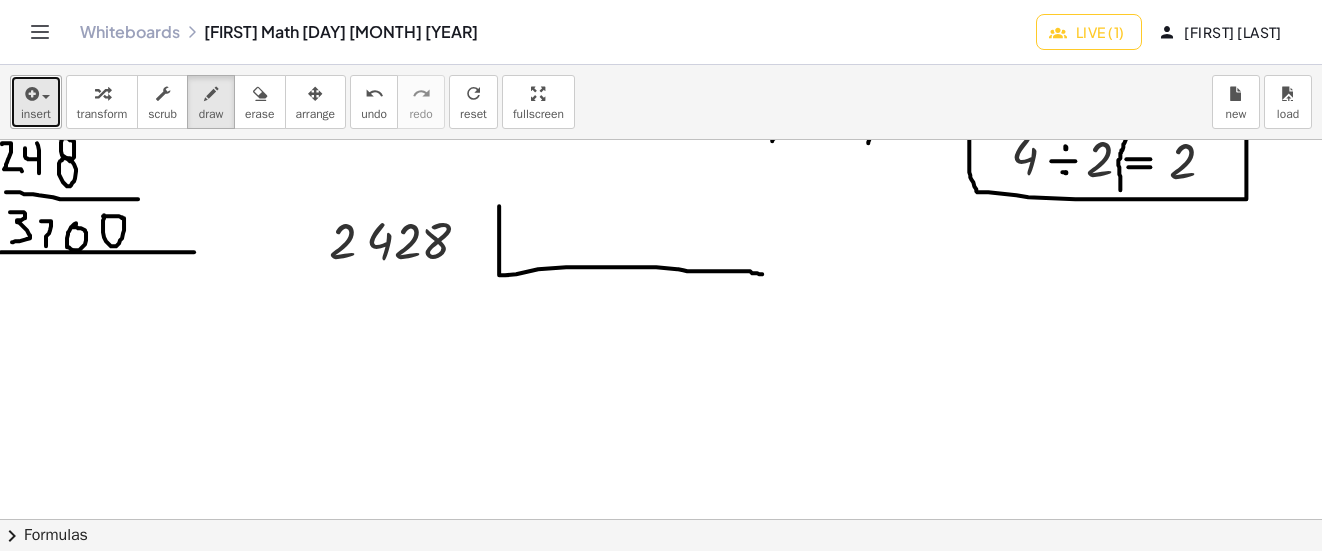 click at bounding box center (36, 93) 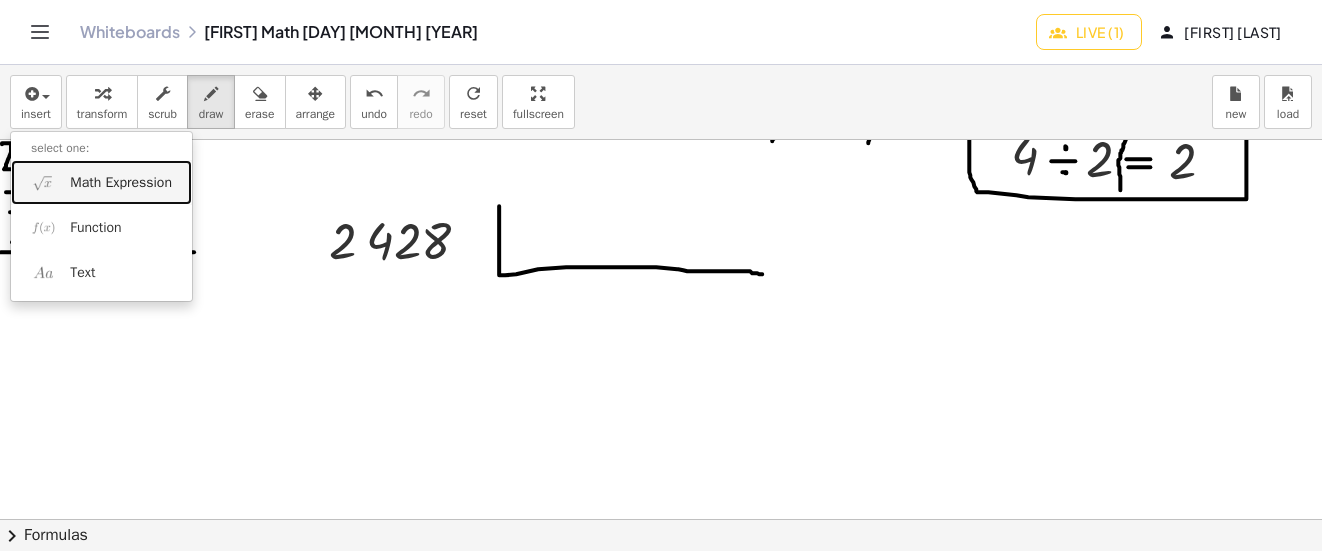 click on "Math Expression" at bounding box center [101, 182] 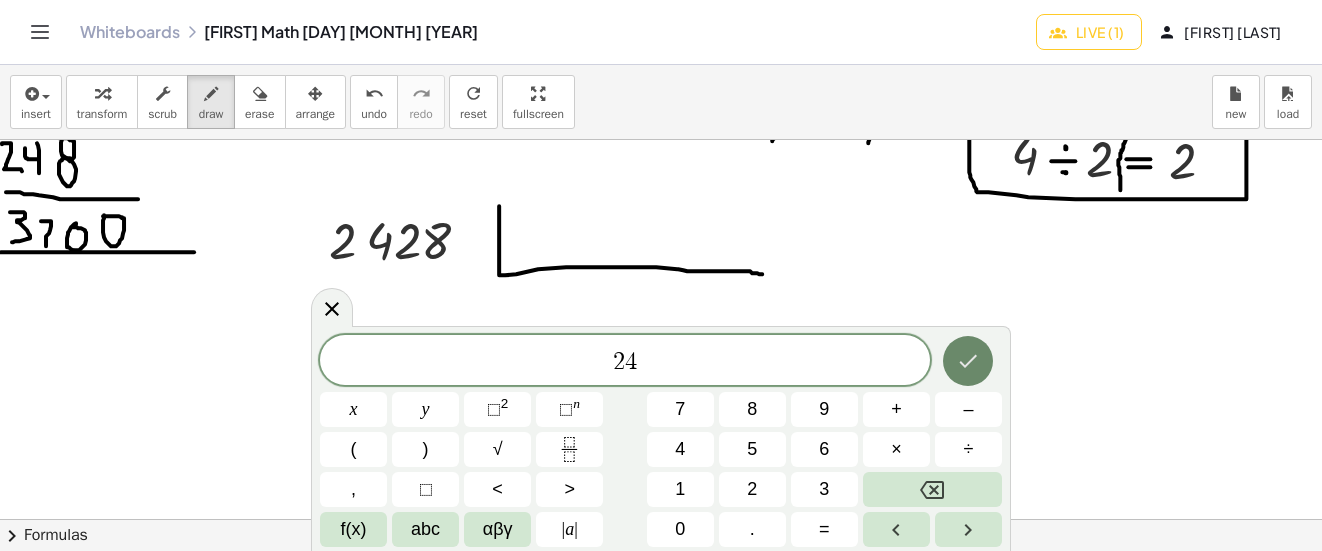 click 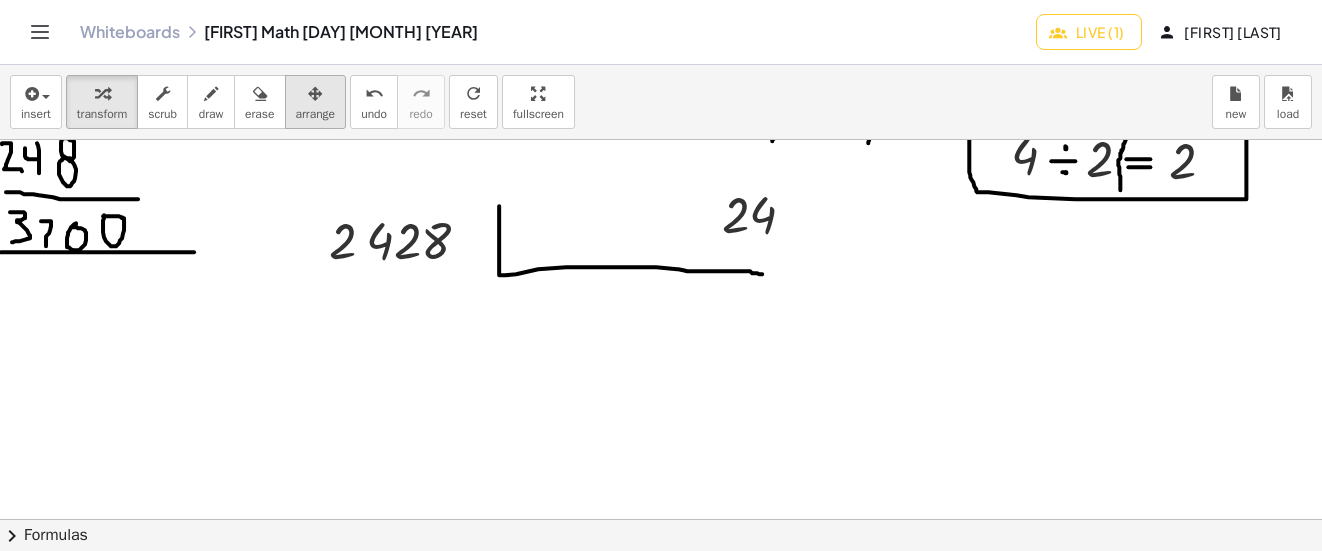 click at bounding box center (315, 94) 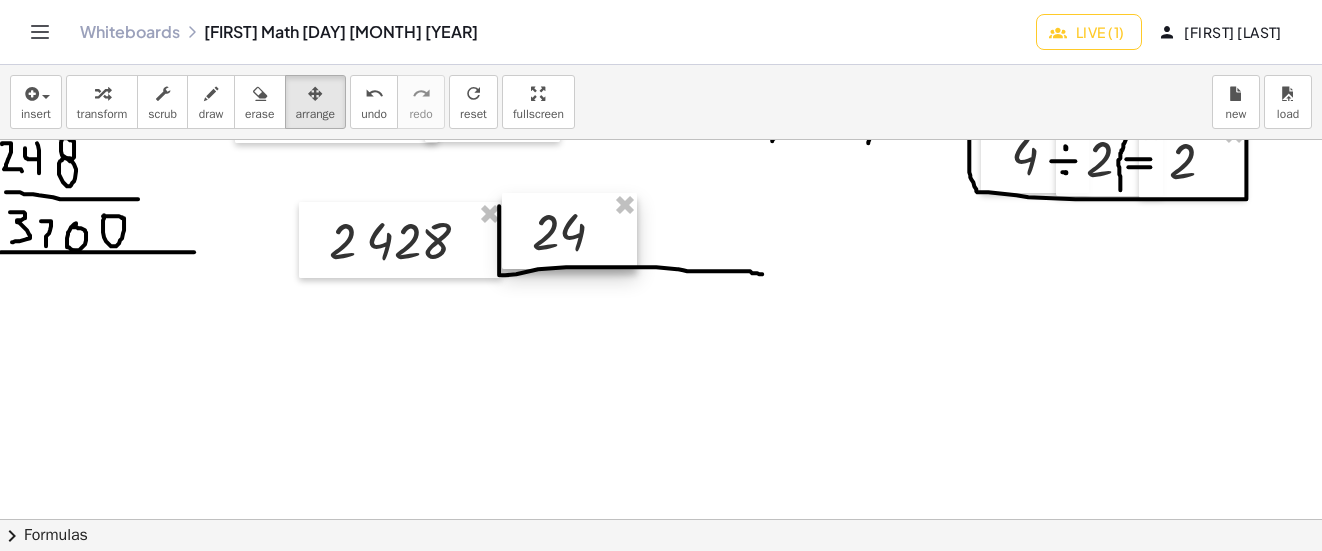 drag, startPoint x: 771, startPoint y: 227, endPoint x: 581, endPoint y: 244, distance: 190.759 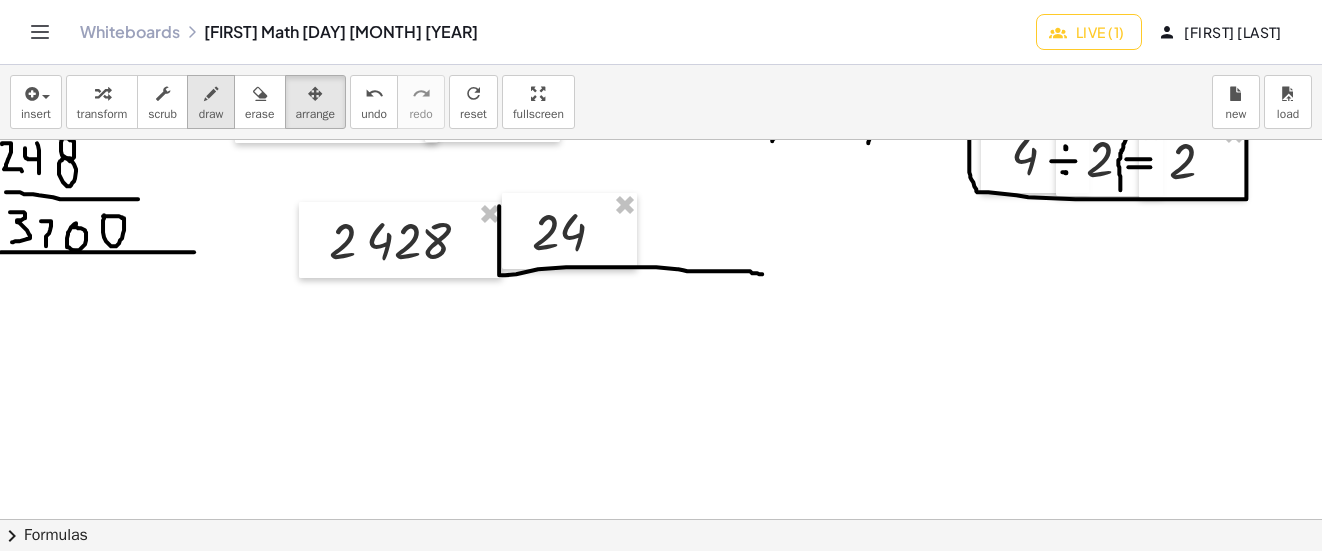 click at bounding box center (211, 94) 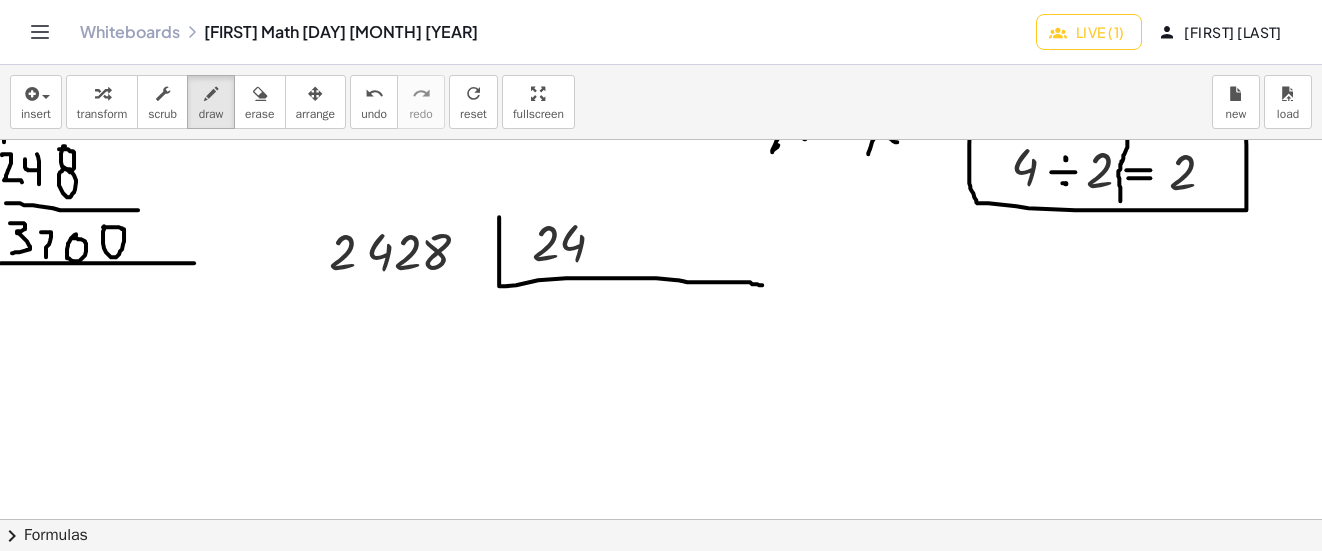 scroll, scrollTop: 852, scrollLeft: 0, axis: vertical 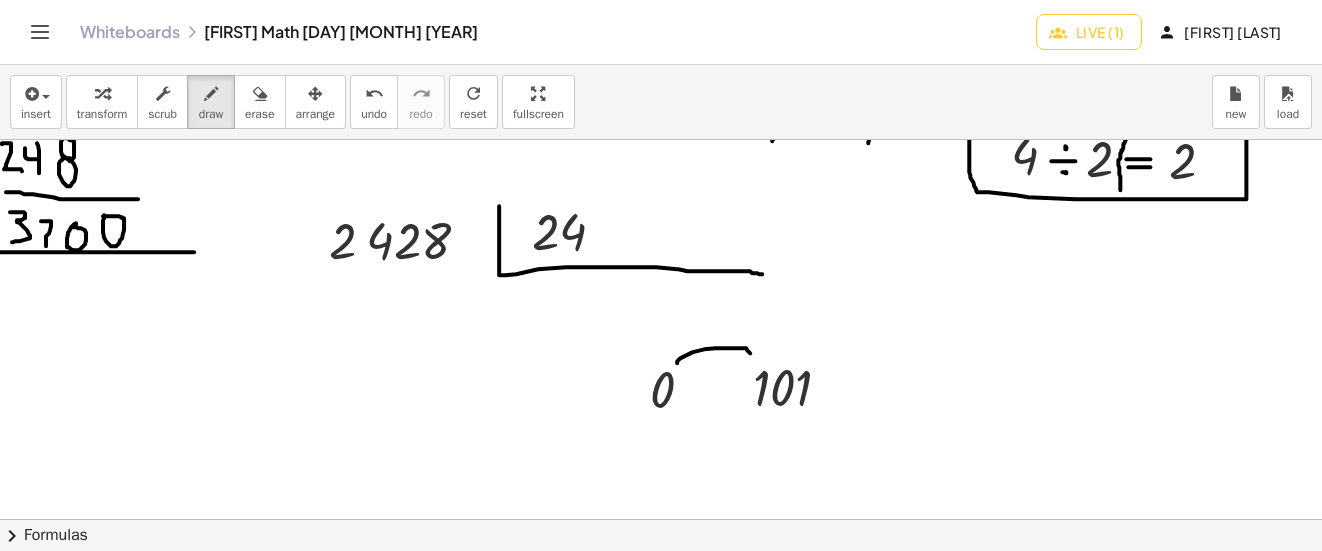 drag, startPoint x: 677, startPoint y: 363, endPoint x: 754, endPoint y: 353, distance: 77.64664 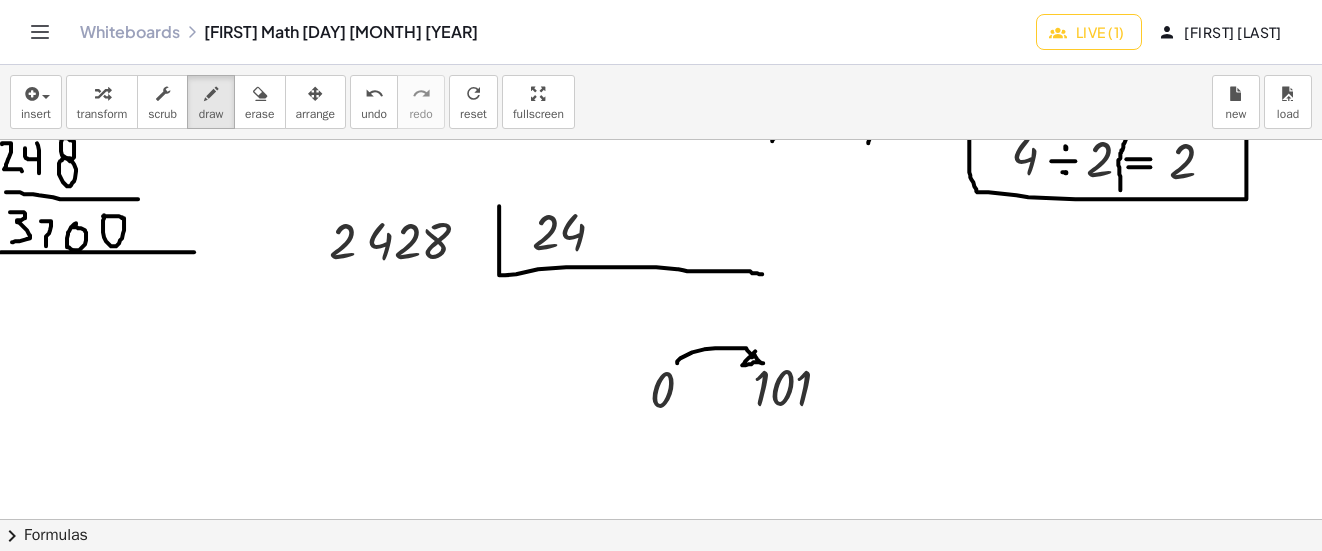 click at bounding box center (665, 46) 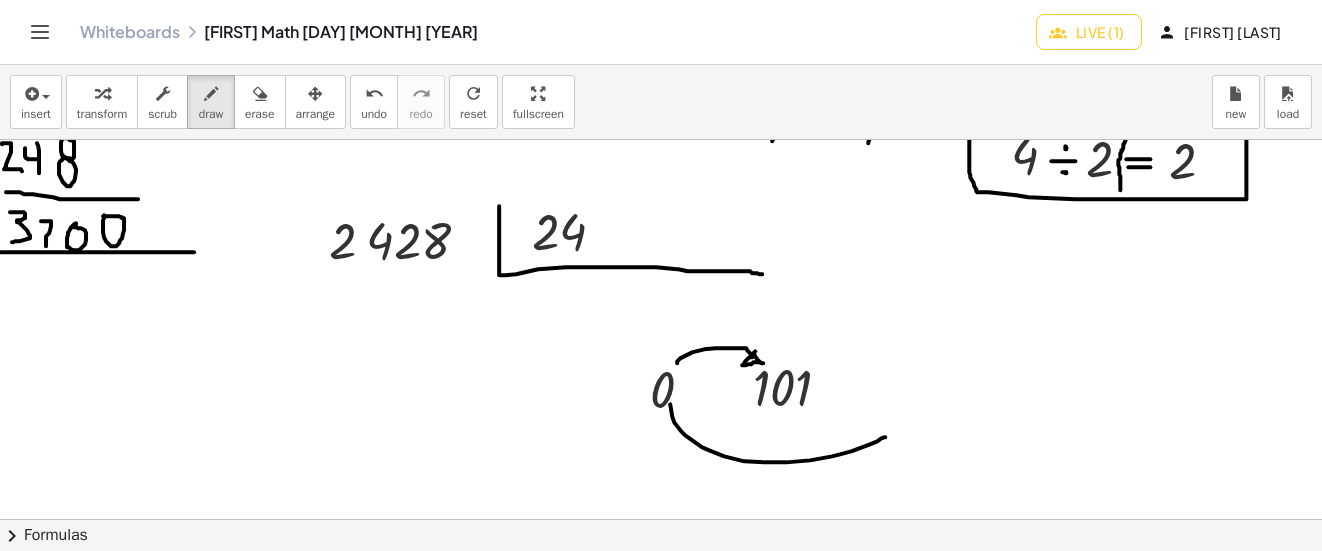 drag, startPoint x: 674, startPoint y: 422, endPoint x: 863, endPoint y: 437, distance: 189.5943 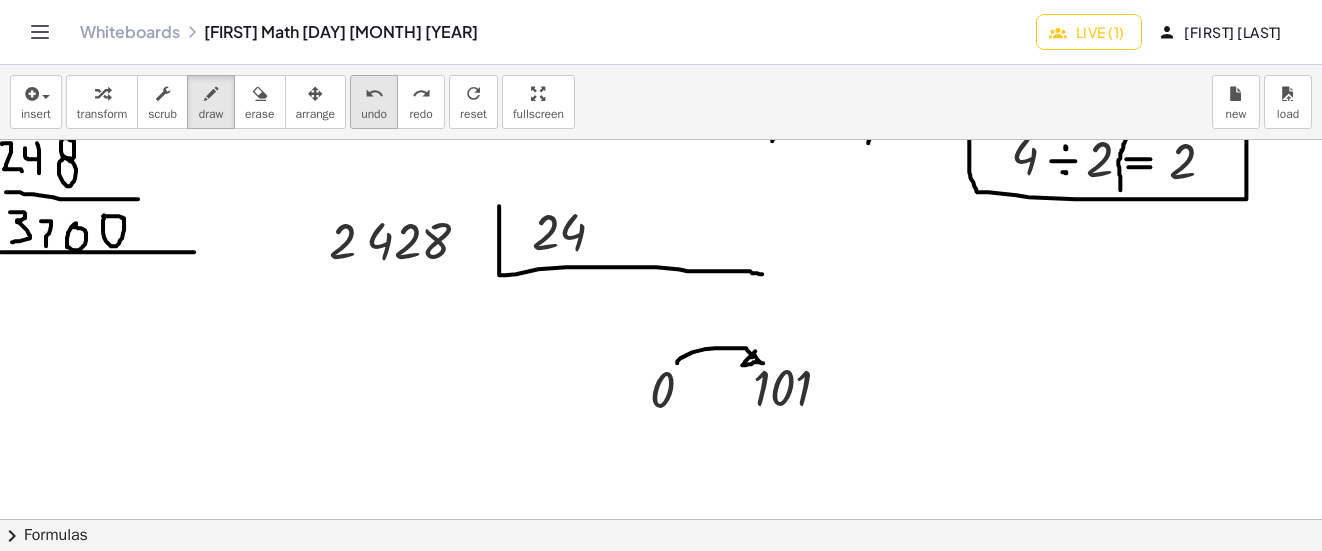 click on "undo" at bounding box center (374, 114) 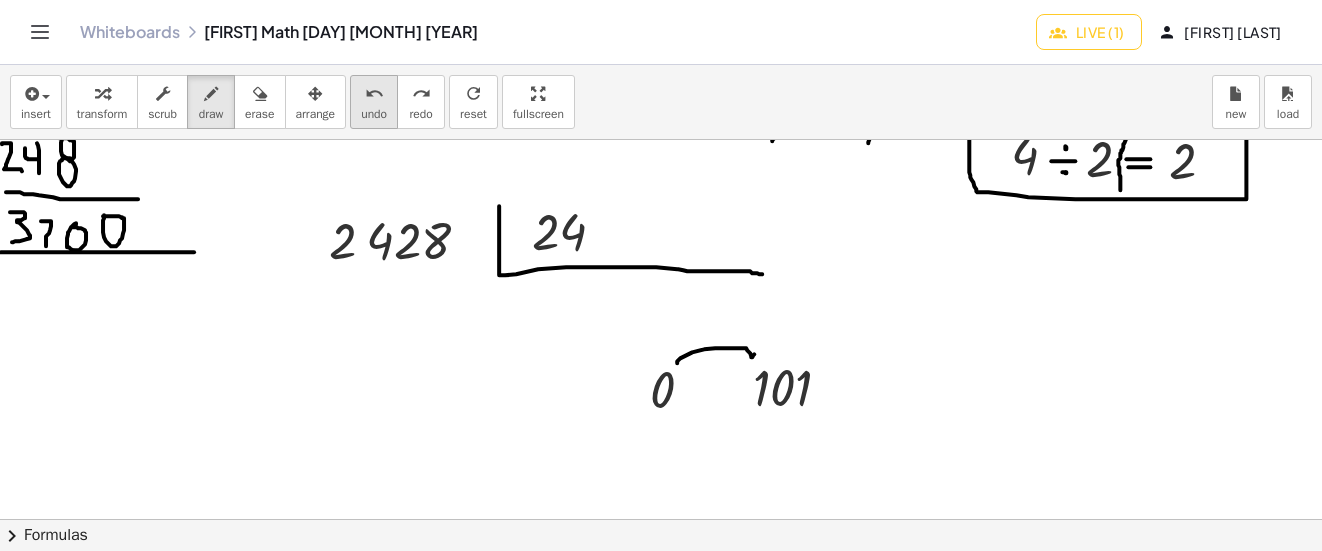 click on "undo" at bounding box center (374, 114) 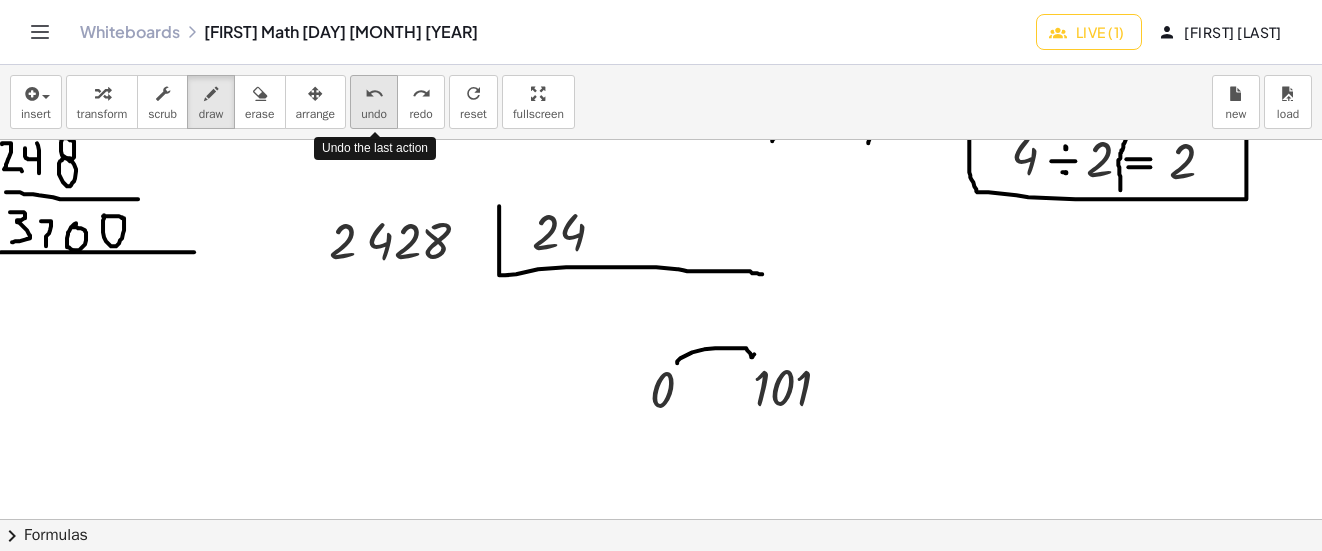 click on "undo" at bounding box center (374, 114) 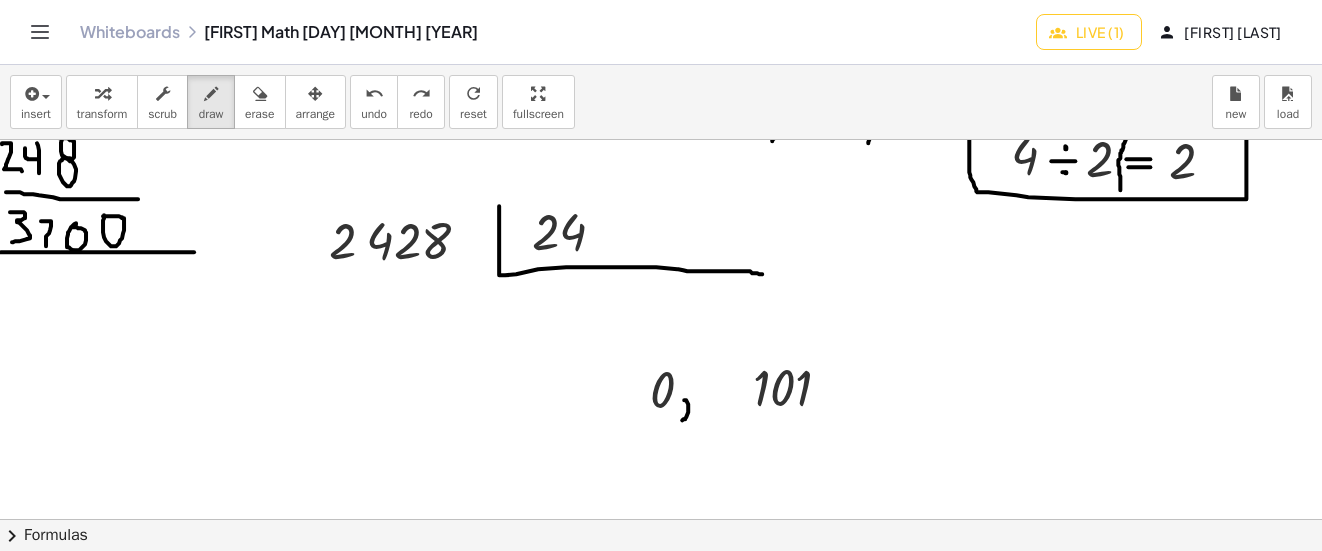 drag, startPoint x: 684, startPoint y: 400, endPoint x: 680, endPoint y: 420, distance: 20.396078 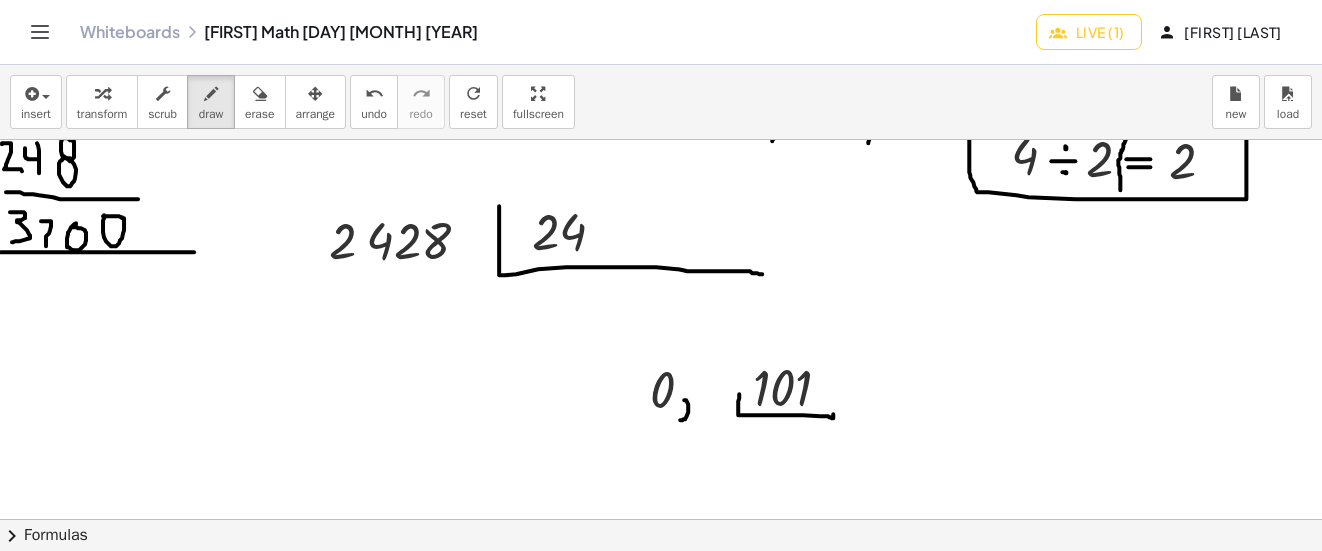 drag, startPoint x: 739, startPoint y: 394, endPoint x: 830, endPoint y: 393, distance: 91.00549 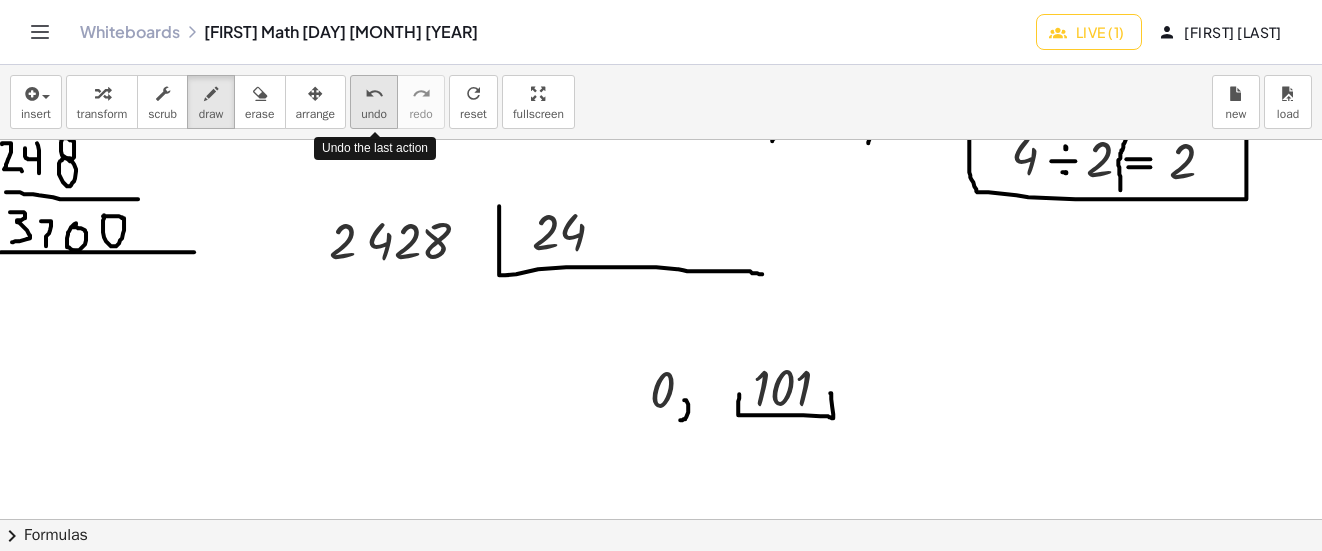 click on "undo" at bounding box center [374, 114] 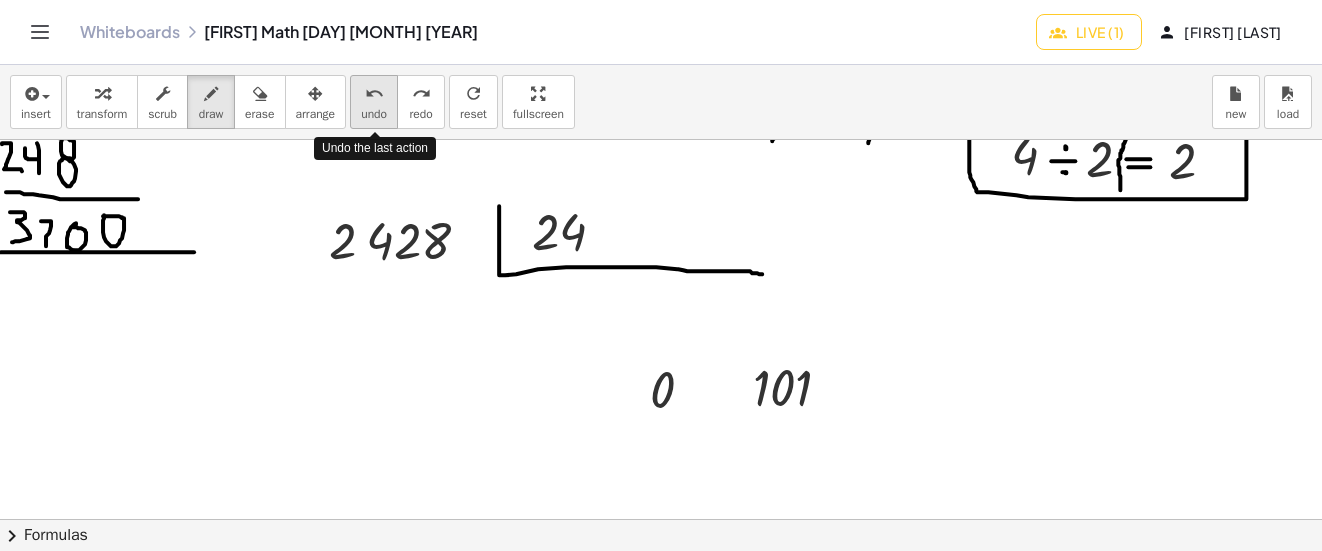 click on "undo" at bounding box center [374, 114] 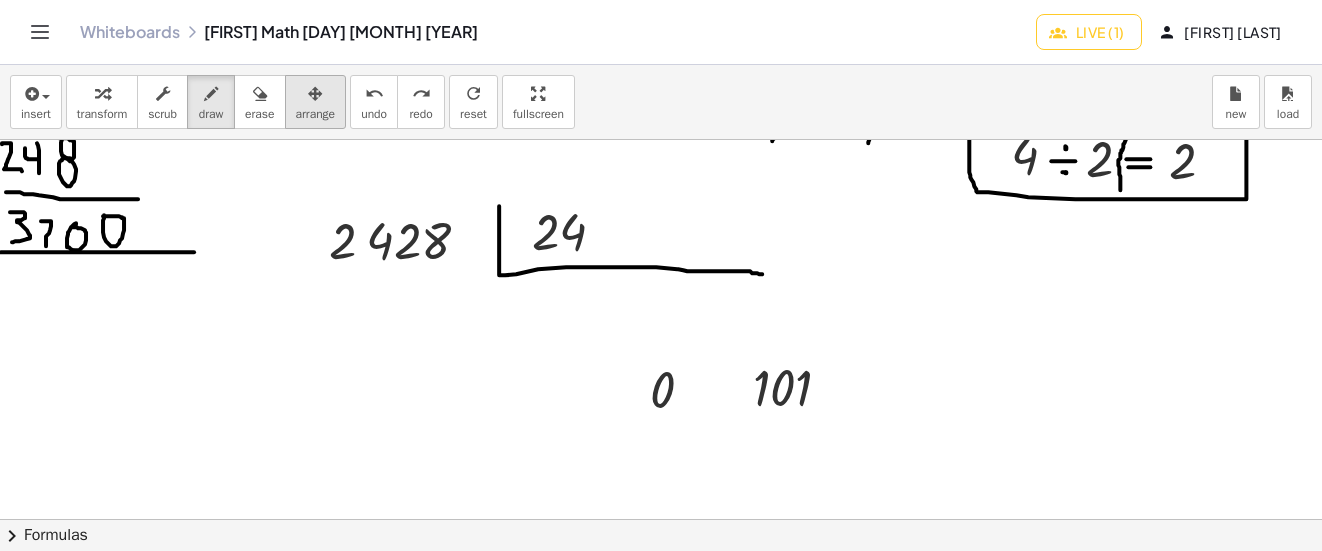 click at bounding box center (316, 93) 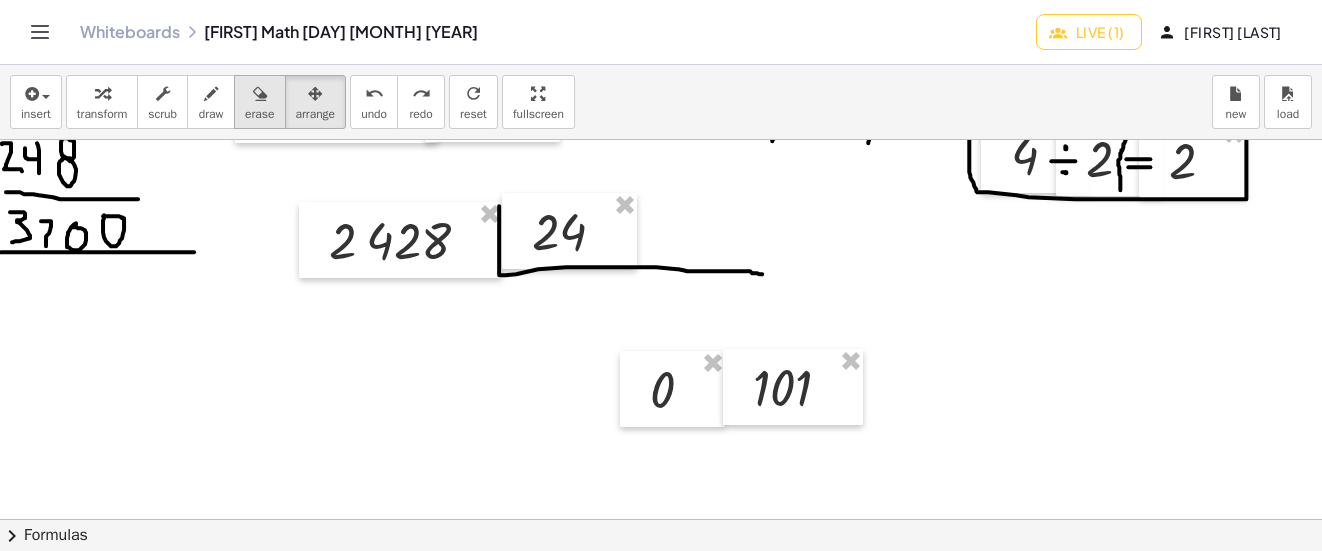 click at bounding box center [260, 94] 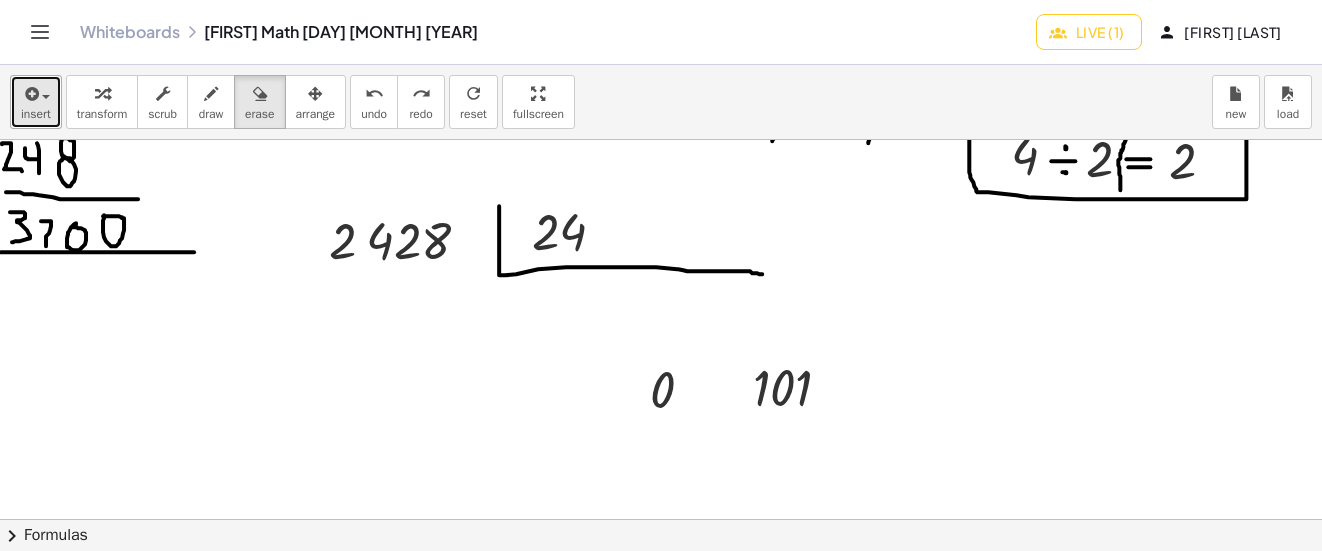 click on "insert" at bounding box center [36, 102] 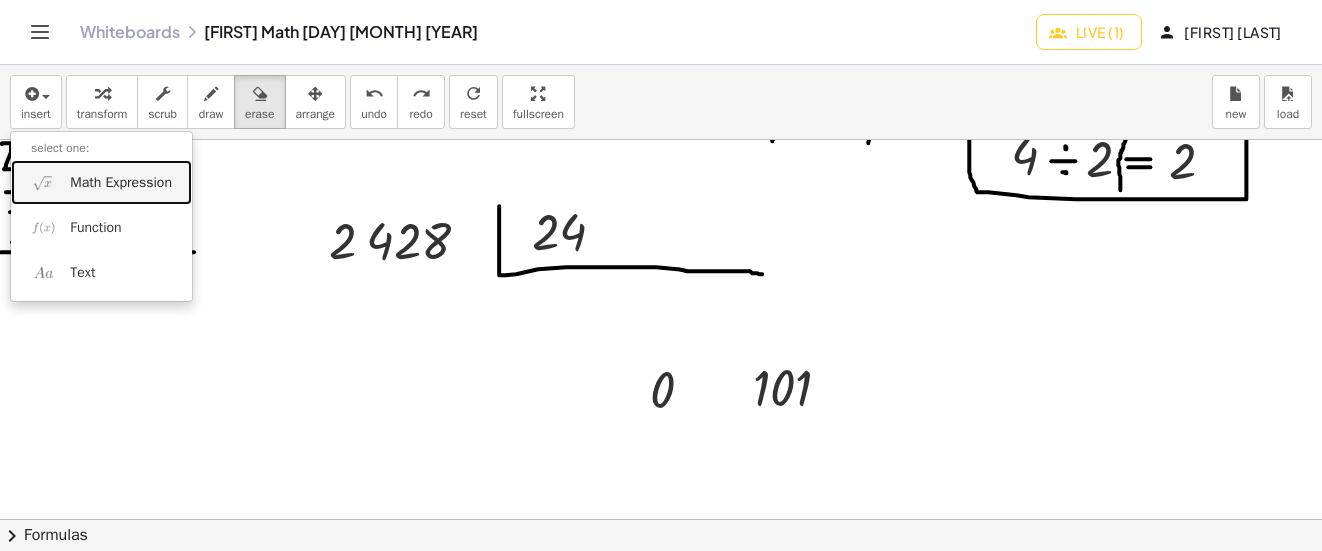 click on "Math Expression" at bounding box center (121, 183) 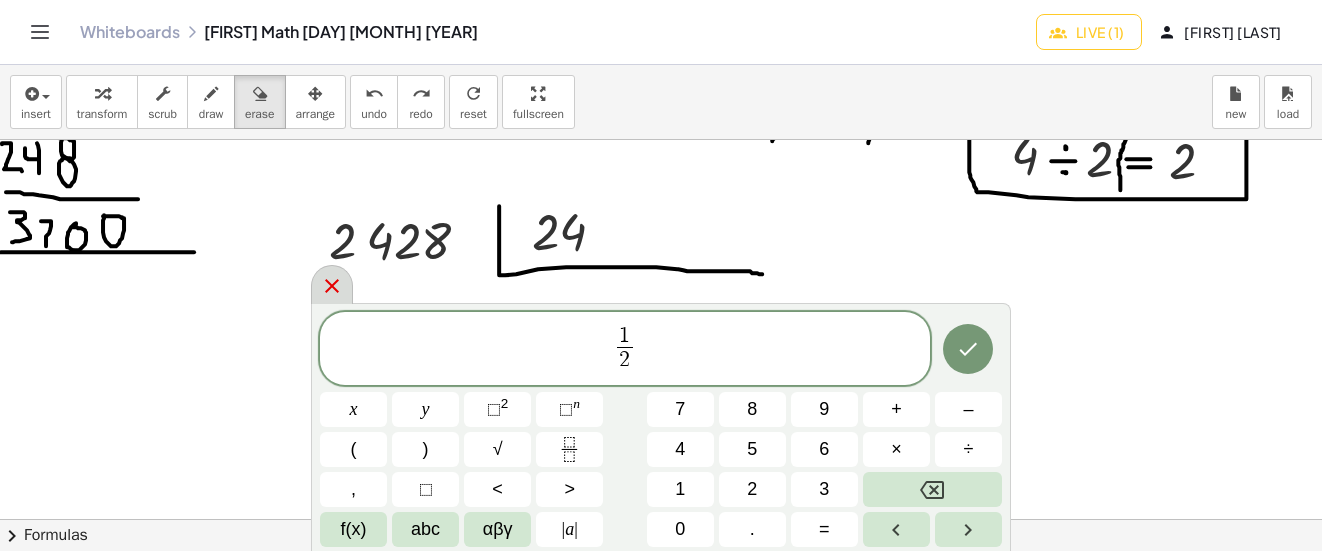 click at bounding box center [332, 284] 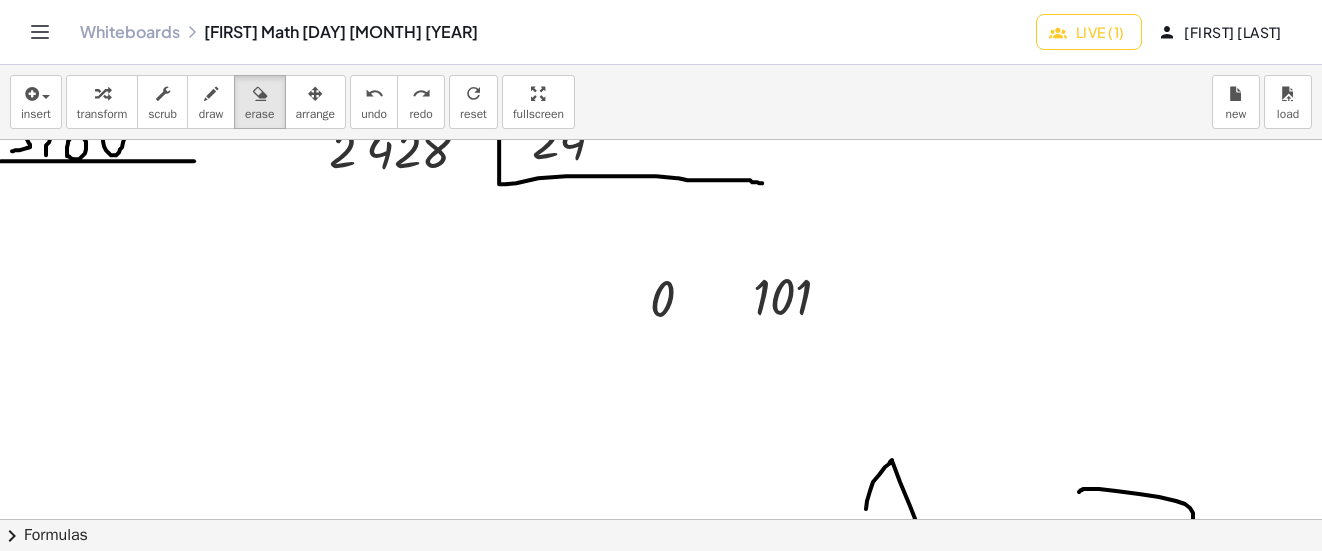 scroll, scrollTop: 952, scrollLeft: 0, axis: vertical 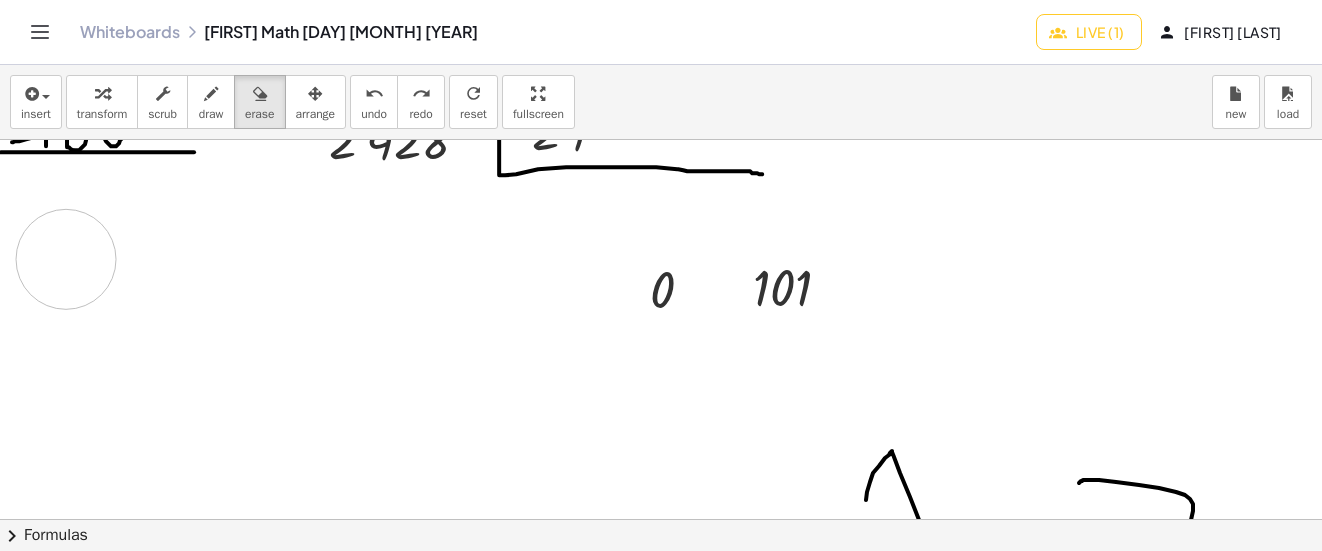 drag, startPoint x: 89, startPoint y: 338, endPoint x: 66, endPoint y: 259, distance: 82.28001 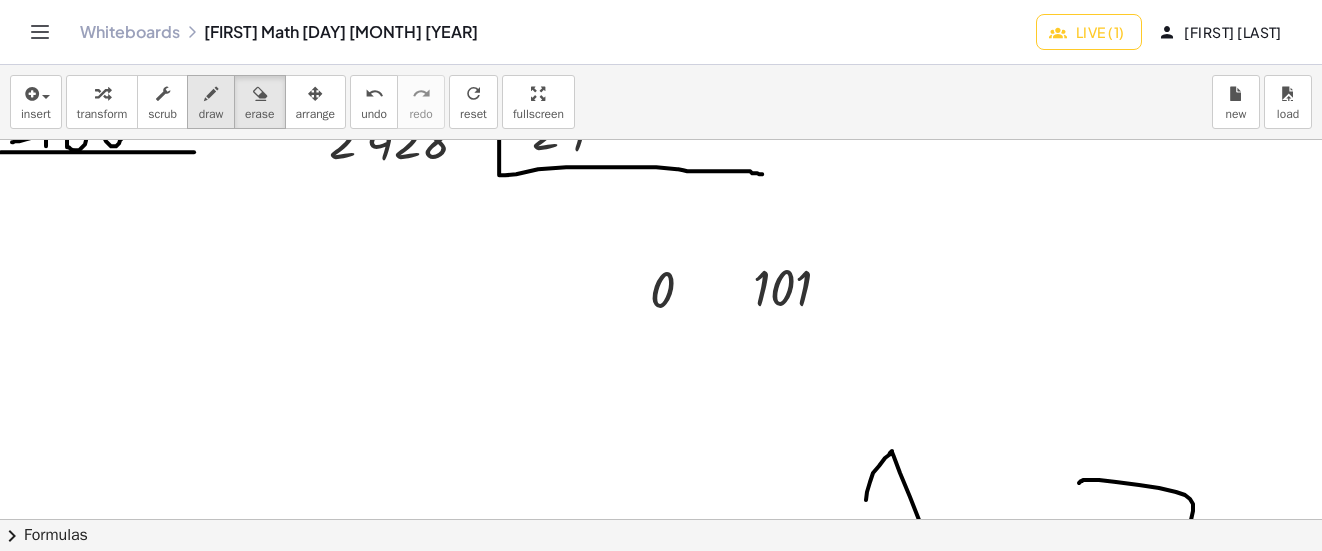 click at bounding box center [211, 93] 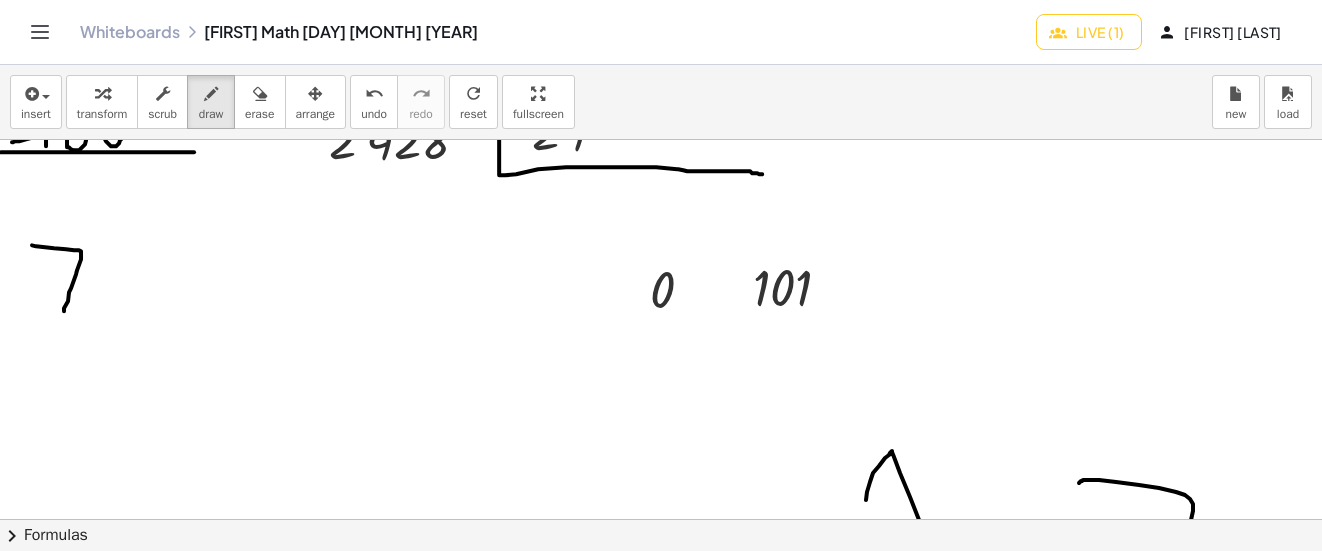 drag, startPoint x: 64, startPoint y: 311, endPoint x: 32, endPoint y: 245, distance: 73.34848 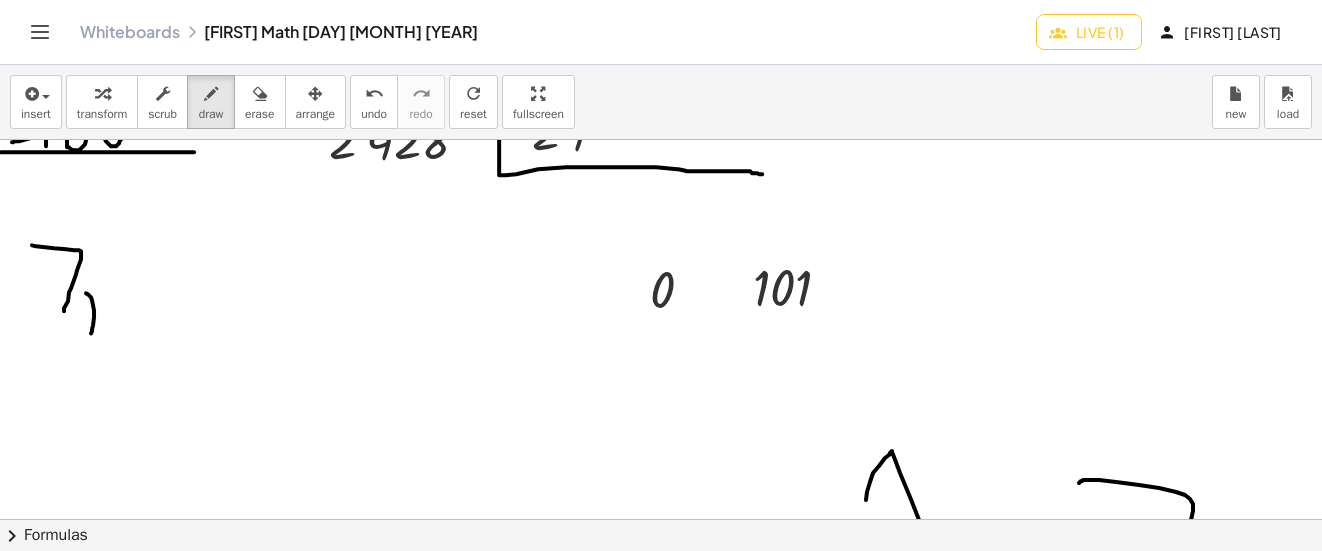 click at bounding box center (665, -54) 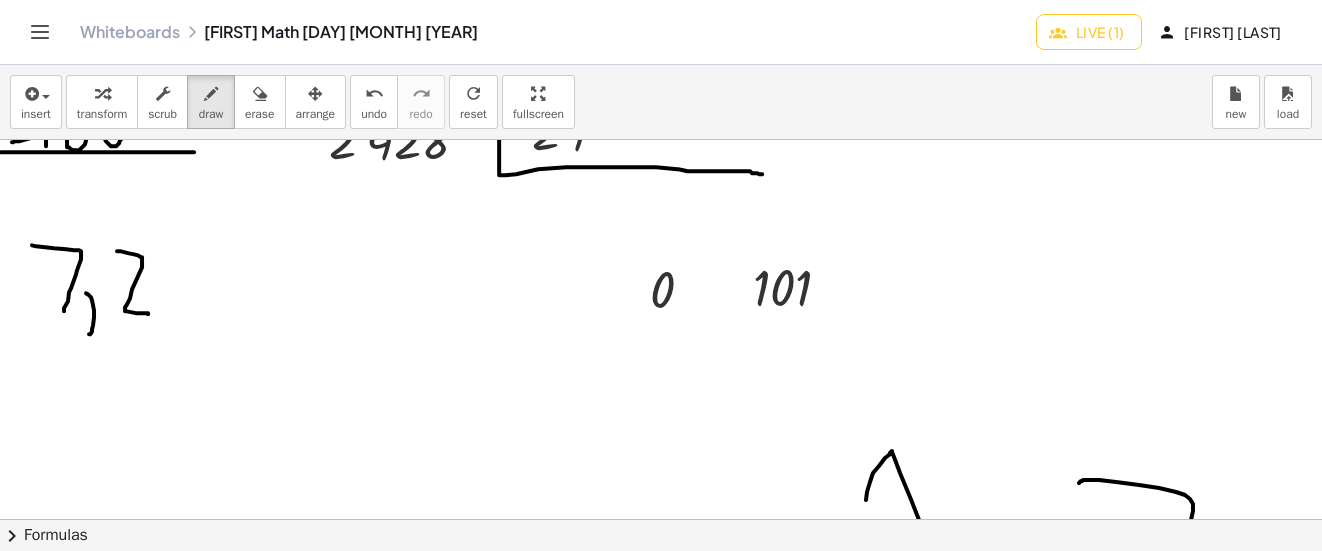 drag, startPoint x: 121, startPoint y: 251, endPoint x: 148, endPoint y: 314, distance: 68.54196 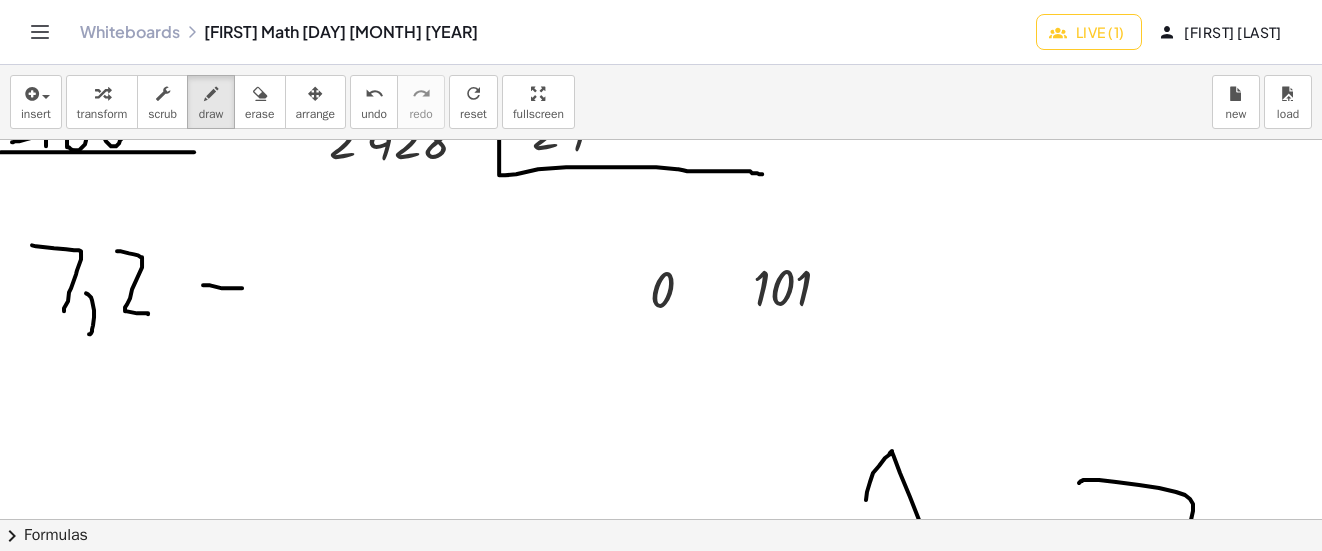 drag, startPoint x: 203, startPoint y: 285, endPoint x: 232, endPoint y: 279, distance: 29.614185 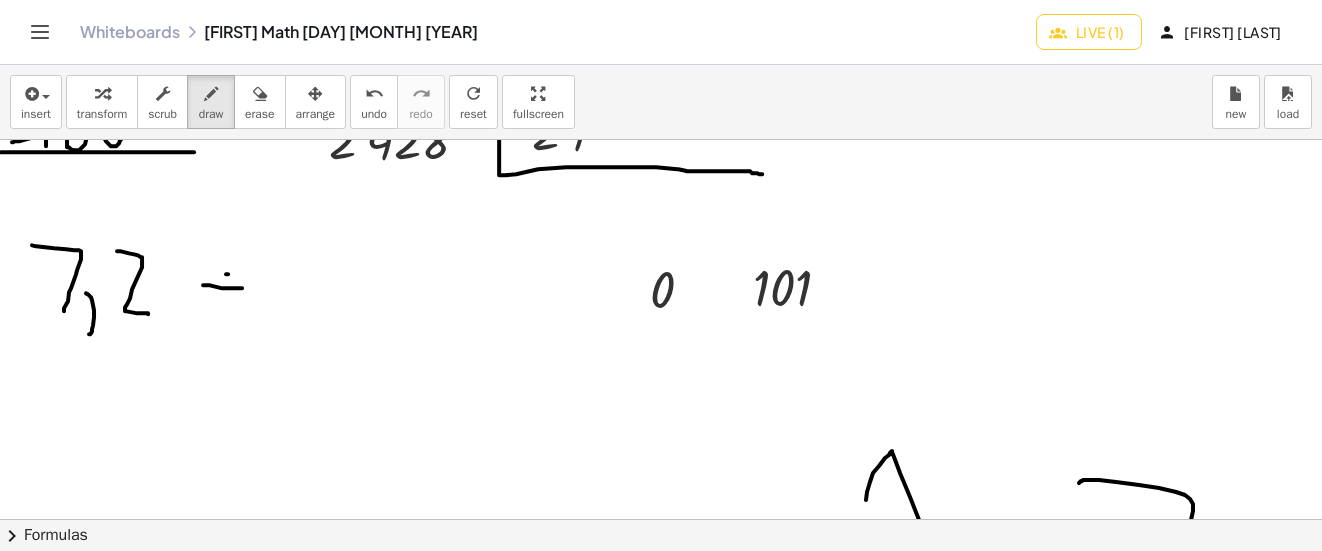 click at bounding box center (665, -54) 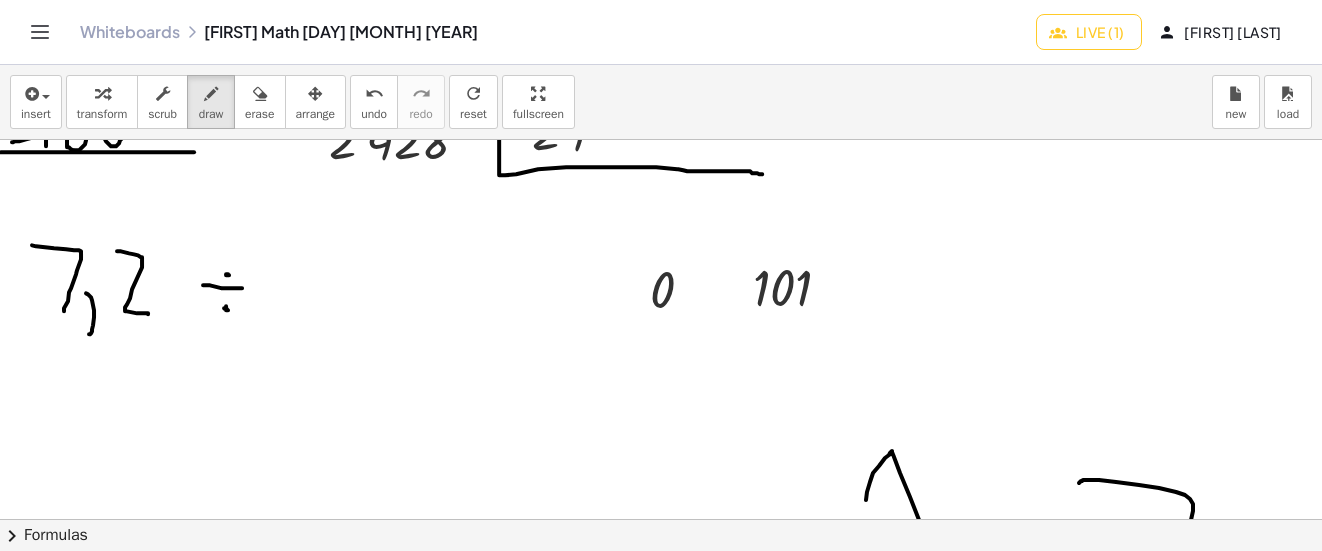 click at bounding box center (665, -54) 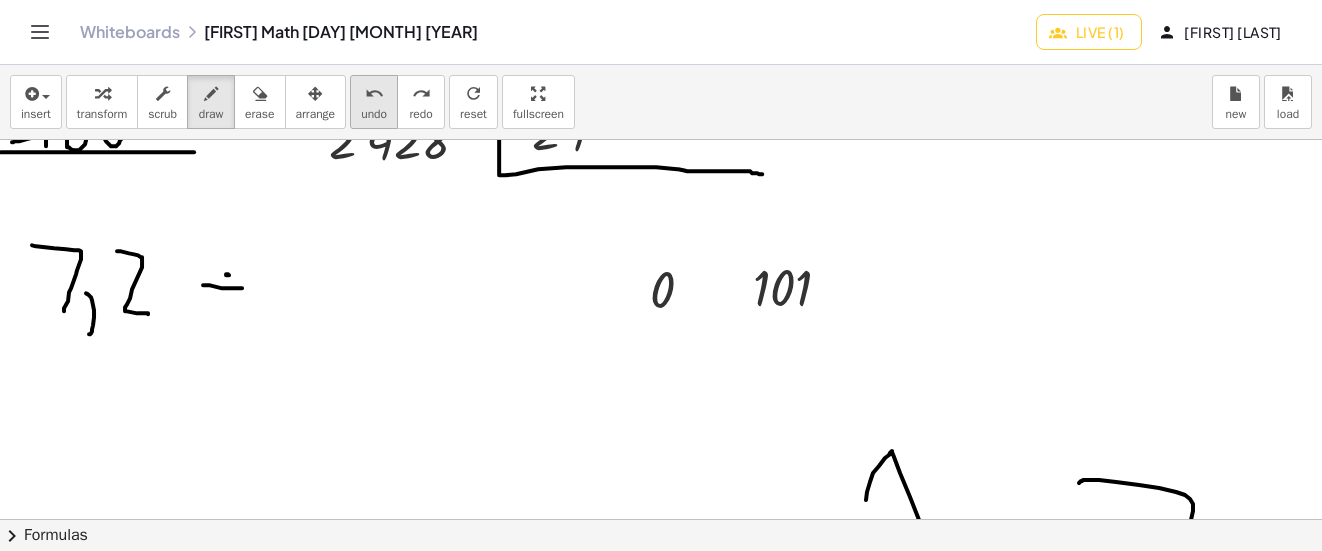 click on "undo" at bounding box center (374, 94) 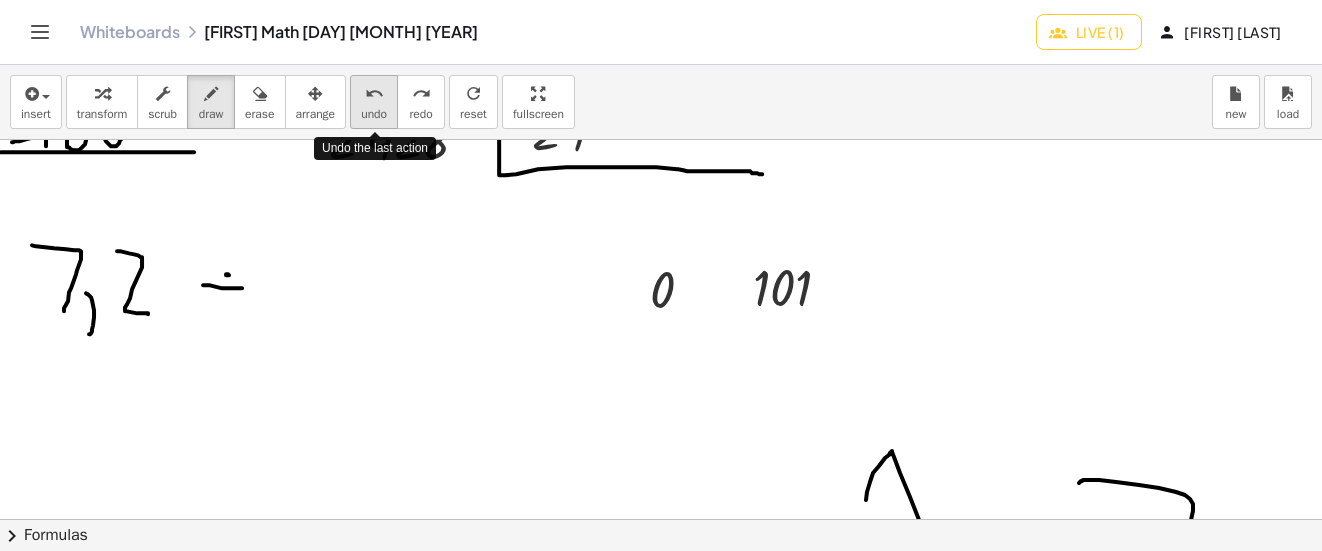 click on "undo" at bounding box center [374, 94] 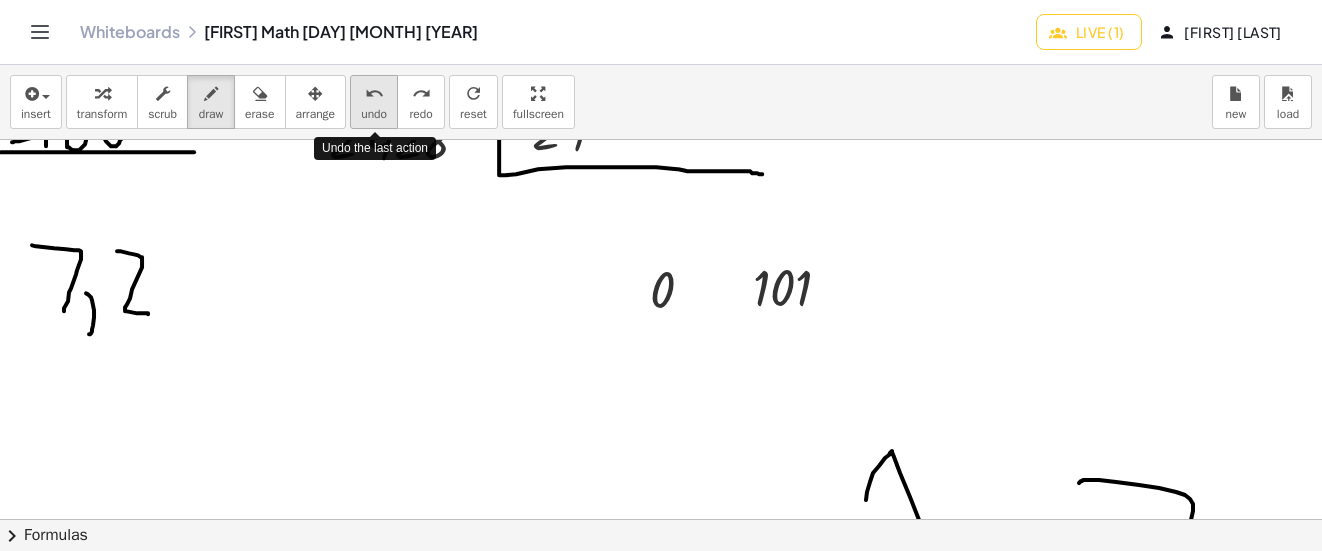 click on "undo" at bounding box center [374, 94] 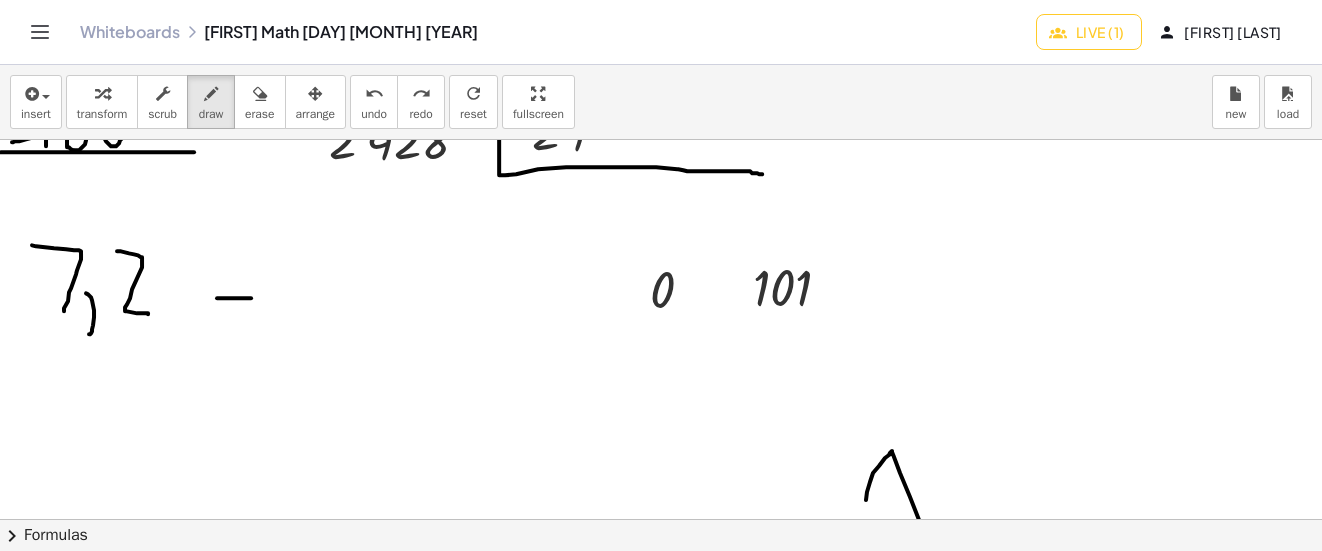 drag, startPoint x: 251, startPoint y: 298, endPoint x: 243, endPoint y: 285, distance: 15.264338 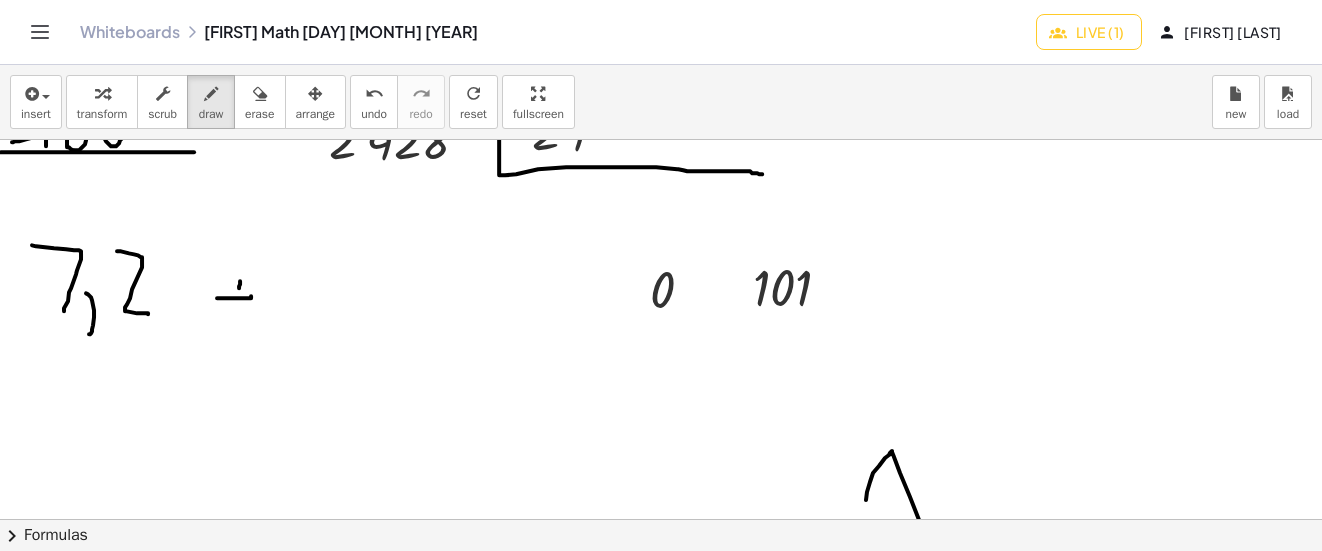 click at bounding box center [665, -54] 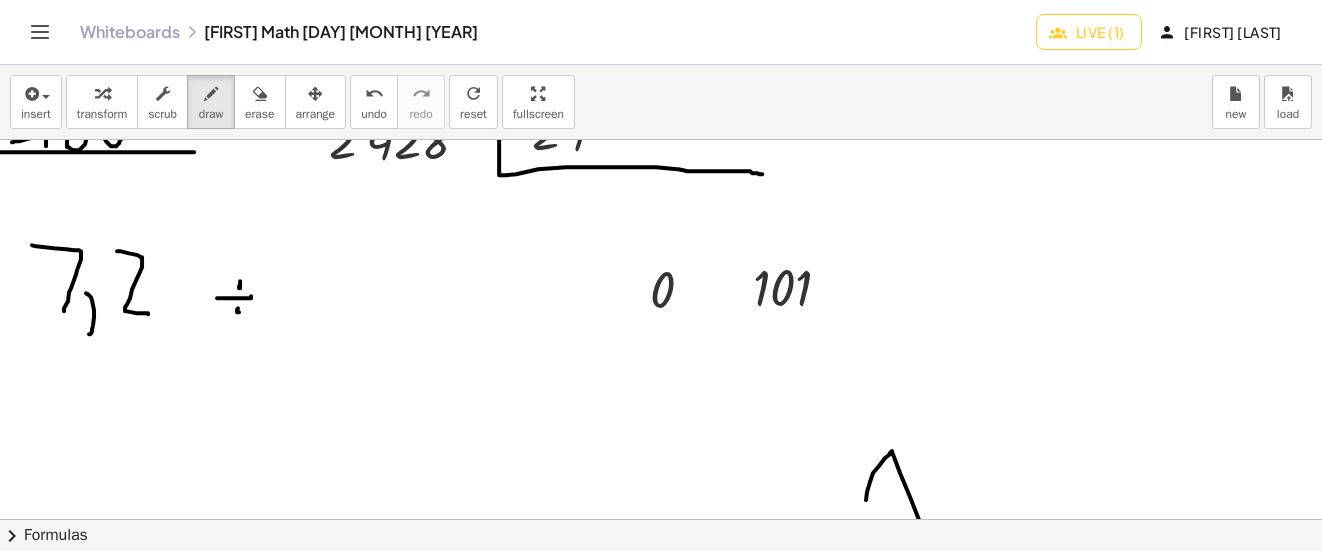click at bounding box center [665, -54] 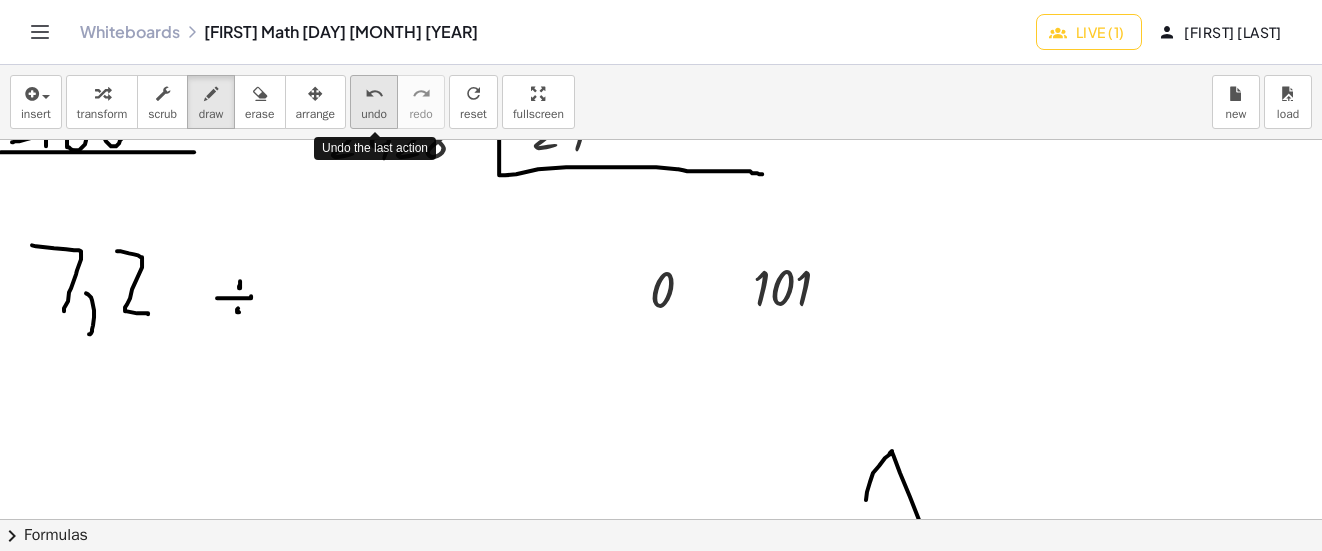 click on "undo" at bounding box center (374, 94) 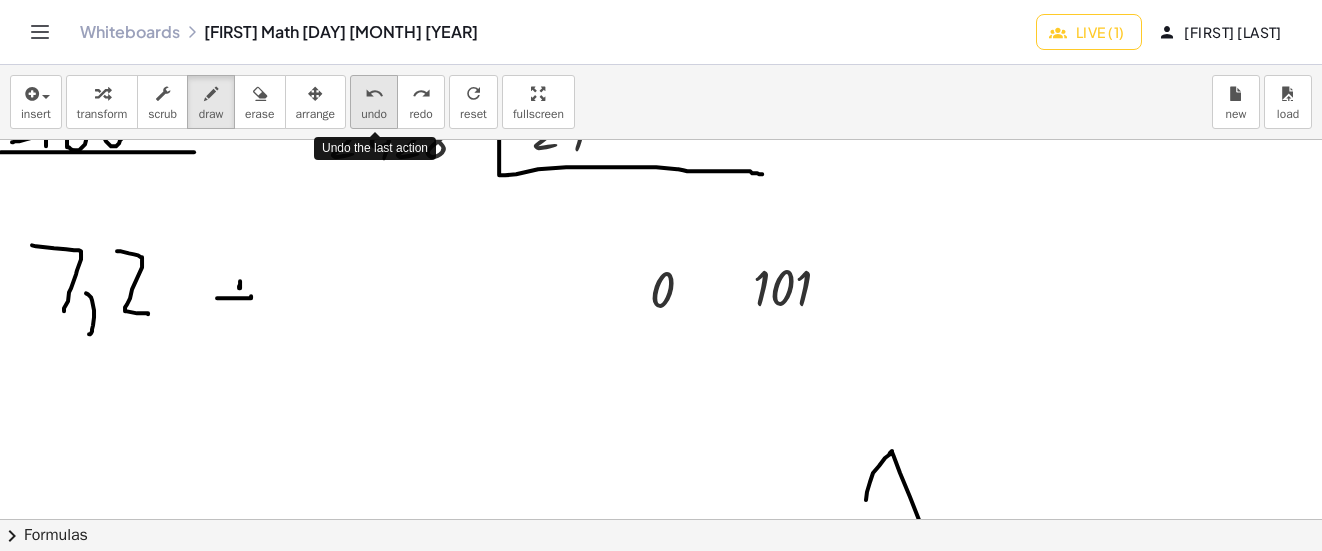 click on "undo" at bounding box center [374, 94] 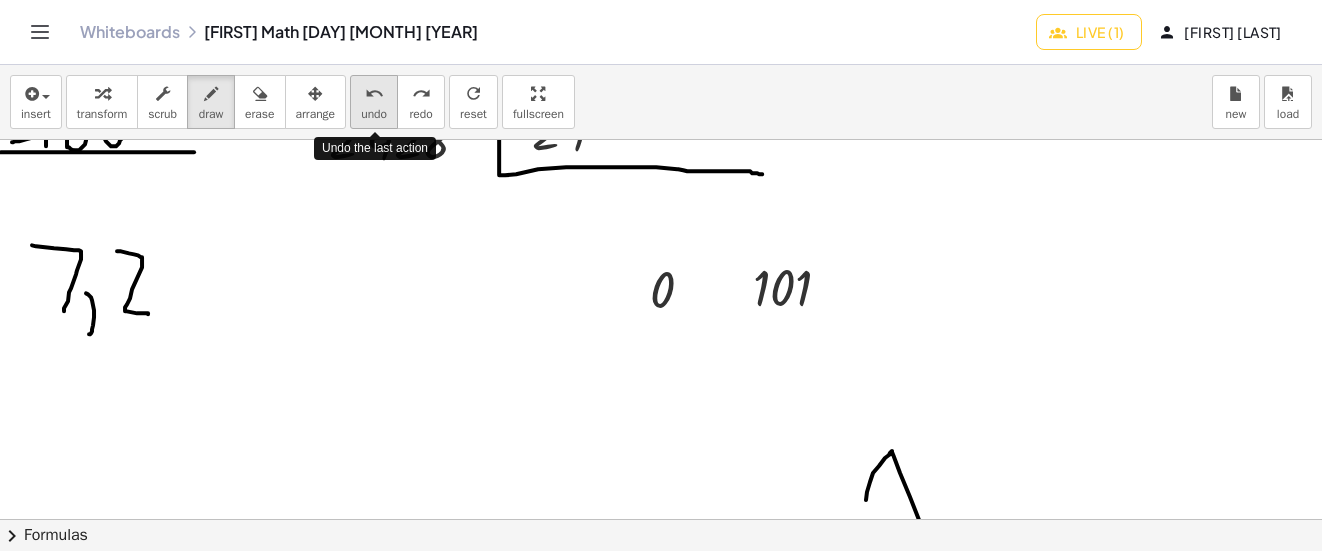 click on "undo" at bounding box center (374, 94) 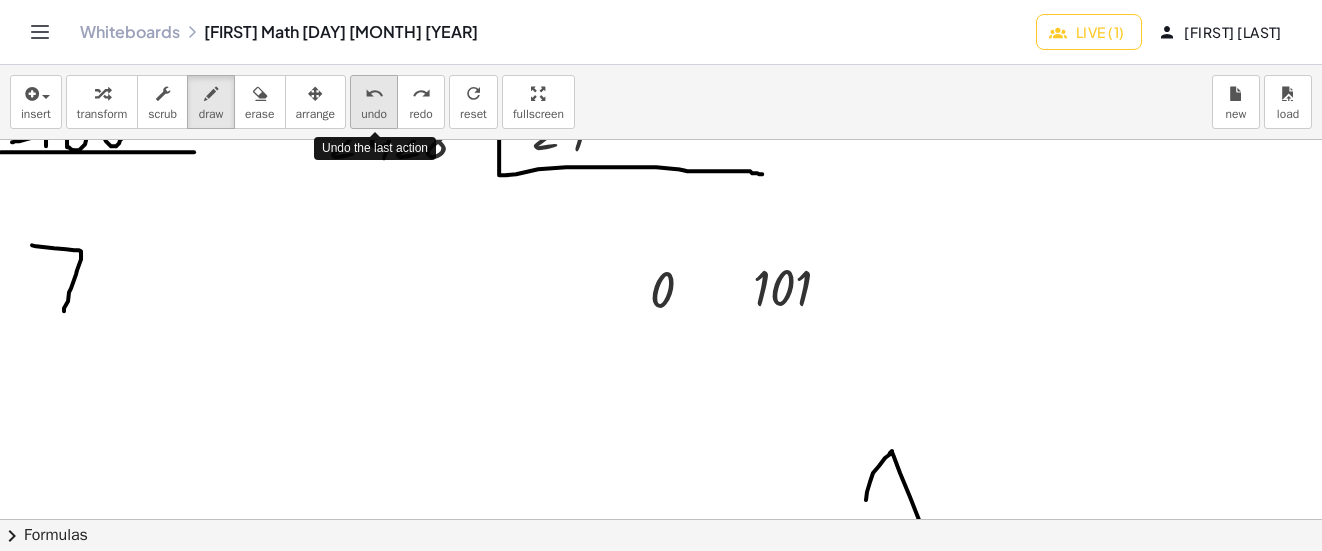 click on "undo" at bounding box center (374, 94) 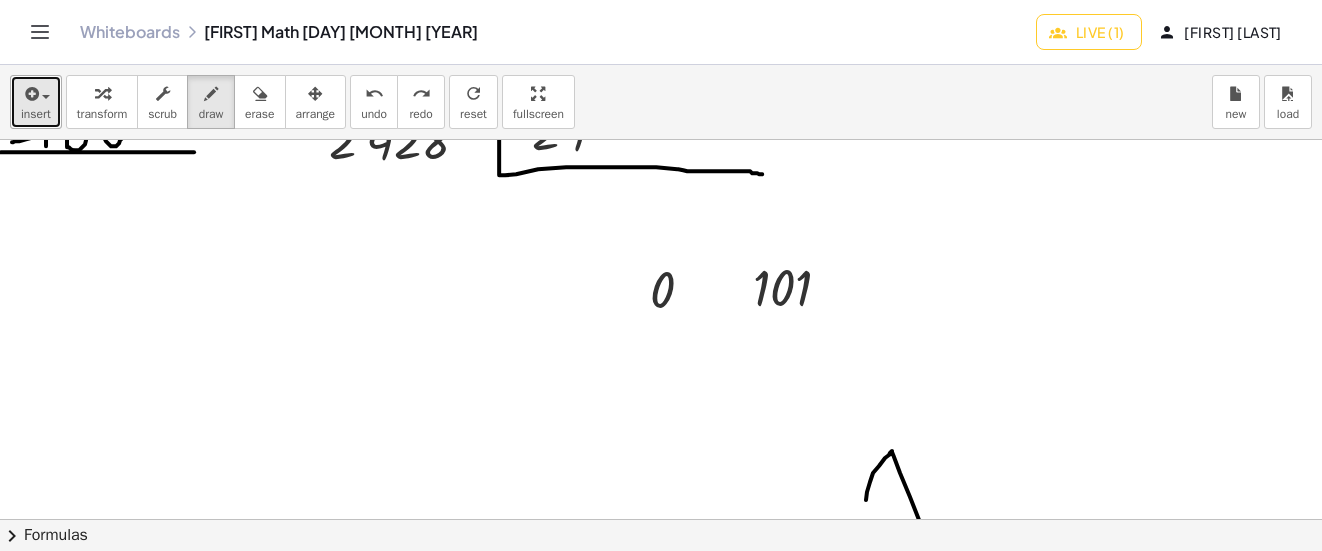 click at bounding box center (30, 94) 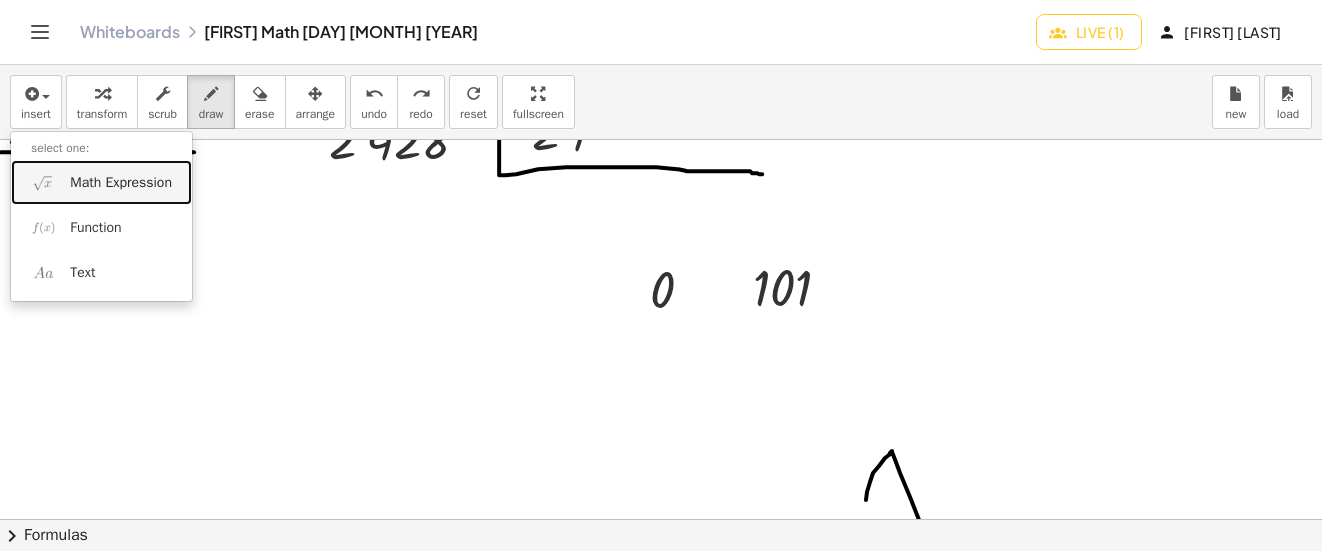click on "Math Expression" at bounding box center (121, 183) 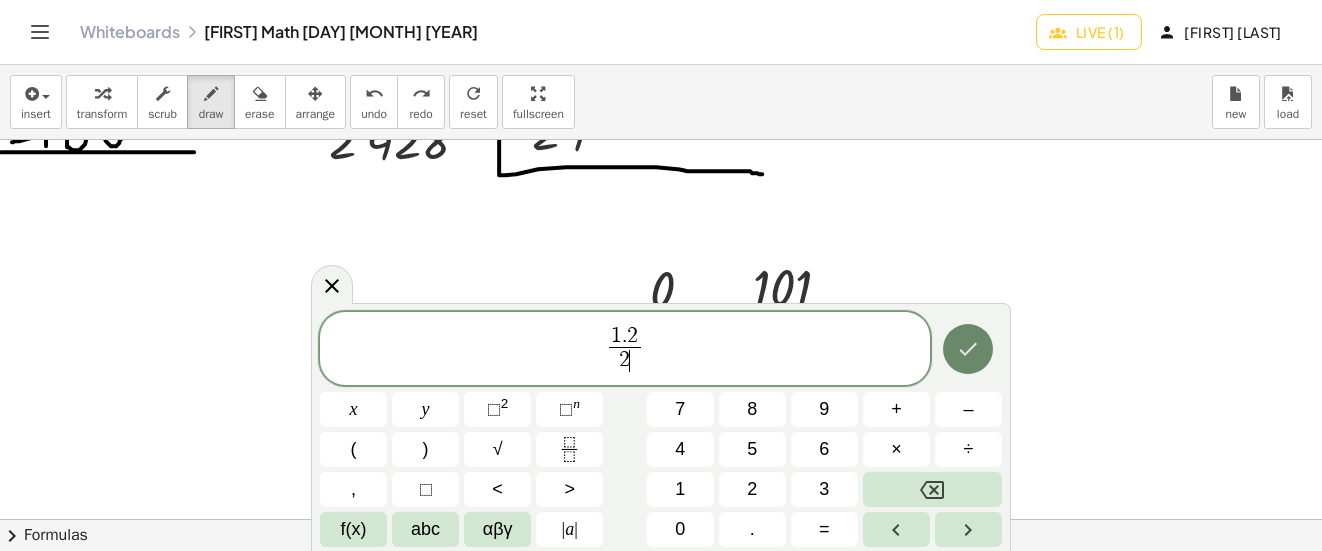 click at bounding box center (968, 349) 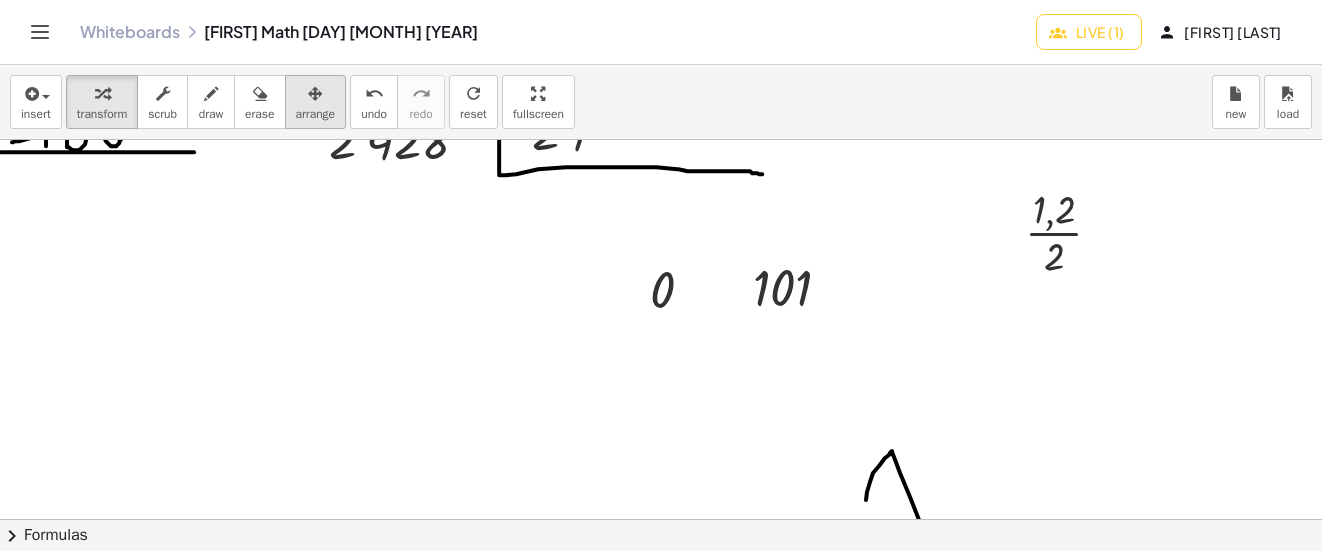 click on "arrange" at bounding box center [316, 114] 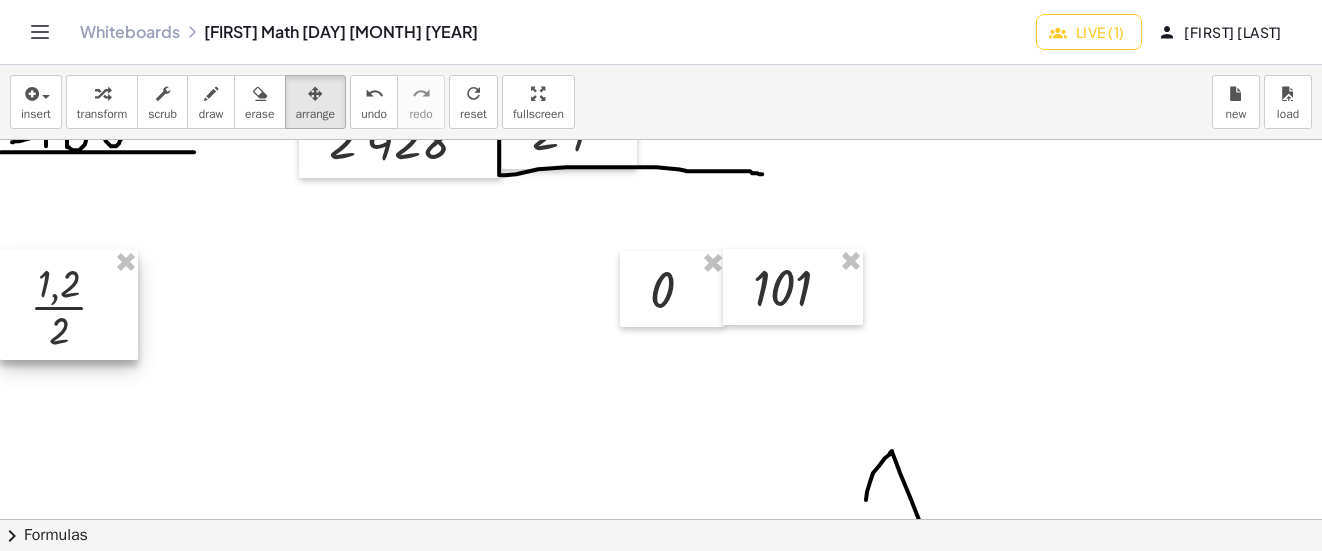 drag, startPoint x: 1110, startPoint y: 229, endPoint x: 66, endPoint y: 303, distance: 1046.6193 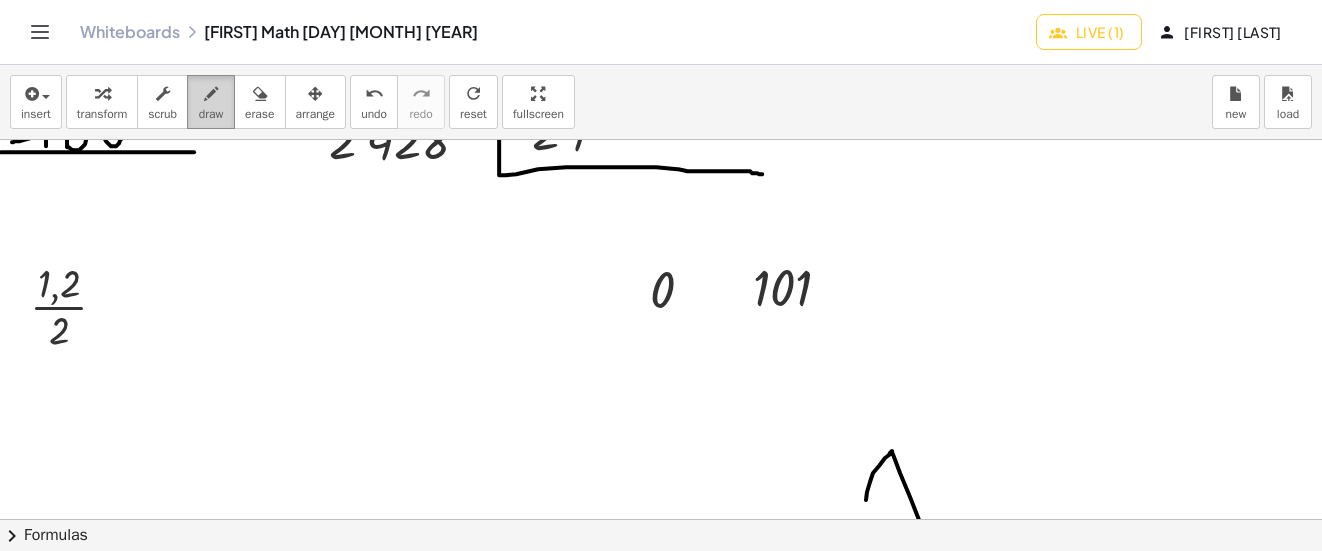 click at bounding box center (211, 94) 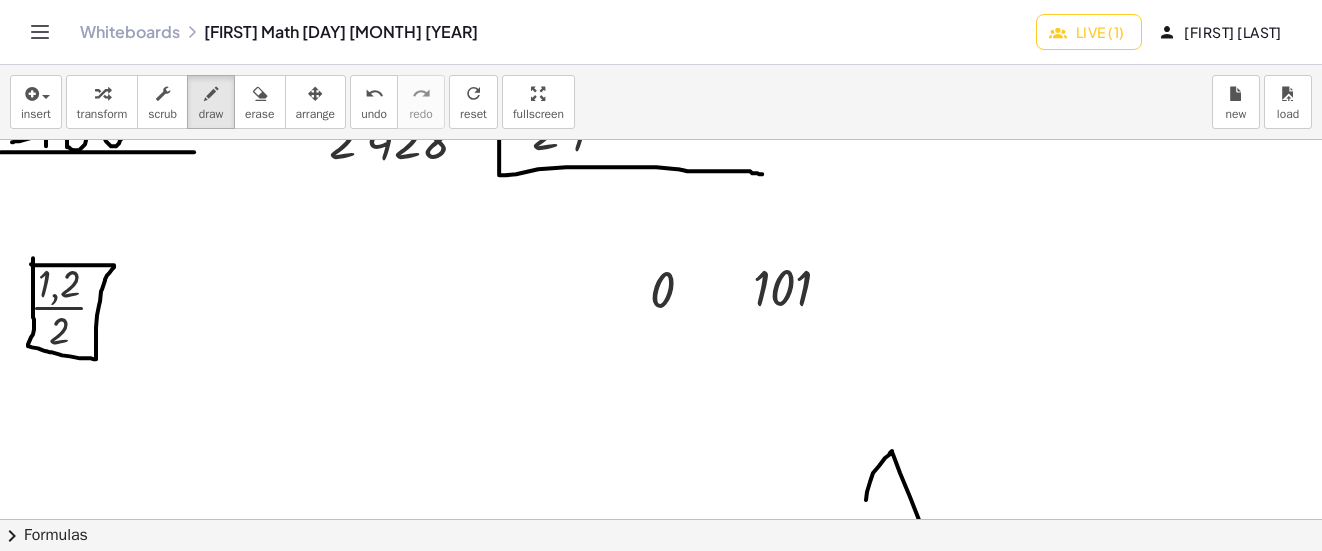 click at bounding box center [665, -54] 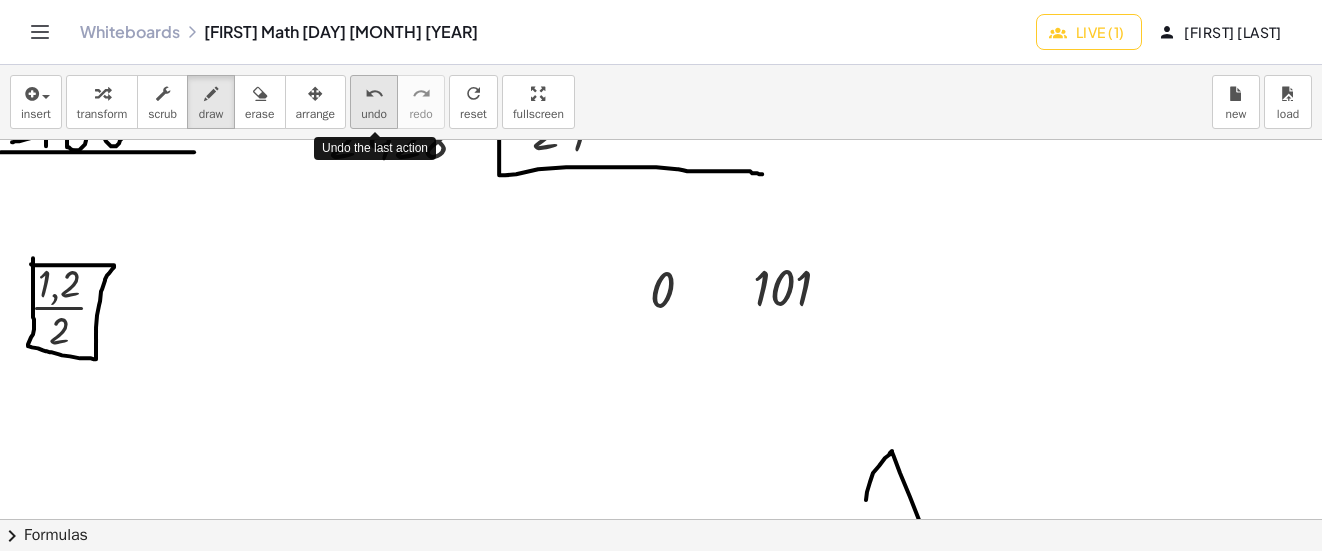 click on "undo" at bounding box center [374, 94] 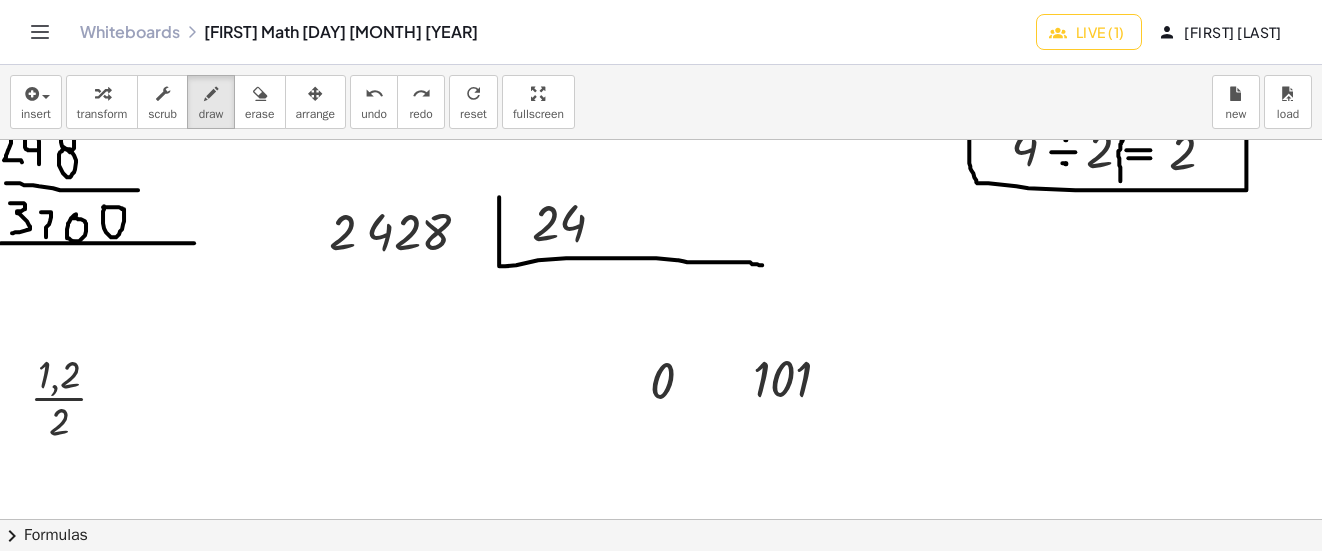 scroll, scrollTop: 852, scrollLeft: 0, axis: vertical 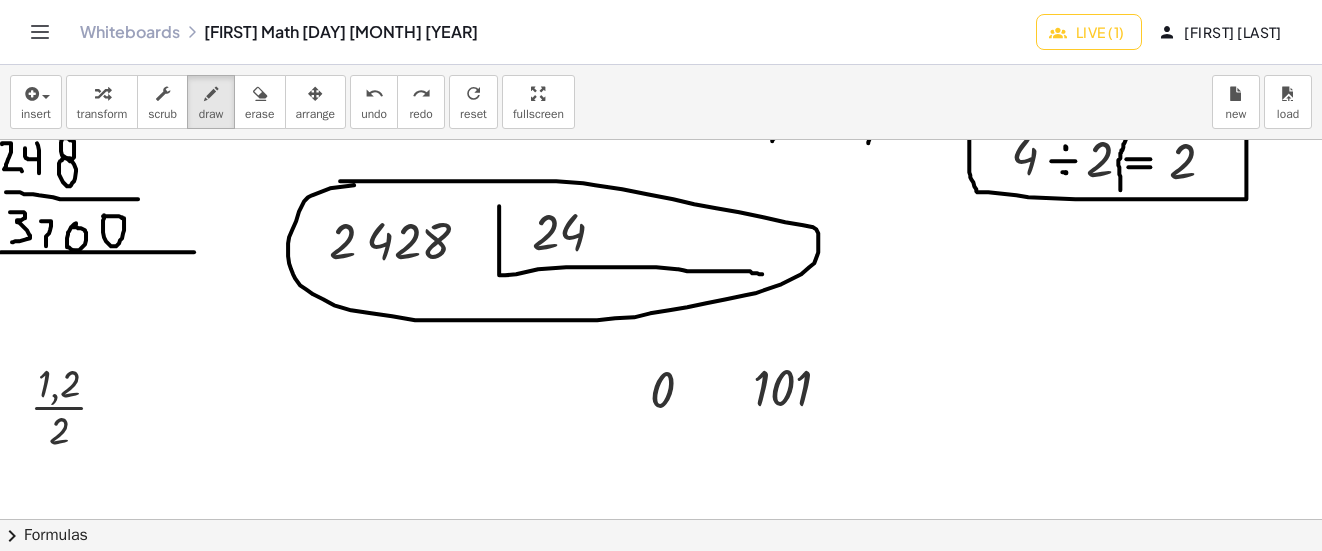 drag, startPoint x: 330, startPoint y: 188, endPoint x: 340, endPoint y: 181, distance: 12.206555 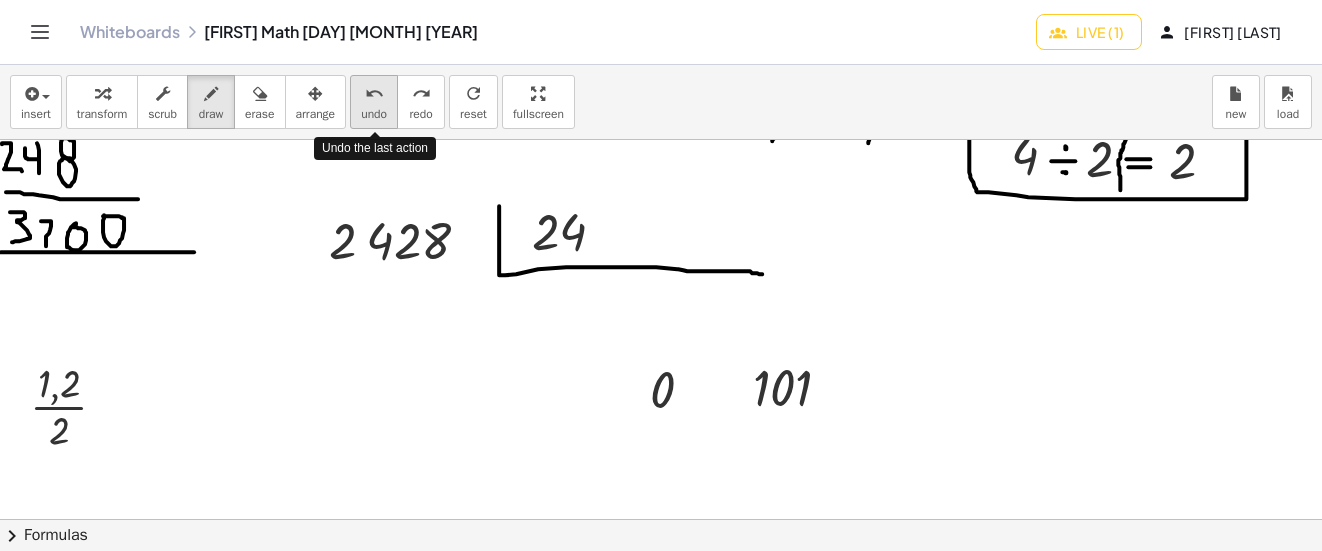 click on "undo" at bounding box center [374, 114] 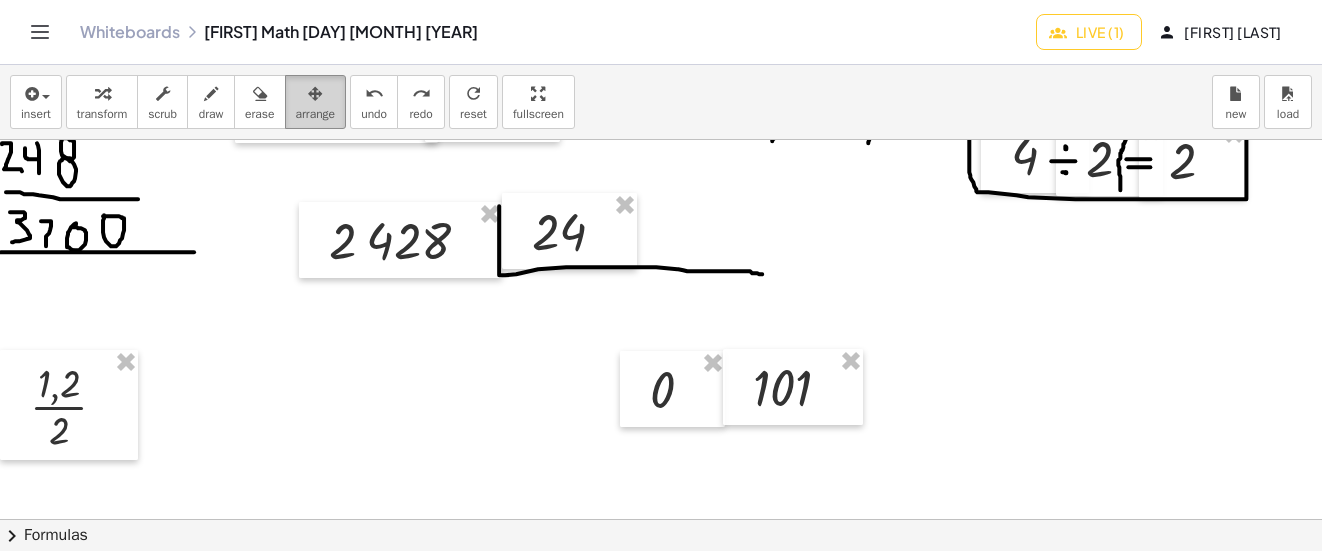 click on "arrange" at bounding box center (316, 102) 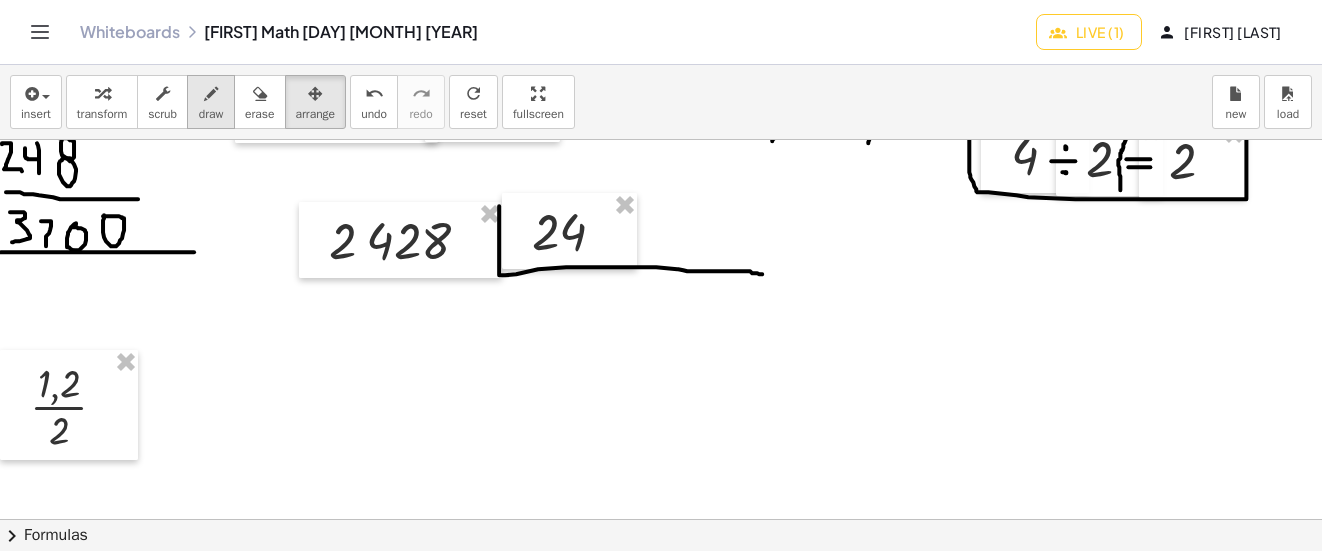 click on "draw" at bounding box center [211, 114] 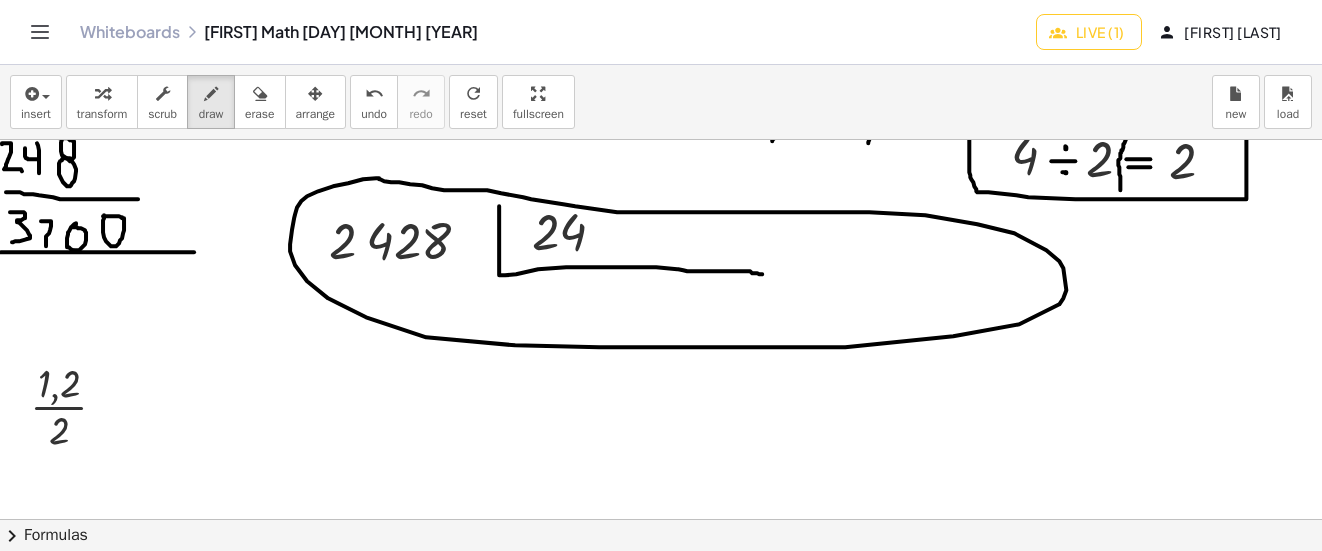 click at bounding box center [665, 46] 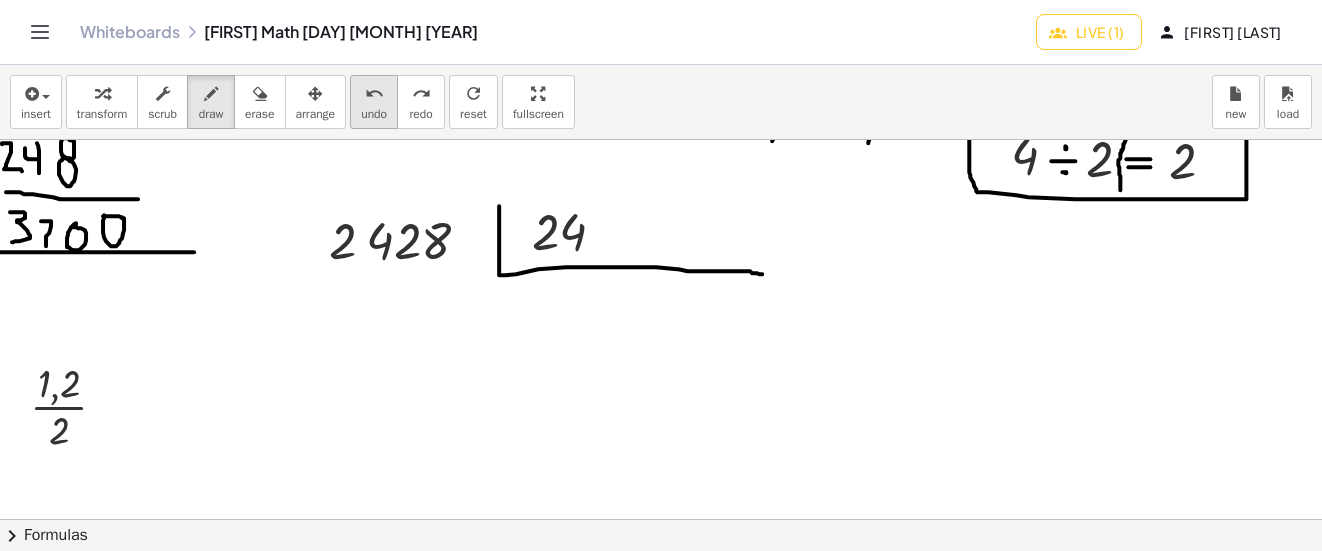 click on "undo" at bounding box center [374, 94] 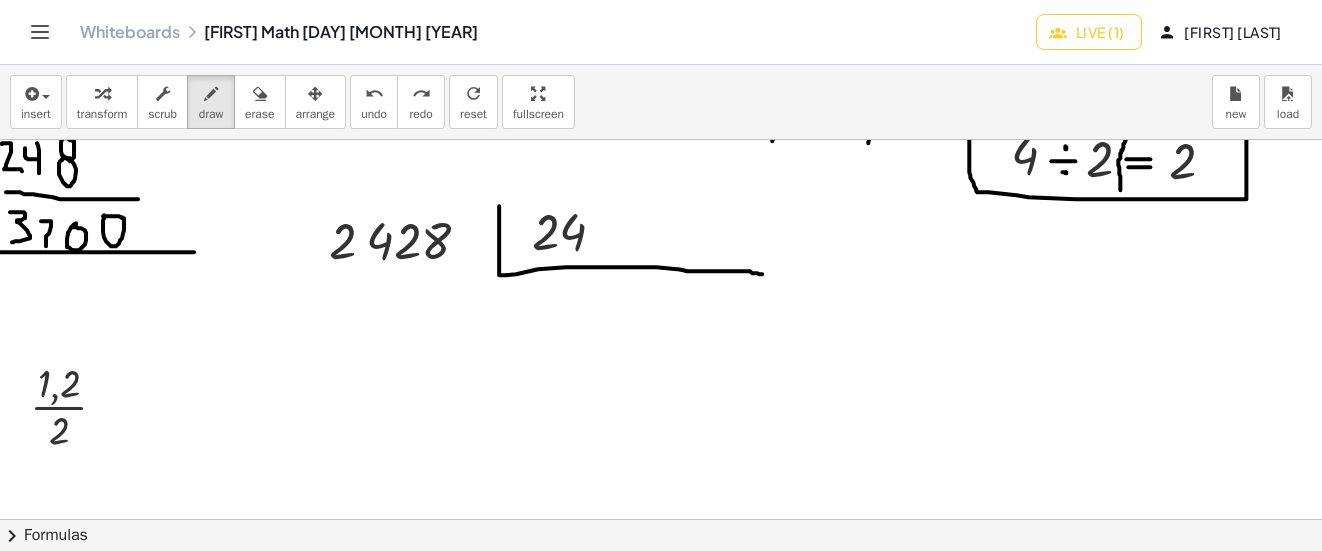 scroll, scrollTop: 952, scrollLeft: 0, axis: vertical 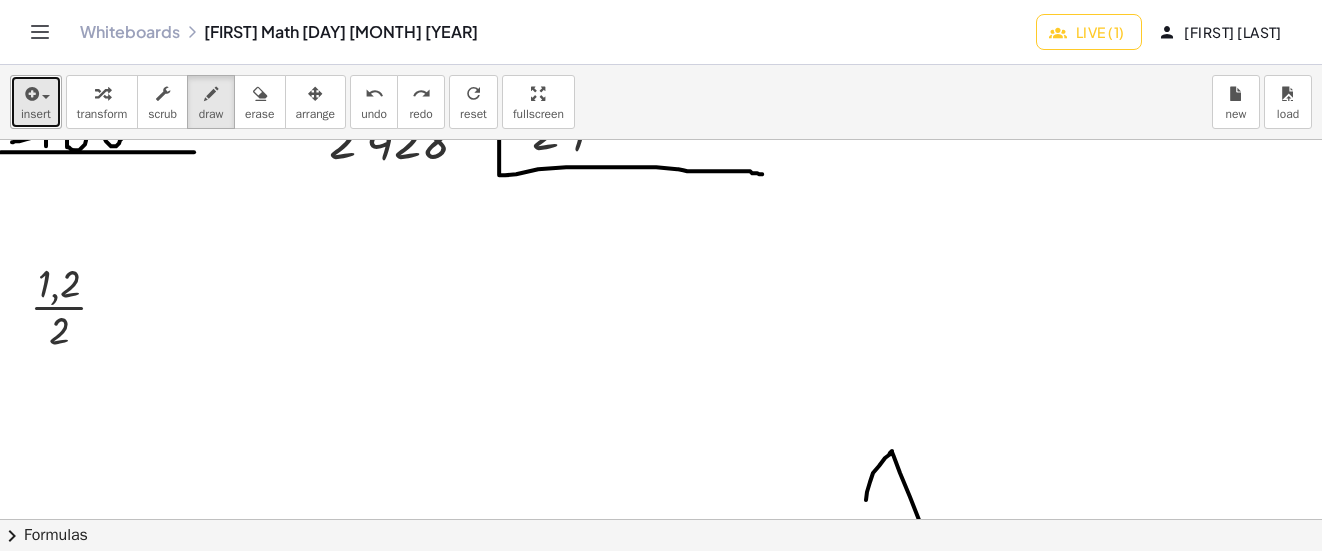 click on "insert" at bounding box center (36, 114) 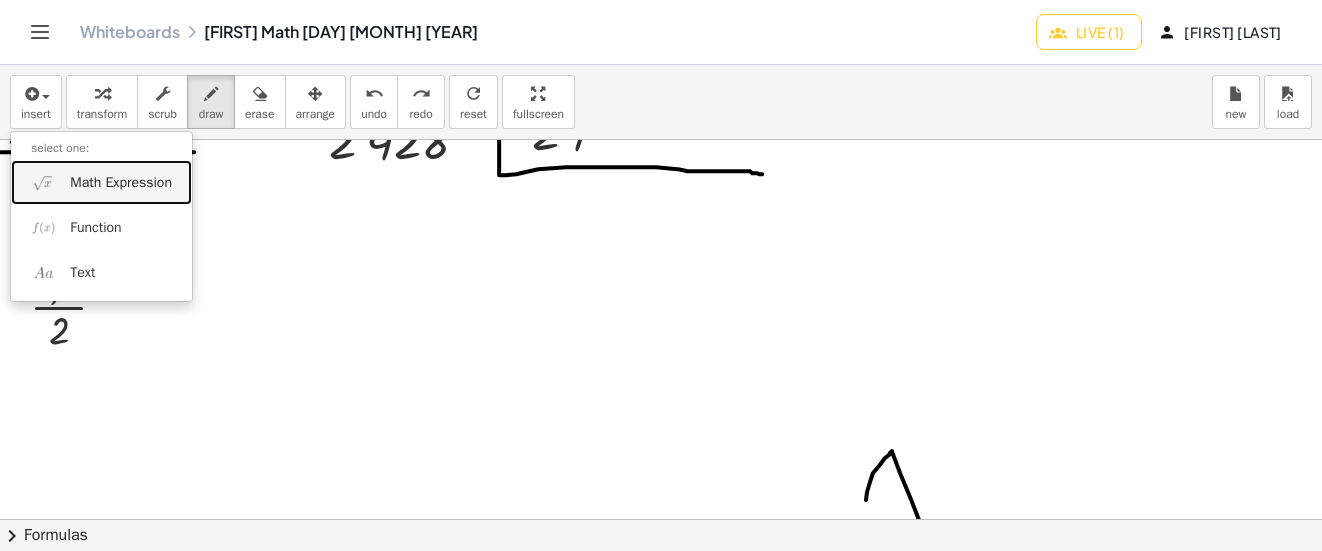 click on "Math Expression" at bounding box center [121, 183] 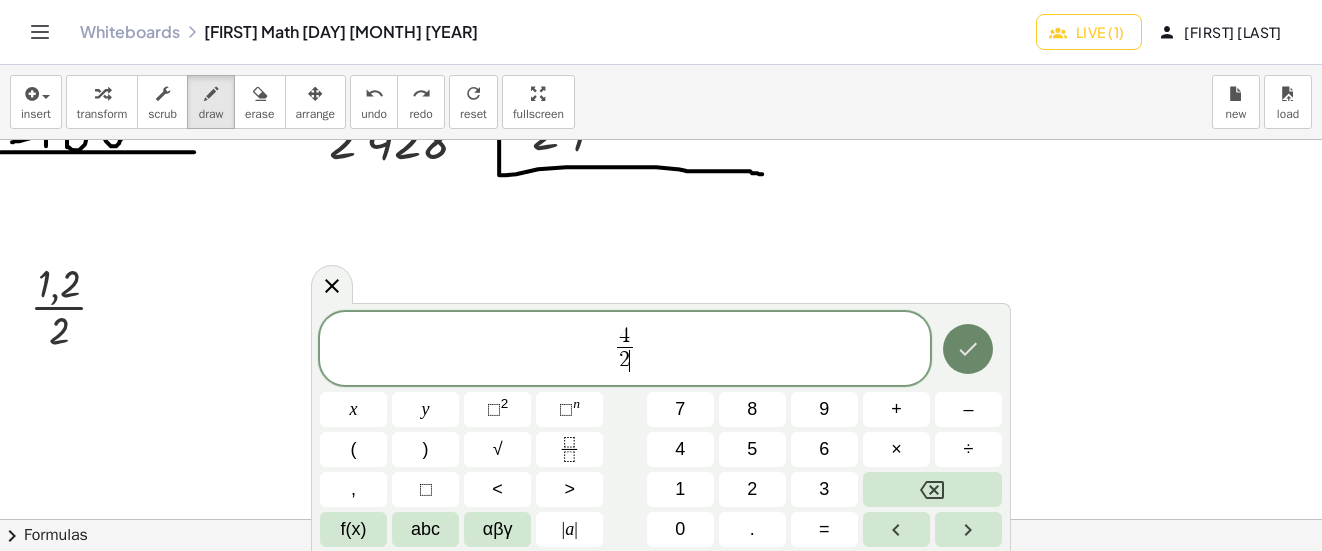 click 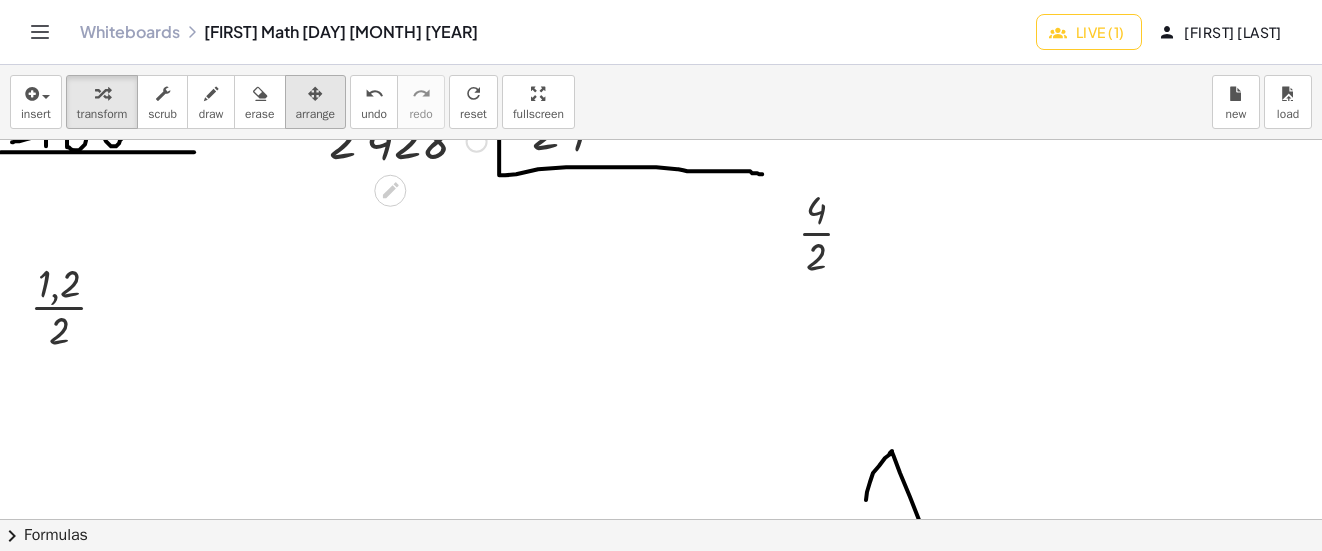 click on "arrange" at bounding box center [316, 114] 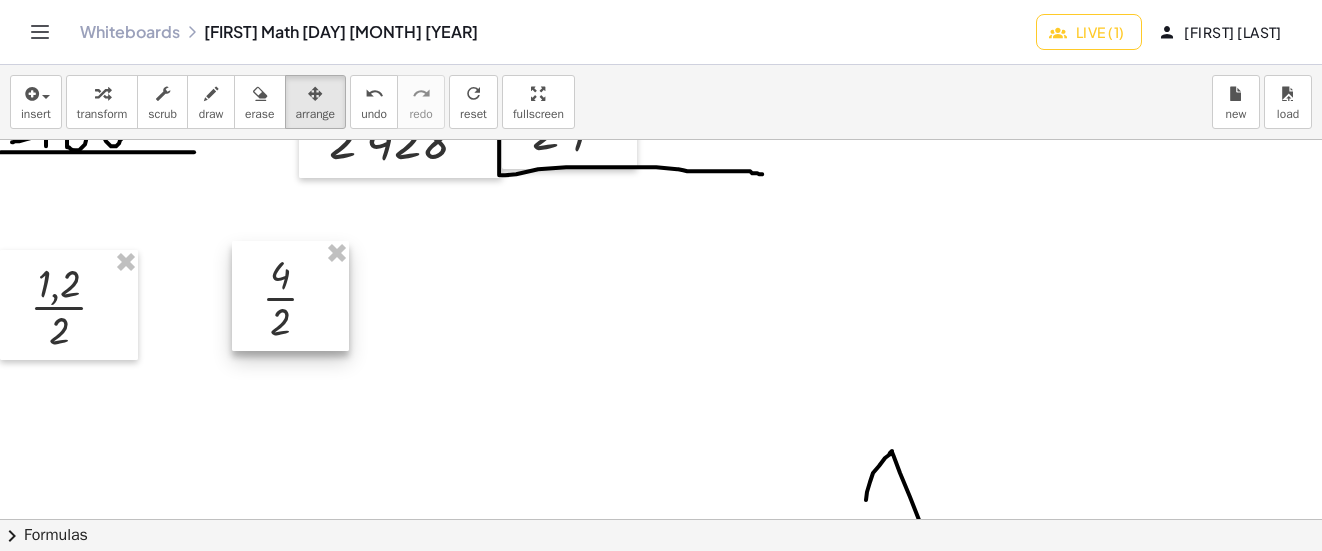 drag, startPoint x: 791, startPoint y: 227, endPoint x: 255, endPoint y: 292, distance: 539.9268 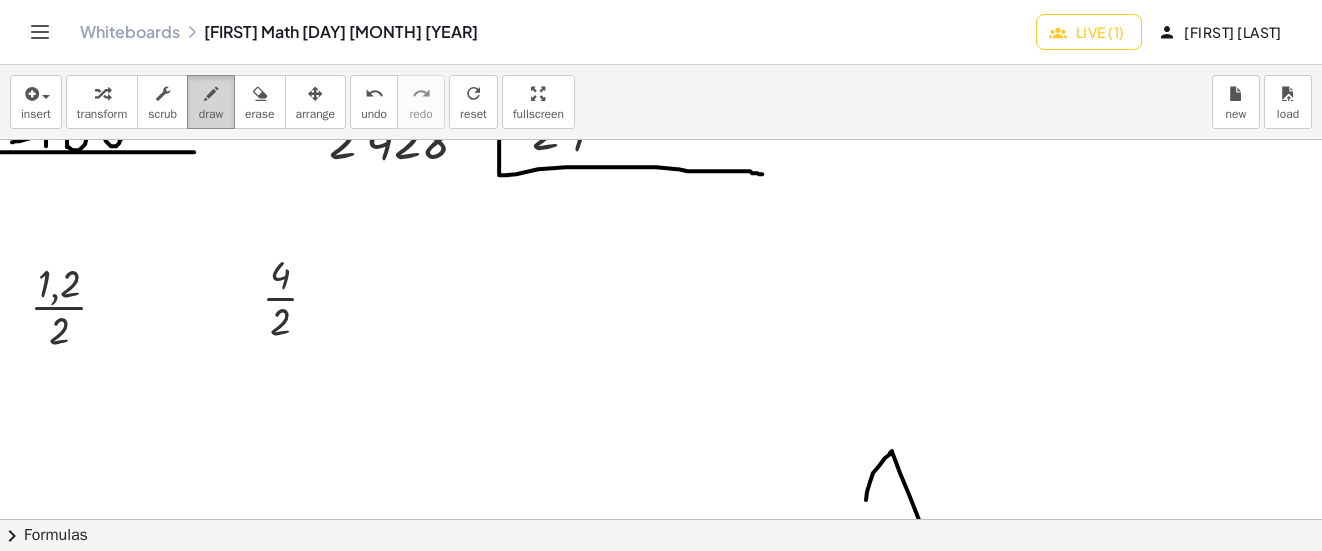 click at bounding box center (211, 94) 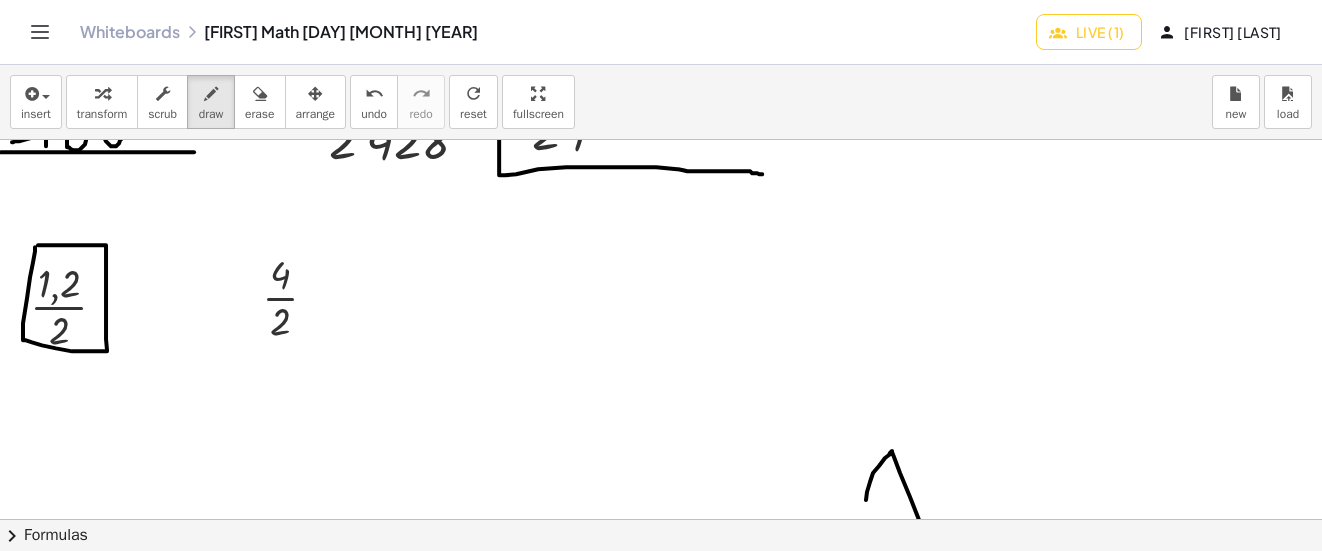 click at bounding box center (665, -54) 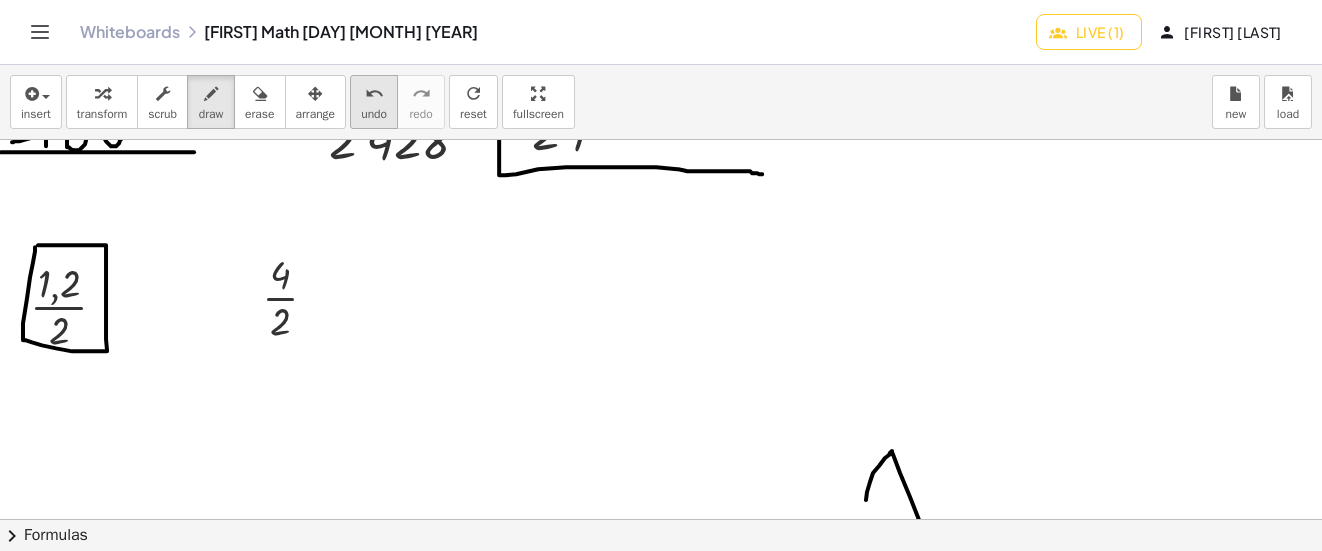 click on "undo" at bounding box center (374, 114) 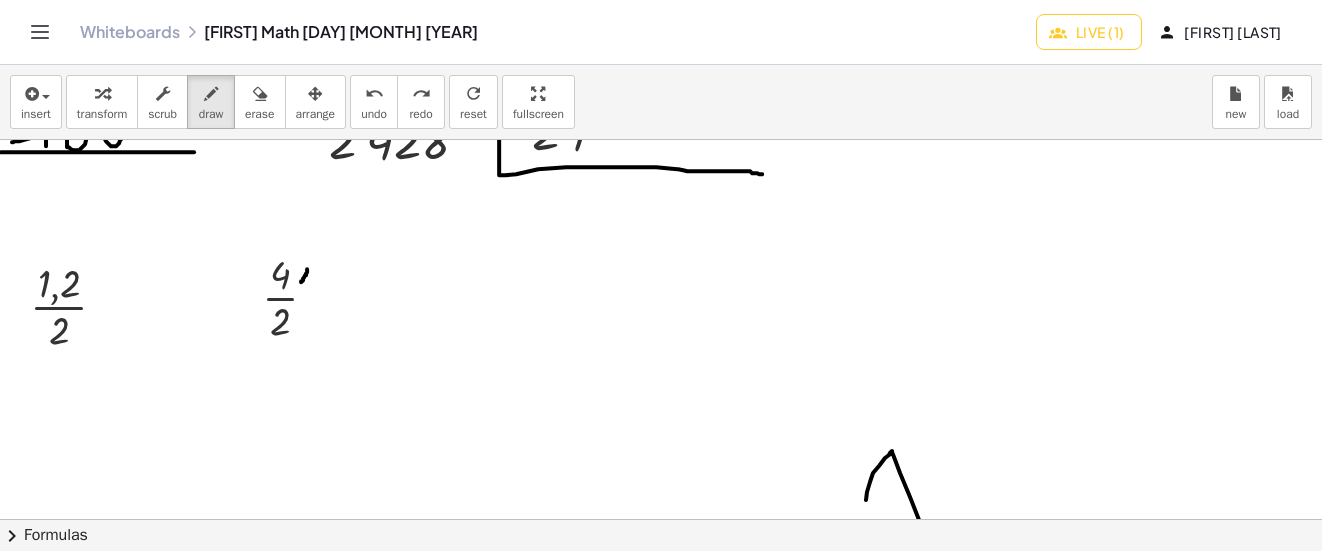 drag, startPoint x: 307, startPoint y: 269, endPoint x: 300, endPoint y: 284, distance: 16.552946 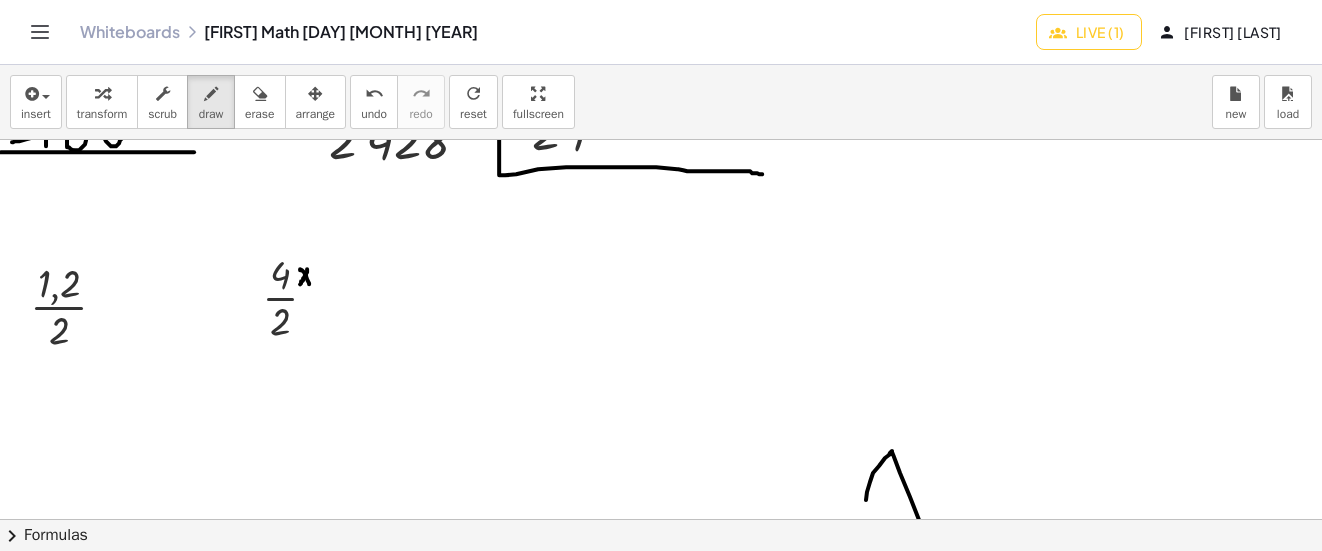 drag, startPoint x: 300, startPoint y: 270, endPoint x: 311, endPoint y: 287, distance: 20.248457 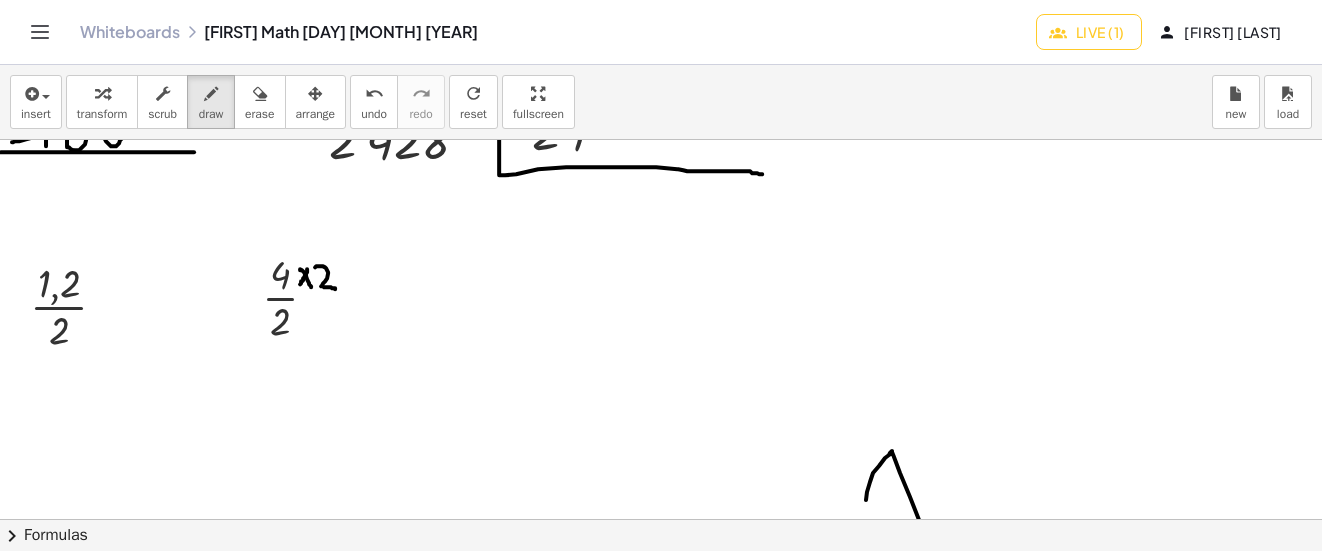 drag, startPoint x: 315, startPoint y: 267, endPoint x: 317, endPoint y: 389, distance: 122.016396 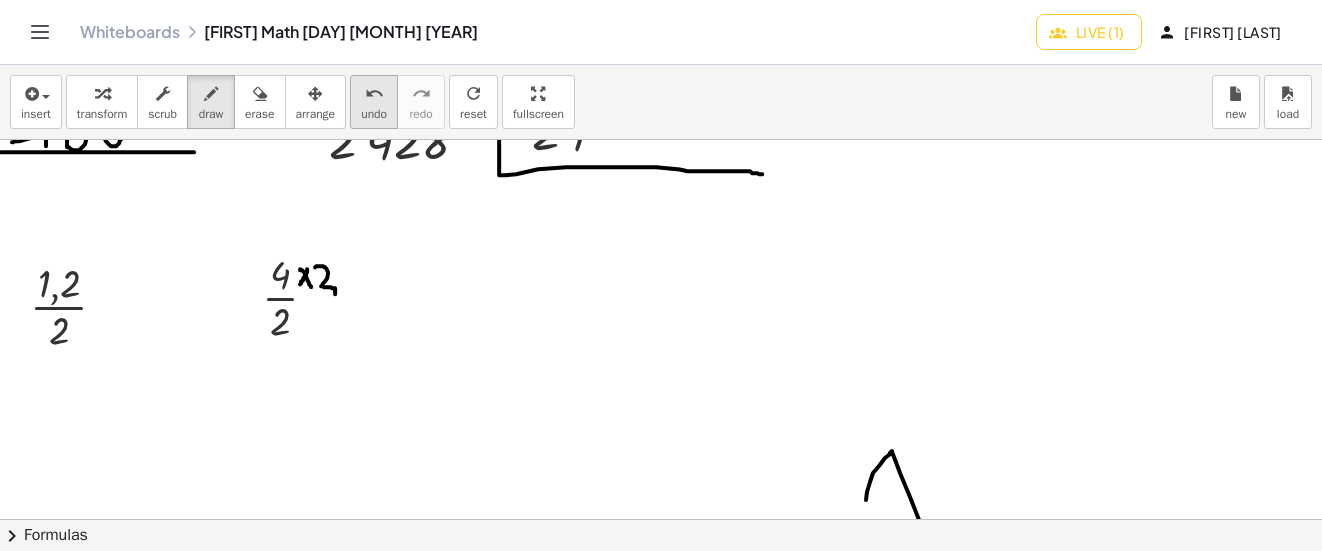 click on "undo" at bounding box center (374, 94) 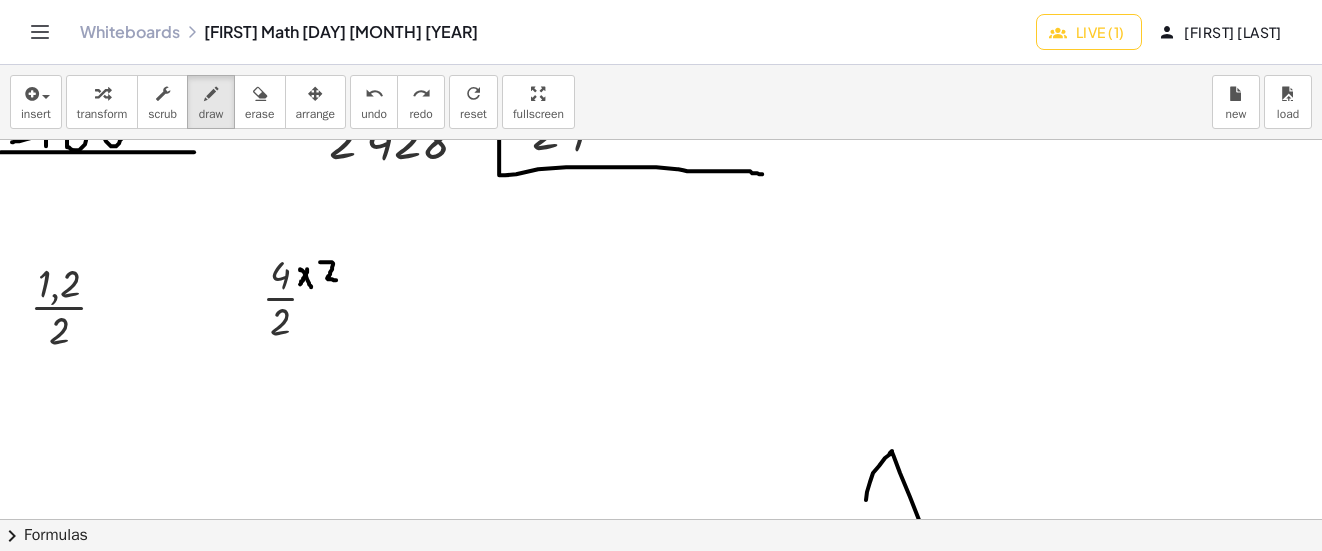 drag, startPoint x: 320, startPoint y: 262, endPoint x: 346, endPoint y: 280, distance: 31.622776 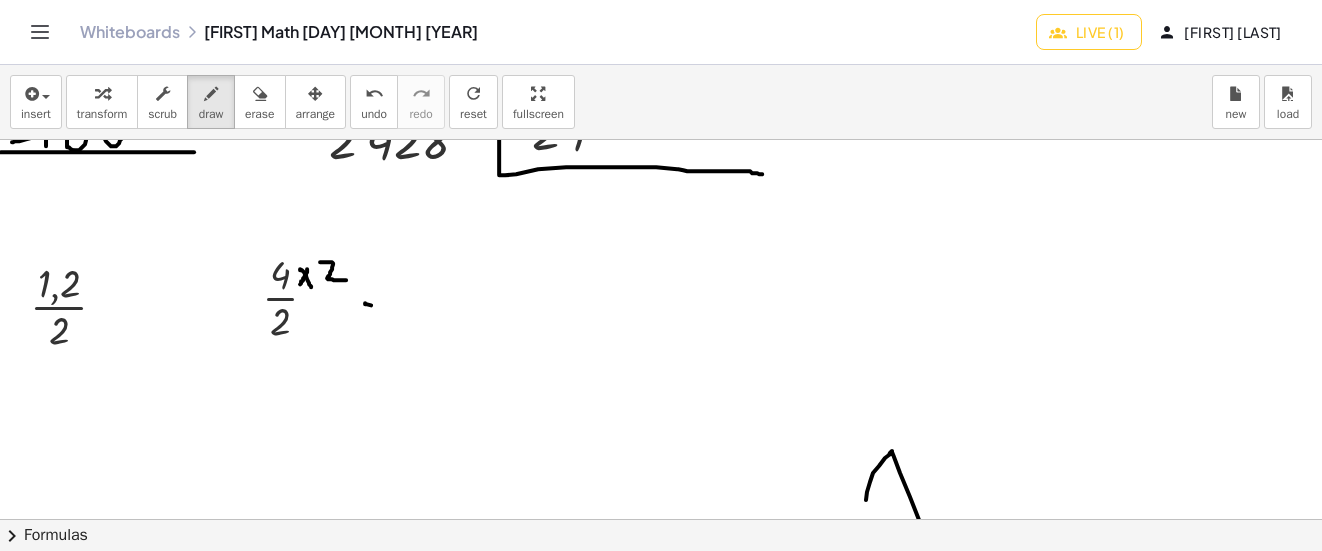click at bounding box center (665, -54) 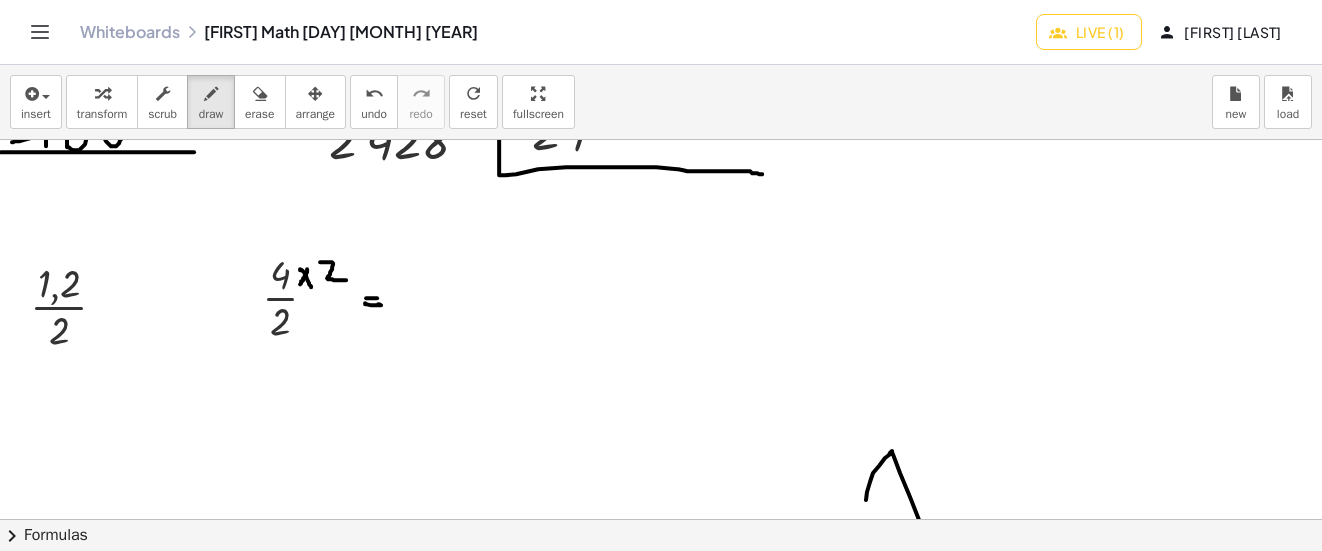 drag, startPoint x: 366, startPoint y: 298, endPoint x: 377, endPoint y: 298, distance: 11 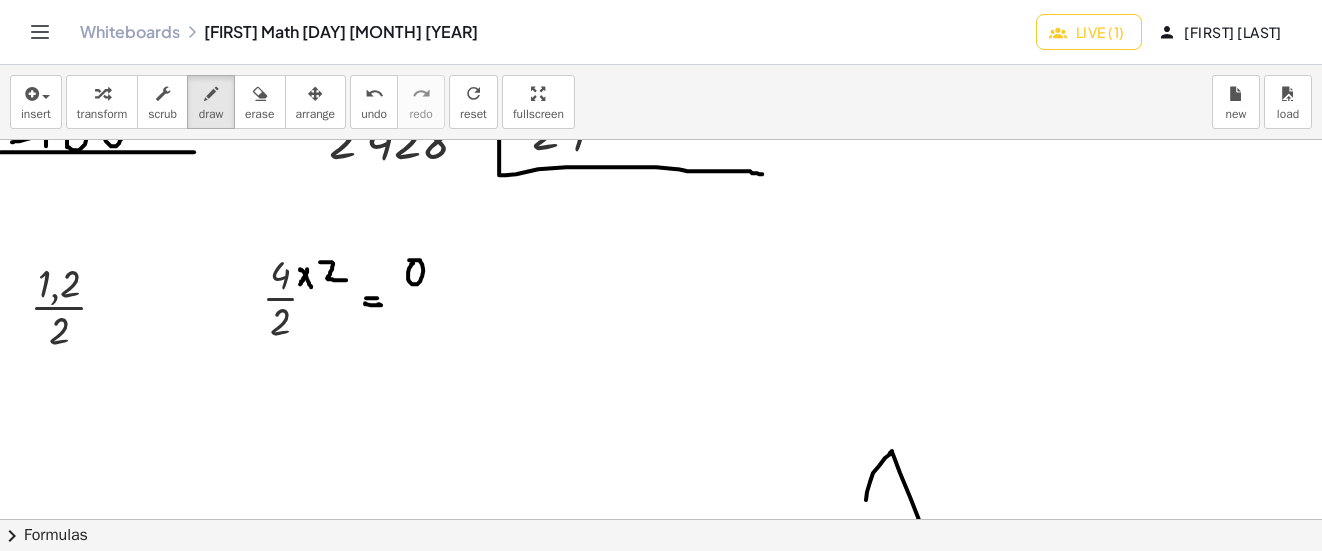 click at bounding box center (665, -54) 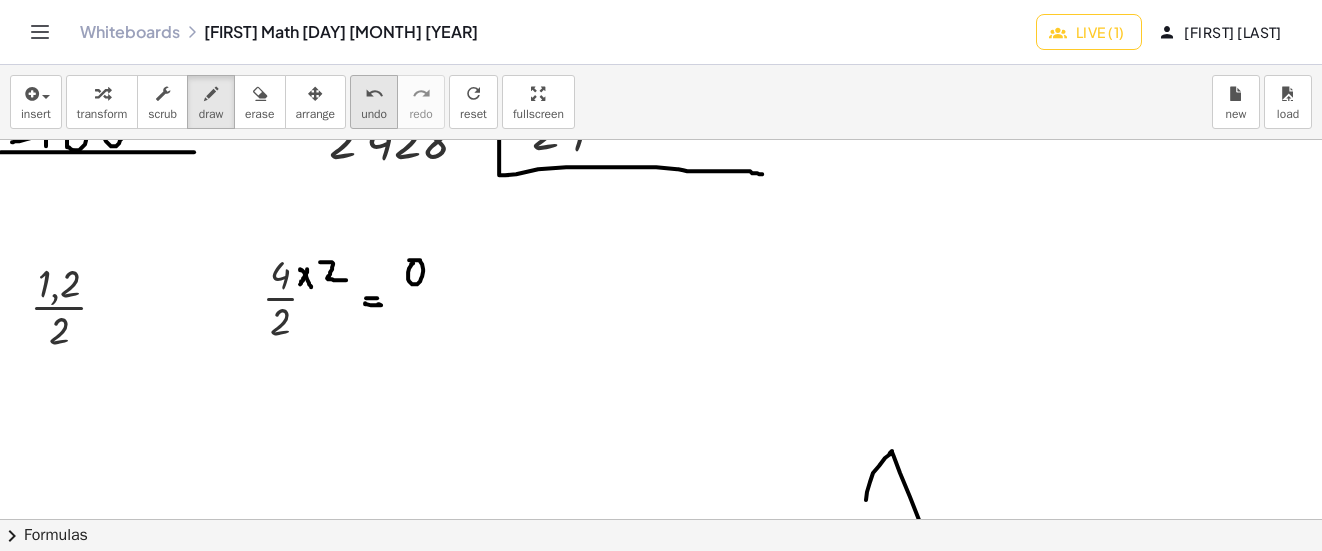 click on "undo" at bounding box center [374, 114] 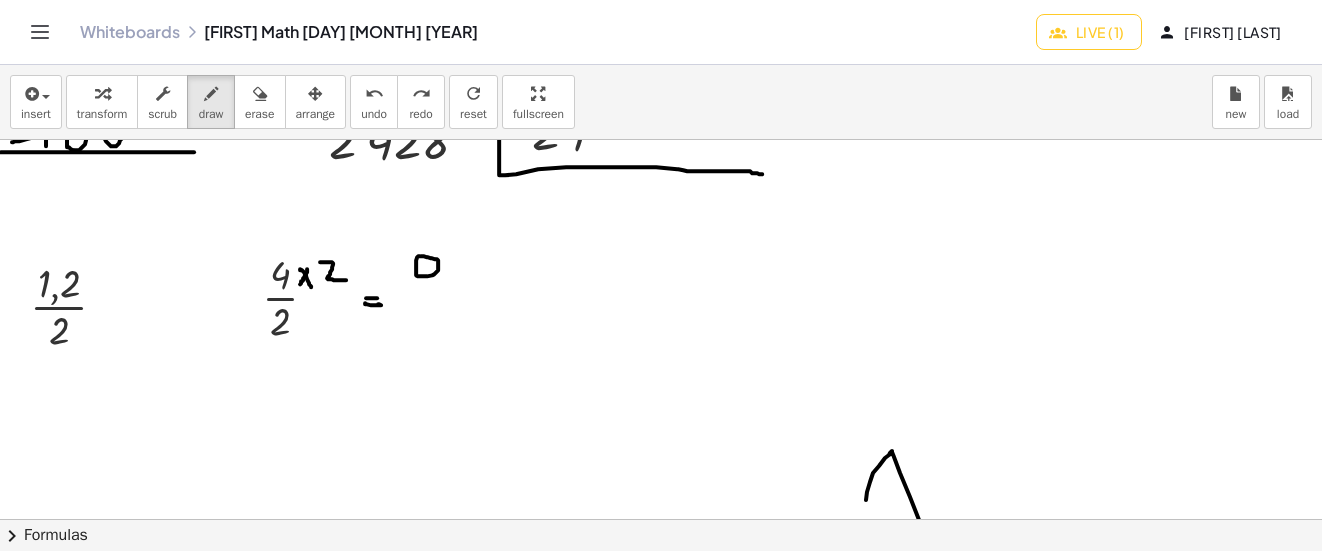 drag, startPoint x: 420, startPoint y: 256, endPoint x: 418, endPoint y: 273, distance: 17.117243 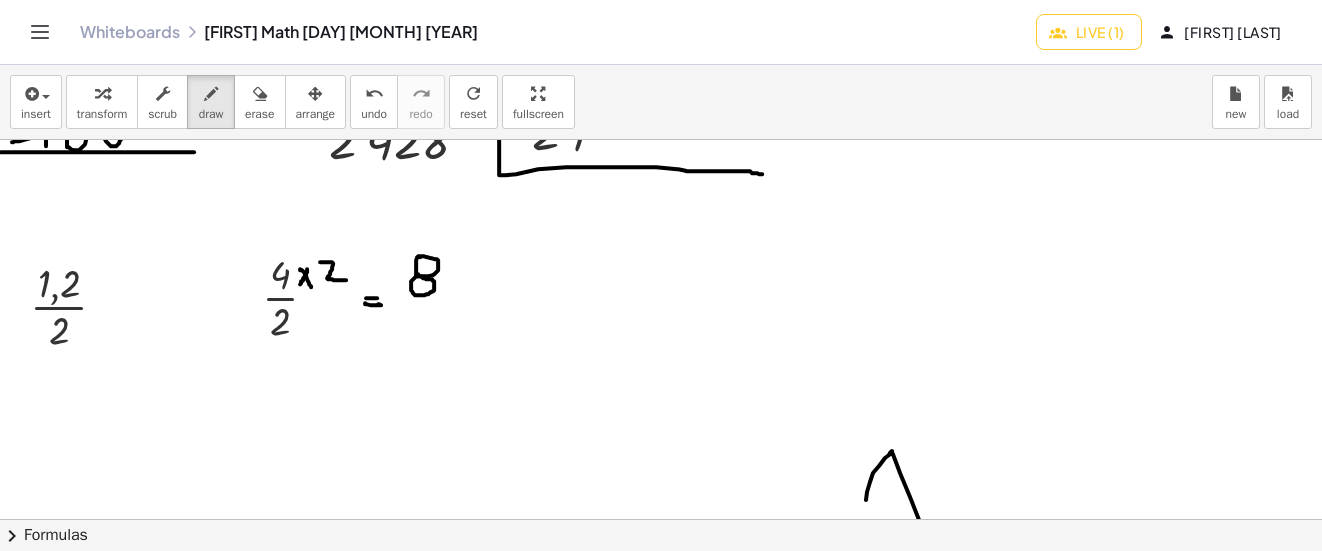 click at bounding box center [665, -54] 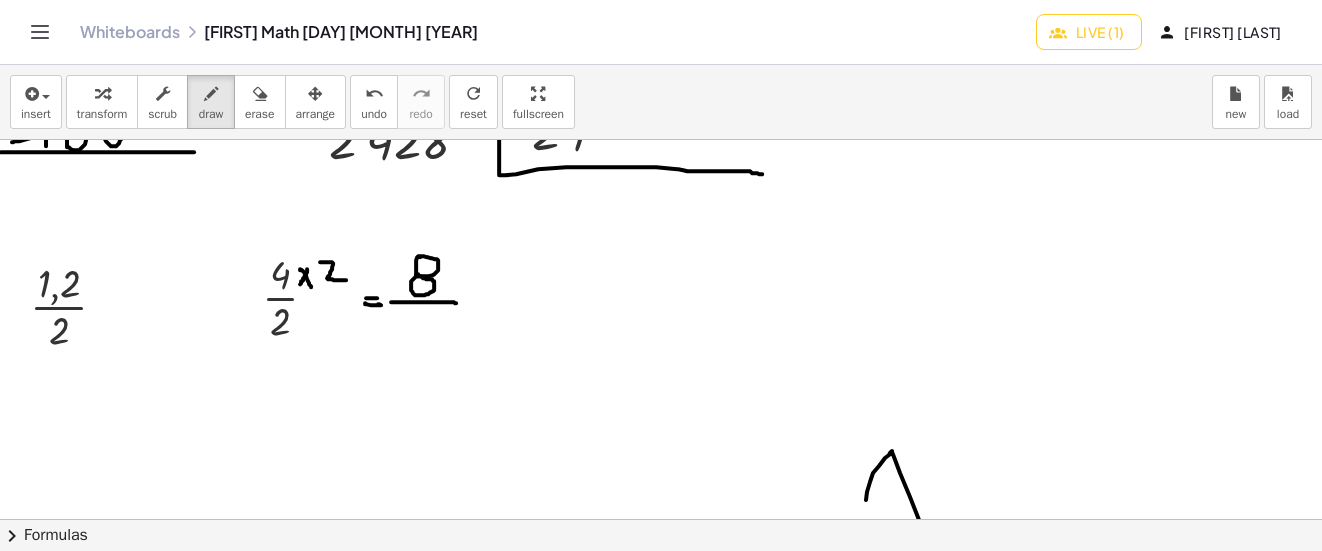drag, startPoint x: 391, startPoint y: 302, endPoint x: 456, endPoint y: 303, distance: 65.00769 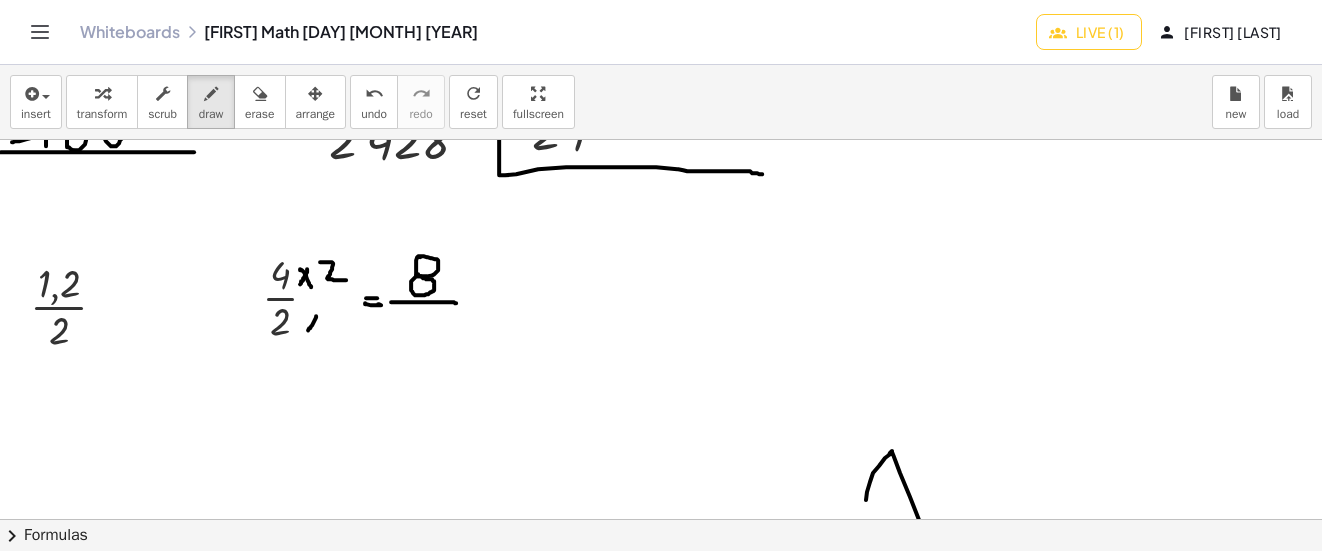 drag, startPoint x: 316, startPoint y: 316, endPoint x: 308, endPoint y: 330, distance: 16.124516 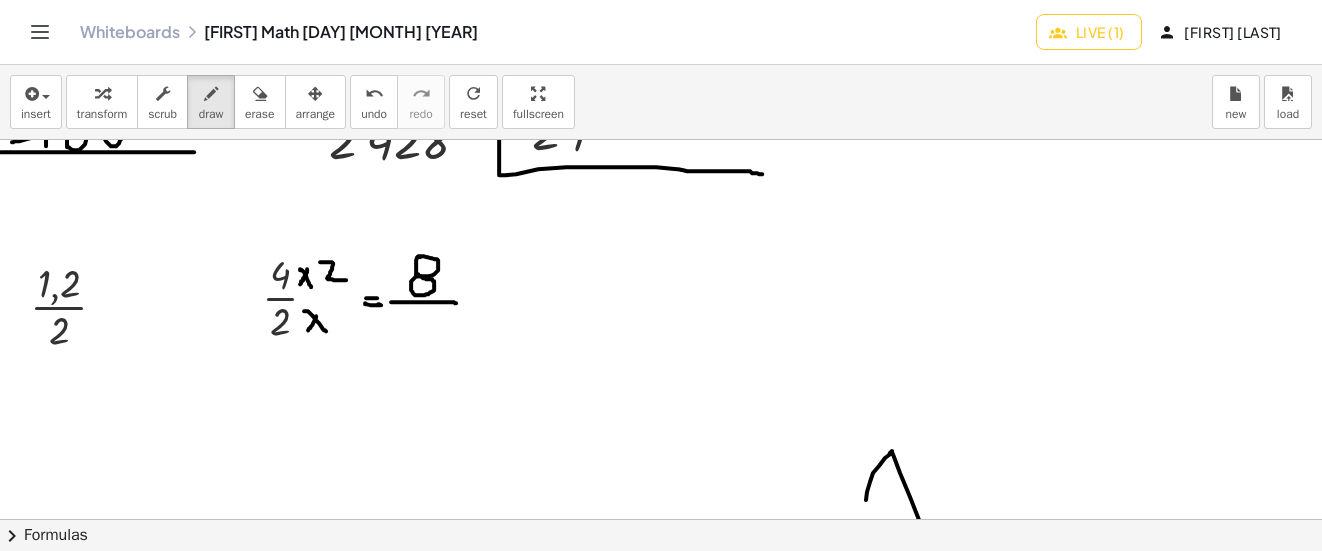drag, startPoint x: 304, startPoint y: 311, endPoint x: 326, endPoint y: 331, distance: 29.732138 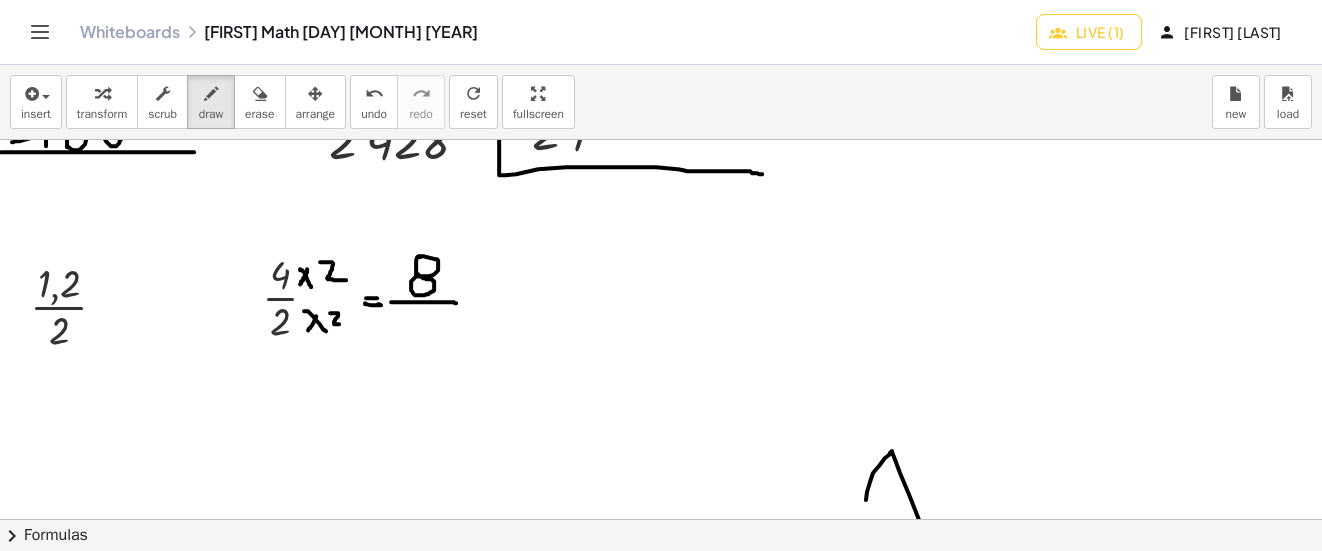 drag, startPoint x: 330, startPoint y: 313, endPoint x: 339, endPoint y: 324, distance: 14.21267 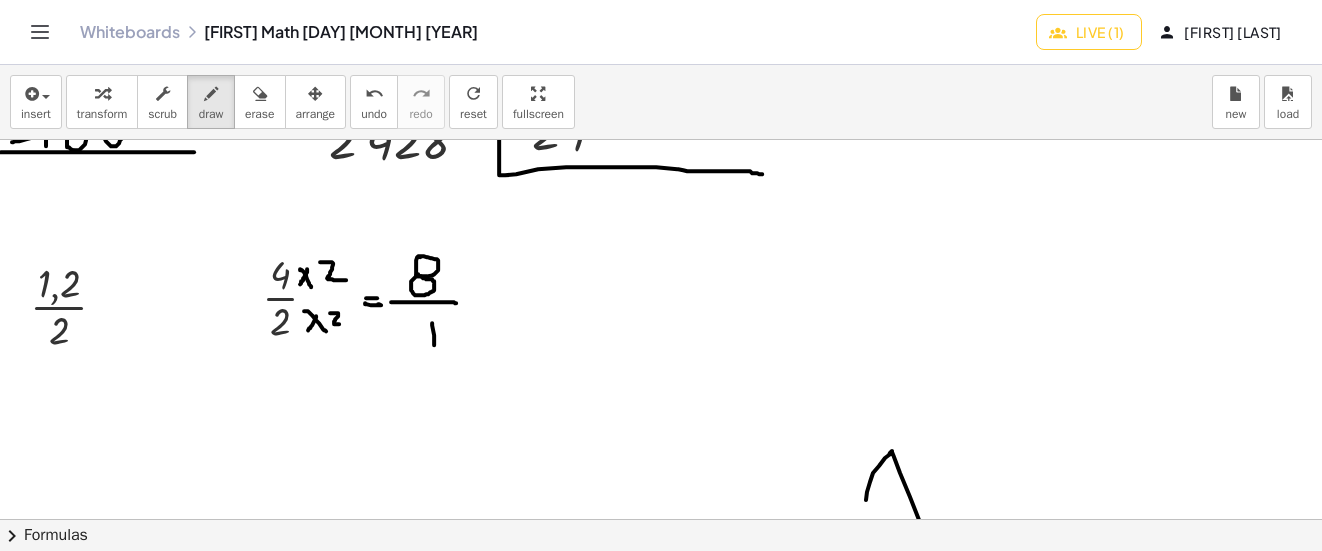 drag, startPoint x: 432, startPoint y: 323, endPoint x: 434, endPoint y: 345, distance: 22.090721 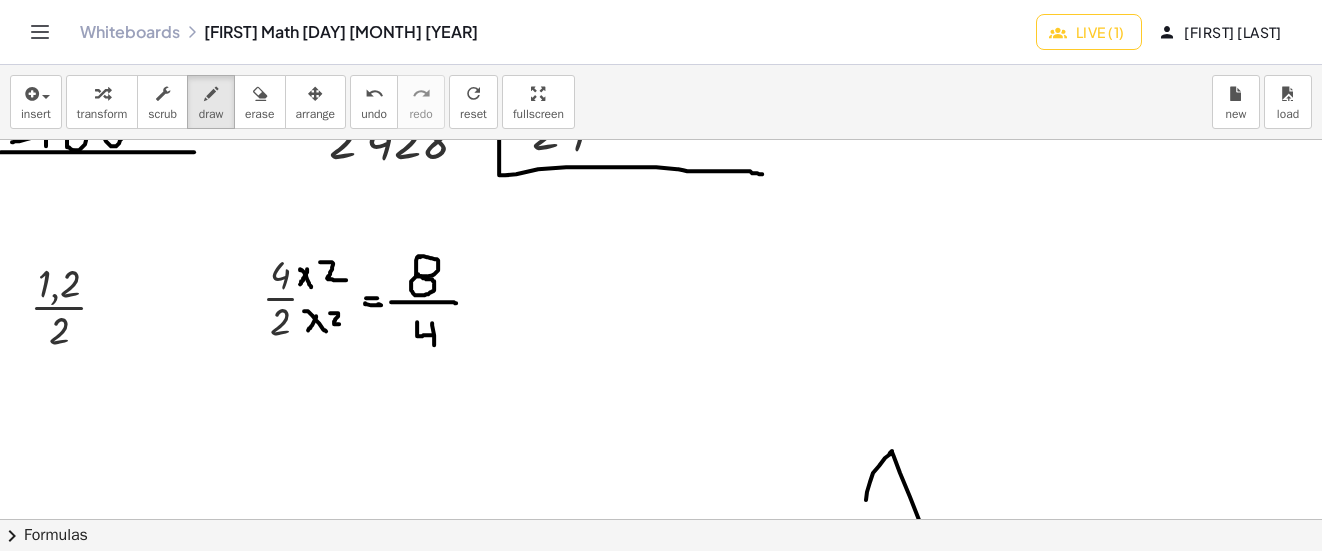 drag, startPoint x: 432, startPoint y: 335, endPoint x: 417, endPoint y: 322, distance: 19.849434 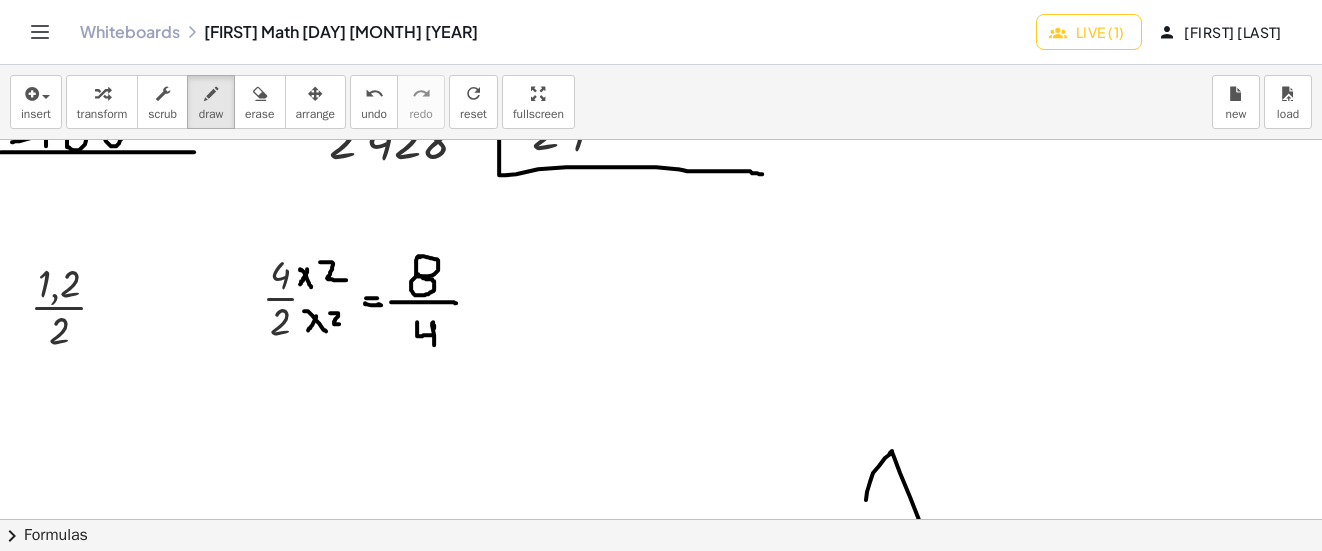 click at bounding box center (665, -54) 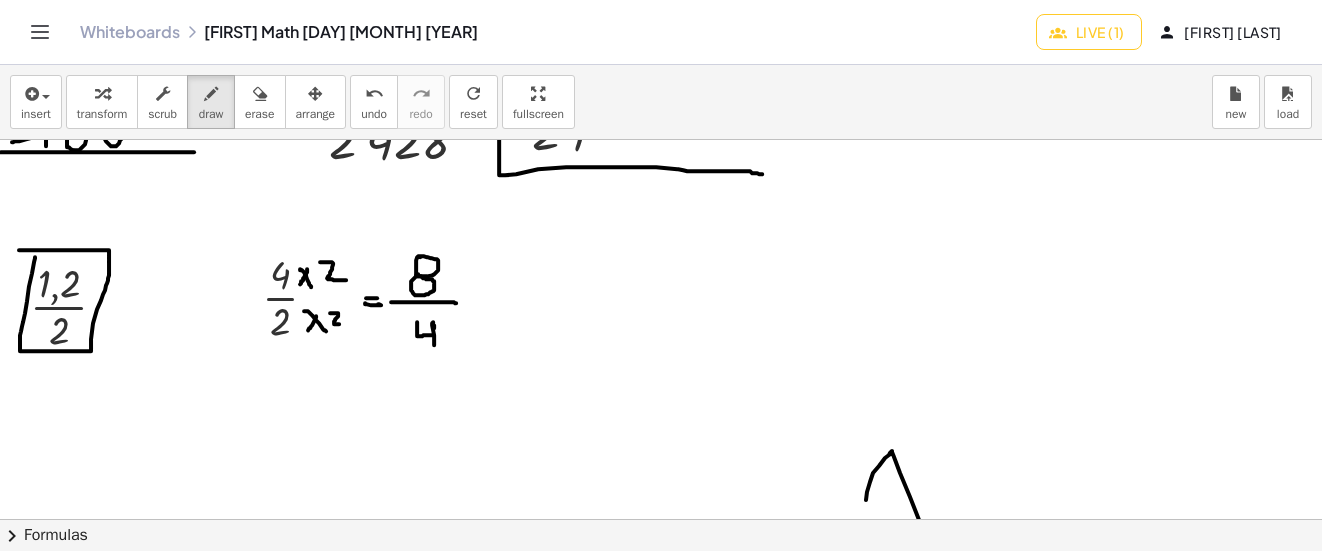 drag, startPoint x: 35, startPoint y: 257, endPoint x: 19, endPoint y: 250, distance: 17.464249 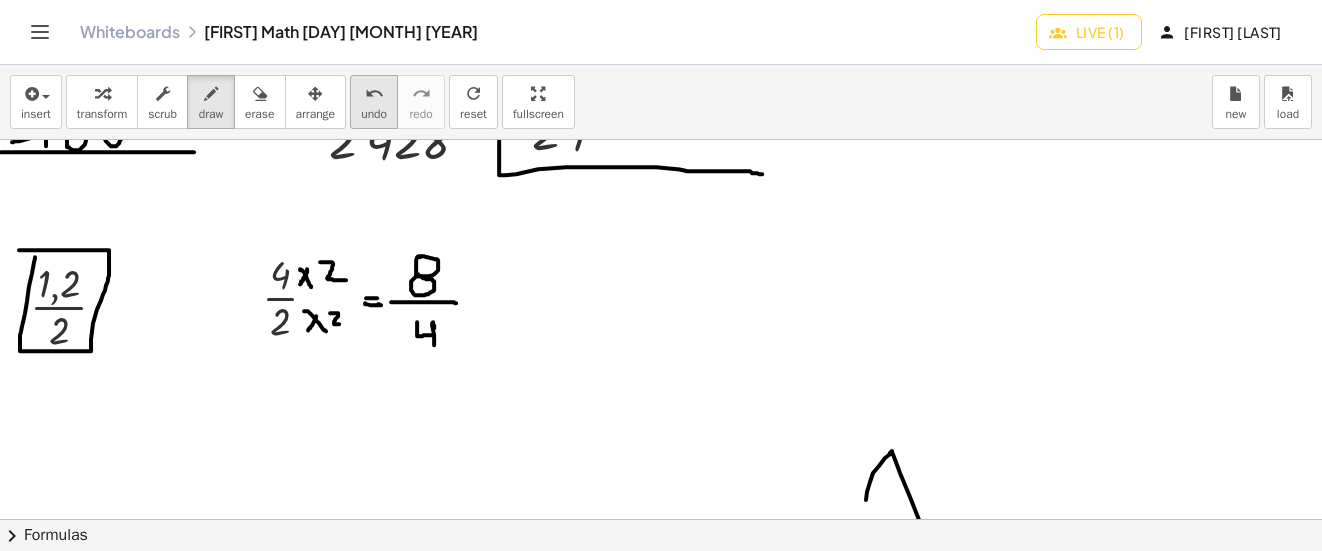 click on "undo" at bounding box center [374, 93] 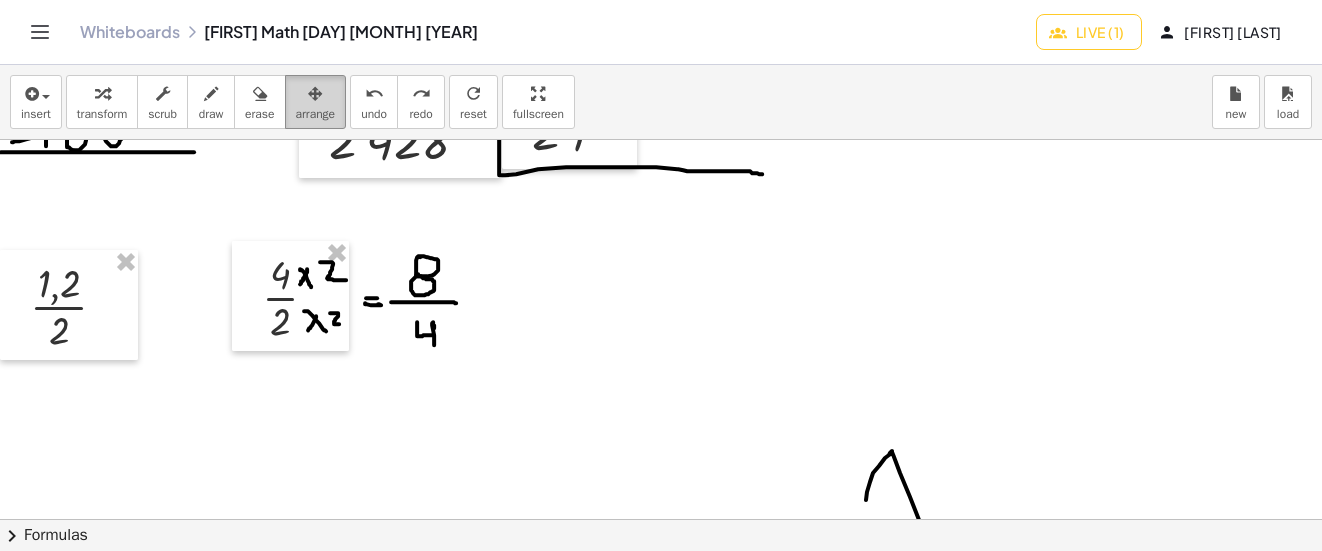 click at bounding box center (316, 93) 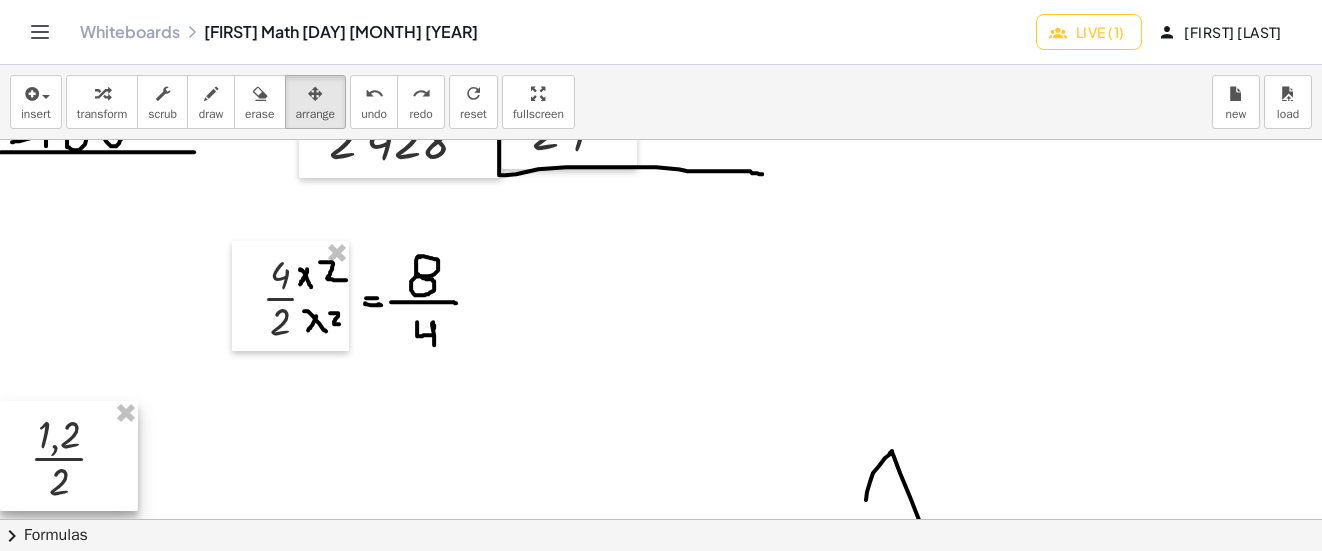 drag, startPoint x: 79, startPoint y: 288, endPoint x: 78, endPoint y: 439, distance: 151.00331 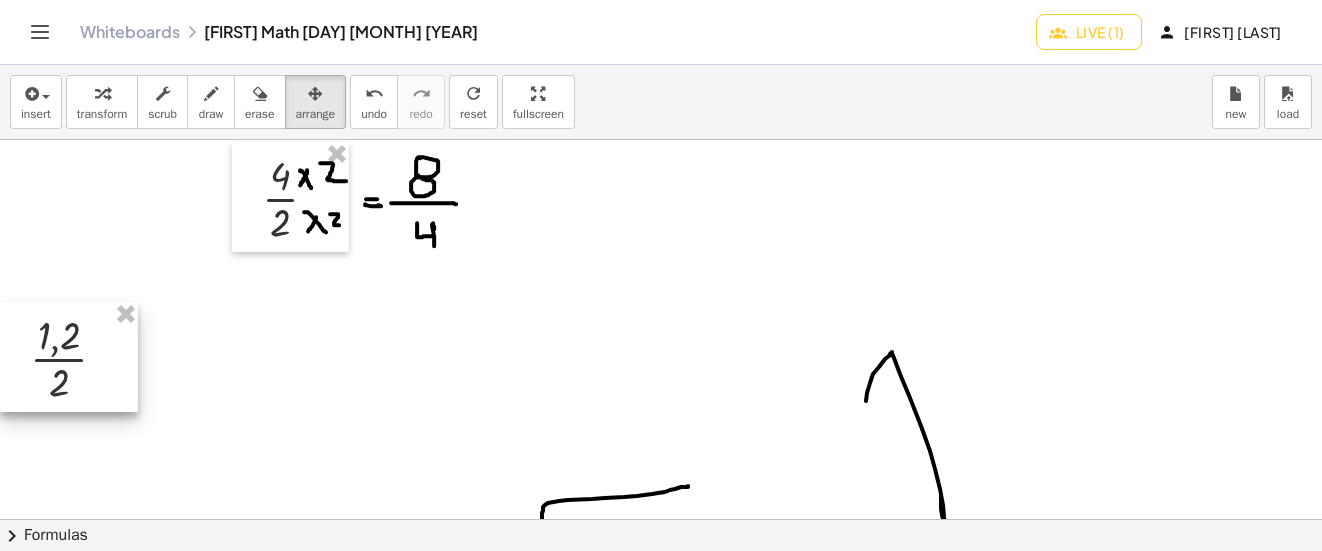 scroll, scrollTop: 1052, scrollLeft: 0, axis: vertical 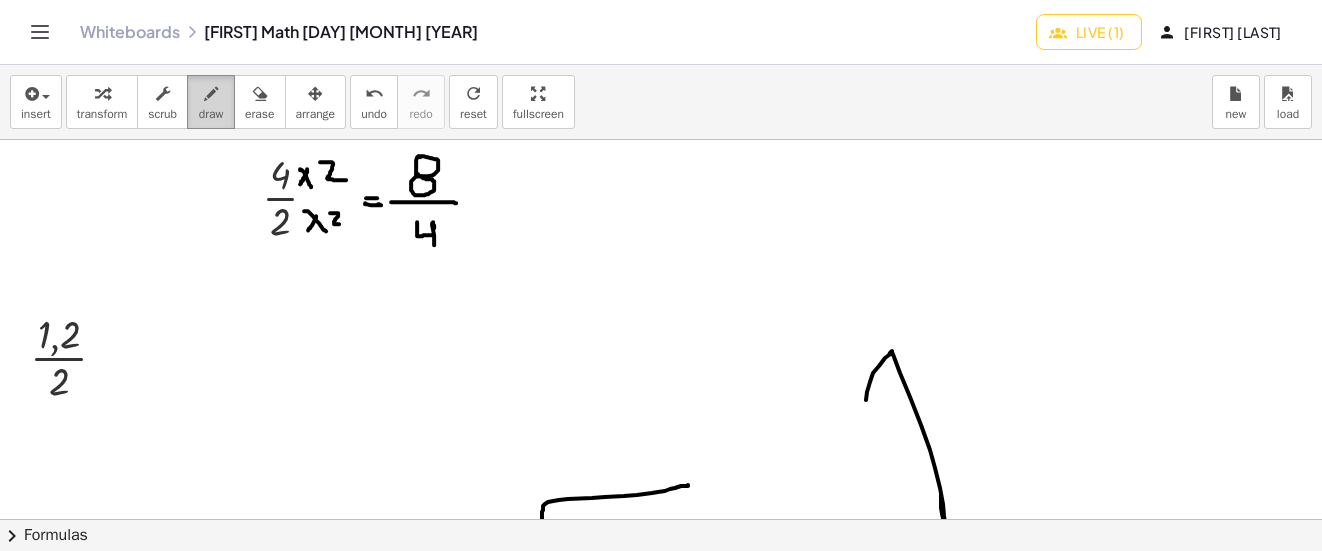 click on "draw" at bounding box center [211, 114] 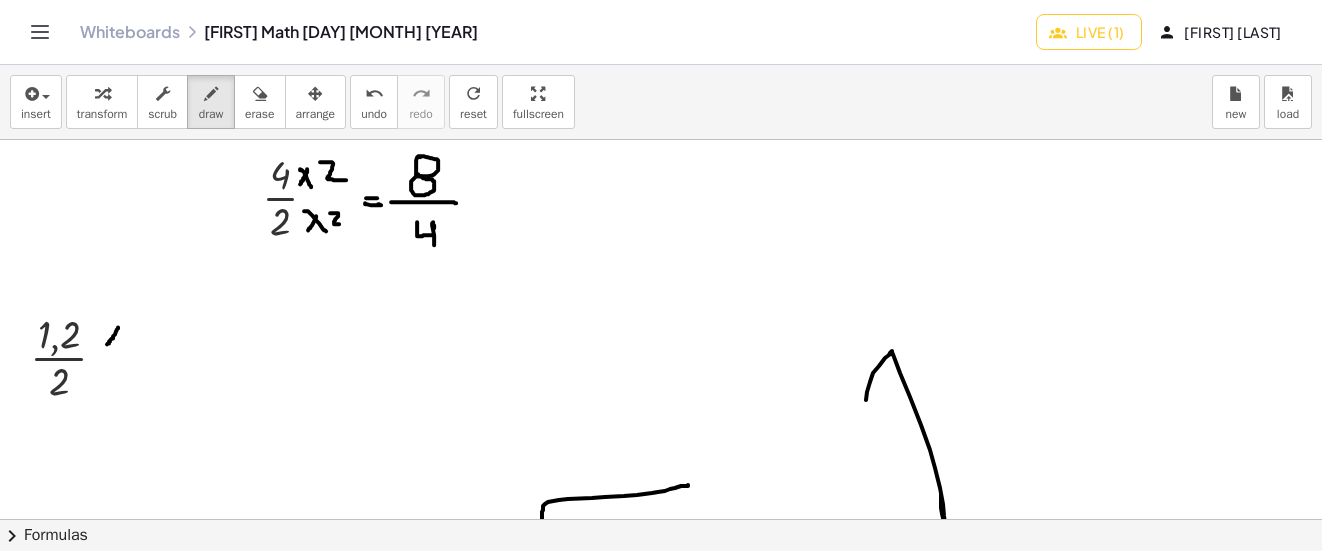 drag, startPoint x: 118, startPoint y: 327, endPoint x: 107, endPoint y: 344, distance: 20.248457 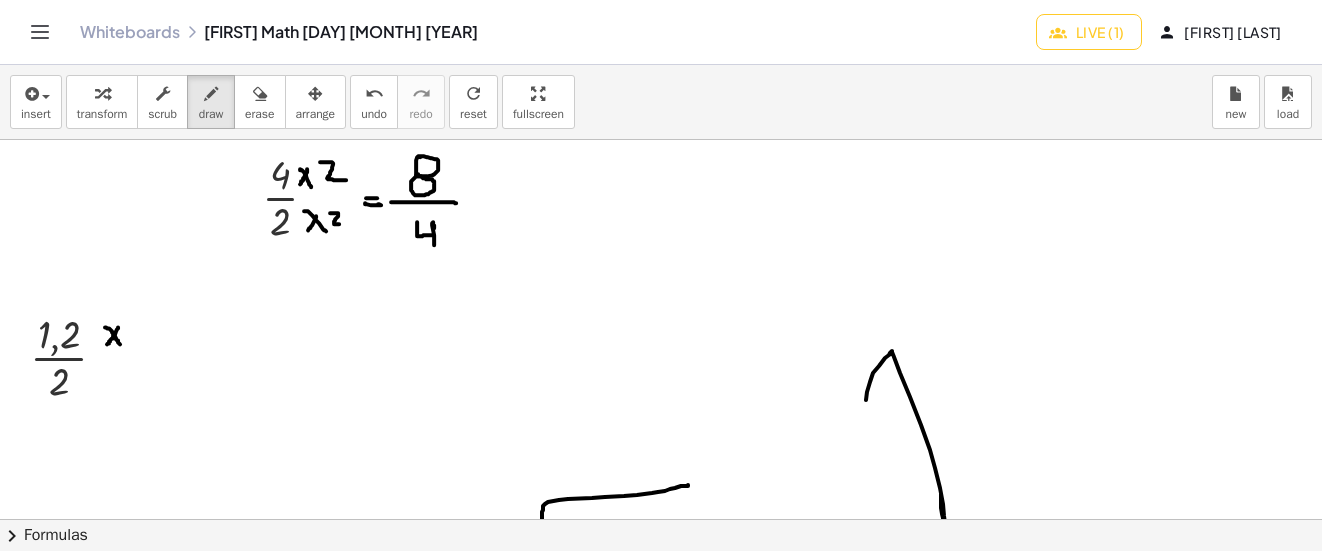 drag, startPoint x: 105, startPoint y: 327, endPoint x: 120, endPoint y: 344, distance: 22.671568 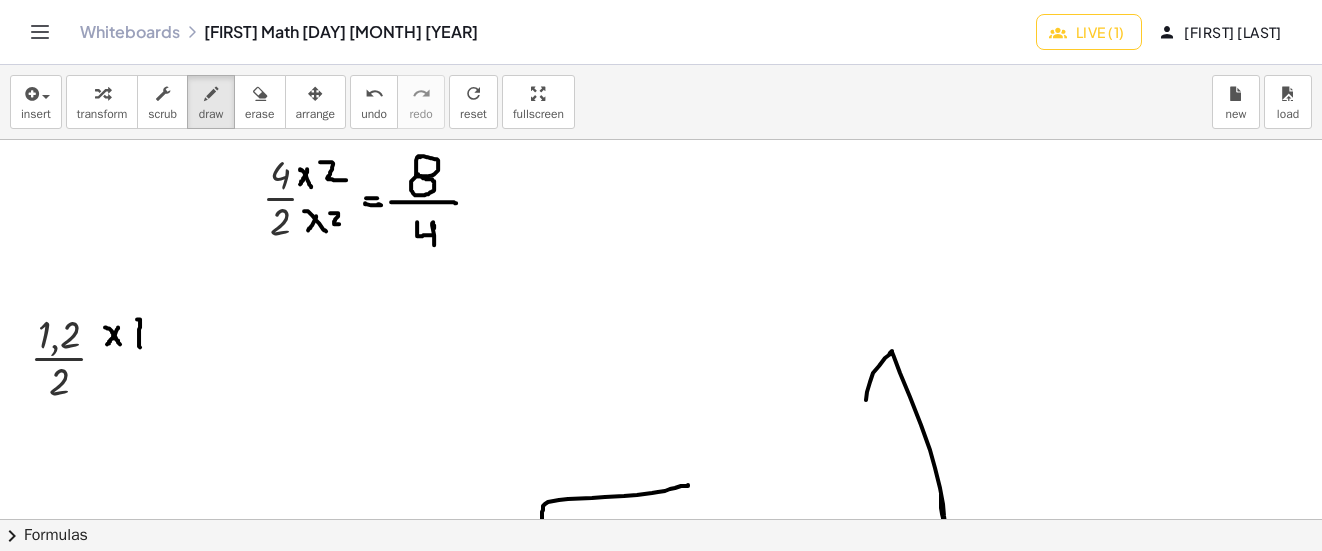 drag, startPoint x: 140, startPoint y: 347, endPoint x: 131, endPoint y: 319, distance: 29.410883 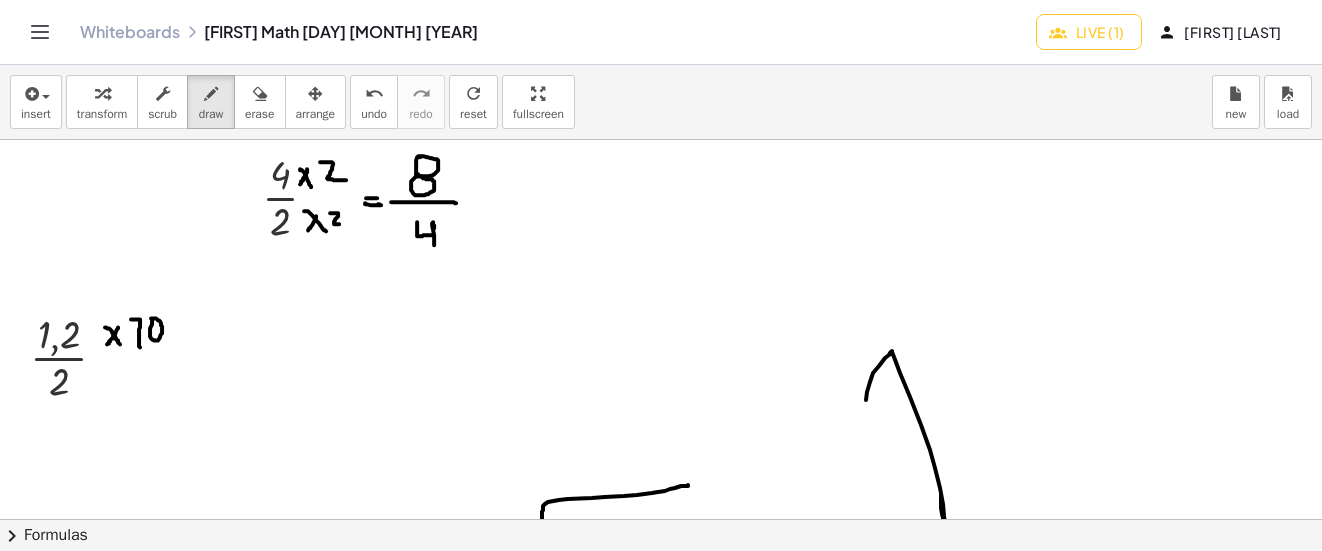 click at bounding box center (665, -154) 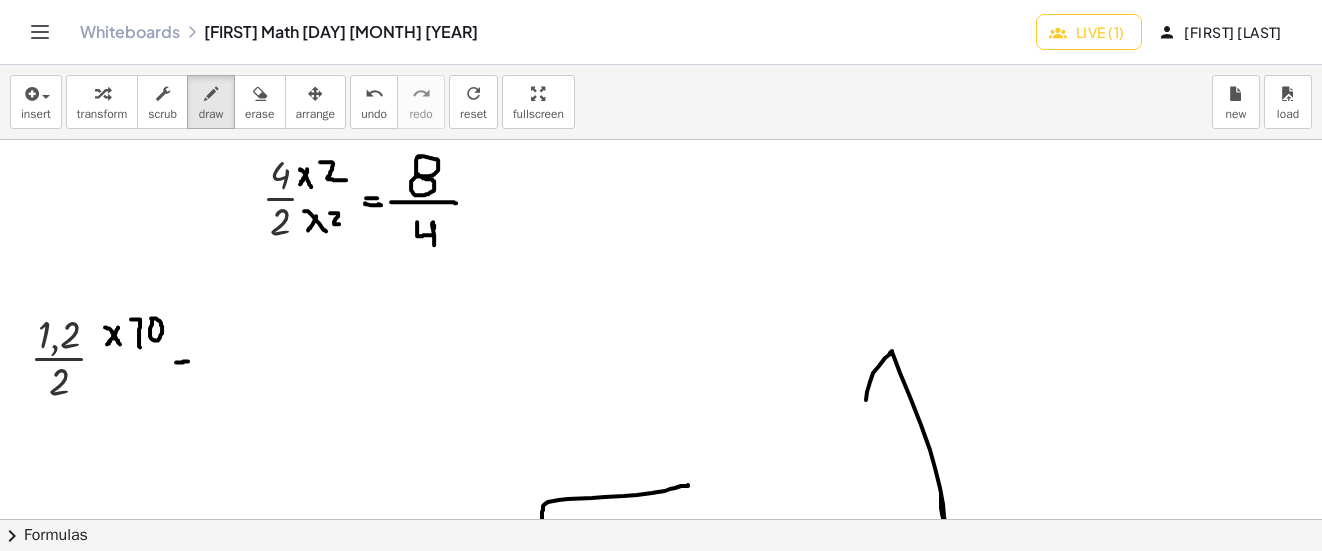 drag, startPoint x: 176, startPoint y: 362, endPoint x: 190, endPoint y: 361, distance: 14.035668 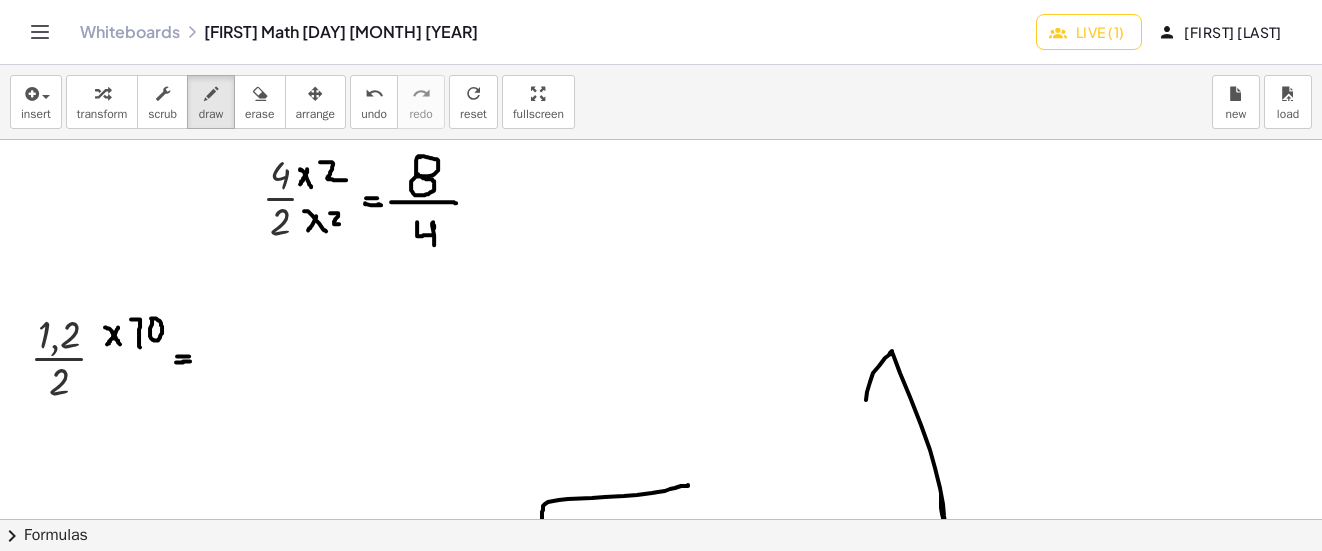 drag, startPoint x: 177, startPoint y: 356, endPoint x: 191, endPoint y: 356, distance: 14 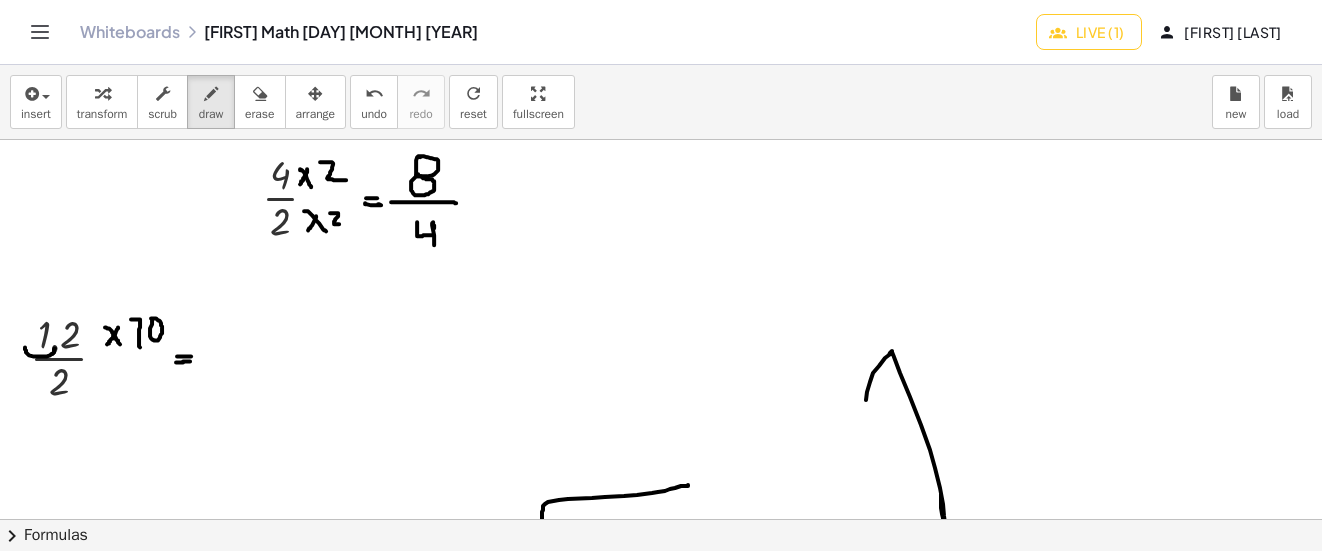 drag, startPoint x: 55, startPoint y: 348, endPoint x: 25, endPoint y: 347, distance: 30.016663 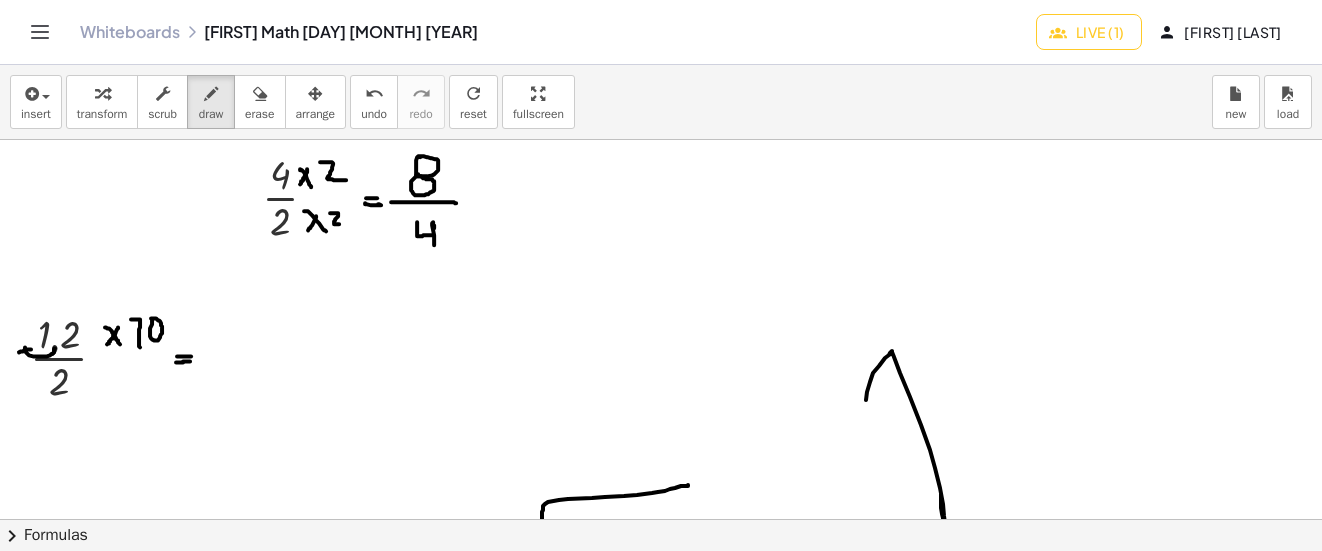 click at bounding box center [665, -154] 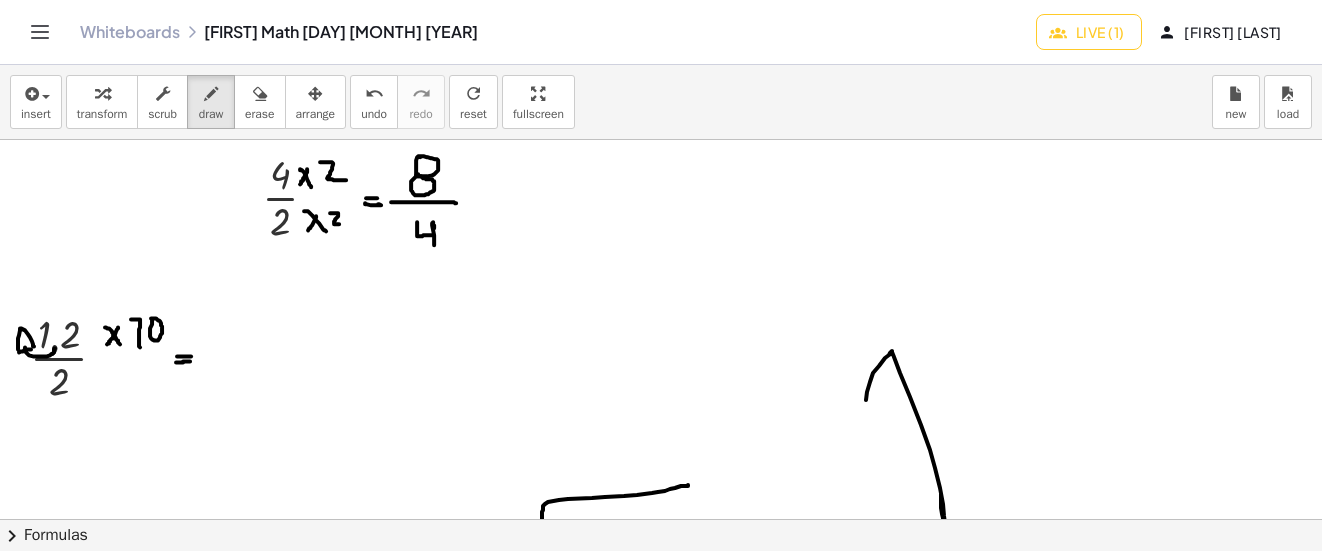 drag, startPoint x: 18, startPoint y: 349, endPoint x: 34, endPoint y: 346, distance: 16.27882 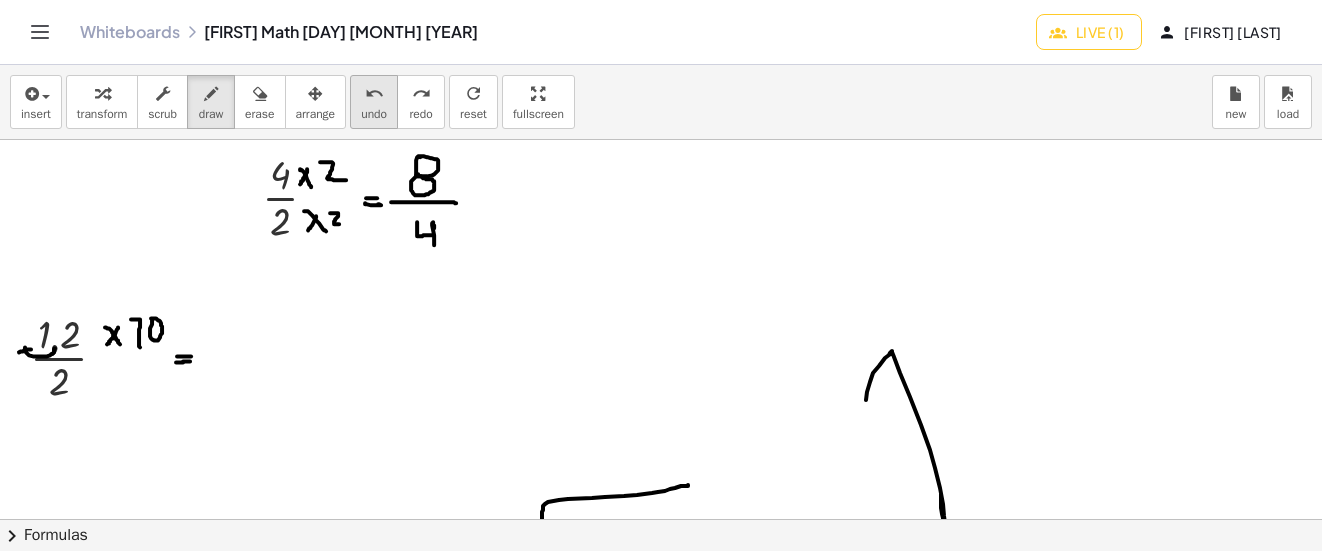 click on "undo" at bounding box center (374, 94) 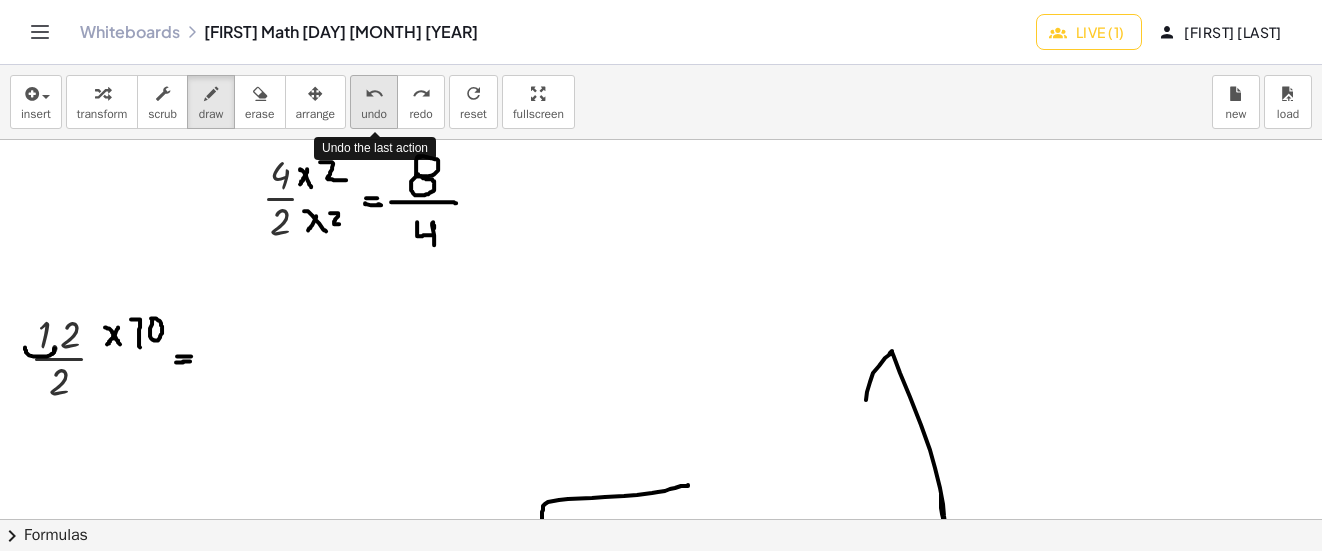 click on "undo" at bounding box center [374, 94] 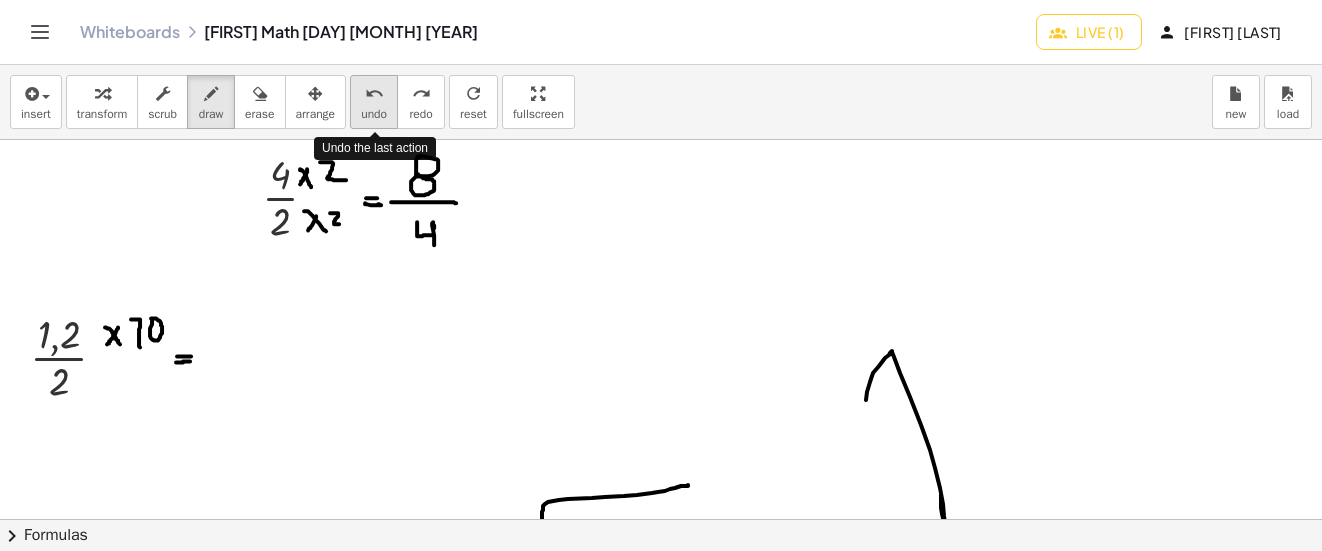 click on "undo" at bounding box center [374, 94] 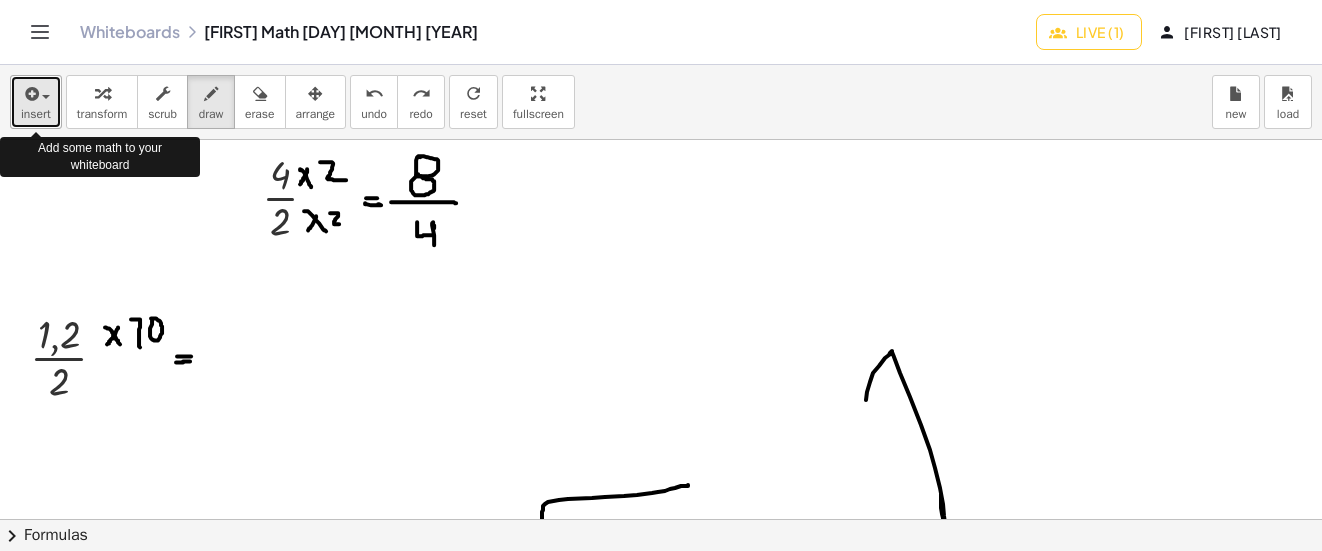 click on "insert" at bounding box center [36, 102] 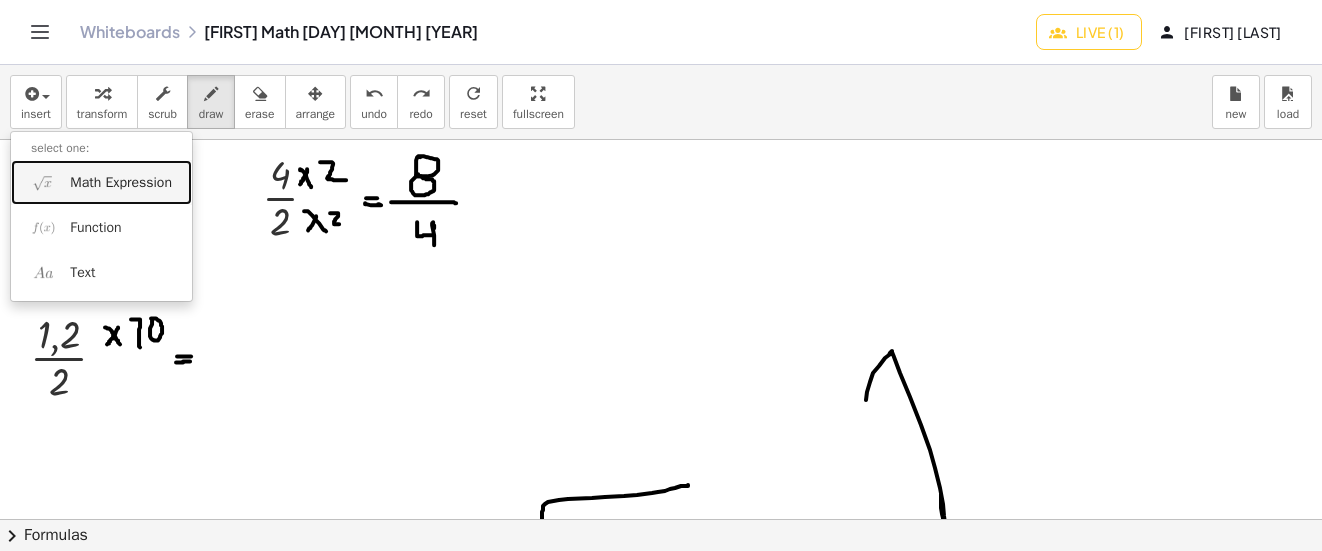 click on "Math Expression" at bounding box center (121, 183) 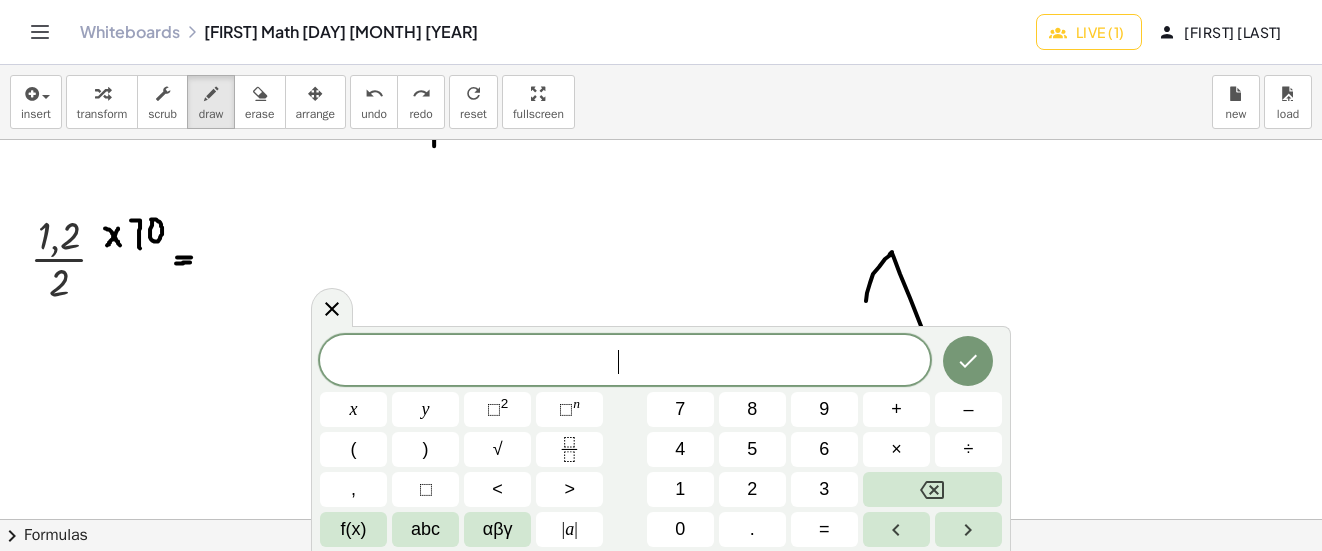 scroll, scrollTop: 1152, scrollLeft: 0, axis: vertical 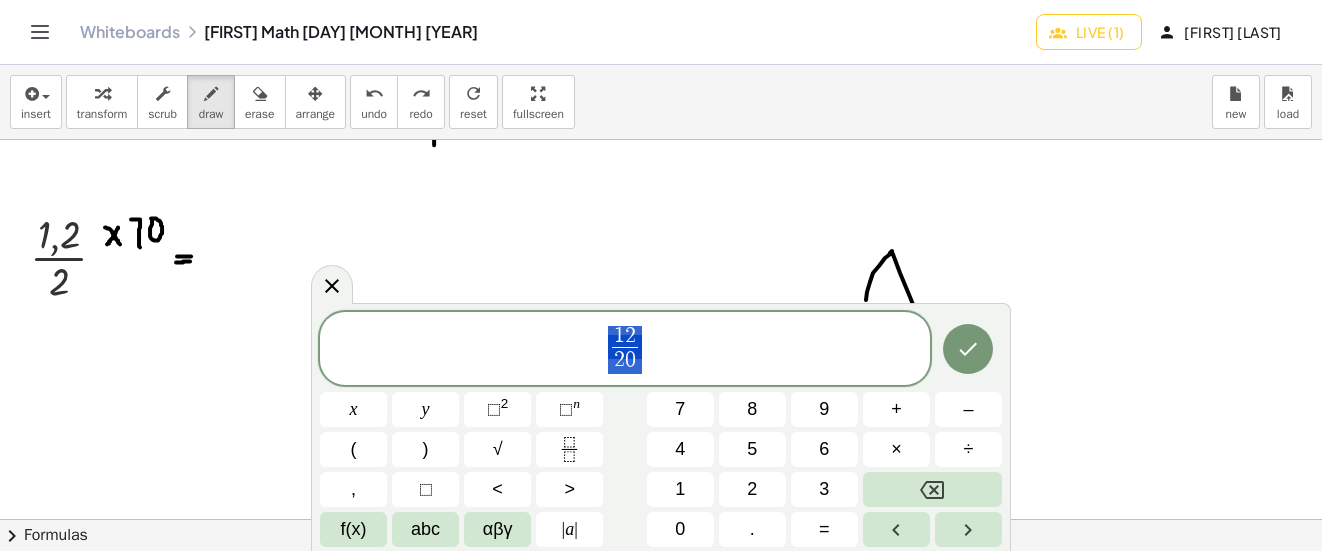 drag, startPoint x: 655, startPoint y: 360, endPoint x: 620, endPoint y: 358, distance: 35.057095 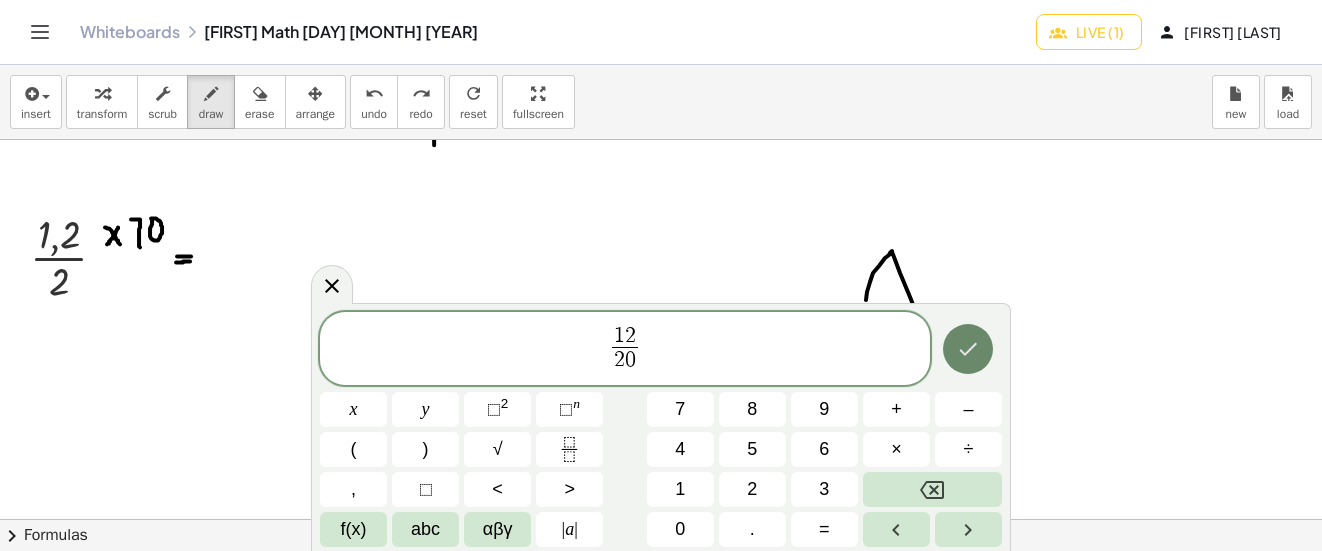 click 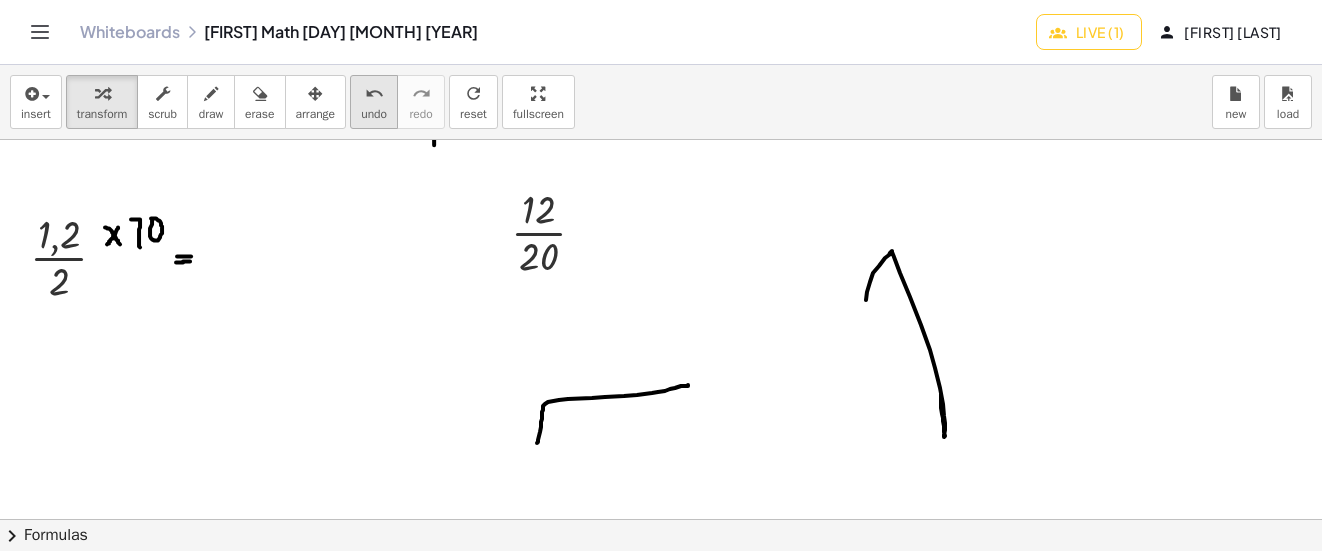 drag, startPoint x: 333, startPoint y: 102, endPoint x: 366, endPoint y: 123, distance: 39.115215 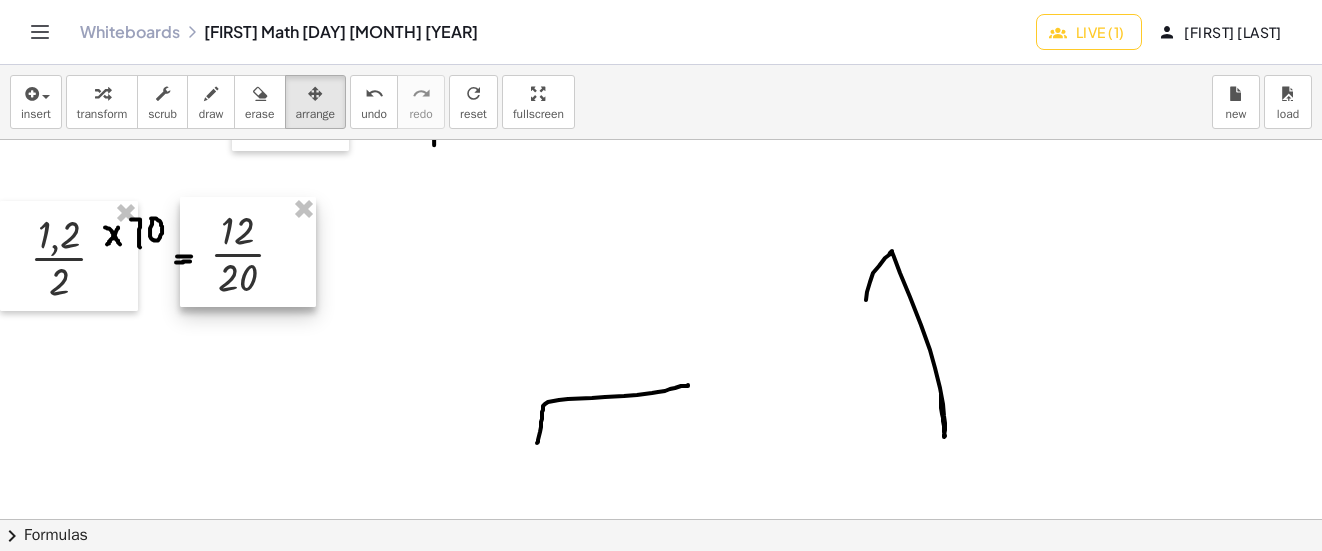 drag, startPoint x: 572, startPoint y: 232, endPoint x: 272, endPoint y: 253, distance: 300.7341 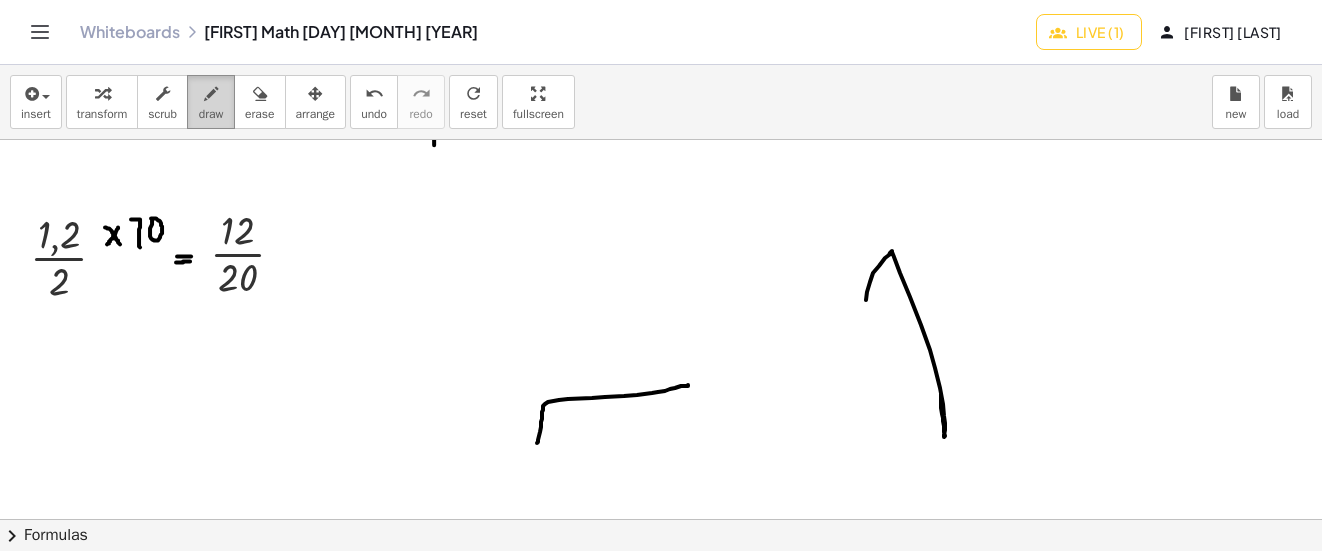 click at bounding box center (211, 93) 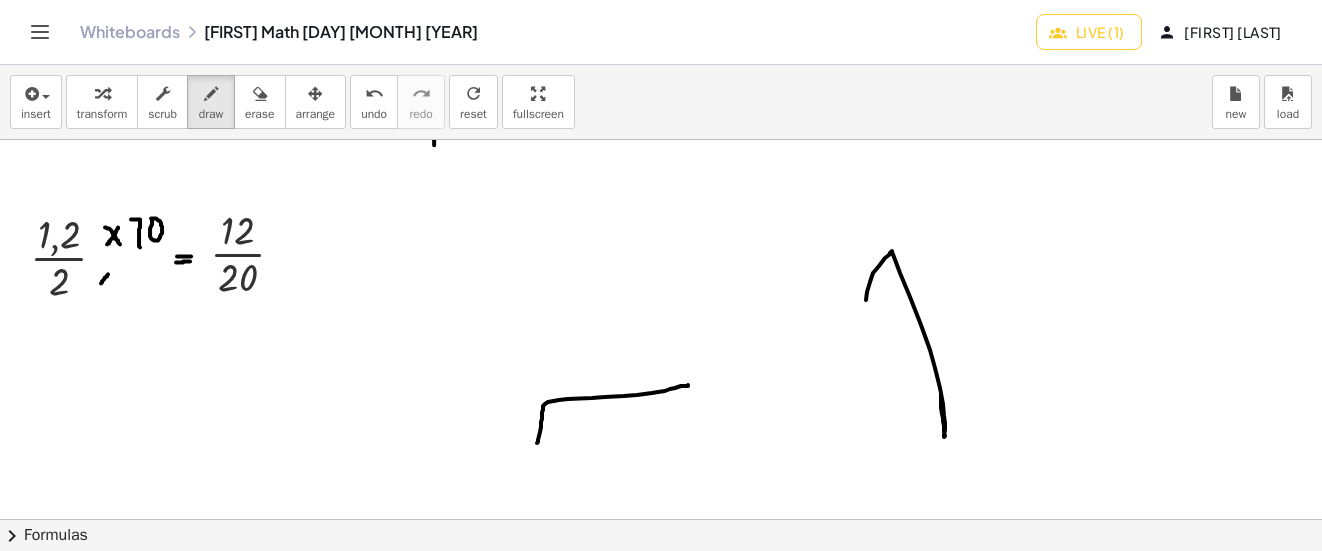 drag, startPoint x: 108, startPoint y: 274, endPoint x: 95, endPoint y: 293, distance: 23.021729 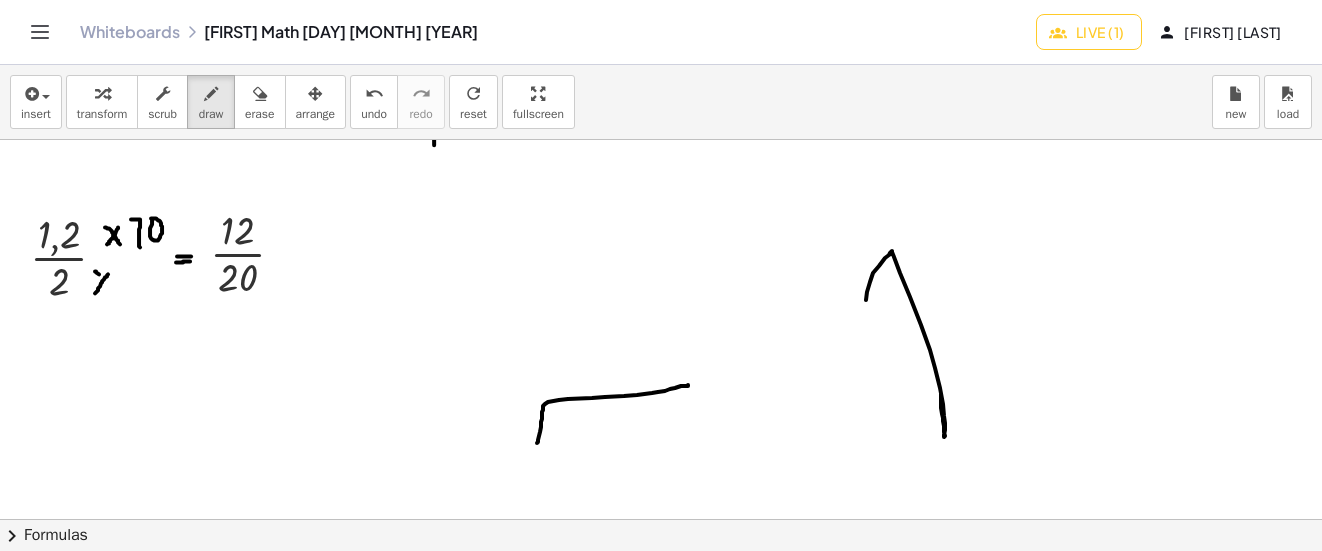 drag, startPoint x: 95, startPoint y: 271, endPoint x: 117, endPoint y: 290, distance: 29.068884 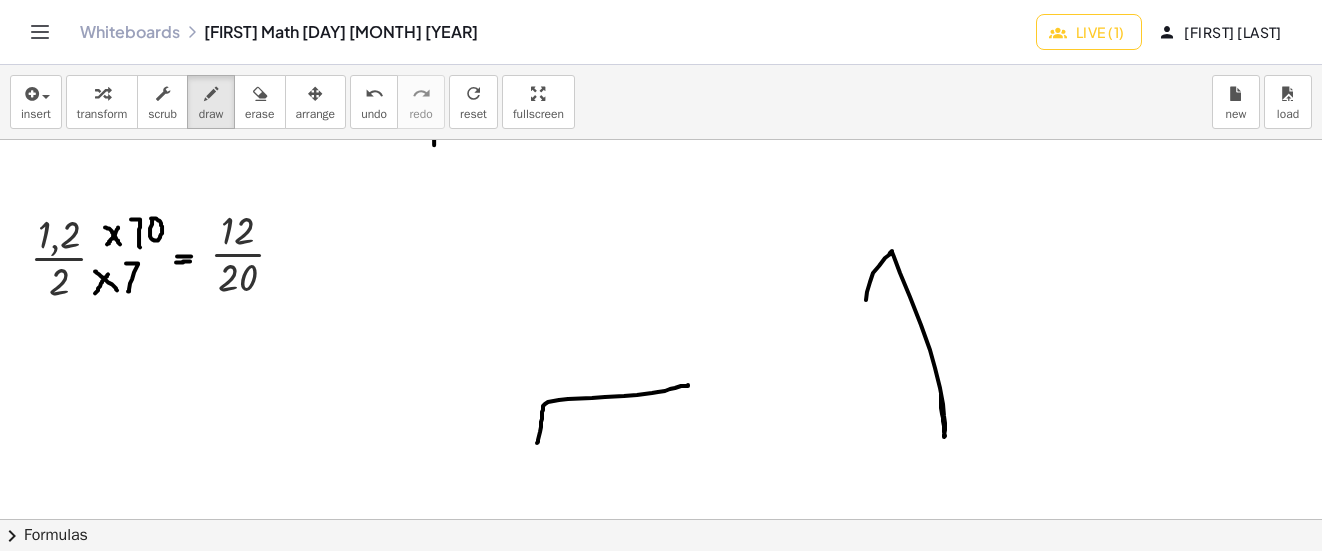 drag, startPoint x: 128, startPoint y: 291, endPoint x: 144, endPoint y: 270, distance: 26.400757 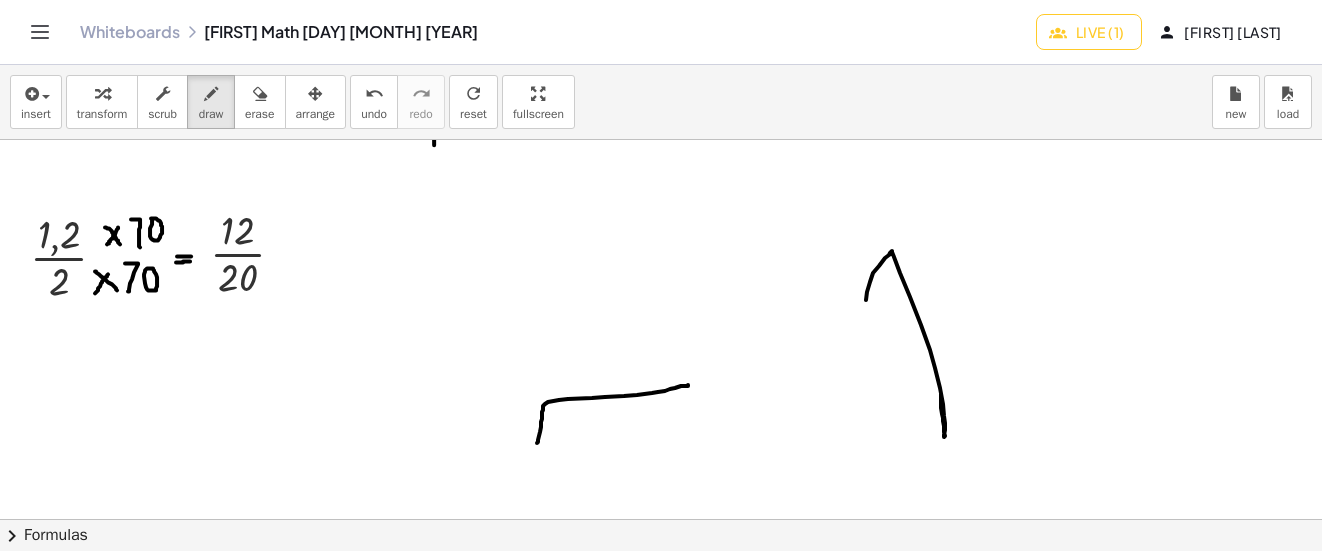 click at bounding box center [665, -65] 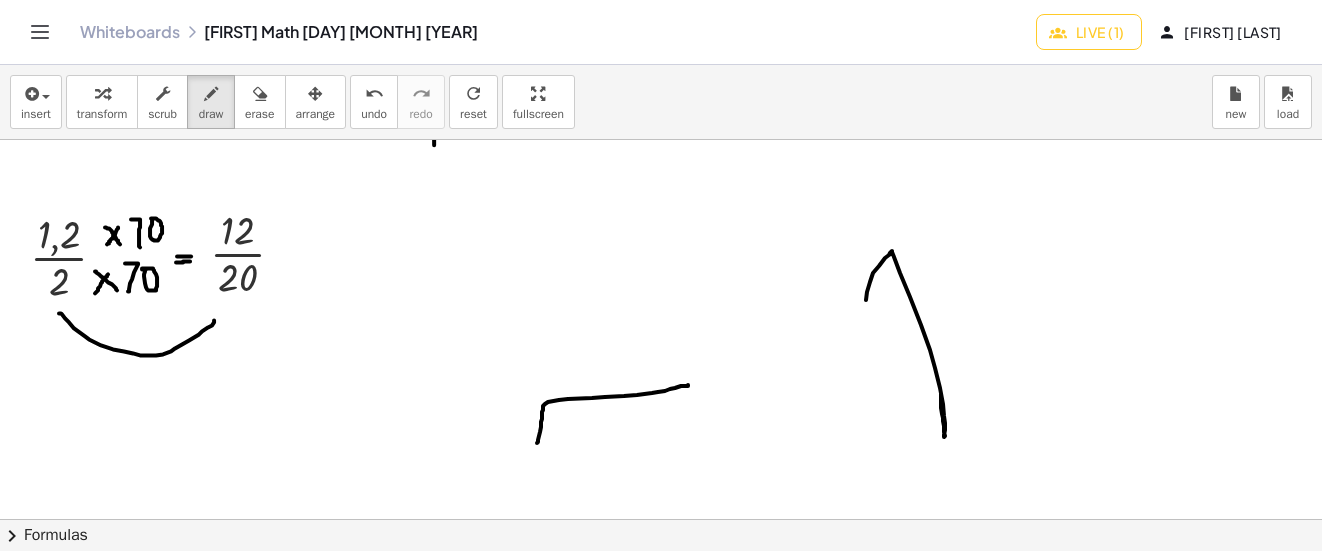 drag, startPoint x: 59, startPoint y: 313, endPoint x: 203, endPoint y: 317, distance: 144.05554 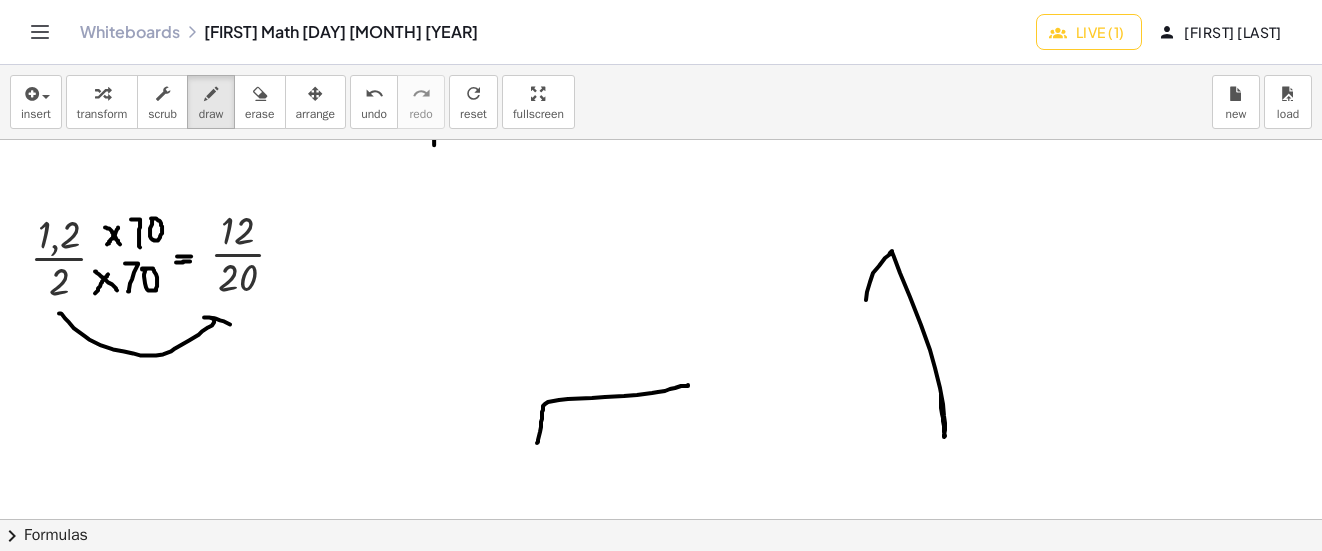 drag, startPoint x: 230, startPoint y: 324, endPoint x: 215, endPoint y: 318, distance: 16.155495 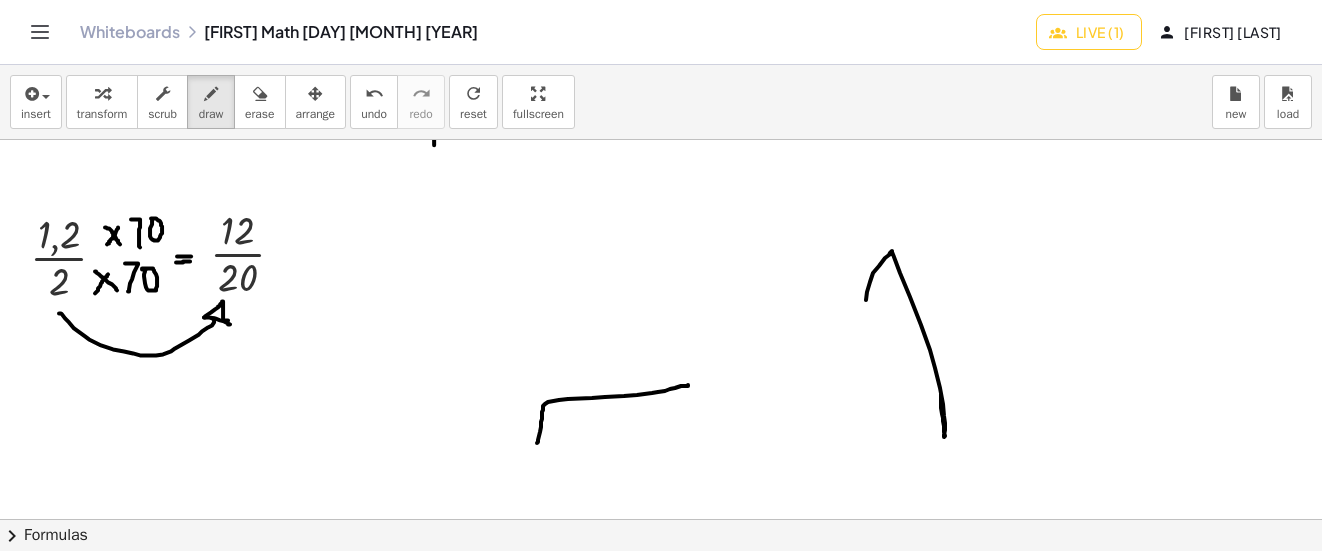 drag, startPoint x: 204, startPoint y: 317, endPoint x: 228, endPoint y: 320, distance: 24.186773 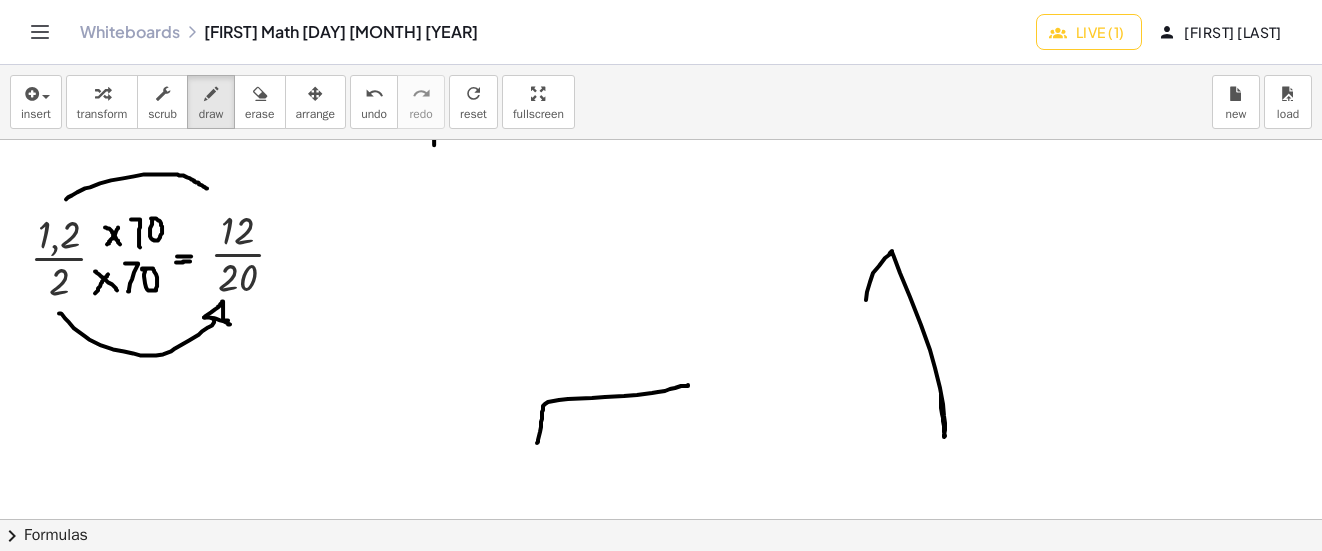 drag, startPoint x: 66, startPoint y: 199, endPoint x: 207, endPoint y: 188, distance: 141.42842 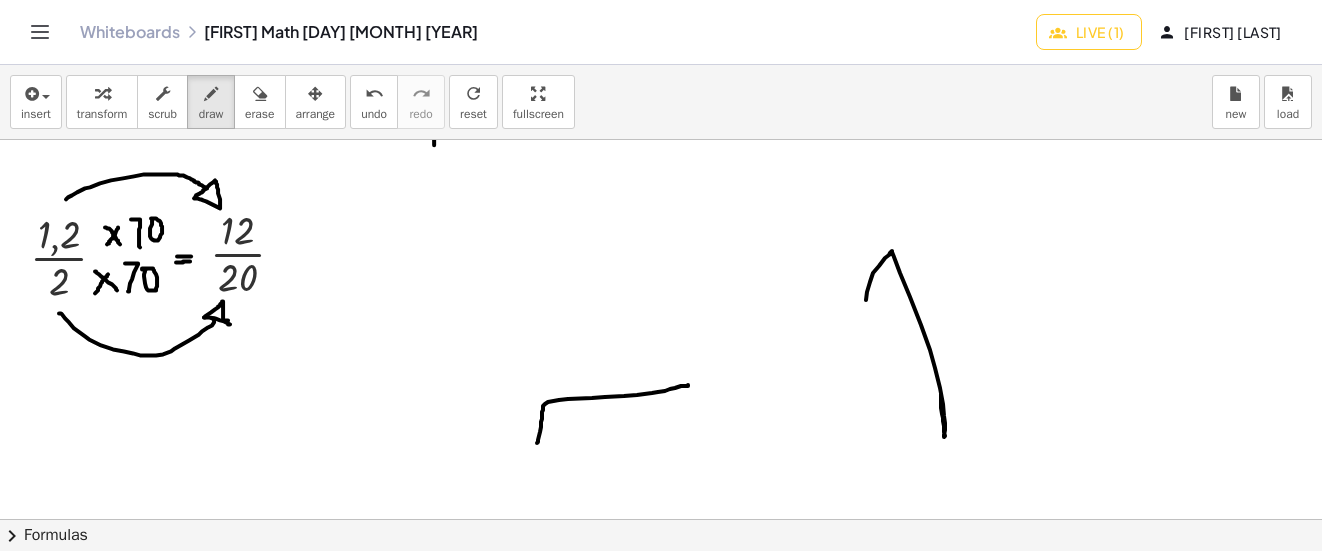 click at bounding box center [665, -65] 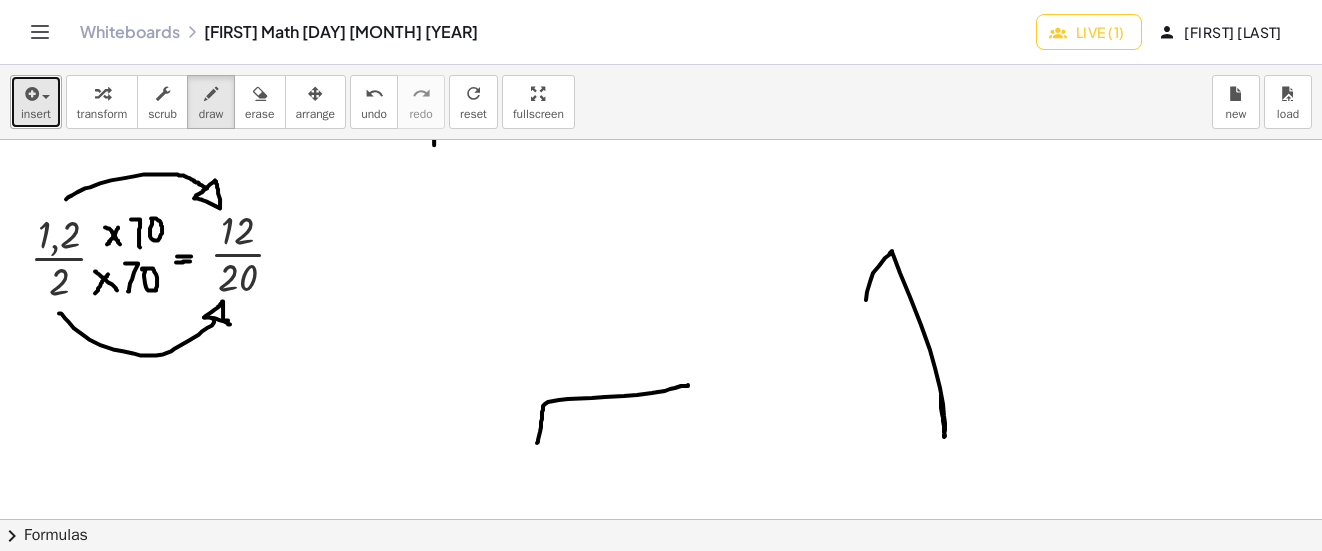 click at bounding box center (36, 93) 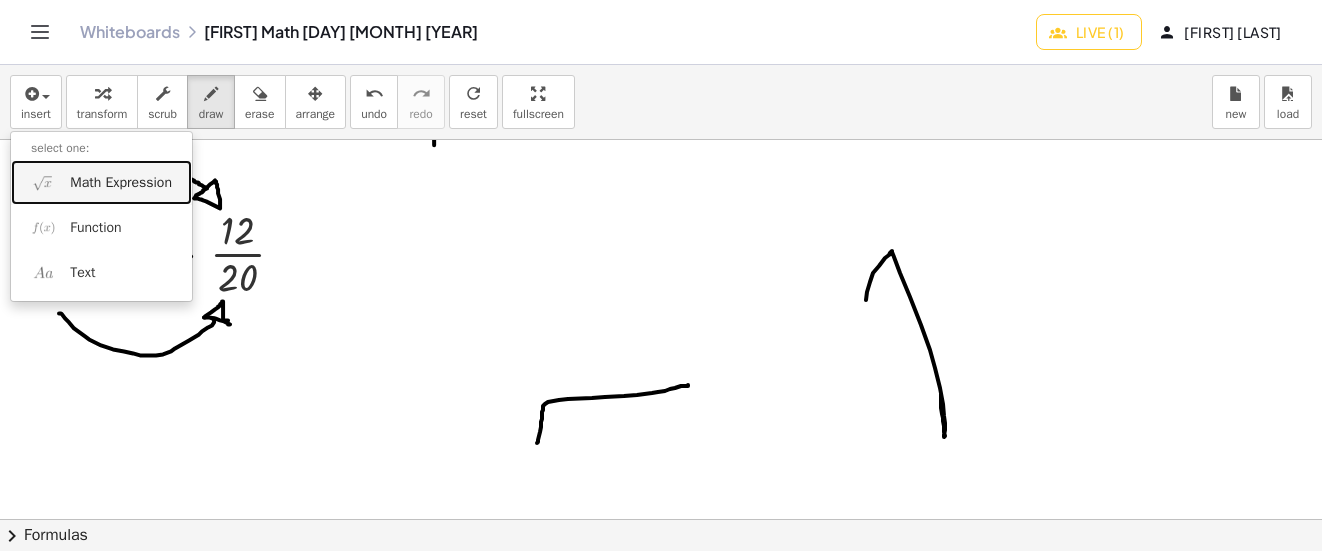 click on "Math Expression" at bounding box center (121, 183) 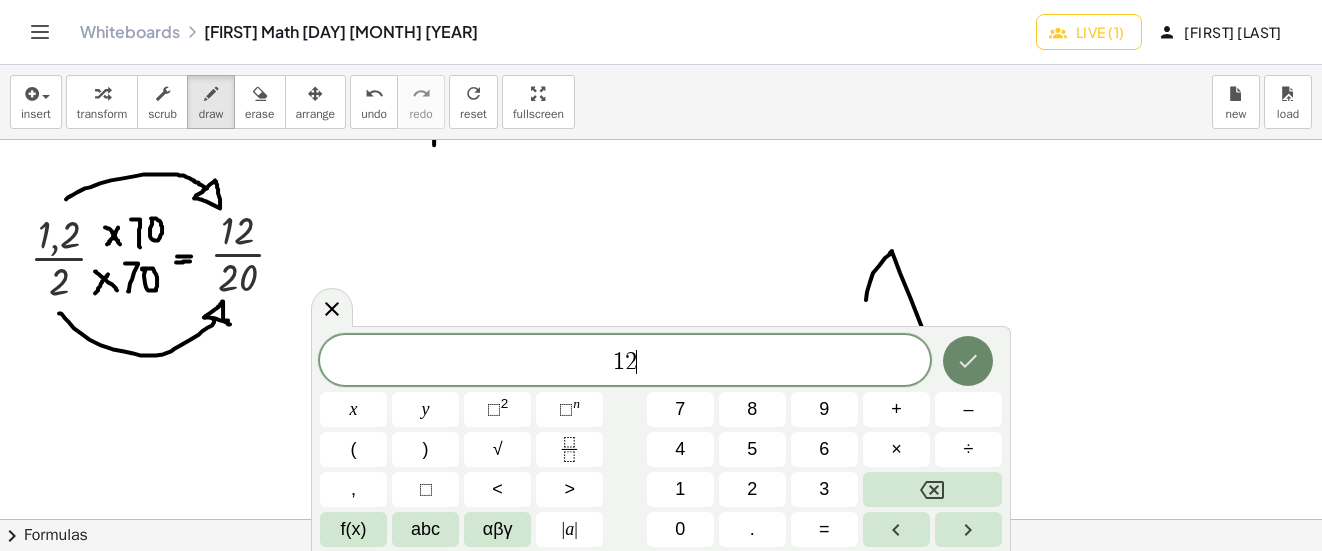 click at bounding box center (968, 361) 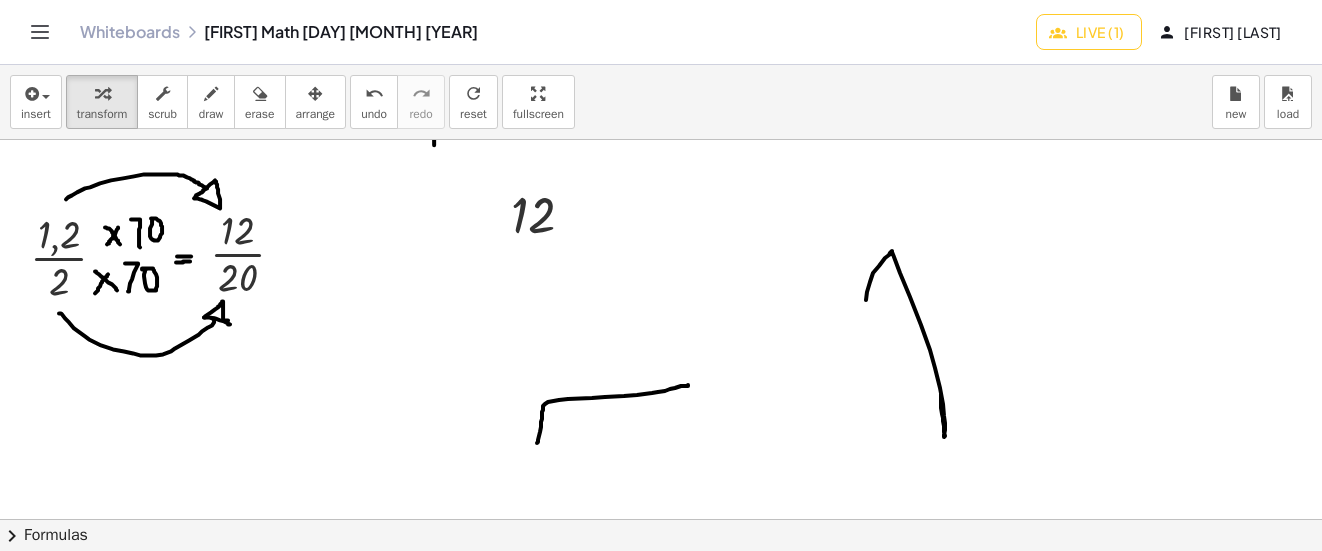 click at bounding box center [665, -65] 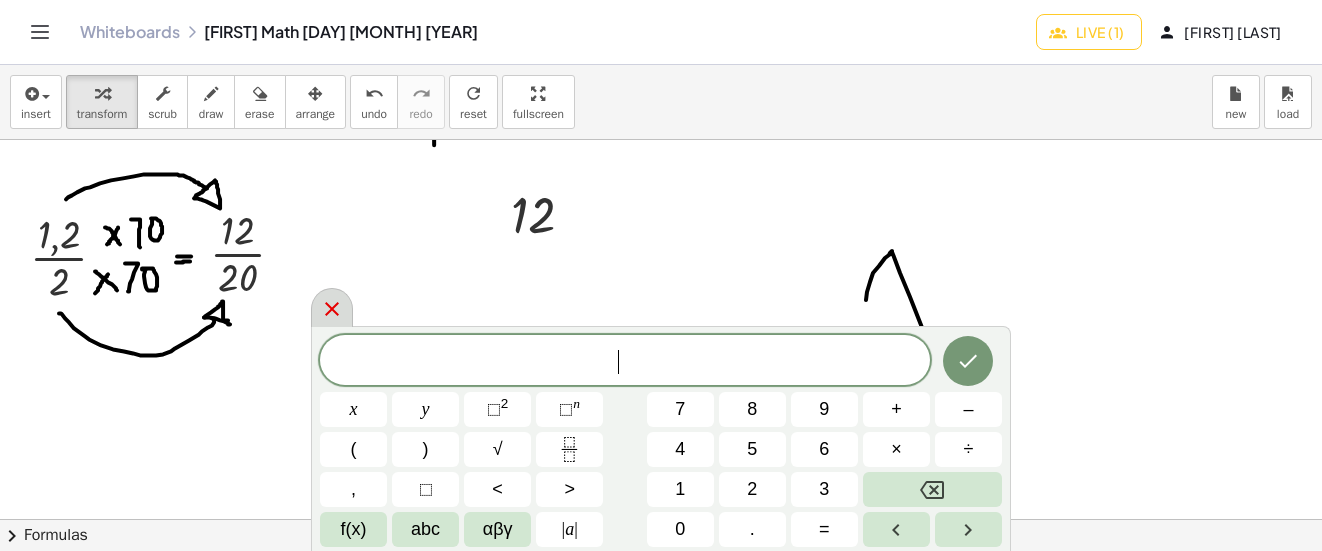 click at bounding box center [332, 307] 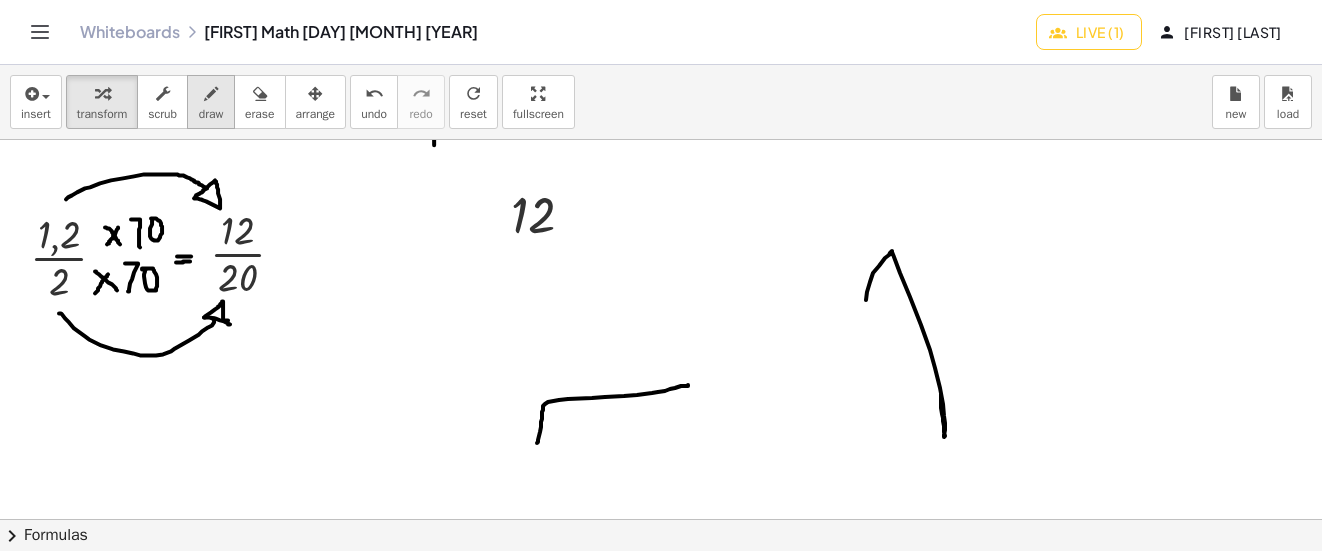 click on "draw" at bounding box center (211, 102) 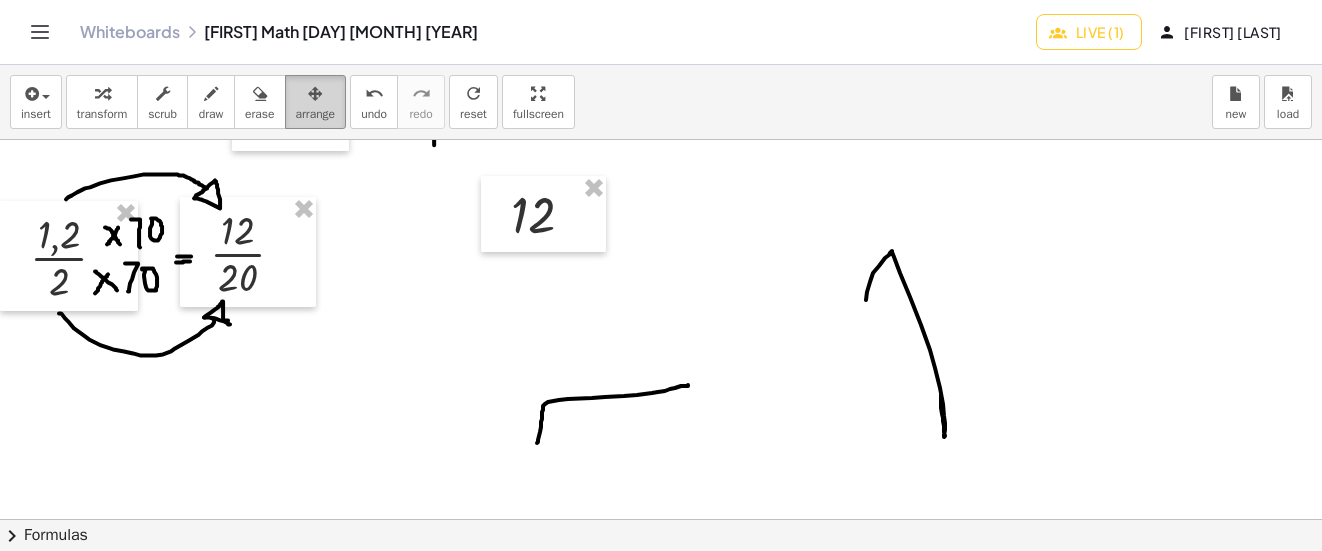 click on "arrange" at bounding box center [316, 114] 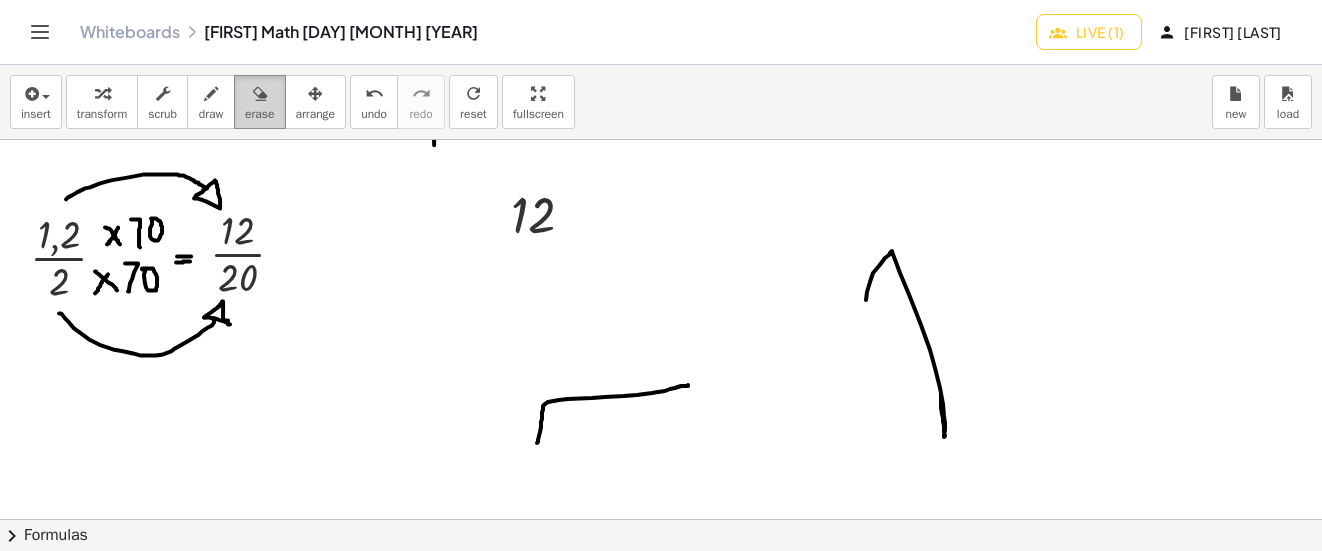 click on "erase" at bounding box center (259, 114) 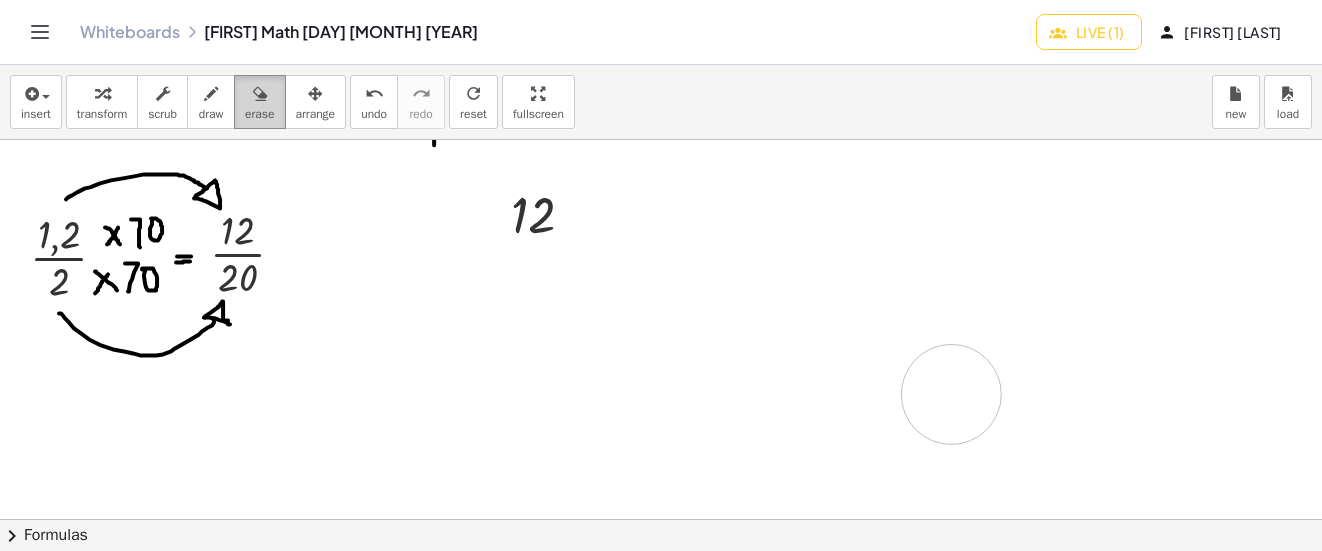drag, startPoint x: 553, startPoint y: 434, endPoint x: 281, endPoint y: 97, distance: 433.07388 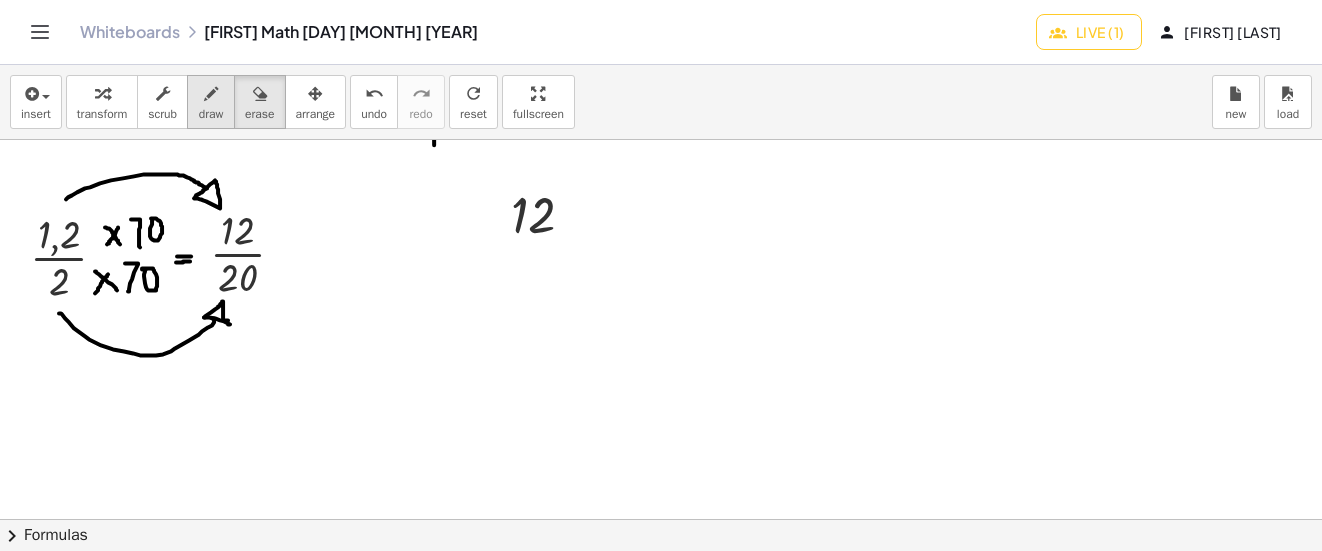 click at bounding box center [211, 94] 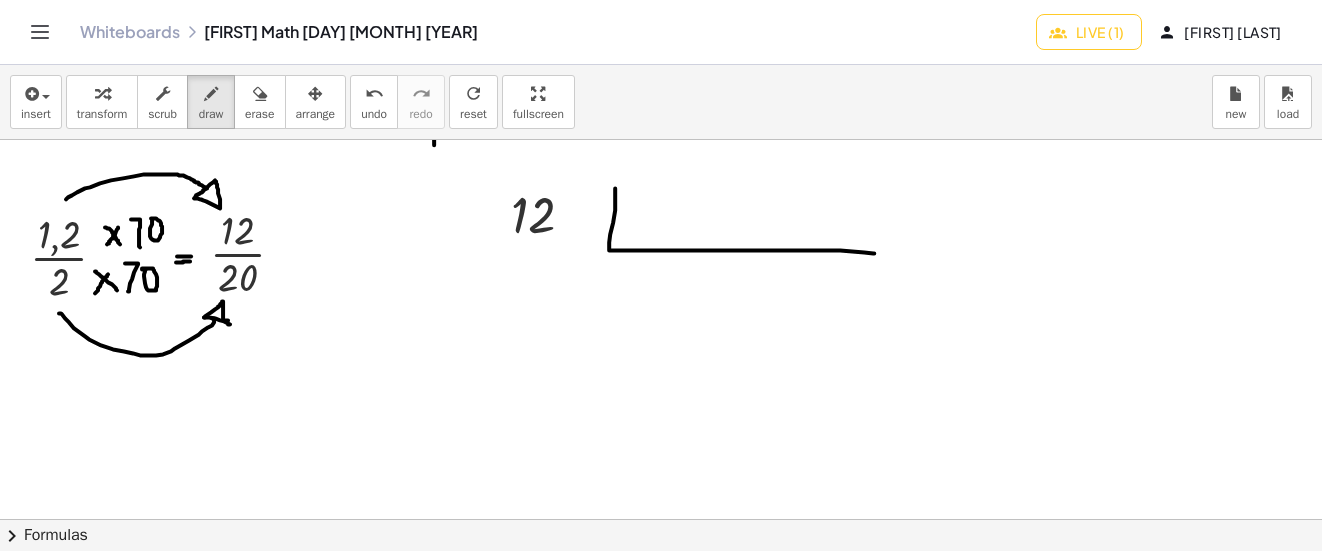 drag, startPoint x: 615, startPoint y: 188, endPoint x: 874, endPoint y: 253, distance: 267.03183 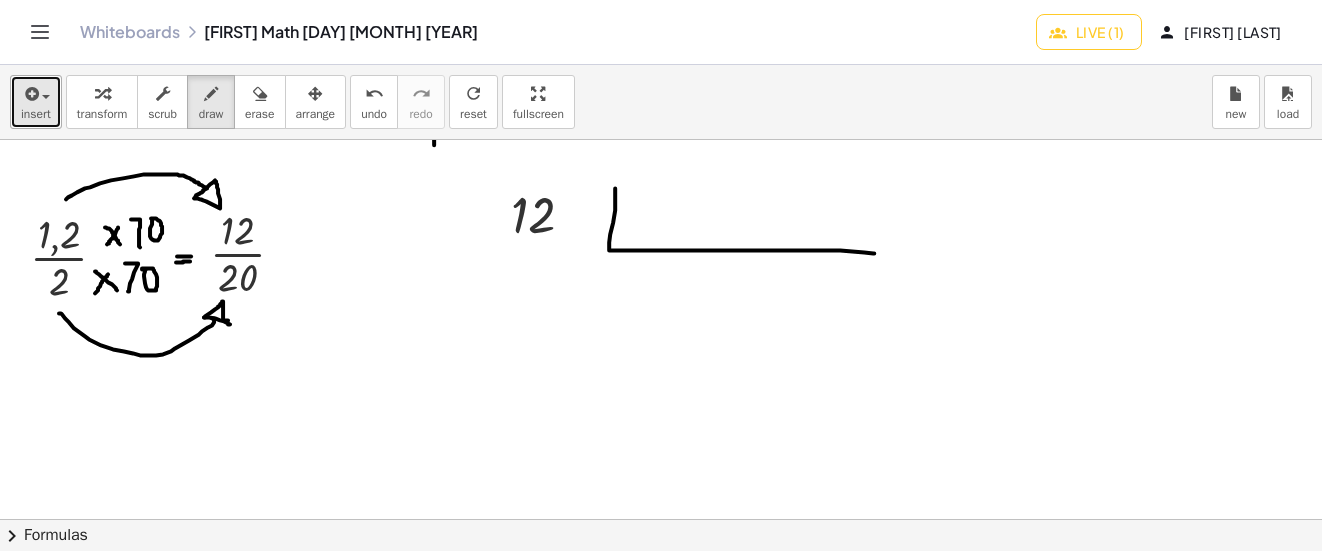 click on "insert" at bounding box center [36, 102] 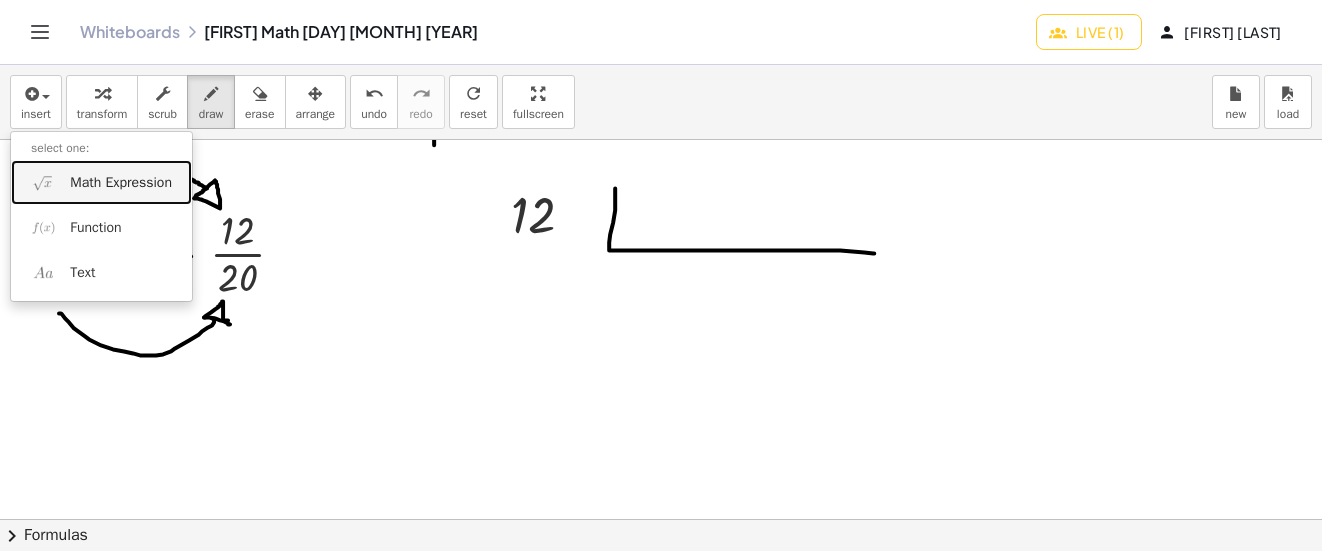 click on "Math Expression" at bounding box center (121, 183) 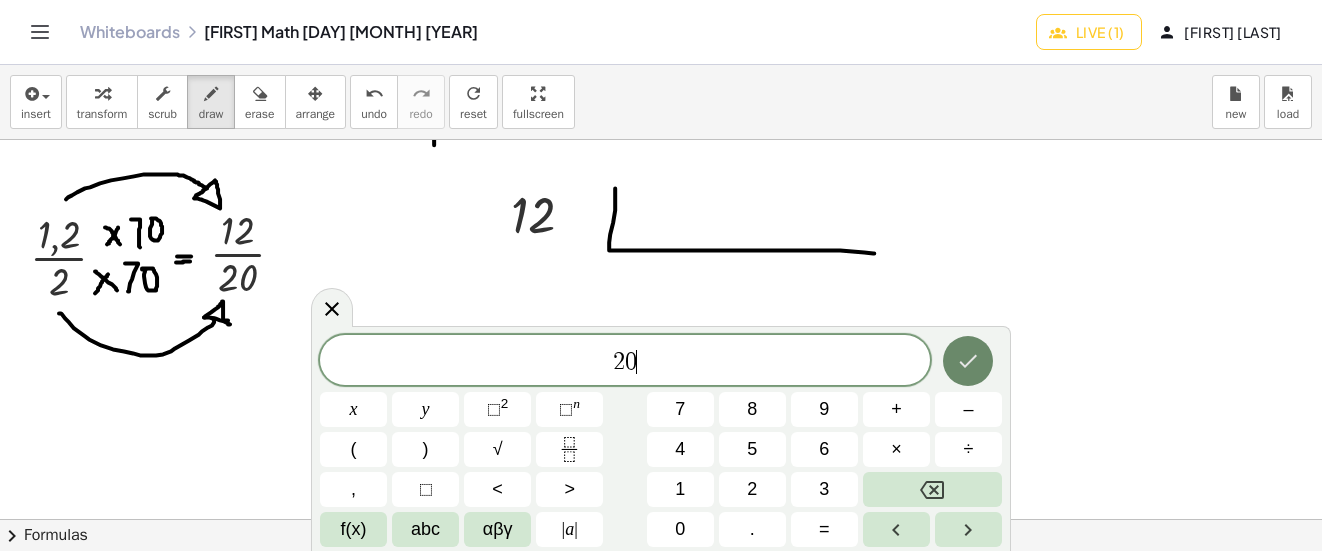 click 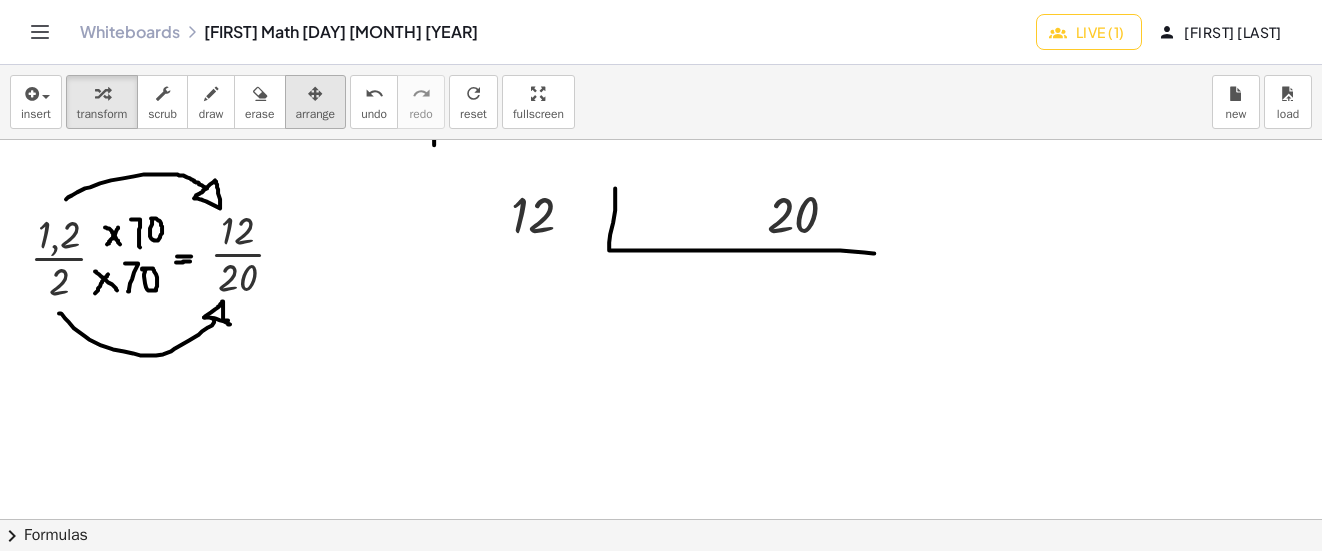 click at bounding box center [316, 93] 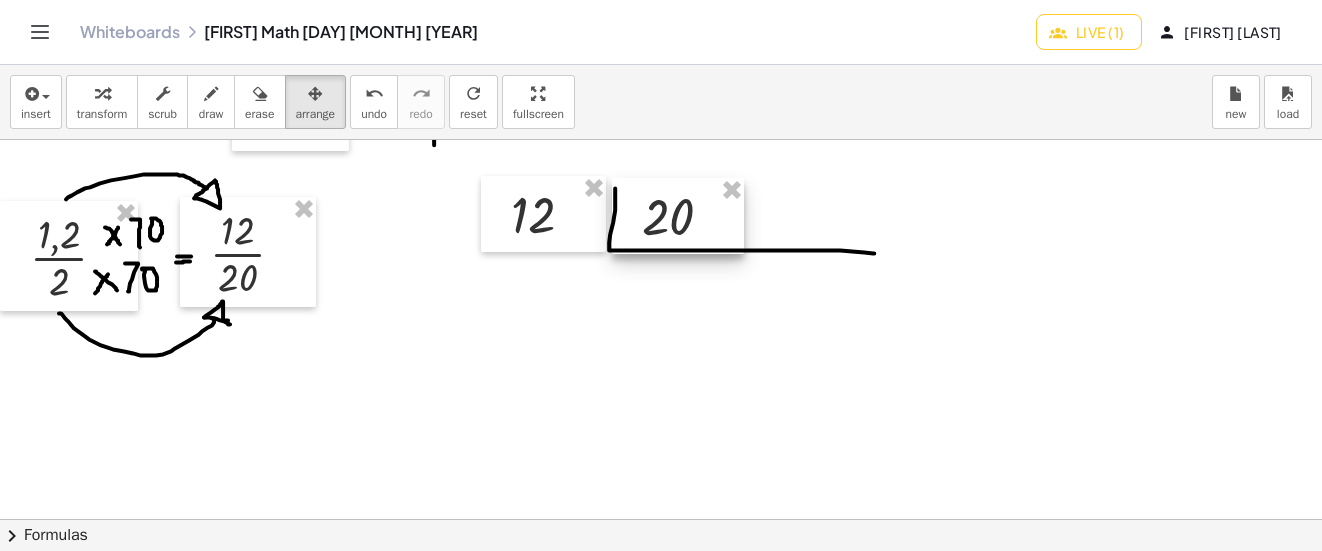 drag, startPoint x: 777, startPoint y: 220, endPoint x: 652, endPoint y: 222, distance: 125.016 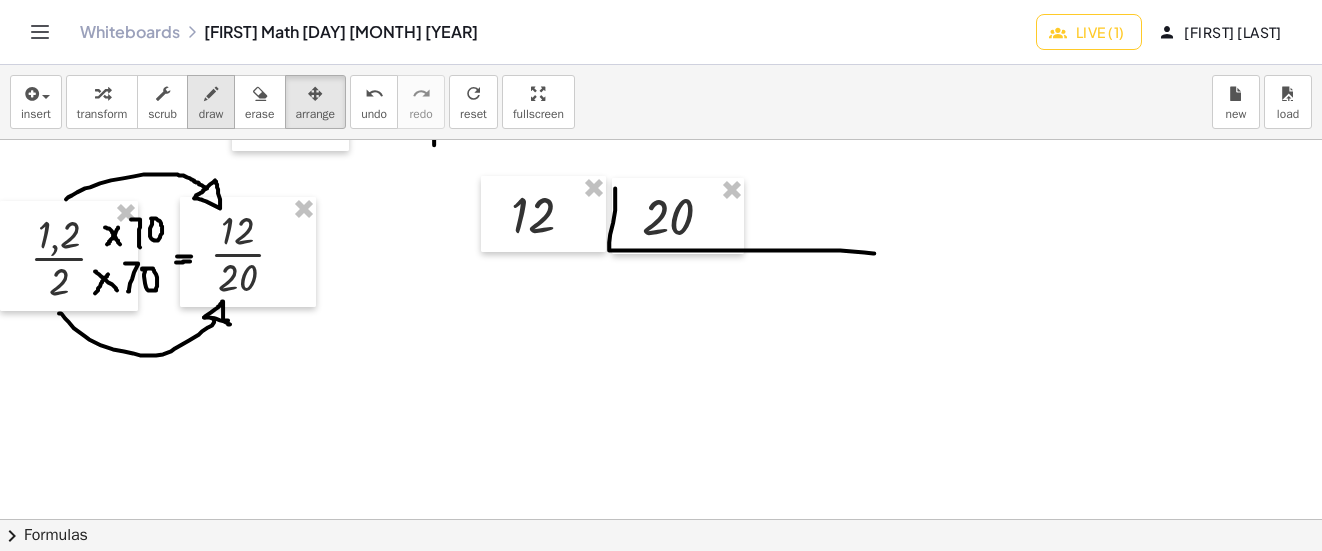 click at bounding box center (211, 94) 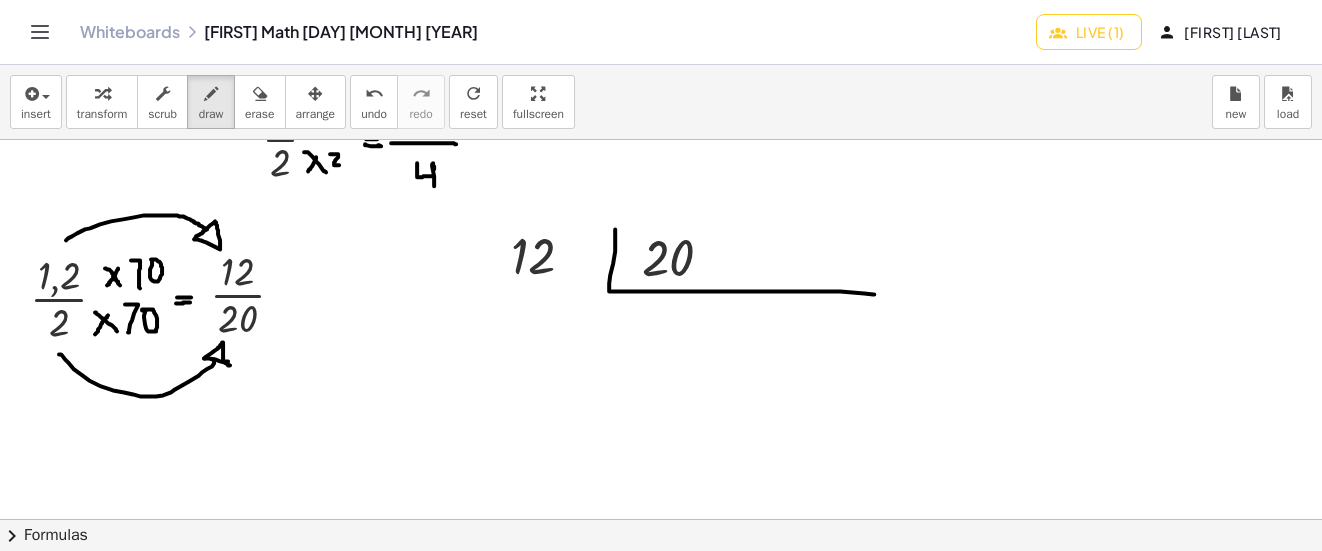 scroll, scrollTop: 1152, scrollLeft: 0, axis: vertical 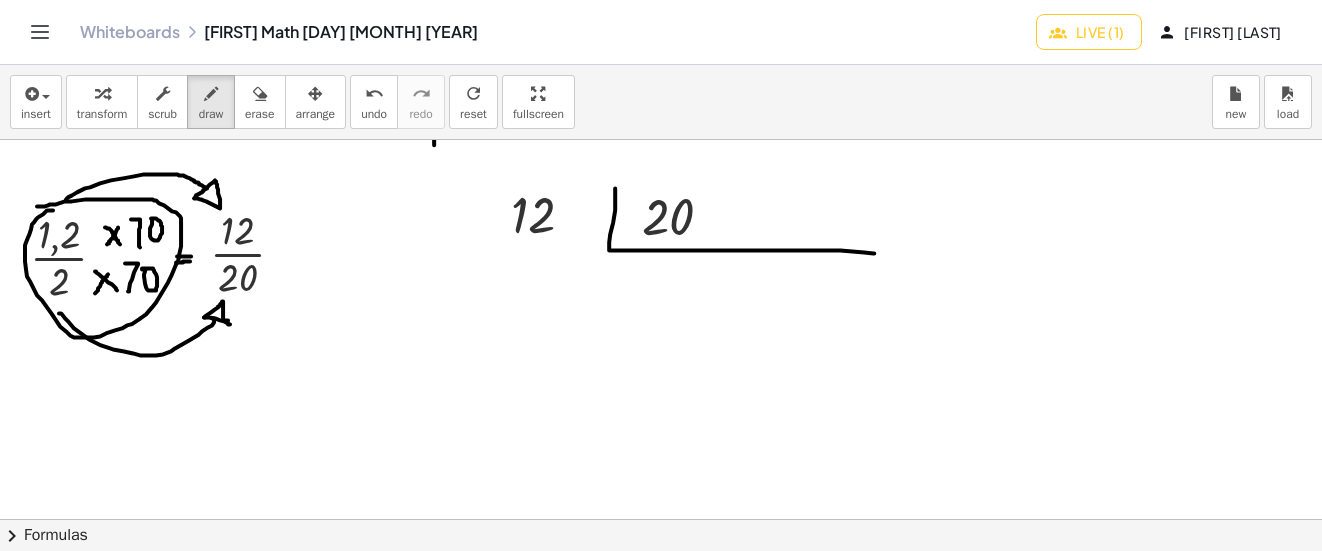 drag, startPoint x: 51, startPoint y: 210, endPoint x: 37, endPoint y: 206, distance: 14.56022 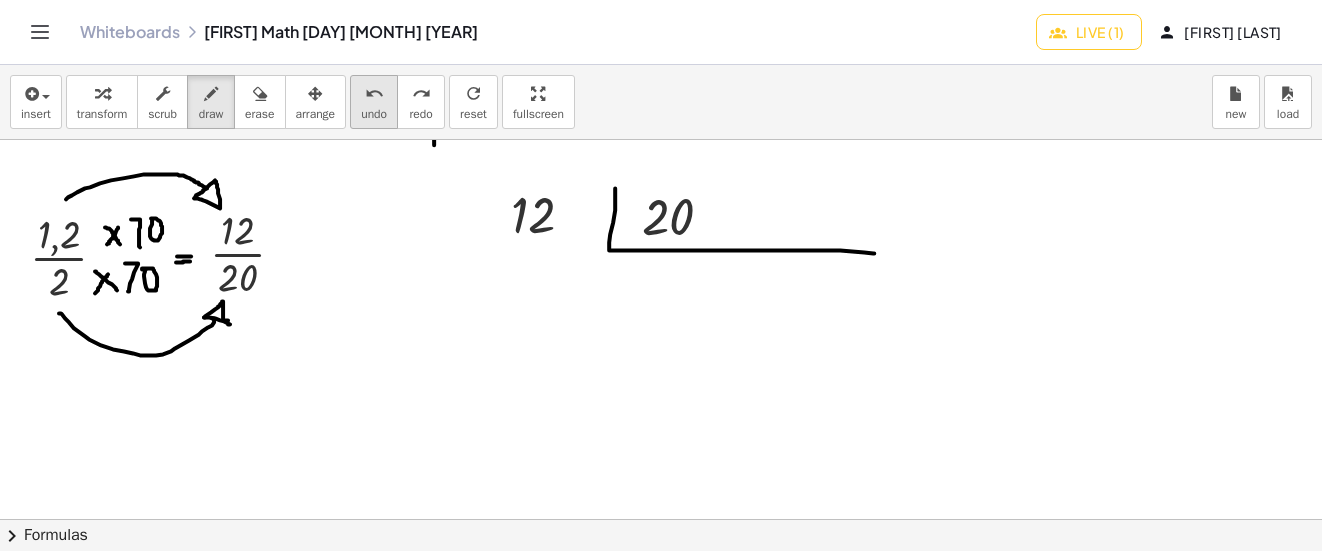 click on "undo" at bounding box center [374, 94] 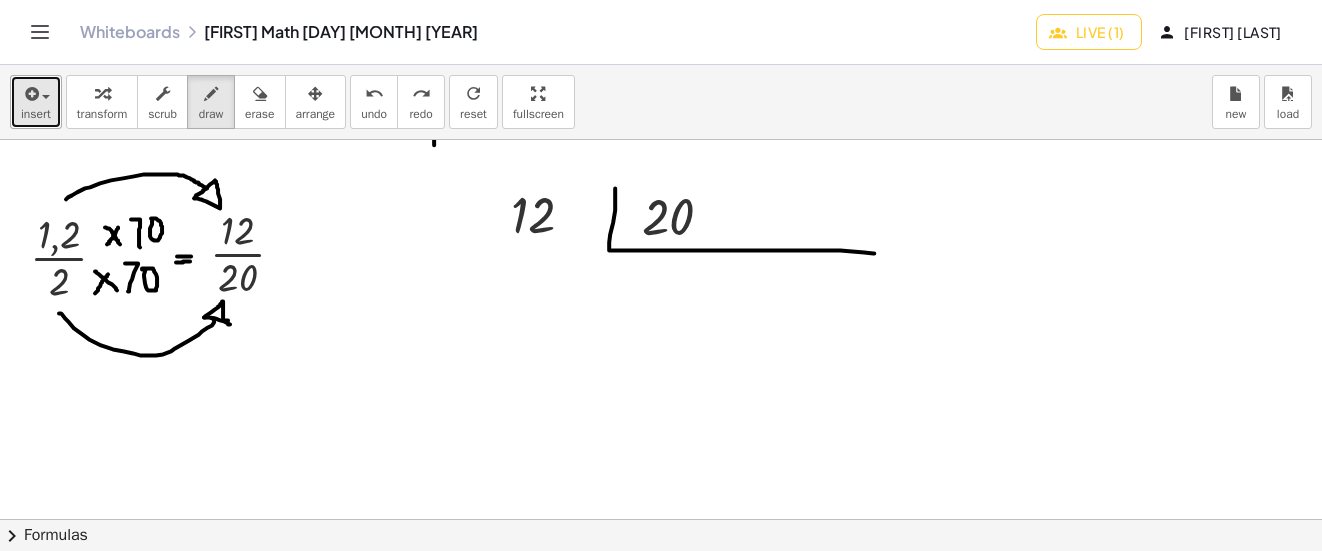 click at bounding box center [30, 94] 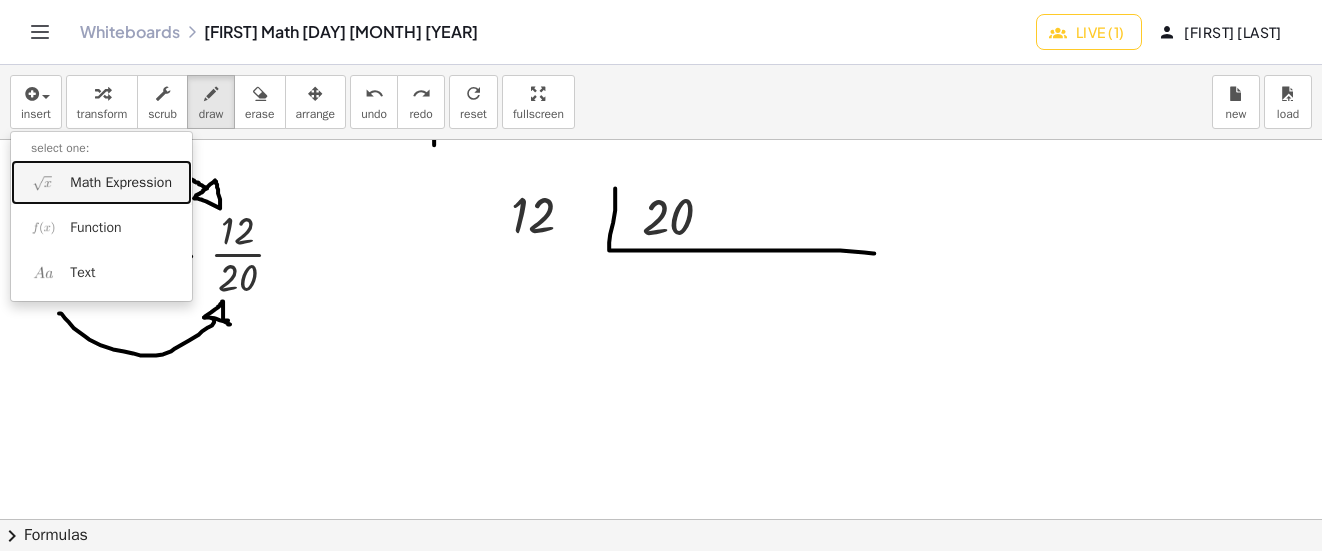 click on "Math Expression" at bounding box center [101, 182] 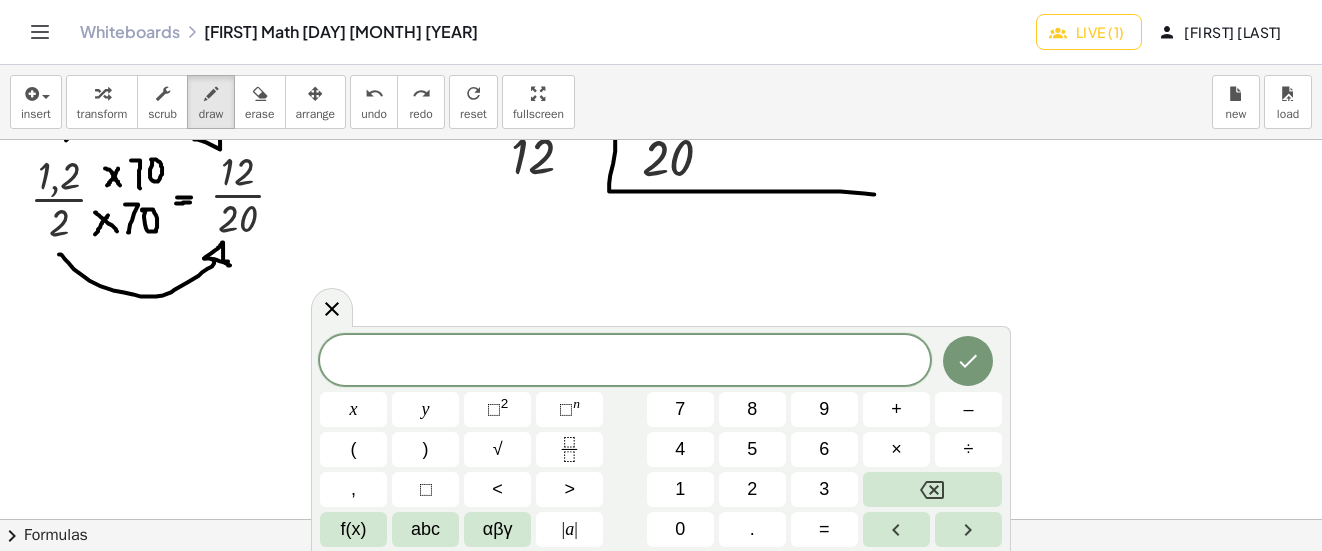 scroll, scrollTop: 1252, scrollLeft: 0, axis: vertical 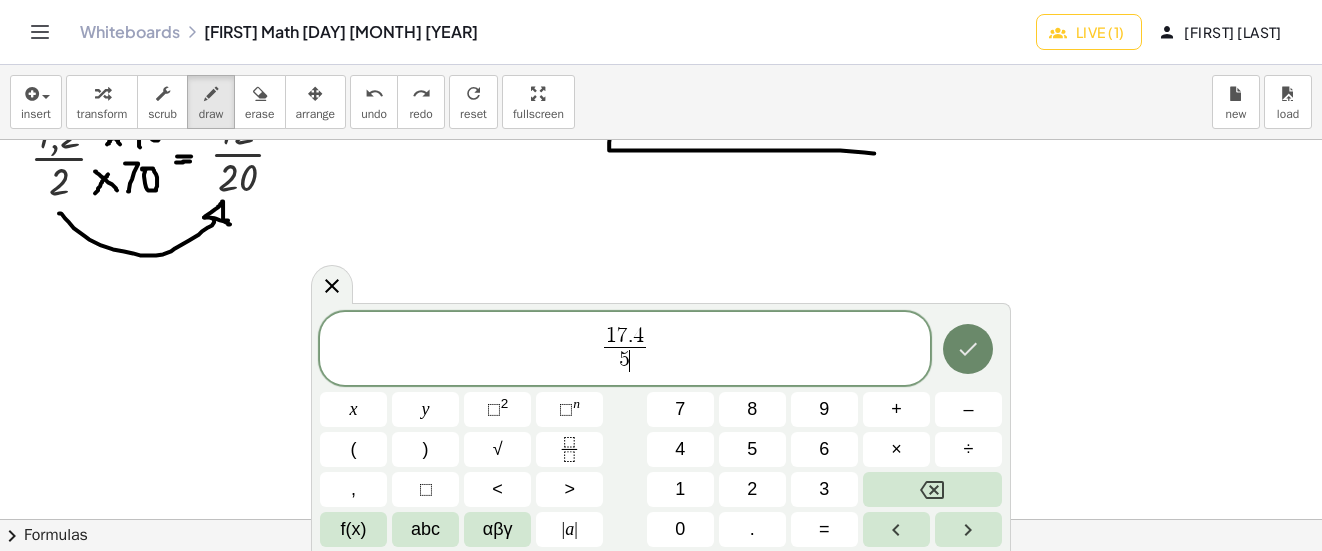 click at bounding box center [968, 349] 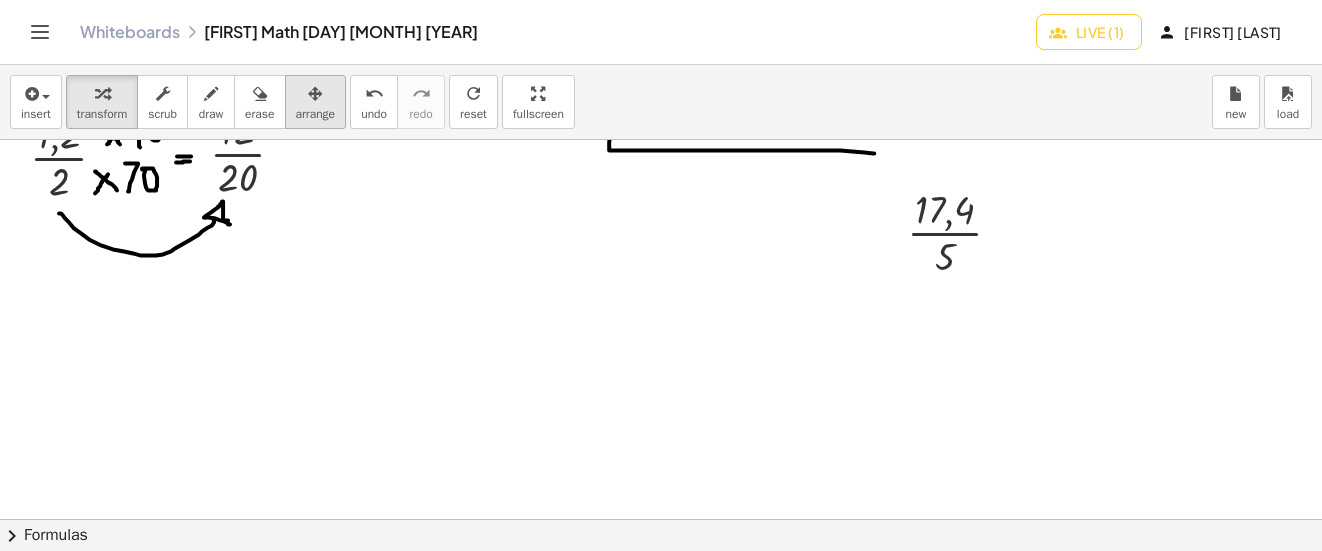 click at bounding box center [316, 93] 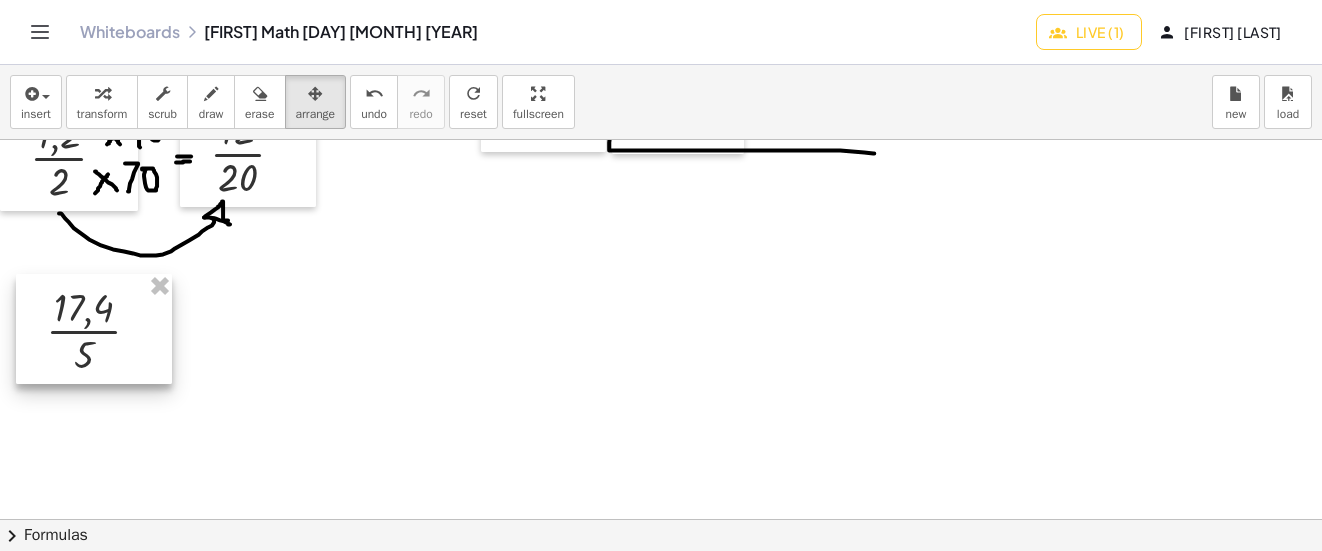 drag, startPoint x: 969, startPoint y: 243, endPoint x: 110, endPoint y: 340, distance: 864.45935 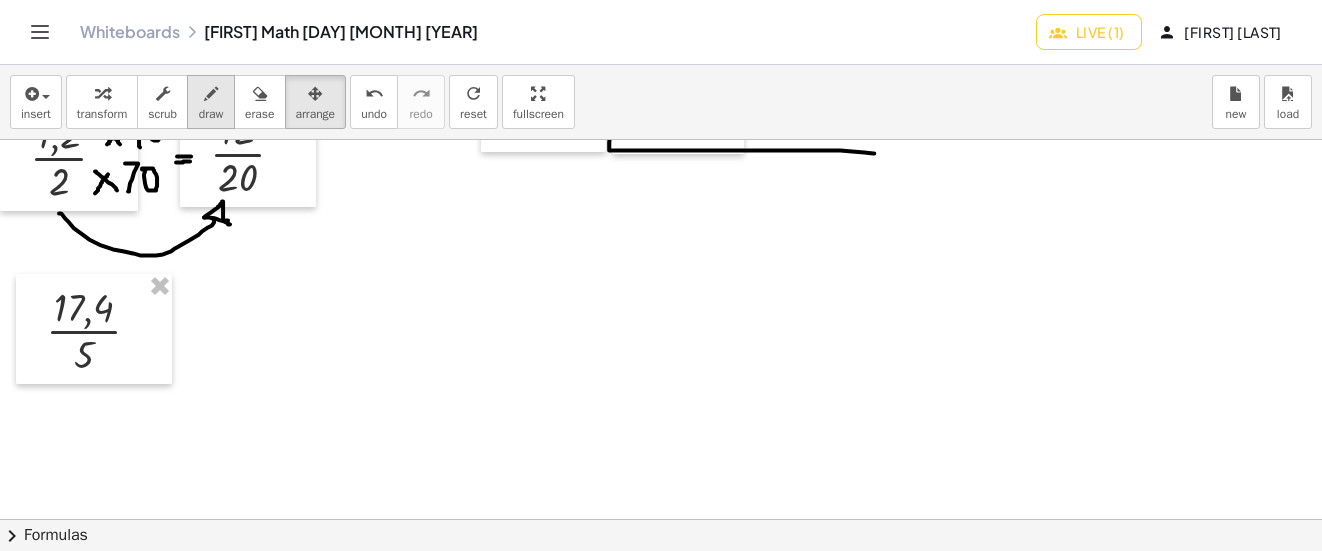click at bounding box center (211, 94) 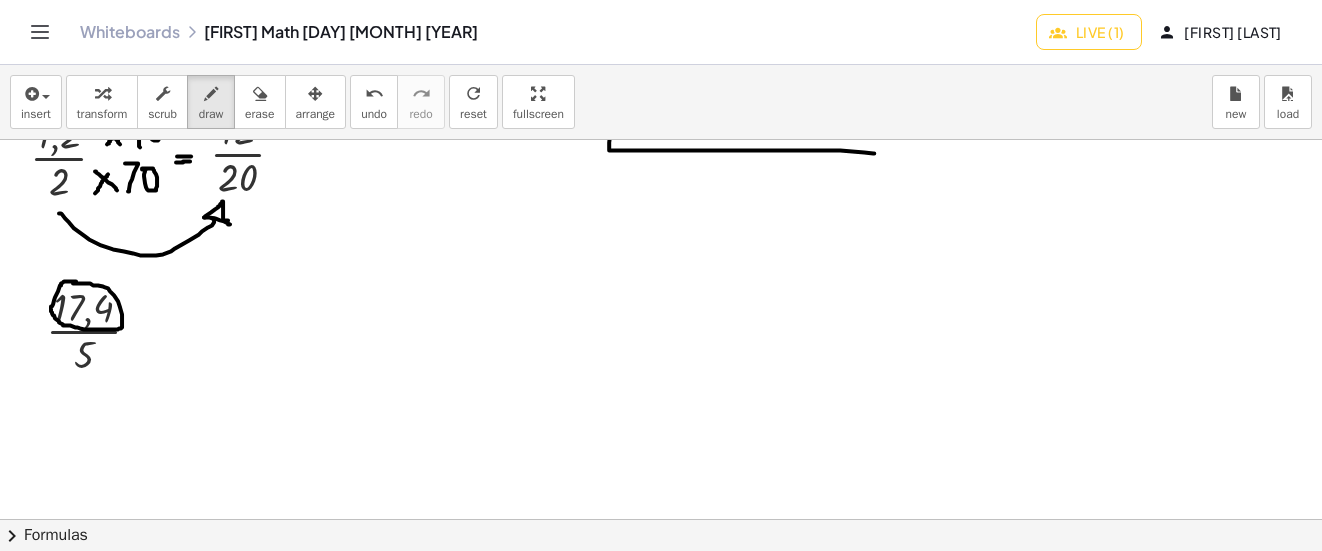 click at bounding box center (665, -165) 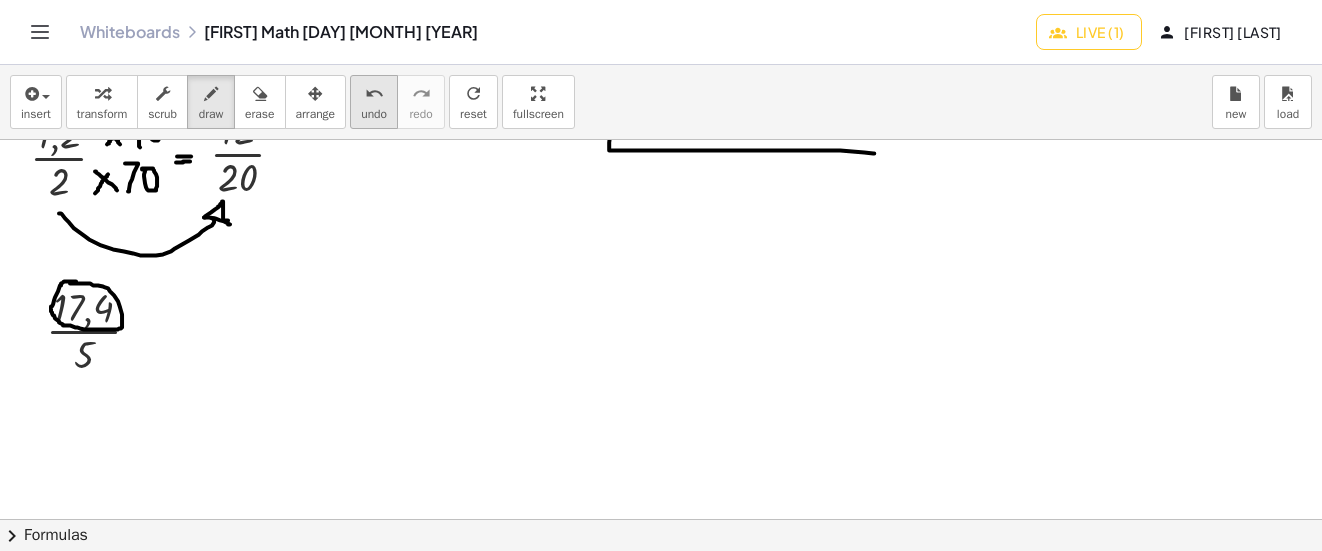 click on "undo undo" at bounding box center [374, 102] 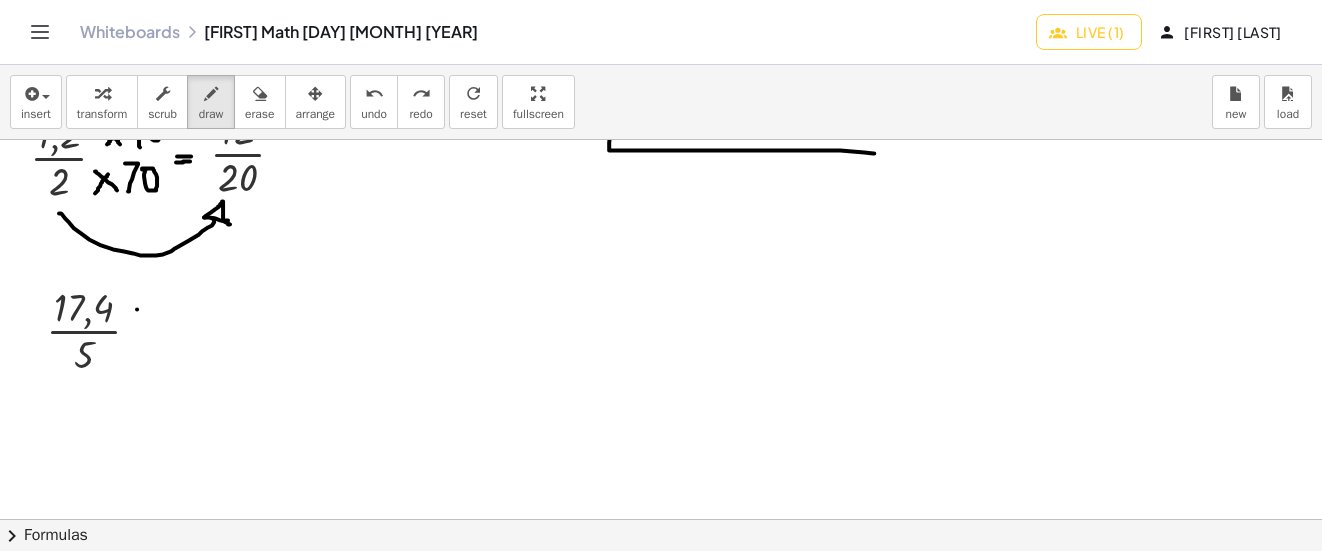 drag, startPoint x: 137, startPoint y: 309, endPoint x: 150, endPoint y: 309, distance: 13 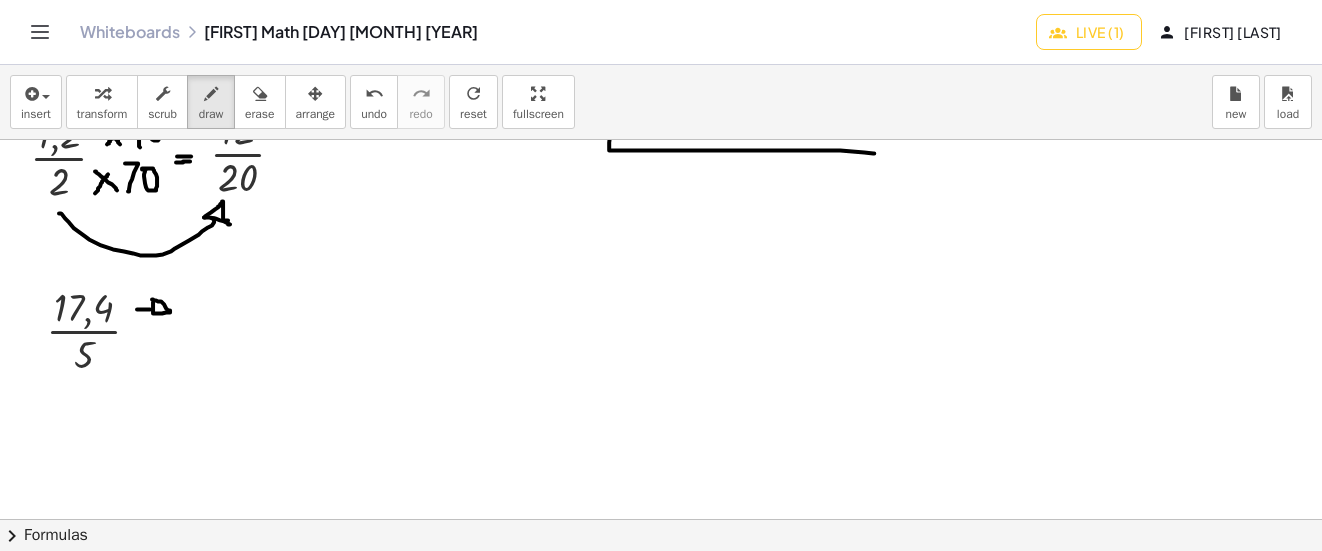 click at bounding box center (665, -165) 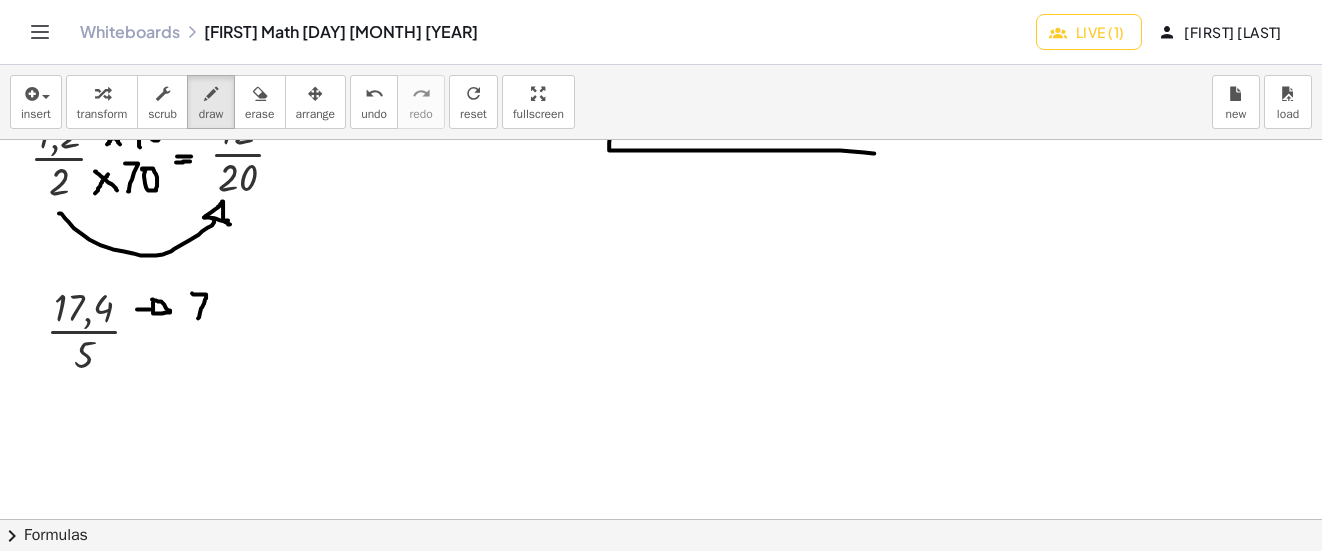 drag, startPoint x: 198, startPoint y: 318, endPoint x: 190, endPoint y: 293, distance: 26.24881 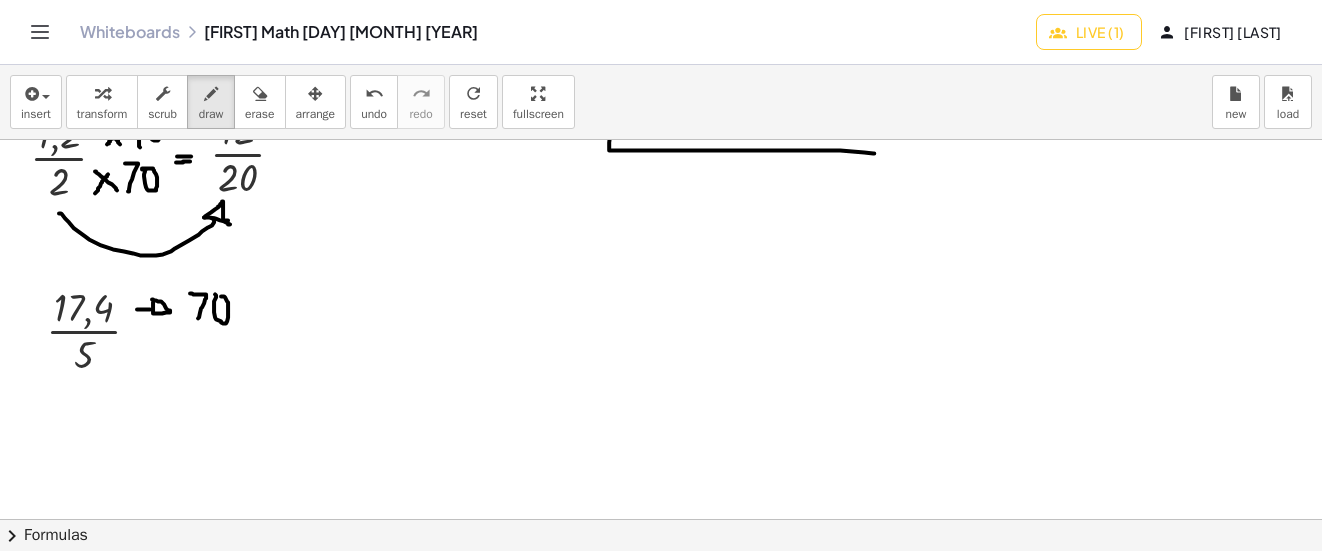 click at bounding box center [665, -165] 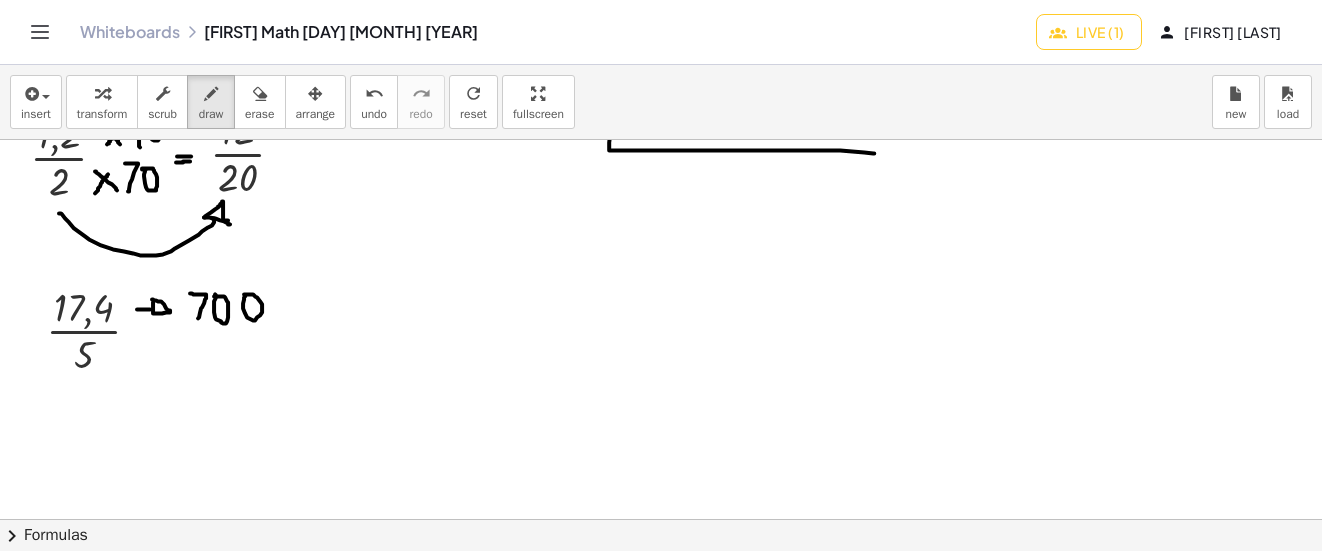 click at bounding box center (665, -165) 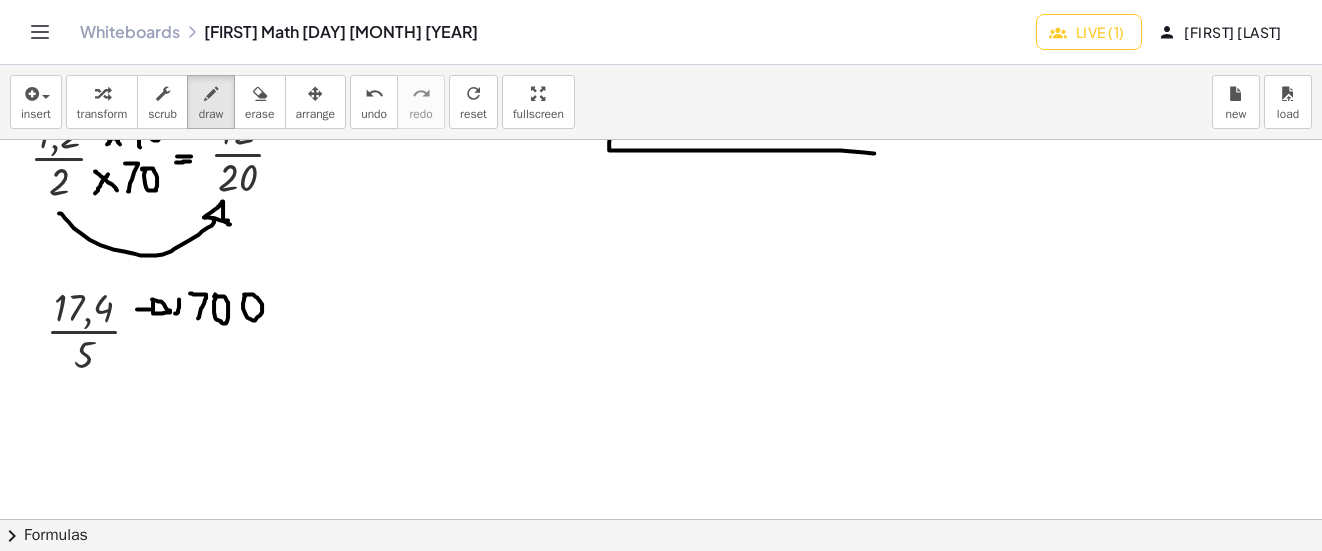 drag, startPoint x: 179, startPoint y: 299, endPoint x: 172, endPoint y: 308, distance: 11.401754 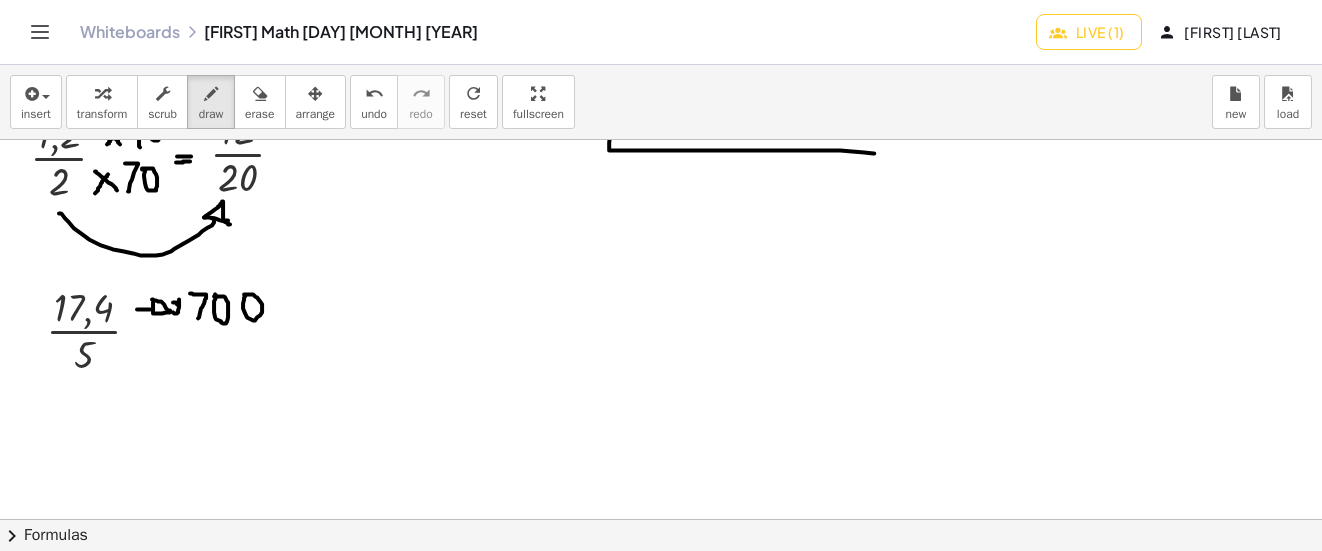 drag, startPoint x: 173, startPoint y: 302, endPoint x: 184, endPoint y: 316, distance: 17.804493 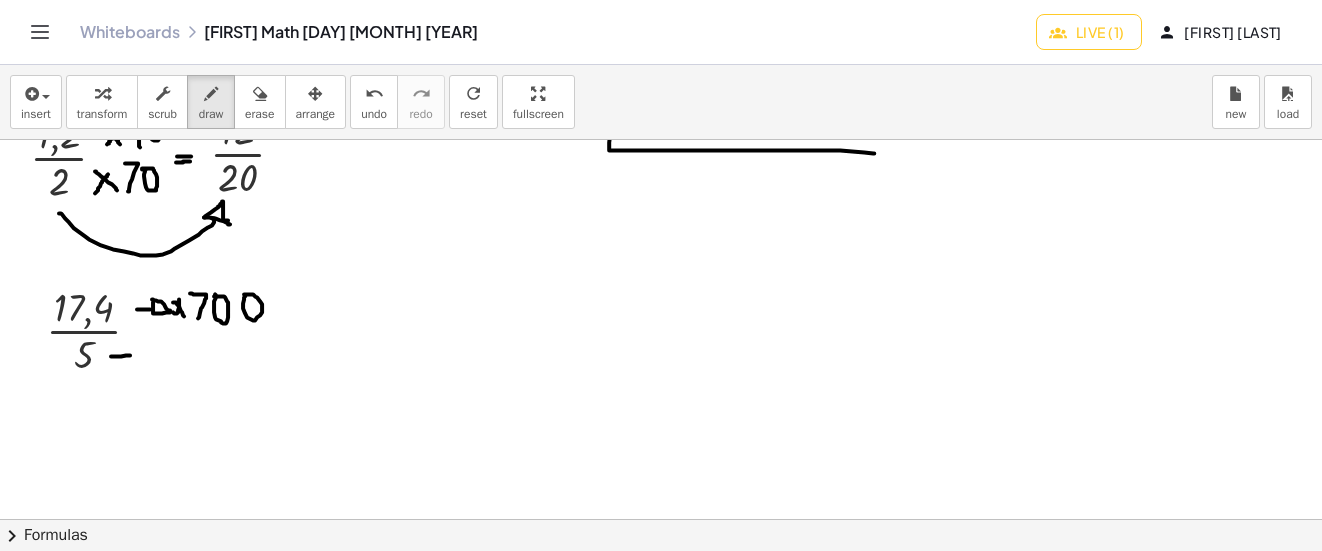 click at bounding box center (665, -165) 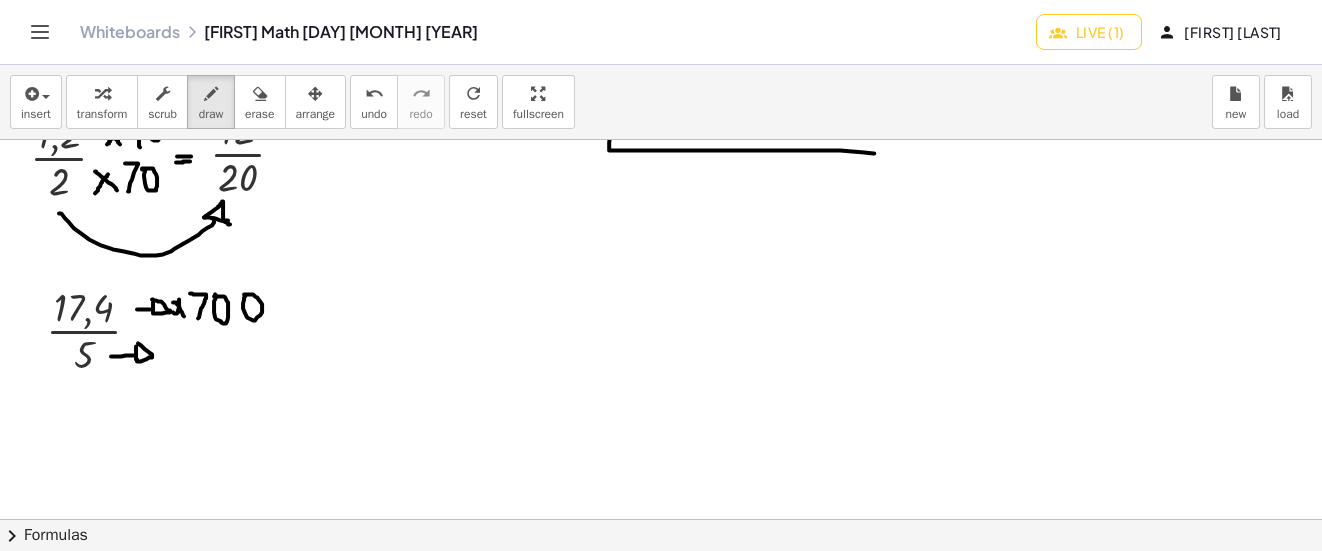 click at bounding box center [665, -165] 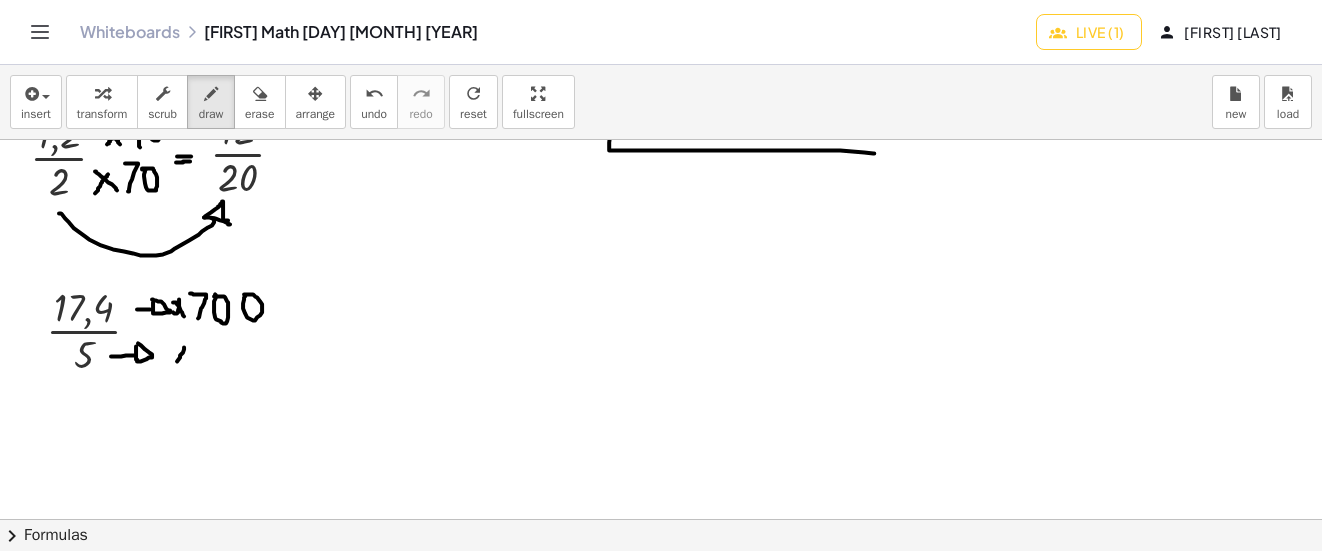 drag, startPoint x: 184, startPoint y: 347, endPoint x: 177, endPoint y: 361, distance: 15.652476 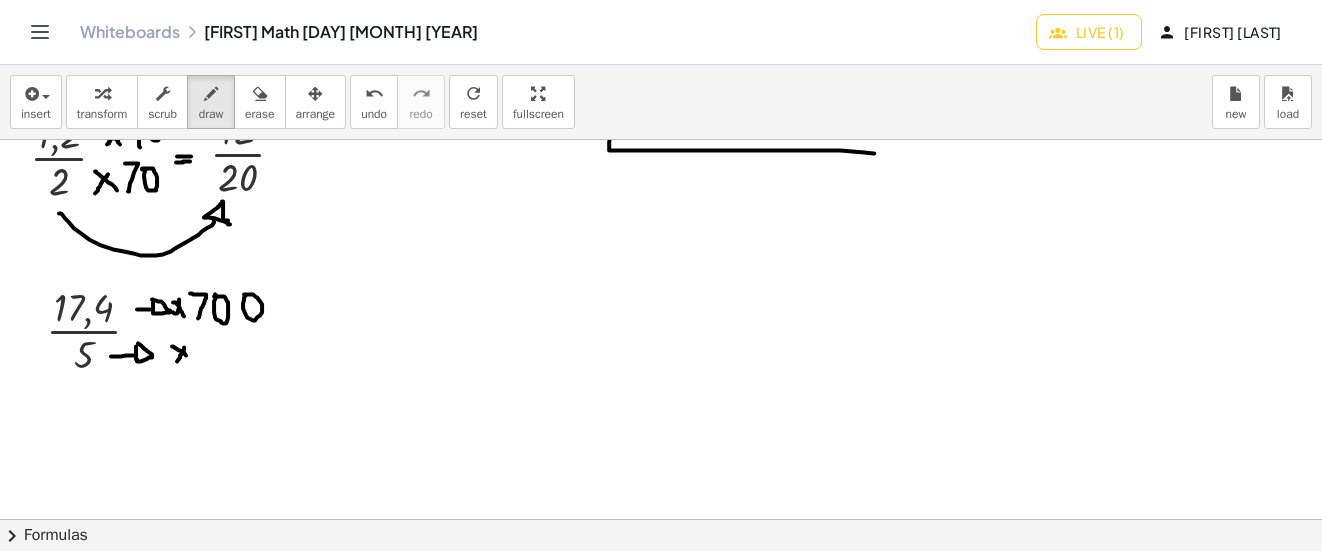 drag, startPoint x: 172, startPoint y: 346, endPoint x: 186, endPoint y: 355, distance: 16.643316 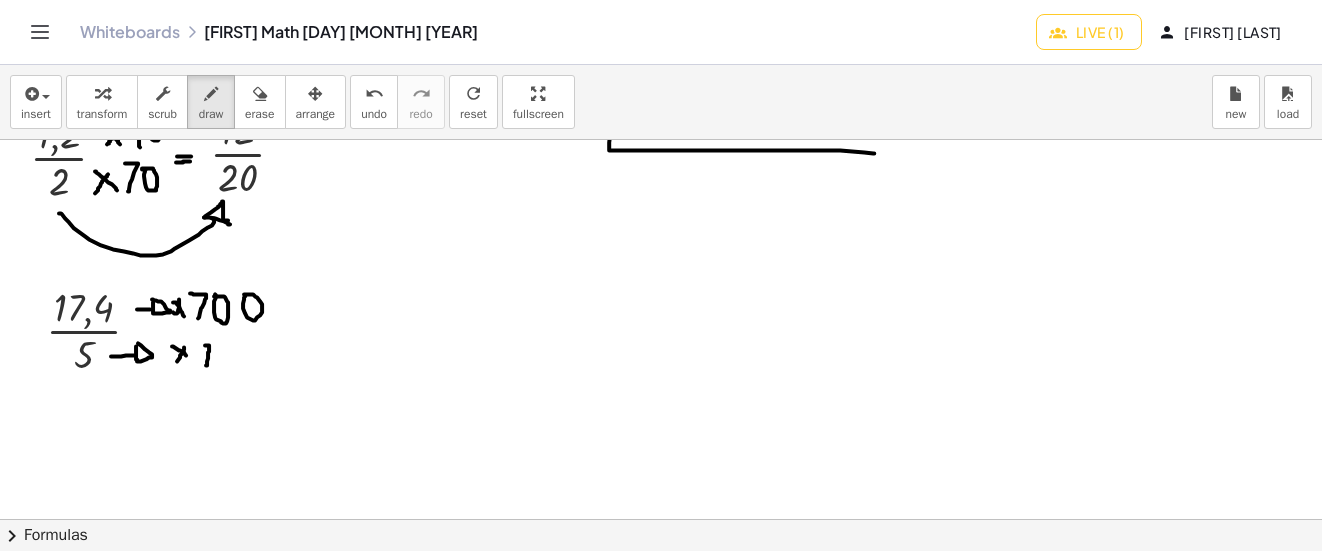 drag, startPoint x: 206, startPoint y: 365, endPoint x: 199, endPoint y: 343, distance: 23.086792 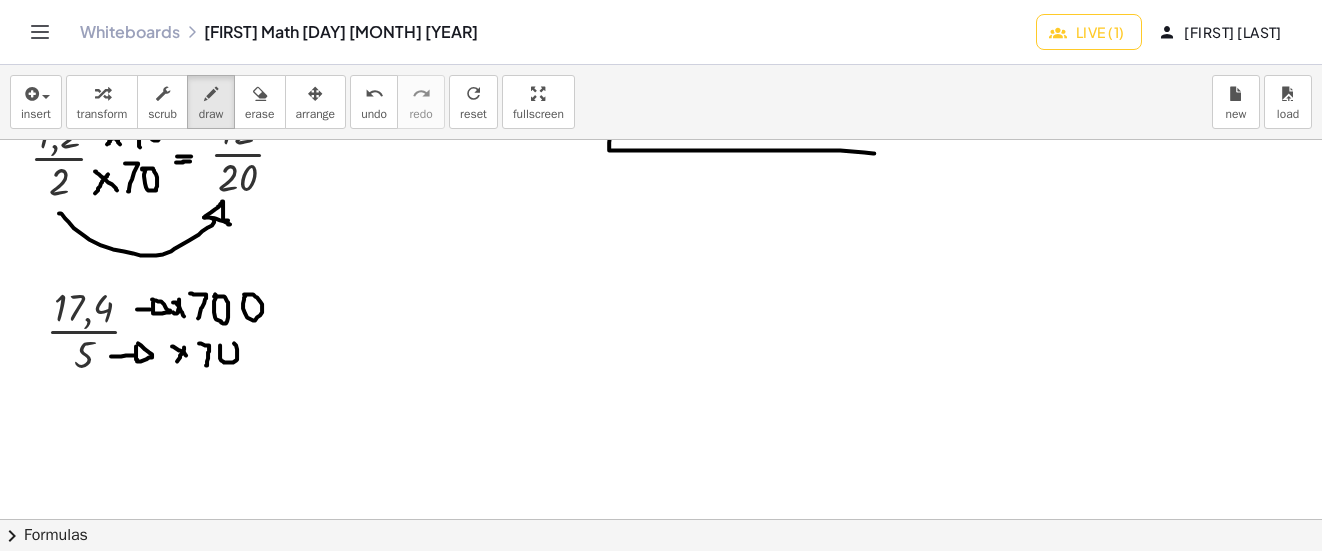 click at bounding box center (665, -165) 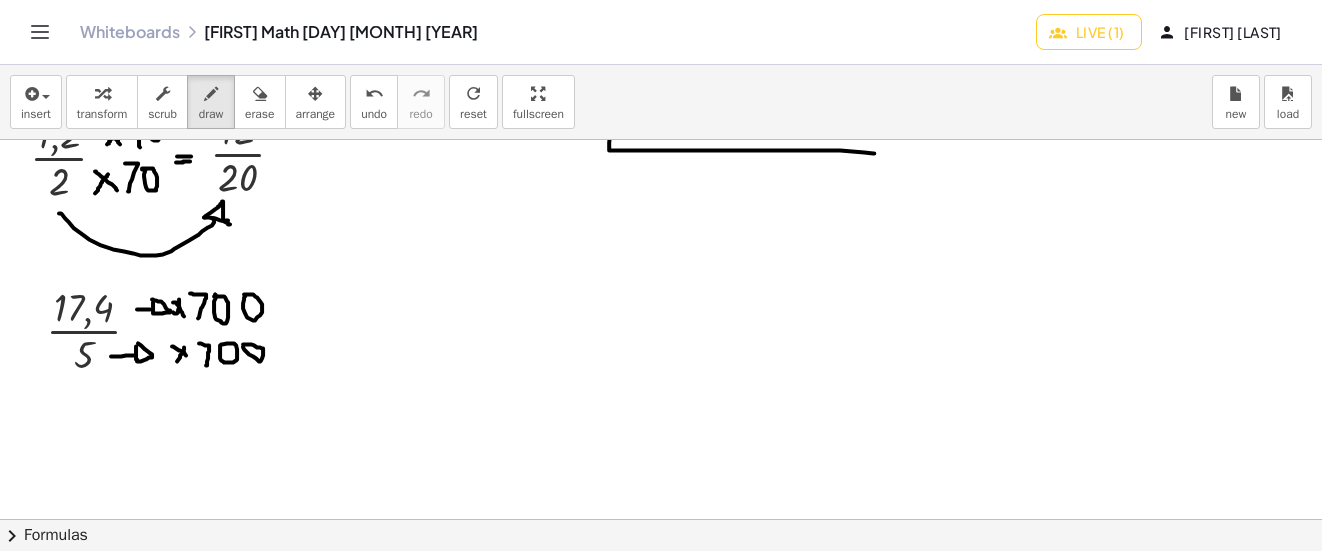 click at bounding box center [665, -165] 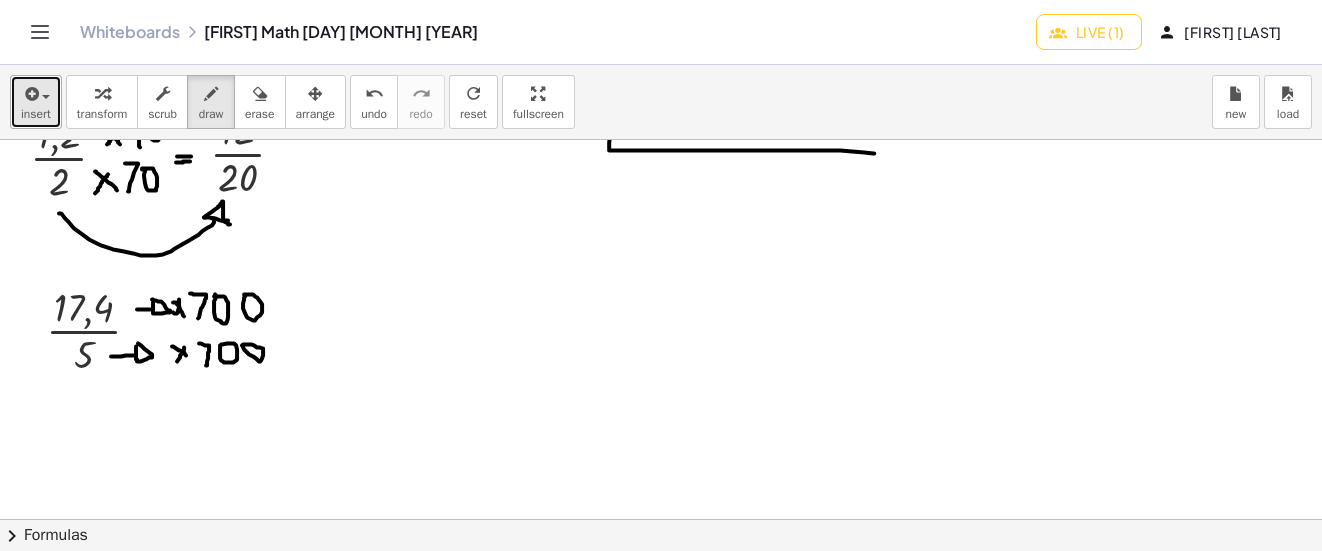 click on "insert" at bounding box center (36, 102) 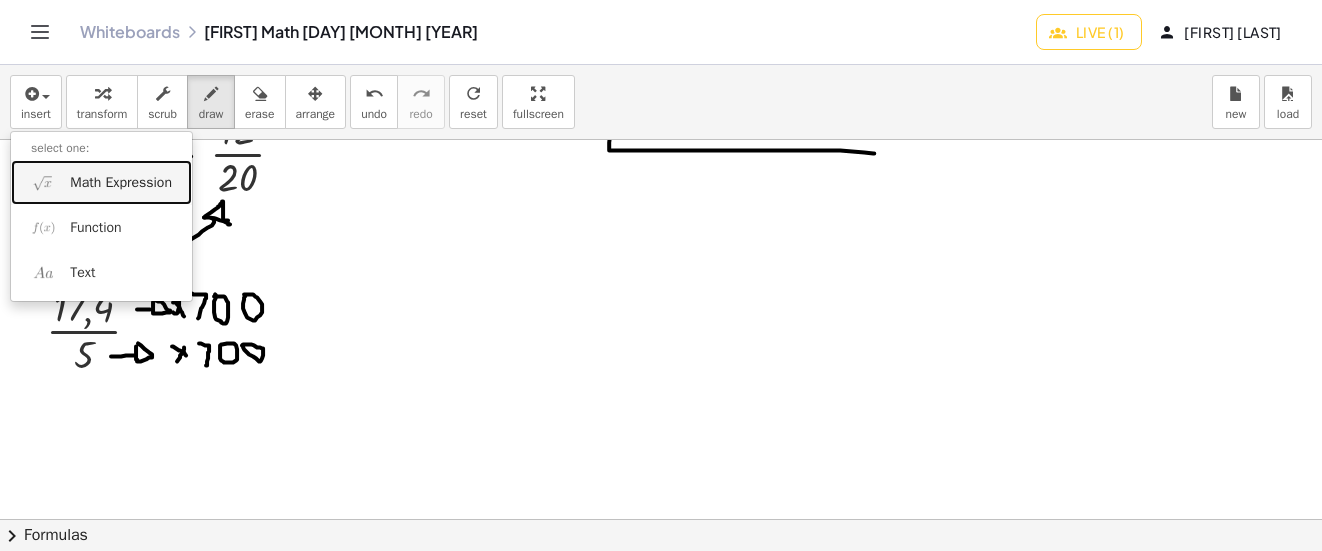 click on "Math Expression" at bounding box center [121, 183] 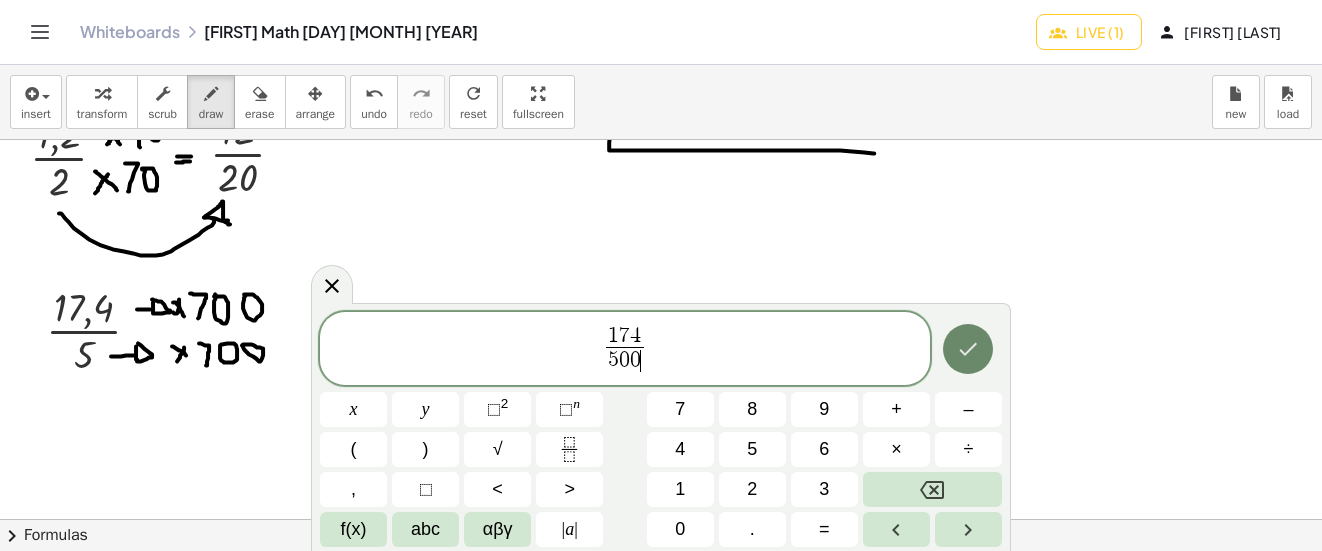 click 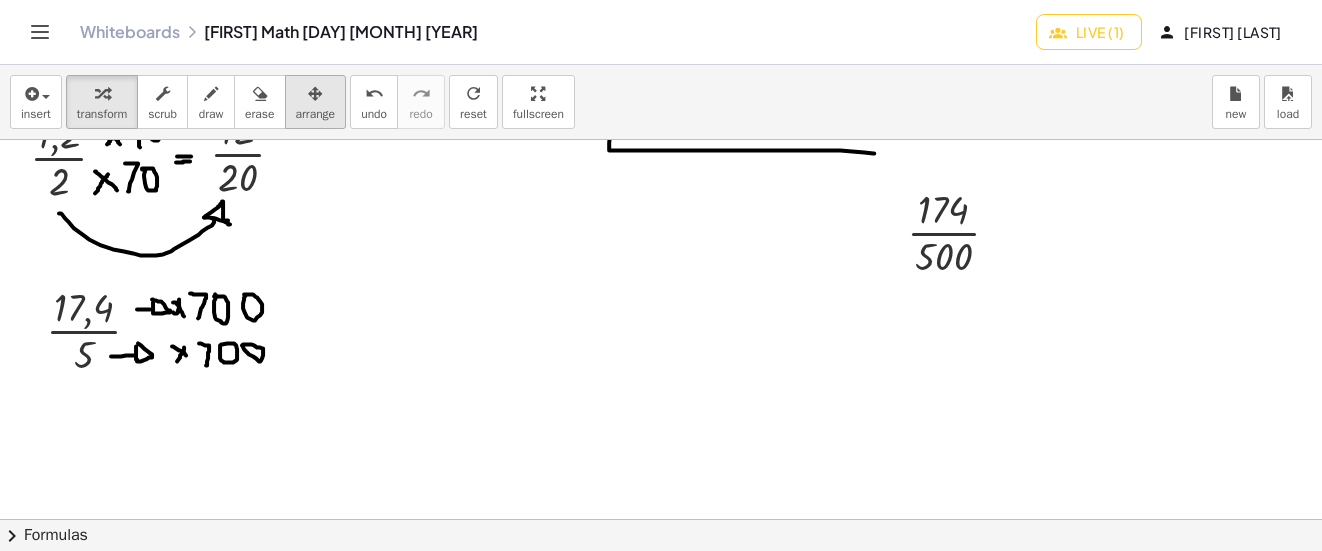 click on "arrange" at bounding box center (316, 102) 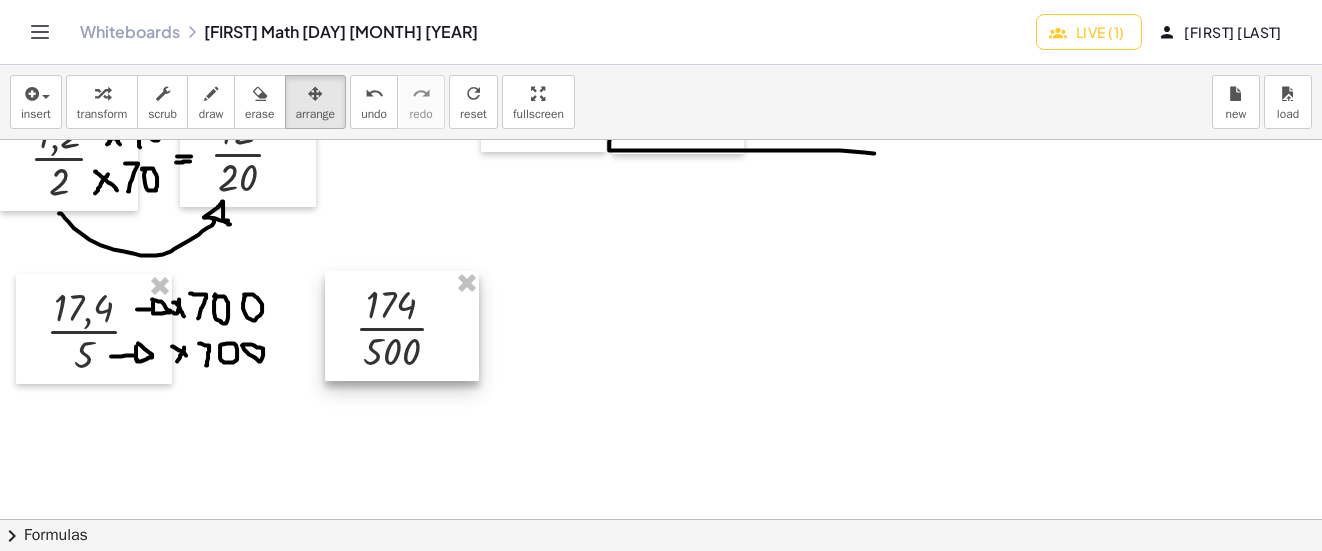 drag, startPoint x: 1005, startPoint y: 282, endPoint x: 454, endPoint y: 377, distance: 559.1297 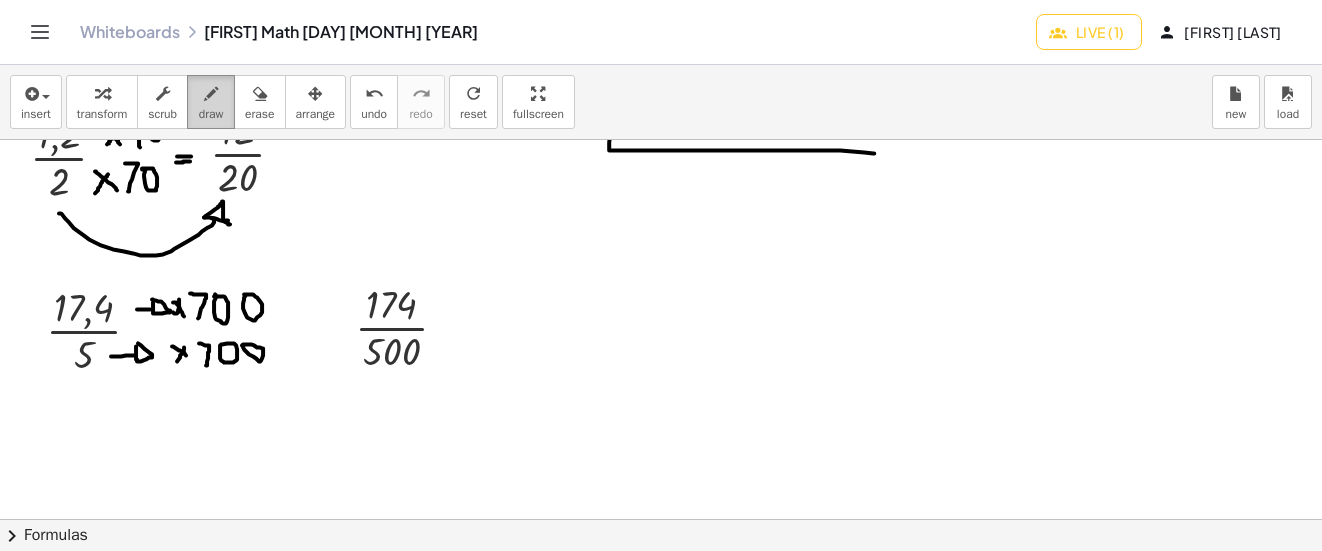 click on "draw" at bounding box center (211, 102) 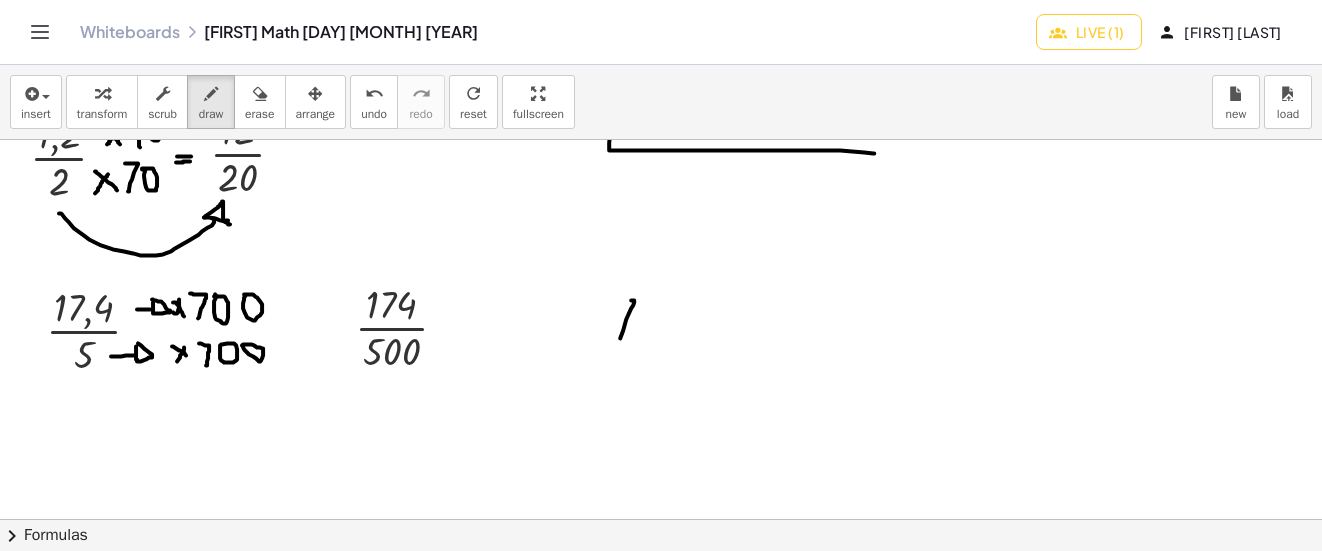 drag, startPoint x: 620, startPoint y: 338, endPoint x: 648, endPoint y: 292, distance: 53.851646 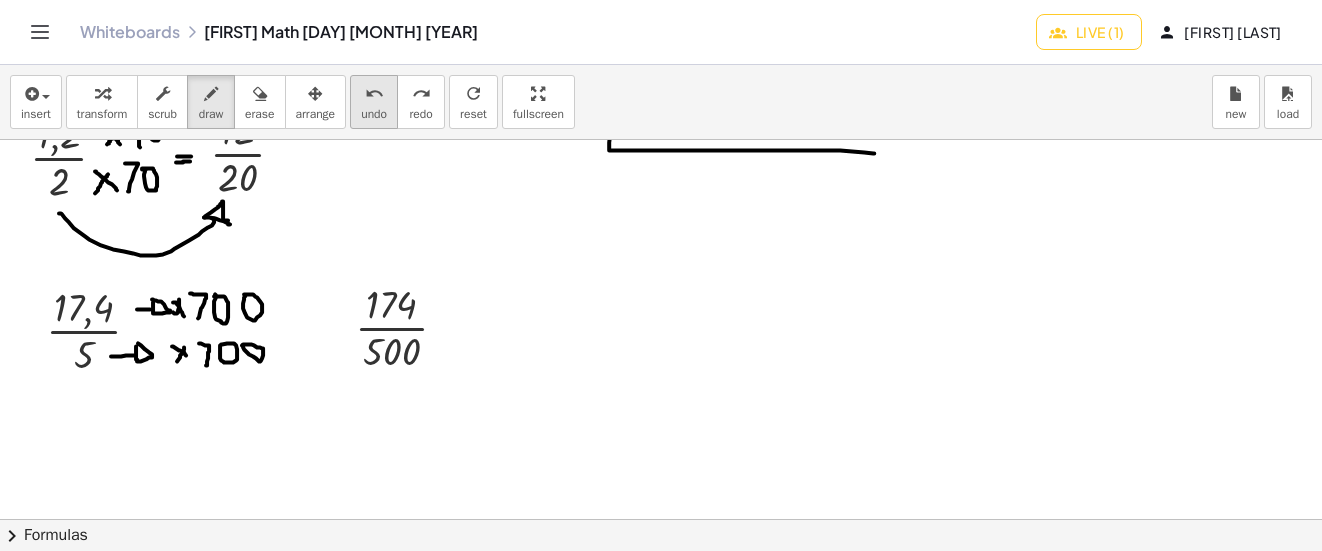 click on "undo" at bounding box center [374, 94] 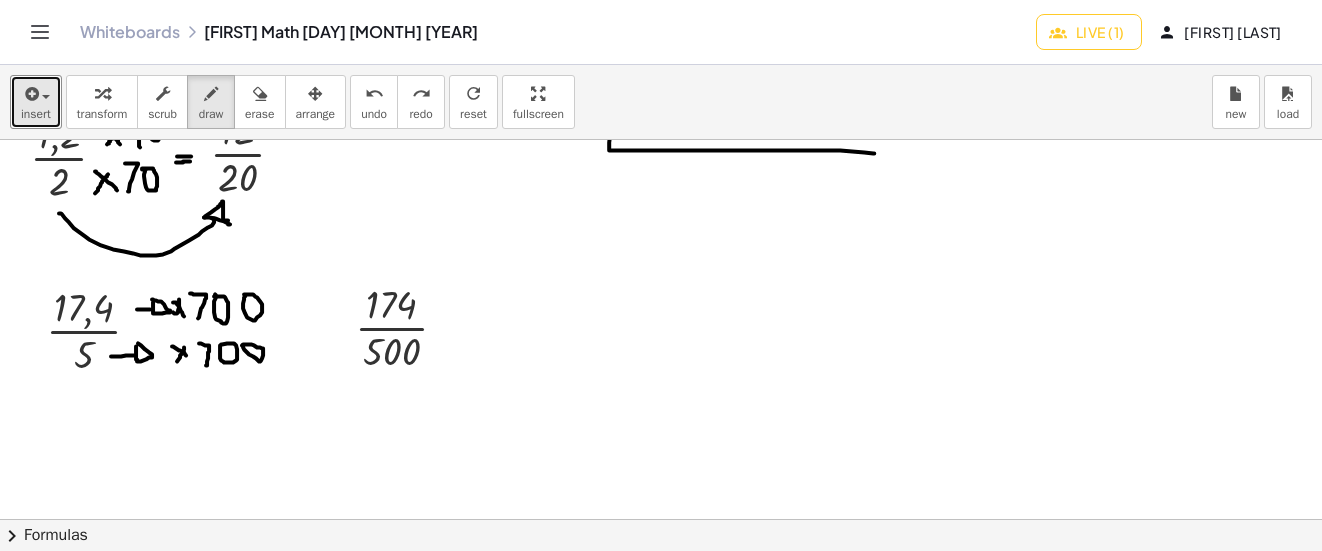 drag, startPoint x: 37, startPoint y: 90, endPoint x: 69, endPoint y: 129, distance: 50.447994 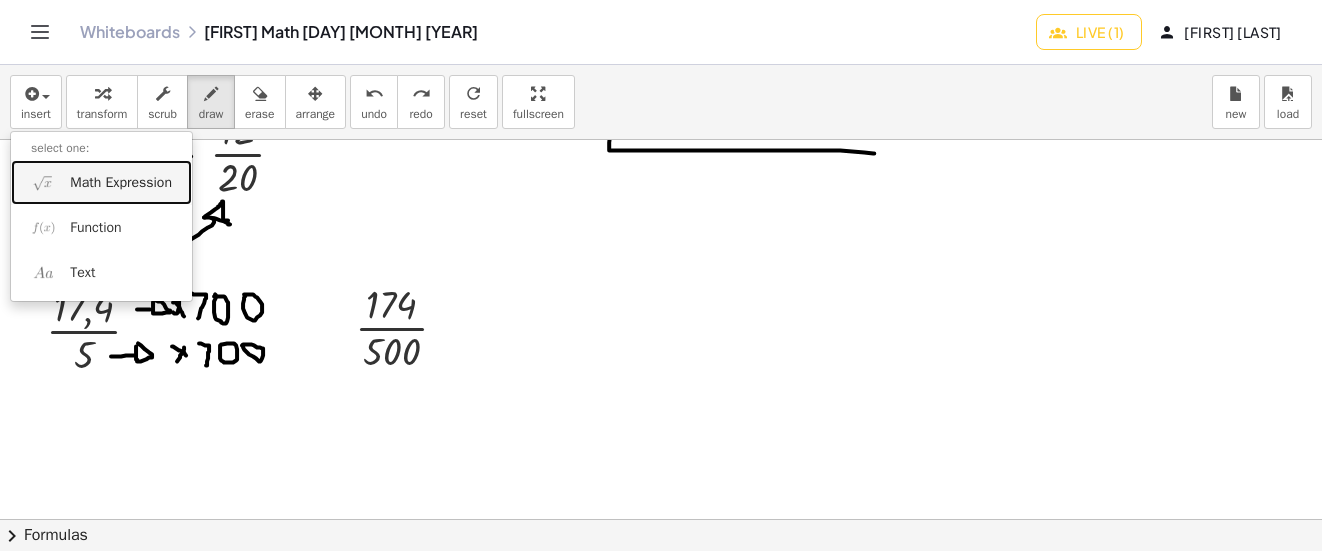 click on "Math Expression" at bounding box center [121, 183] 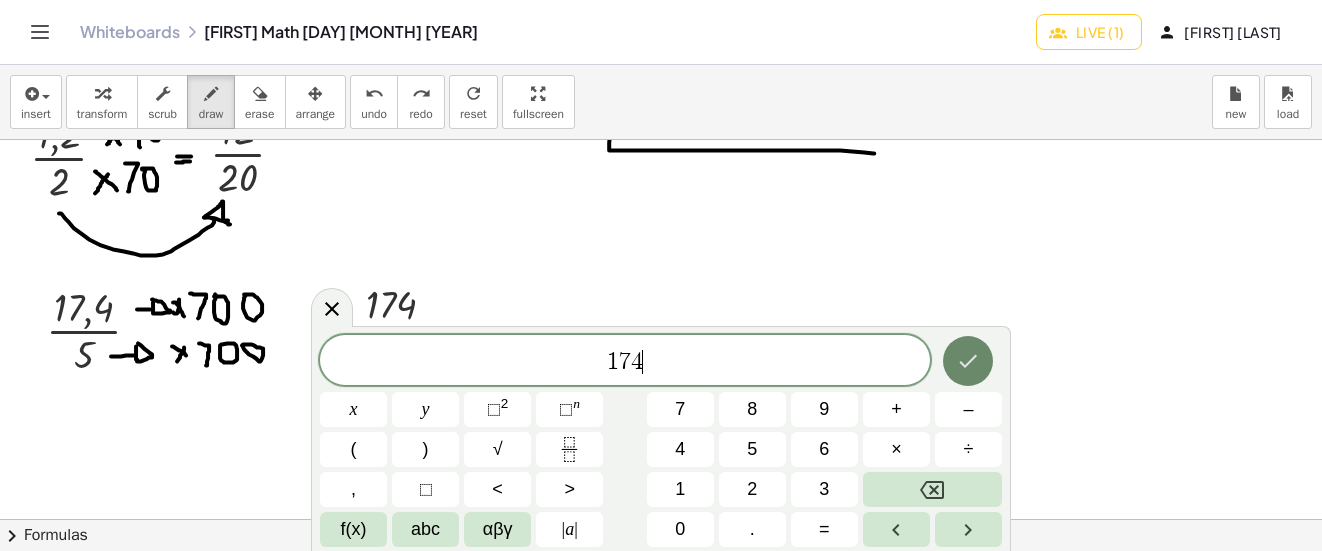 click at bounding box center [968, 361] 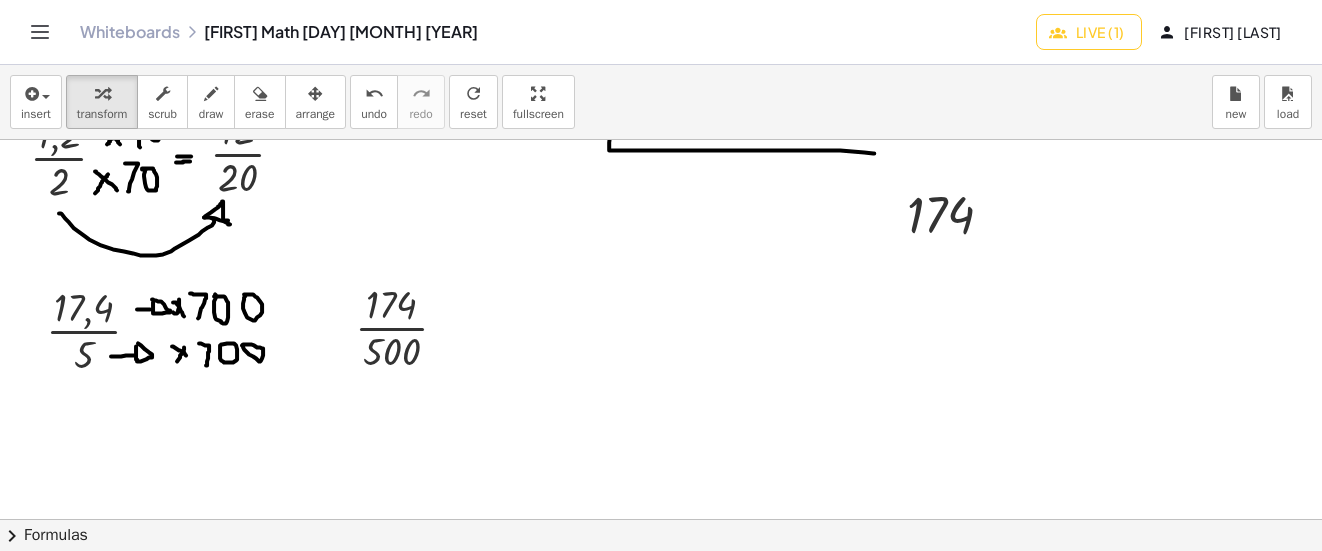 drag, startPoint x: 313, startPoint y: 78, endPoint x: 686, endPoint y: 183, distance: 387.4971 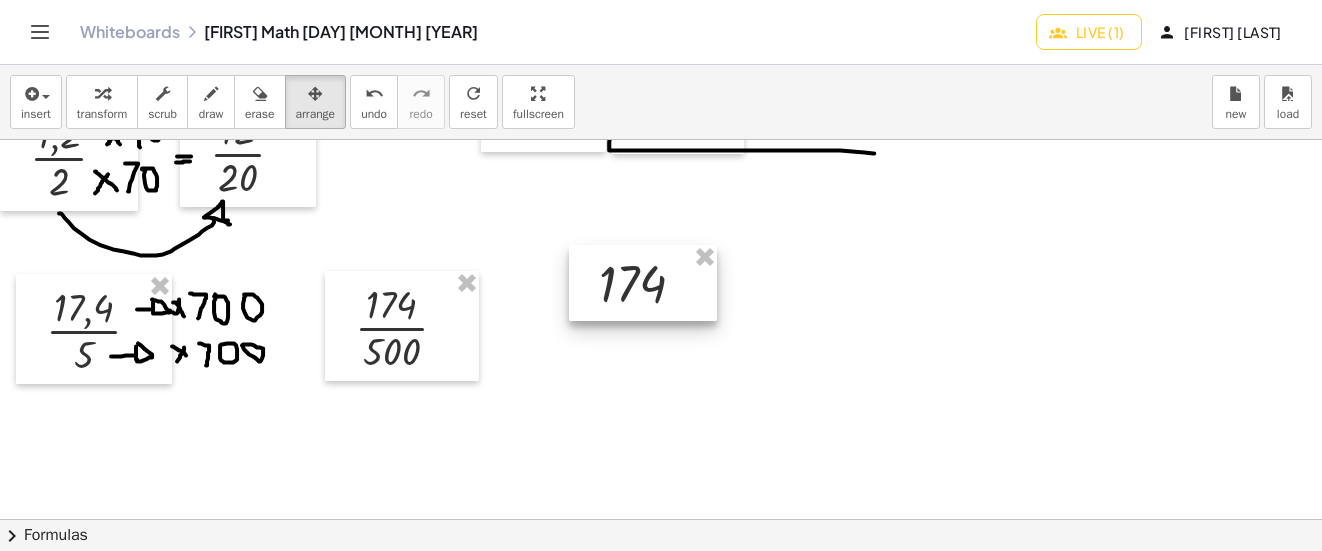 drag, startPoint x: 949, startPoint y: 227, endPoint x: 642, endPoint y: 296, distance: 314.65854 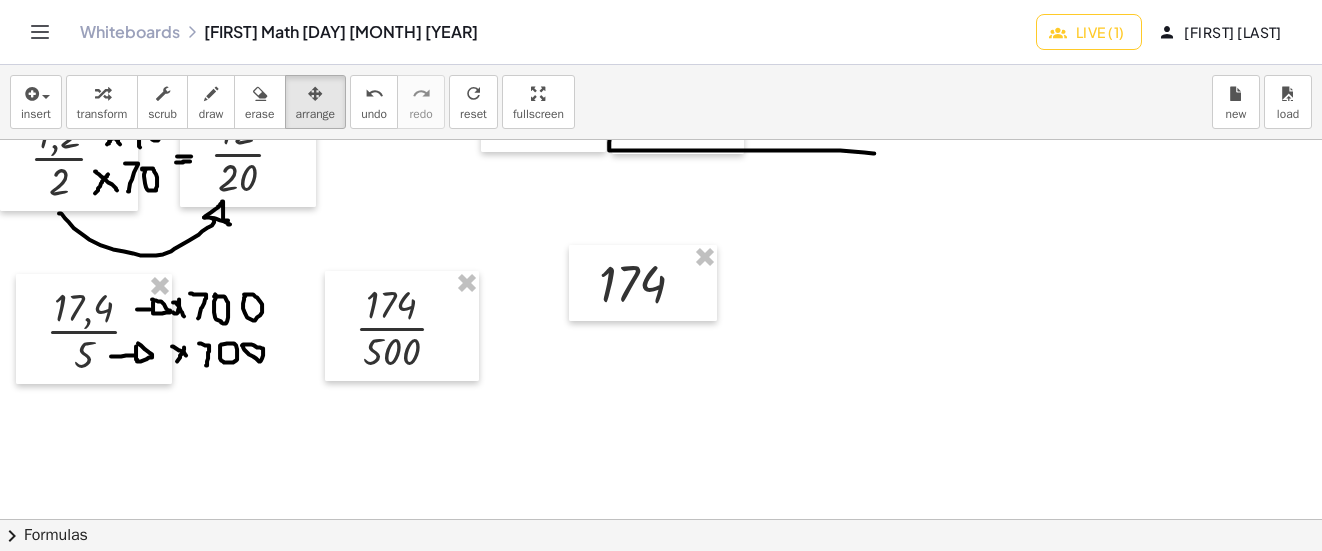 drag, startPoint x: 210, startPoint y: 97, endPoint x: 586, endPoint y: 219, distance: 395.29736 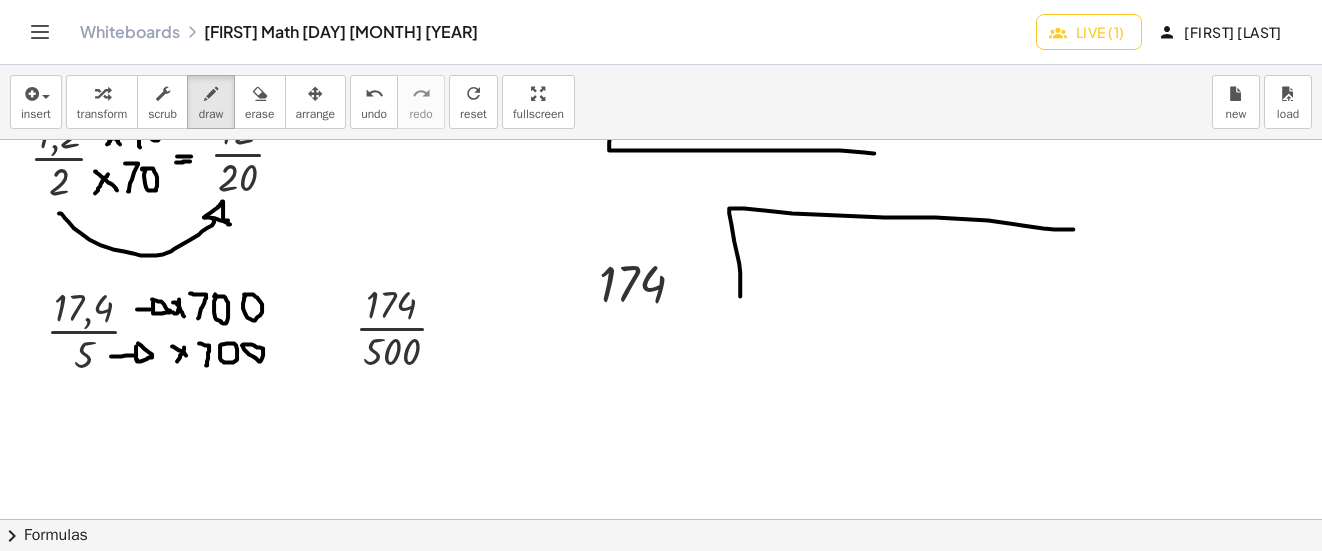 drag, startPoint x: 740, startPoint y: 296, endPoint x: 1073, endPoint y: 229, distance: 339.67337 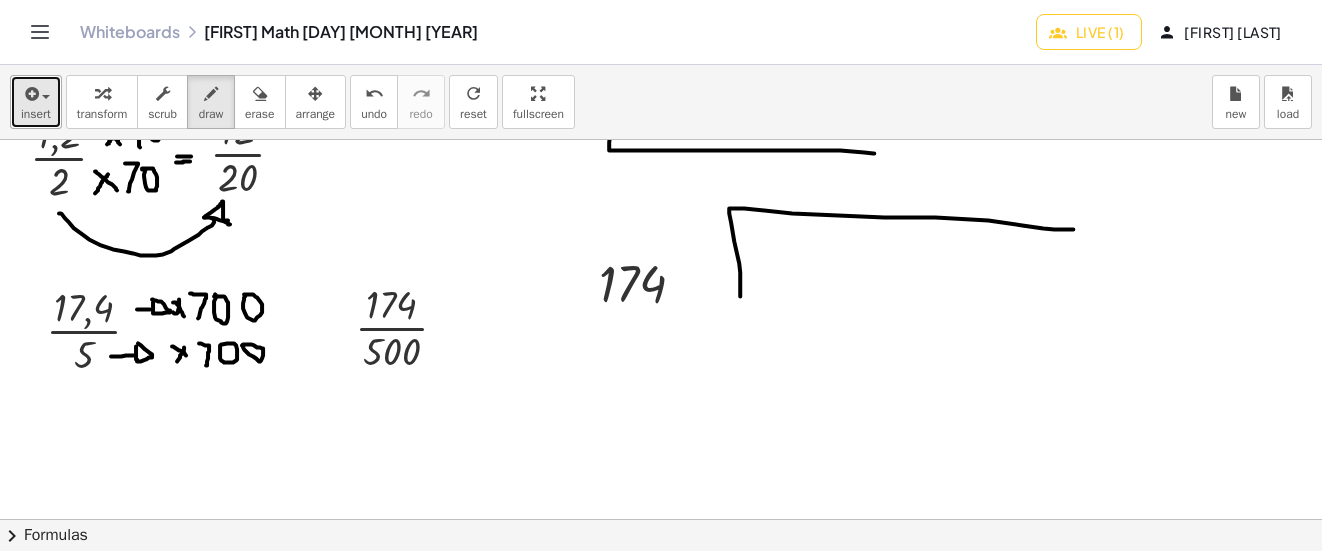 click at bounding box center (30, 94) 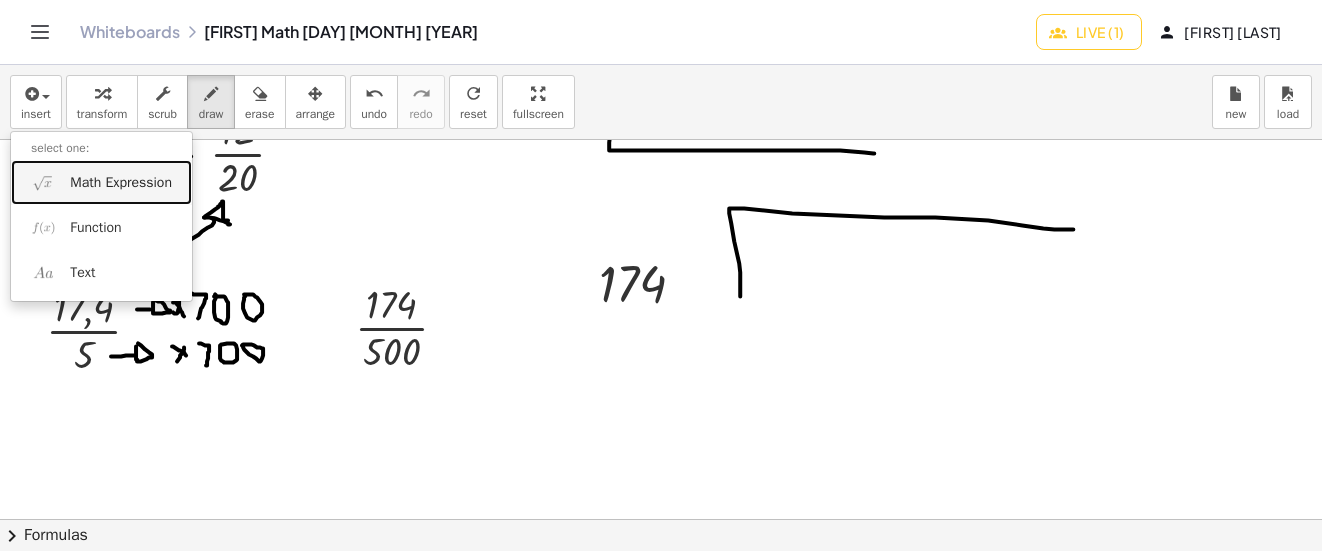 click on "Math Expression" at bounding box center [121, 183] 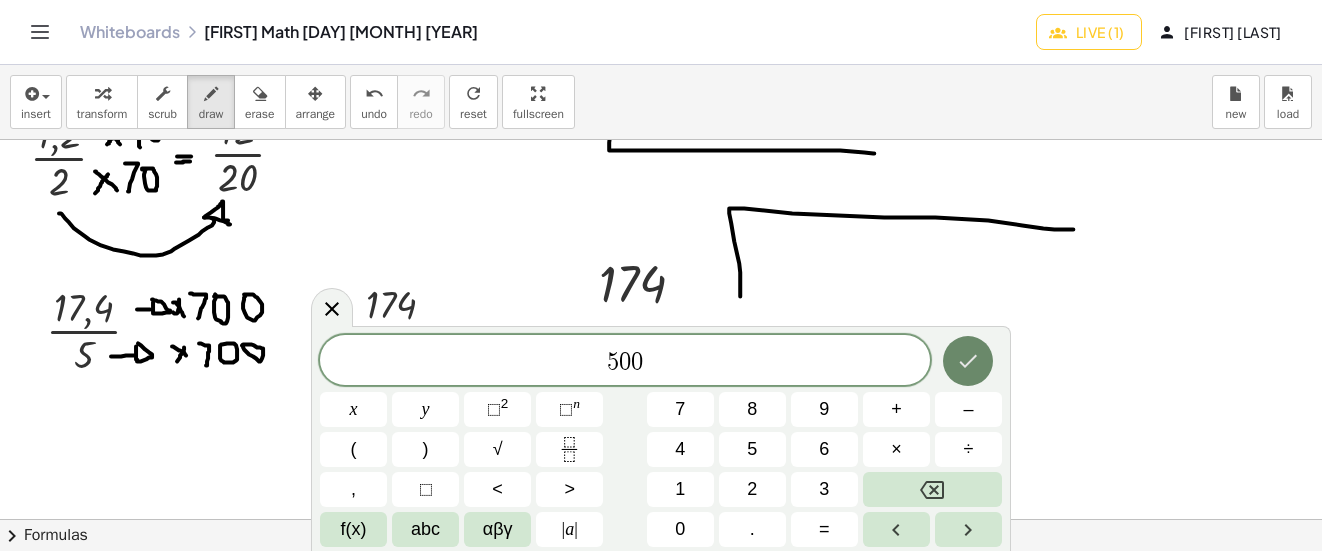 click 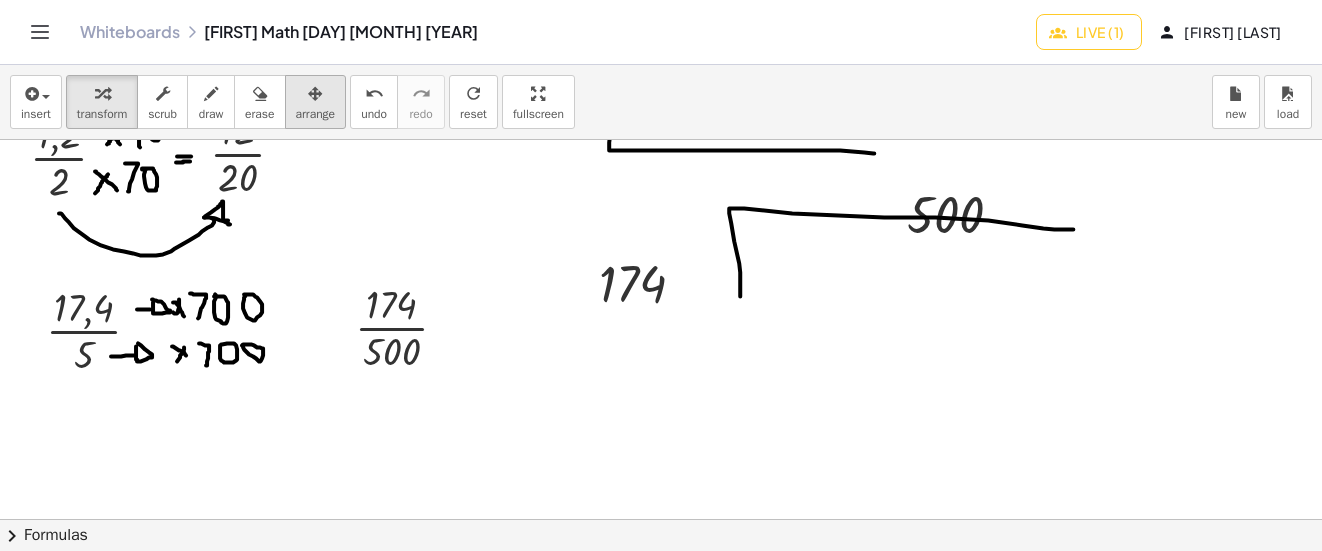 click at bounding box center (316, 93) 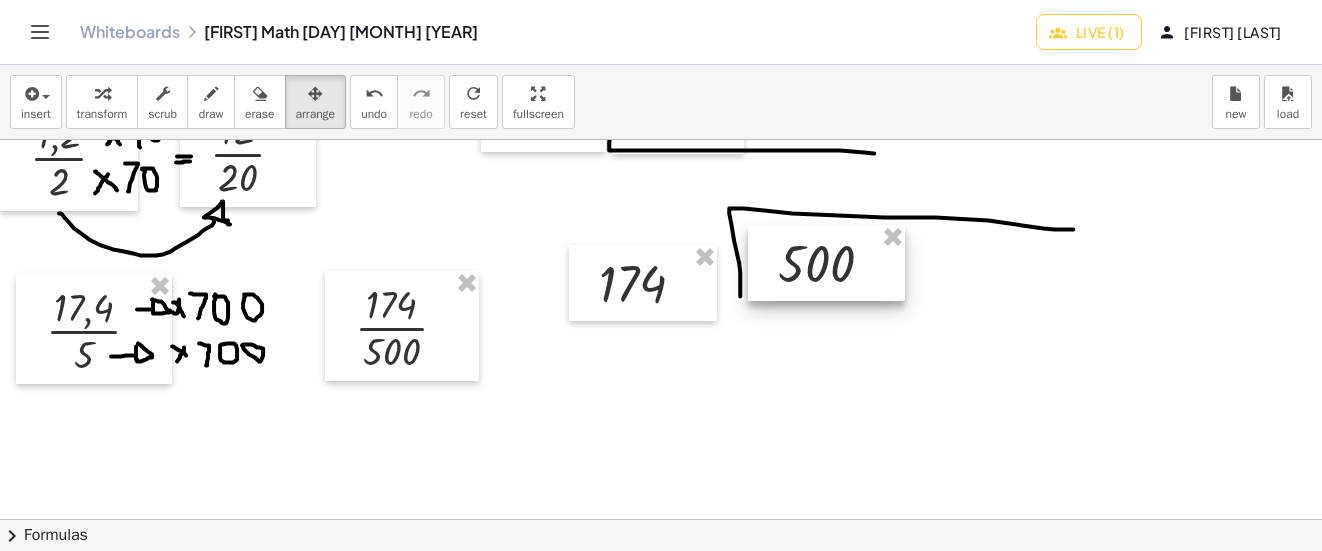 drag, startPoint x: 979, startPoint y: 225, endPoint x: 851, endPoint y: 274, distance: 137.05838 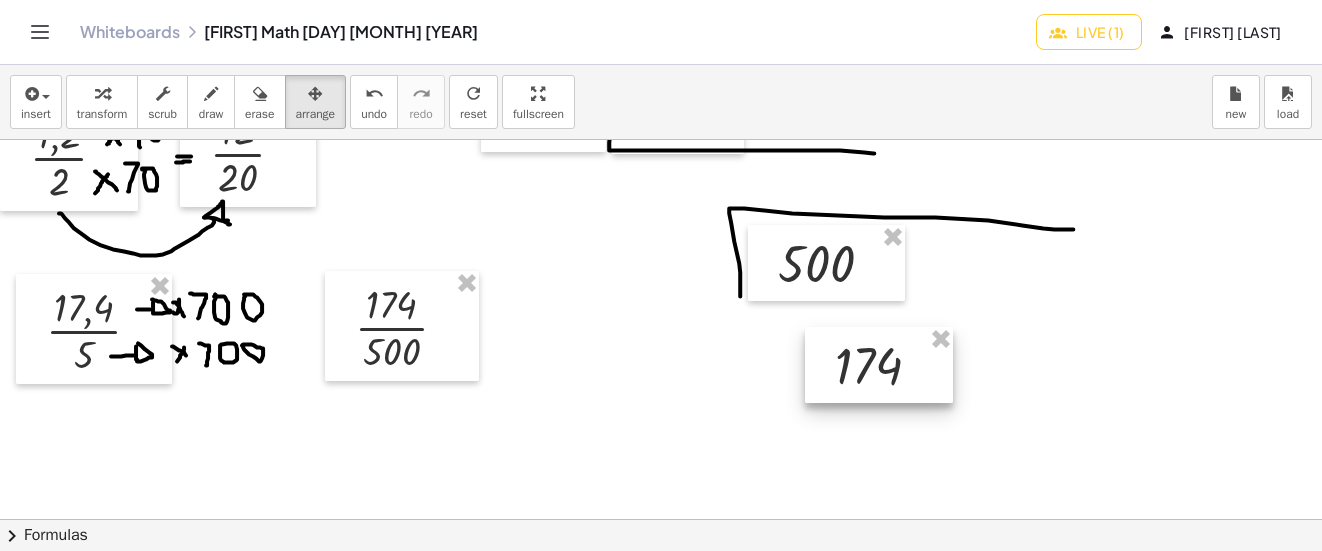drag, startPoint x: 634, startPoint y: 289, endPoint x: 821, endPoint y: 306, distance: 187.77113 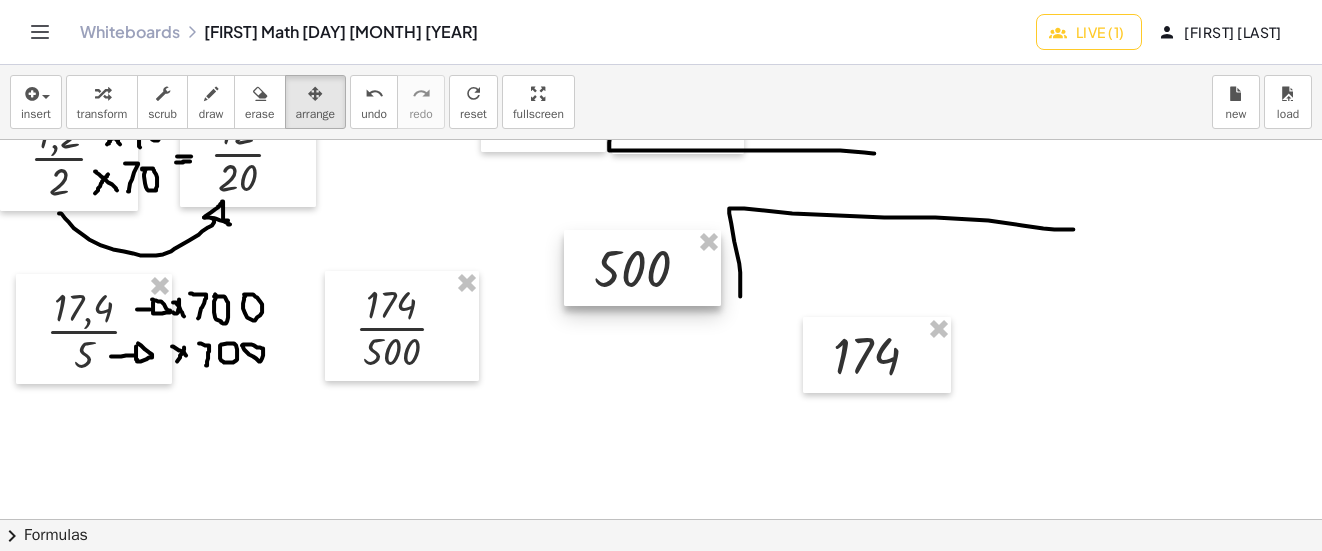 drag, startPoint x: 811, startPoint y: 277, endPoint x: 614, endPoint y: 277, distance: 197 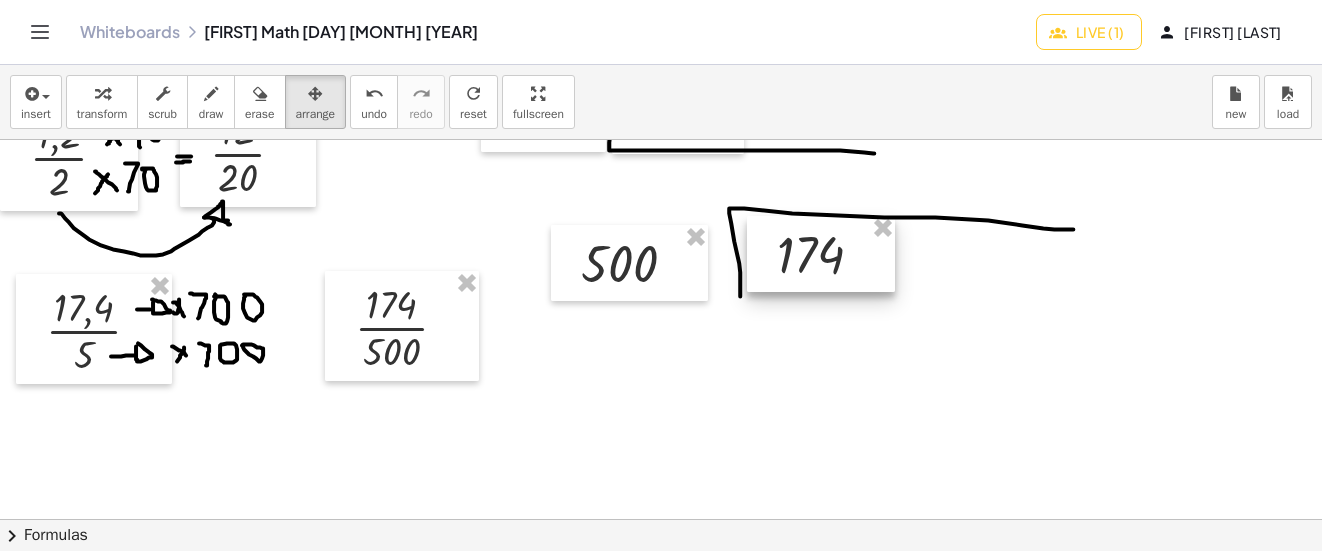drag, startPoint x: 854, startPoint y: 372, endPoint x: 799, endPoint y: 271, distance: 115.00435 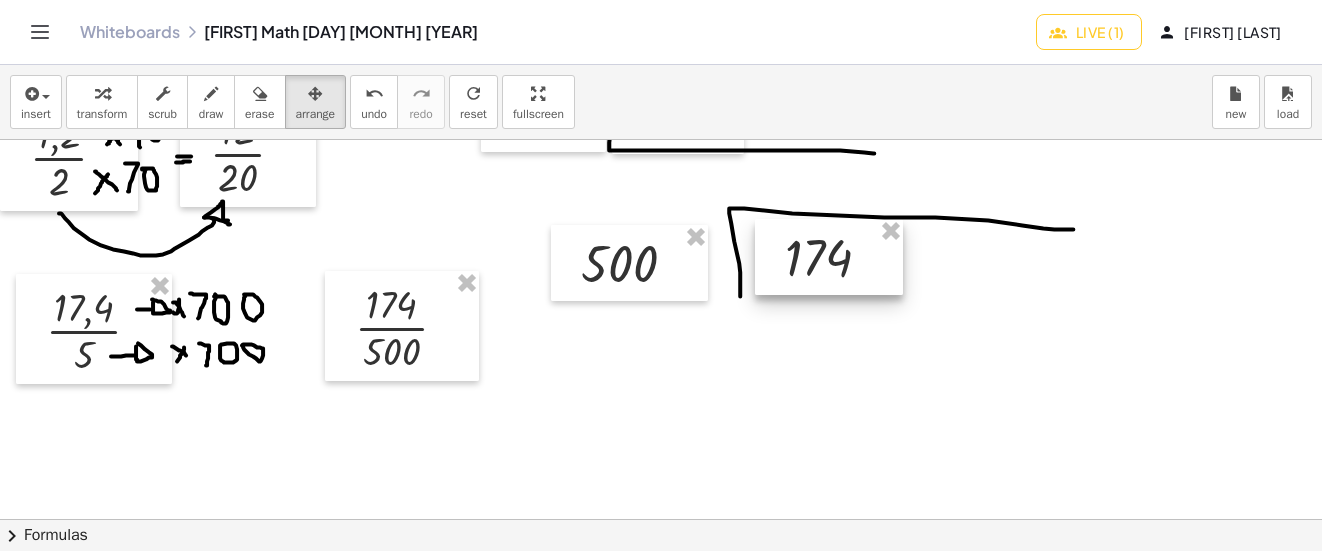 click at bounding box center (829, 257) 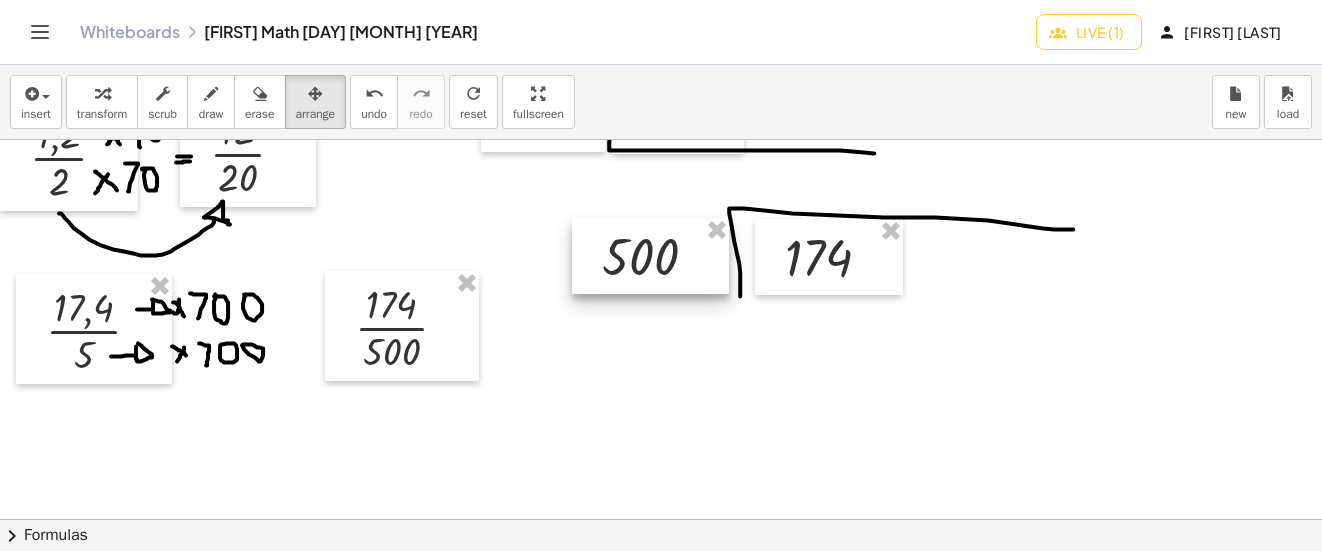 click at bounding box center (650, 256) 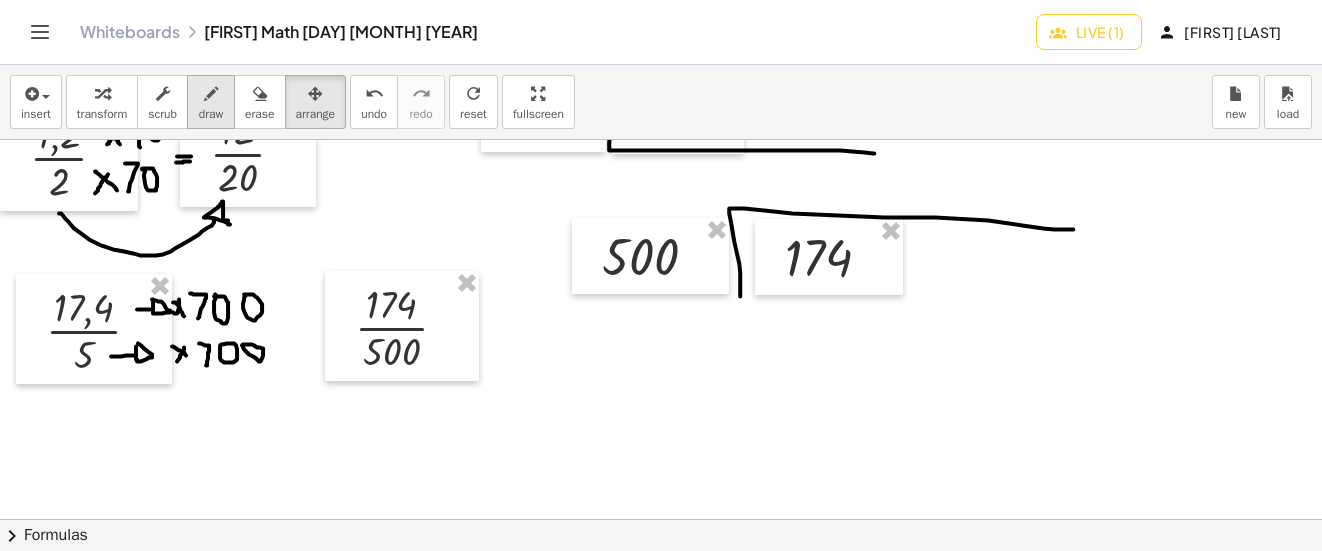 click at bounding box center [211, 94] 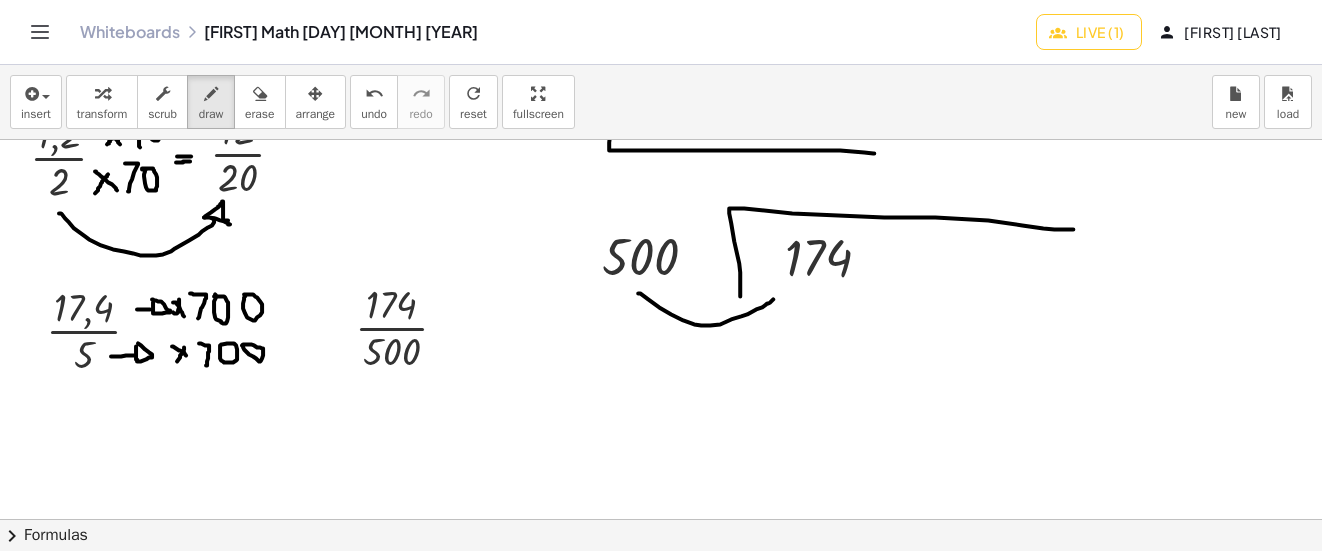 drag, startPoint x: 638, startPoint y: 293, endPoint x: 774, endPoint y: 299, distance: 136.1323 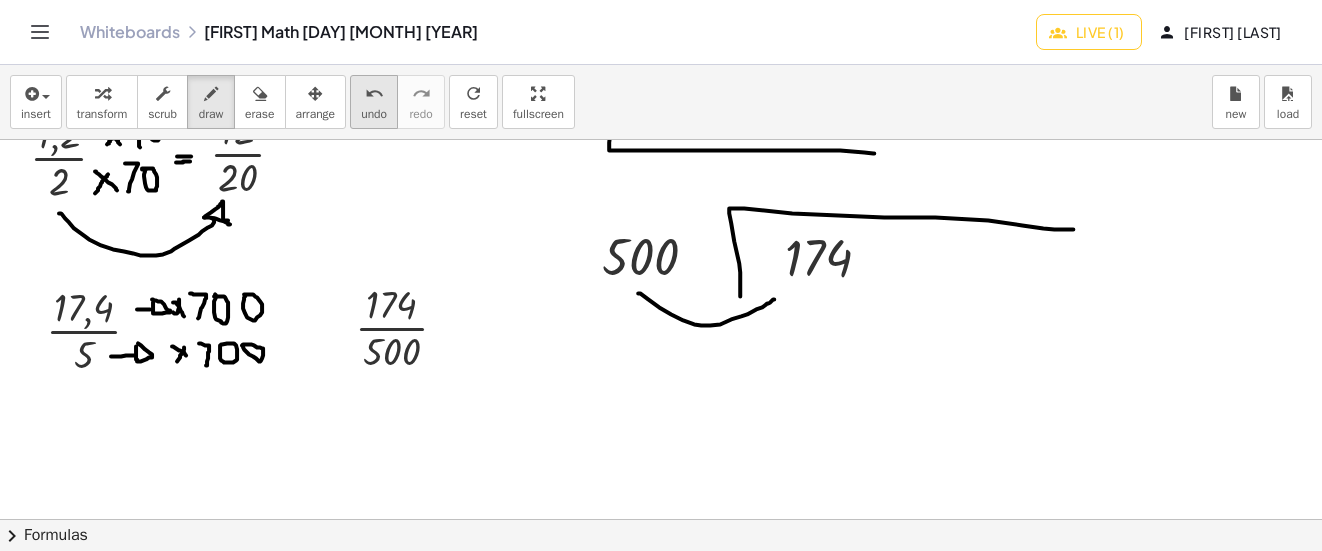 click on "undo" at bounding box center (374, 114) 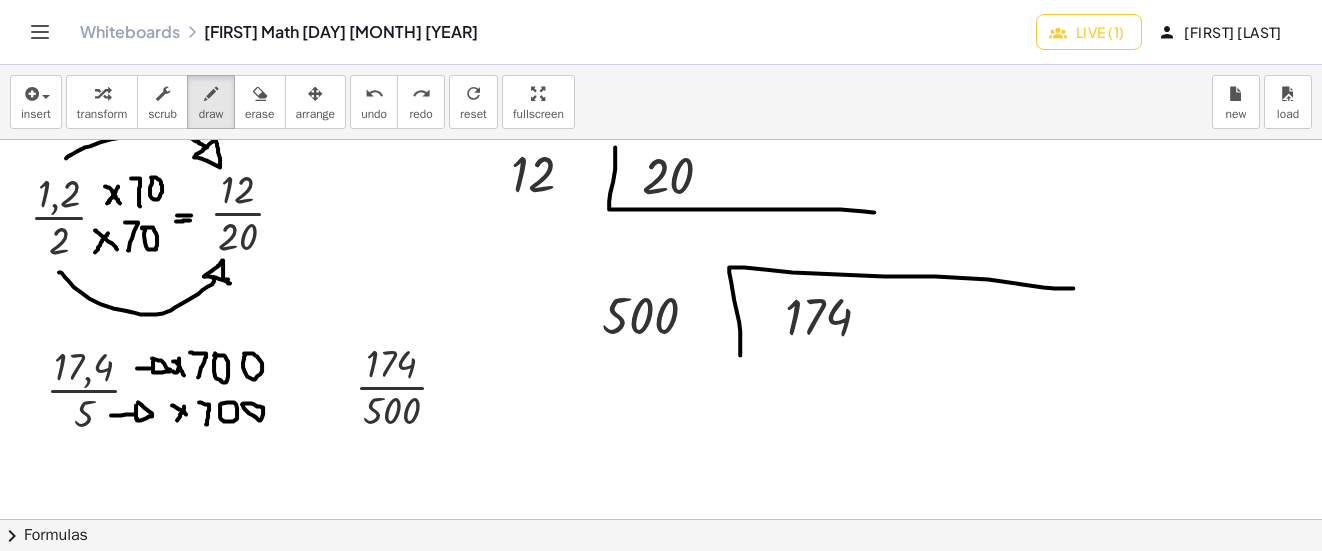 scroll, scrollTop: 1152, scrollLeft: 0, axis: vertical 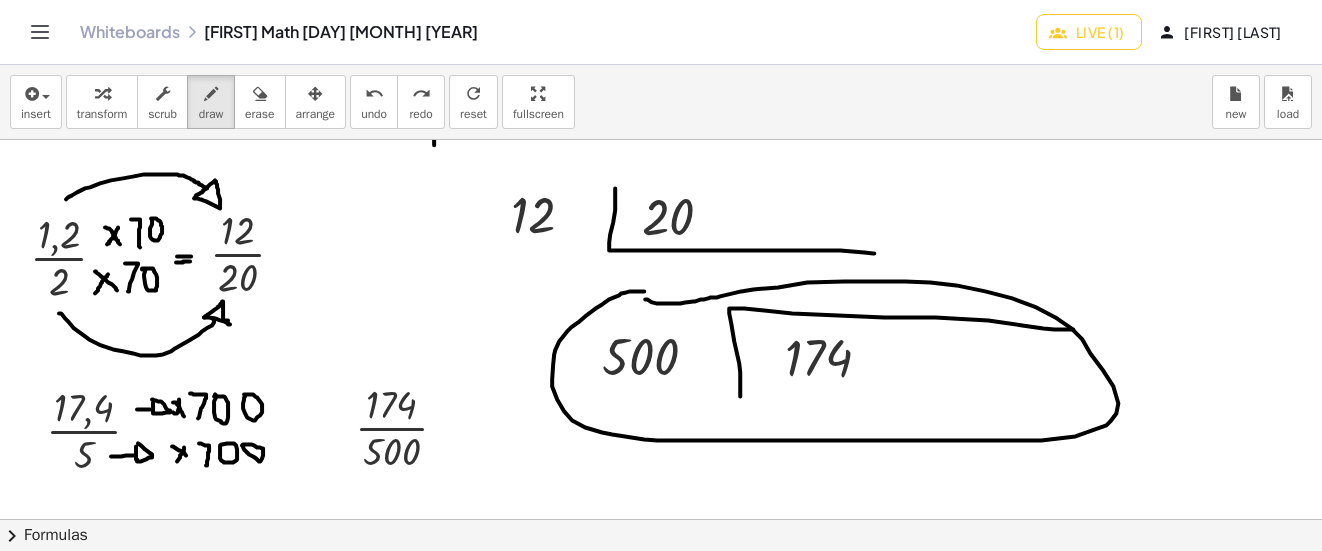 click at bounding box center [665, -65] 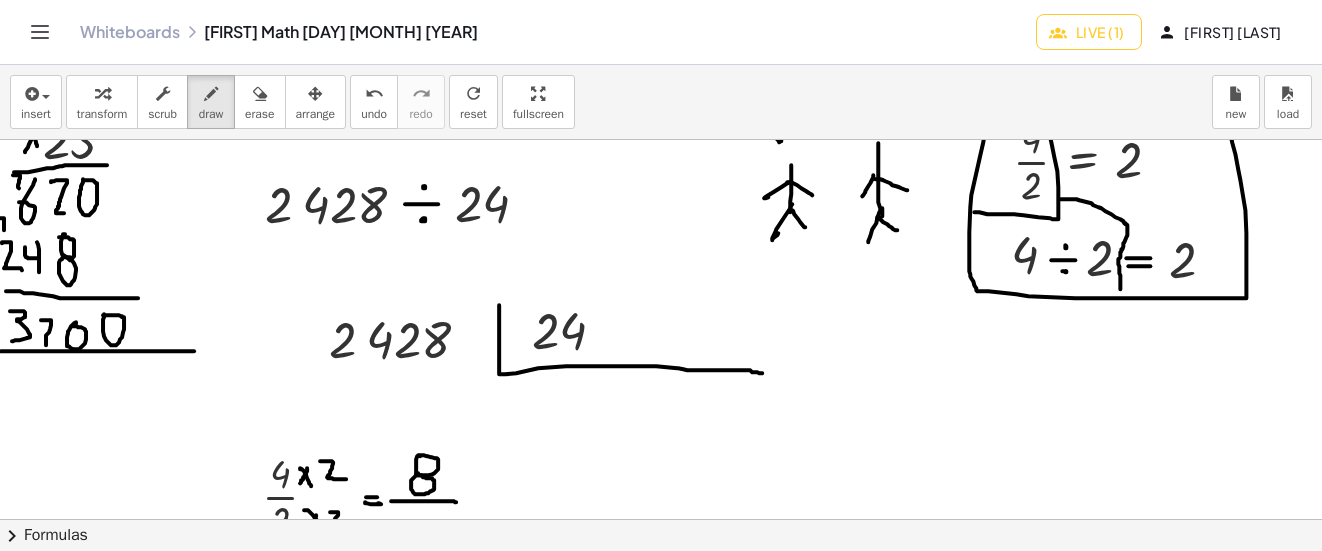 scroll, scrollTop: 752, scrollLeft: 0, axis: vertical 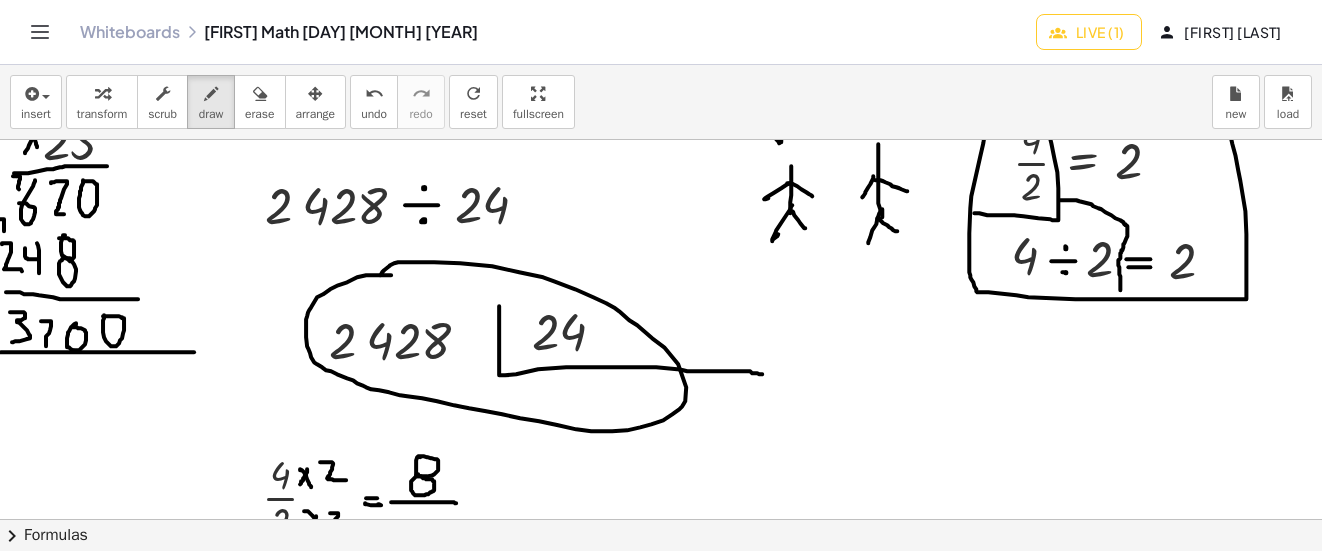 click at bounding box center (665, 335) 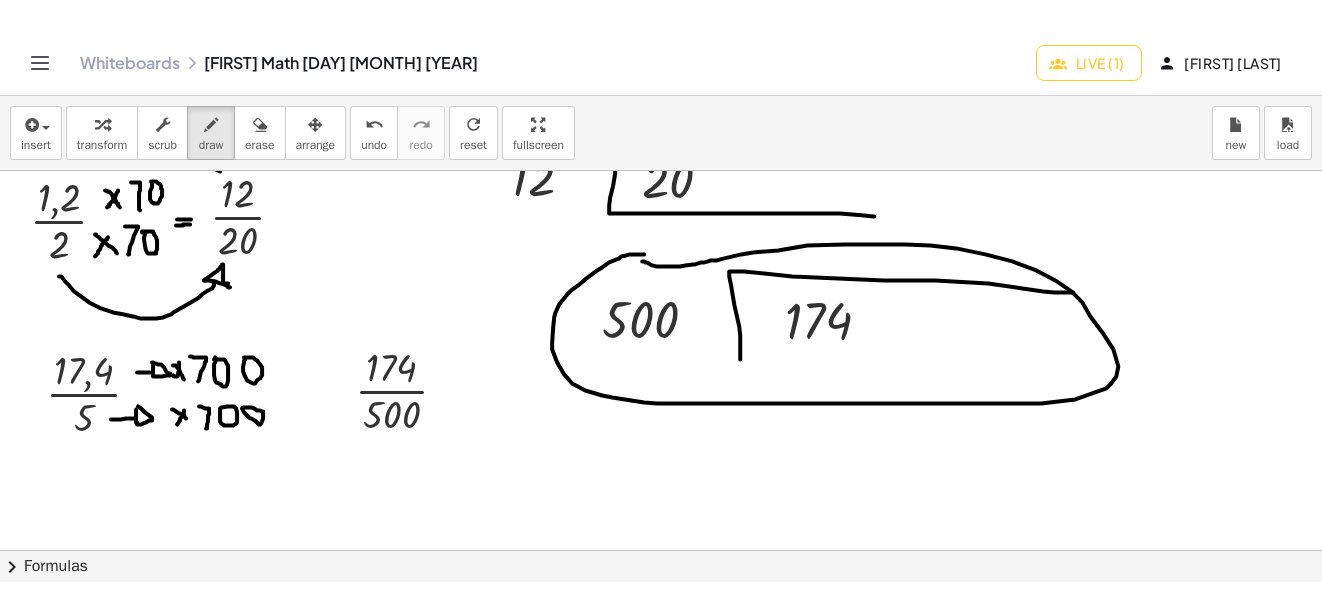 scroll, scrollTop: 1252, scrollLeft: 0, axis: vertical 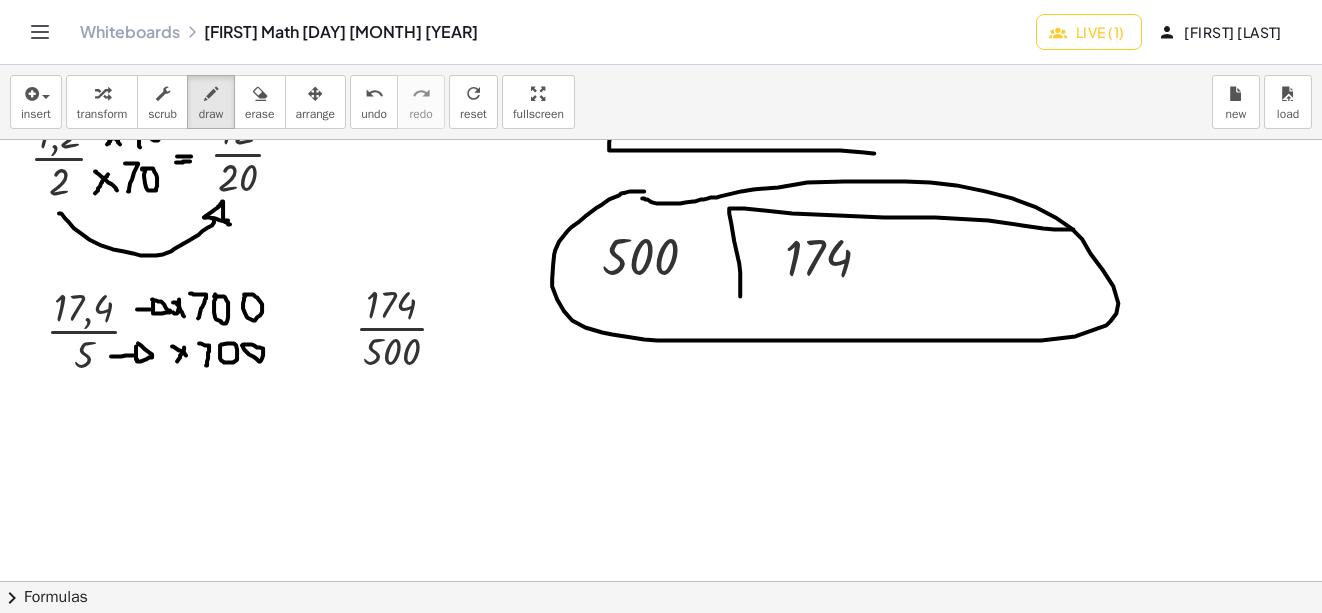click on "Live (1)" 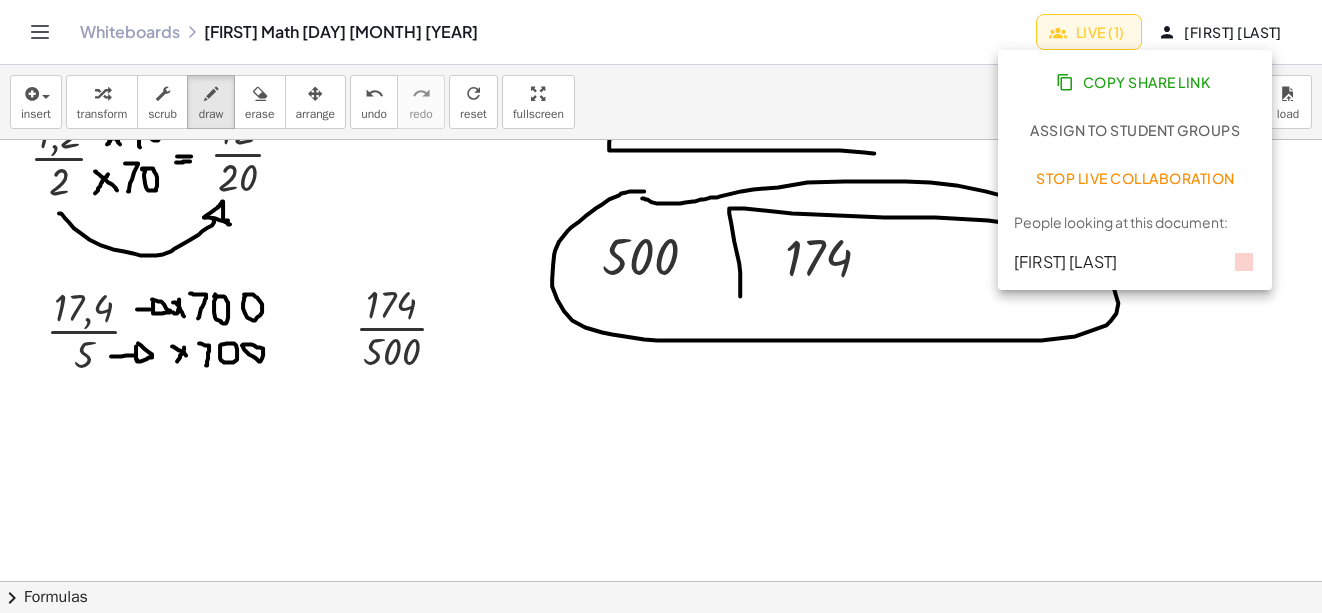 click on "Stop Live Collaboration" 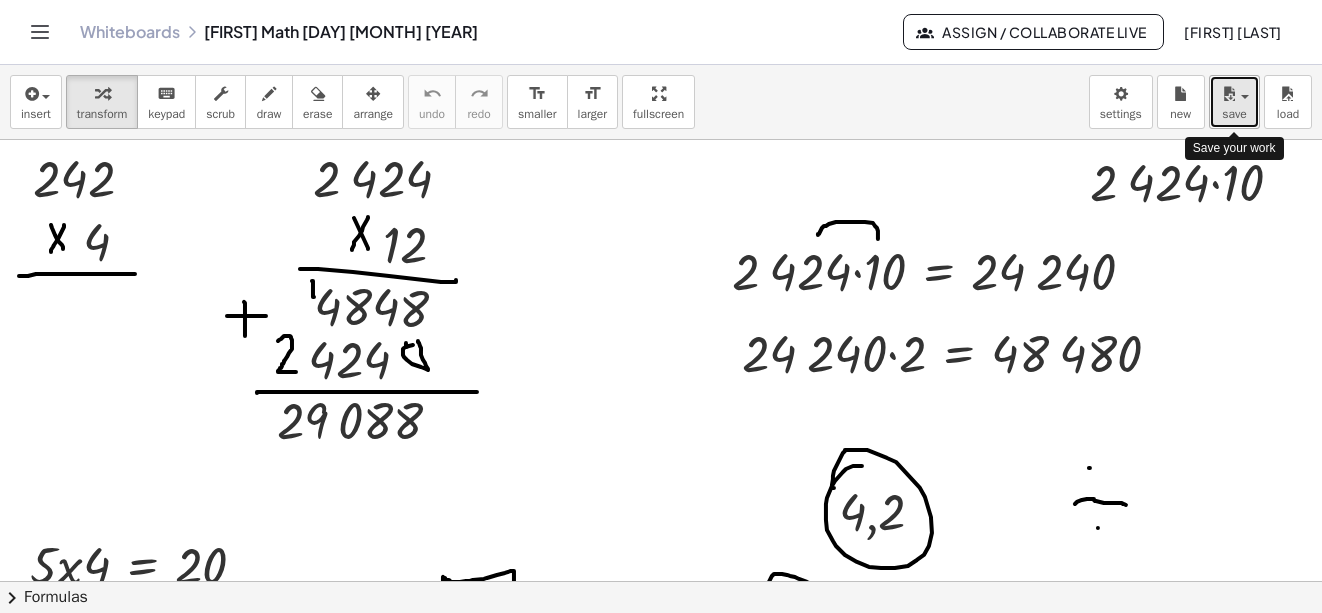 click at bounding box center (1229, 94) 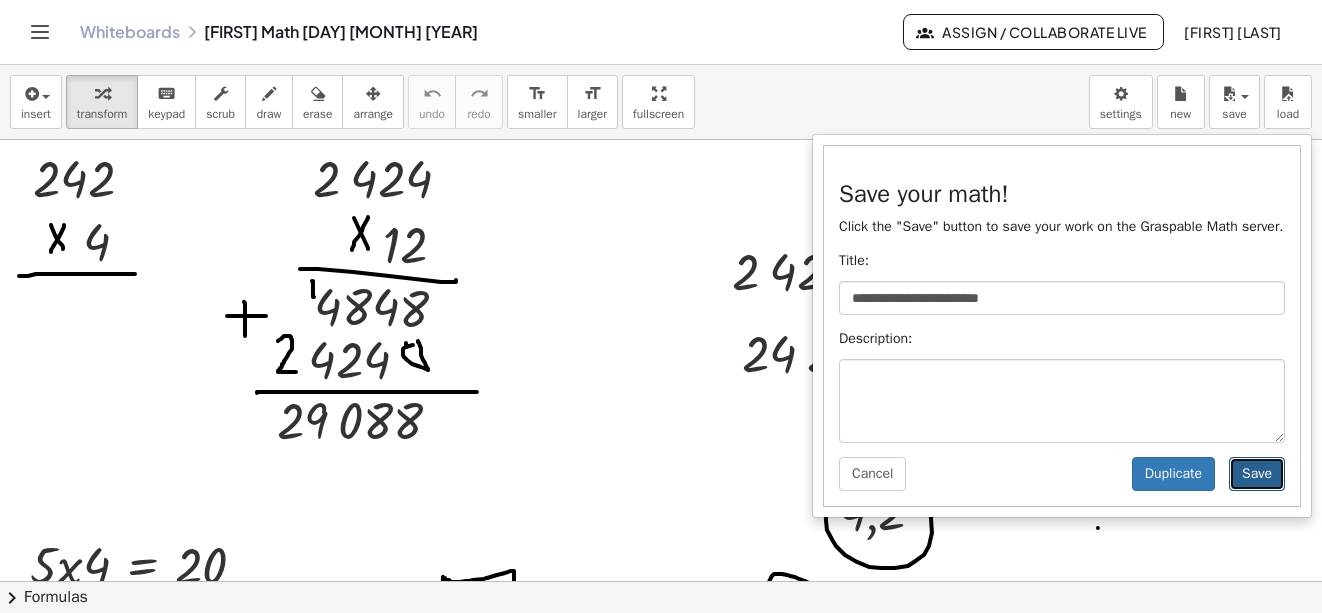 click on "Save" at bounding box center (1257, 474) 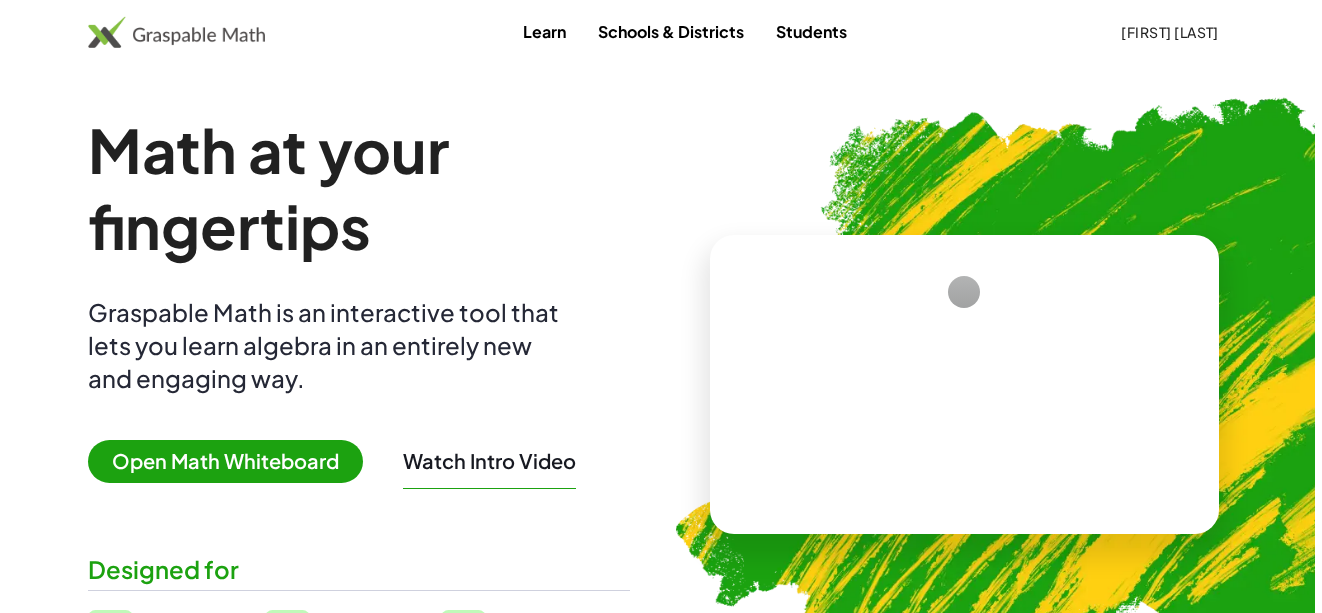 scroll, scrollTop: 0, scrollLeft: 0, axis: both 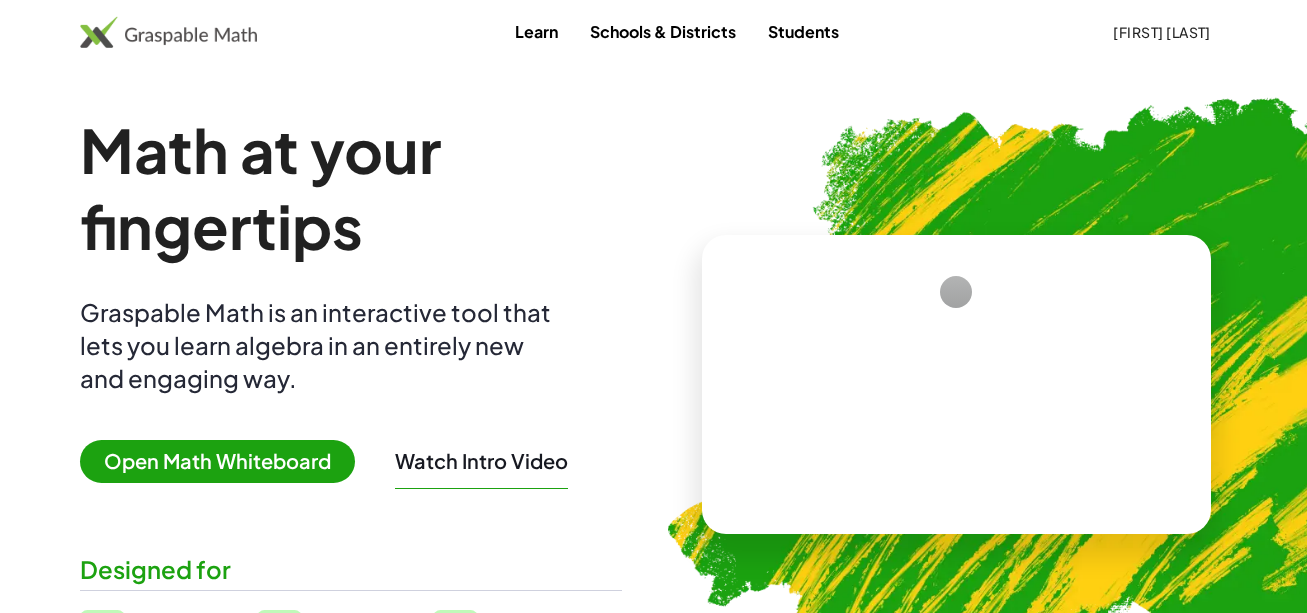 click on "Open Math Whiteboard" at bounding box center [217, 461] 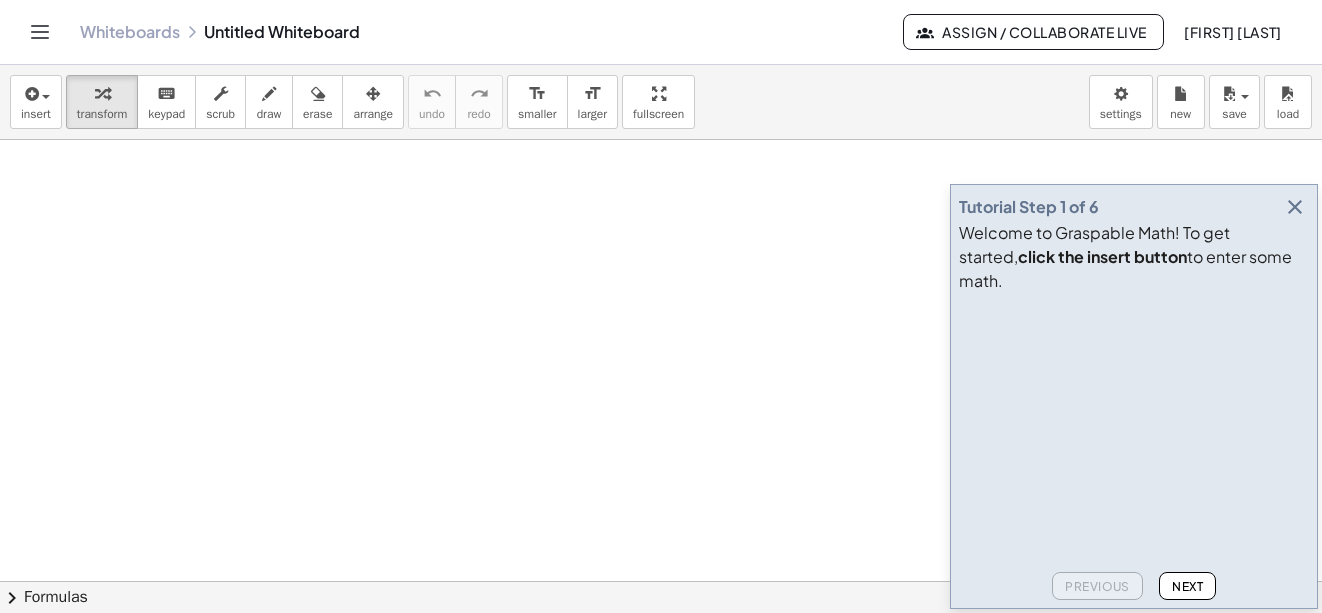 click at bounding box center (1295, 207) 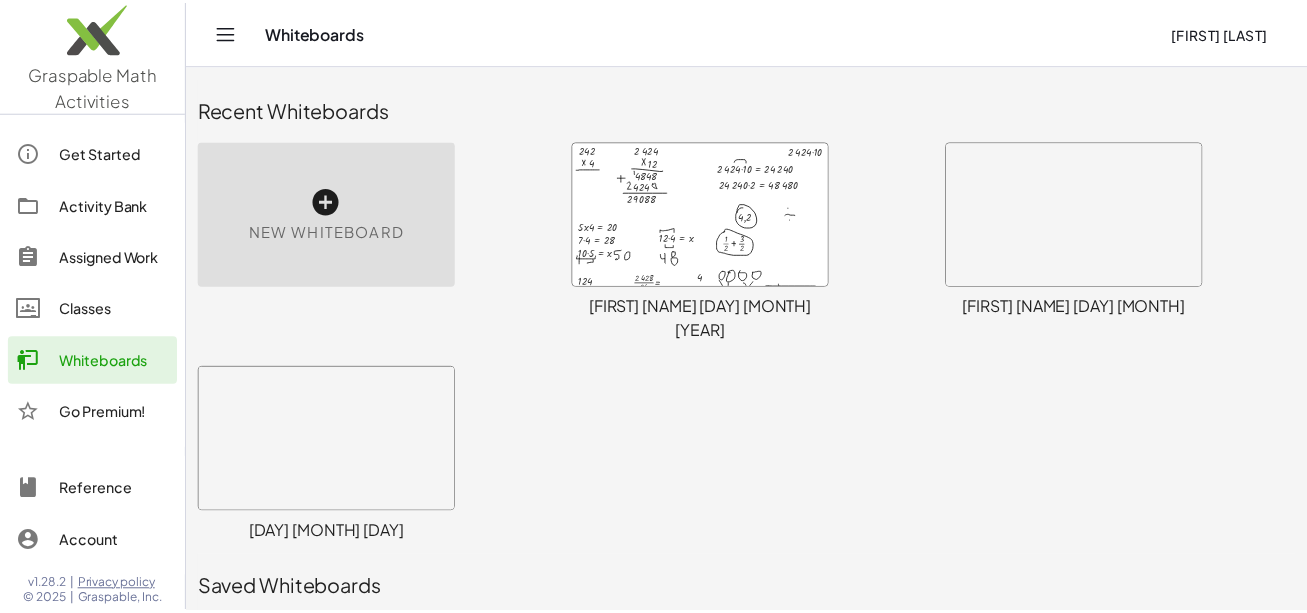 scroll, scrollTop: 100, scrollLeft: 0, axis: vertical 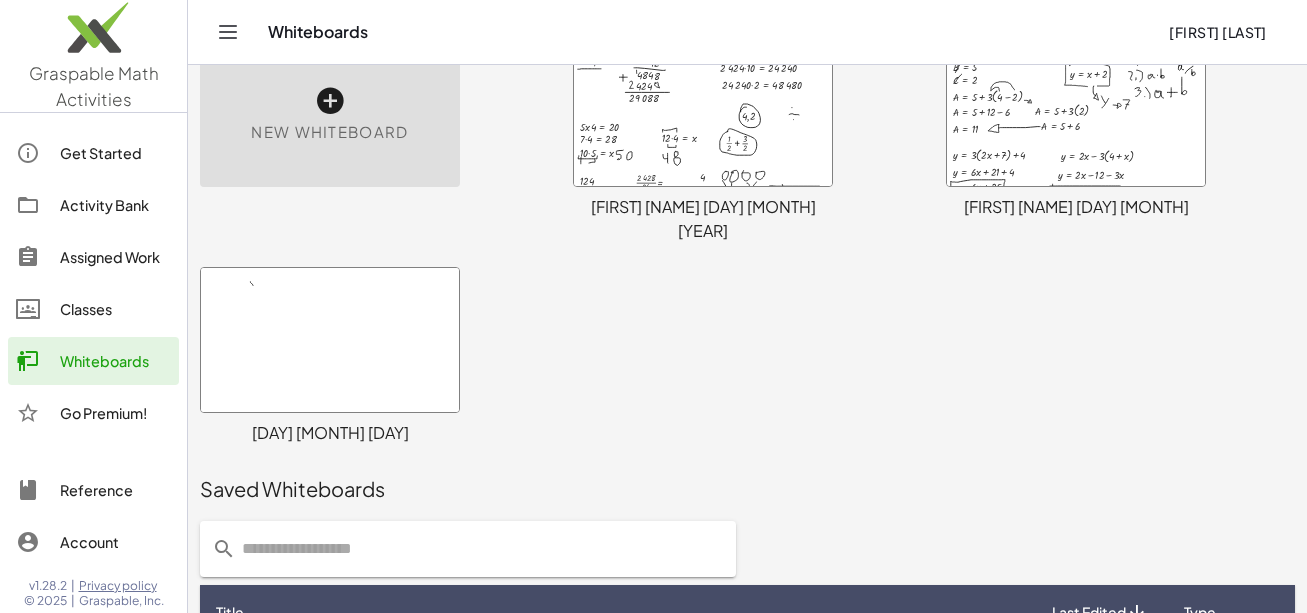 click at bounding box center [1076, 114] 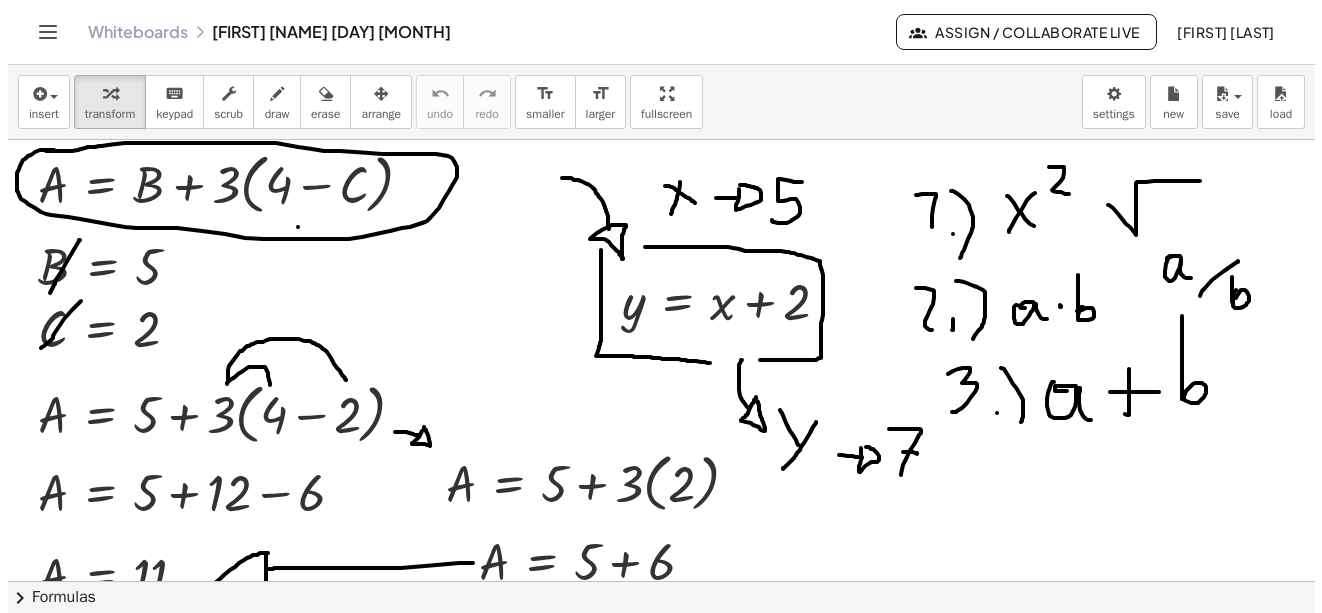 scroll, scrollTop: 0, scrollLeft: 0, axis: both 